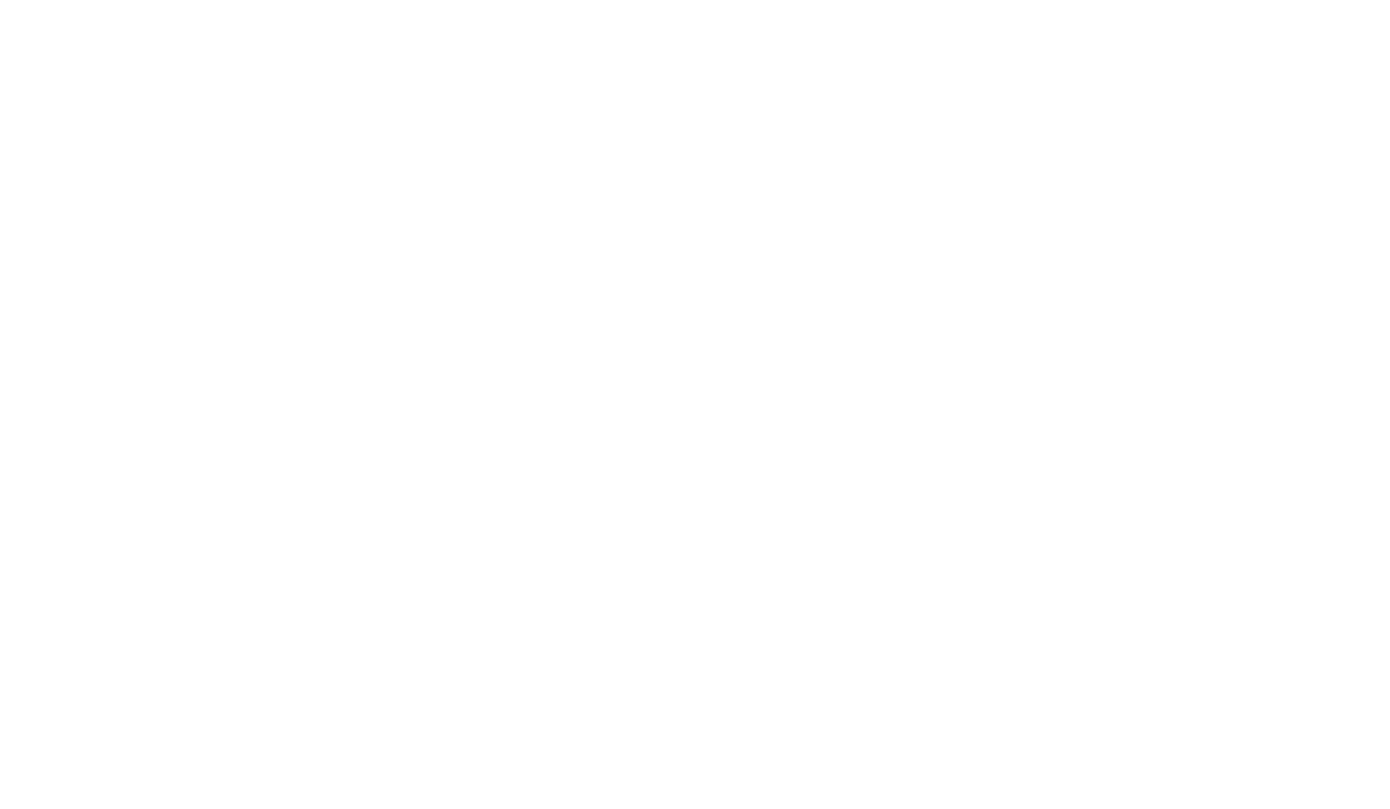 scroll, scrollTop: 0, scrollLeft: 0, axis: both 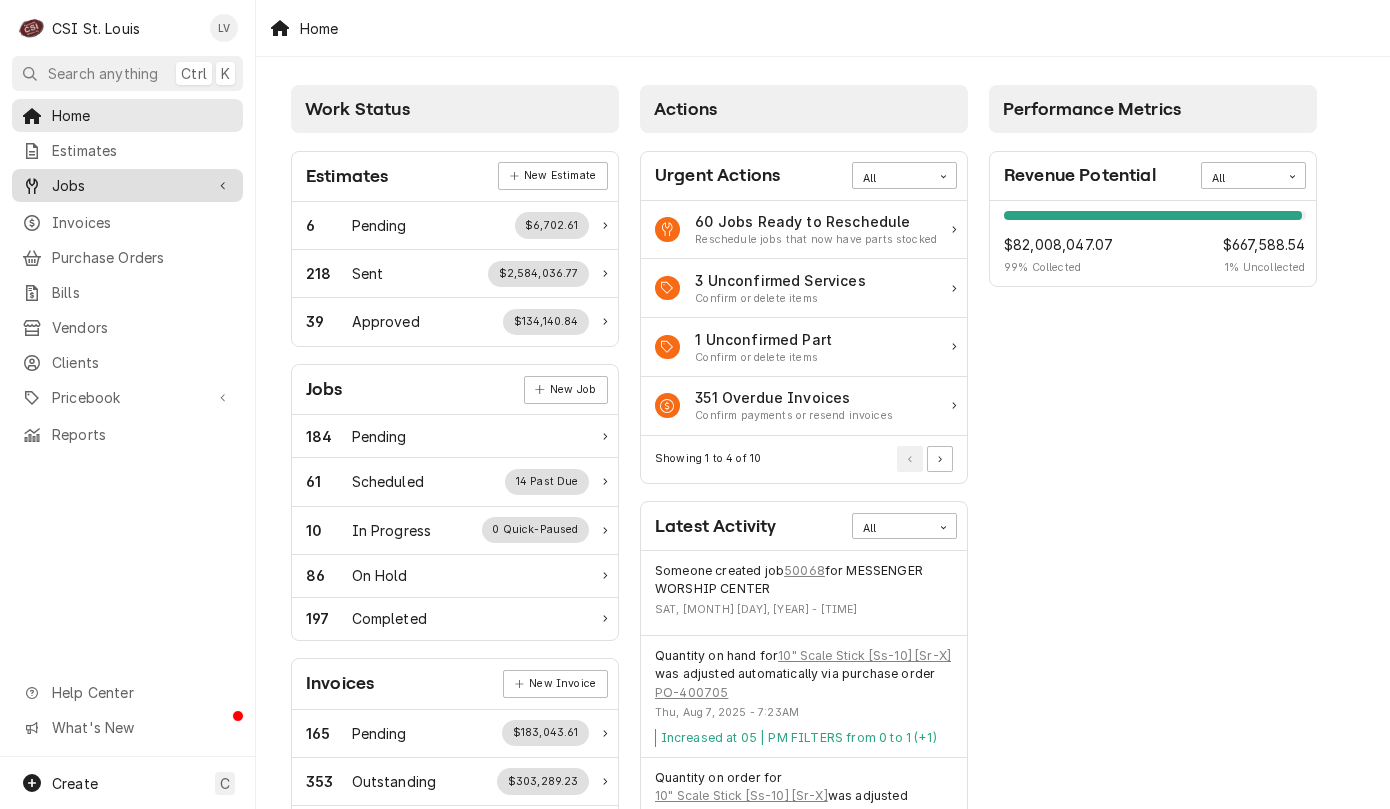 click on "Jobs" at bounding box center [112, 185] 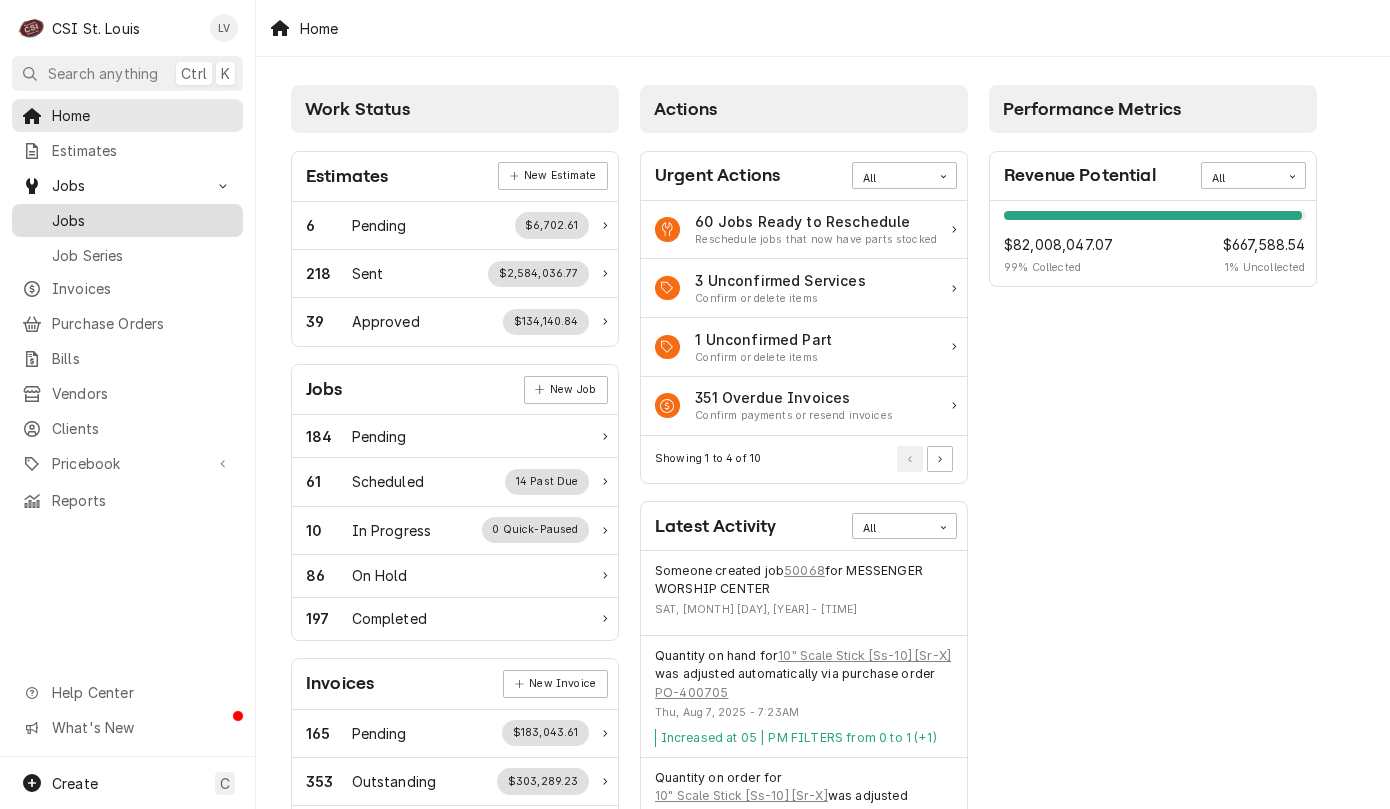 click on "Jobs" at bounding box center [142, 220] 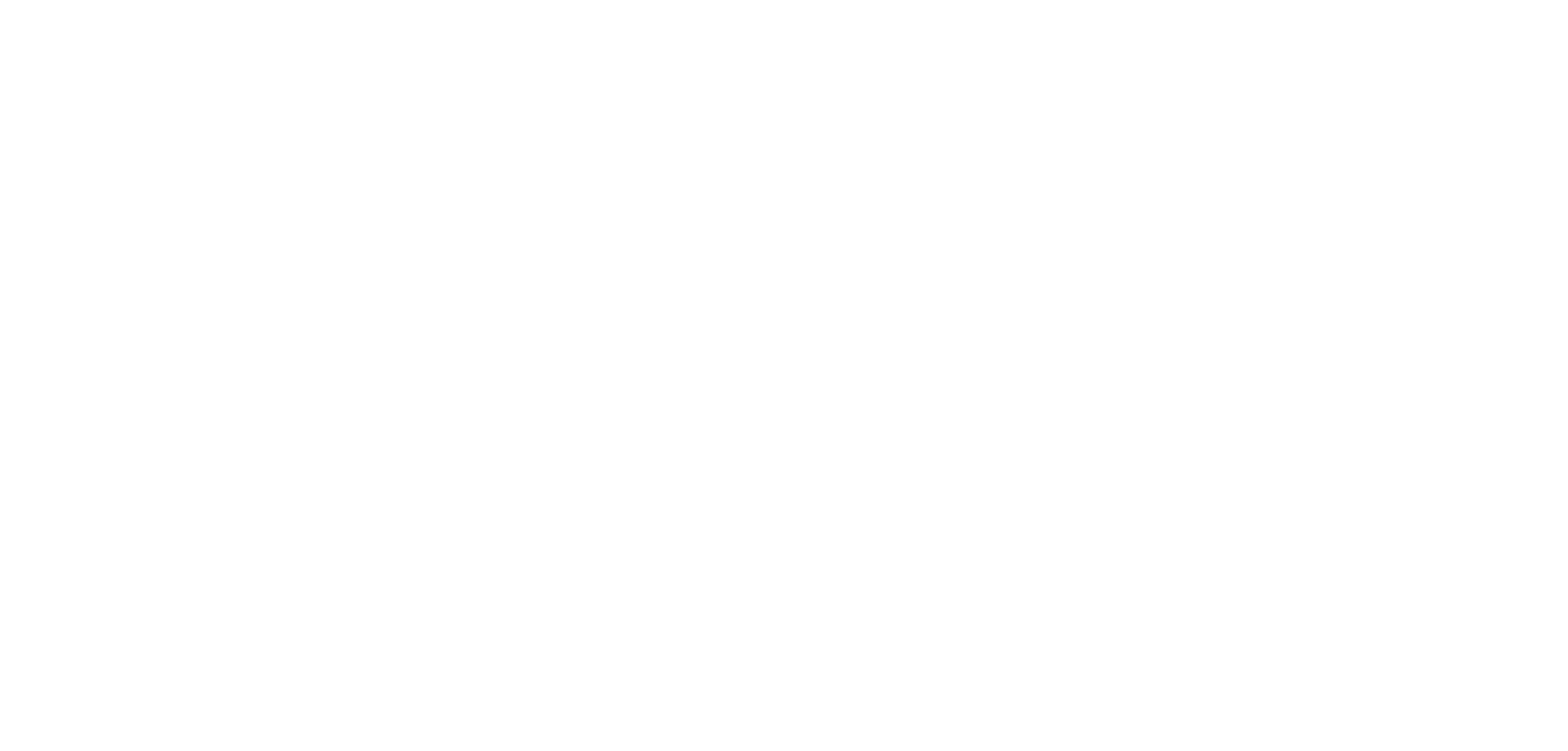 scroll, scrollTop: 0, scrollLeft: 0, axis: both 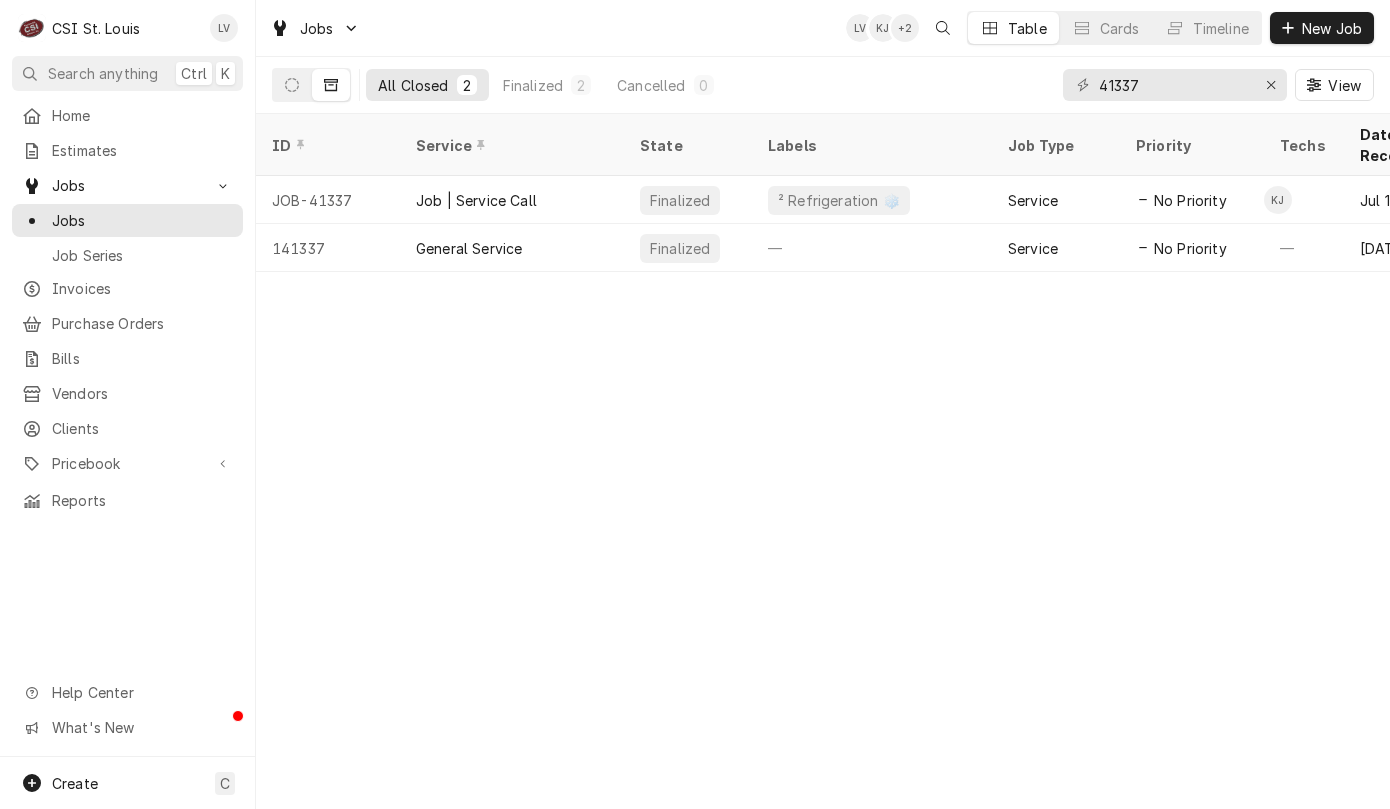 click on "ID Service State Labels Job Type Priority Techs Date Received Client Location Name Location Address Scheduled For Duration Status Changed Last Modified JOB-41337 Job | Service Call Finalized ² Refrigeration ❄️ Service No Priority KJ Jul 16   WELBILT ICE - MANITOWOC ICE Fratelli's Ristorante 2061 Zumbehl Rd, St Charles, MO 63303 Jul 16   • 10:45 AM 1h Jul 21   Jul 21   141337 General Service Finalized — Service No Priority — Aug 5, 2019   Costco #368 South County Costco #368 South County 4200 Rusty Rd, St. Louis, MO 63128 Aug 5, 2019   • 10:00 AM 1h — Mar 31   Date — Time — Duration — Labels No labels Reason For Call Not mentioned" at bounding box center [823, 461] 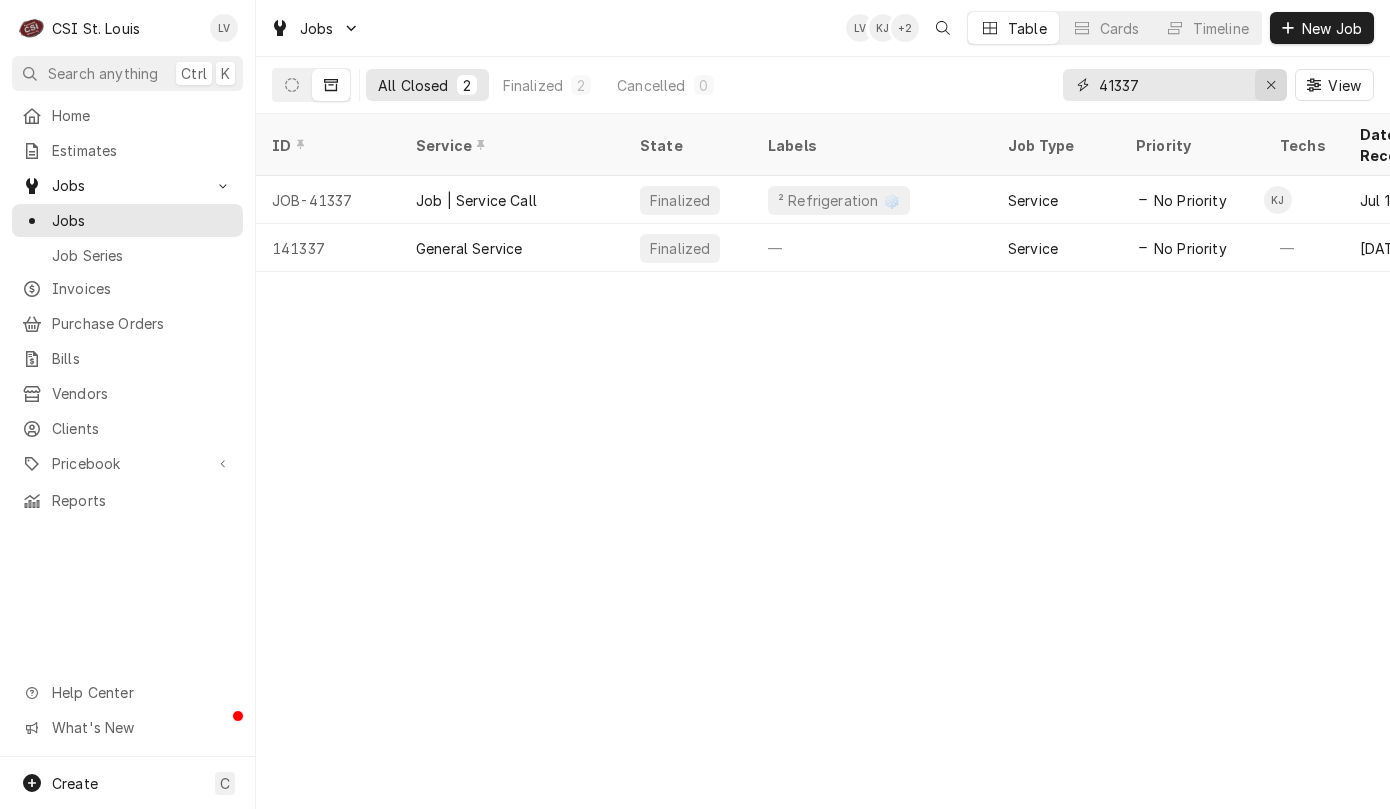 click 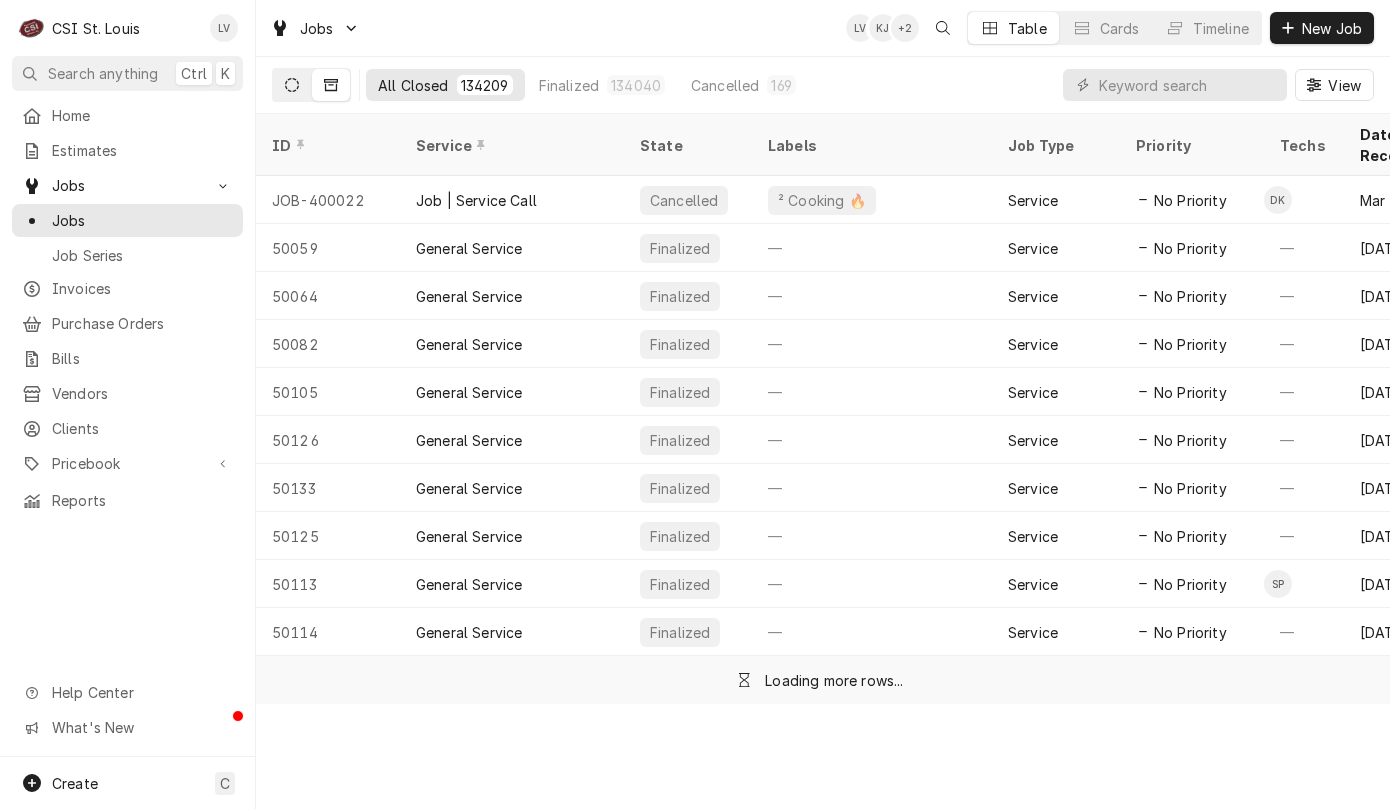 click 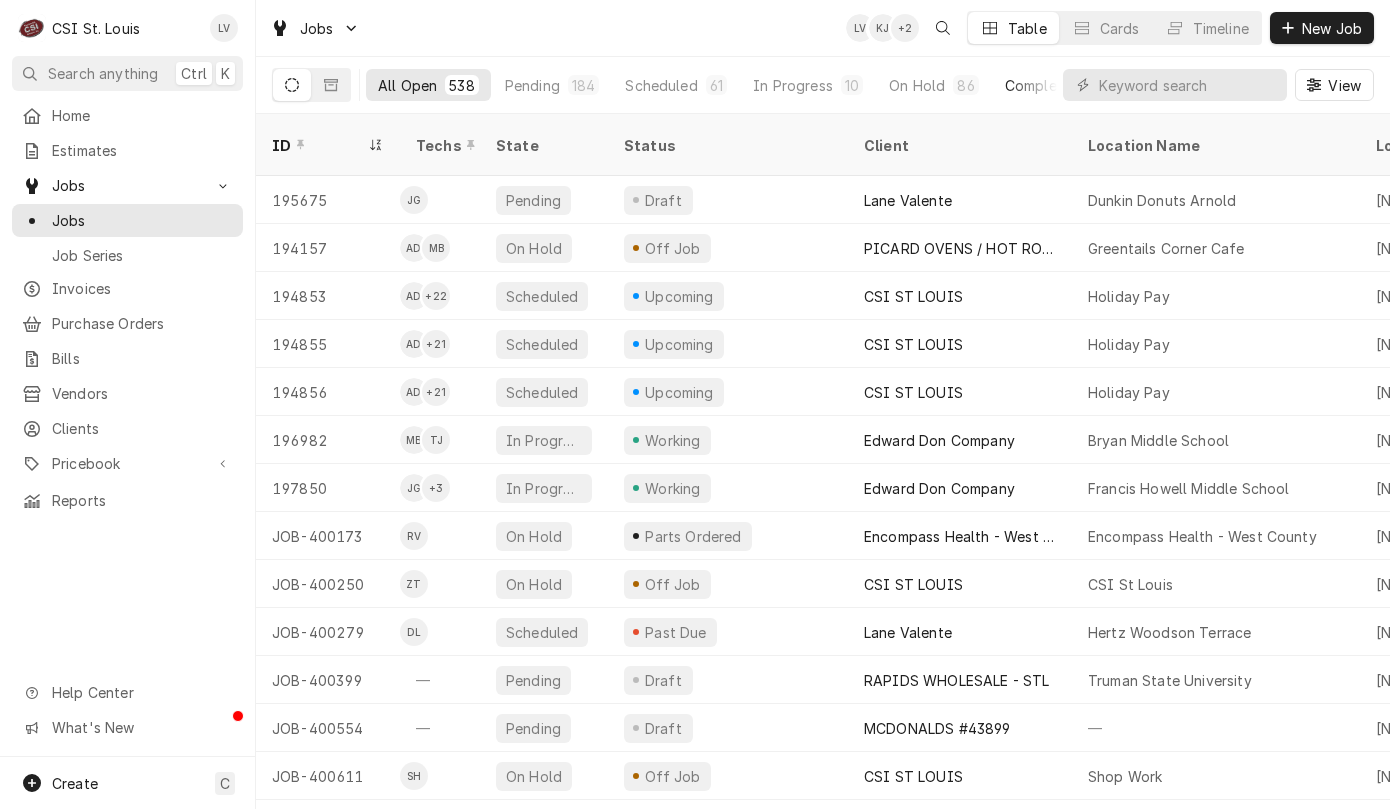 click on "Completed" at bounding box center [1042, 85] 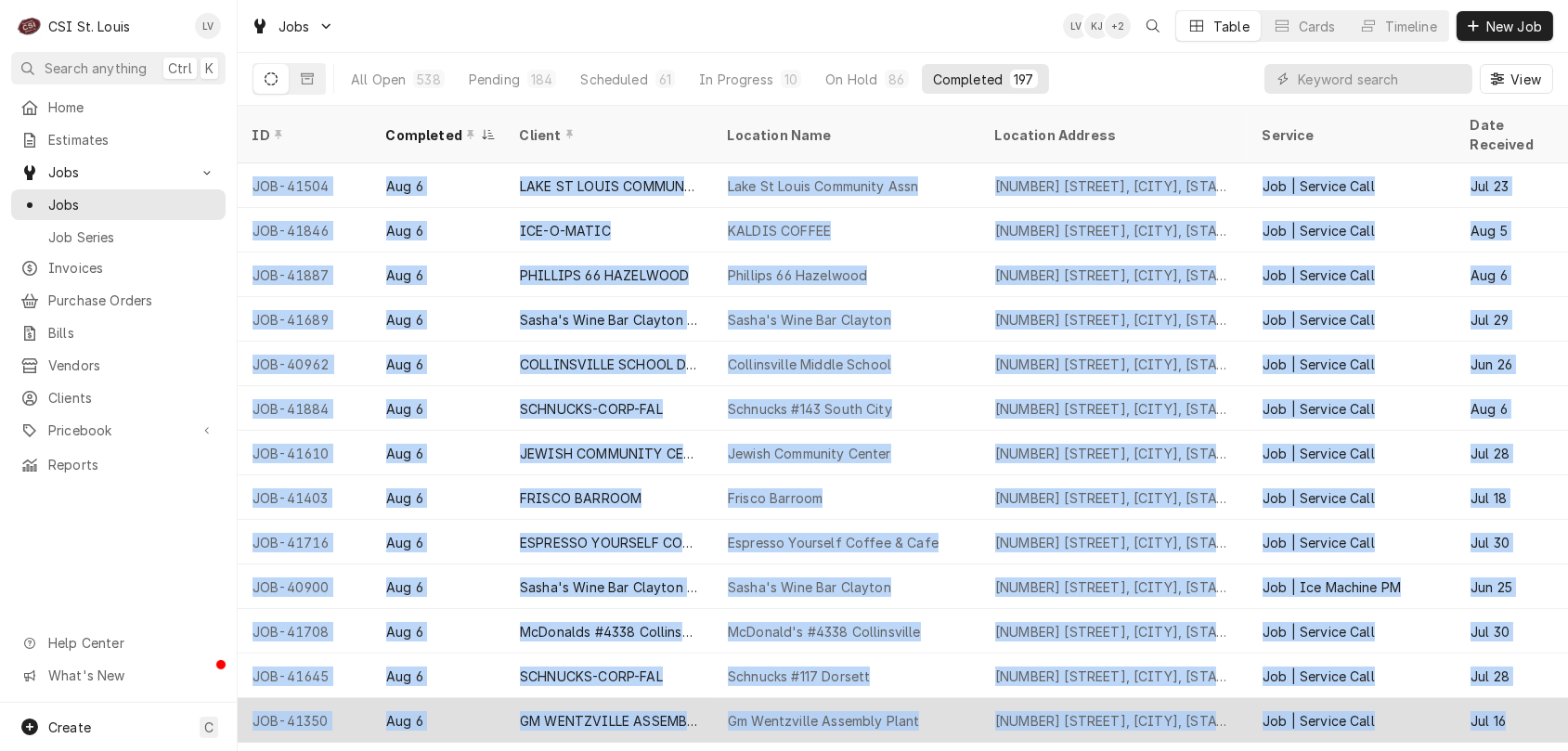 drag, startPoint x: 243, startPoint y: 162, endPoint x: 1526, endPoint y: 693, distance: 1388.5424 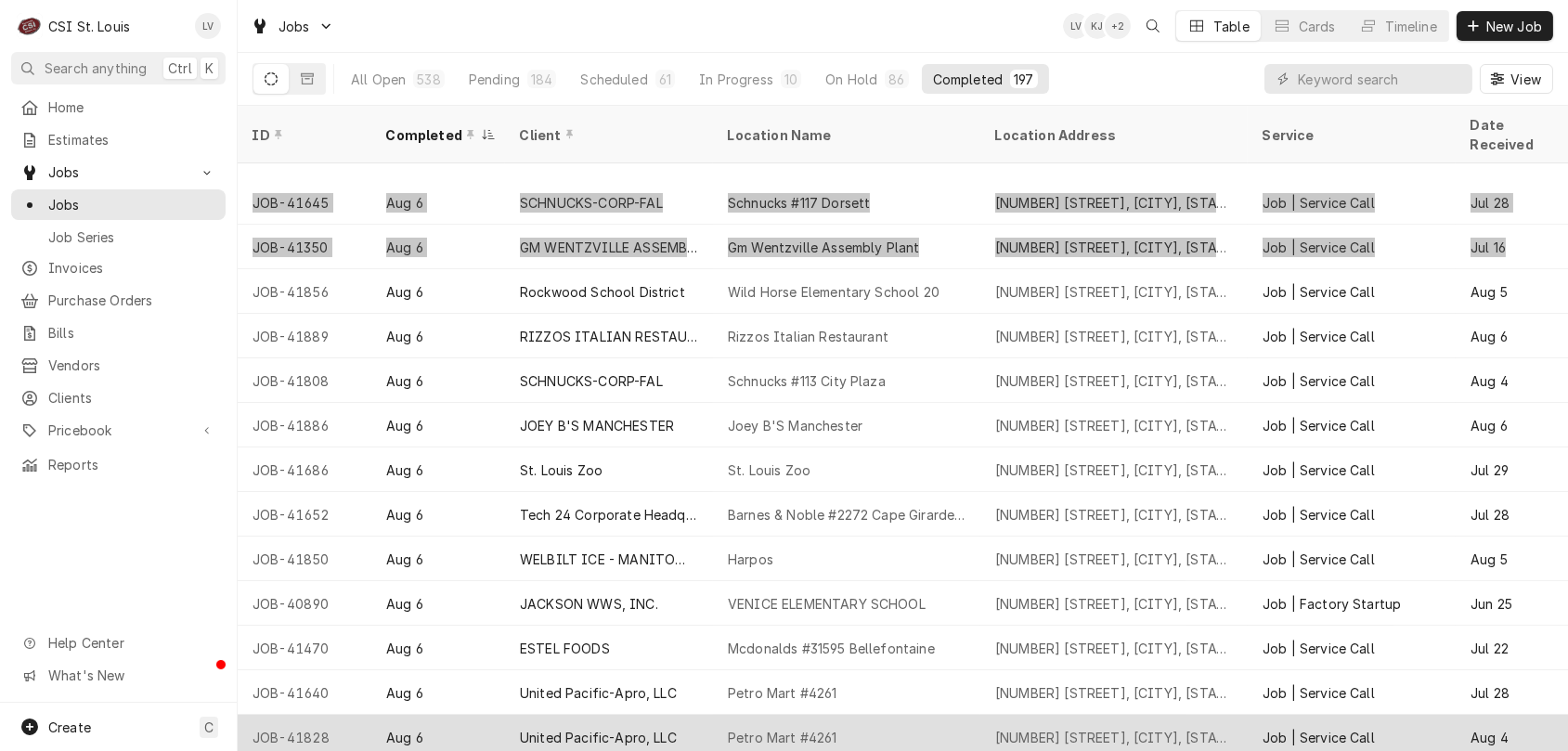 scroll, scrollTop: 566, scrollLeft: 0, axis: vertical 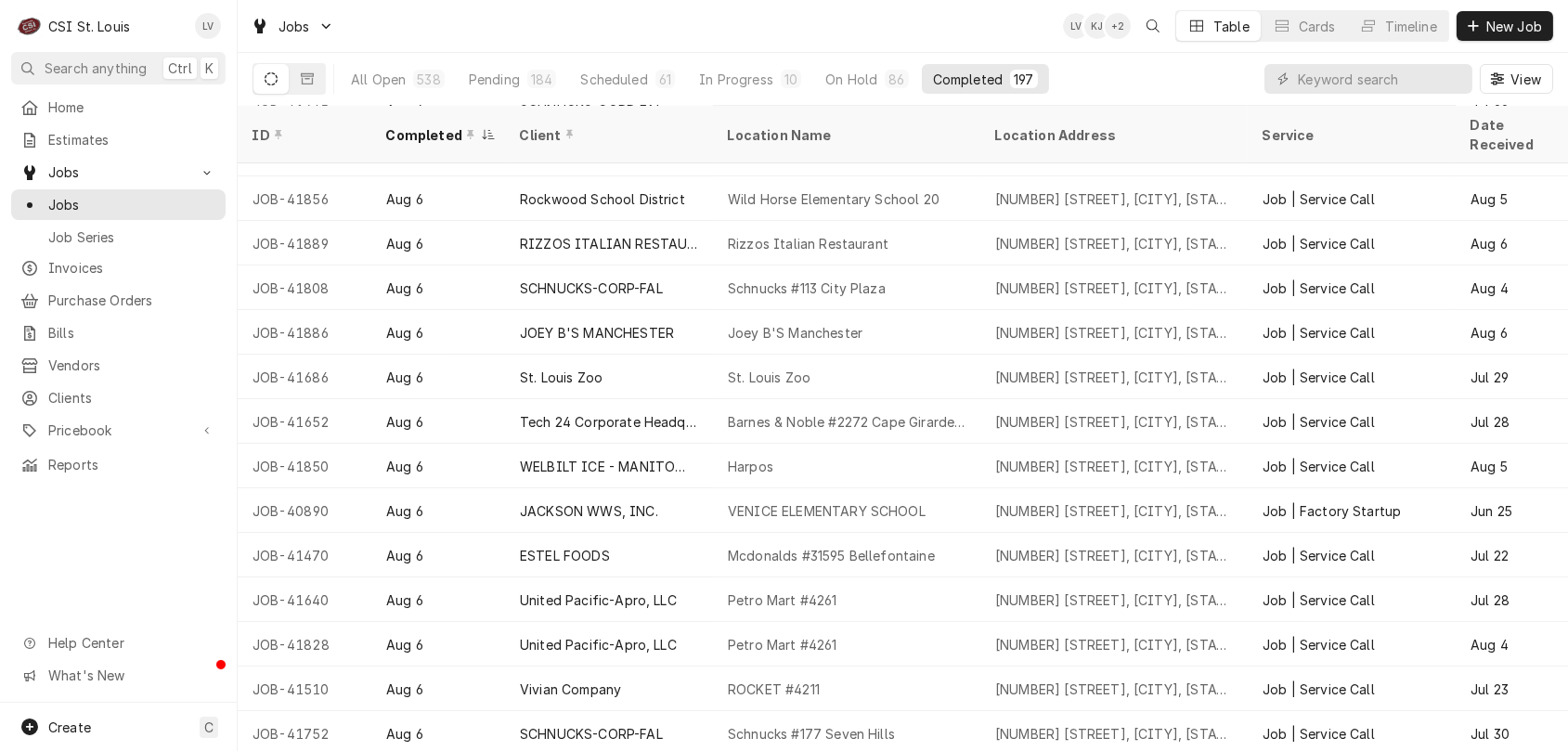 drag, startPoint x: 246, startPoint y: 170, endPoint x: 194, endPoint y: 539, distance: 372.64594 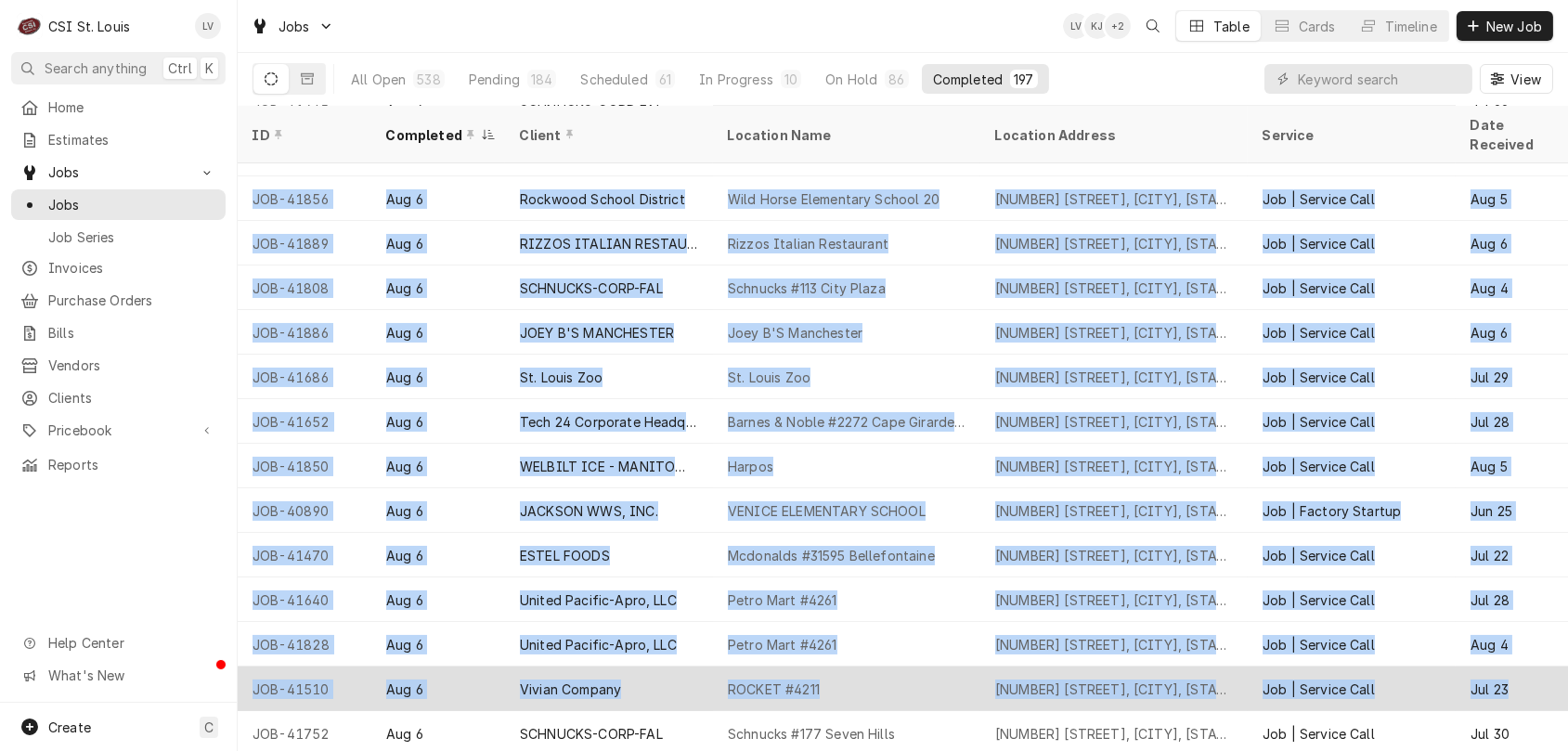 drag, startPoint x: 248, startPoint y: 168, endPoint x: 1524, endPoint y: 675, distance: 1373.035 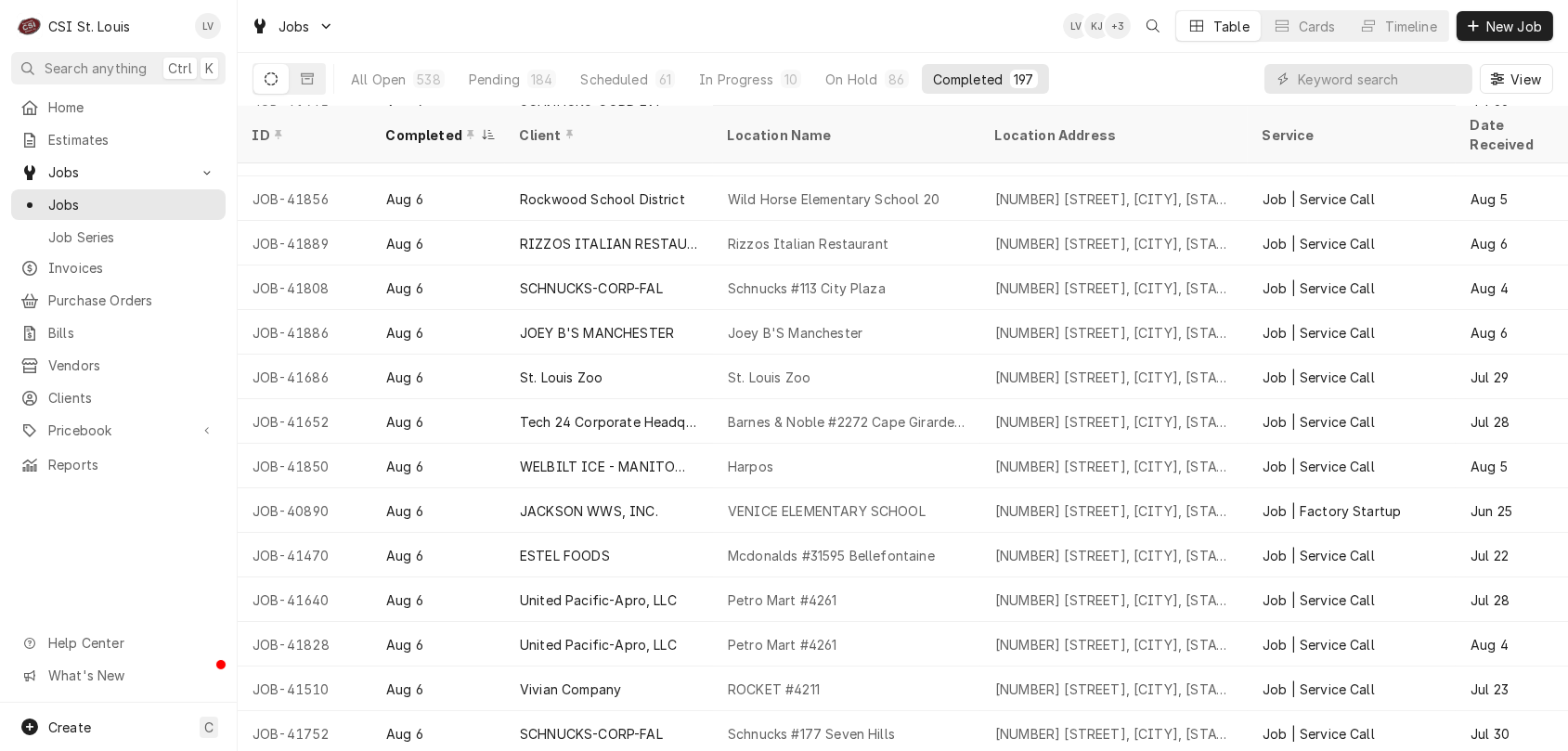 click on "Home Estimates Jobs Jobs Job Series Invoices Purchase Orders Bills Vendors Clients Pricebook Services Parts & Materials Miscellaneous Discounts Tax Rates Reports Help Center What's New" at bounding box center (118, 397) 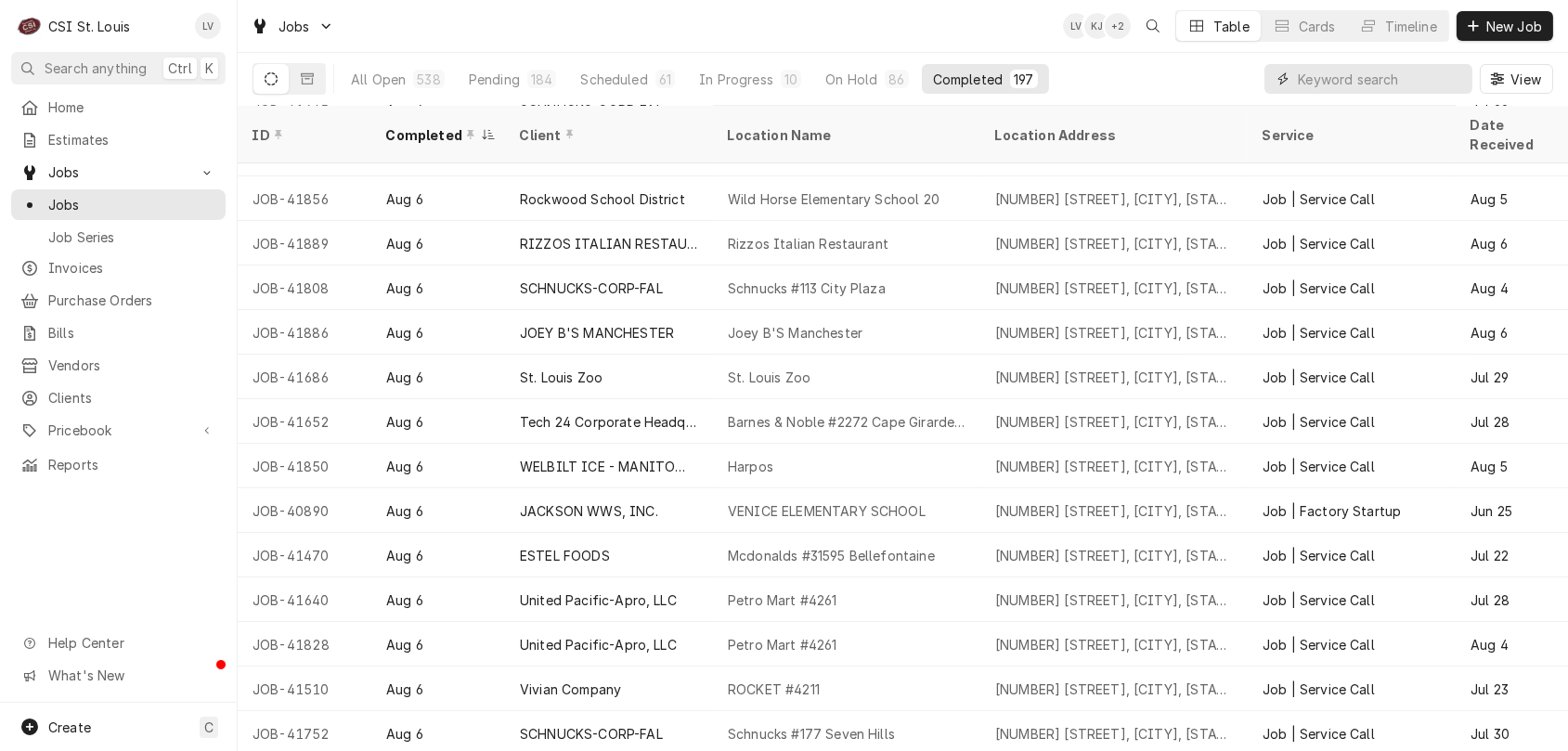 click at bounding box center [1380, 79] 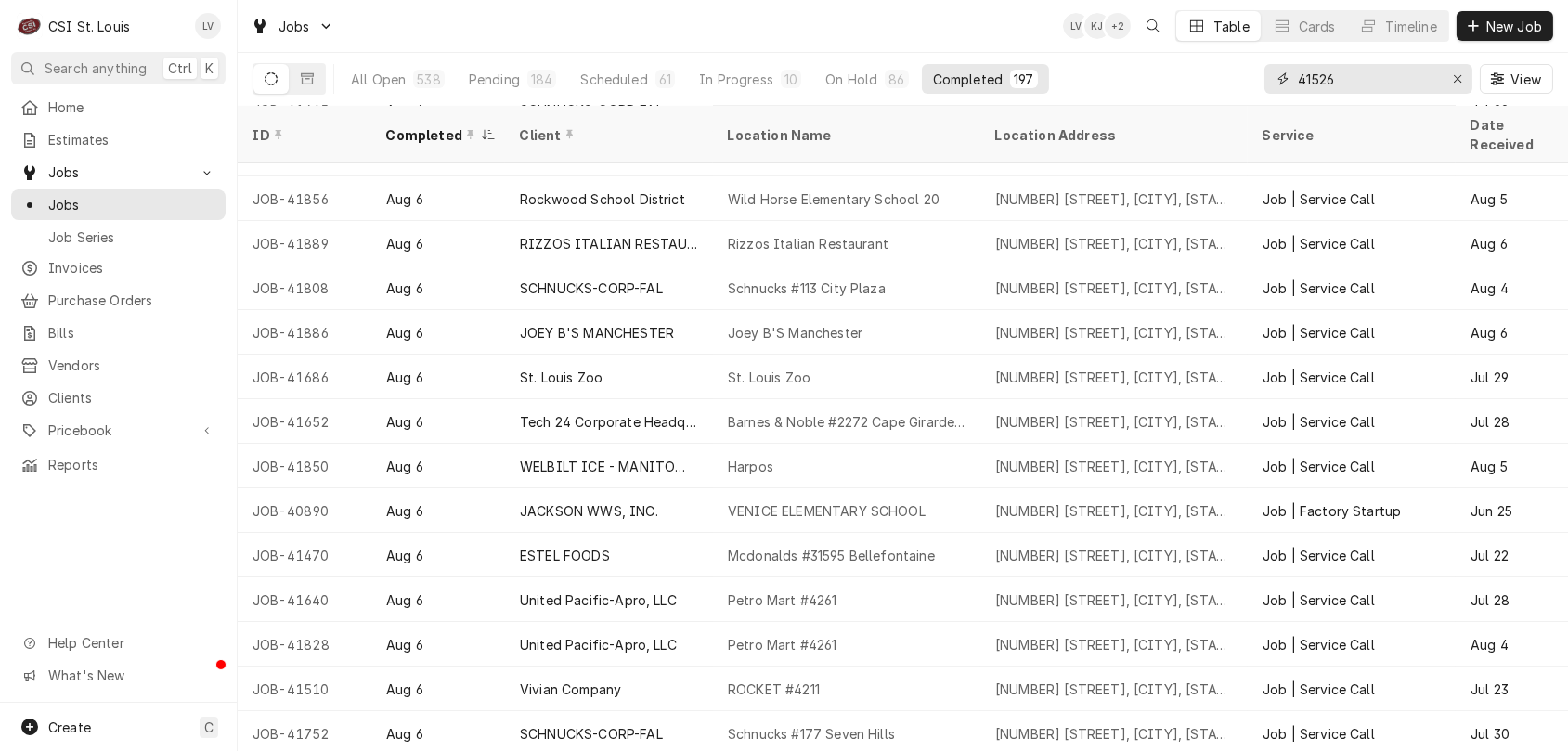 type on "41526" 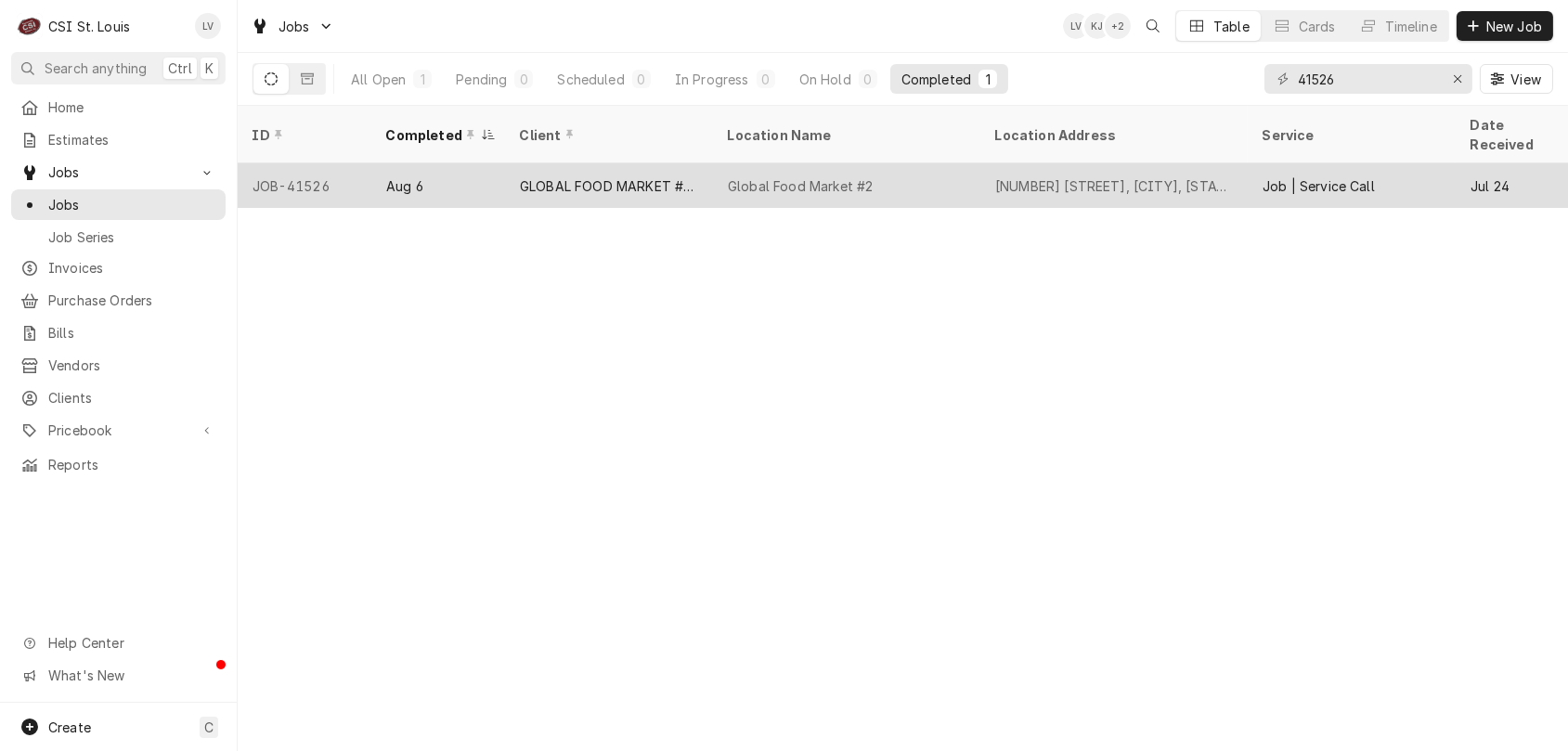 click on "GLOBAL FOOD MARKET #2 (ACH)" at bounding box center [609, 186] 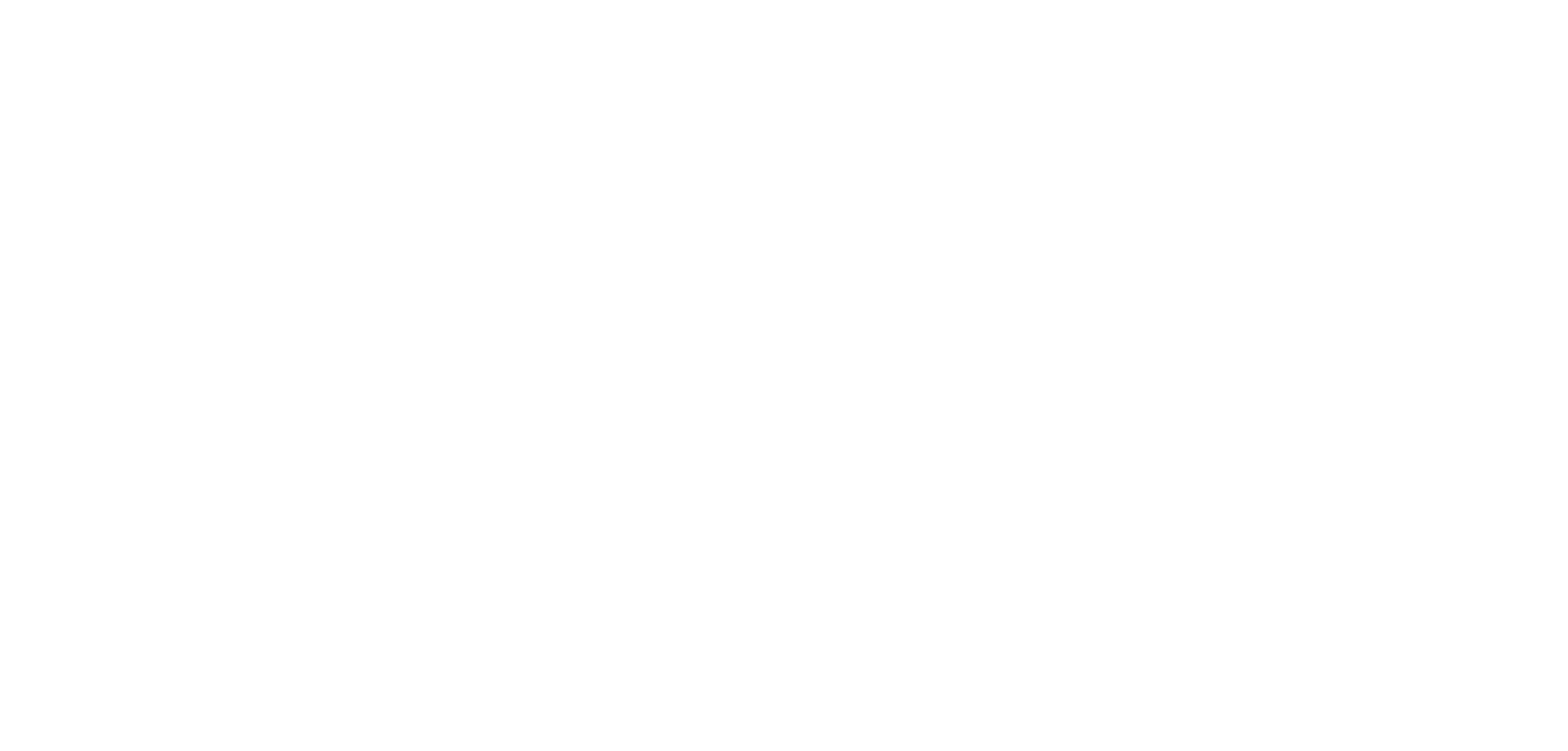 scroll, scrollTop: 0, scrollLeft: 0, axis: both 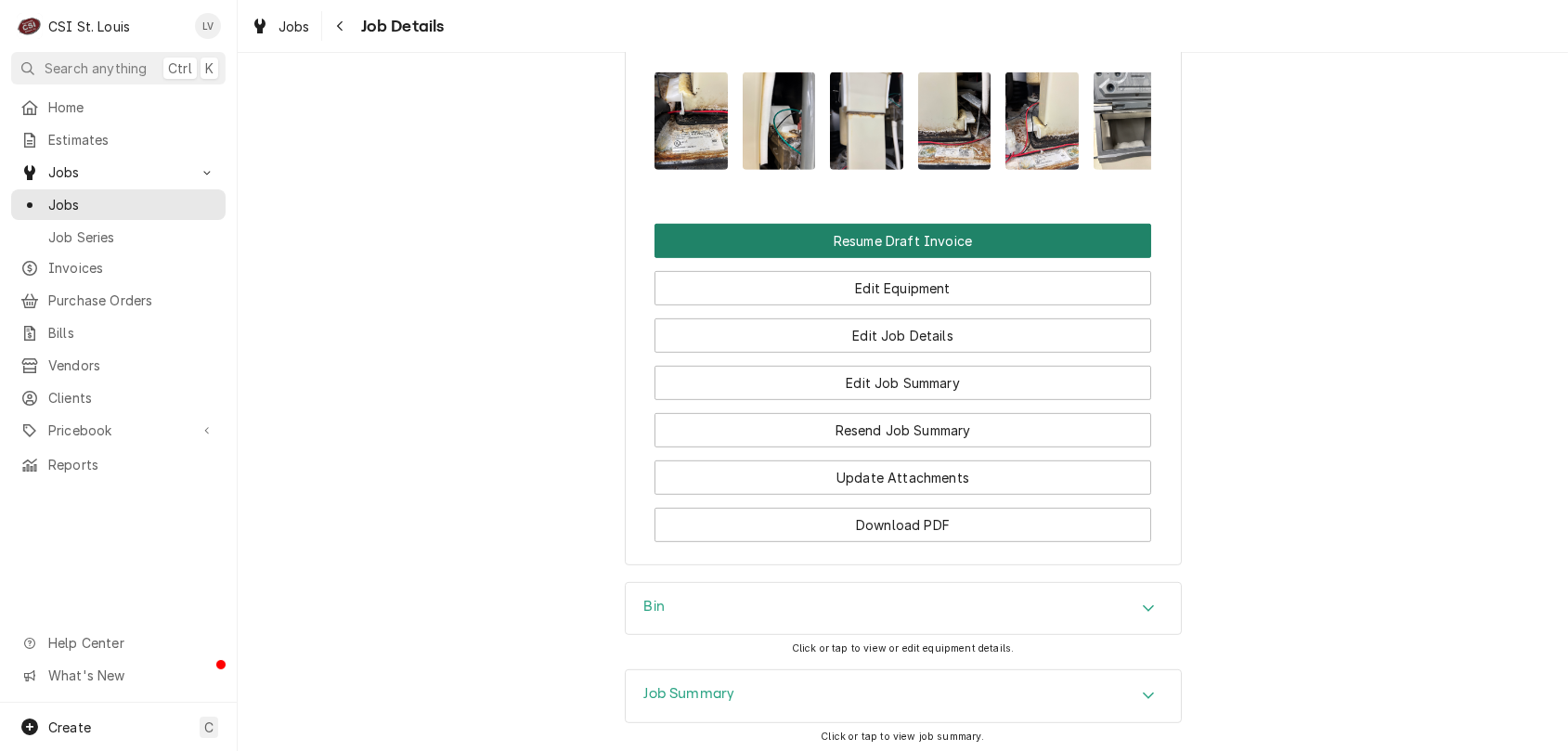 click on "Resume Draft Invoice" at bounding box center (902, 240) 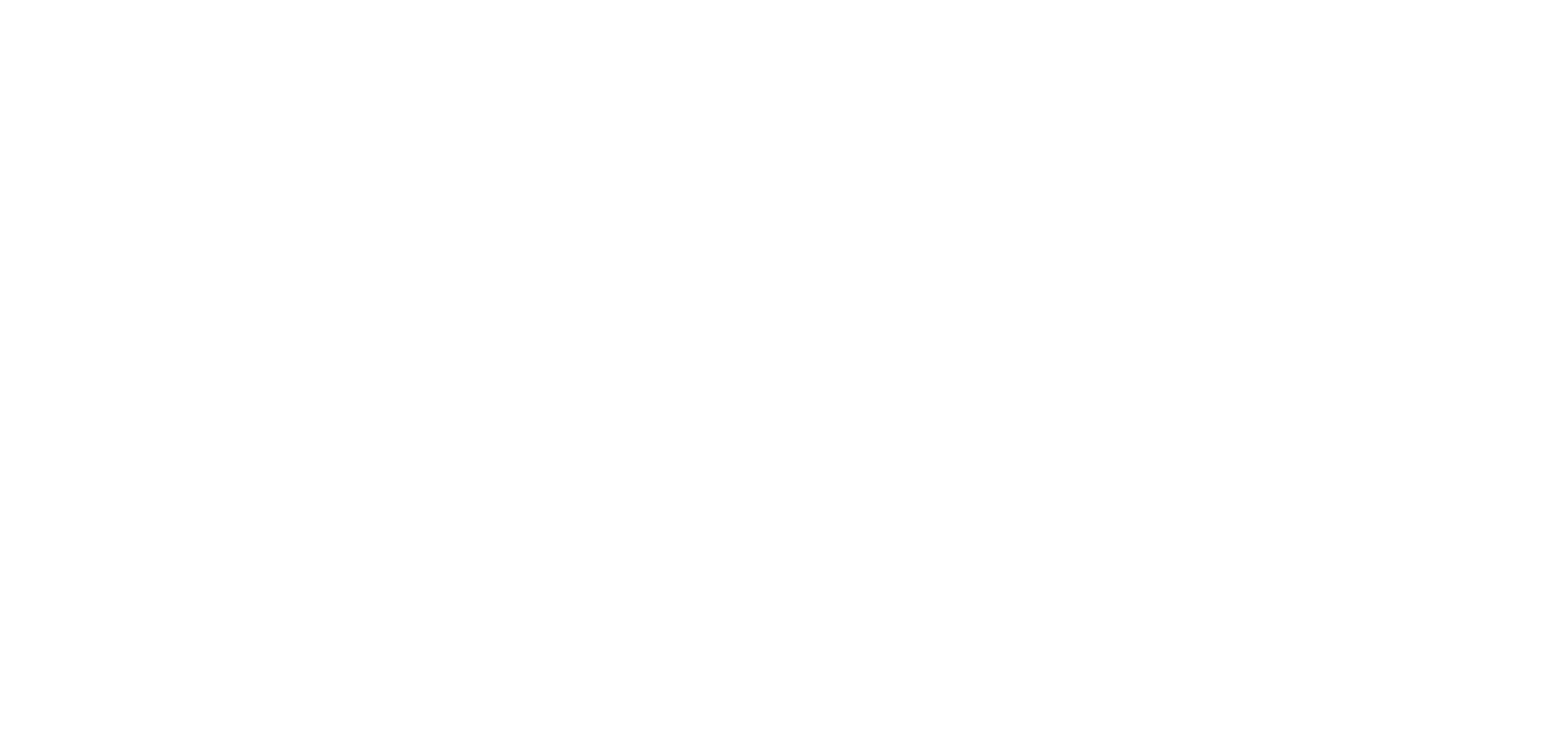 scroll, scrollTop: 0, scrollLeft: 0, axis: both 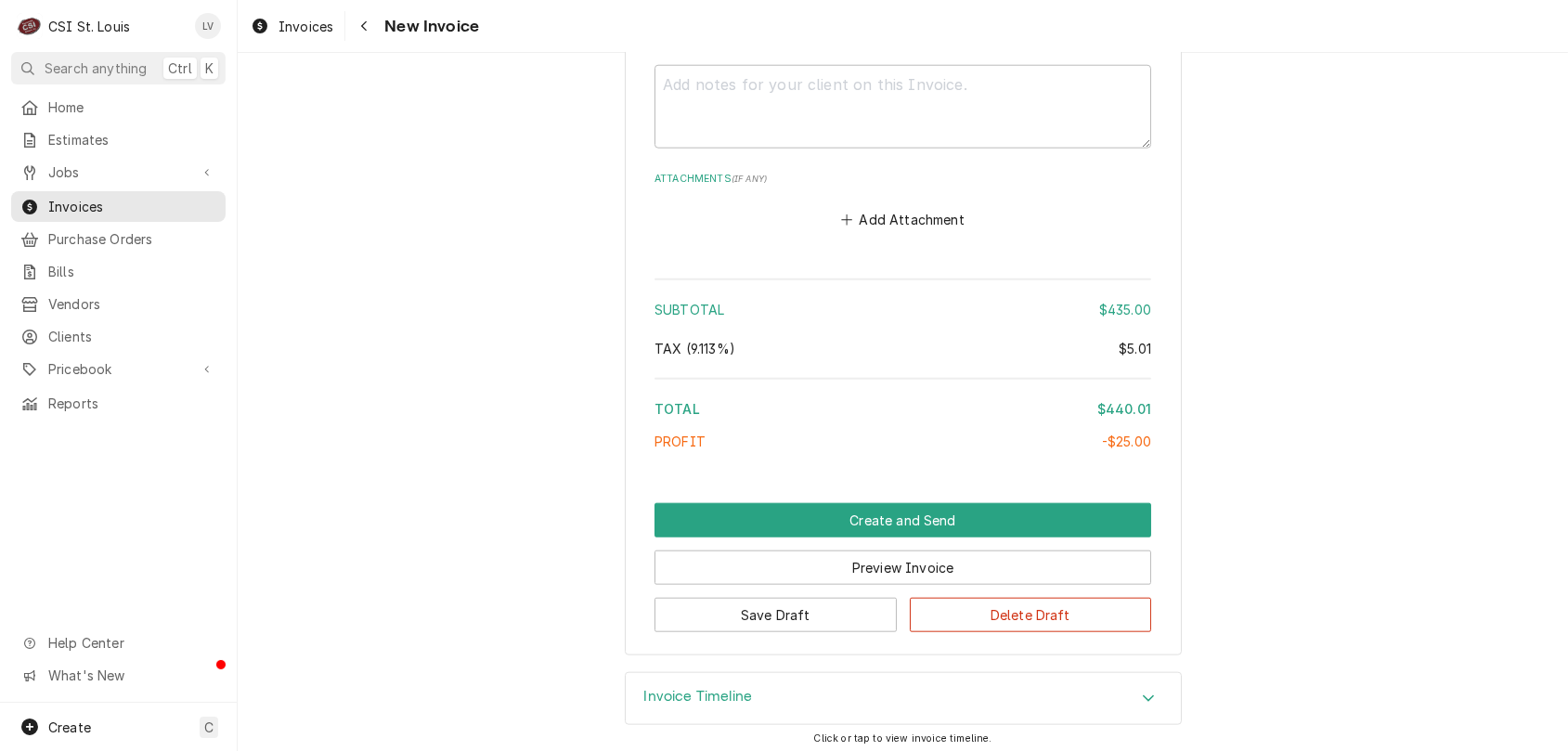 click on "Invoice Timeline" at bounding box center (698, 696) 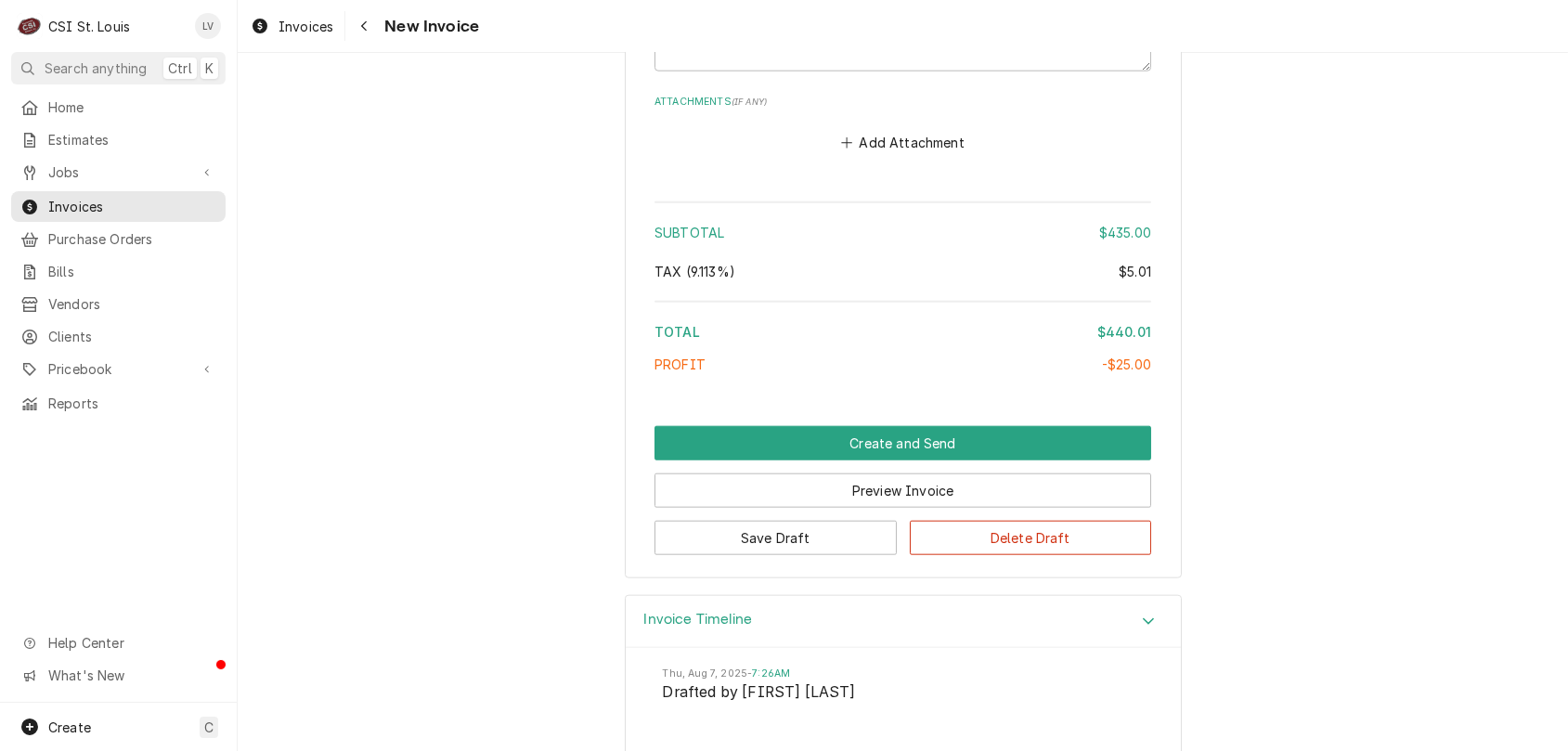 scroll, scrollTop: 5070, scrollLeft: 0, axis: vertical 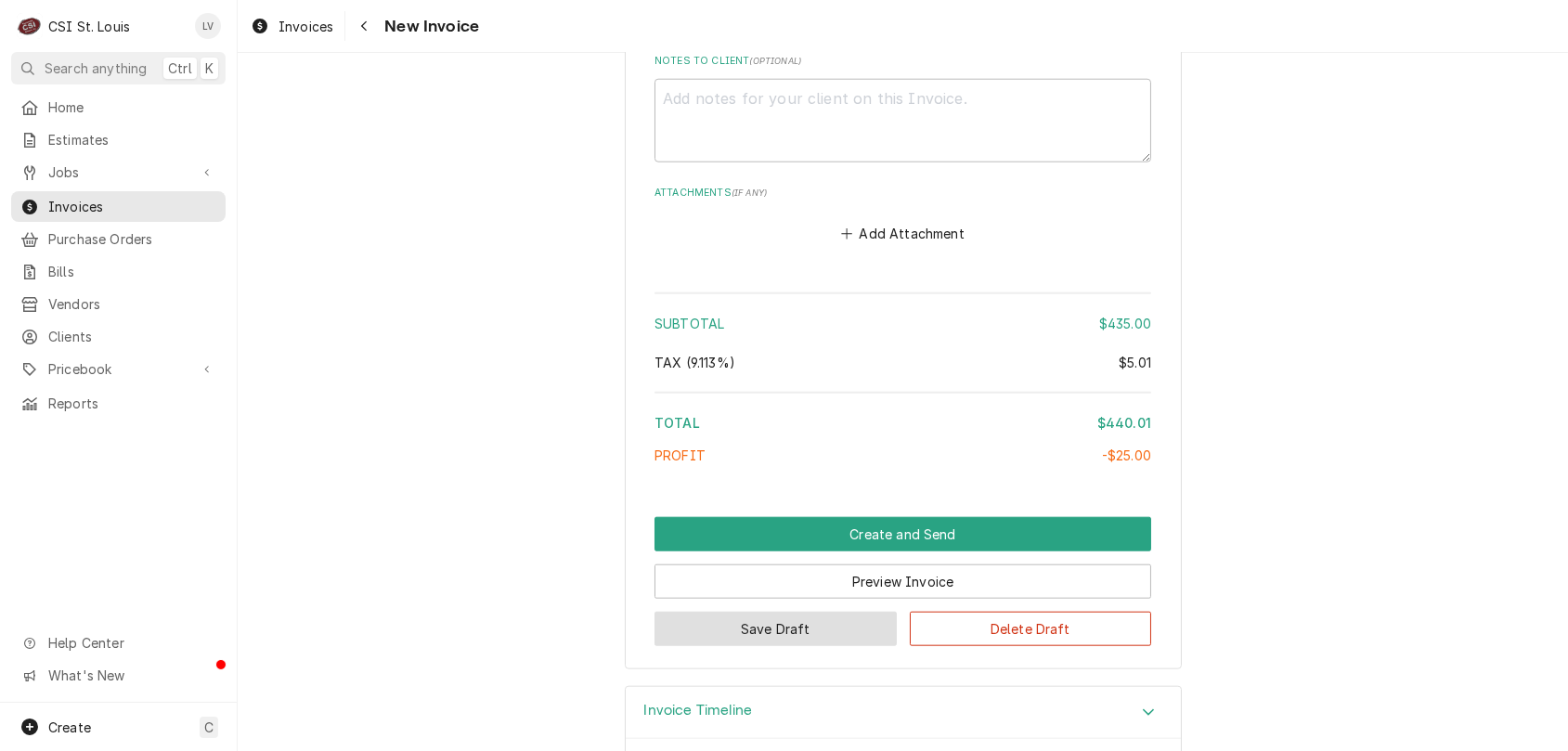 click on "Save Draft" at bounding box center (775, 628) 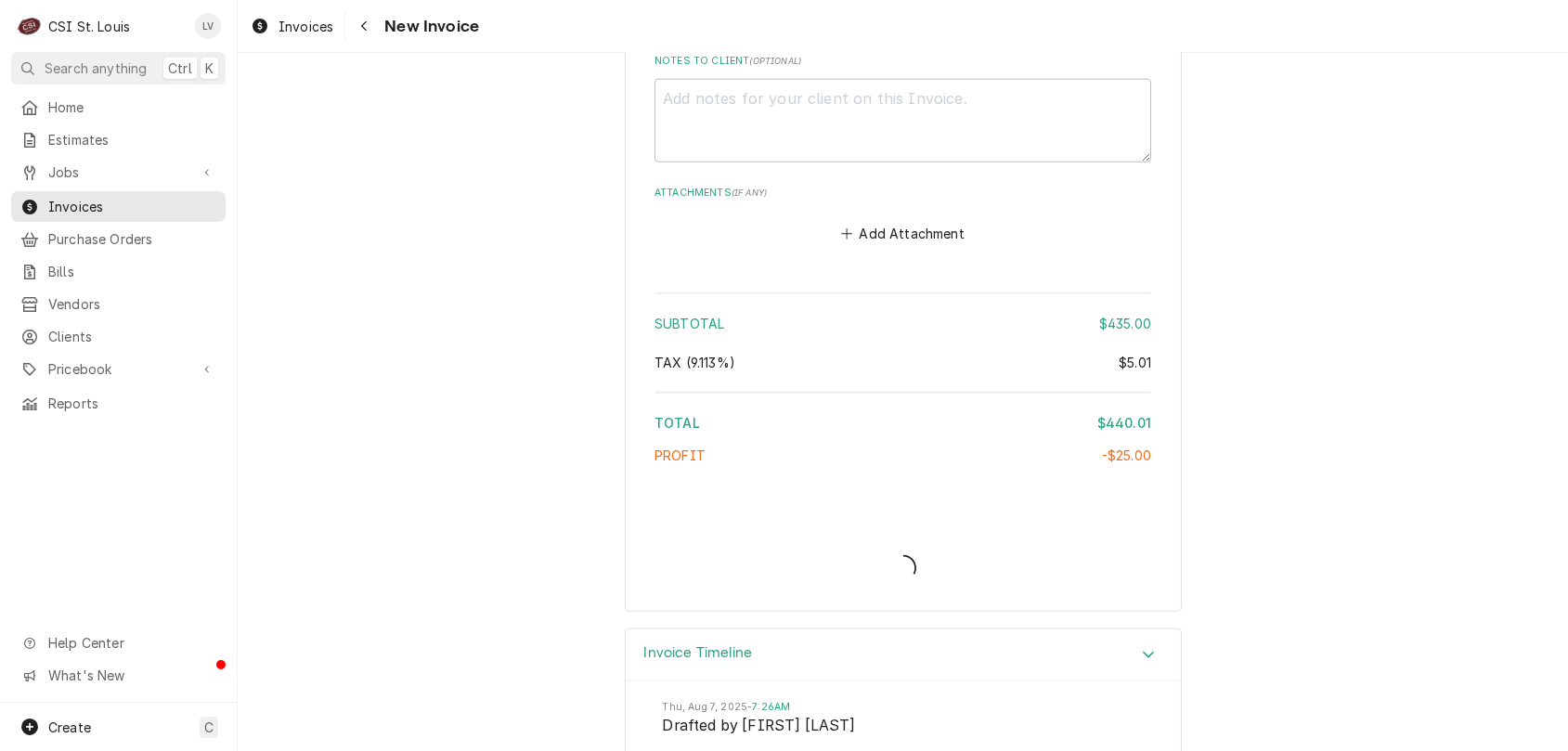 type on "x" 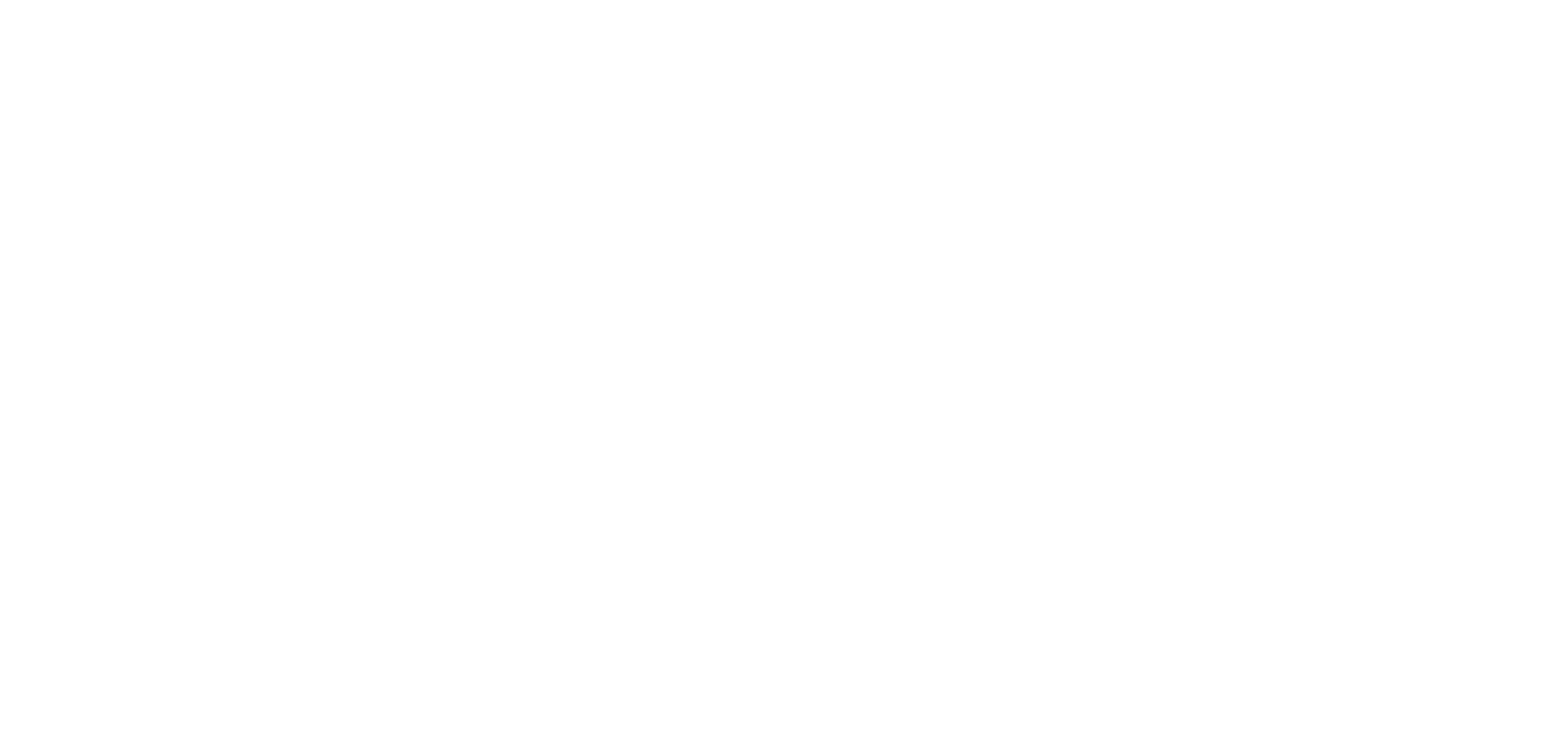 scroll, scrollTop: 0, scrollLeft: 0, axis: both 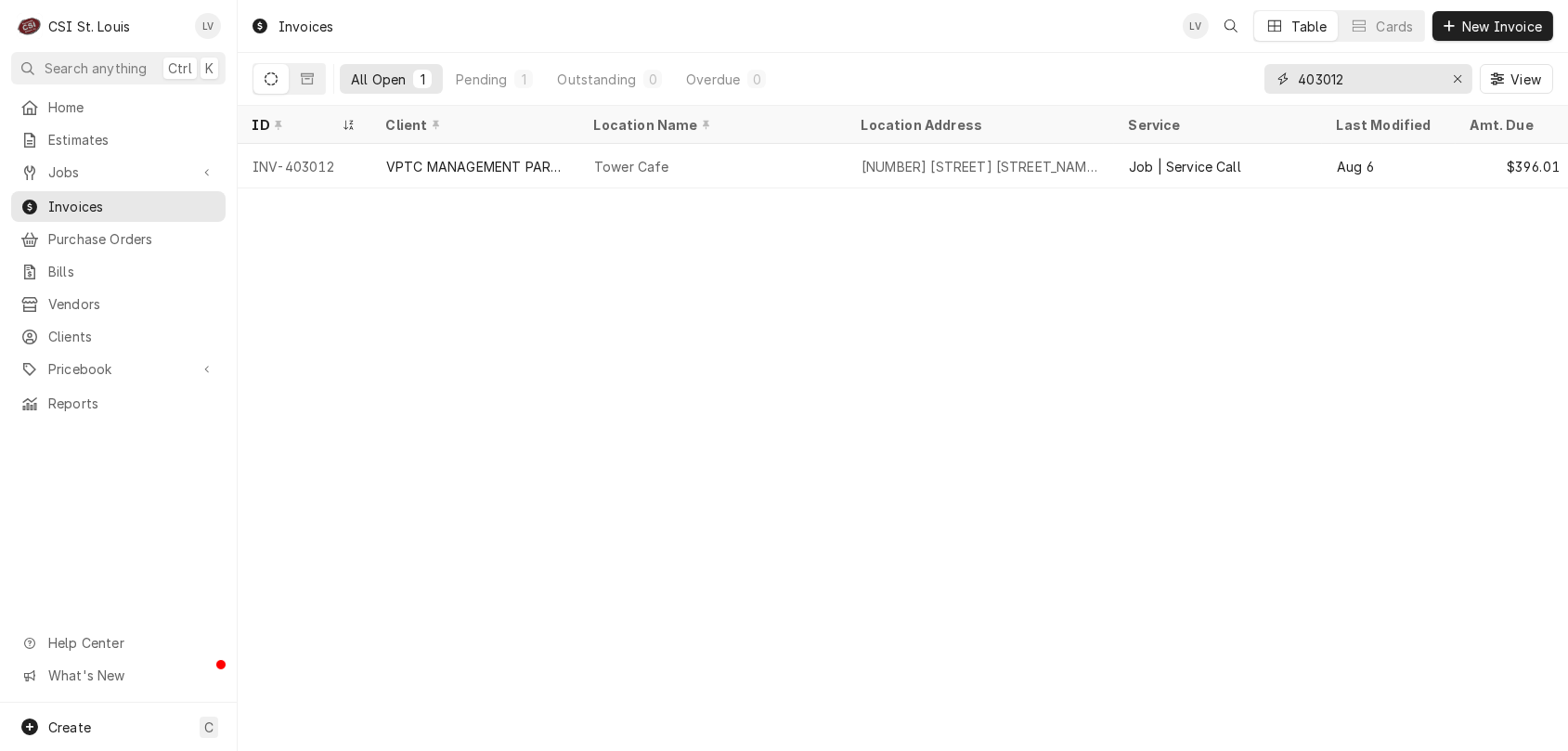 click on "403012" at bounding box center [1367, 79] 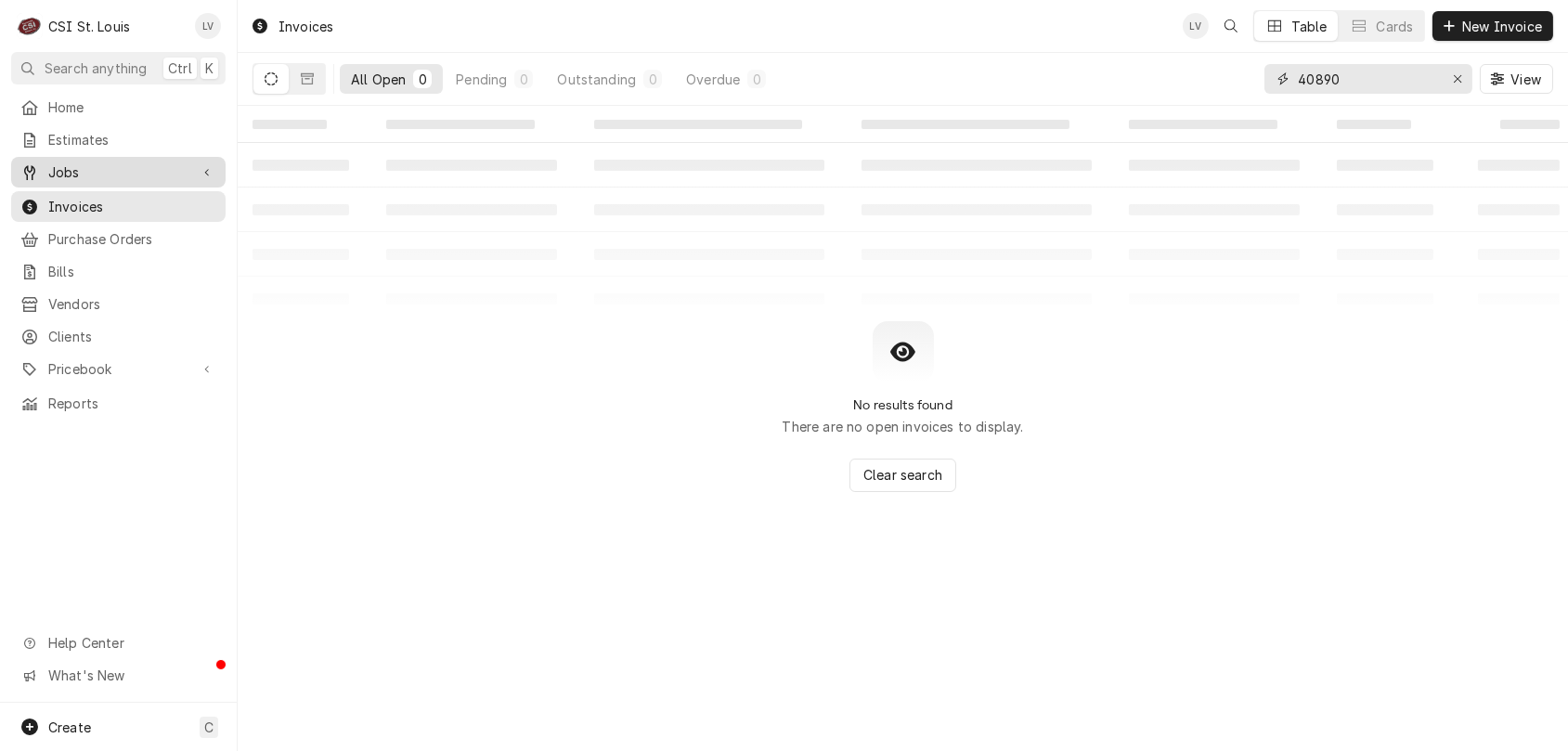 type on "40890" 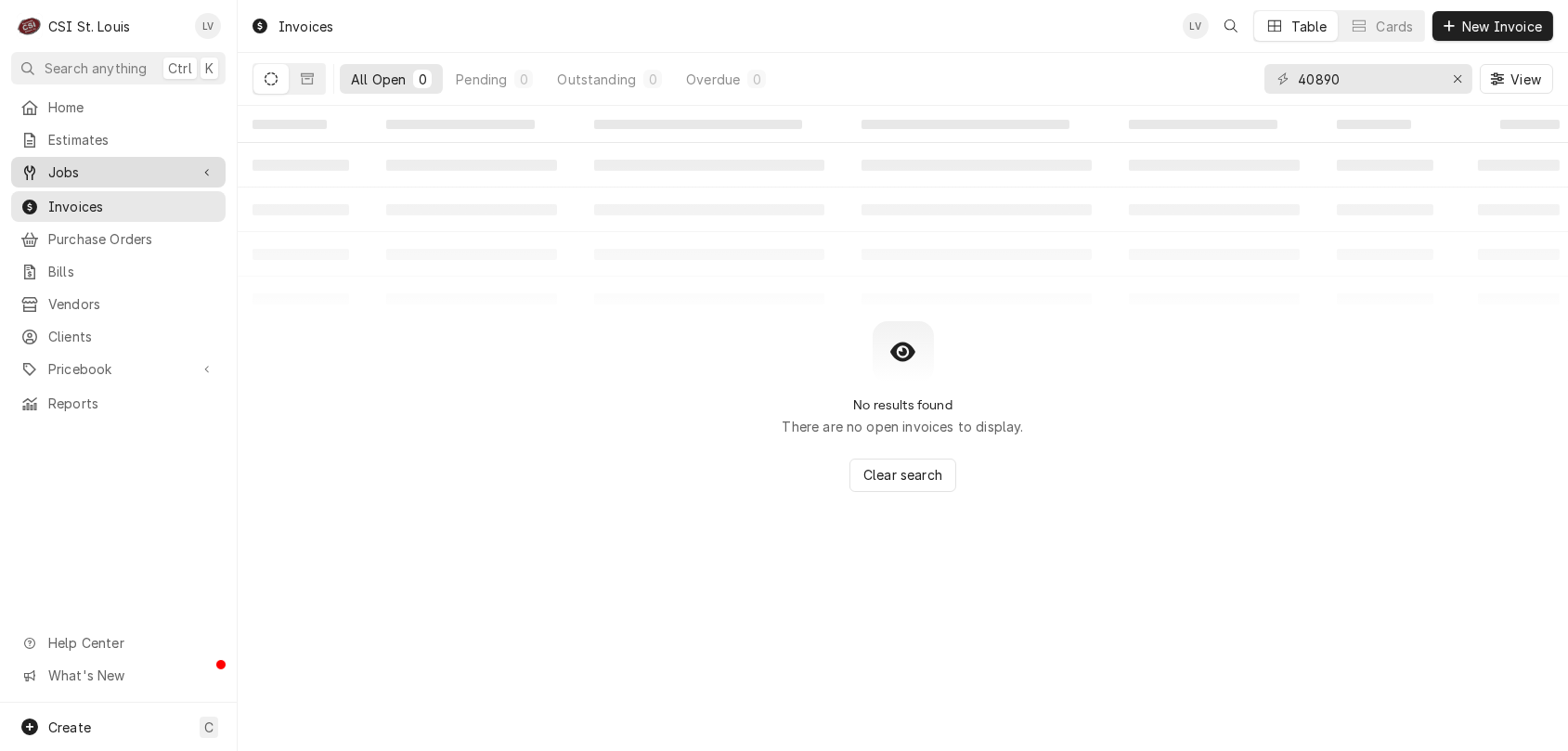 click on "Jobs" at bounding box center (104, 172) 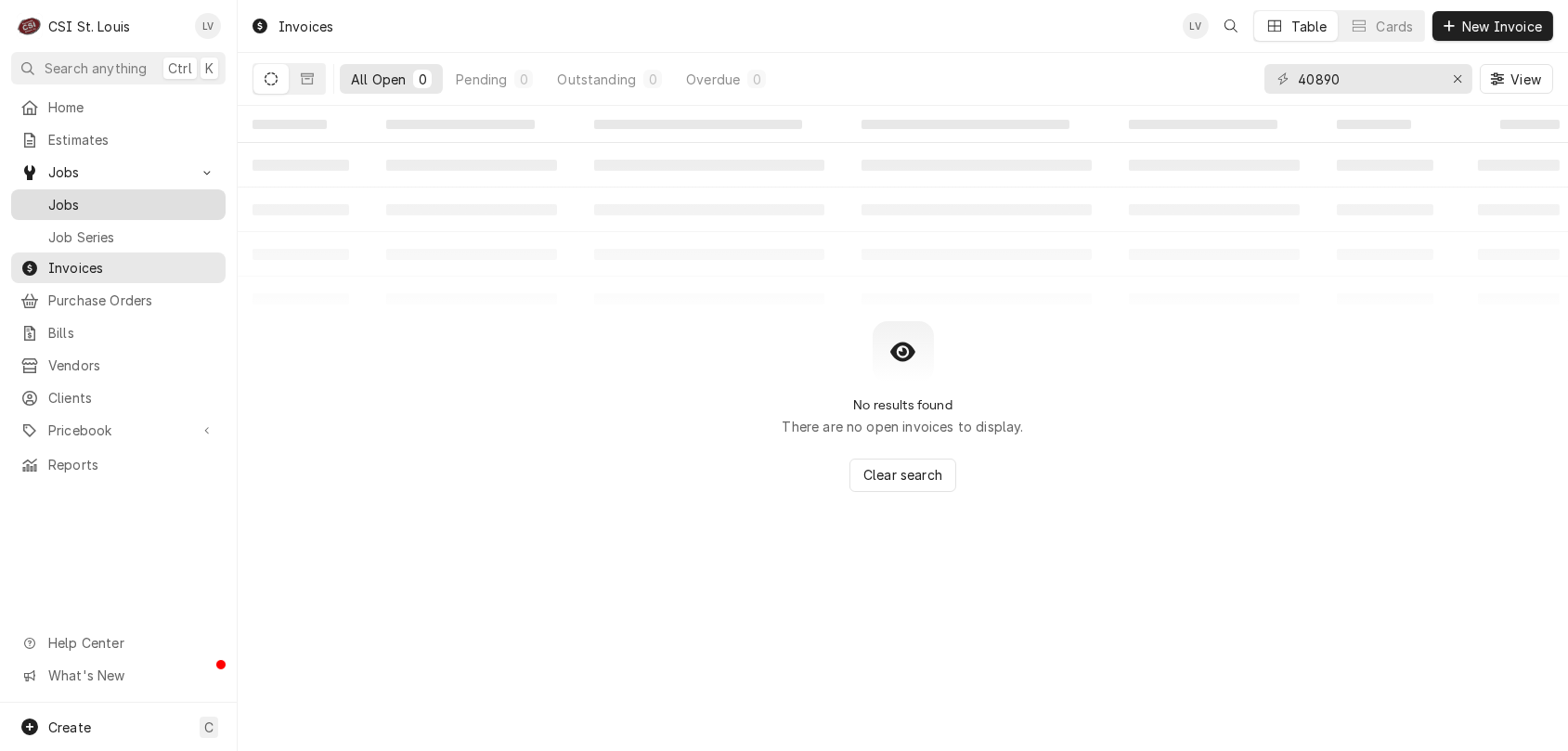 click on "Jobs" at bounding box center (118, 204) 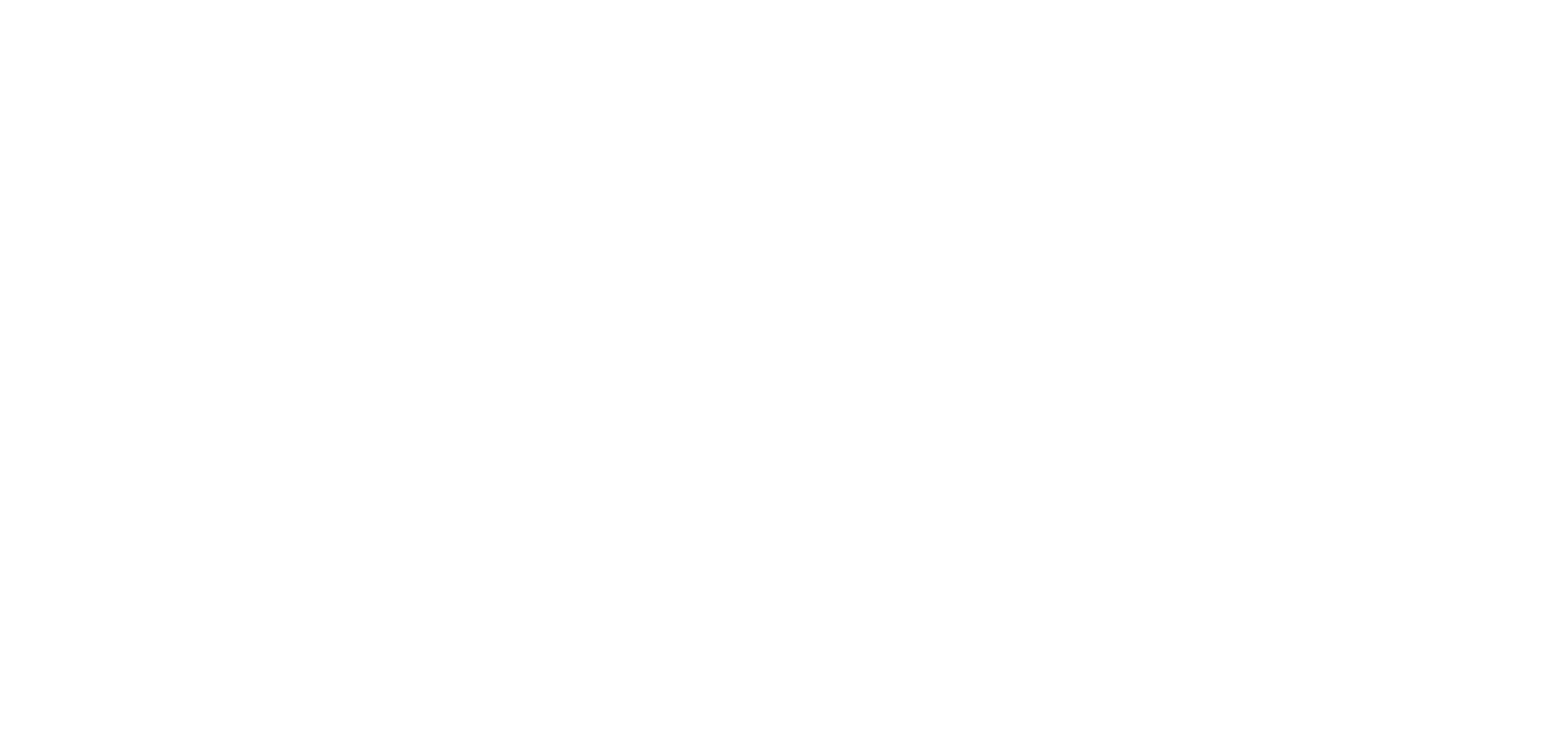 scroll, scrollTop: 0, scrollLeft: 0, axis: both 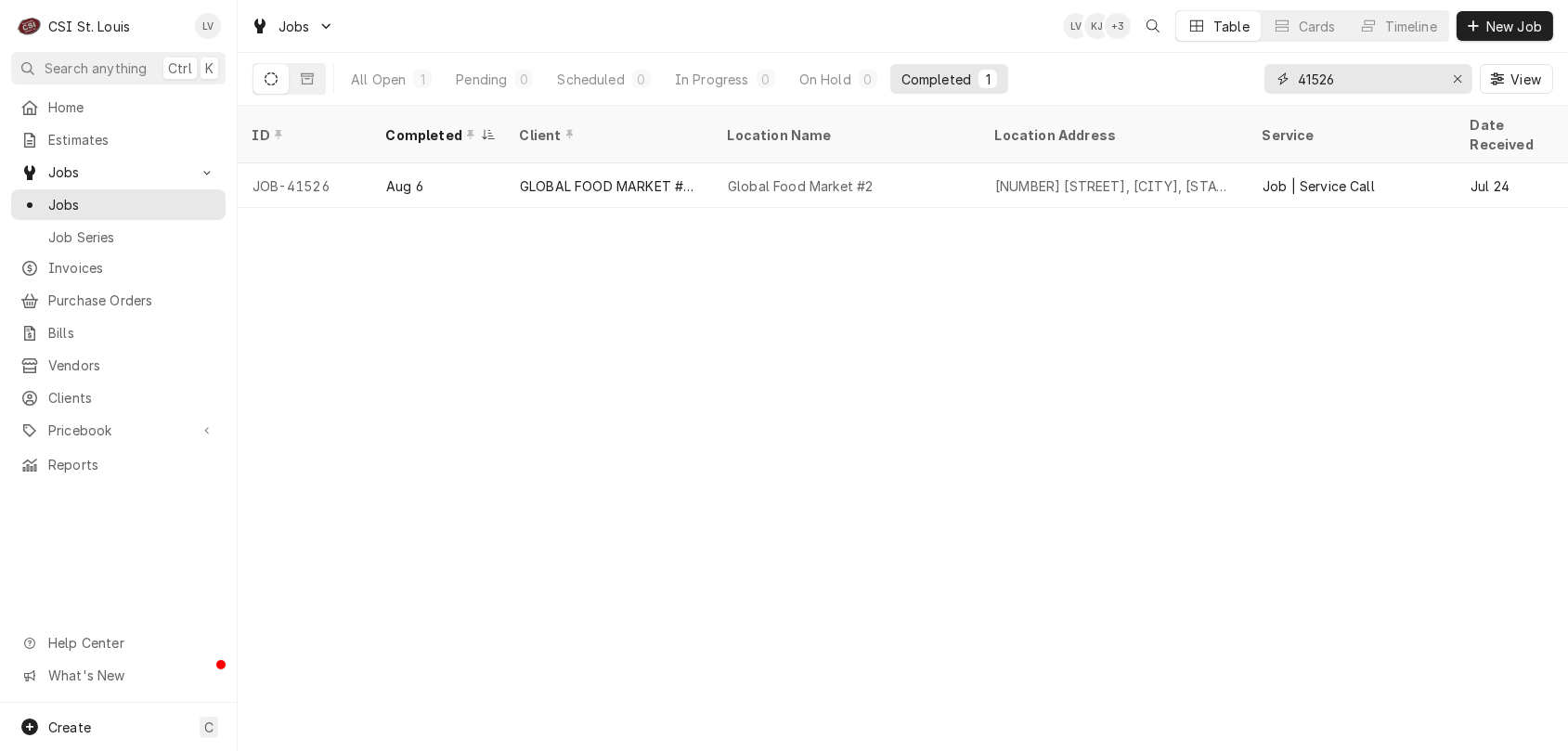 drag, startPoint x: 1348, startPoint y: 76, endPoint x: 1258, endPoint y: 81, distance: 90.138782 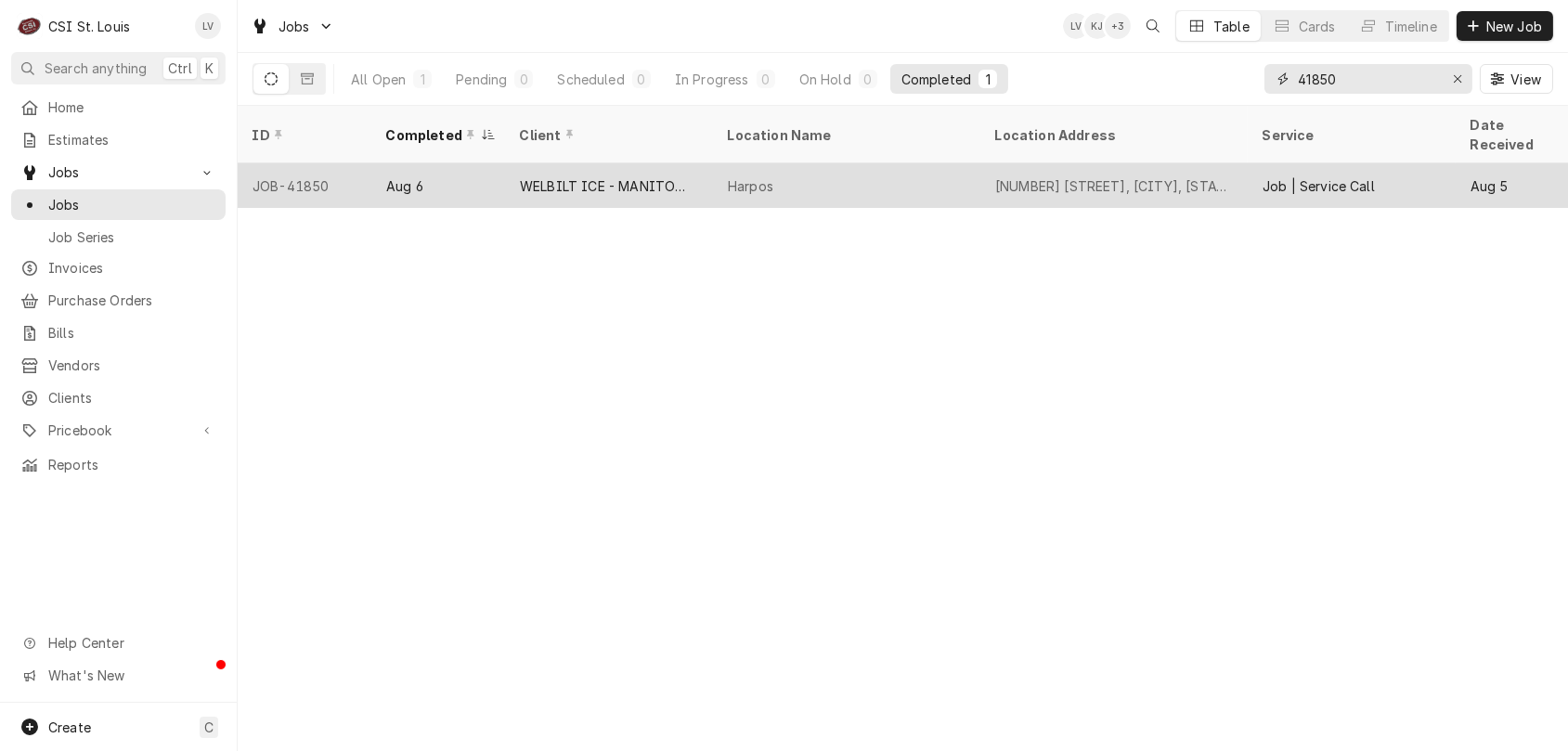 type on "41850" 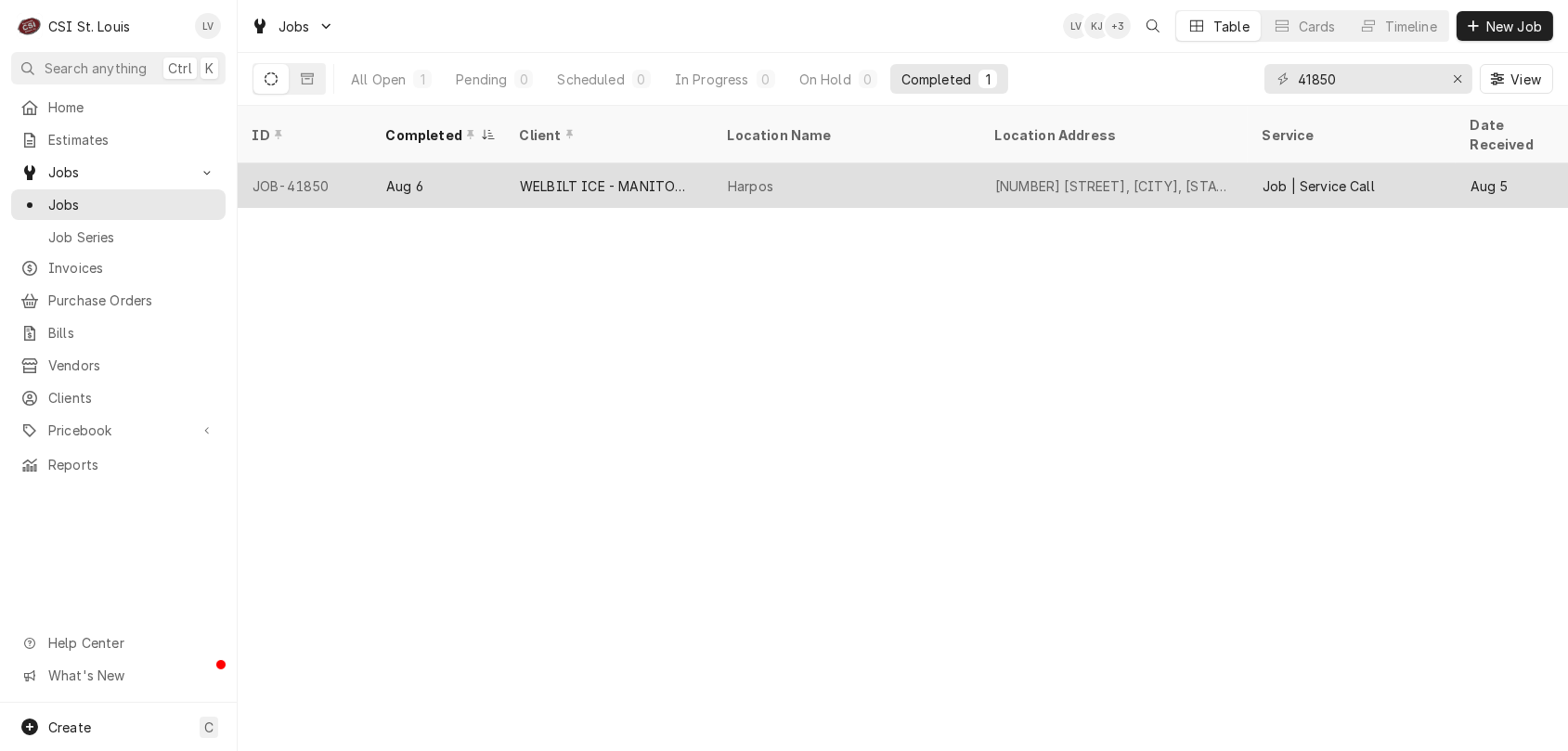 click on "WELBILT ICE - MANITOWOC ICE" at bounding box center (609, 186) 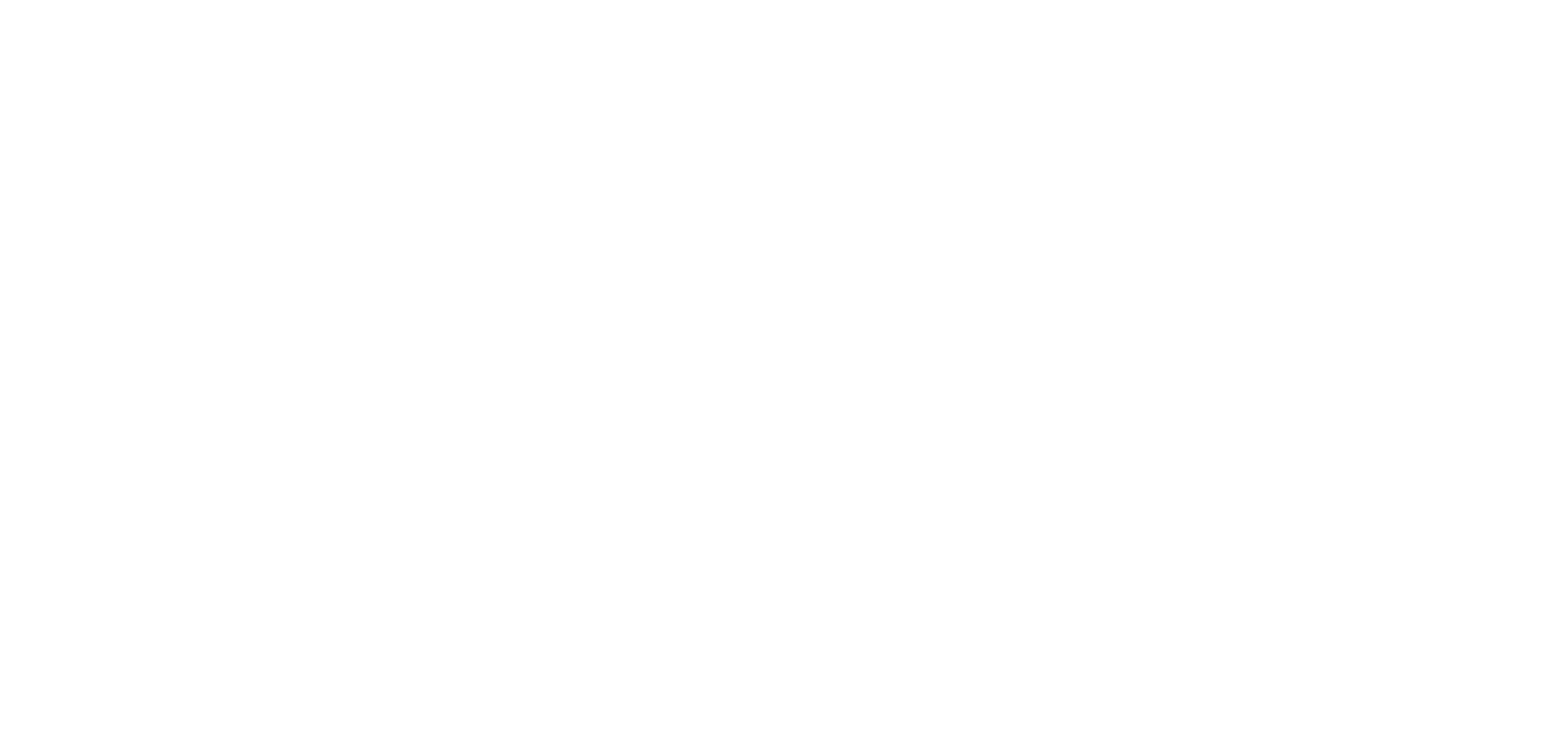 scroll, scrollTop: 0, scrollLeft: 0, axis: both 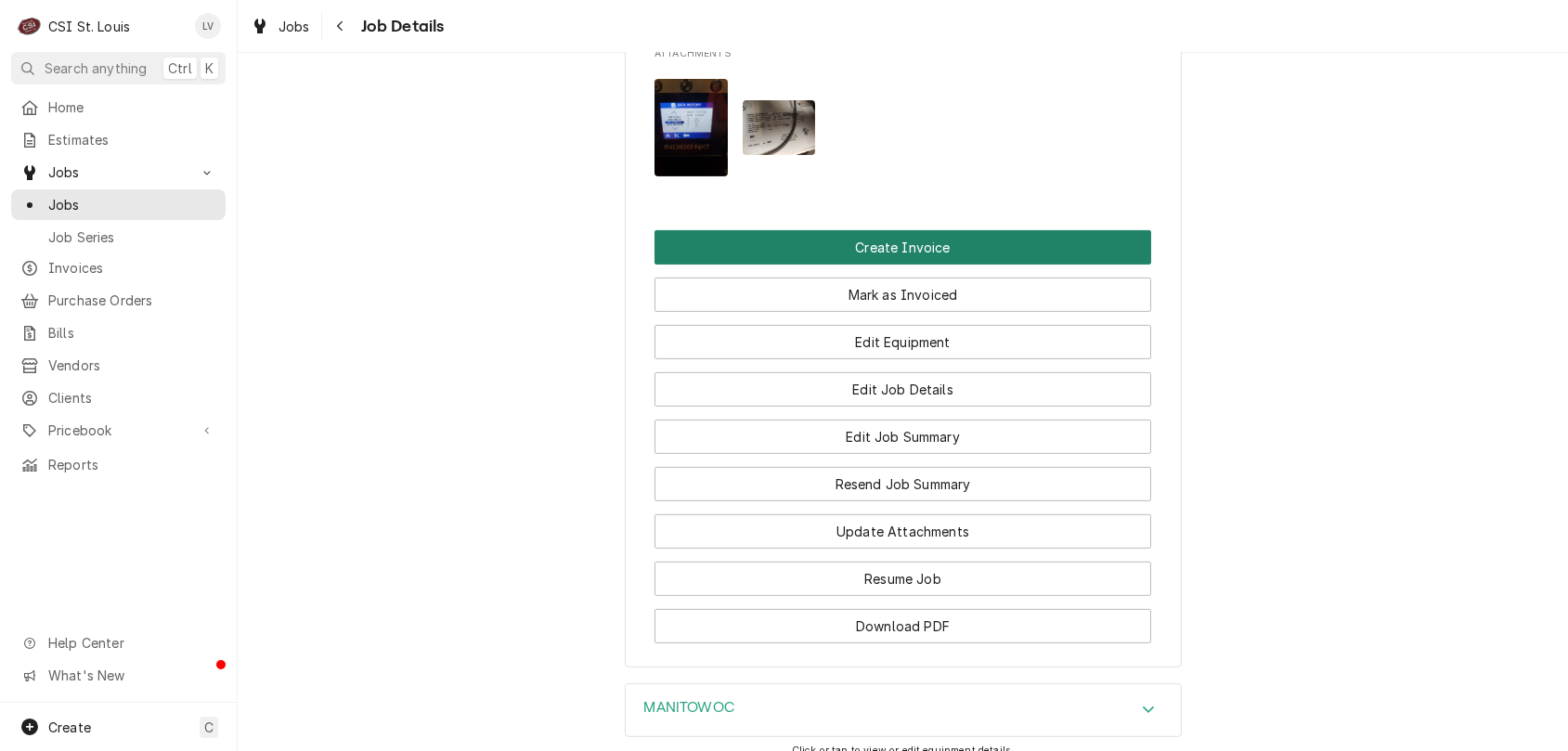 click on "Create Invoice" at bounding box center [902, 247] 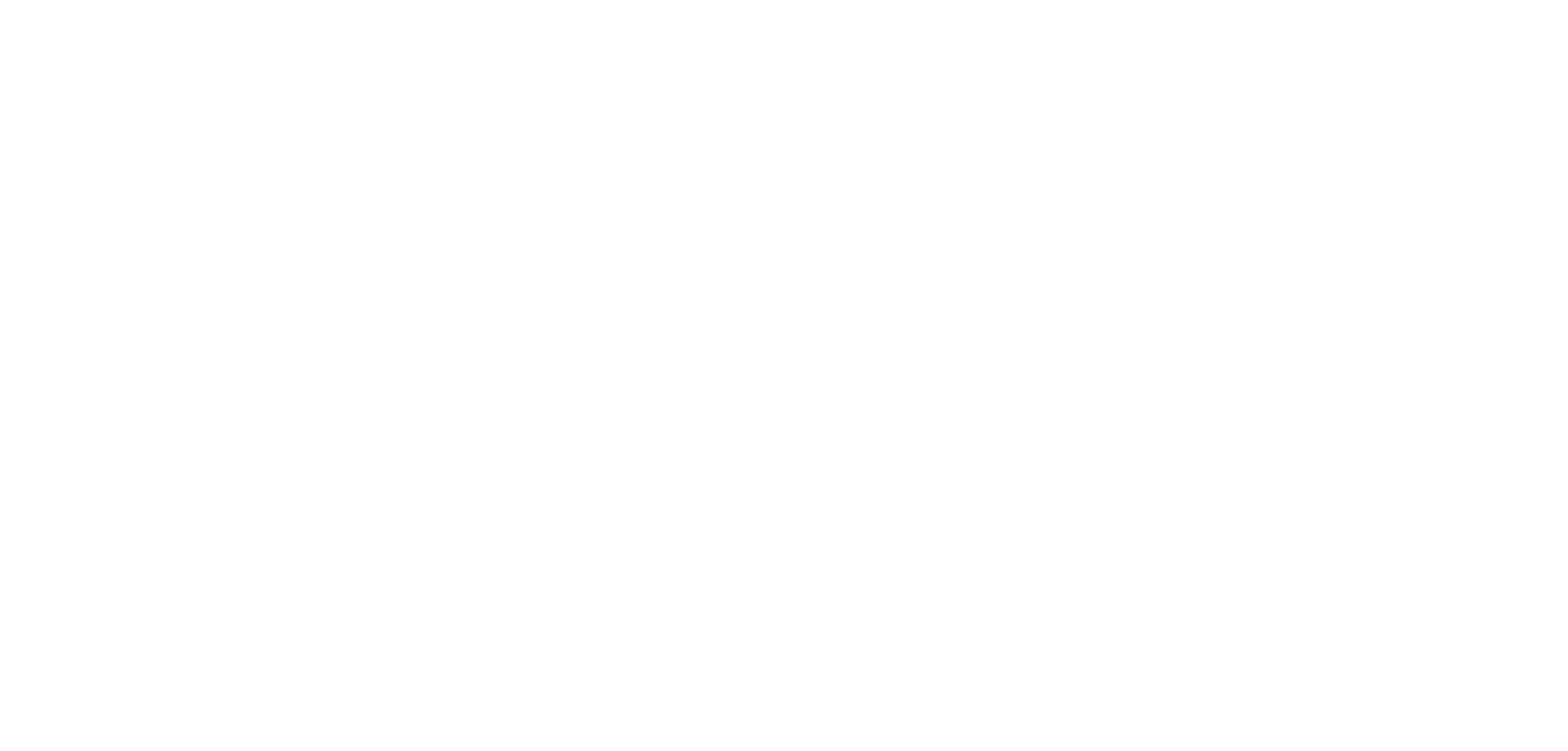 scroll, scrollTop: 0, scrollLeft: 0, axis: both 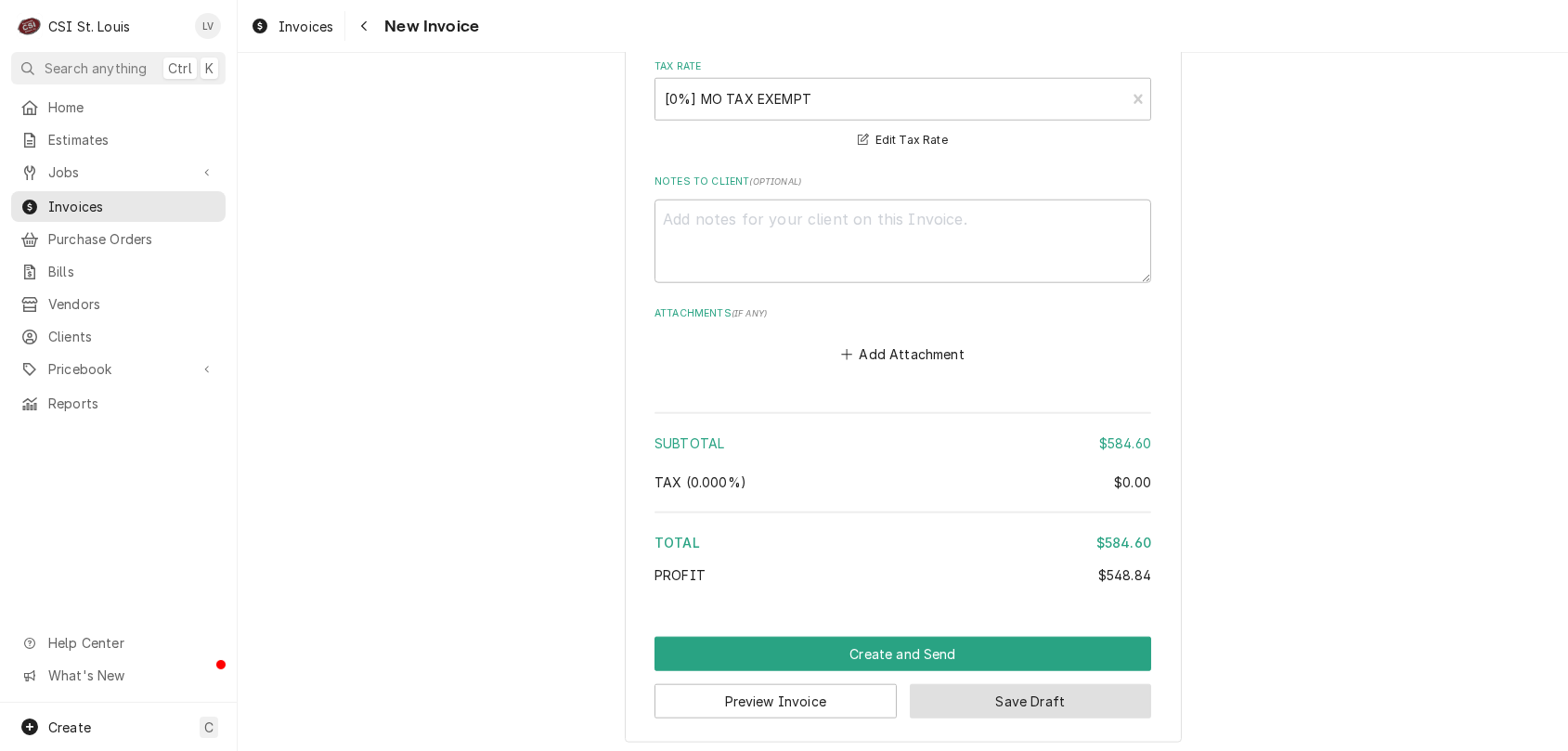 click on "Save Draft" at bounding box center (1030, 701) 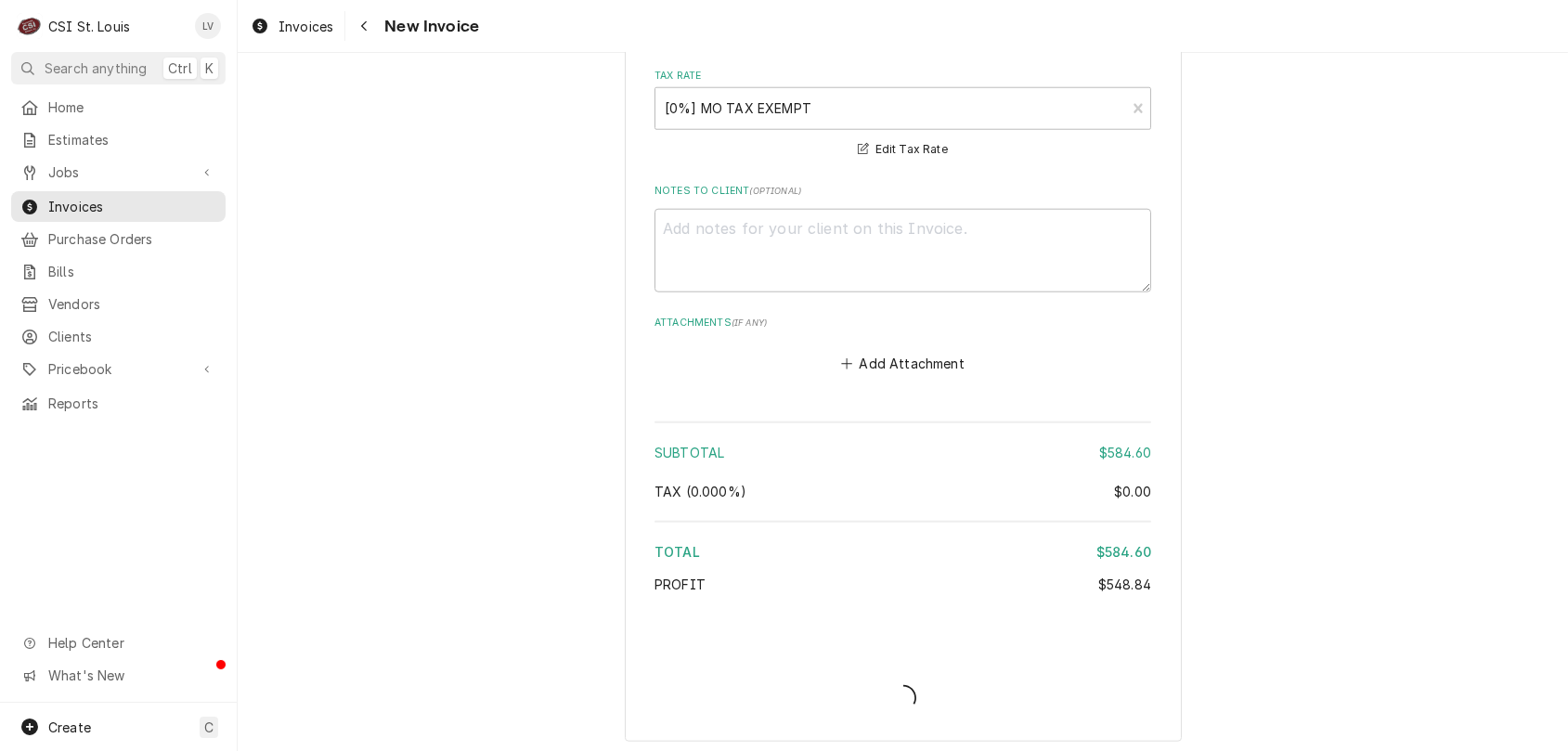 type on "x" 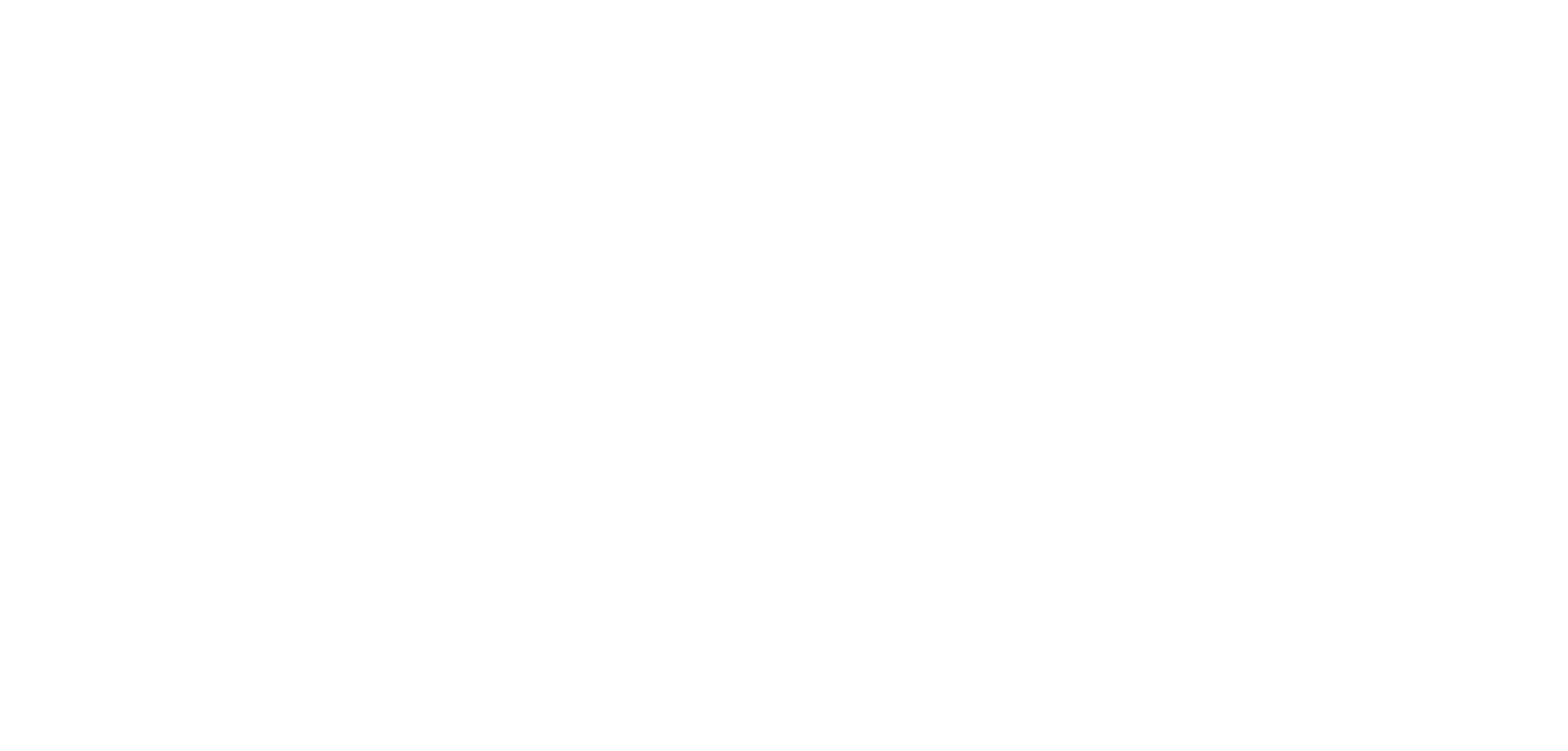 scroll, scrollTop: 0, scrollLeft: 0, axis: both 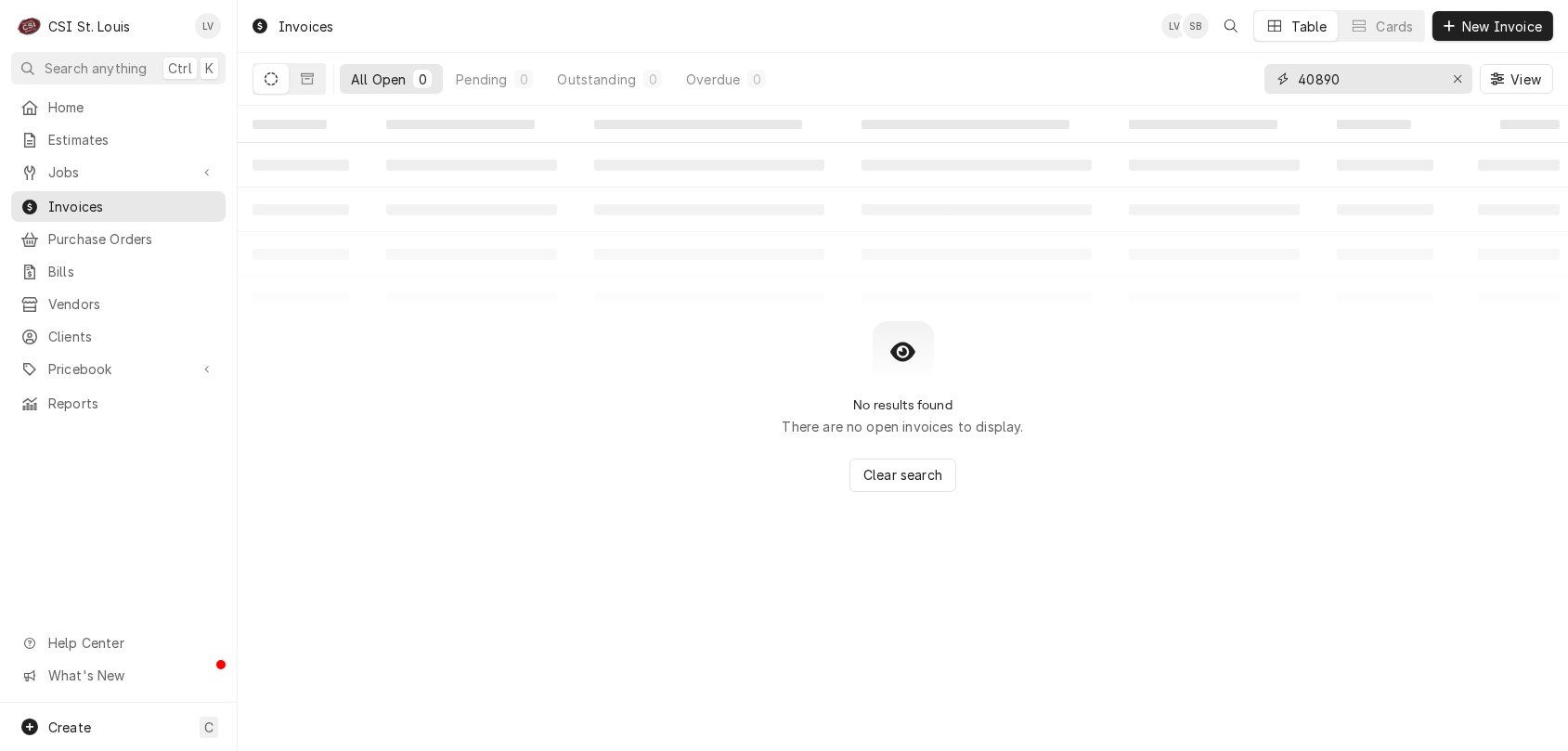 drag, startPoint x: 1345, startPoint y: 83, endPoint x: 1278, endPoint y: 83, distance: 67 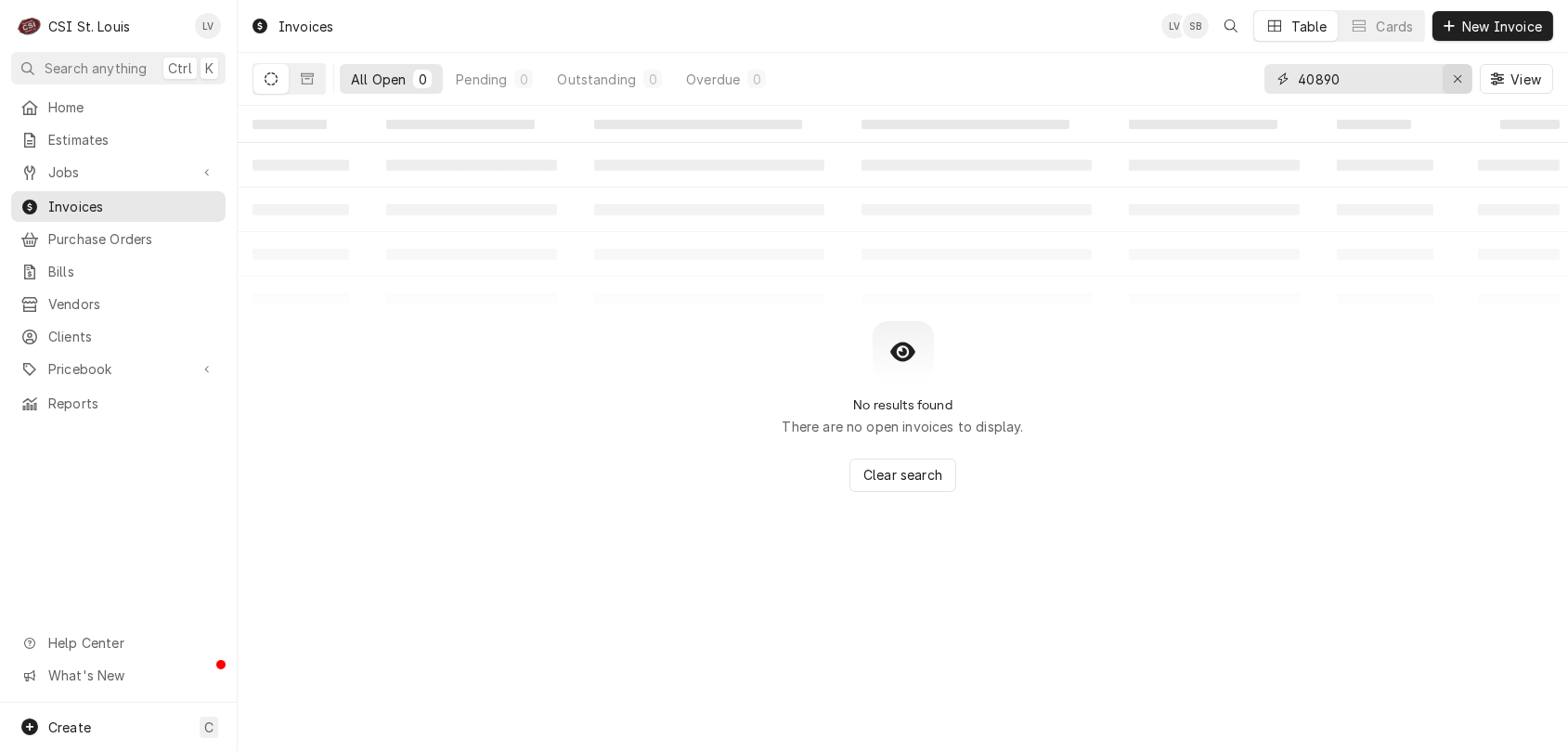 click 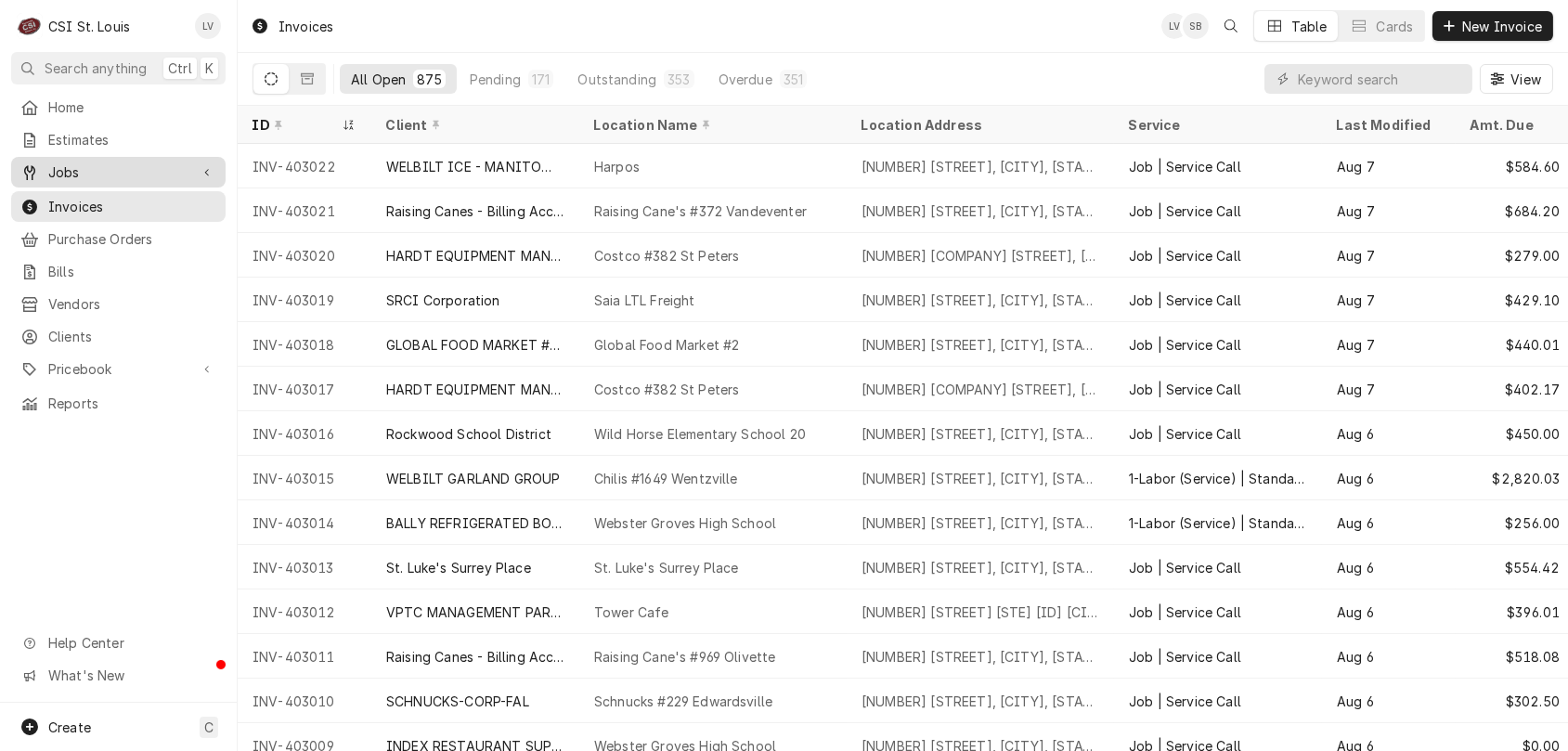 click on "Jobs" at bounding box center [118, 172] 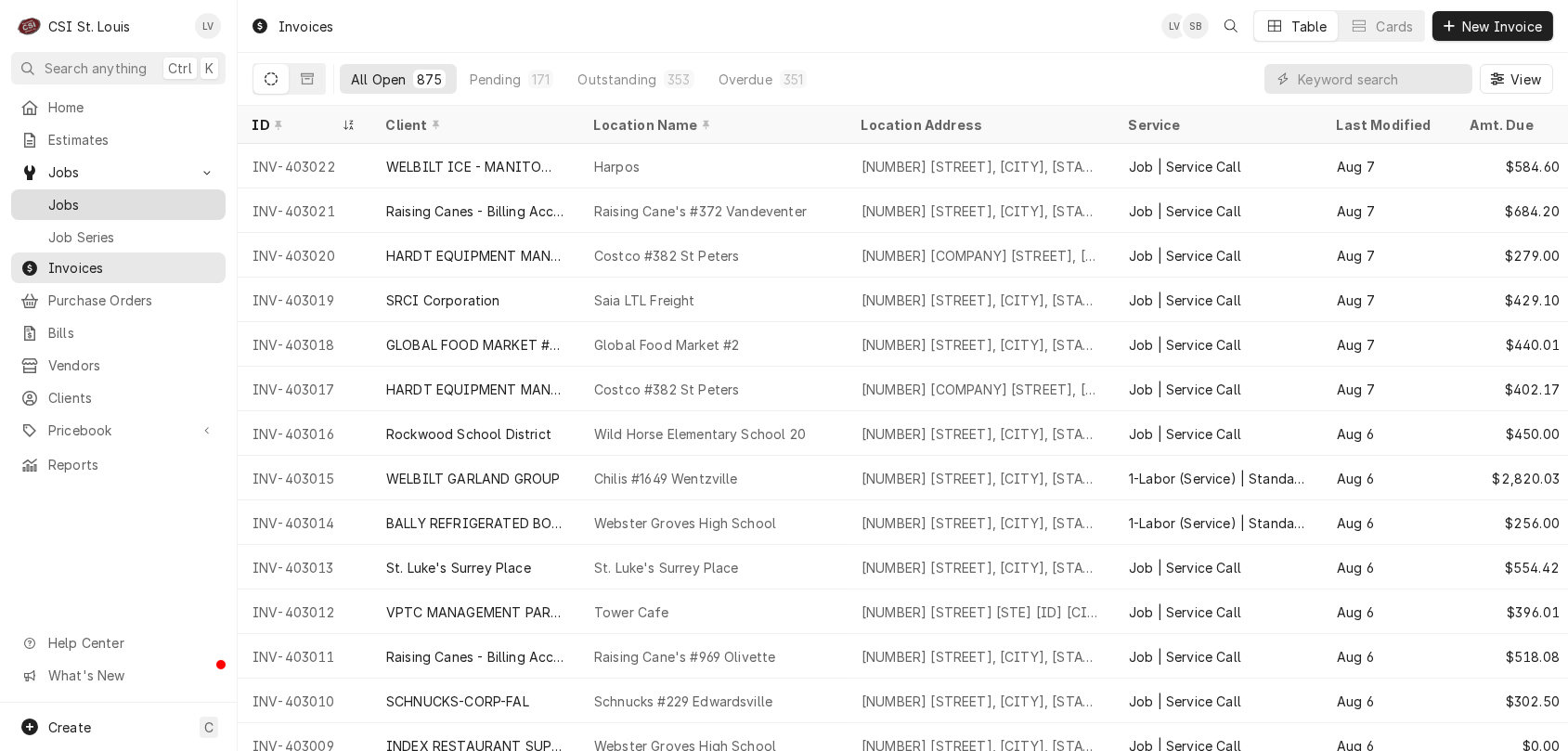 click on "Jobs" at bounding box center (132, 204) 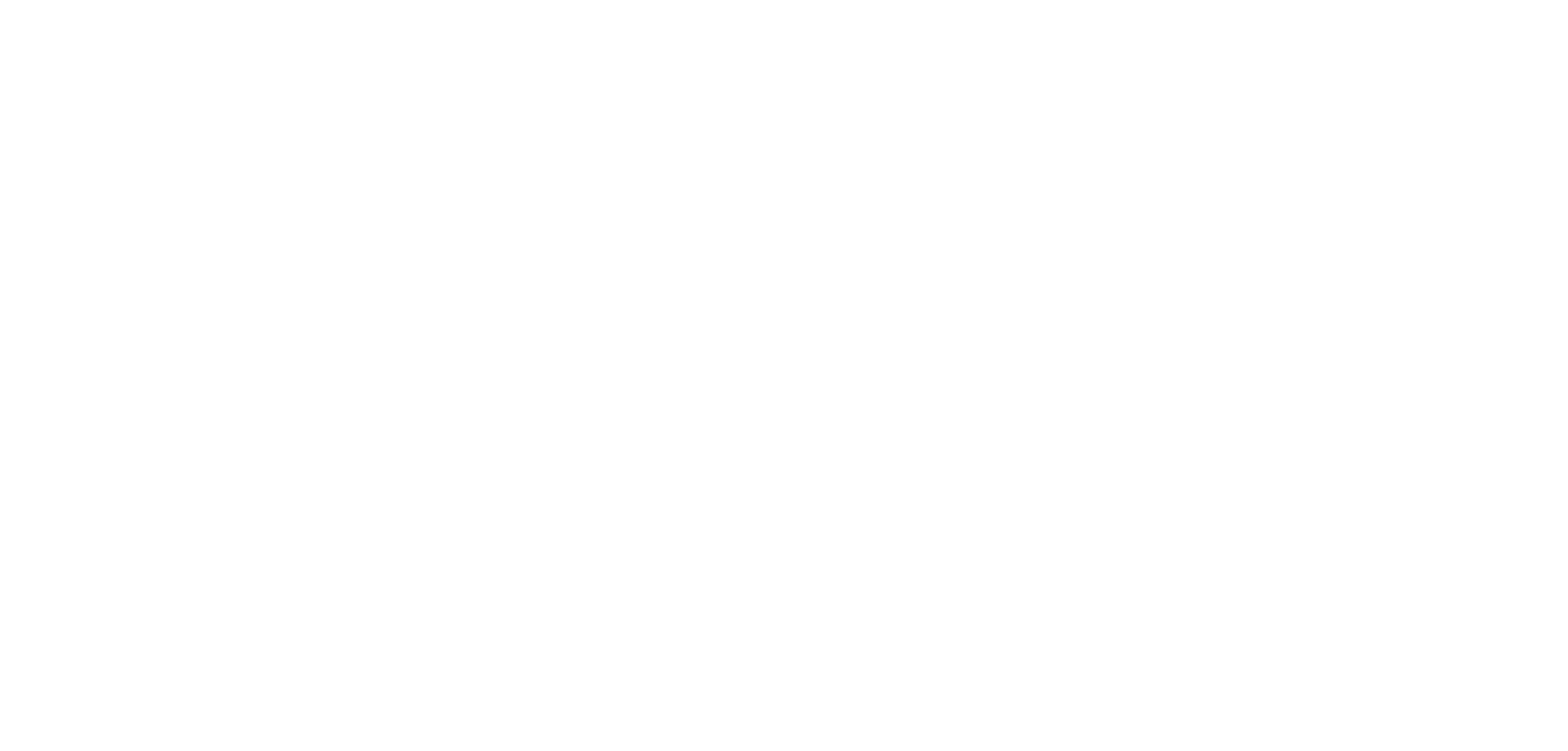 scroll, scrollTop: 0, scrollLeft: 0, axis: both 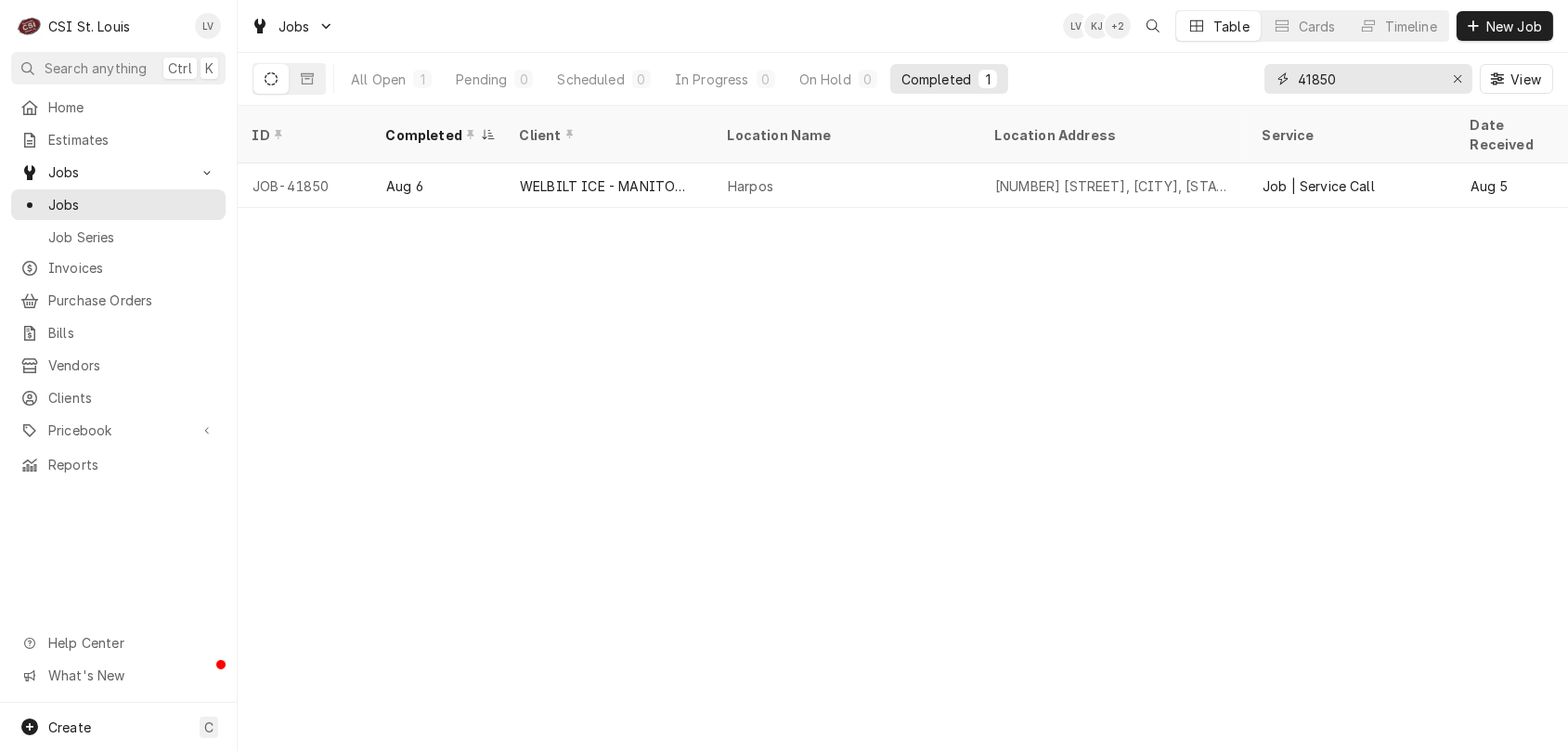 click on "41850" at bounding box center [1367, 79] 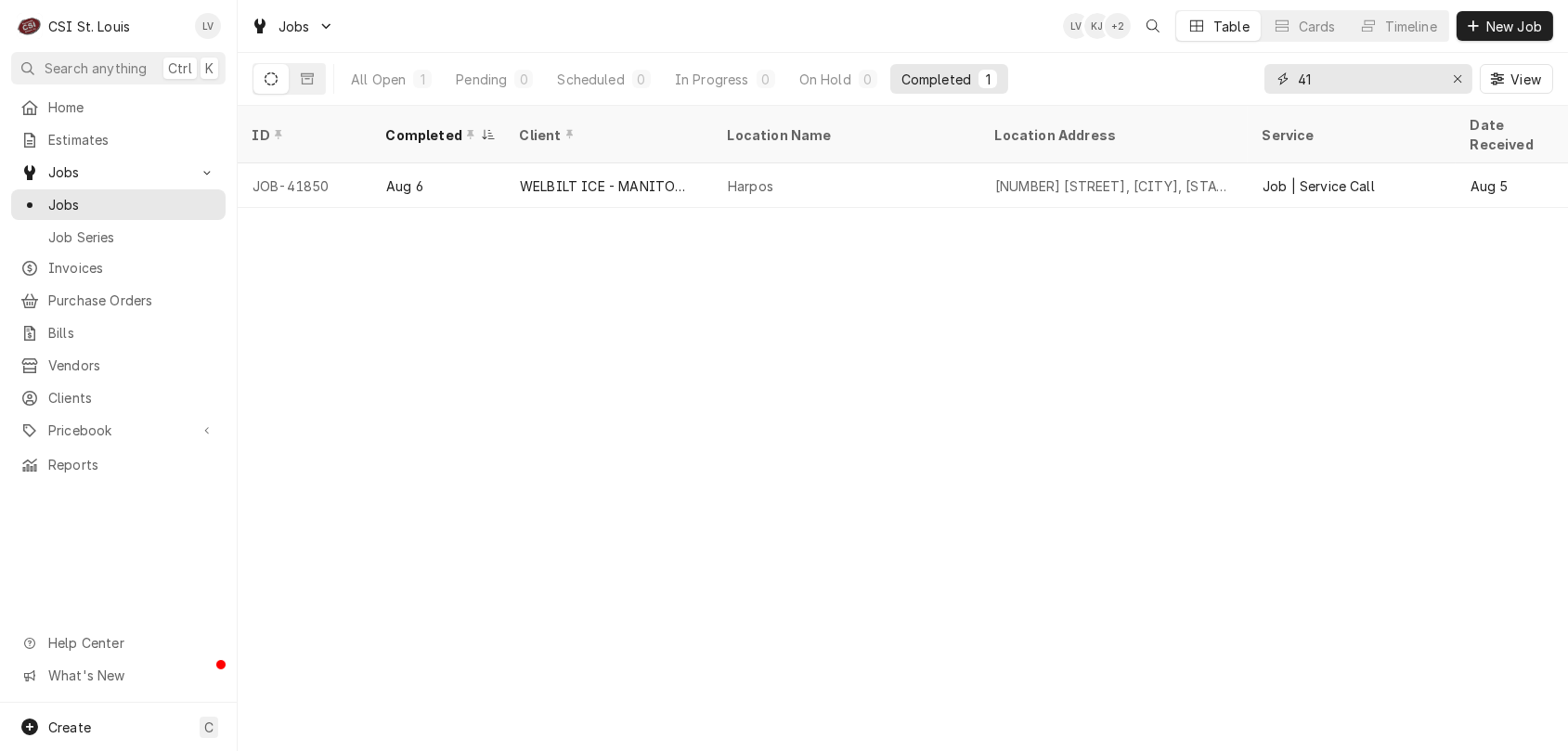 type on "4" 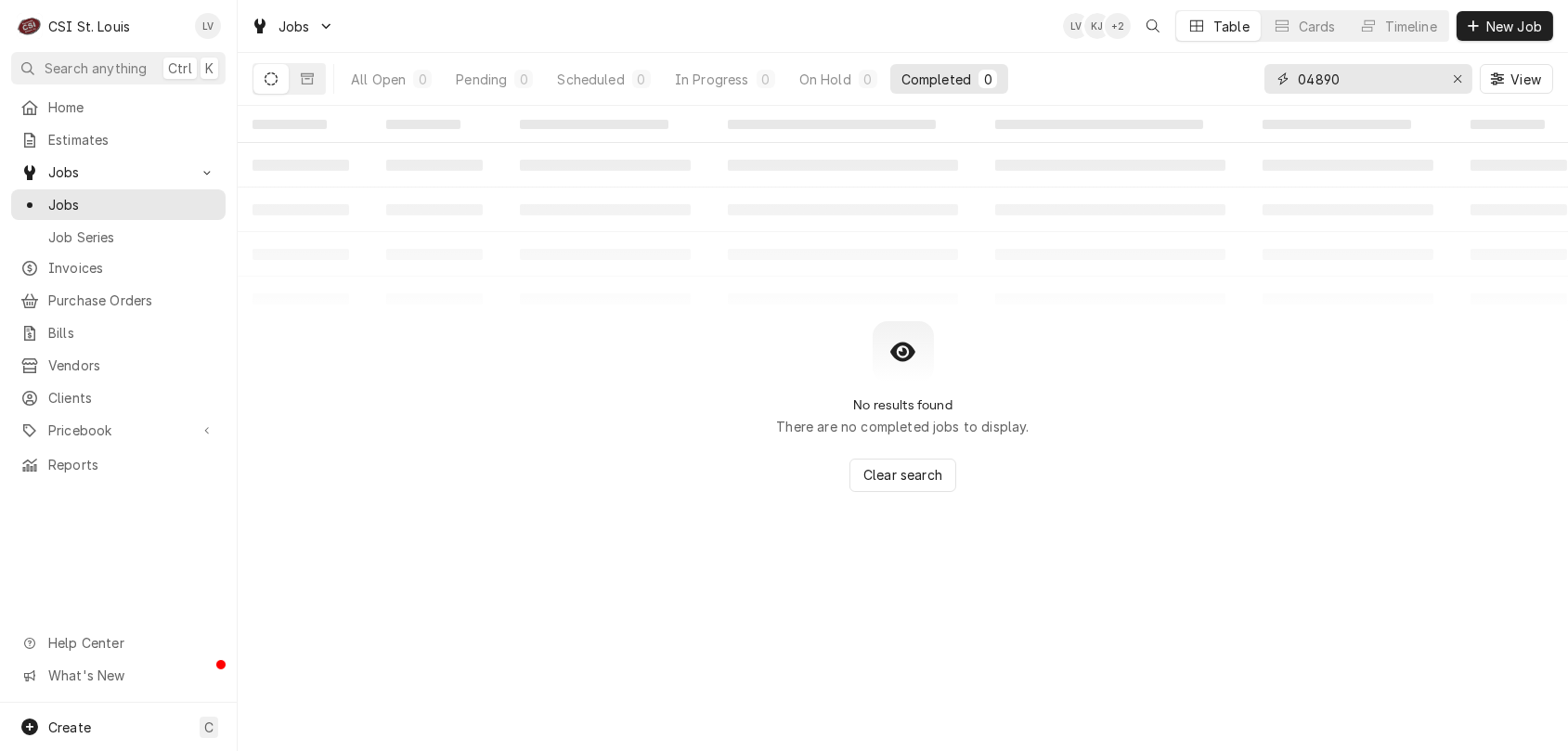 drag, startPoint x: 1340, startPoint y: 77, endPoint x: 1241, endPoint y: 93, distance: 100.2846 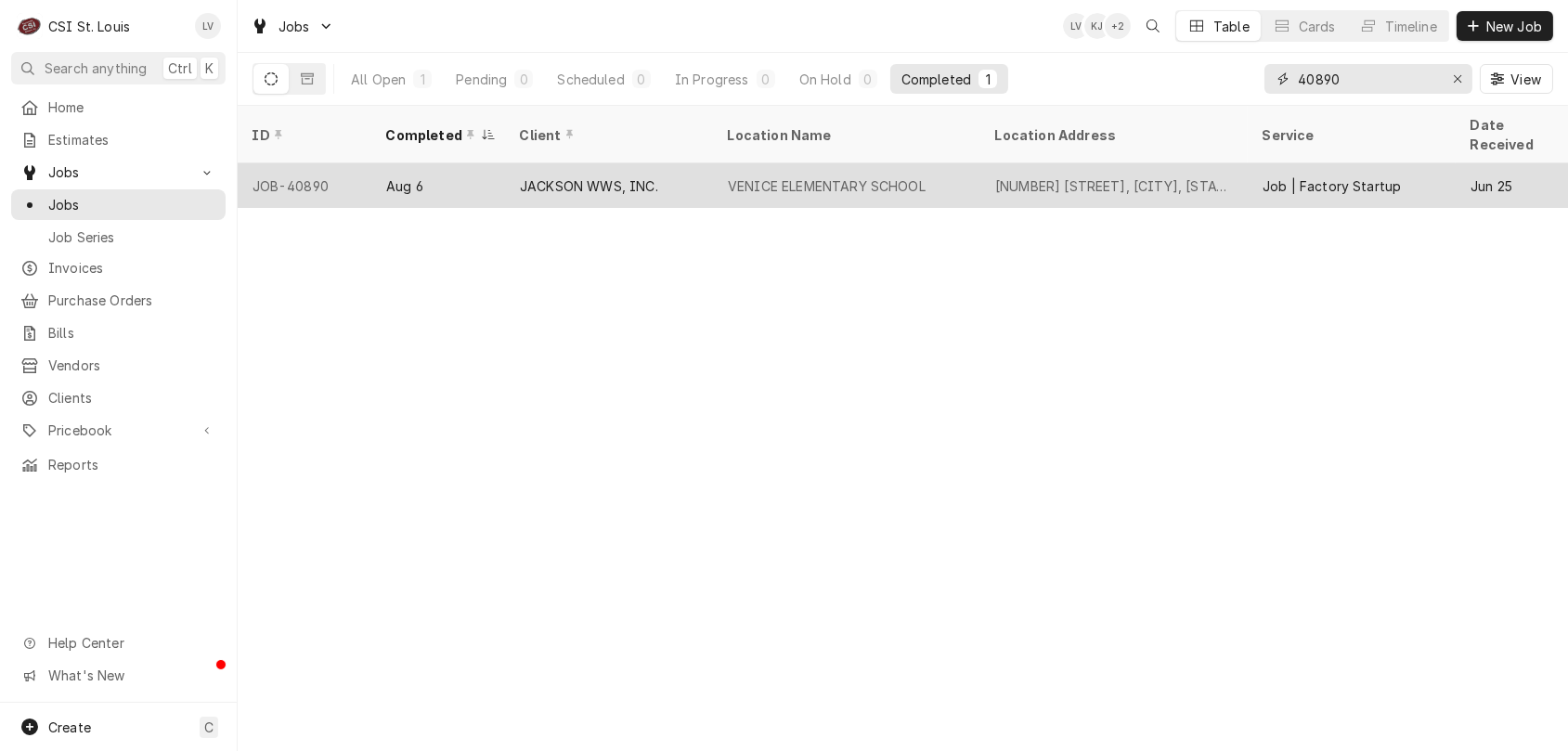 type on "40890" 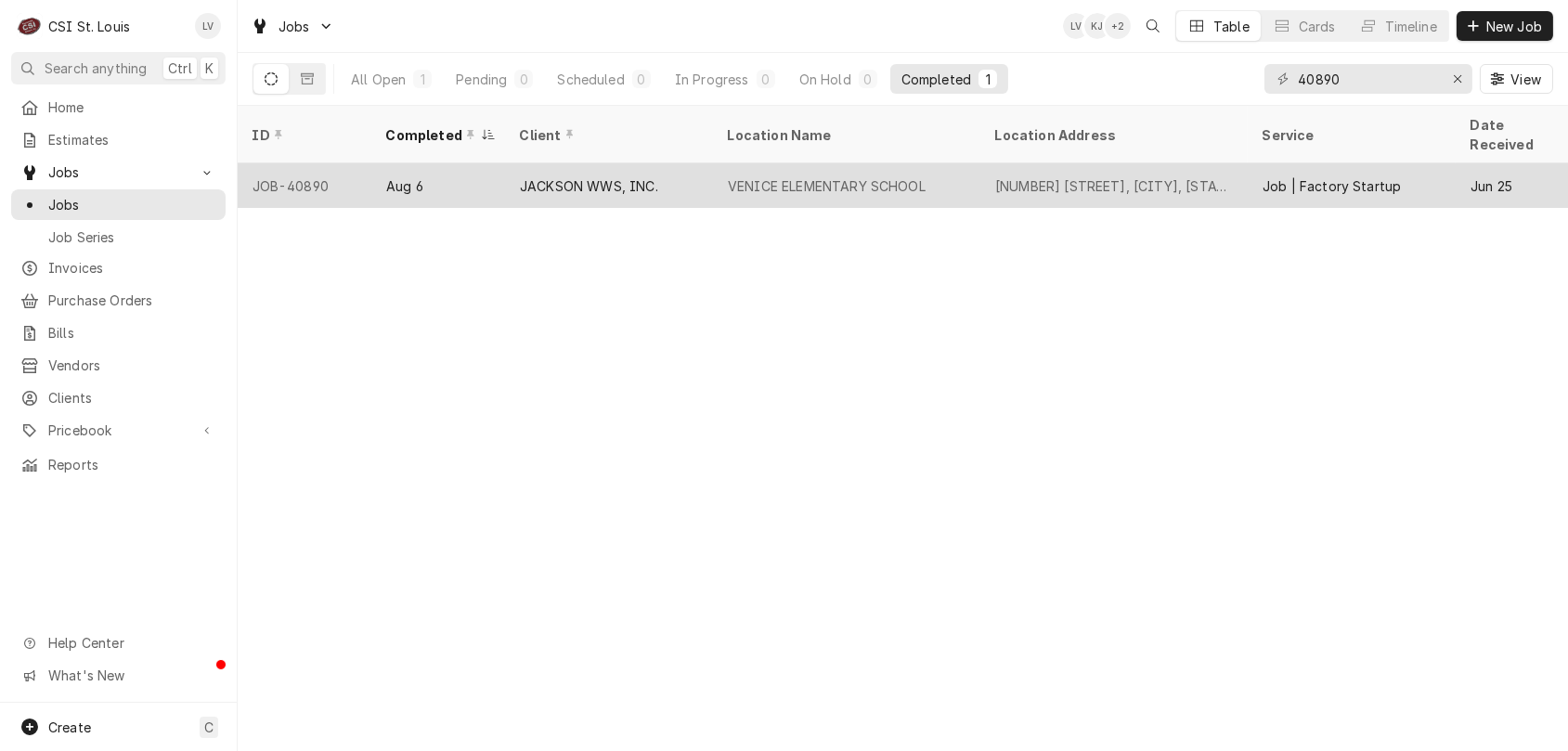 click on "VENICE ELEMENTARY SCHOOL" at bounding box center [826, 186] 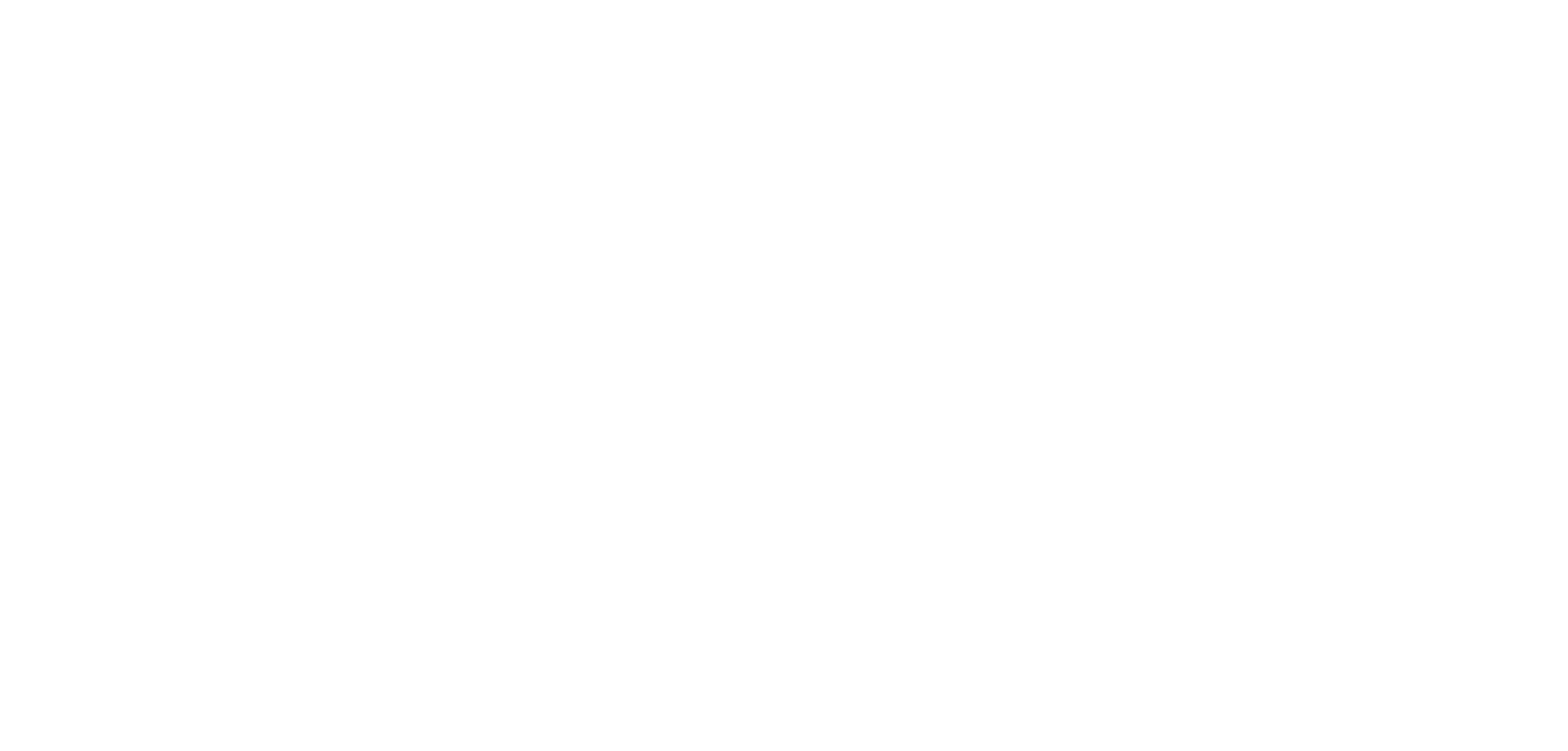 scroll, scrollTop: 0, scrollLeft: 0, axis: both 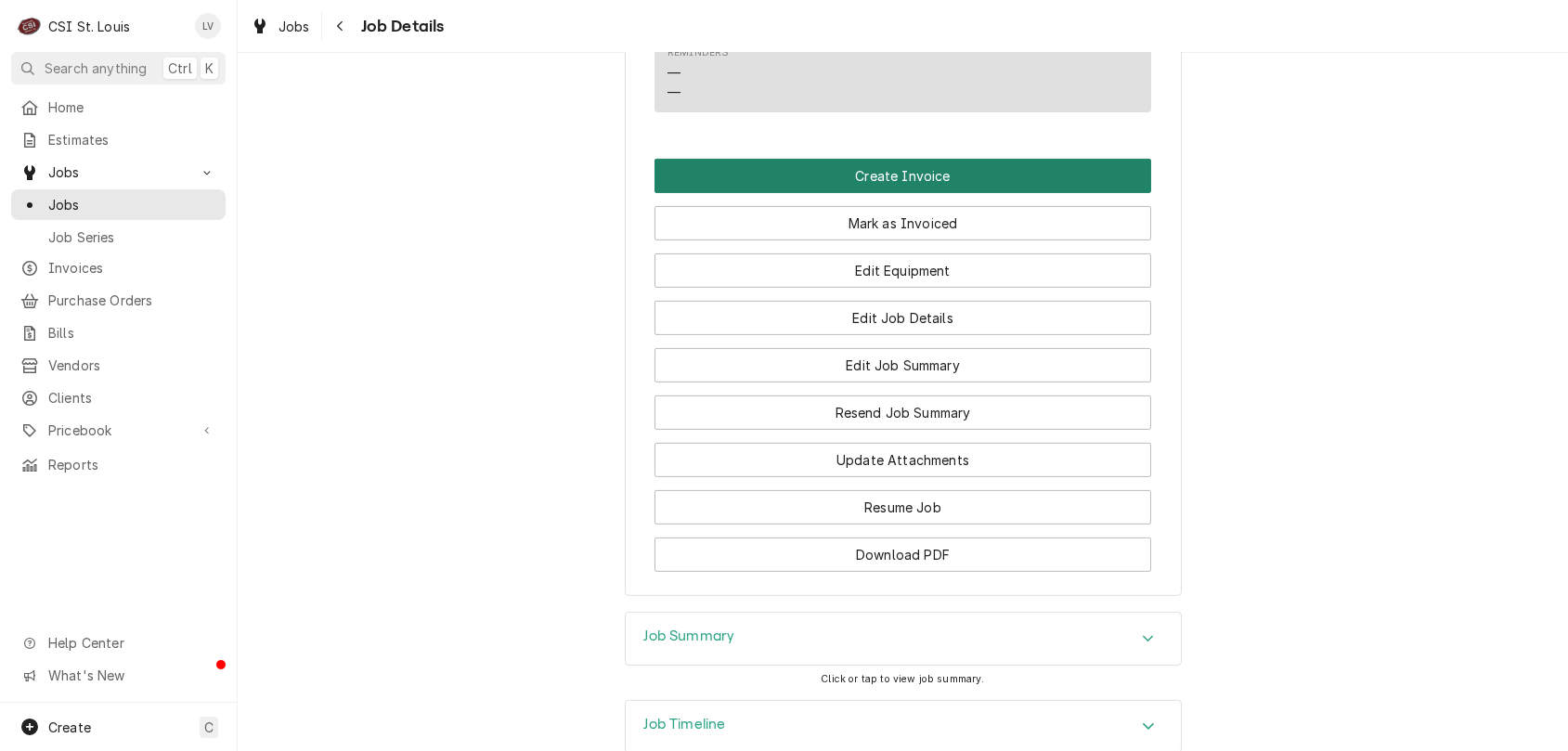 click on "Create Invoice" at bounding box center (902, 175) 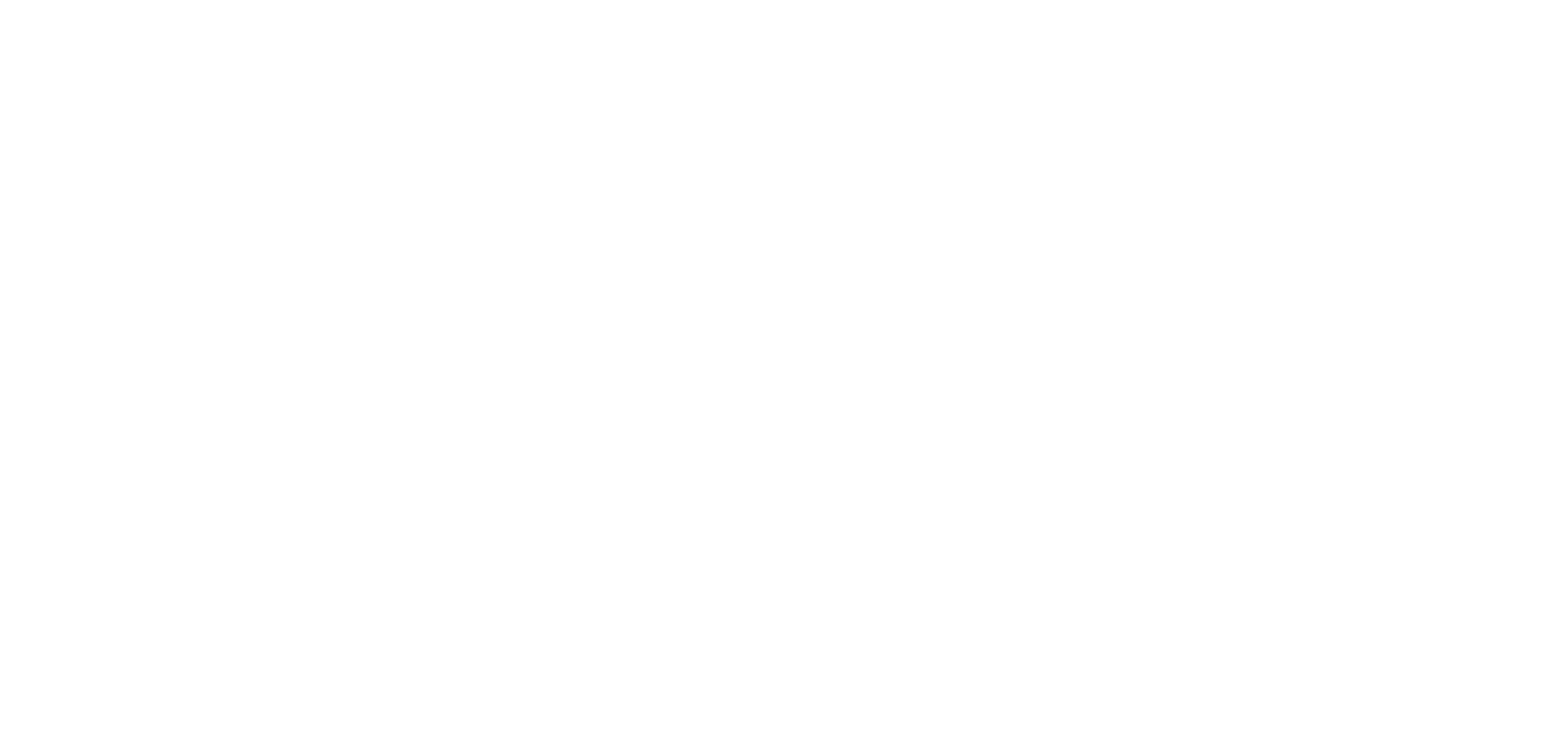 scroll, scrollTop: 0, scrollLeft: 0, axis: both 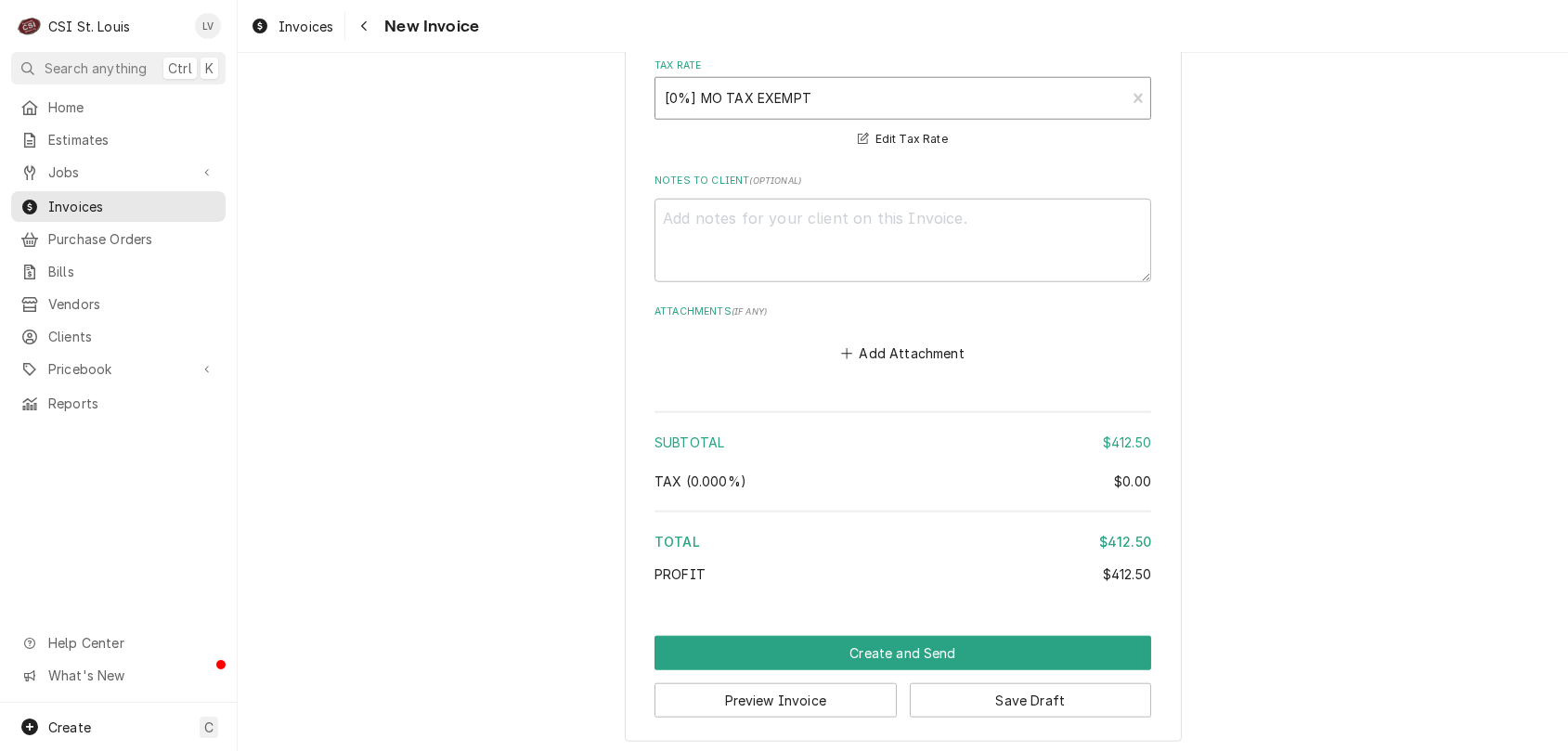 click at bounding box center (890, 98) 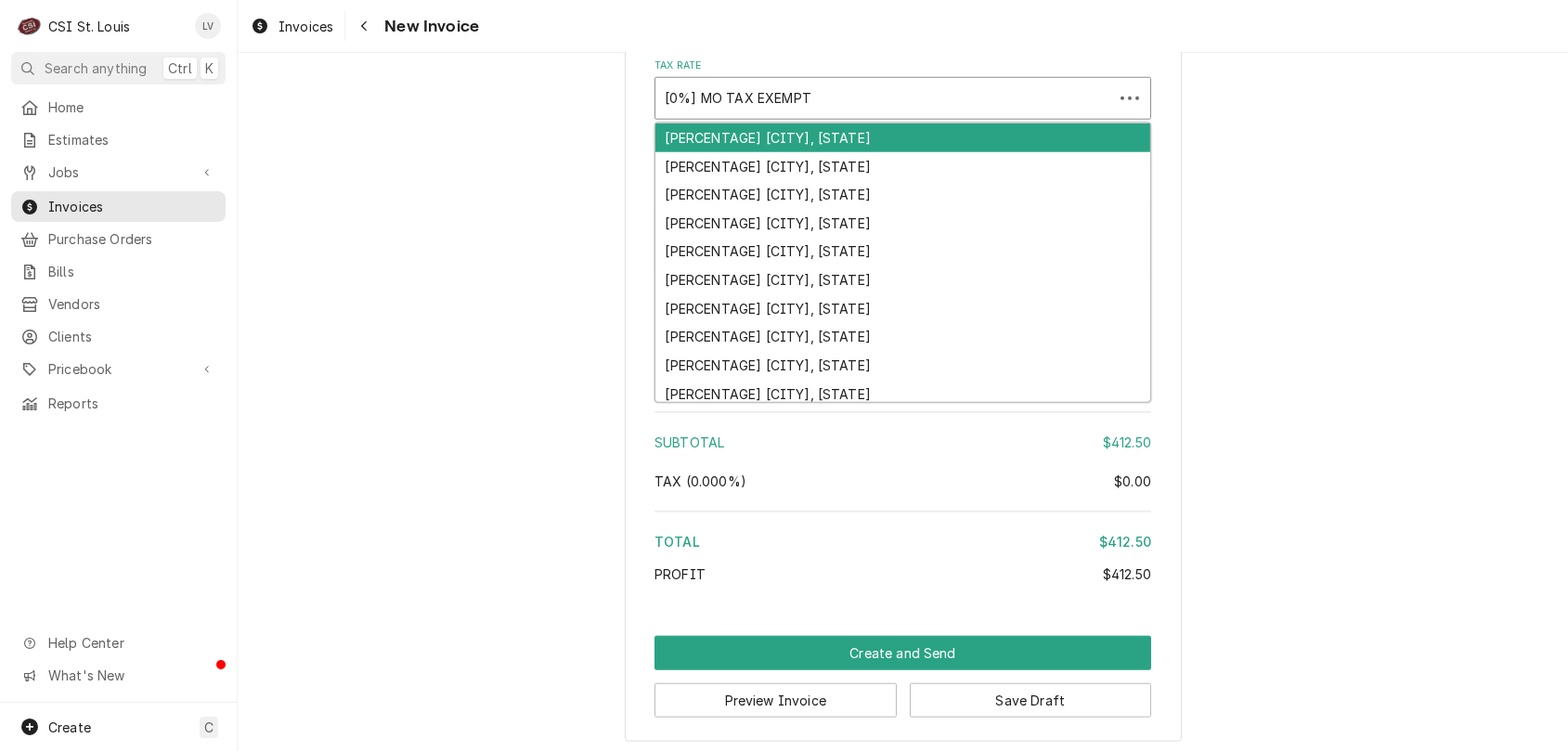 type on "x" 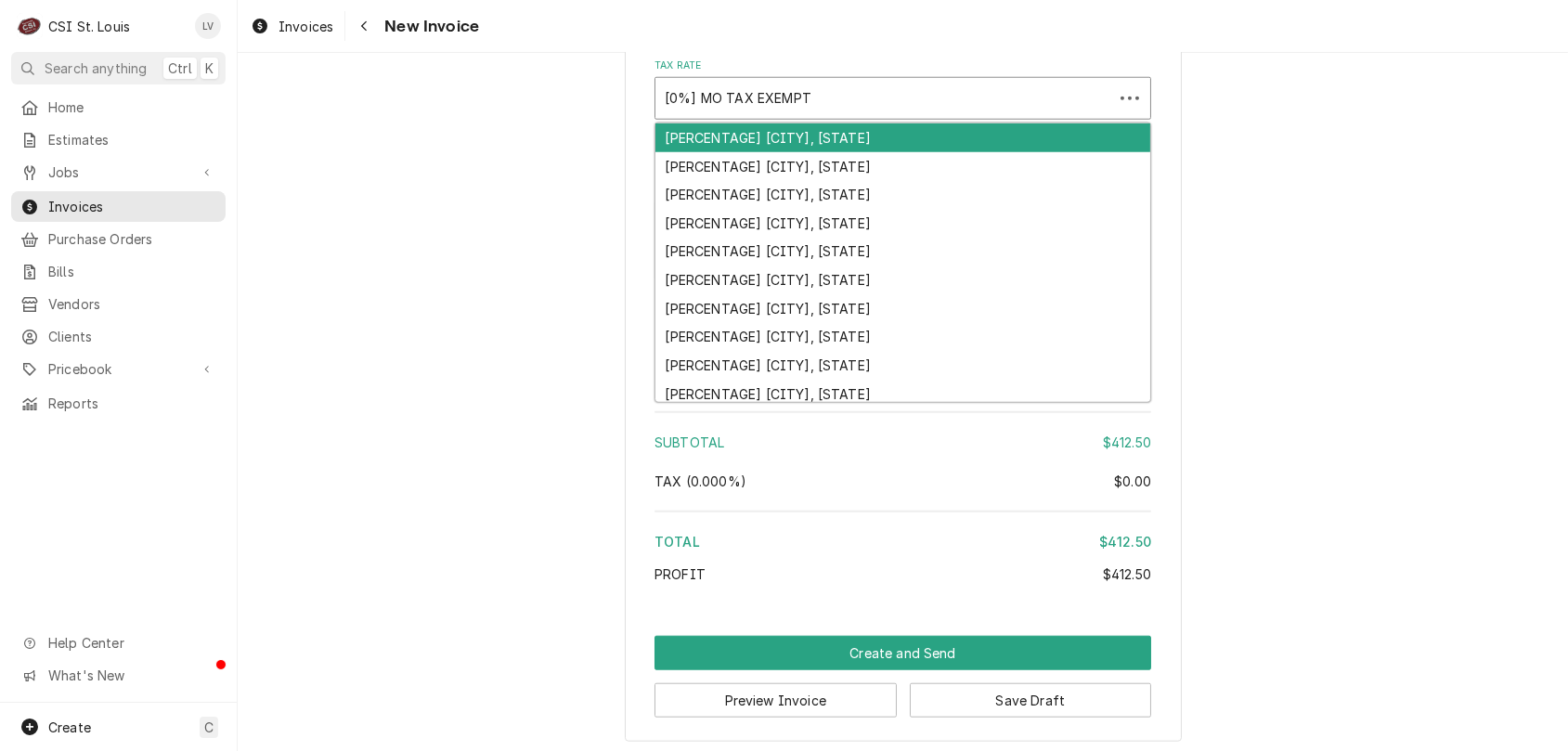 type on "e" 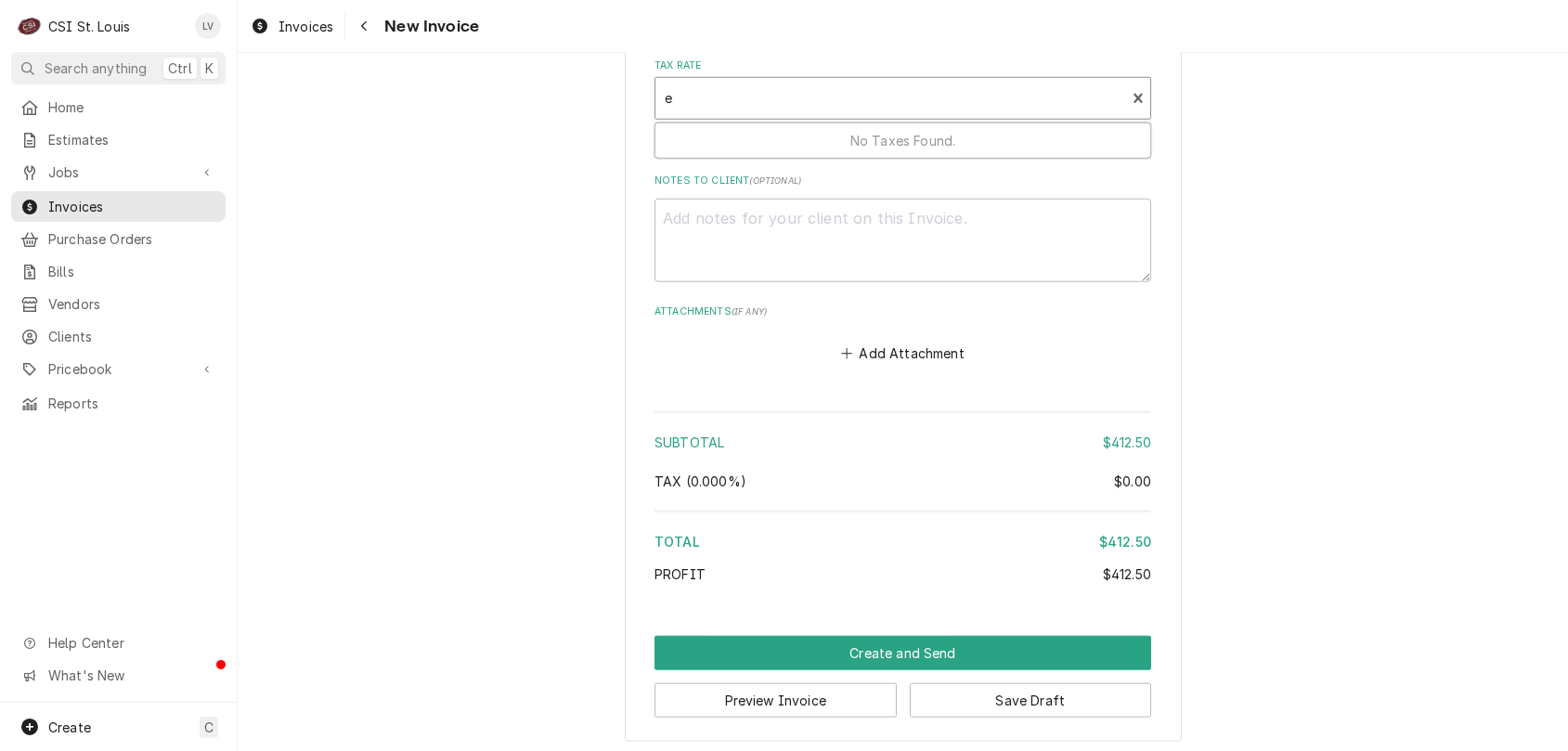 type on "x" 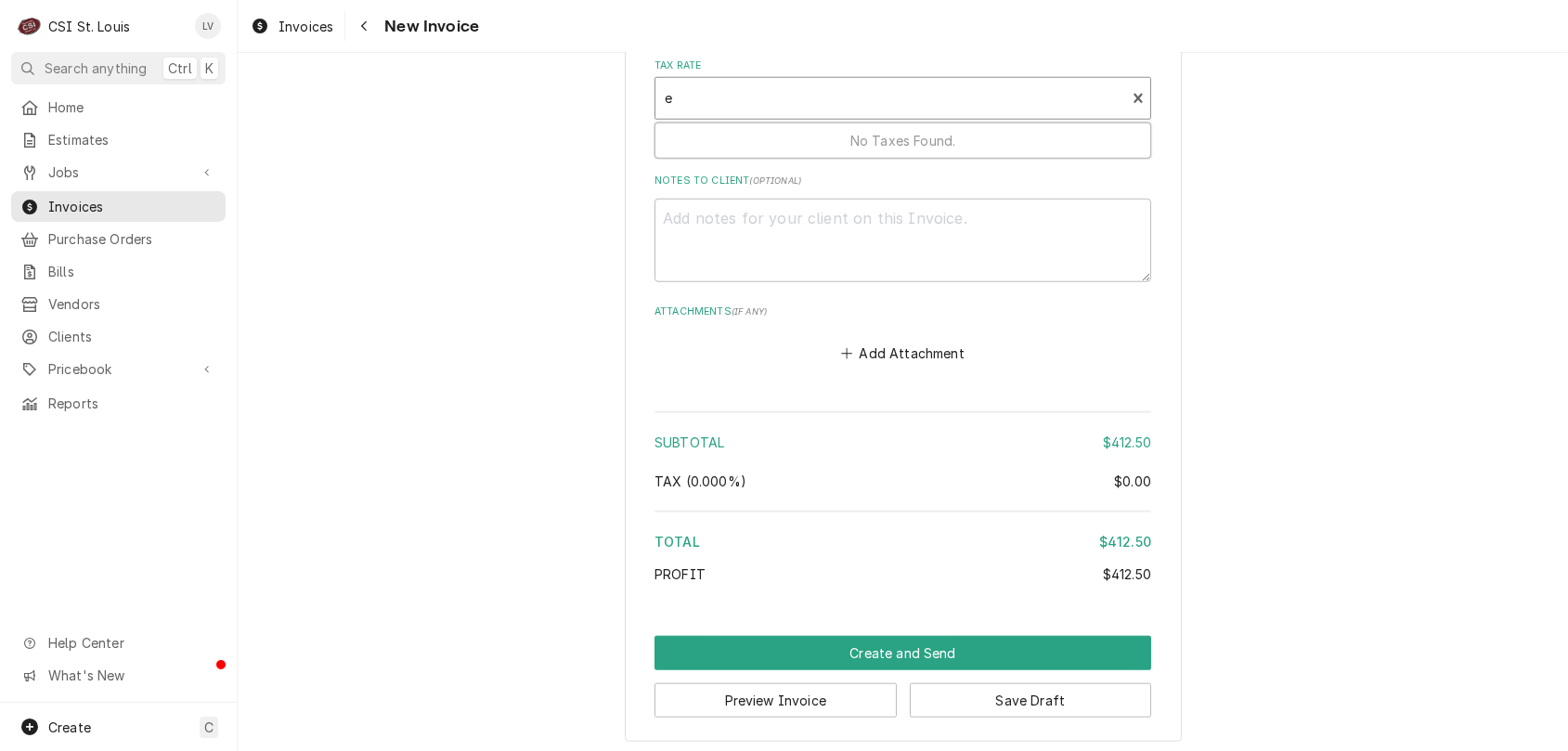 type on "ex" 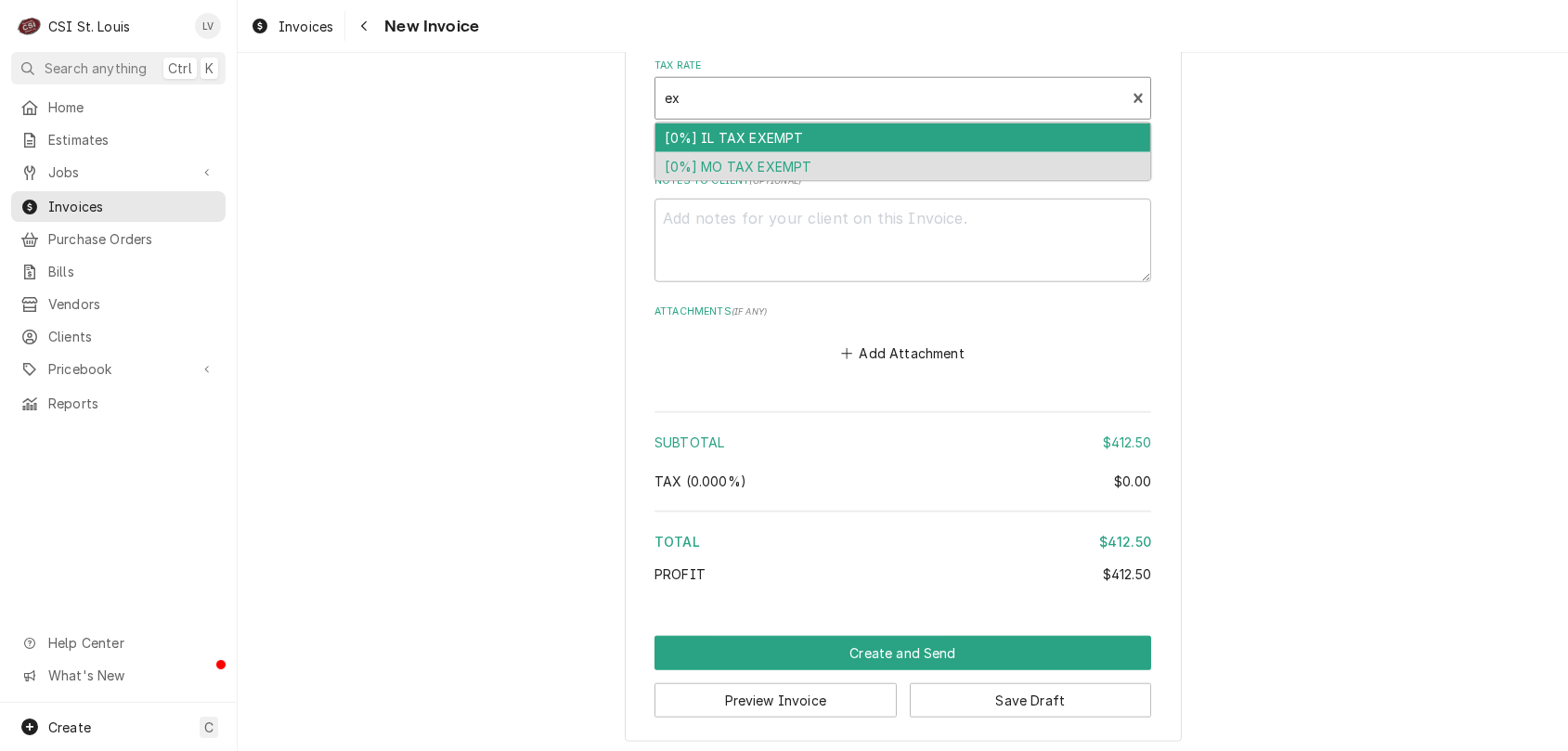 click on "[0%] IL TAX EXEMPT" at bounding box center [902, 137] 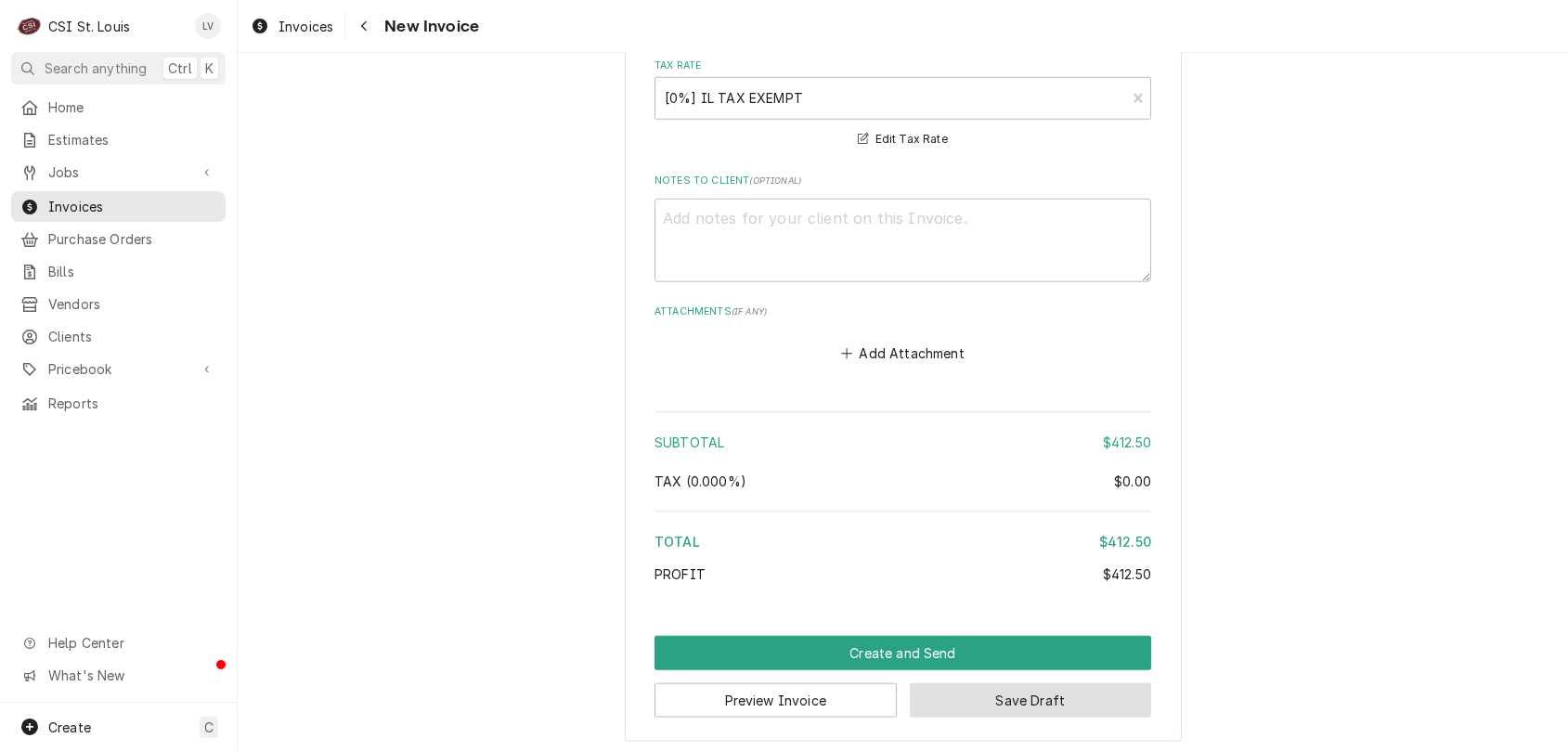 click on "Save Draft" at bounding box center [1030, 700] 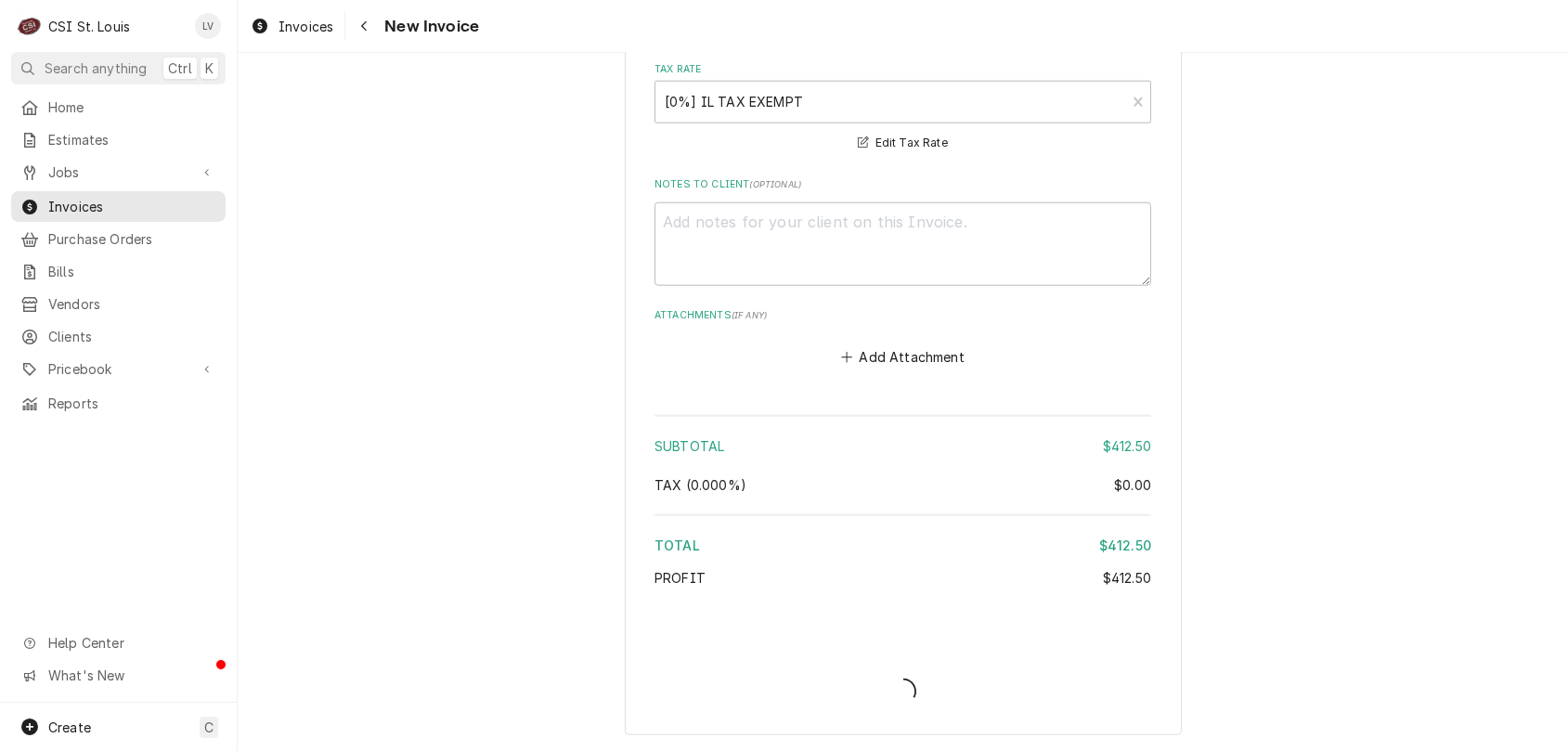 scroll, scrollTop: 4607, scrollLeft: 0, axis: vertical 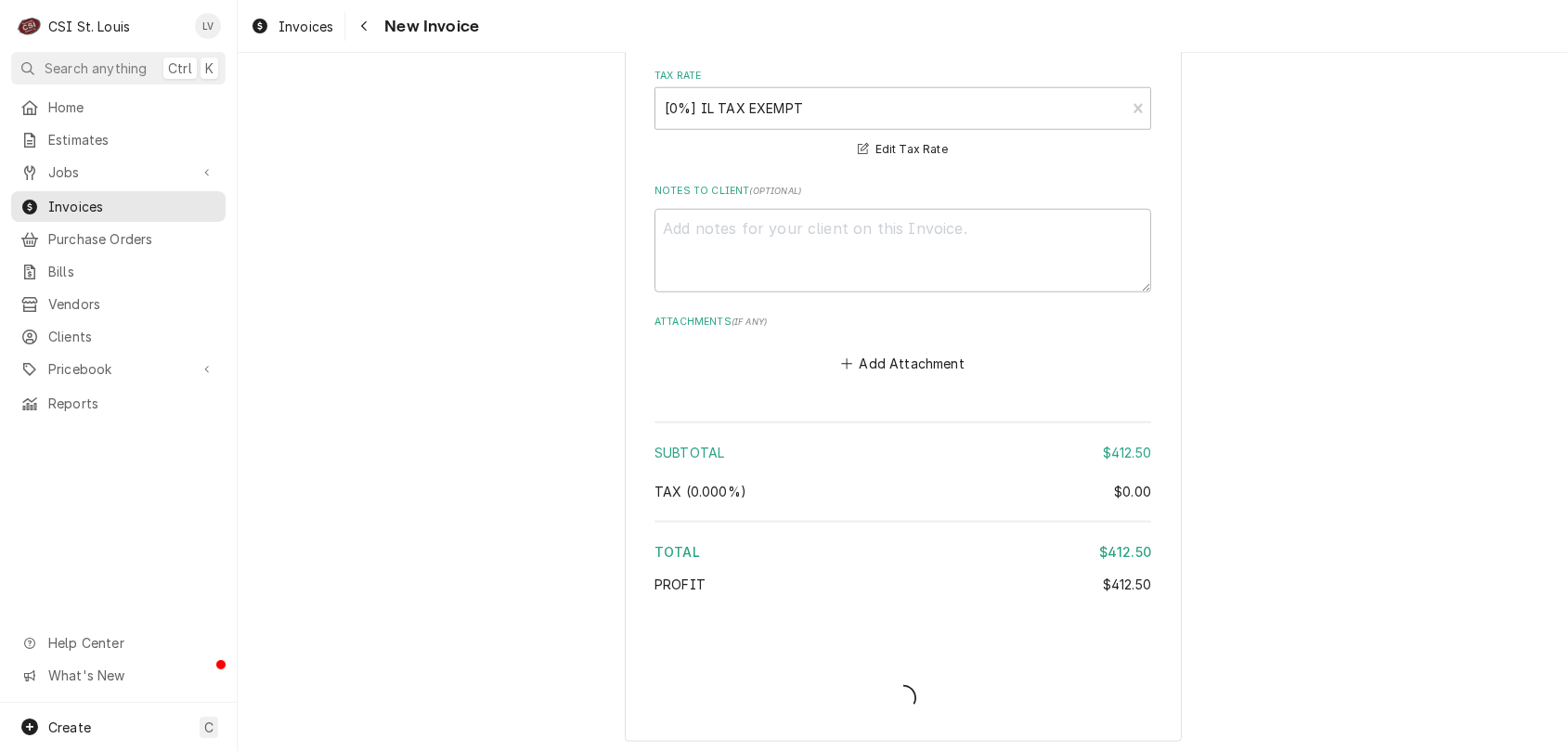 type on "x" 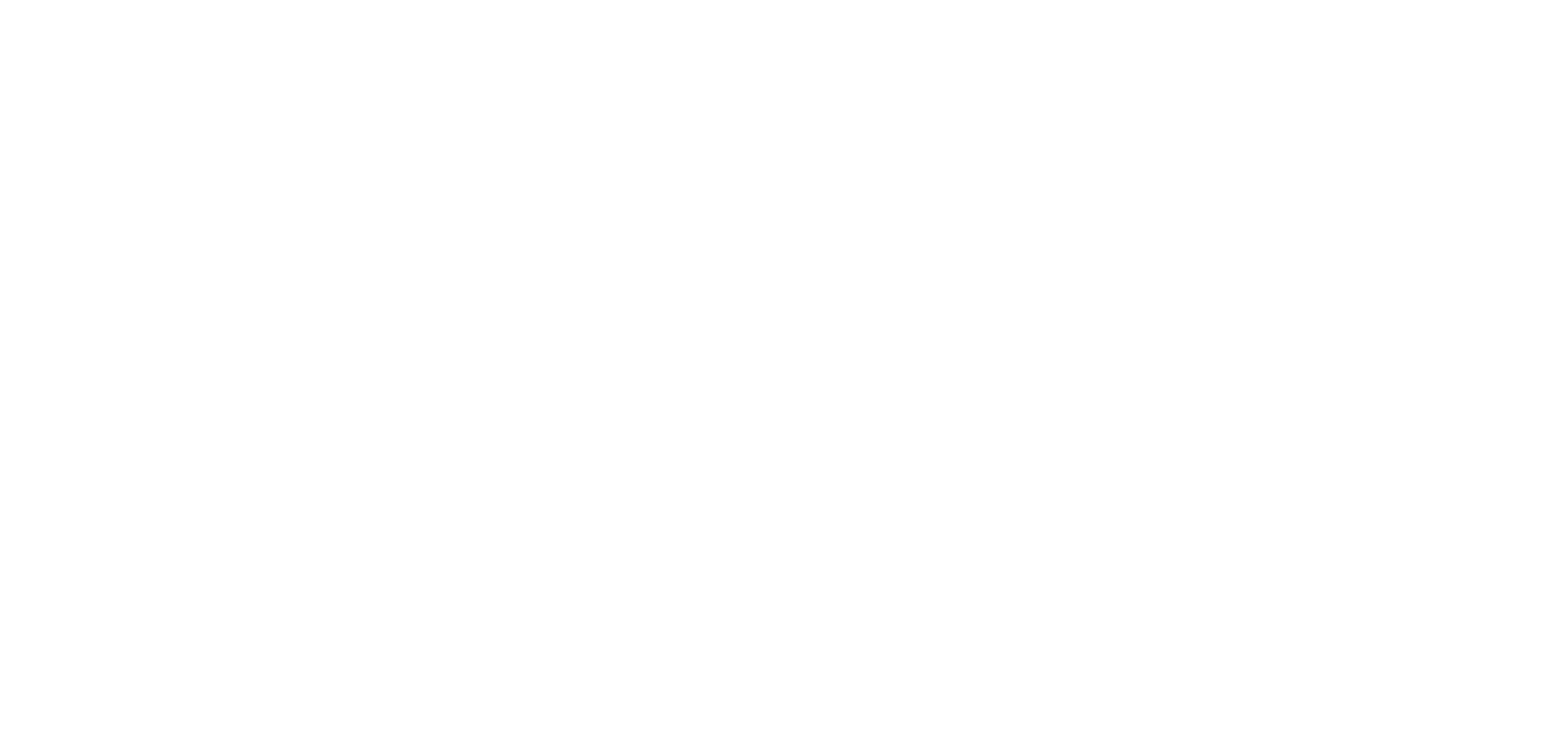 scroll, scrollTop: 0, scrollLeft: 0, axis: both 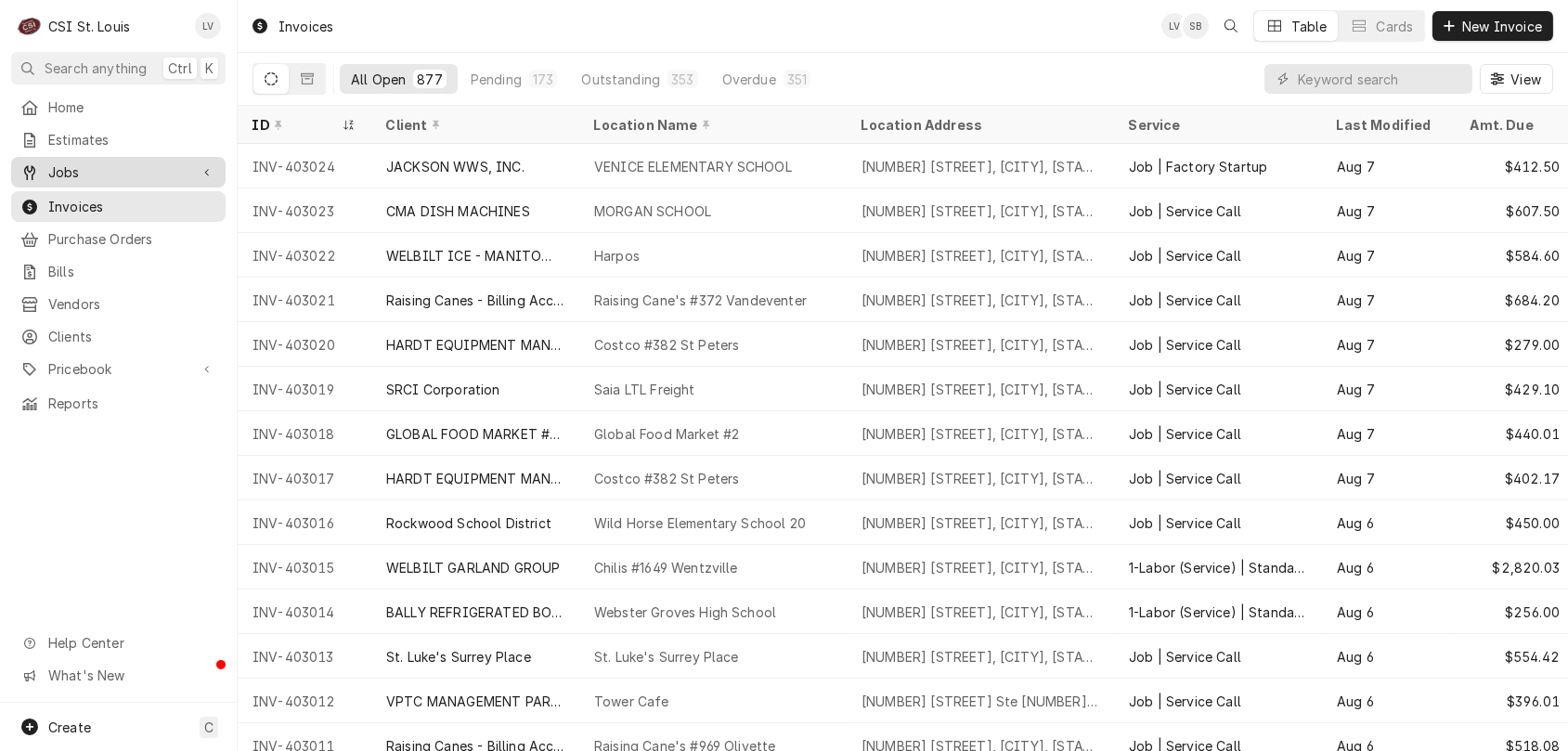 click on "Jobs" at bounding box center (118, 172) 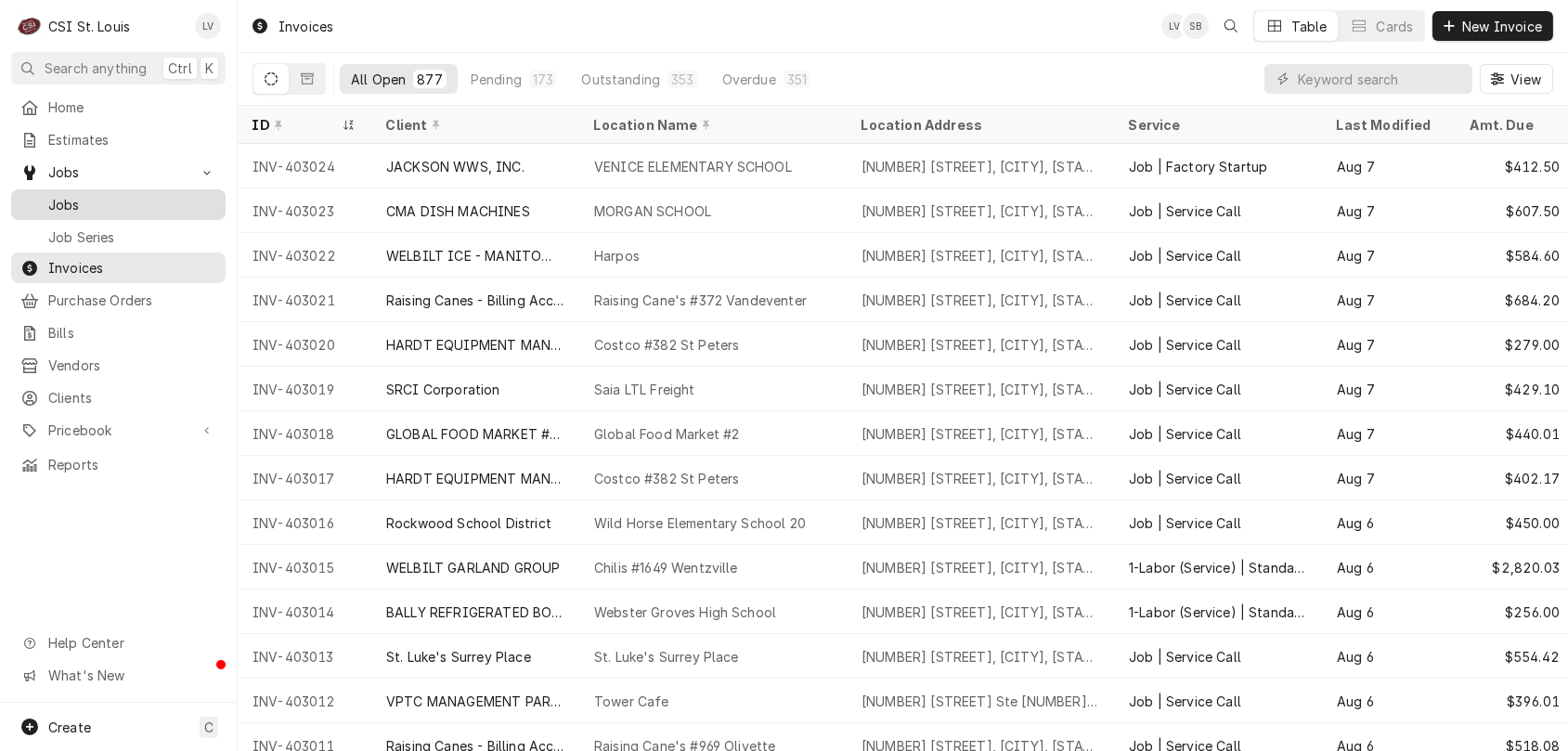 click on "Jobs" at bounding box center (132, 204) 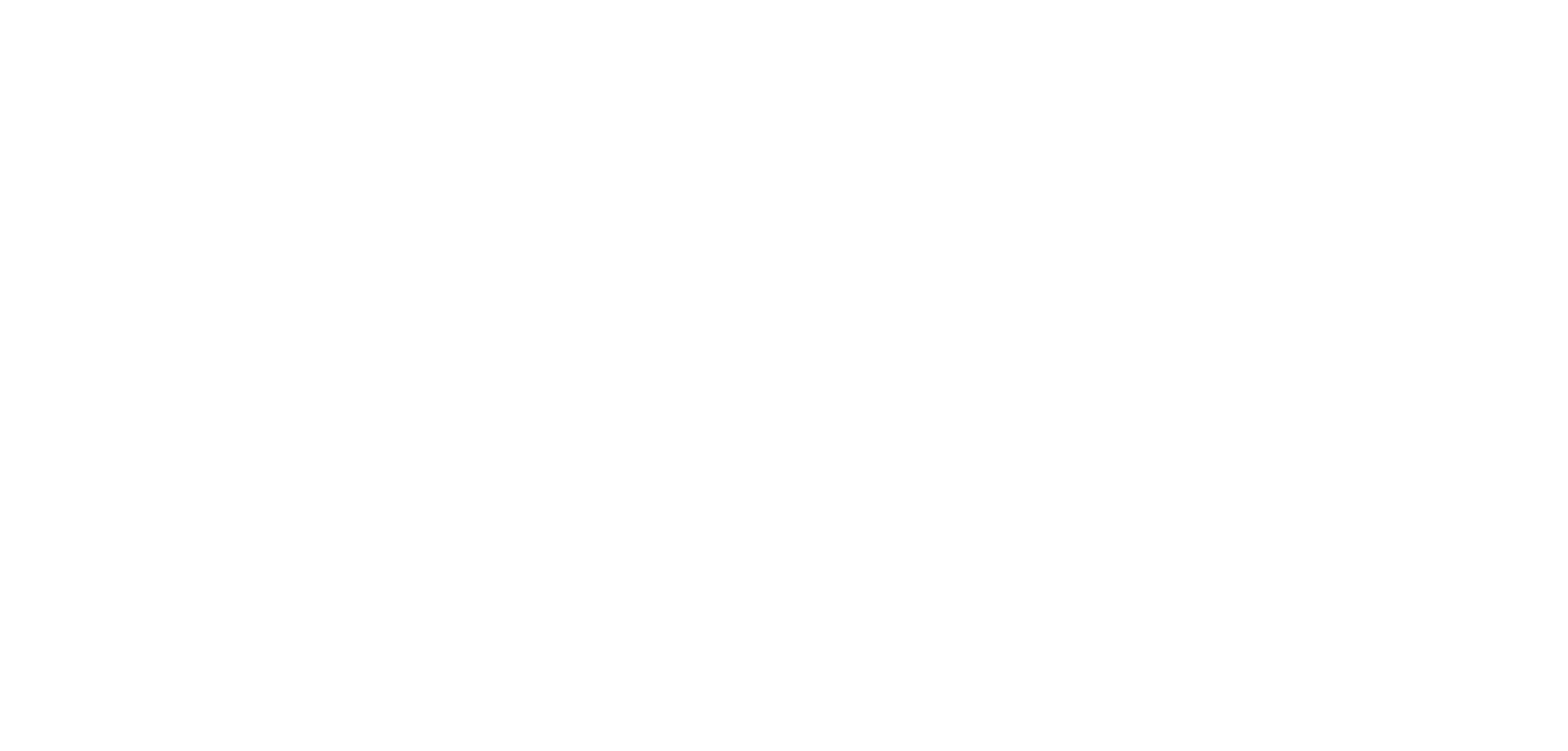 scroll, scrollTop: 0, scrollLeft: 0, axis: both 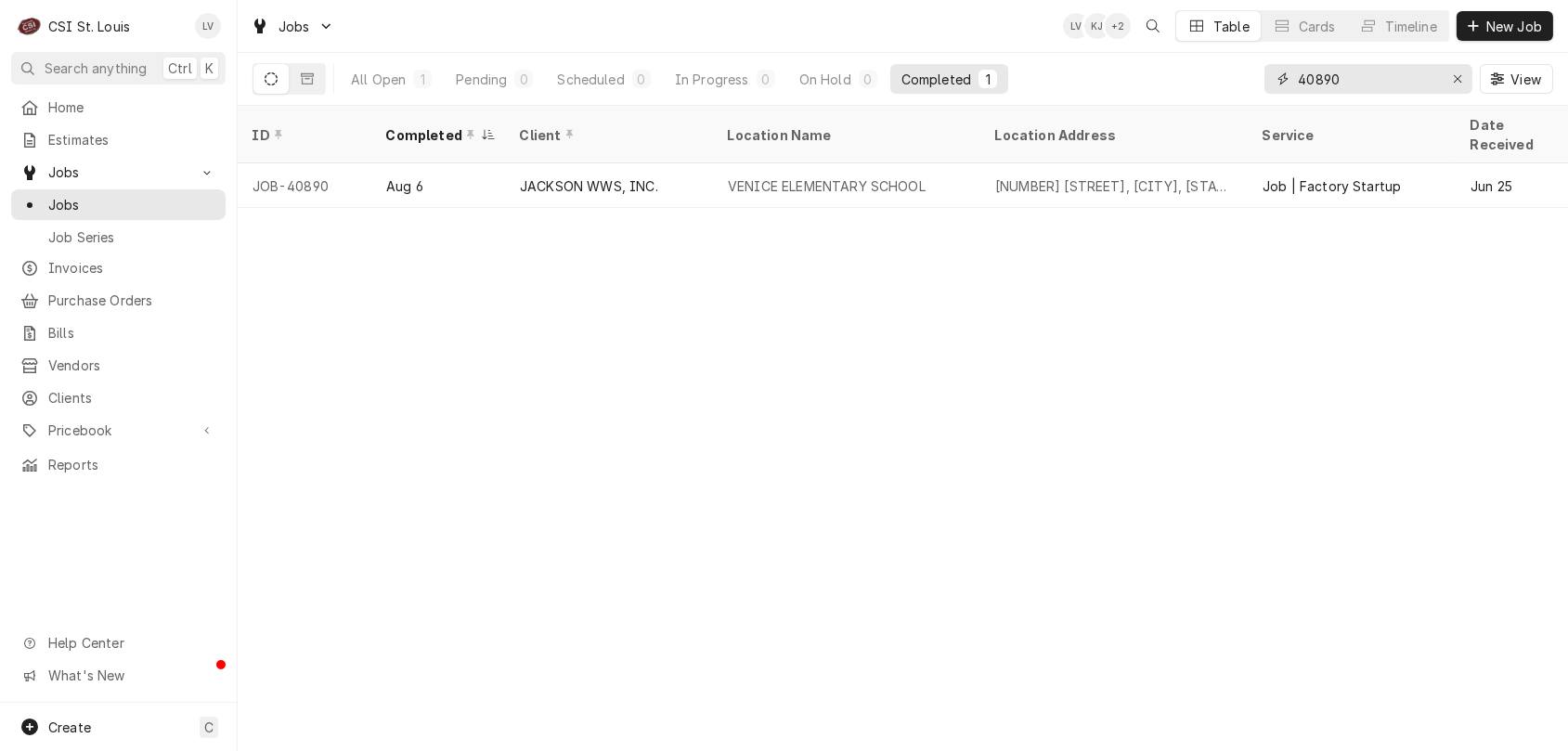 click on "40890" at bounding box center [1367, 79] 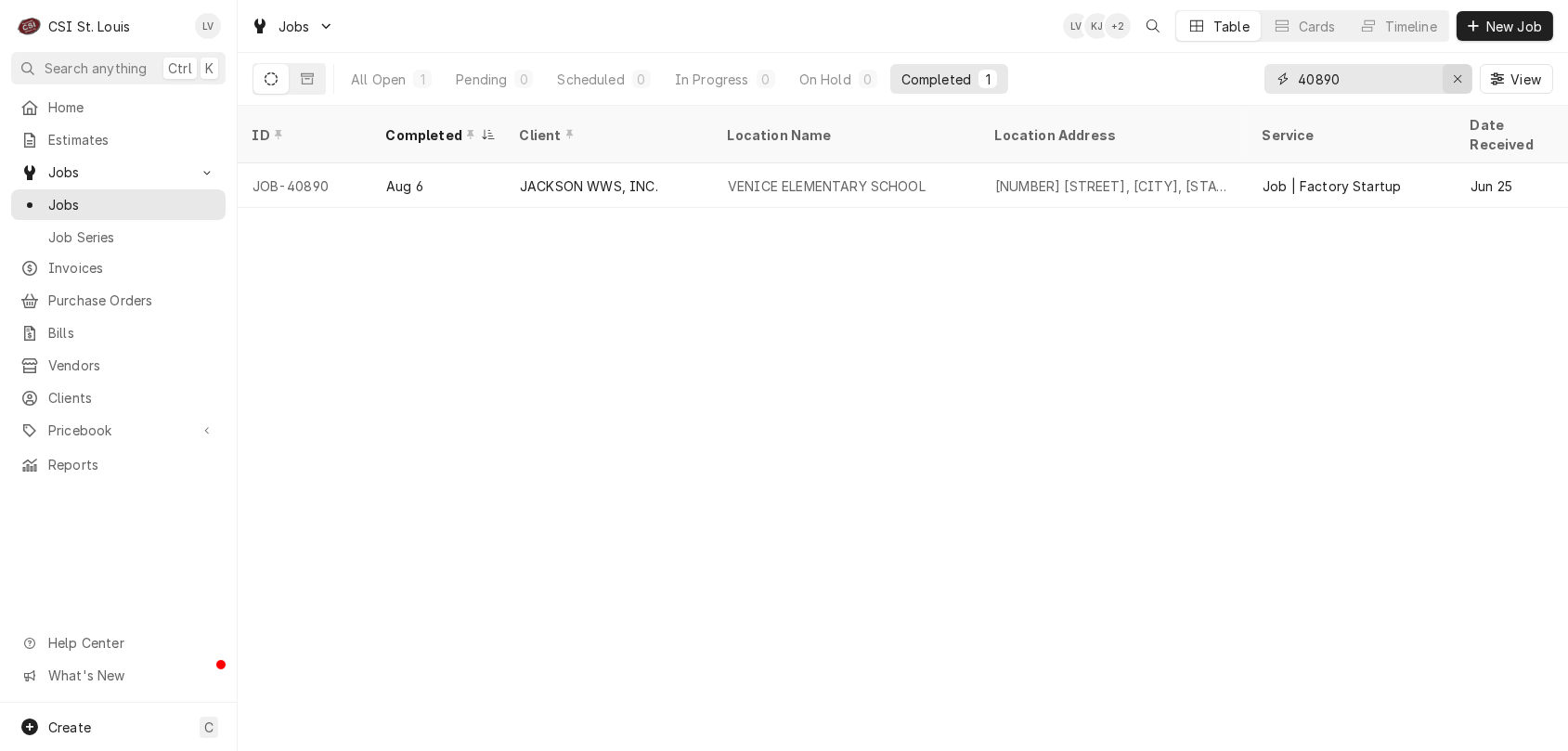 click 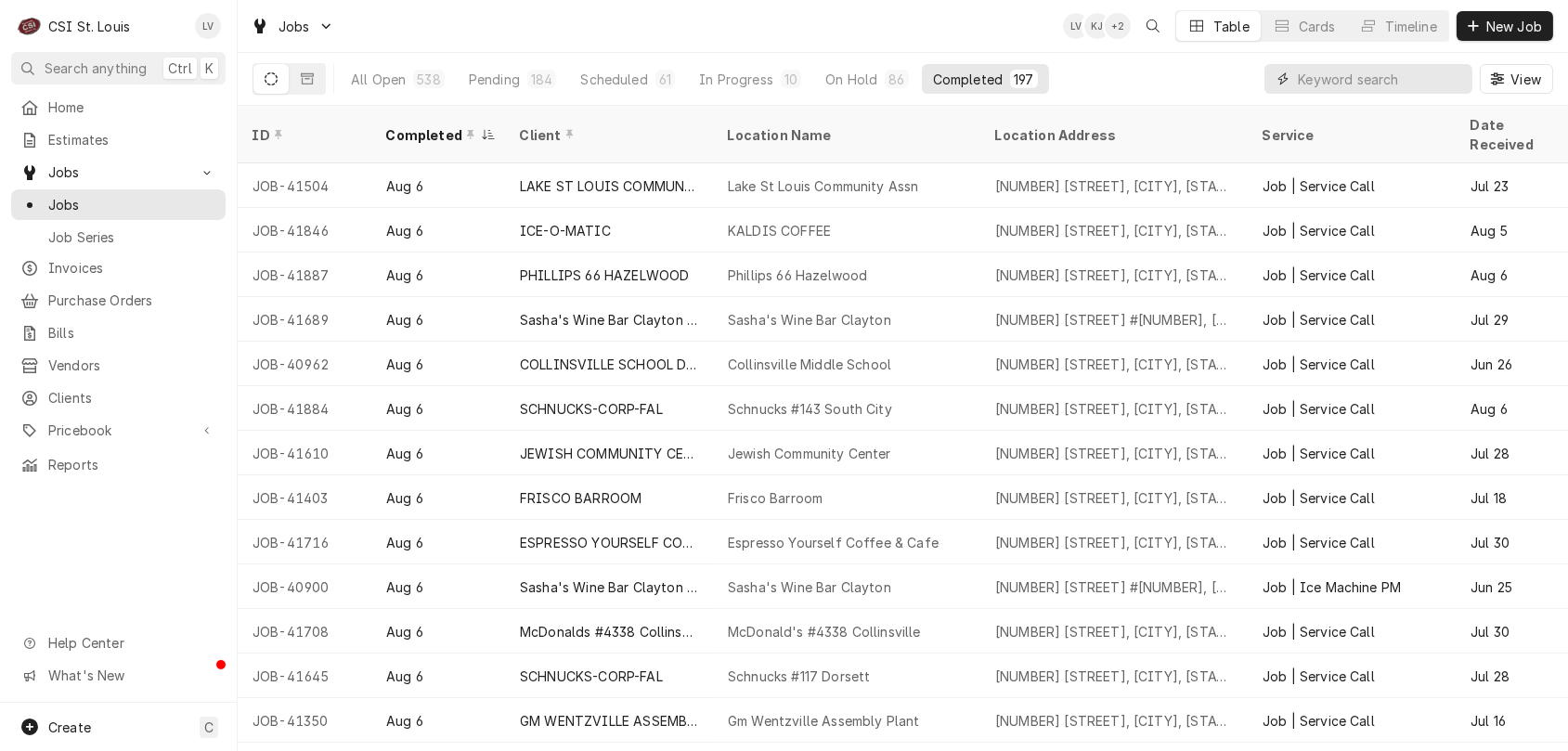 click at bounding box center (1380, 79) 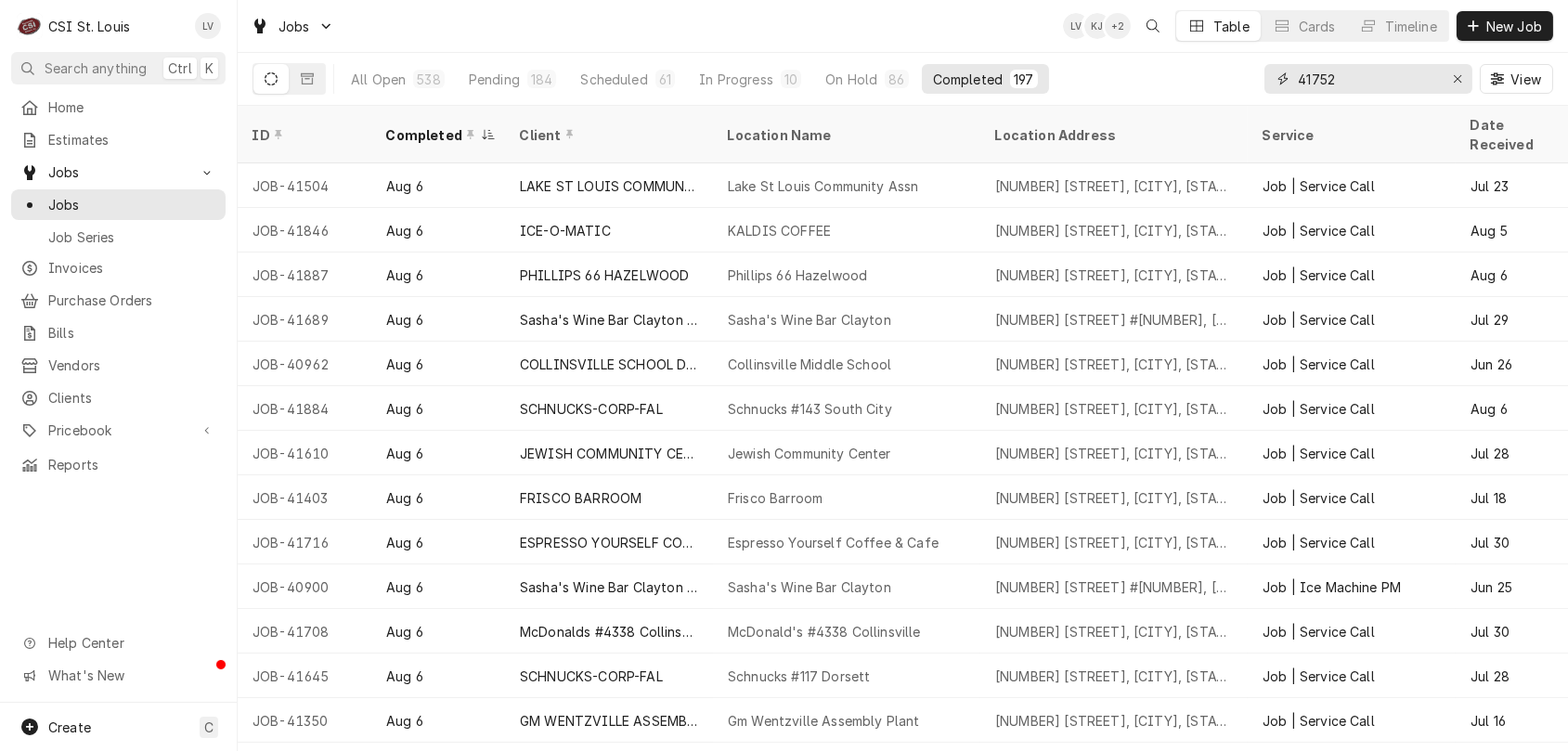 type on "41752" 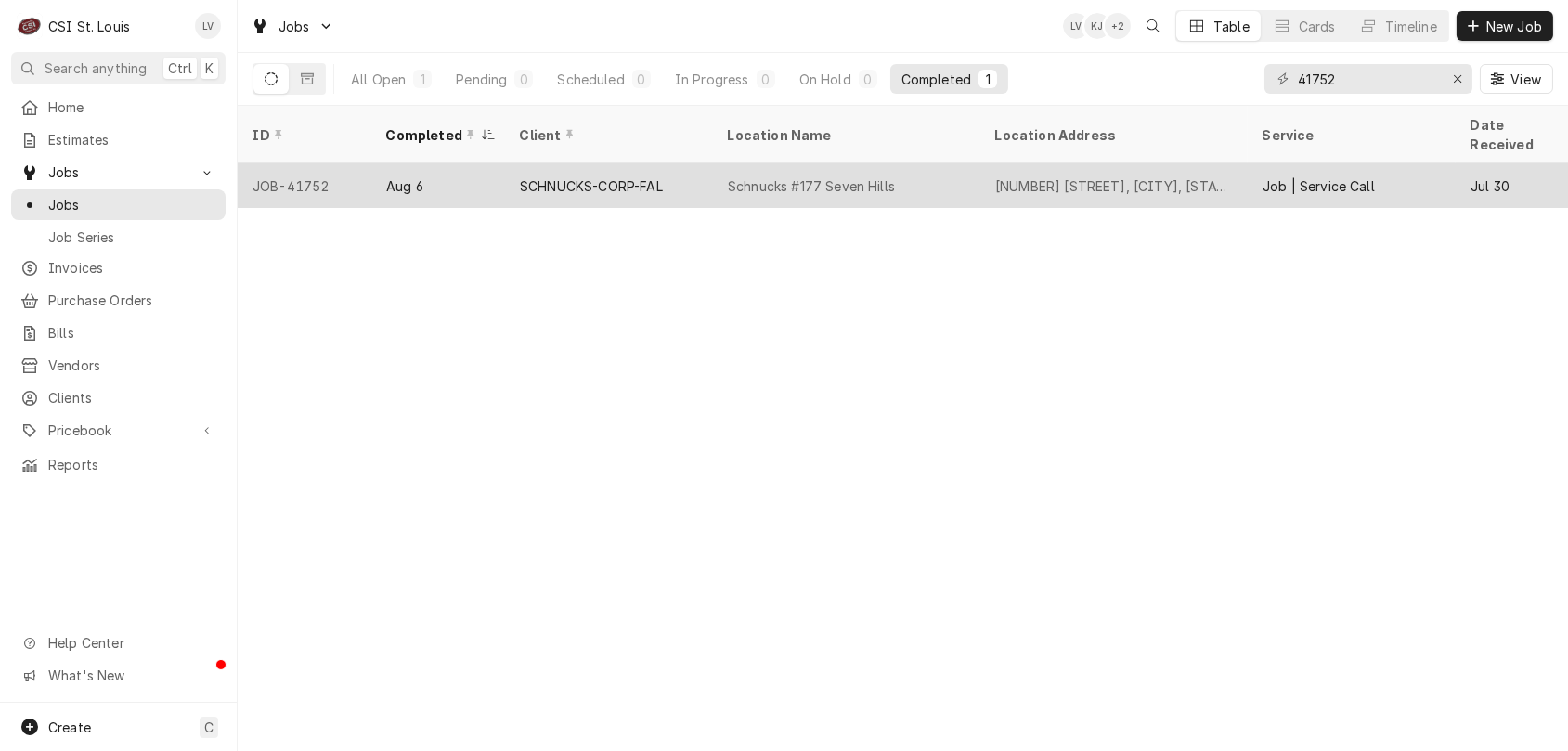 click on "907 East Highway 50, Ofallon, IL 62269" at bounding box center (1114, 186) 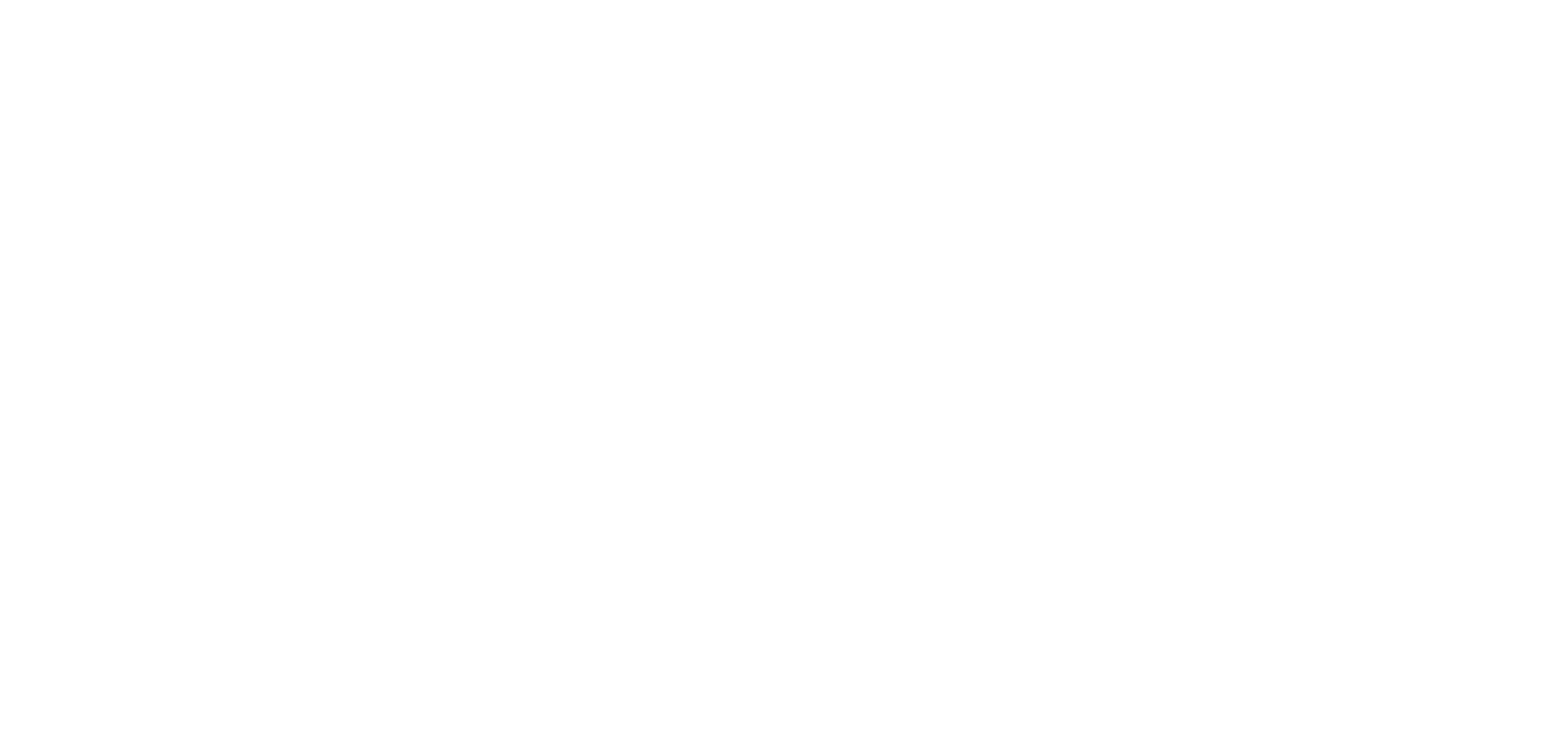 scroll, scrollTop: 0, scrollLeft: 0, axis: both 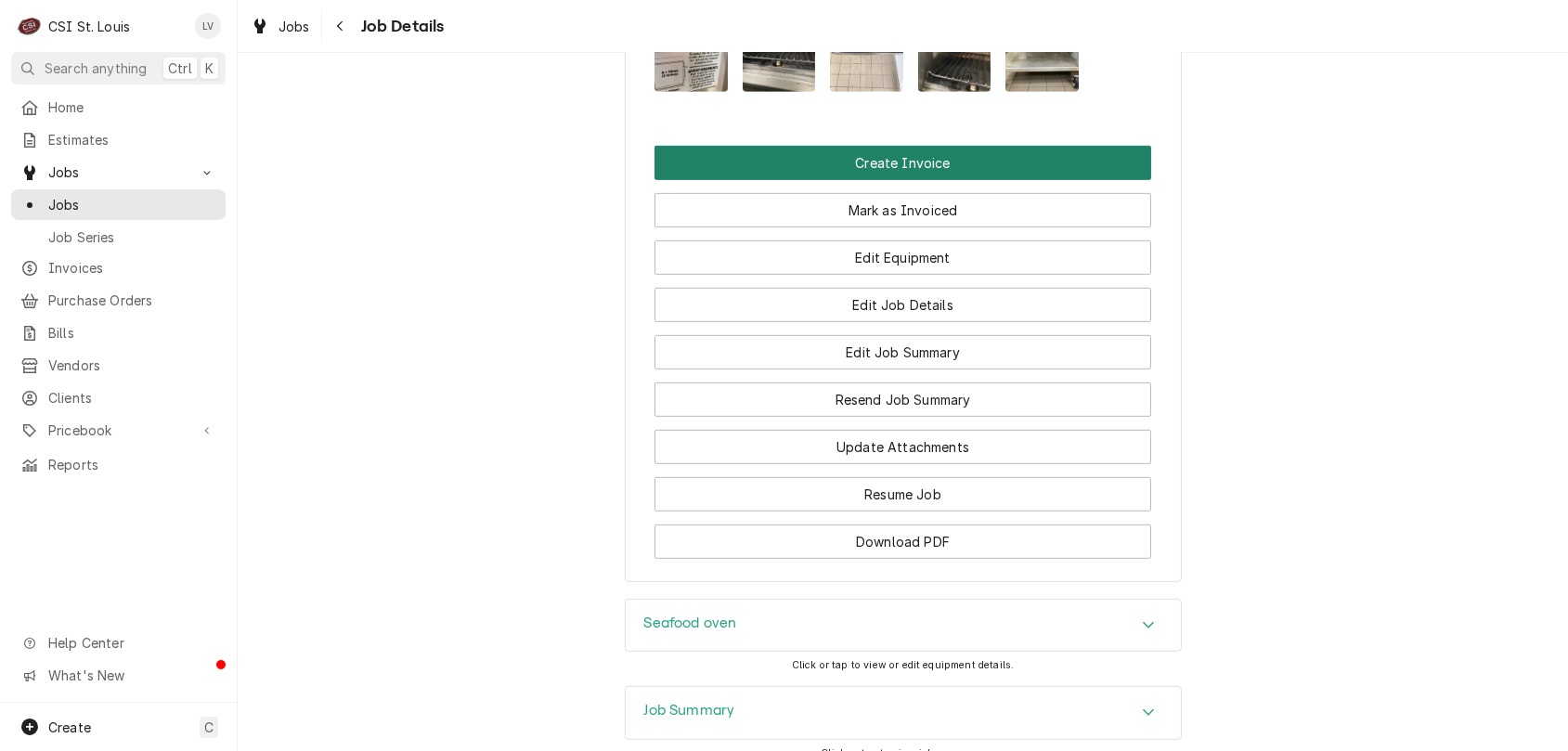 click on "Create Invoice" at bounding box center [902, 162] 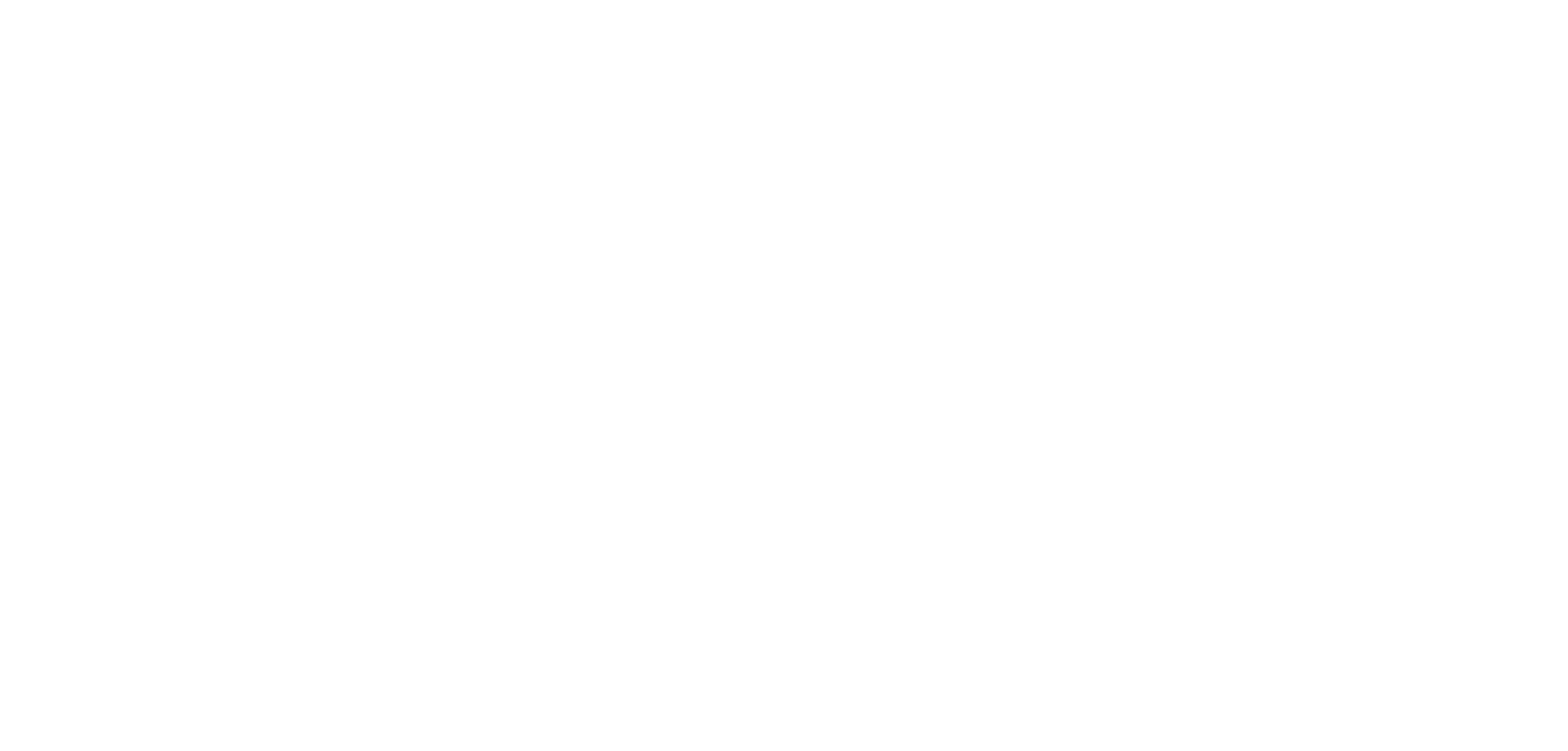 scroll, scrollTop: 0, scrollLeft: 0, axis: both 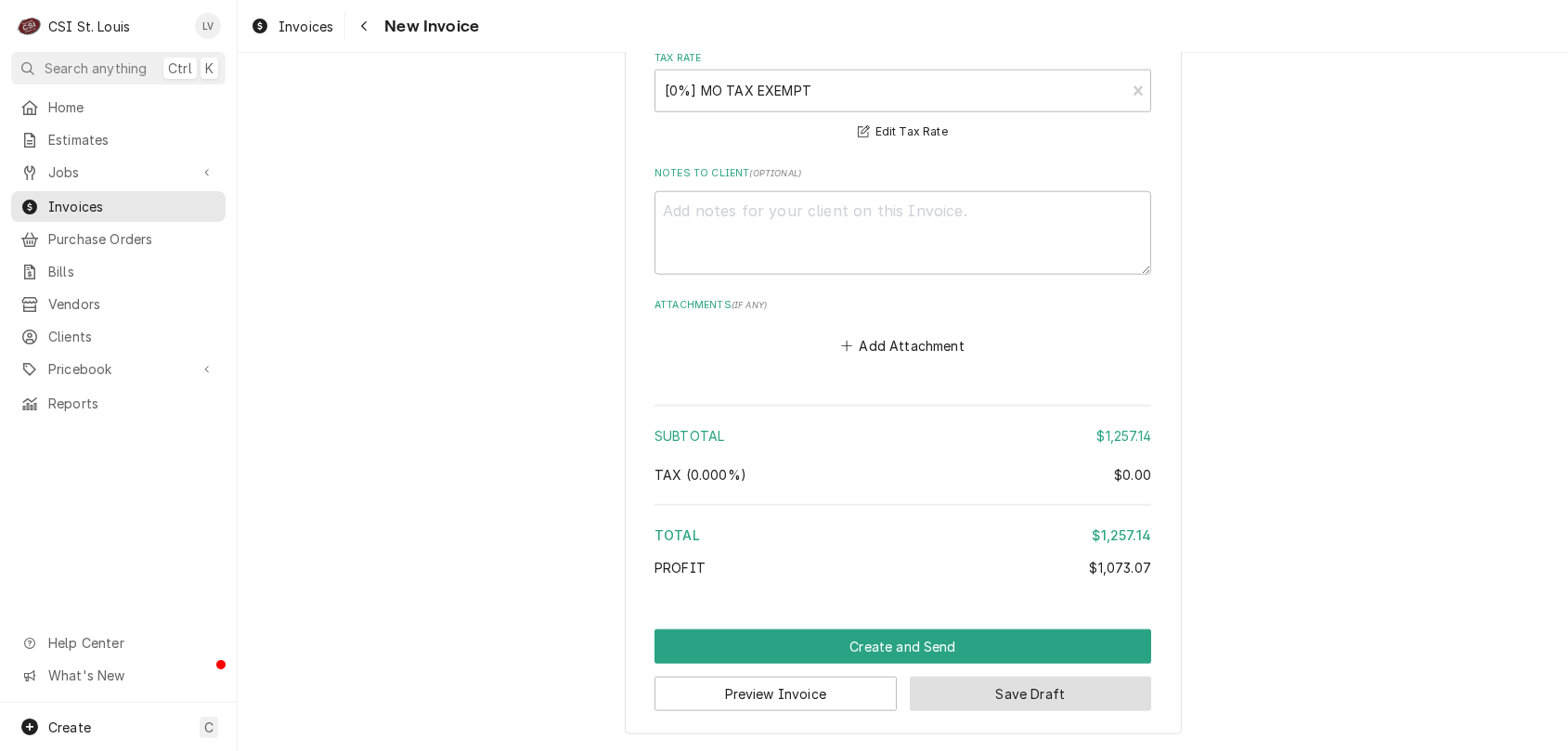drag, startPoint x: 1030, startPoint y: 697, endPoint x: 1159, endPoint y: 686, distance: 129.46814 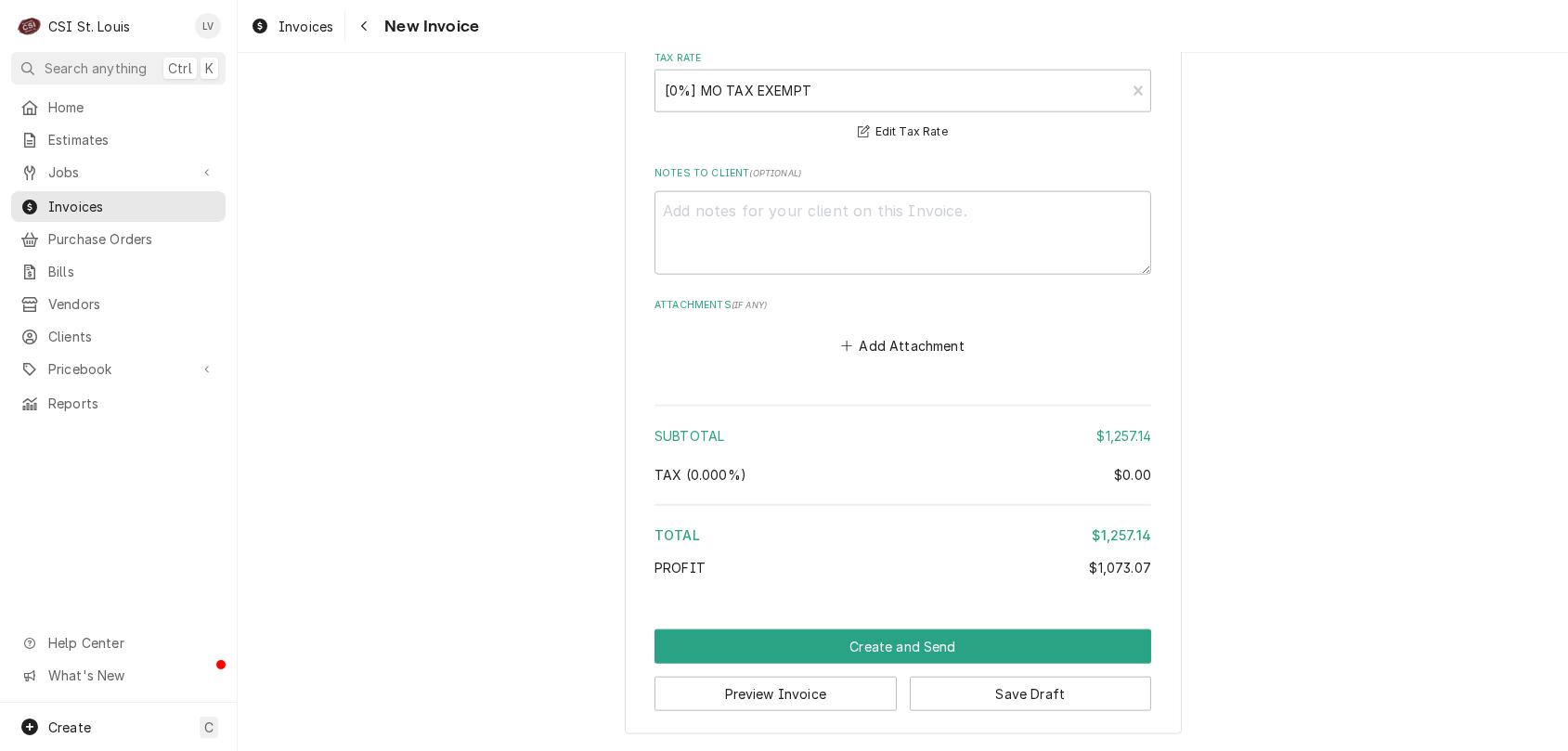 scroll, scrollTop: 5262, scrollLeft: 0, axis: vertical 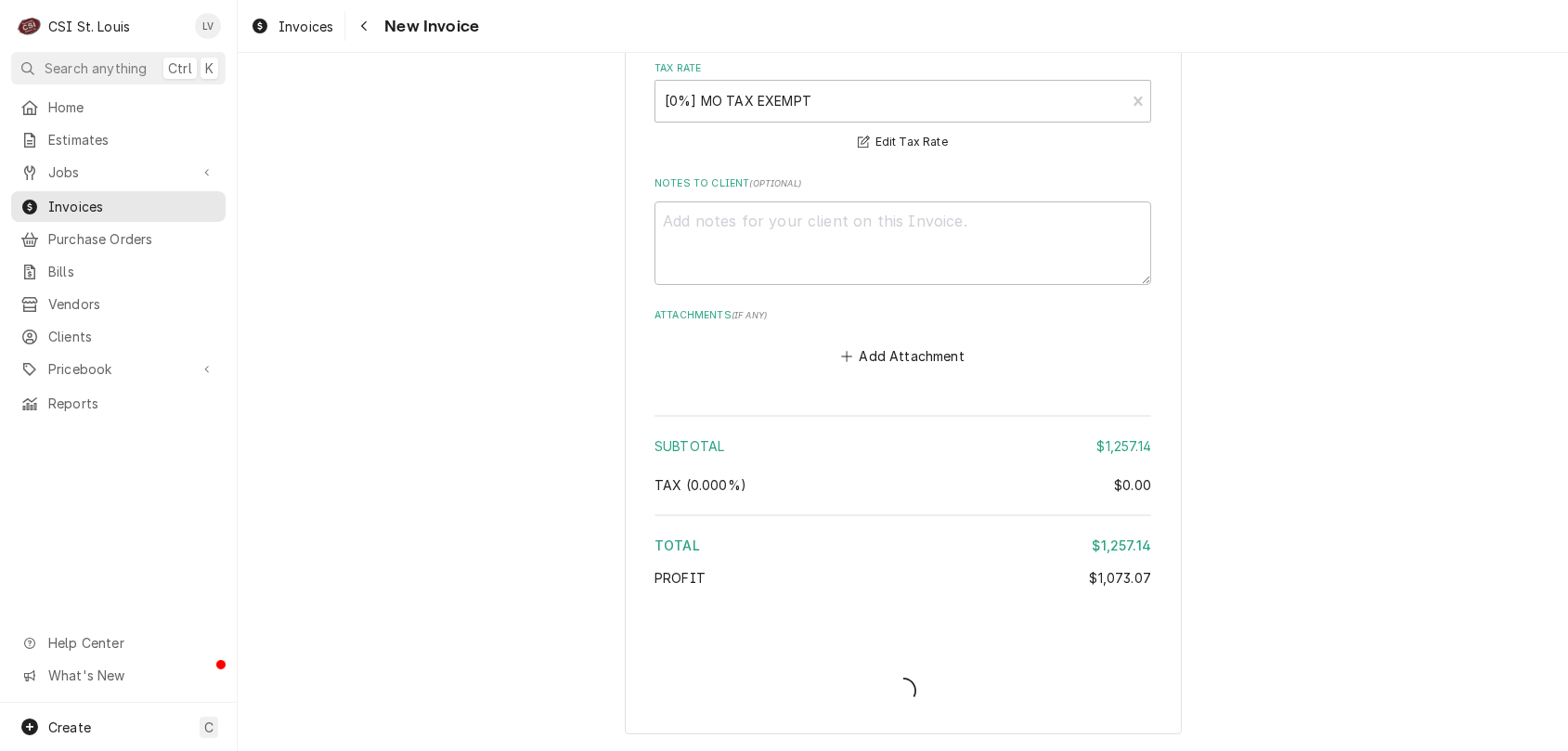 type on "x" 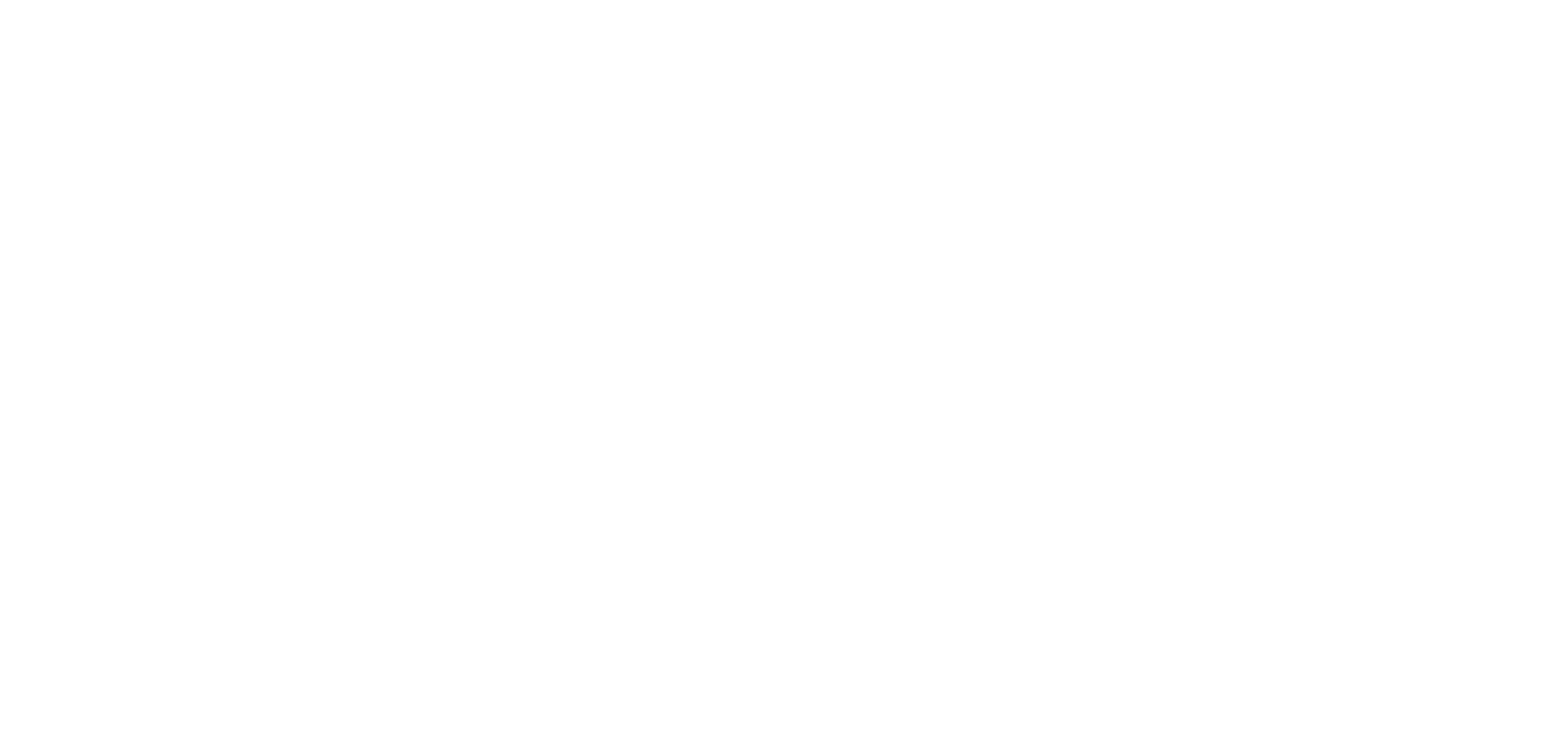 scroll, scrollTop: 0, scrollLeft: 0, axis: both 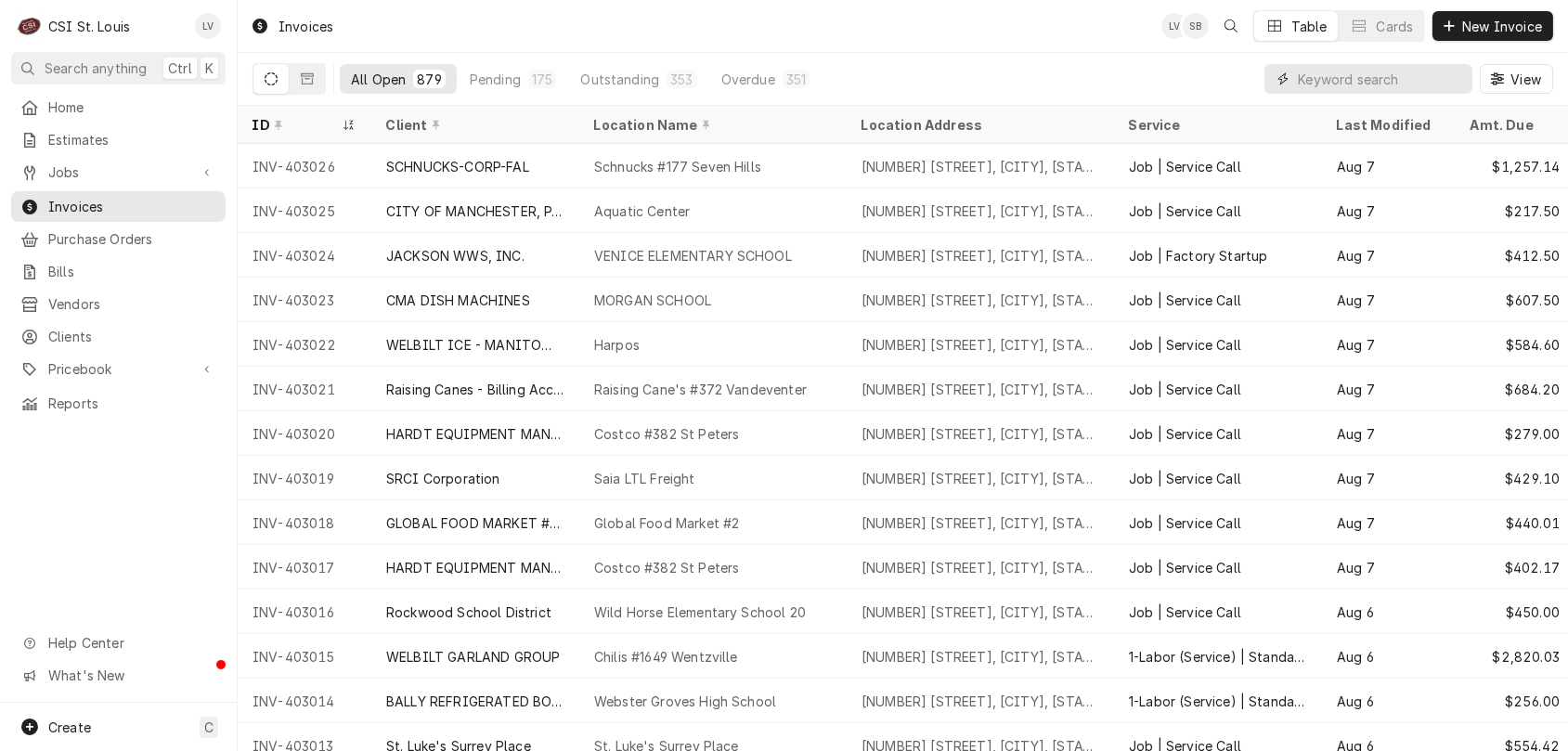 click at bounding box center (1380, 79) 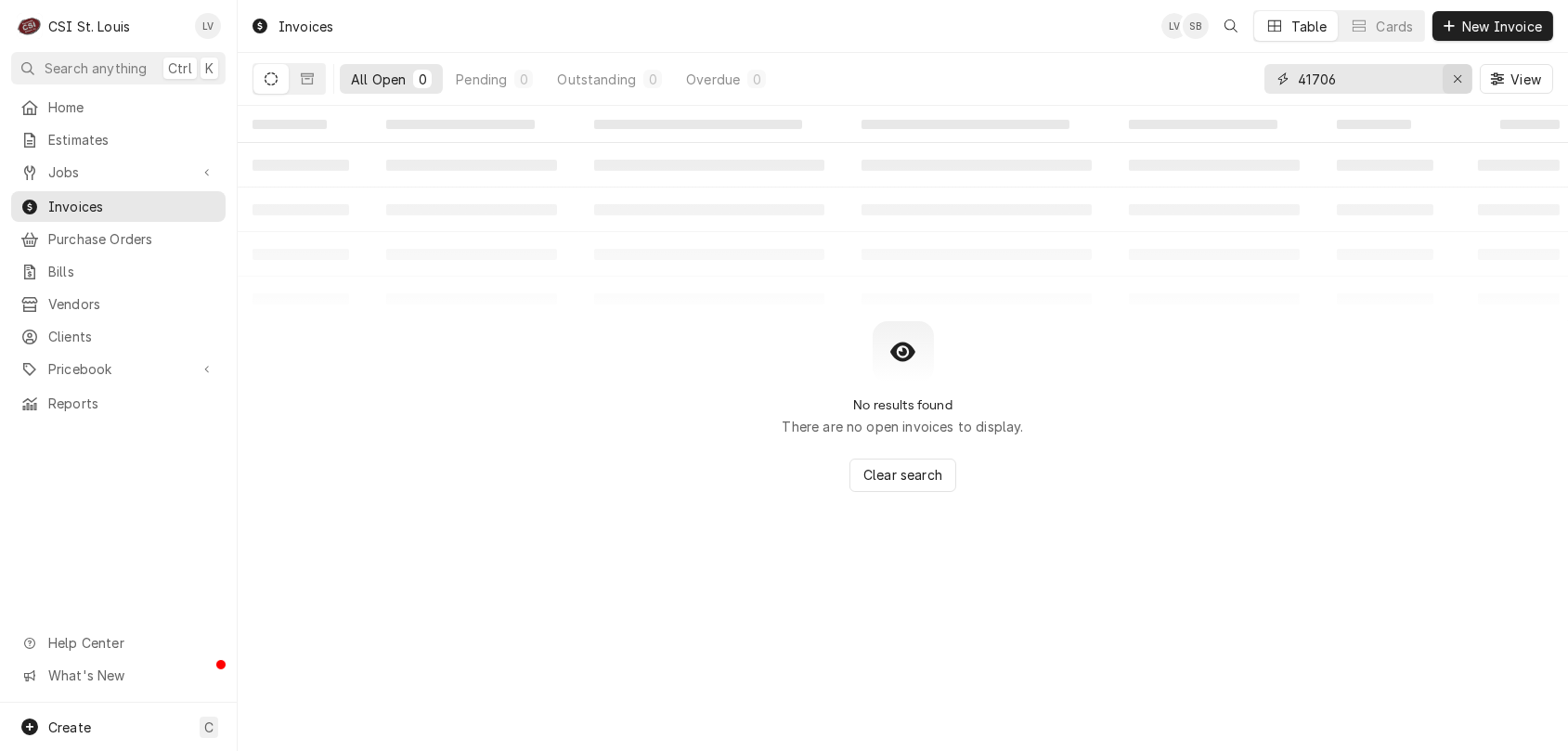 type on "41706" 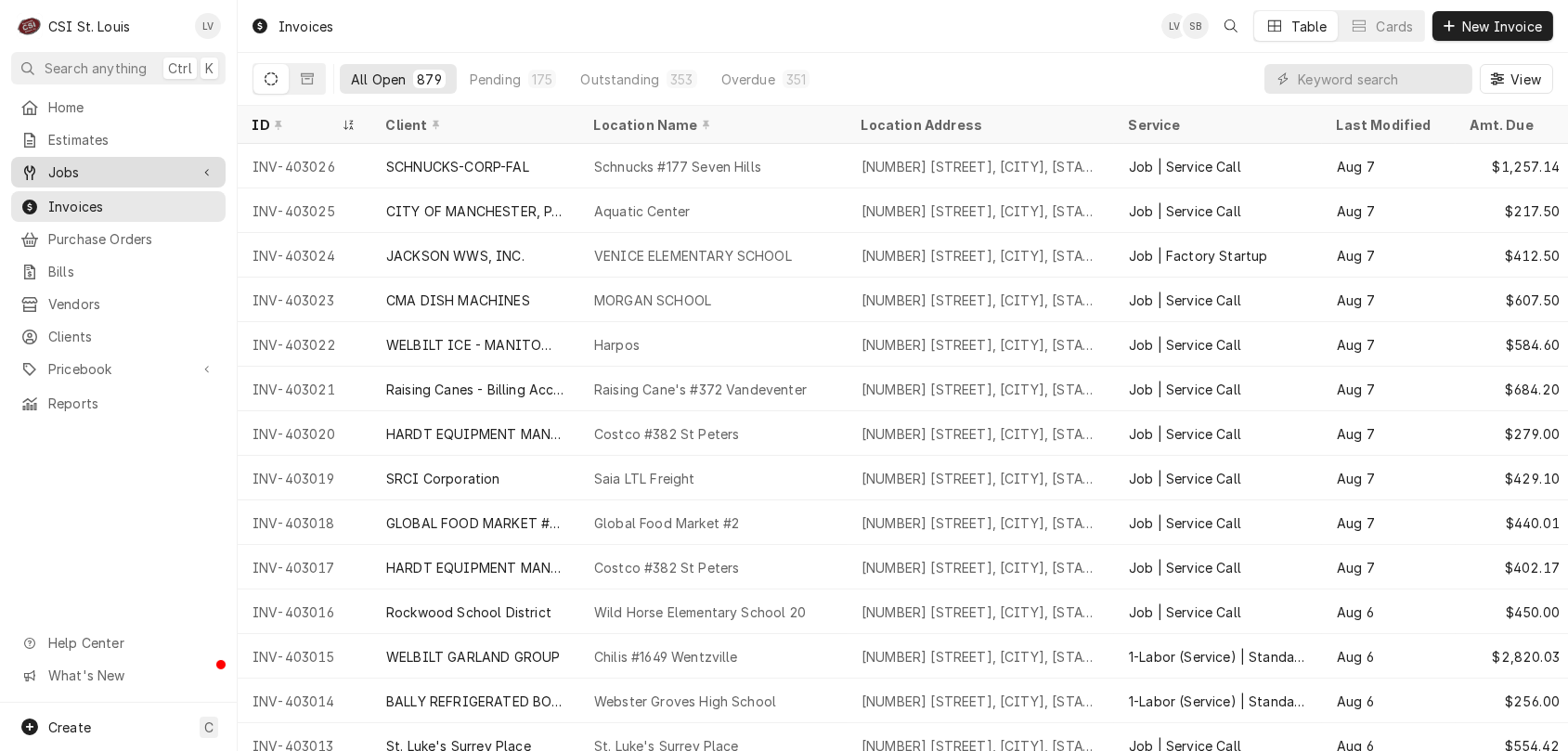 click on "Jobs" at bounding box center [118, 172] 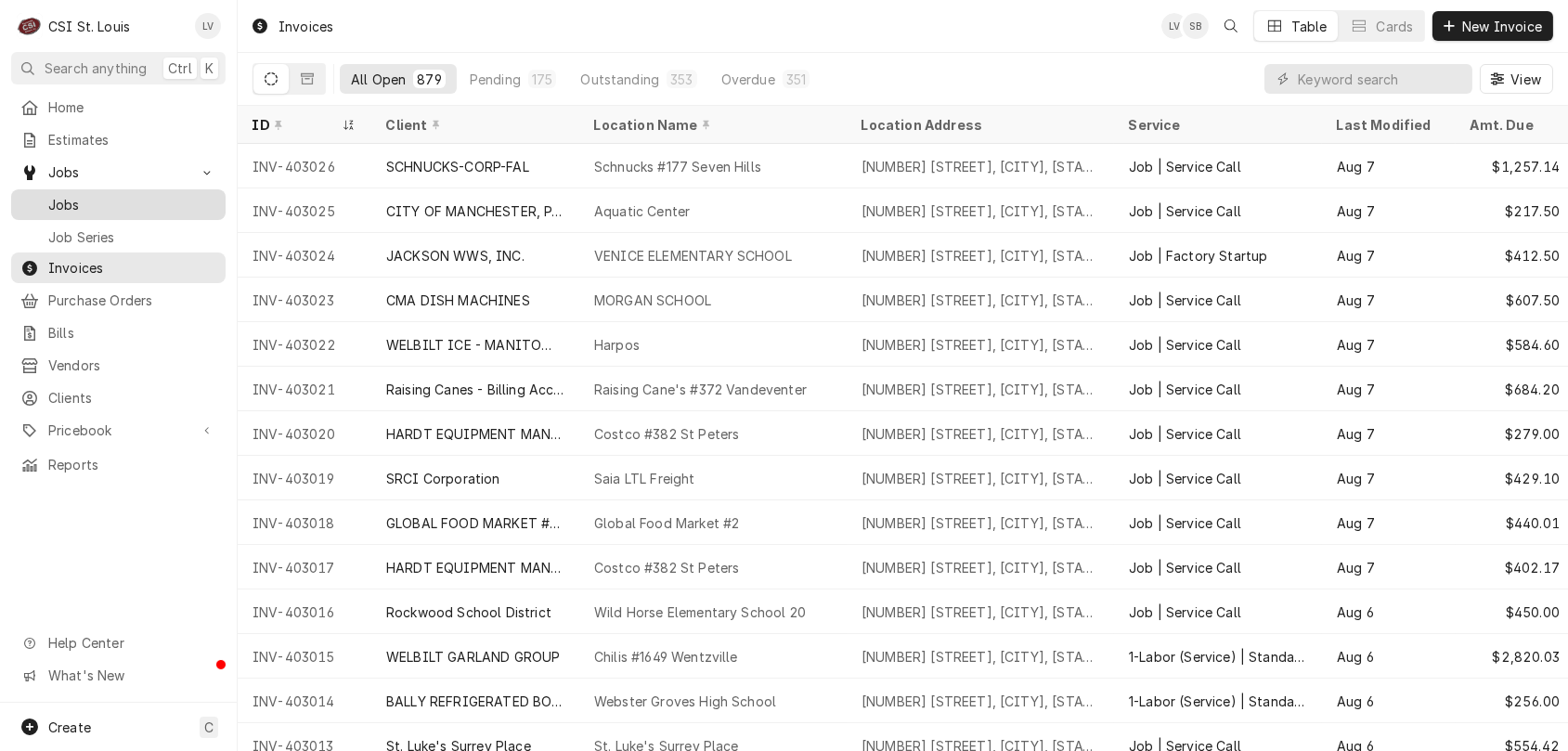 click on "Jobs" at bounding box center (132, 204) 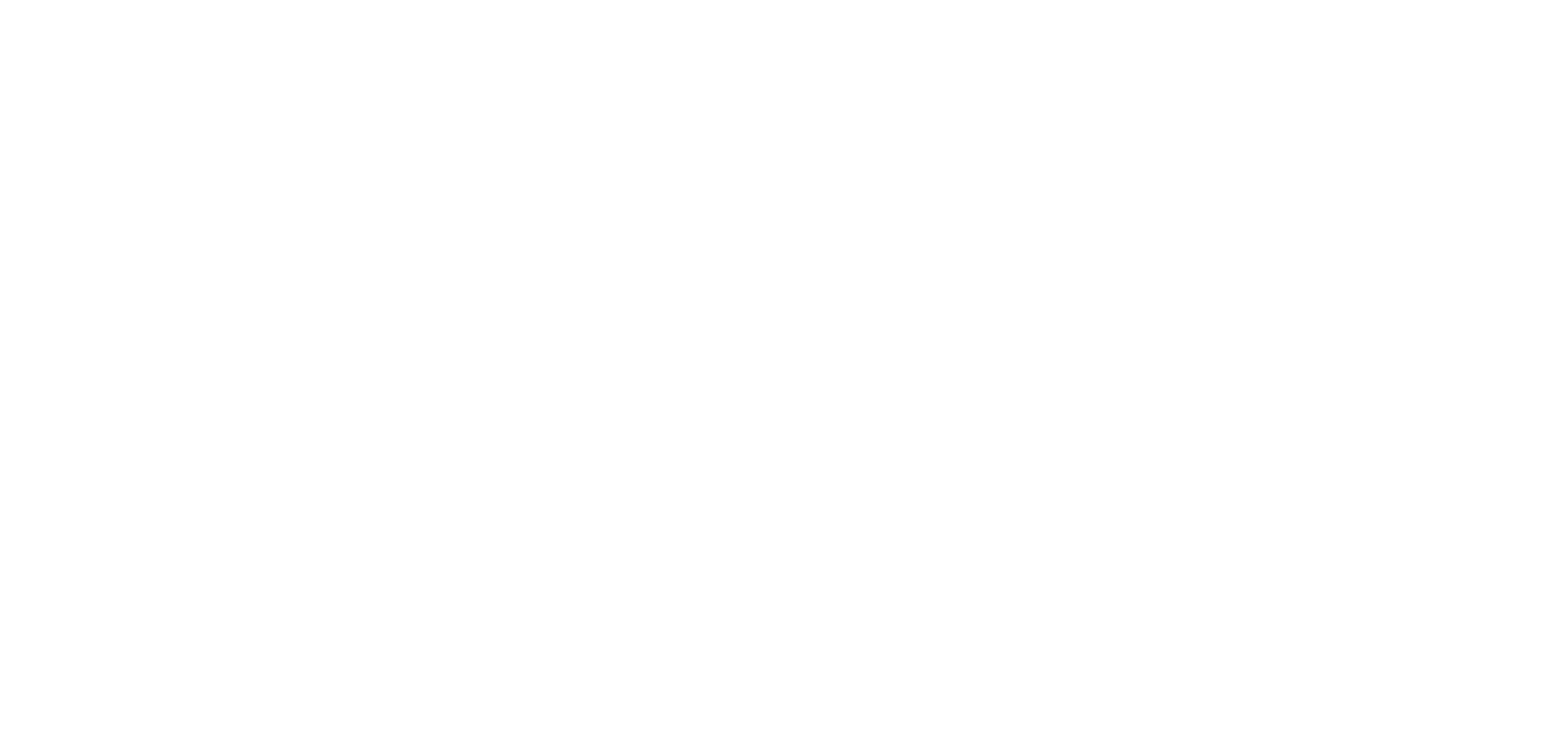 scroll, scrollTop: 0, scrollLeft: 0, axis: both 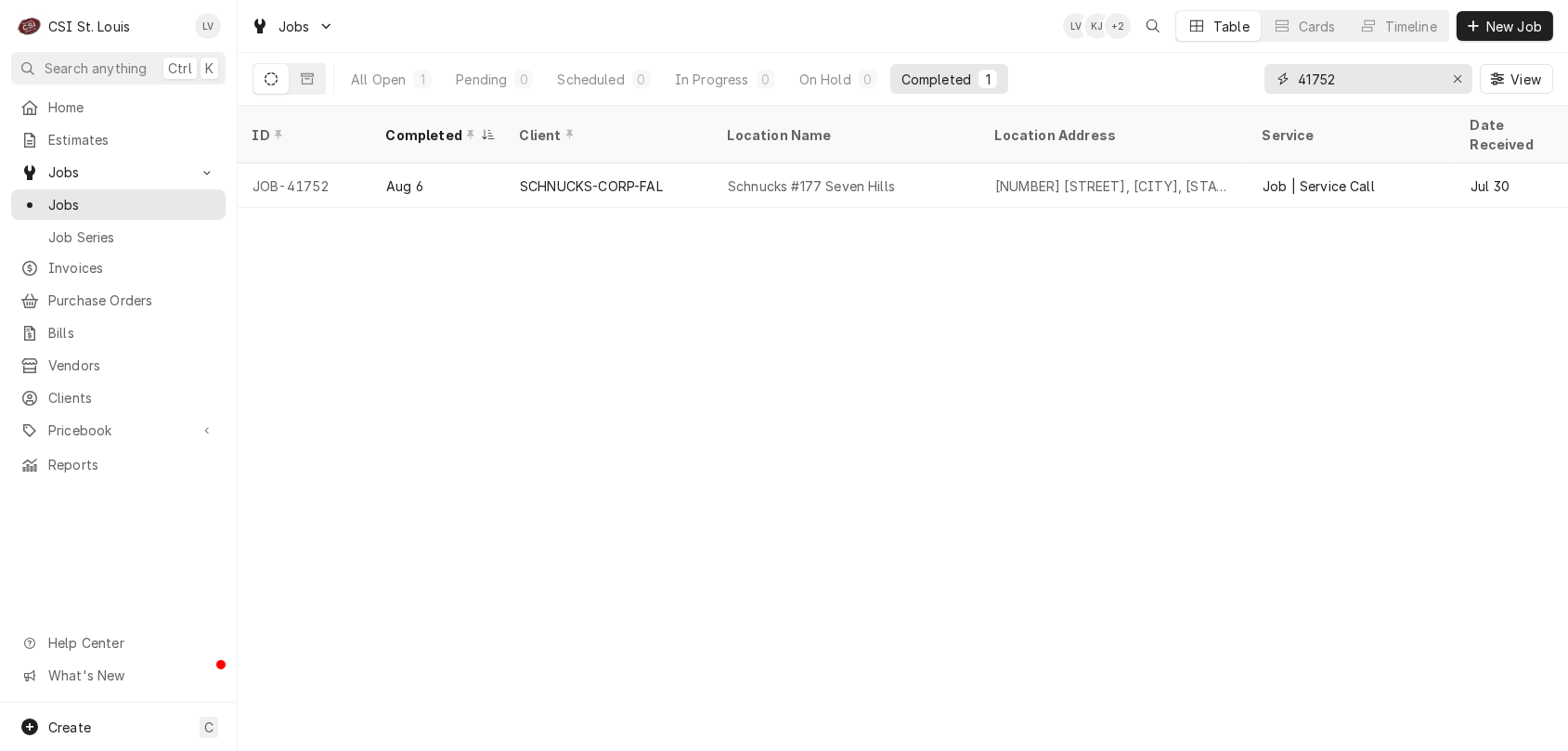 drag, startPoint x: 1346, startPoint y: 79, endPoint x: 1254, endPoint y: 85, distance: 92.19544 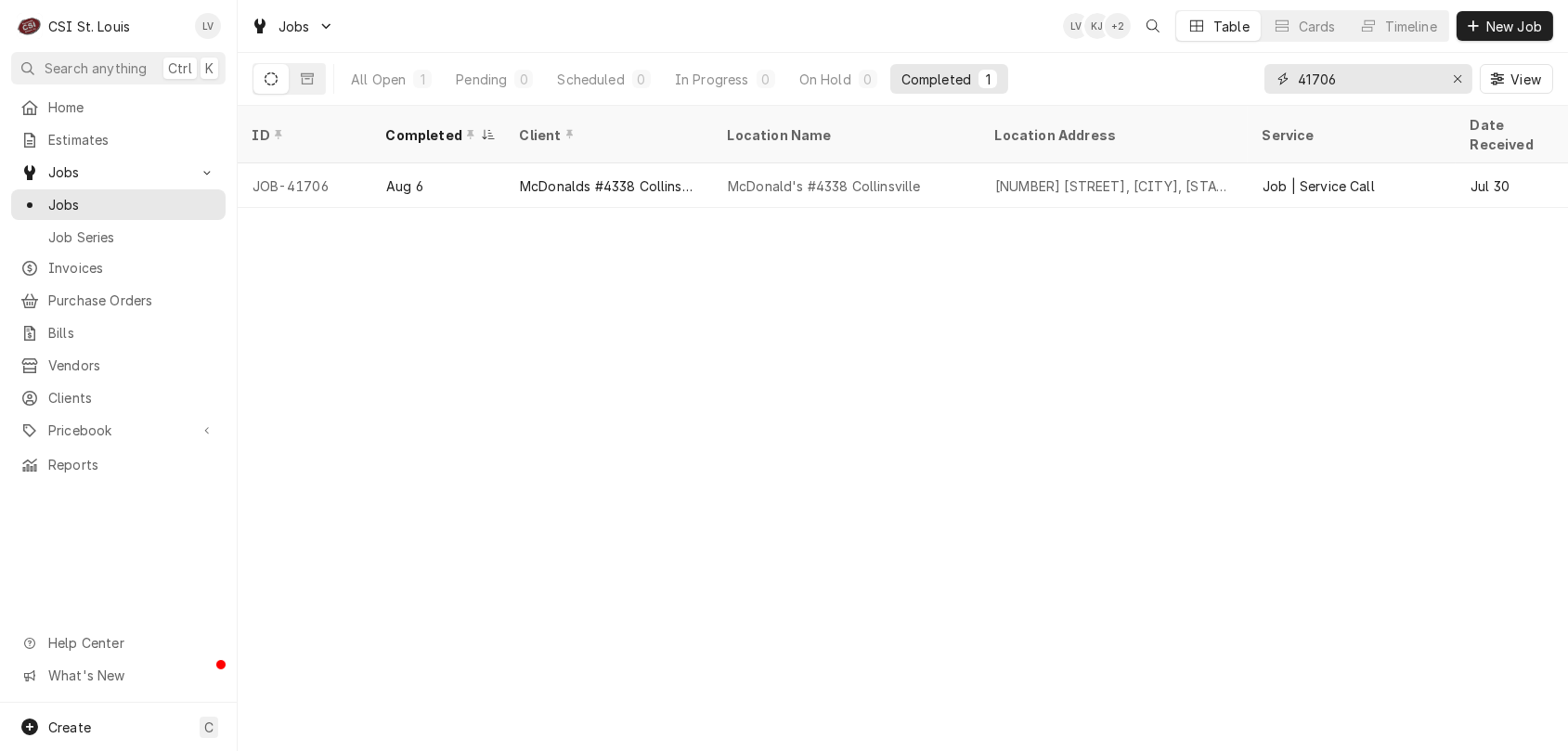 type on "41706" 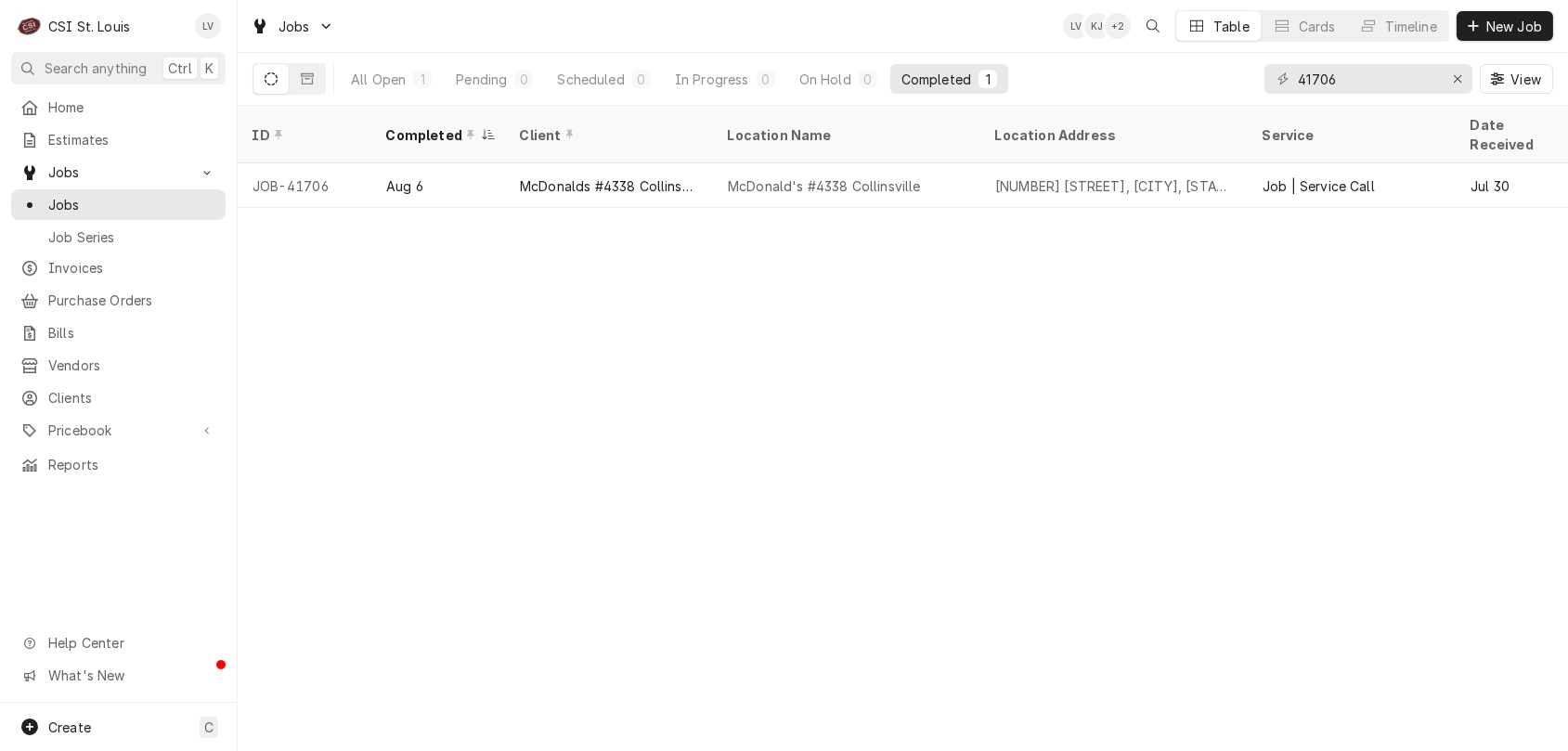 click on "[NUMBER] [STREET], [CITY], [STATE] [POSTAL_CODE]" at bounding box center [1114, 186] 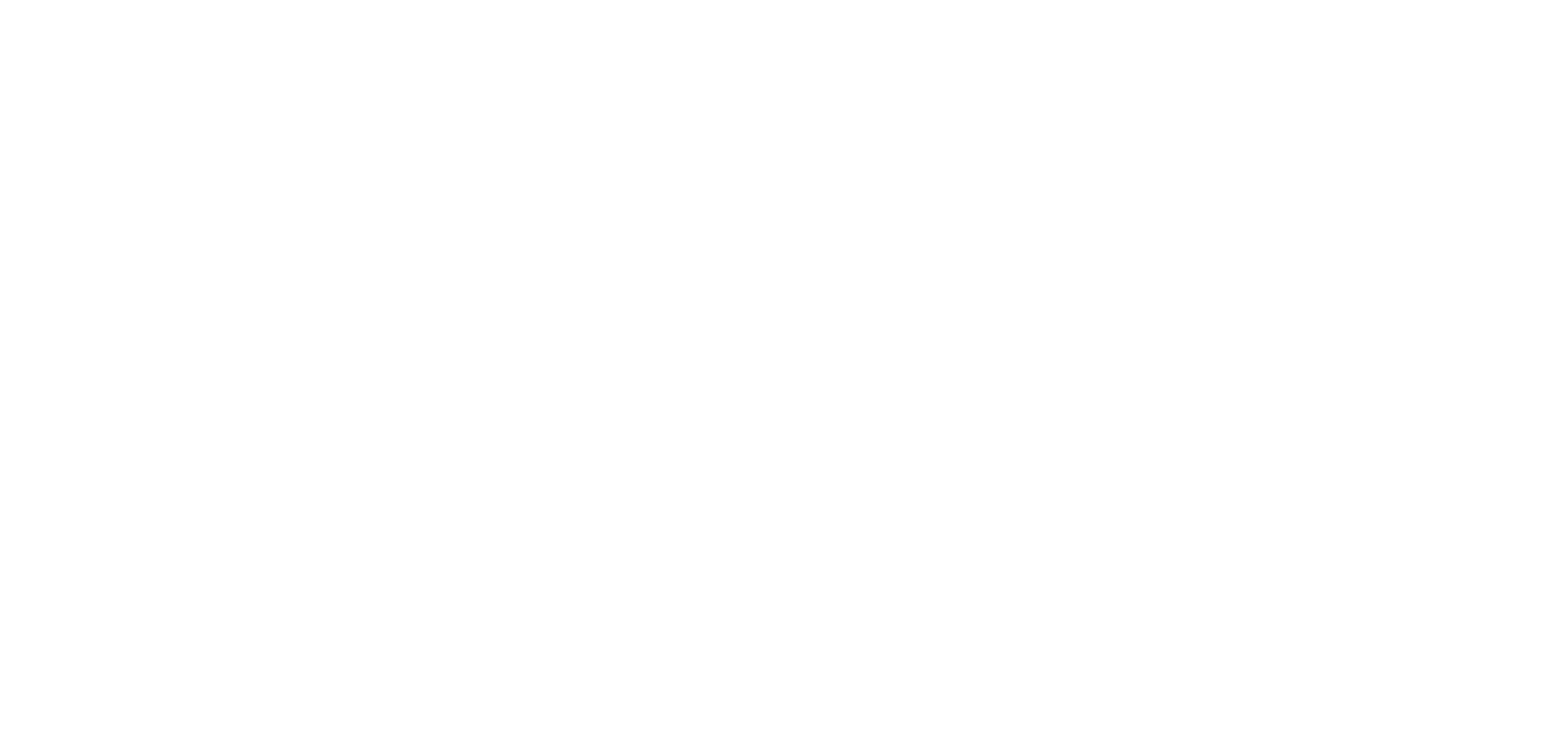 scroll, scrollTop: 0, scrollLeft: 0, axis: both 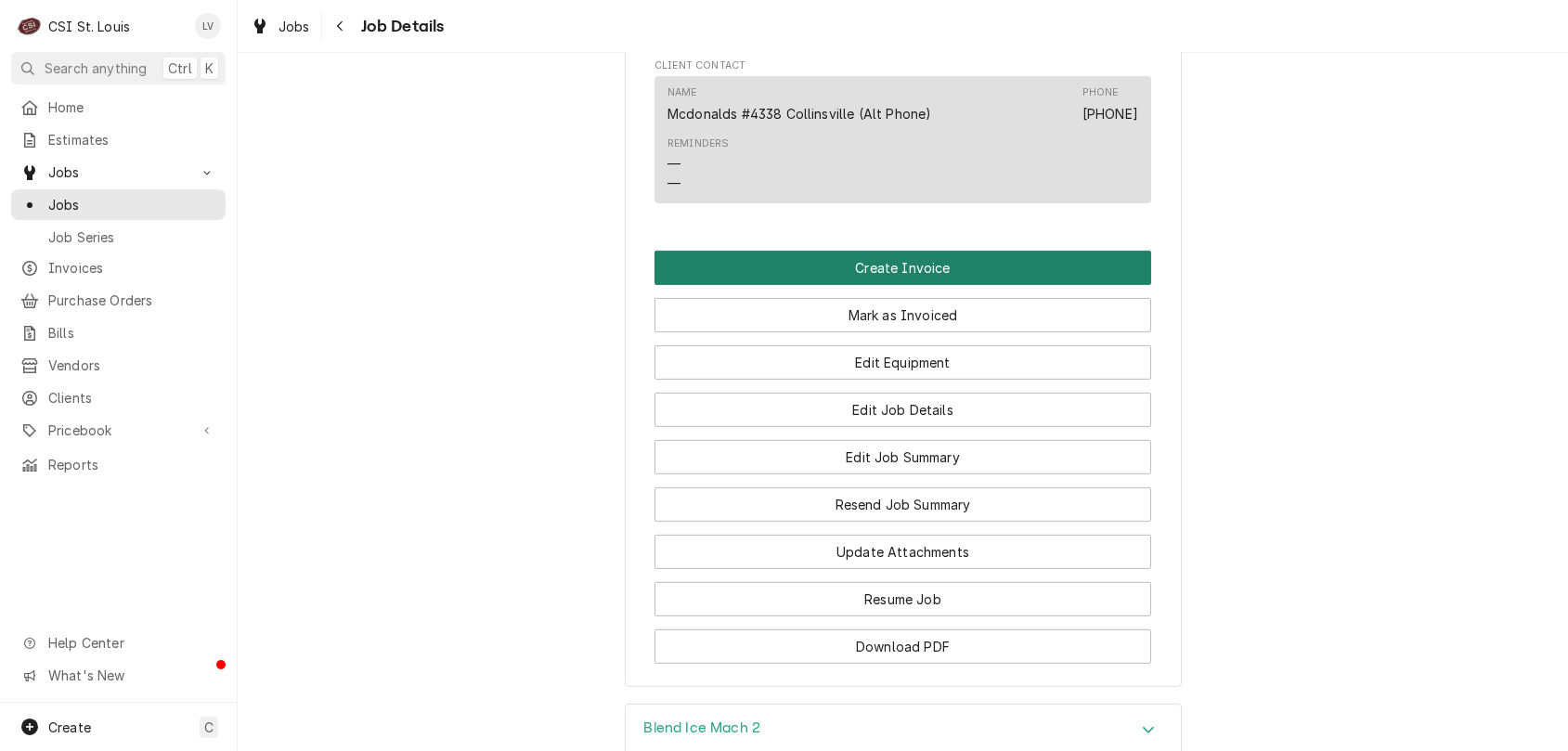 click on "Create Invoice" at bounding box center (902, 267) 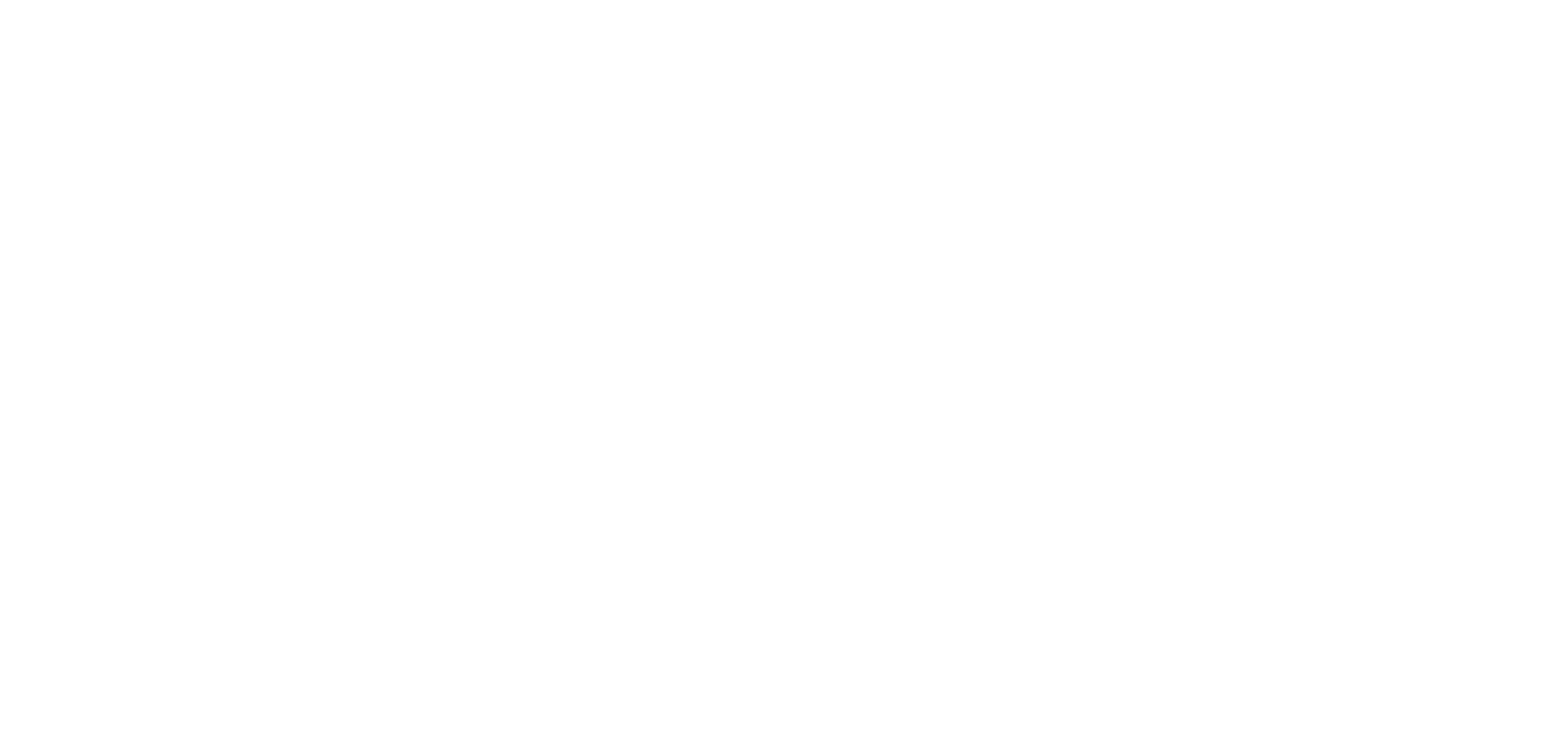 scroll, scrollTop: 0, scrollLeft: 0, axis: both 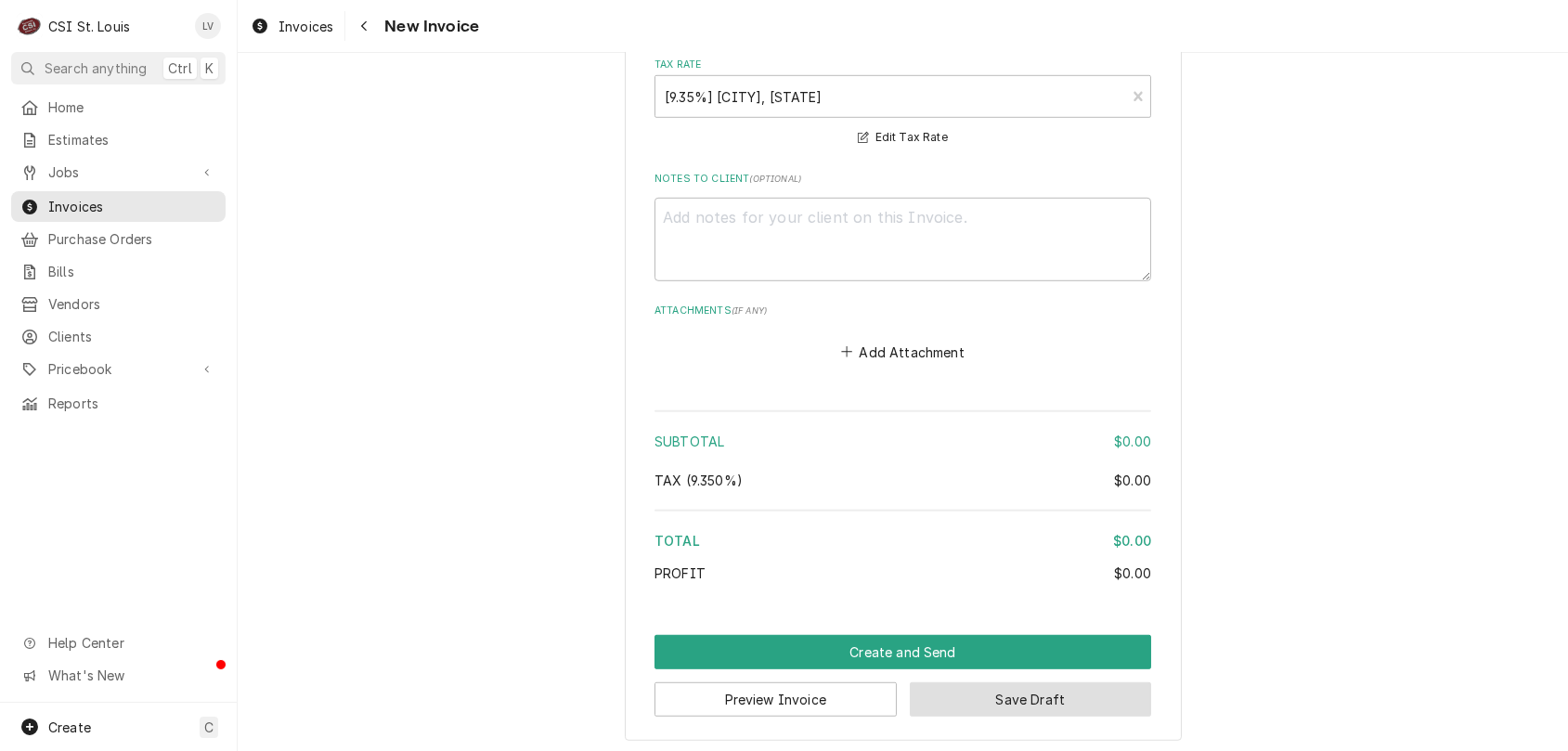 click on "Save Draft" at bounding box center [1030, 699] 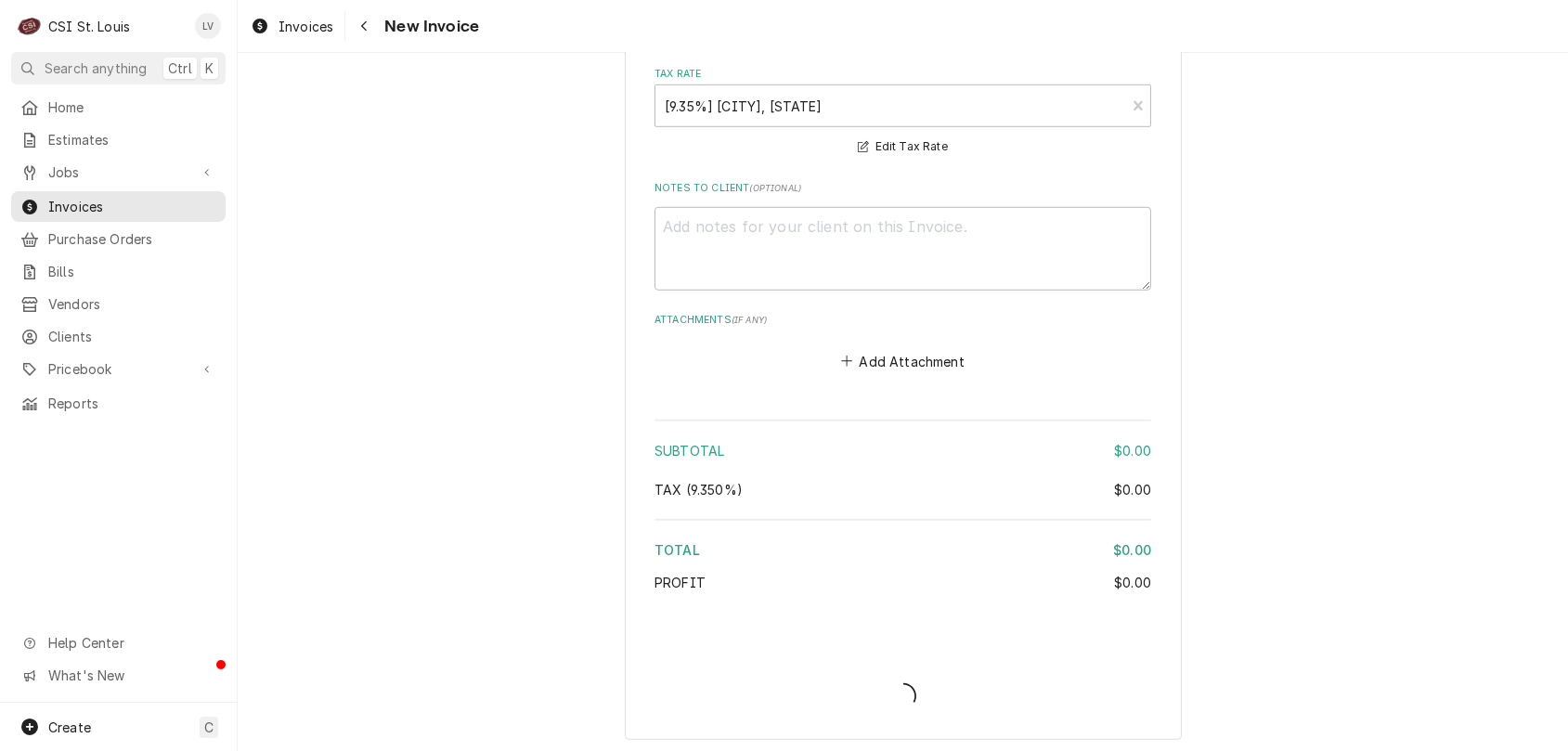 type on "x" 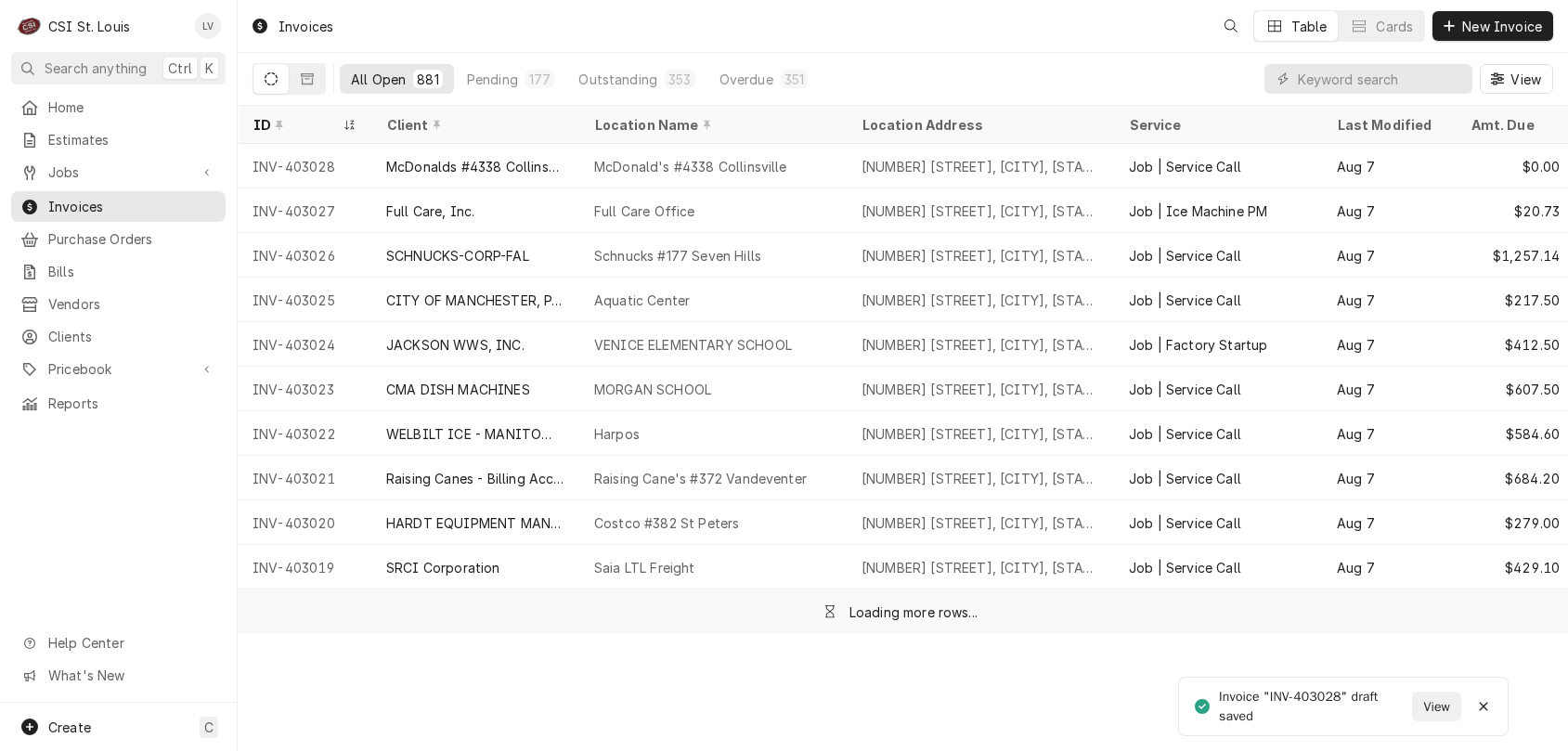 scroll, scrollTop: 0, scrollLeft: 0, axis: both 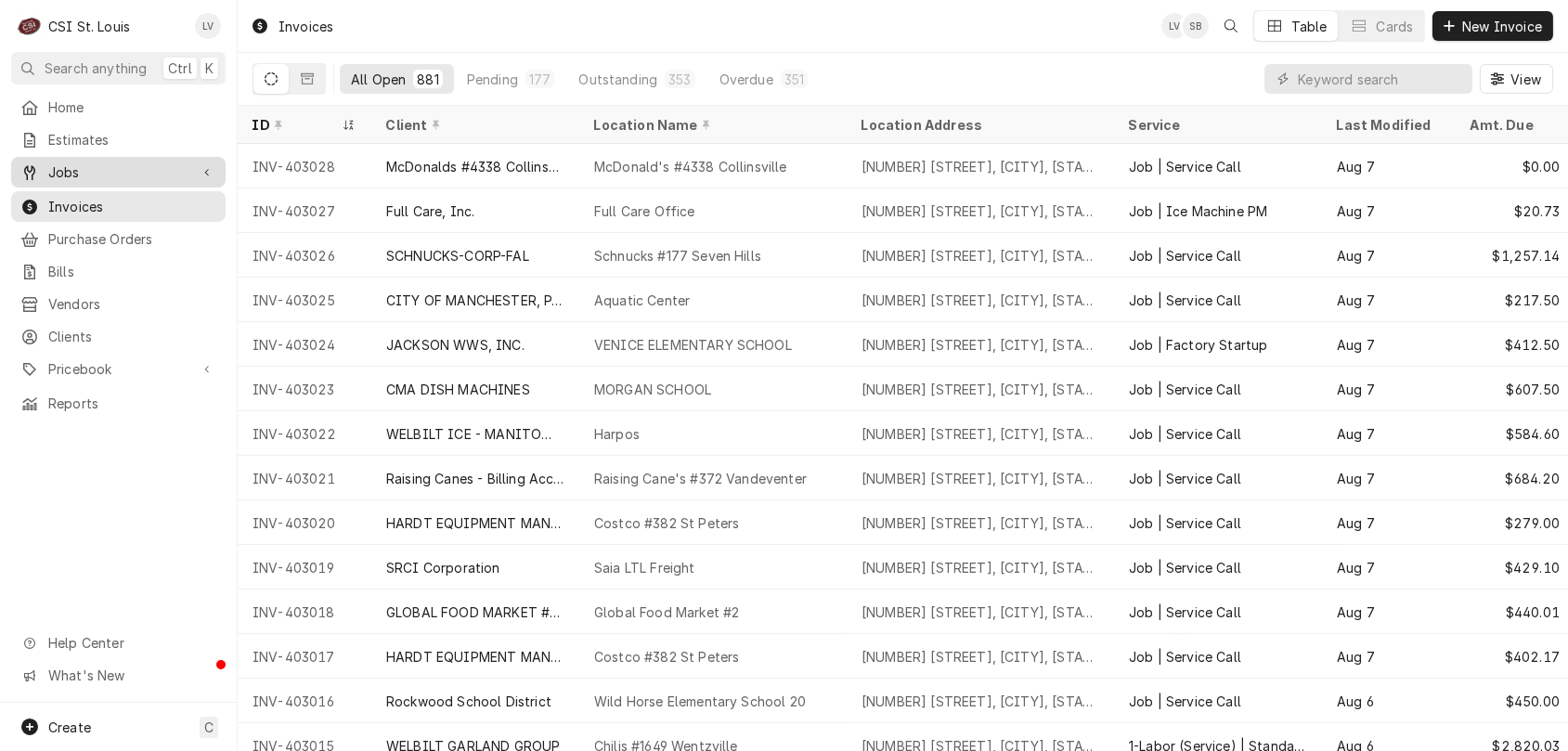 click on "Jobs" at bounding box center [118, 172] 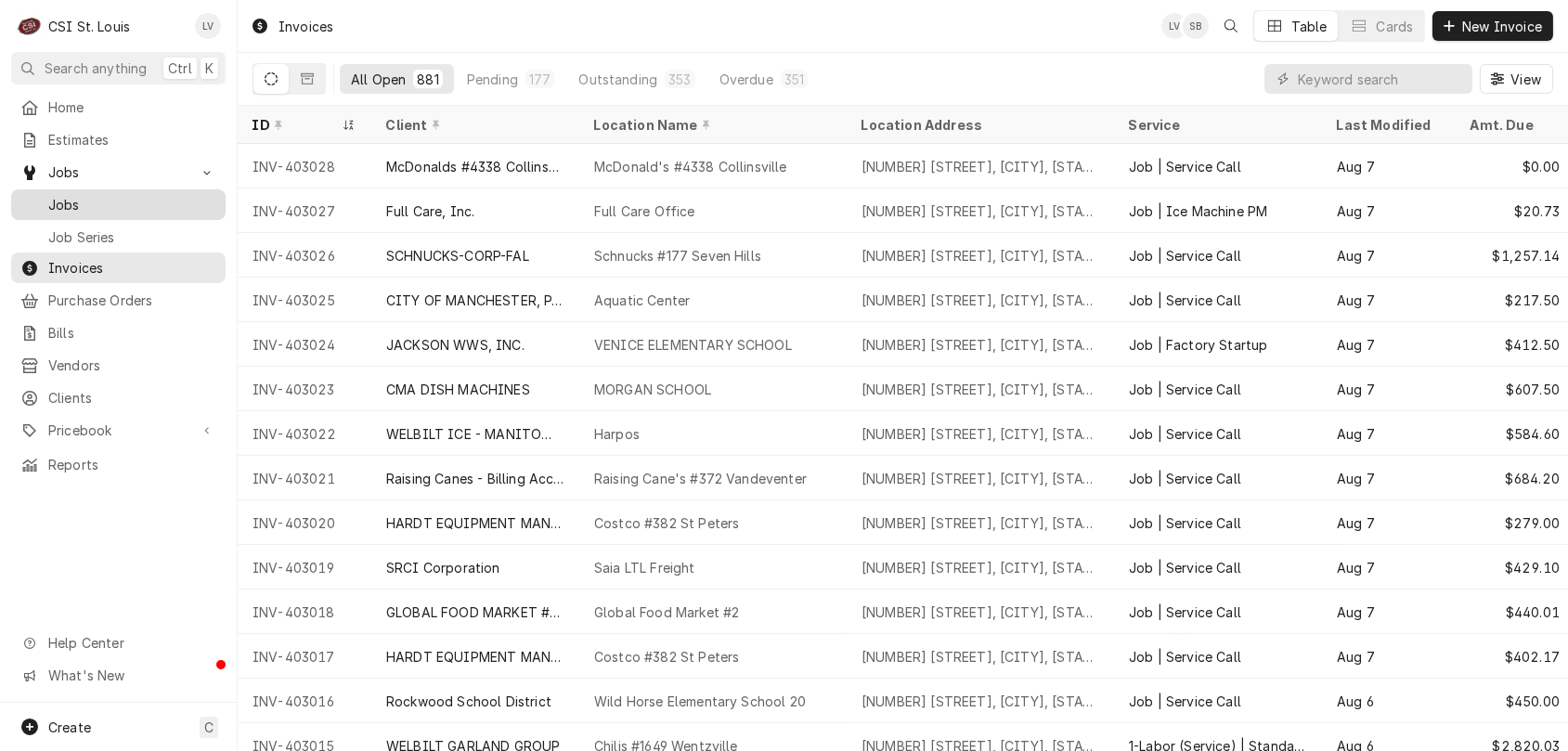 click on "Jobs" at bounding box center [118, 204] 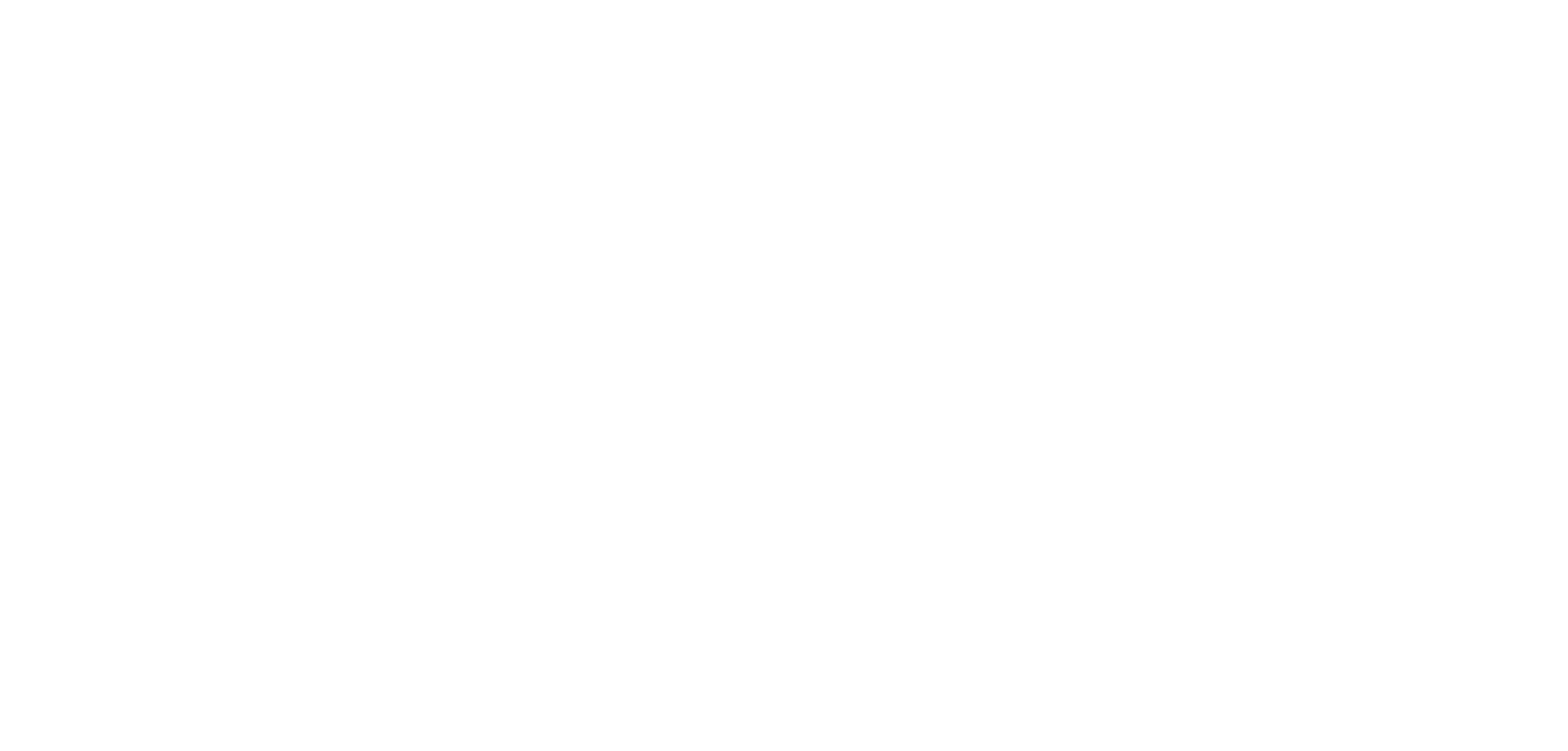 scroll, scrollTop: 0, scrollLeft: 0, axis: both 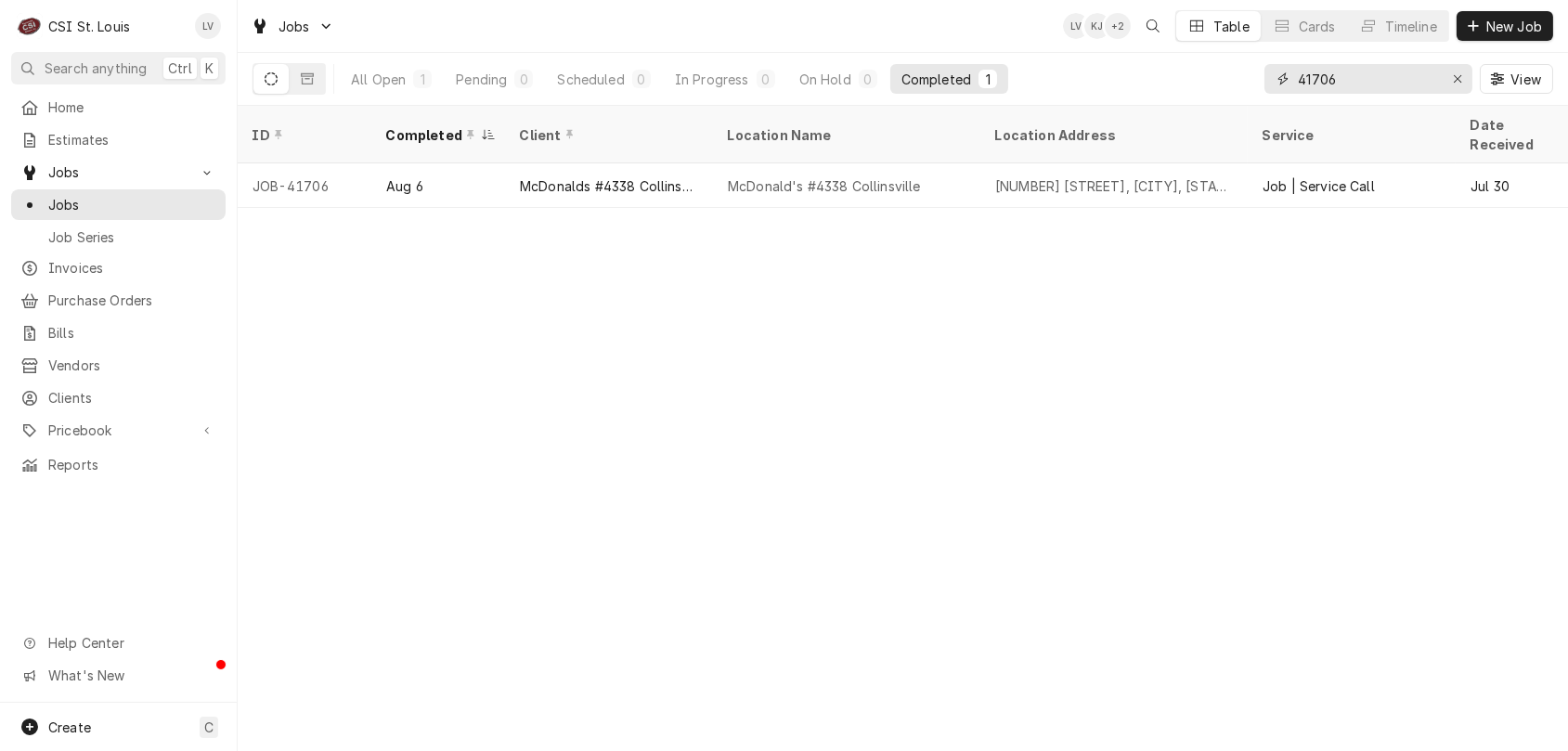 click on "41706" at bounding box center [1367, 79] 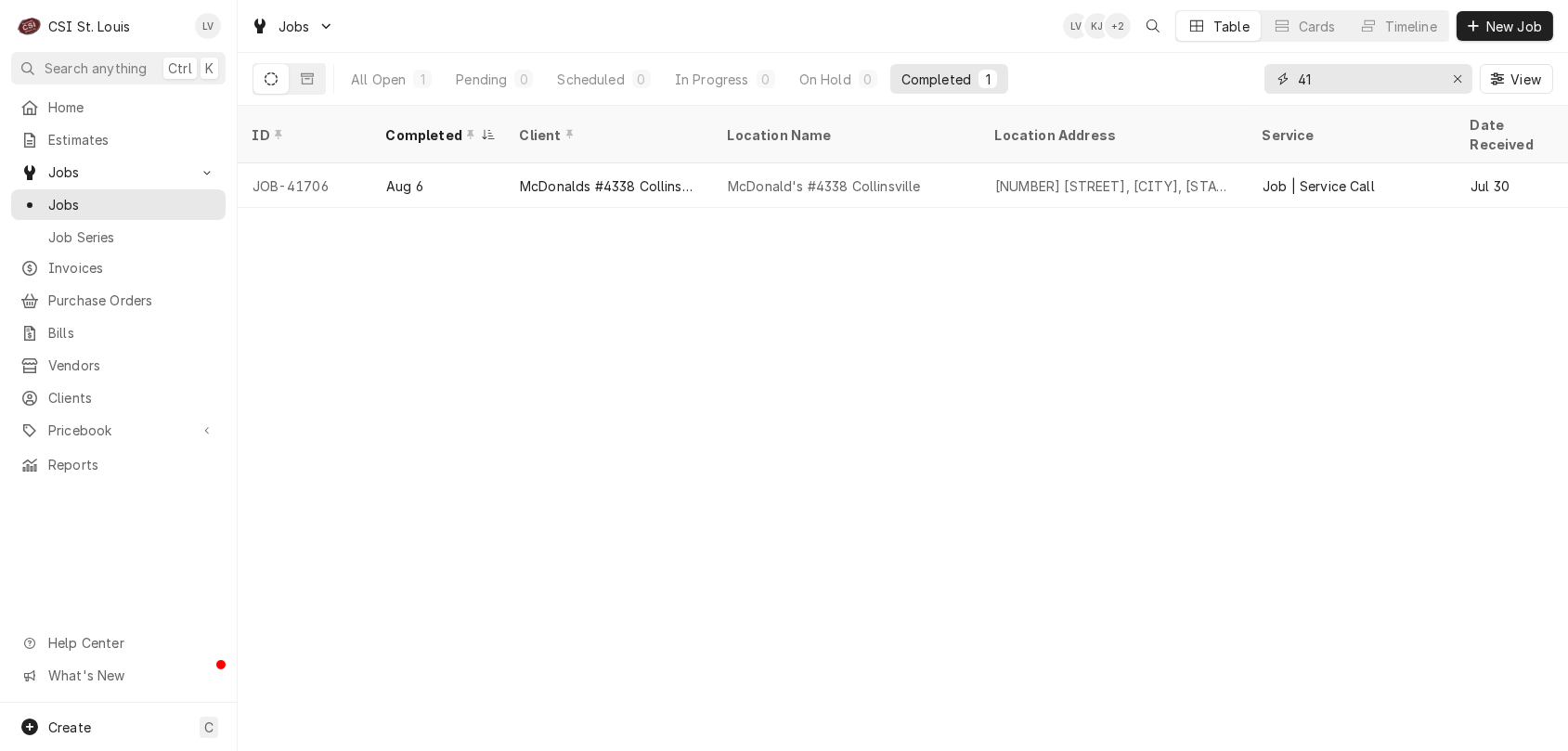 type on "4" 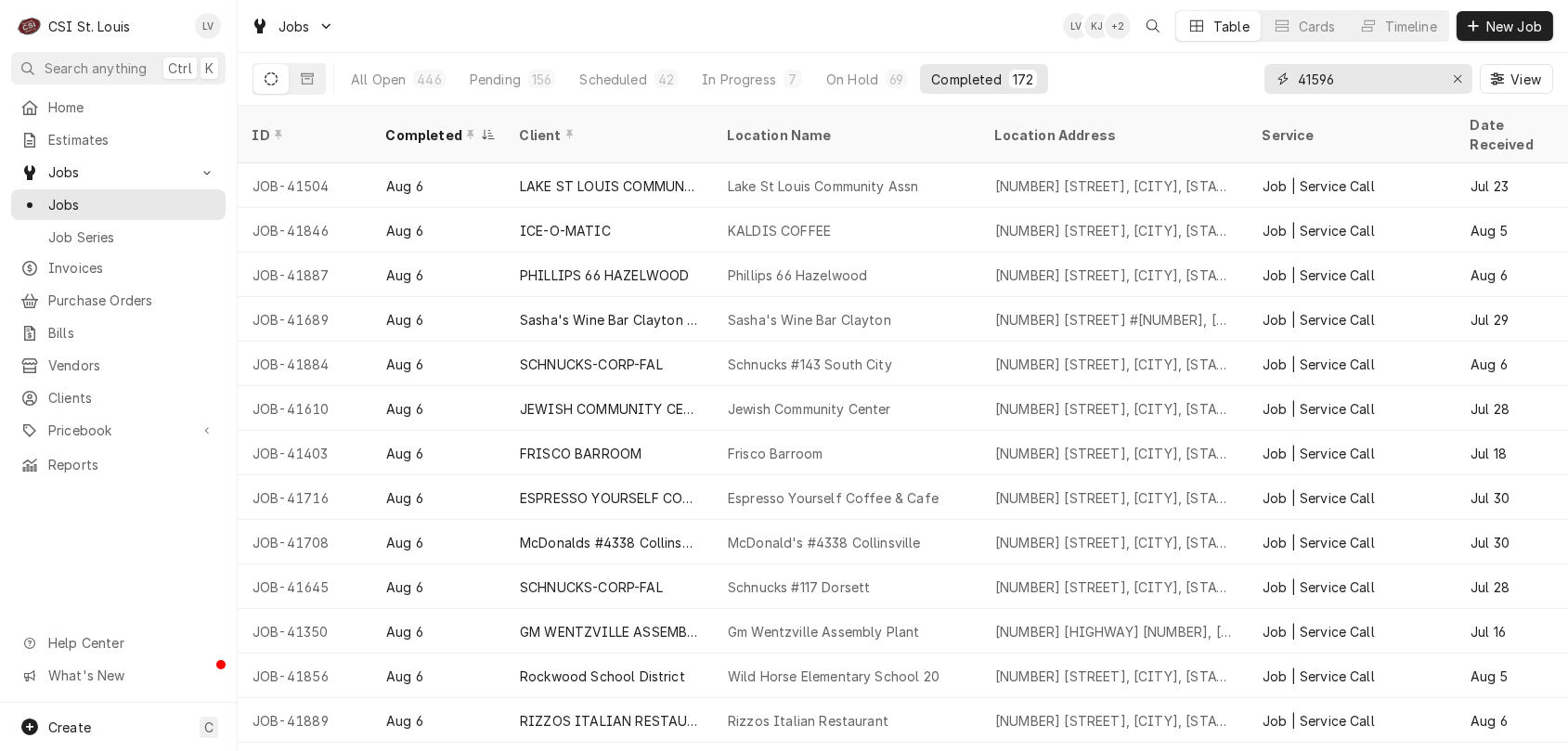 type on "41596" 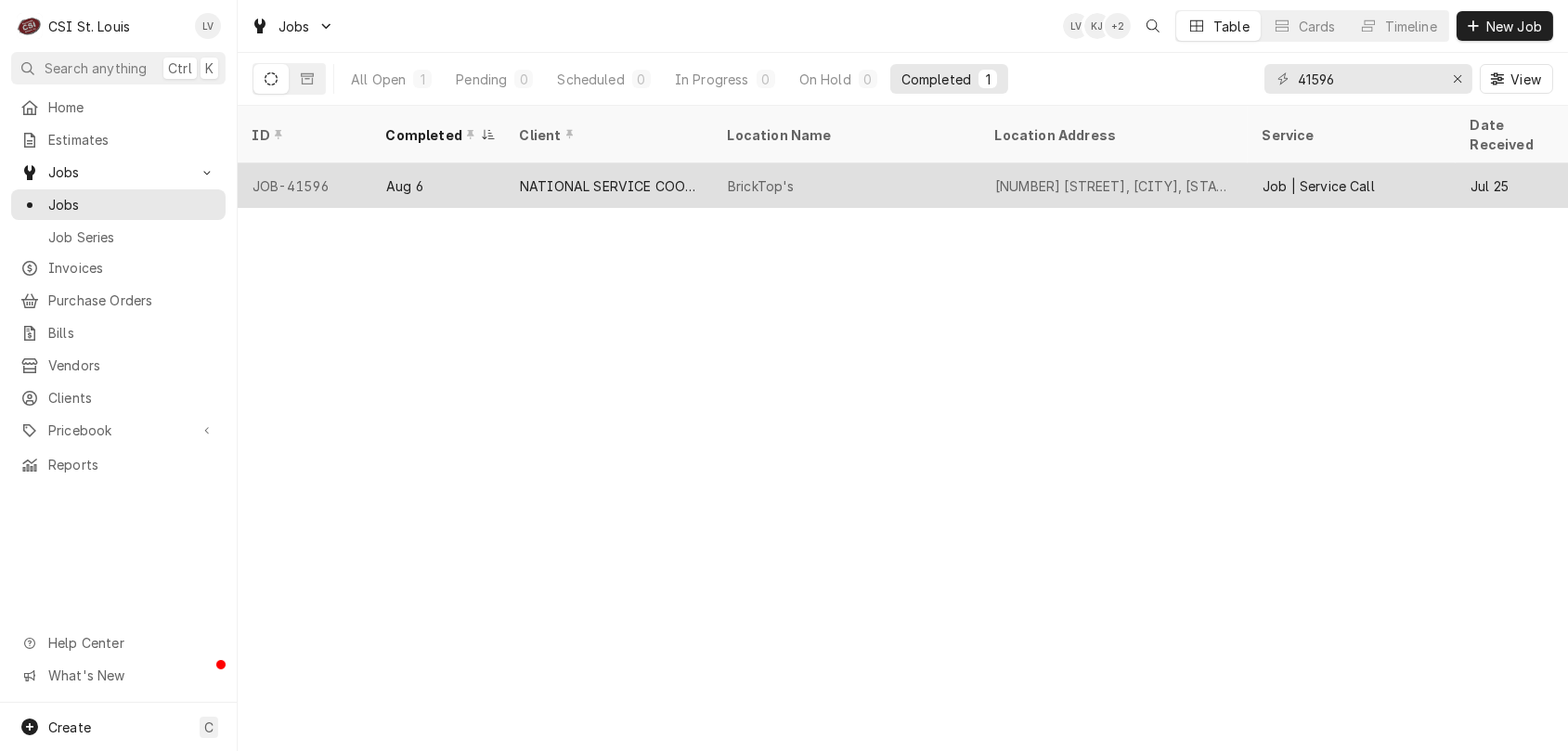 click on "BrickTop's" at bounding box center (847, 186) 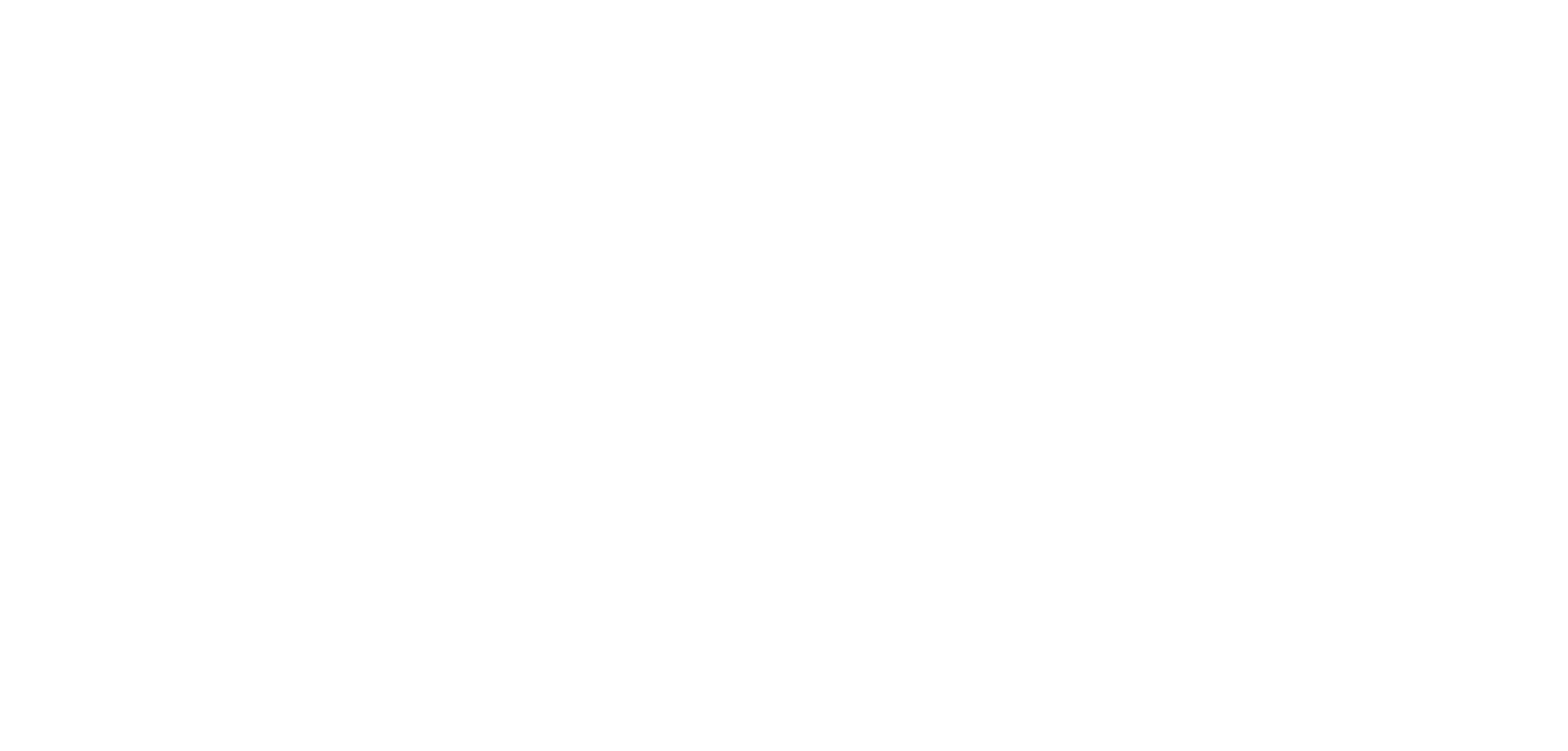 scroll, scrollTop: 0, scrollLeft: 0, axis: both 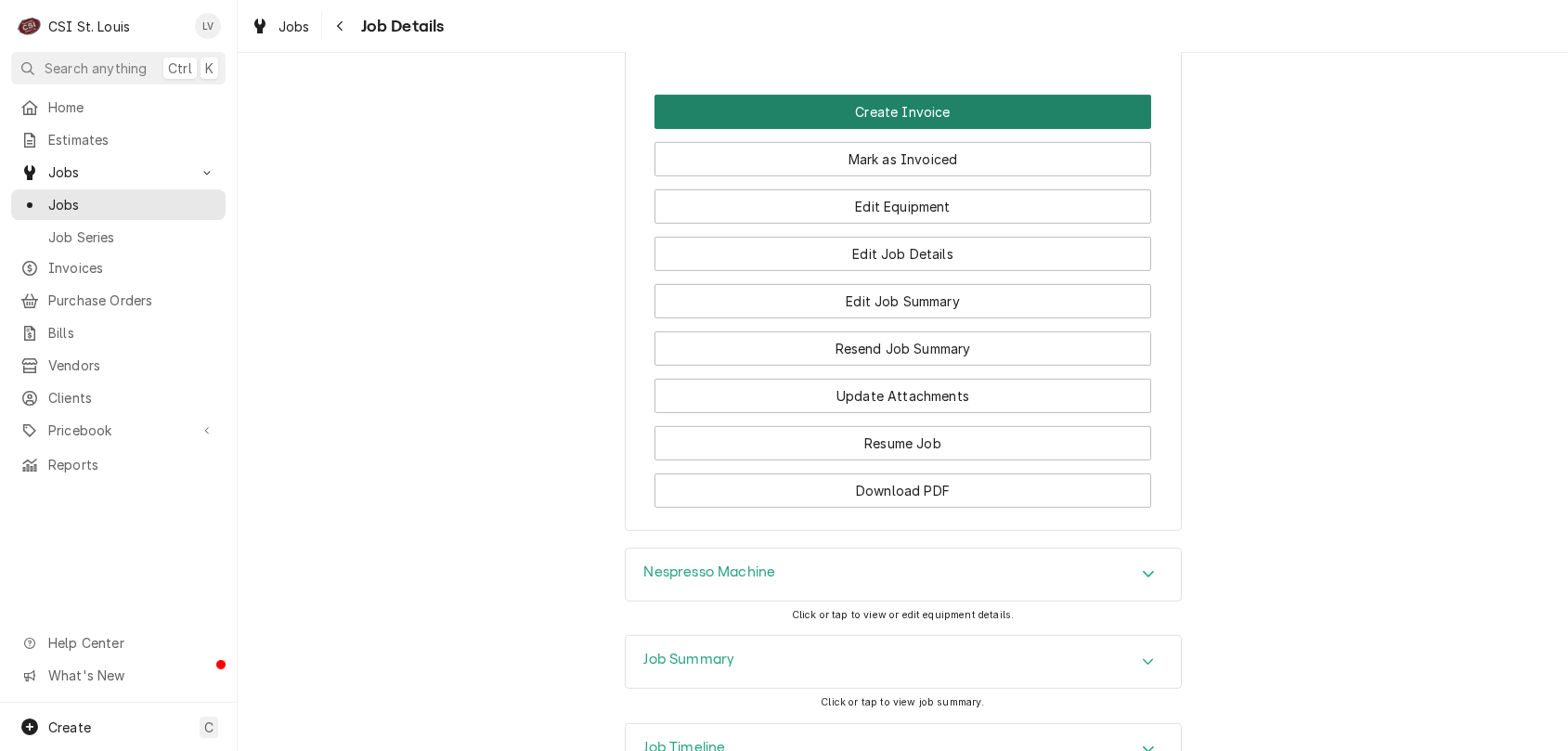 click on "Create Invoice" at bounding box center [902, 111] 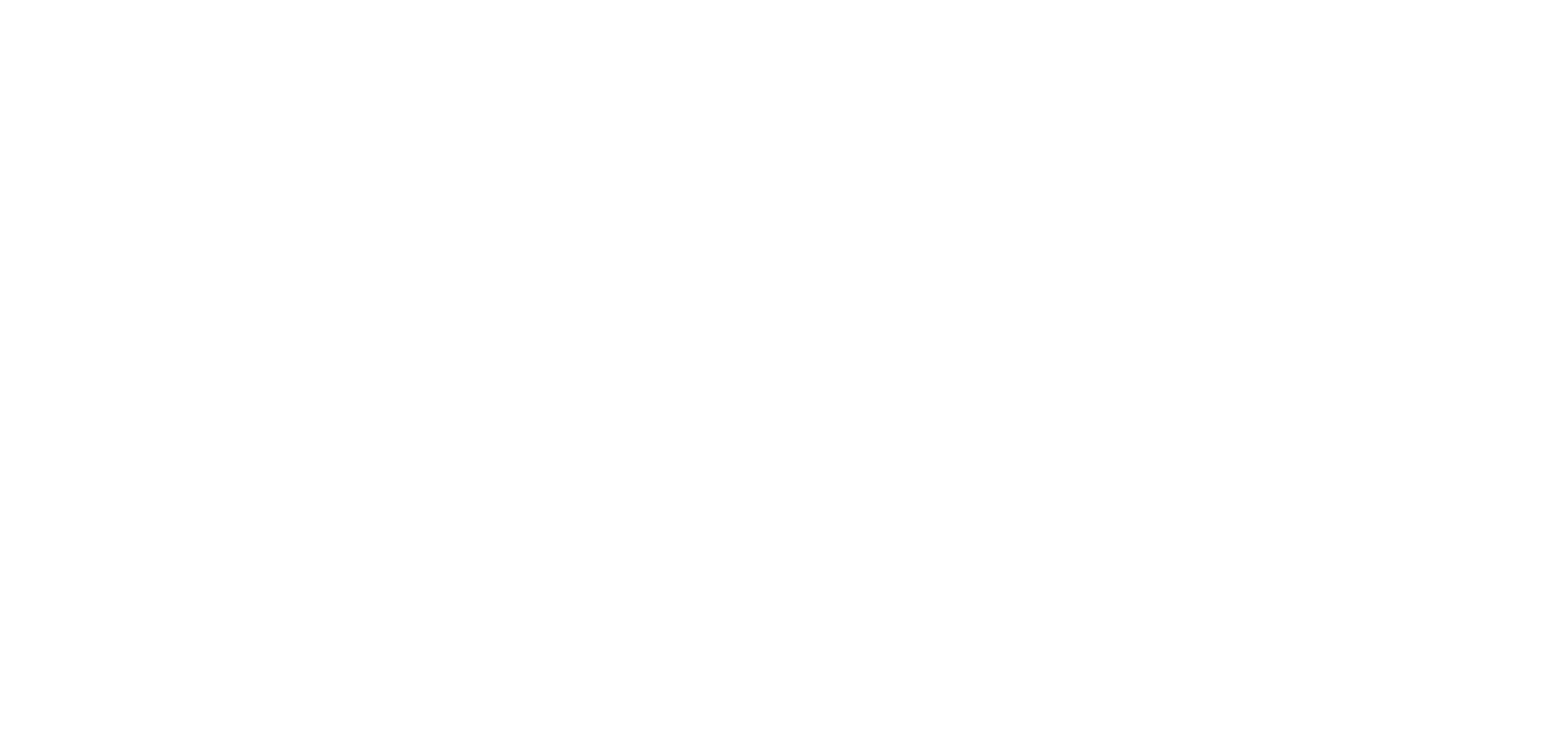 scroll, scrollTop: 0, scrollLeft: 0, axis: both 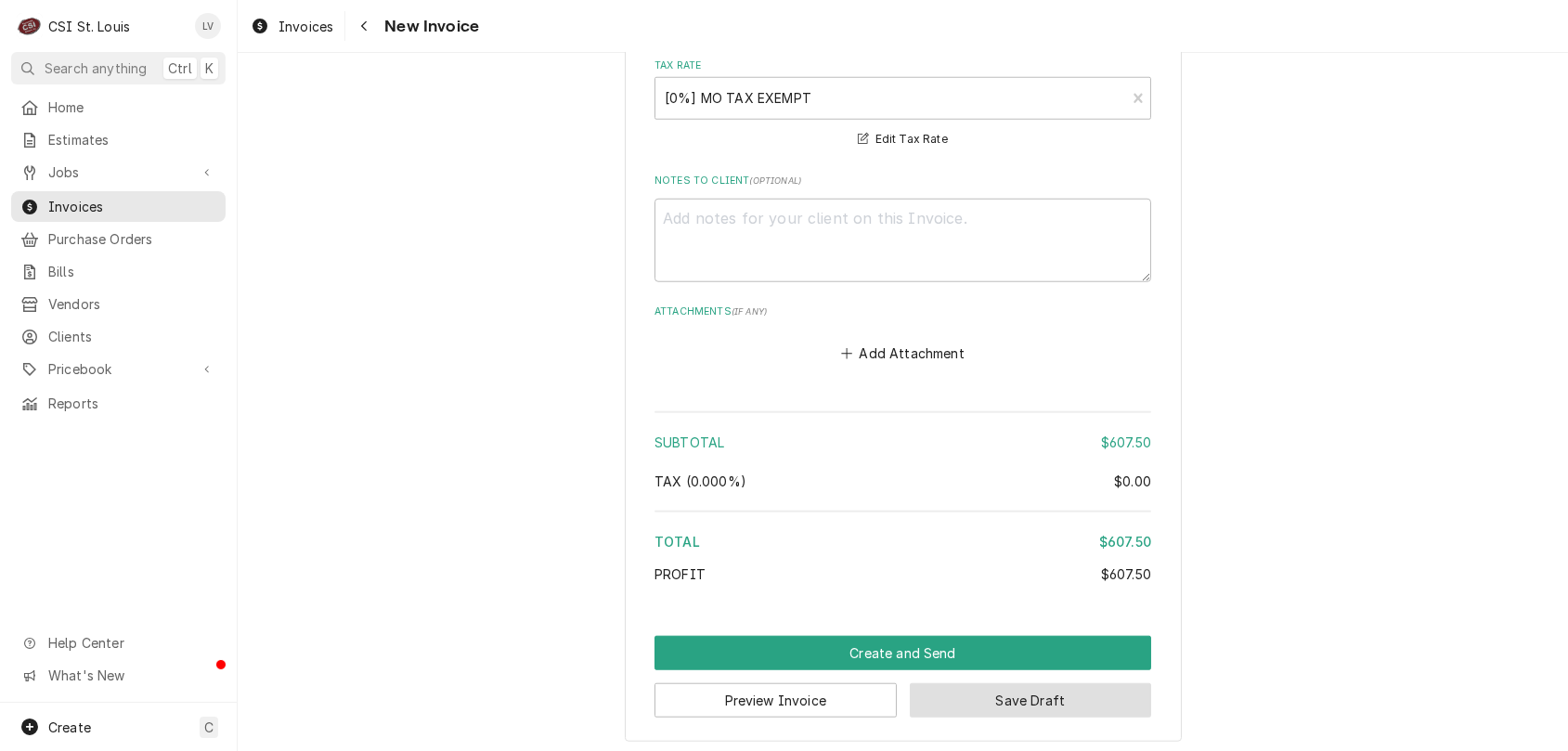 click on "Save Draft" at bounding box center [1030, 700] 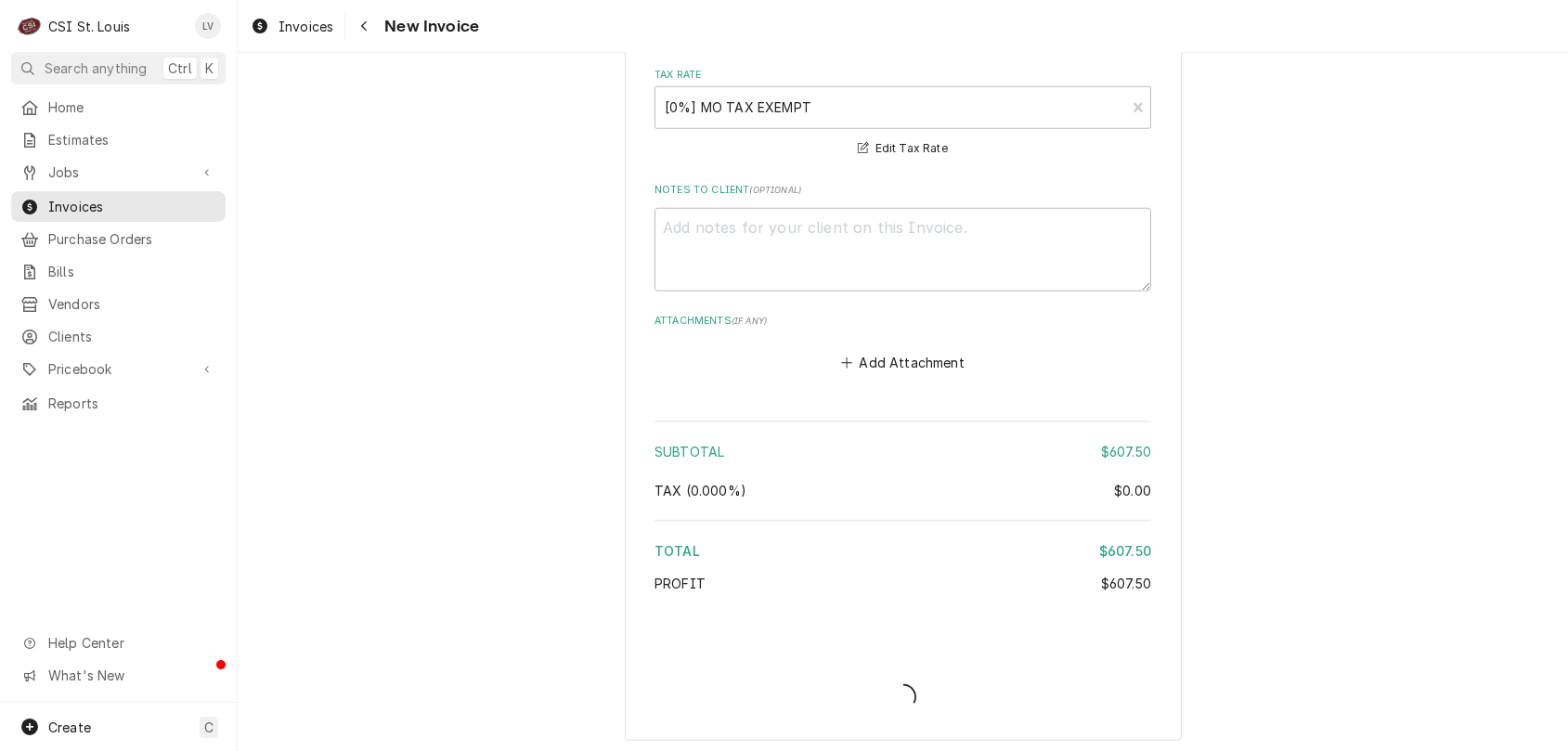 type on "x" 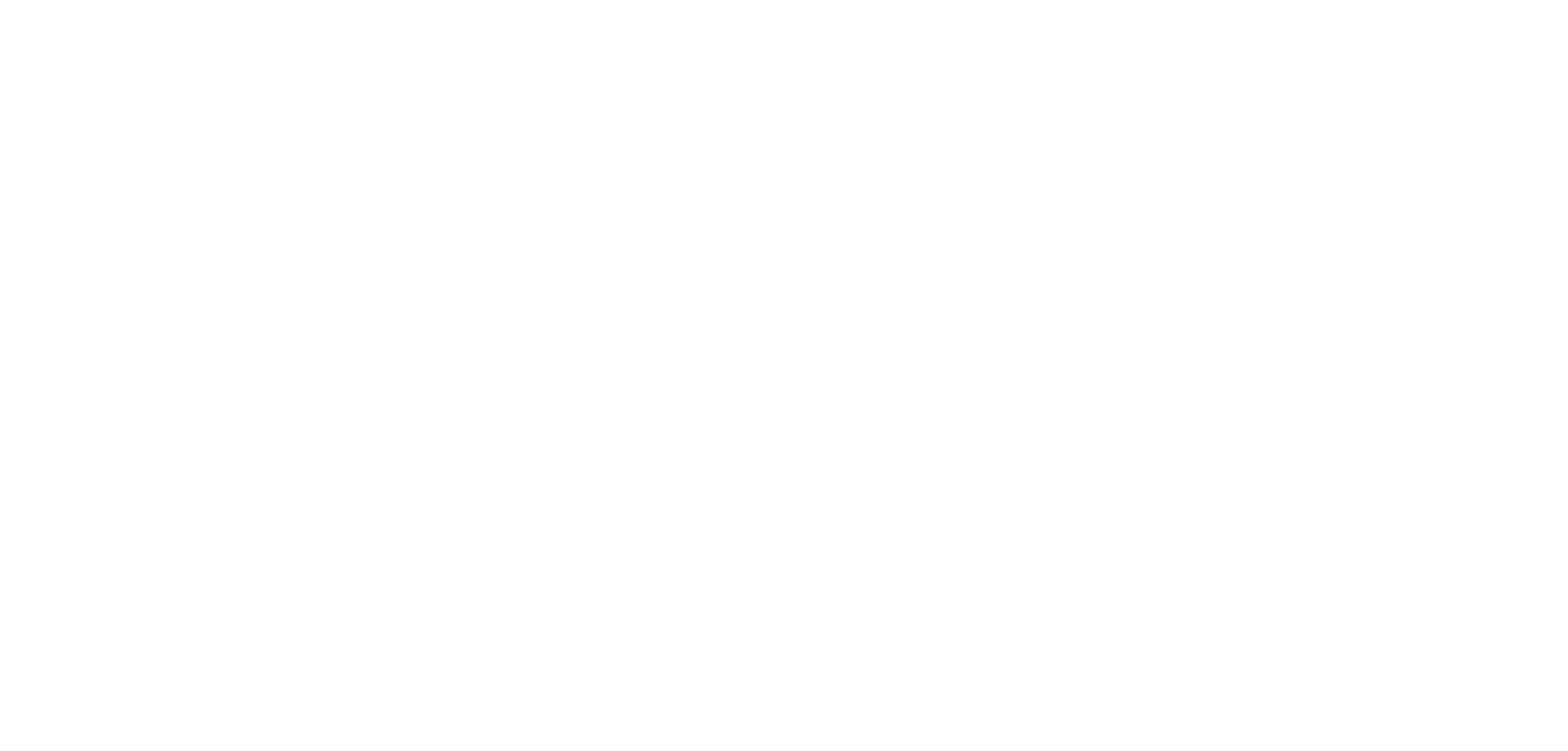 scroll, scrollTop: 0, scrollLeft: 0, axis: both 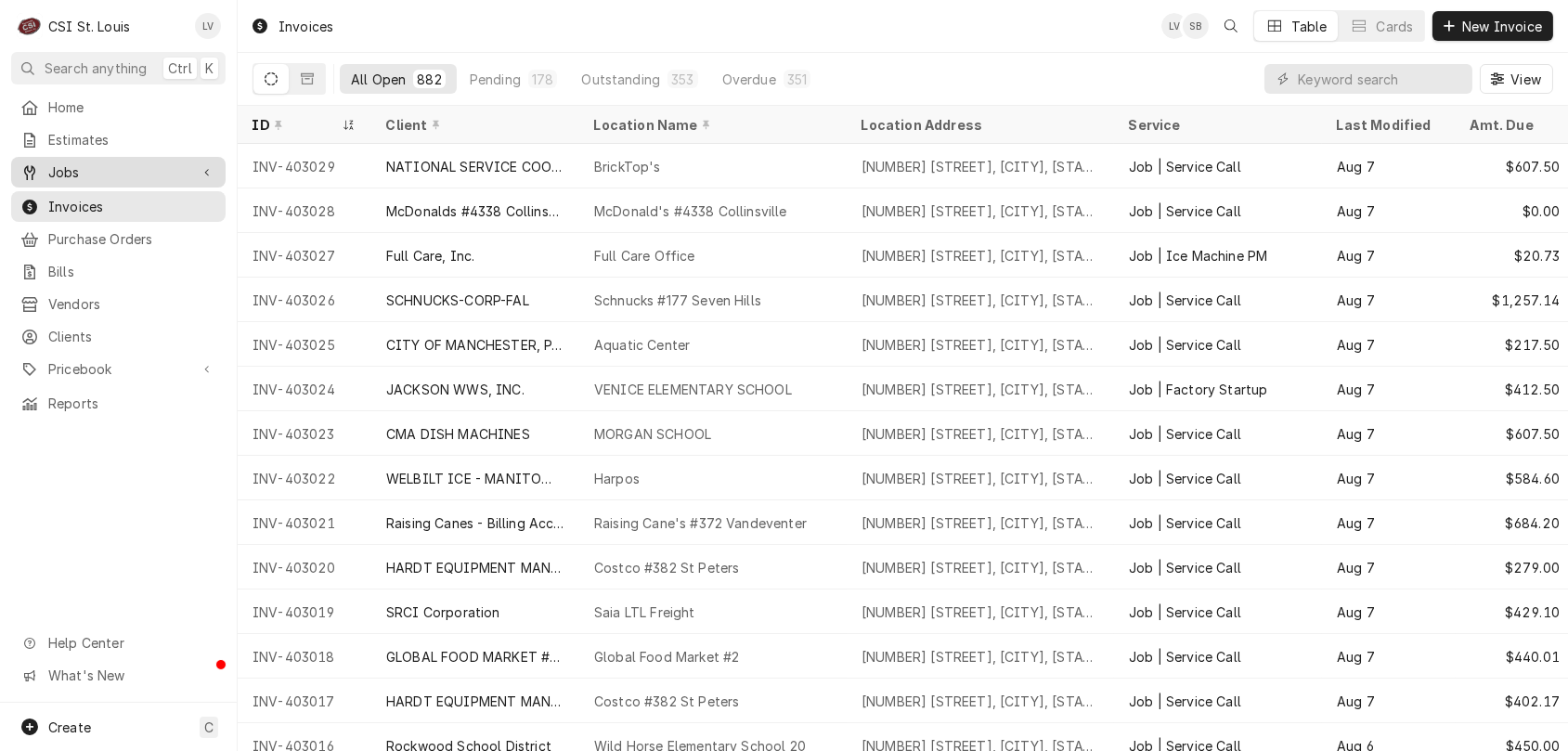 click on "Jobs" at bounding box center [118, 172] 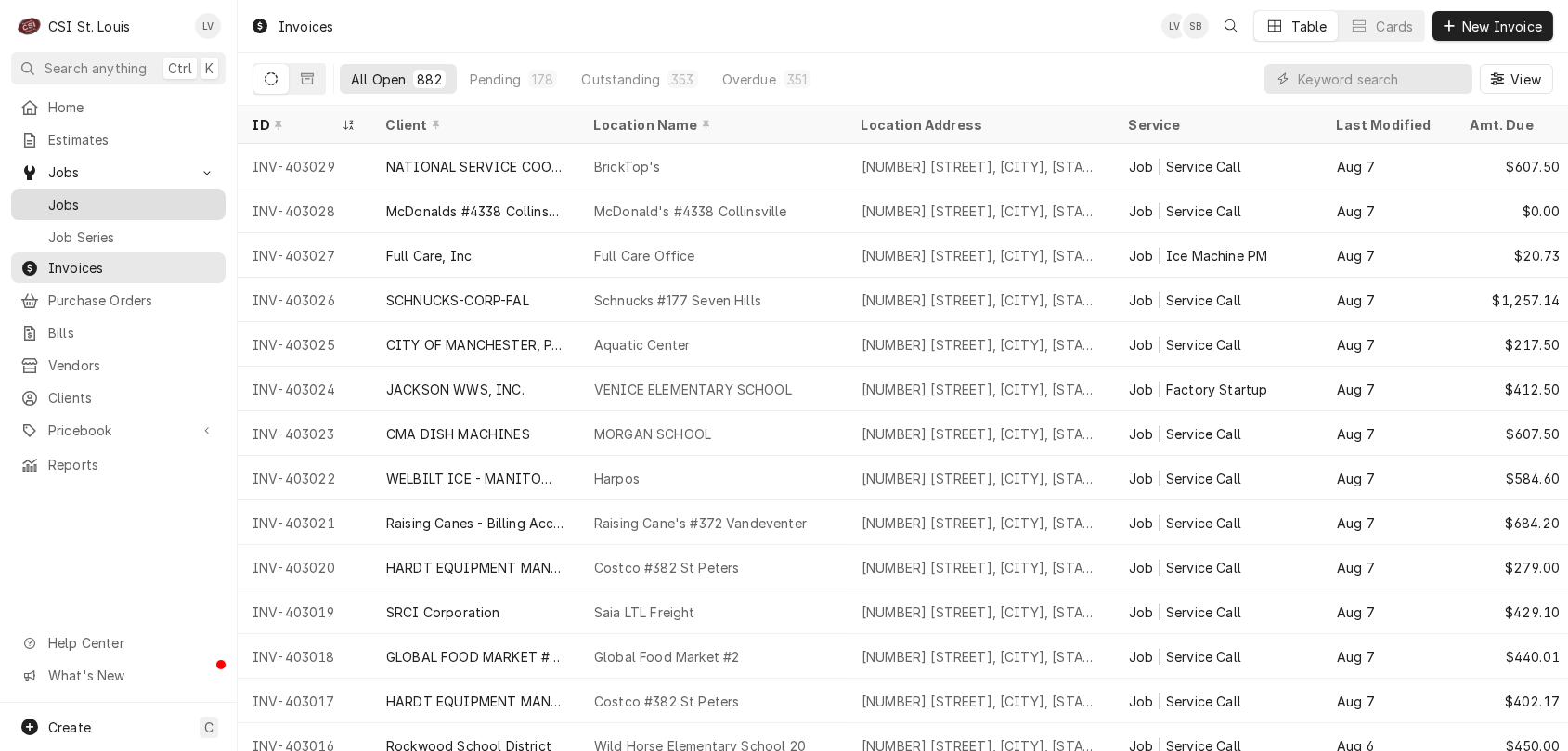 click on "Jobs" at bounding box center (132, 204) 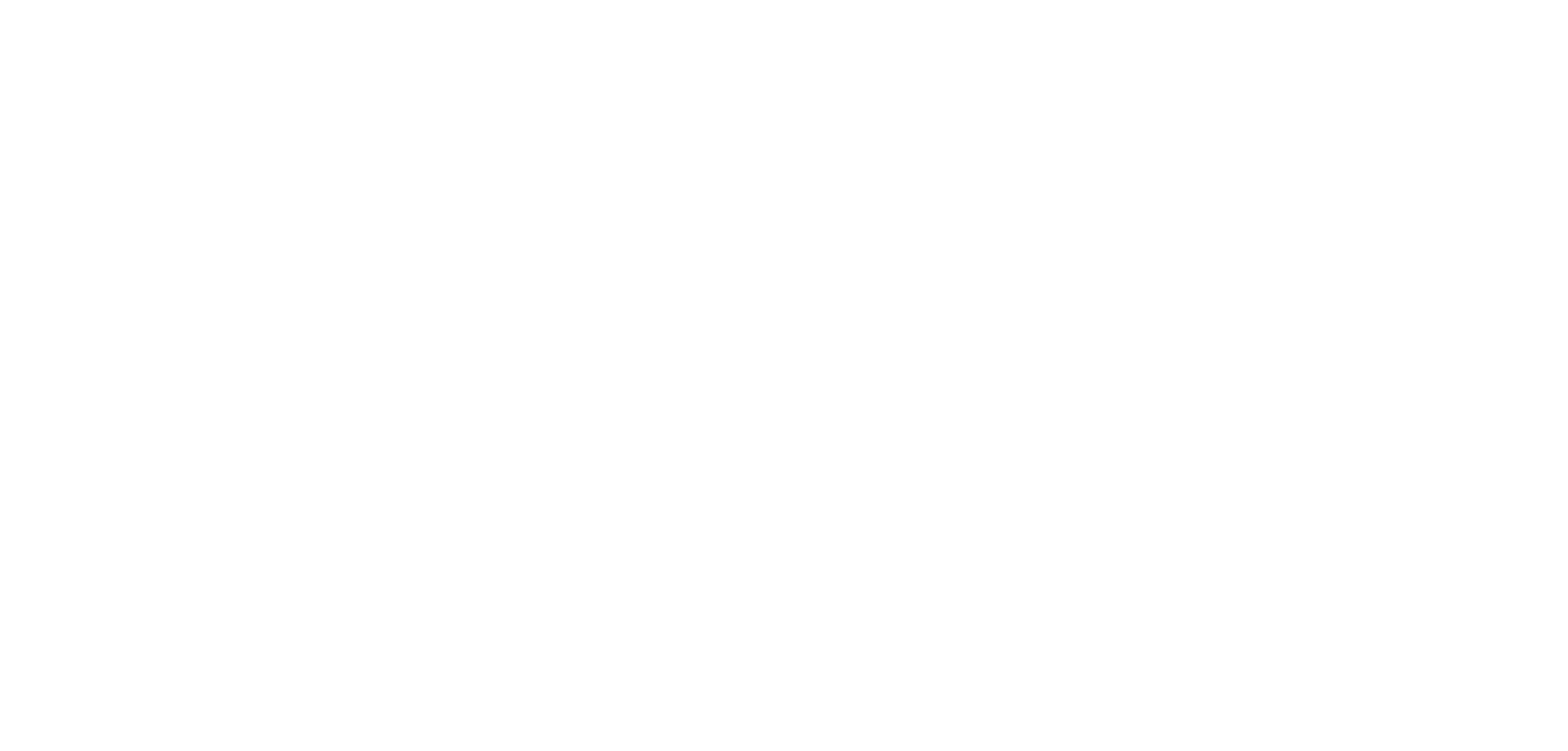 scroll, scrollTop: 0, scrollLeft: 0, axis: both 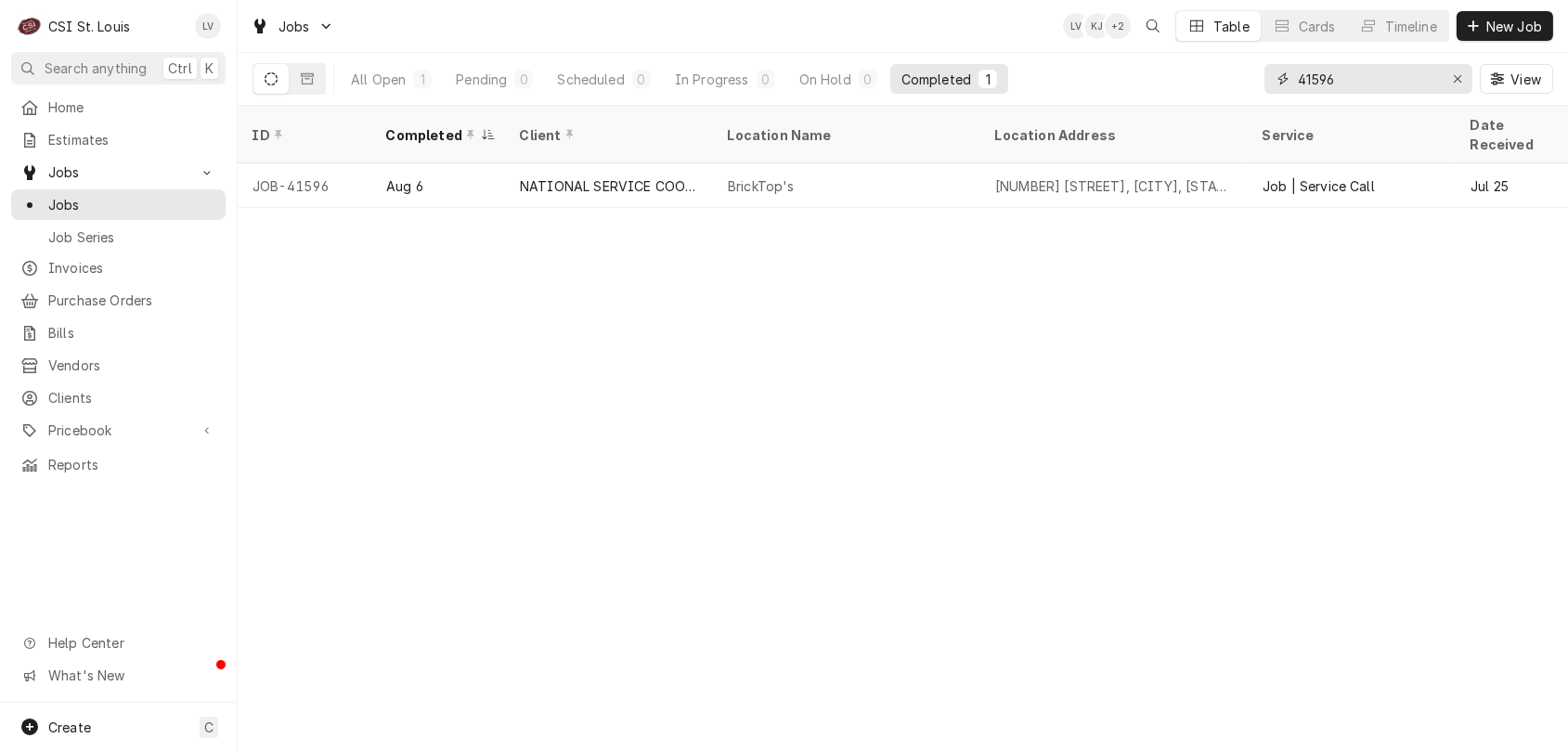 drag, startPoint x: 1345, startPoint y: 78, endPoint x: 1287, endPoint y: 80, distance: 58.03447 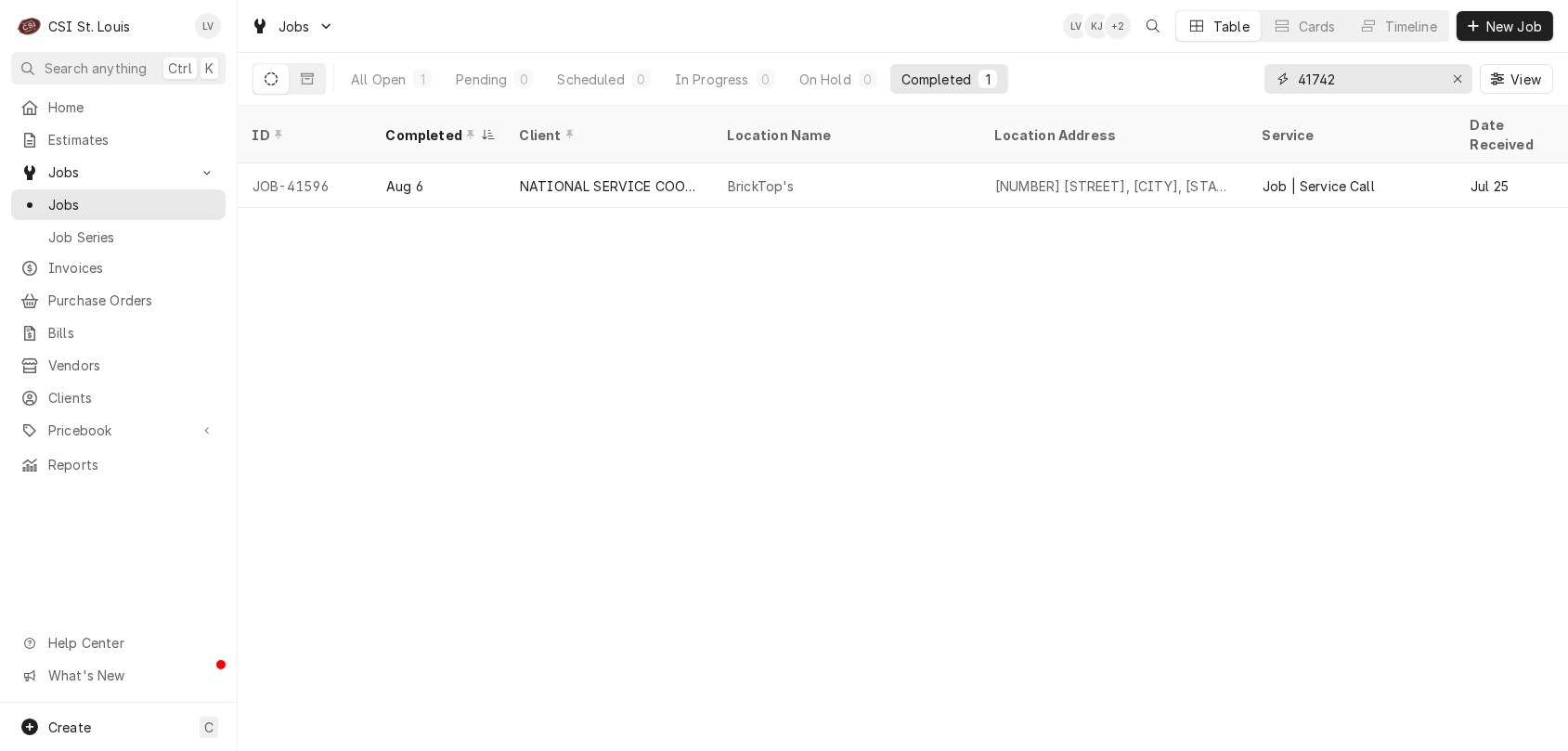 type on "41742" 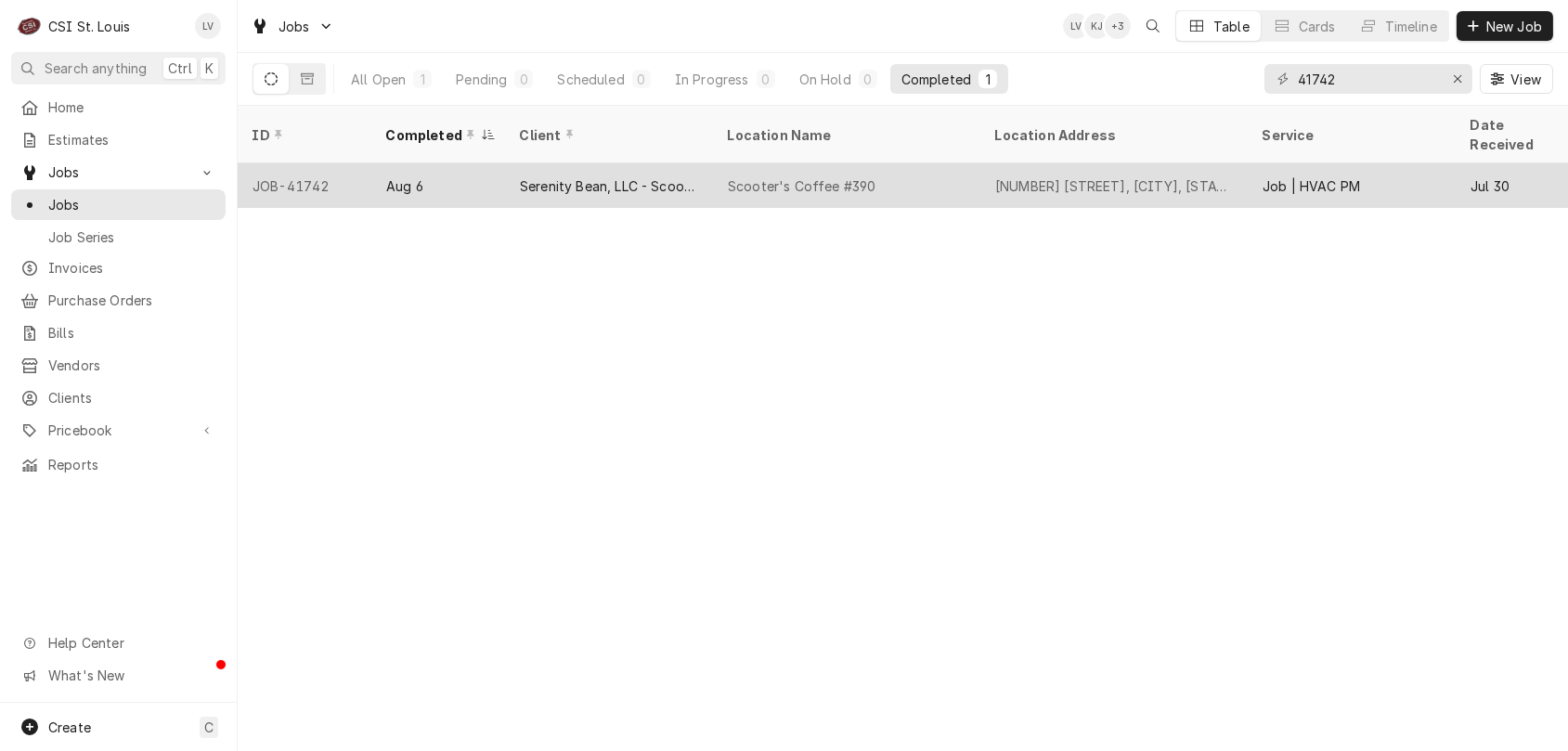 click on "Scooter's Coffee #390" at bounding box center [847, 186] 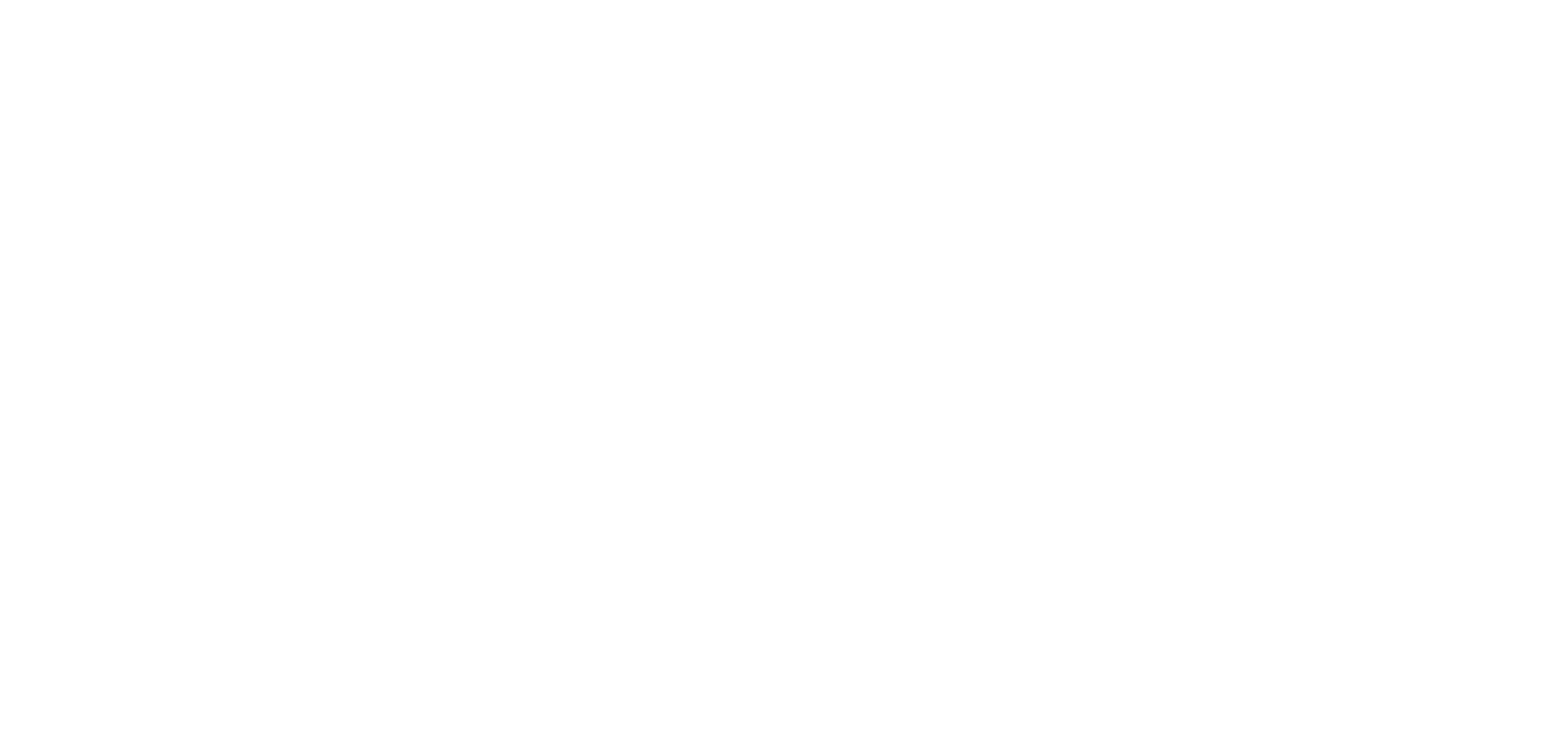 scroll, scrollTop: 0, scrollLeft: 0, axis: both 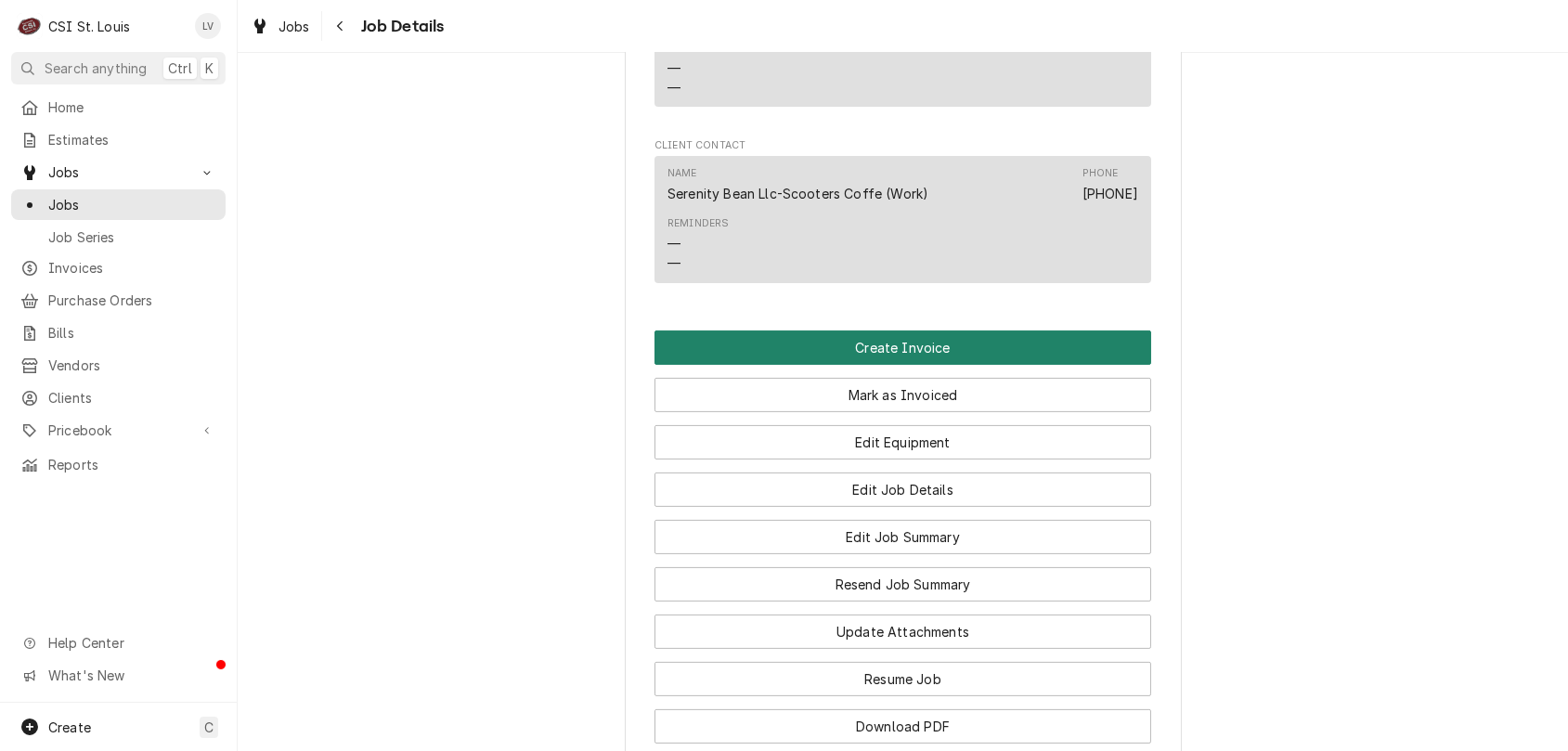 click on "Create Invoice" at bounding box center [902, 347] 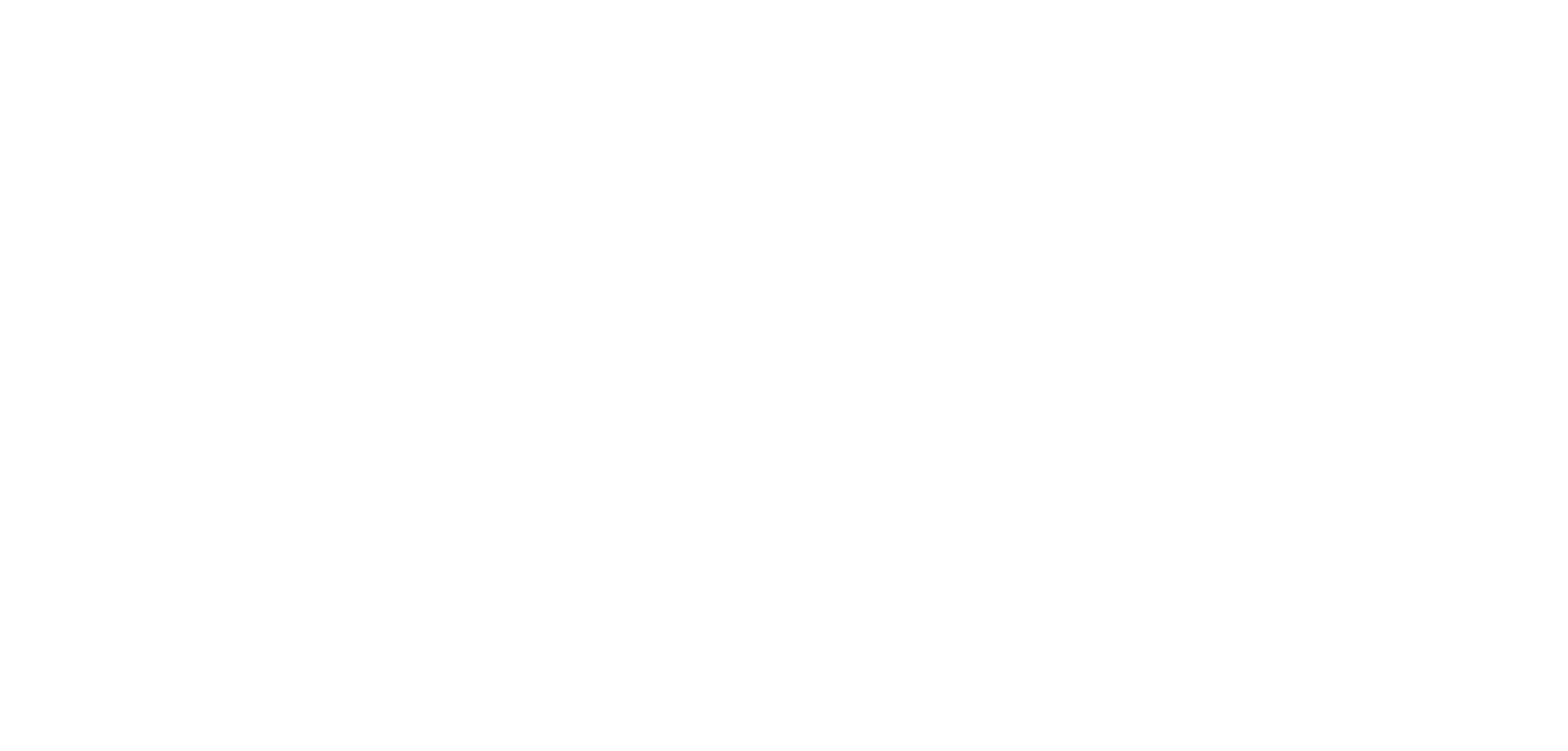 scroll, scrollTop: 0, scrollLeft: 0, axis: both 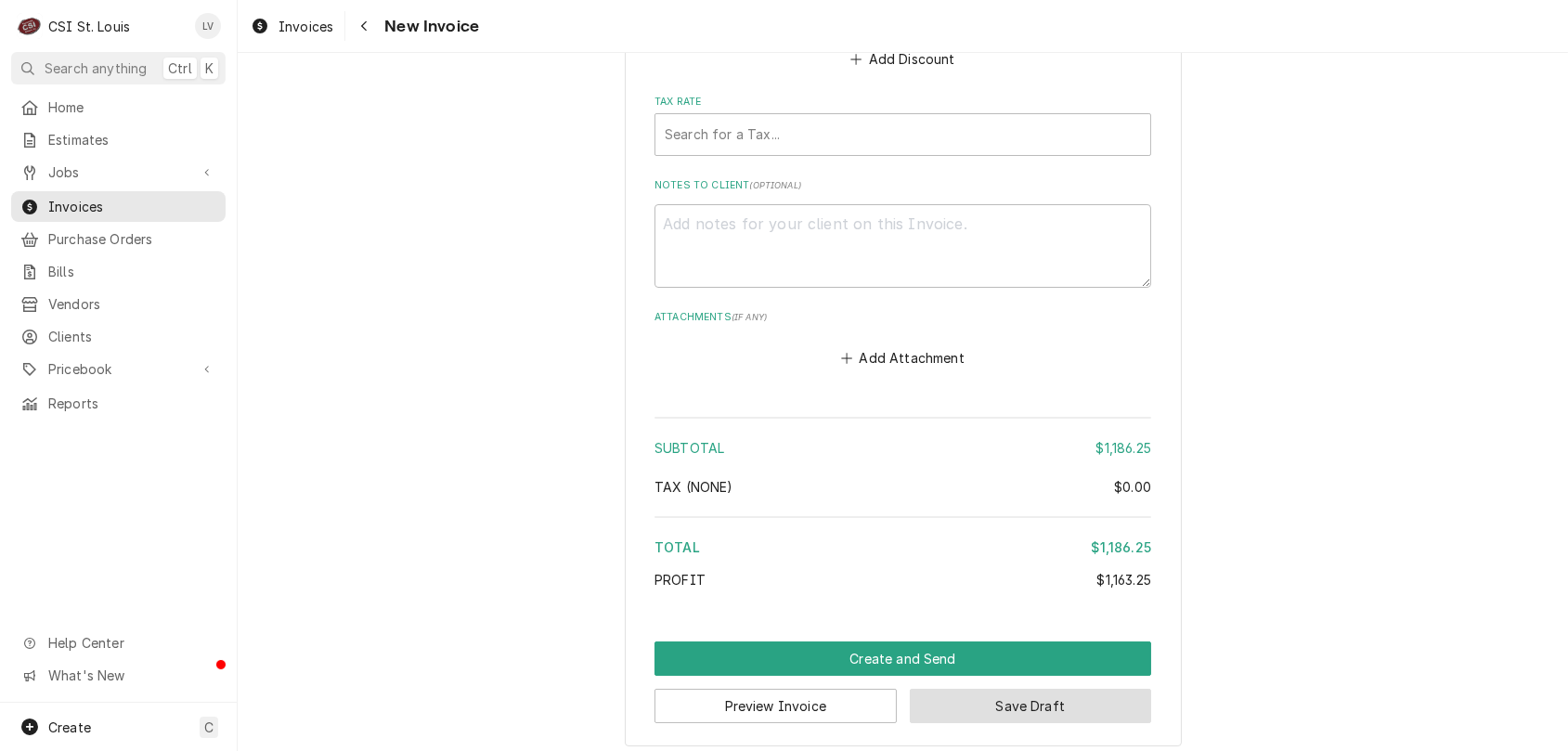 click on "Save Draft" at bounding box center (1030, 706) 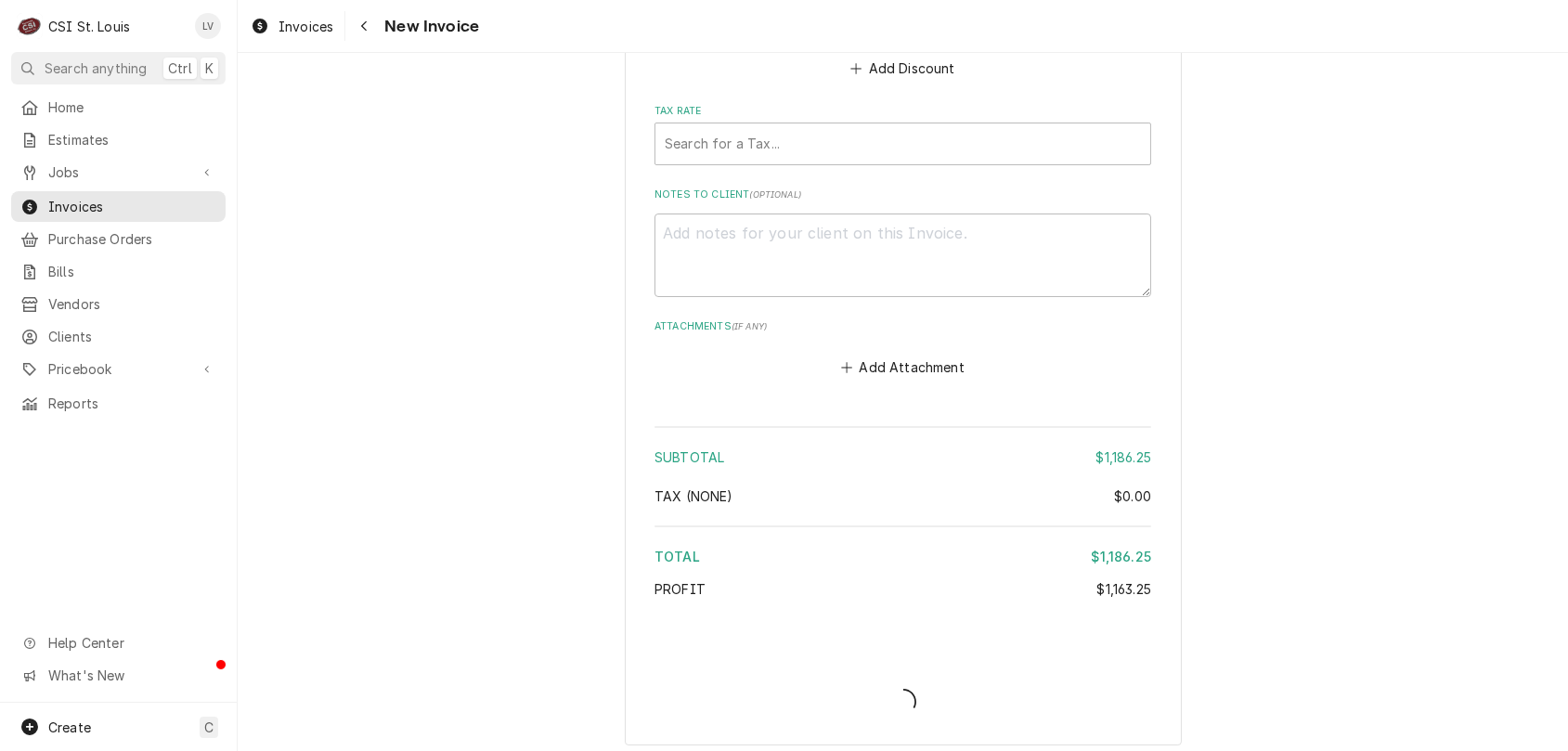 scroll, scrollTop: 8996, scrollLeft: 0, axis: vertical 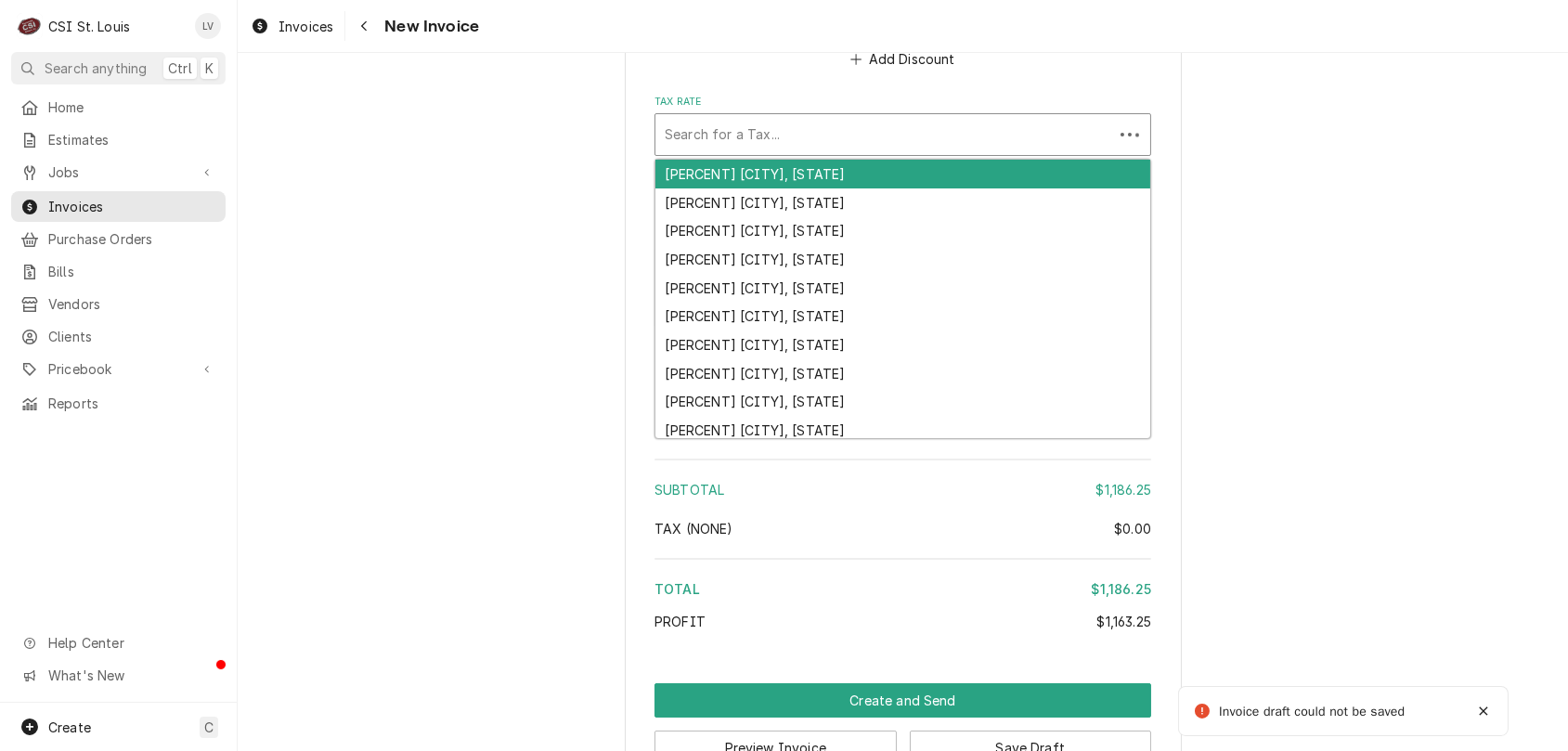 click at bounding box center (884, 135) 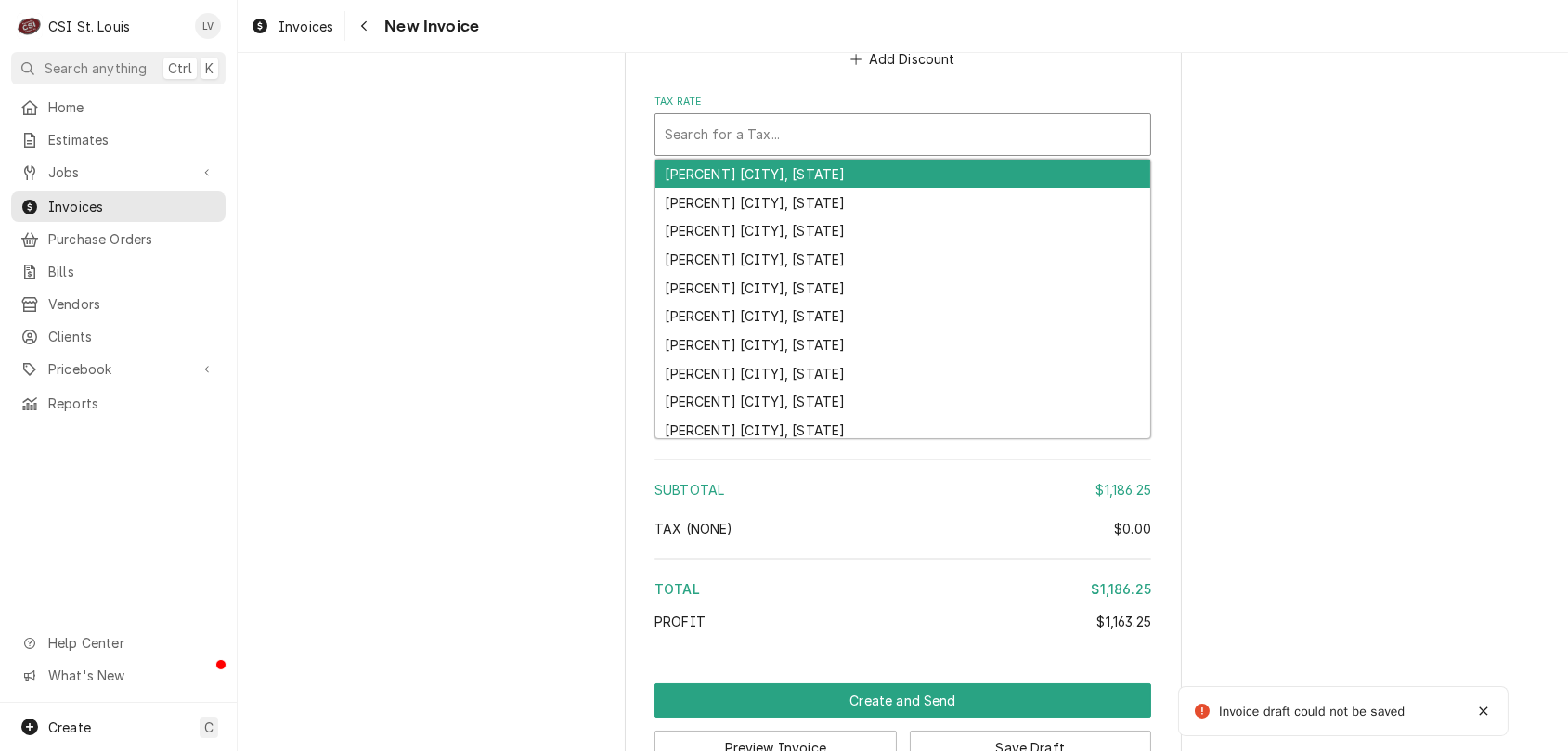 type on "x" 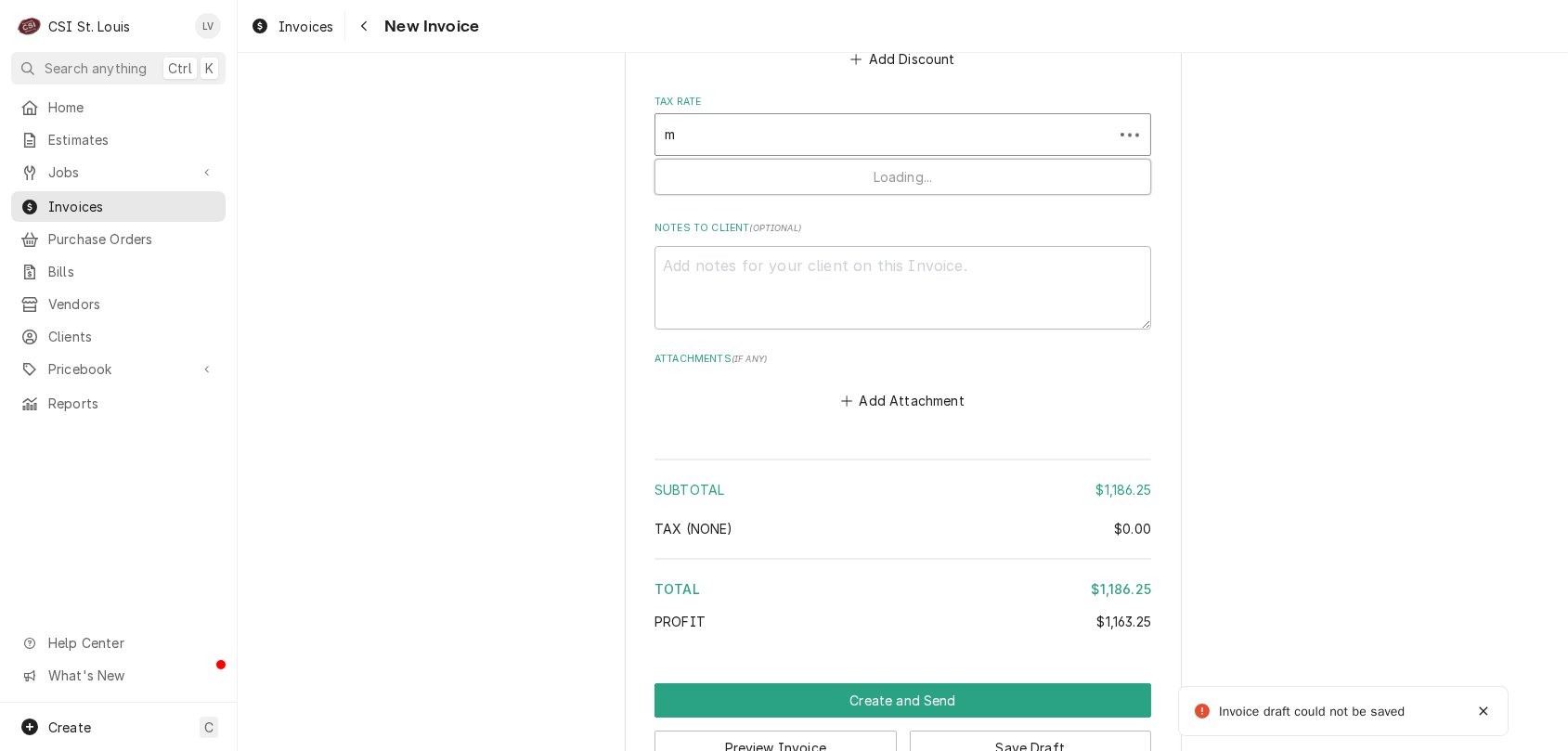 type on "x" 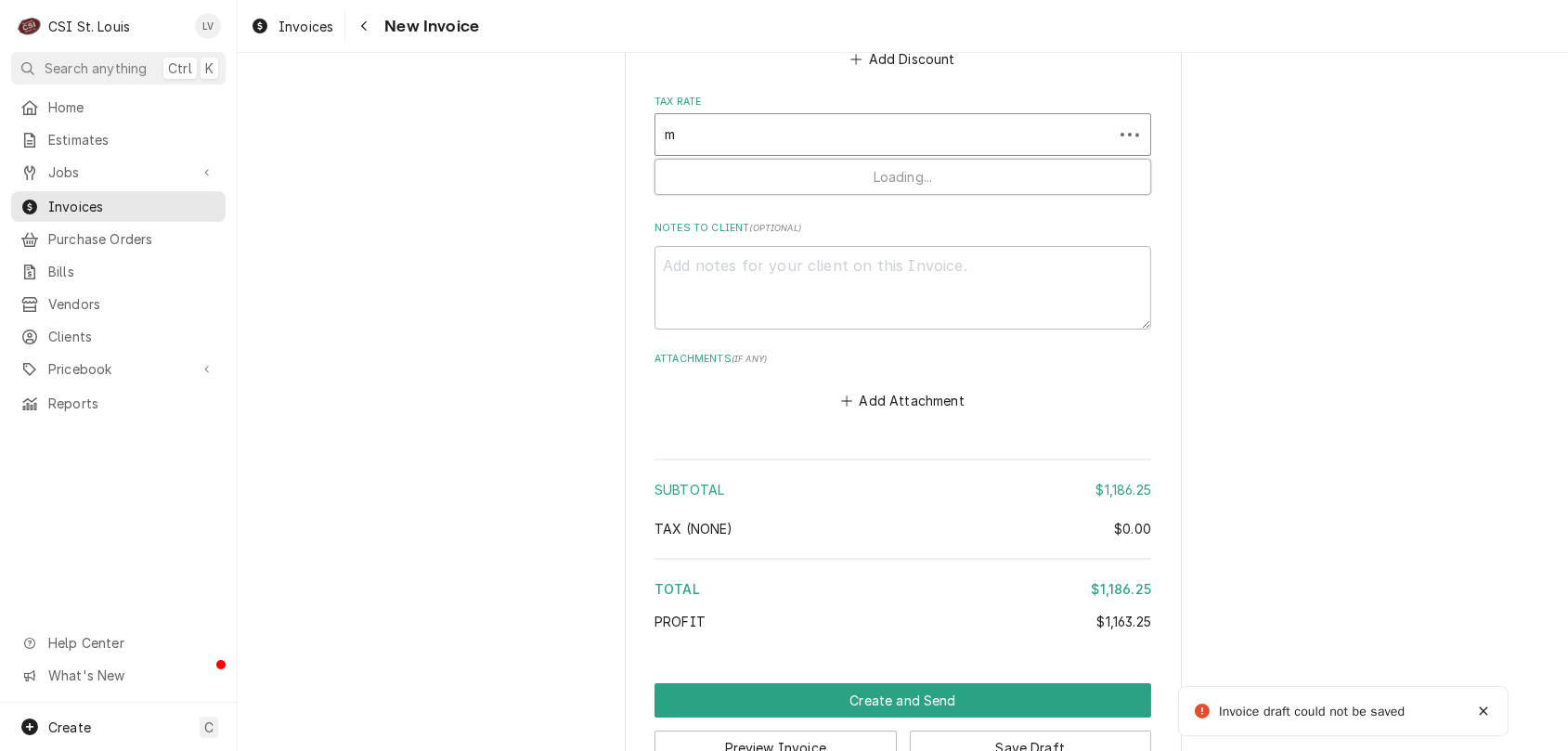 type on "mo" 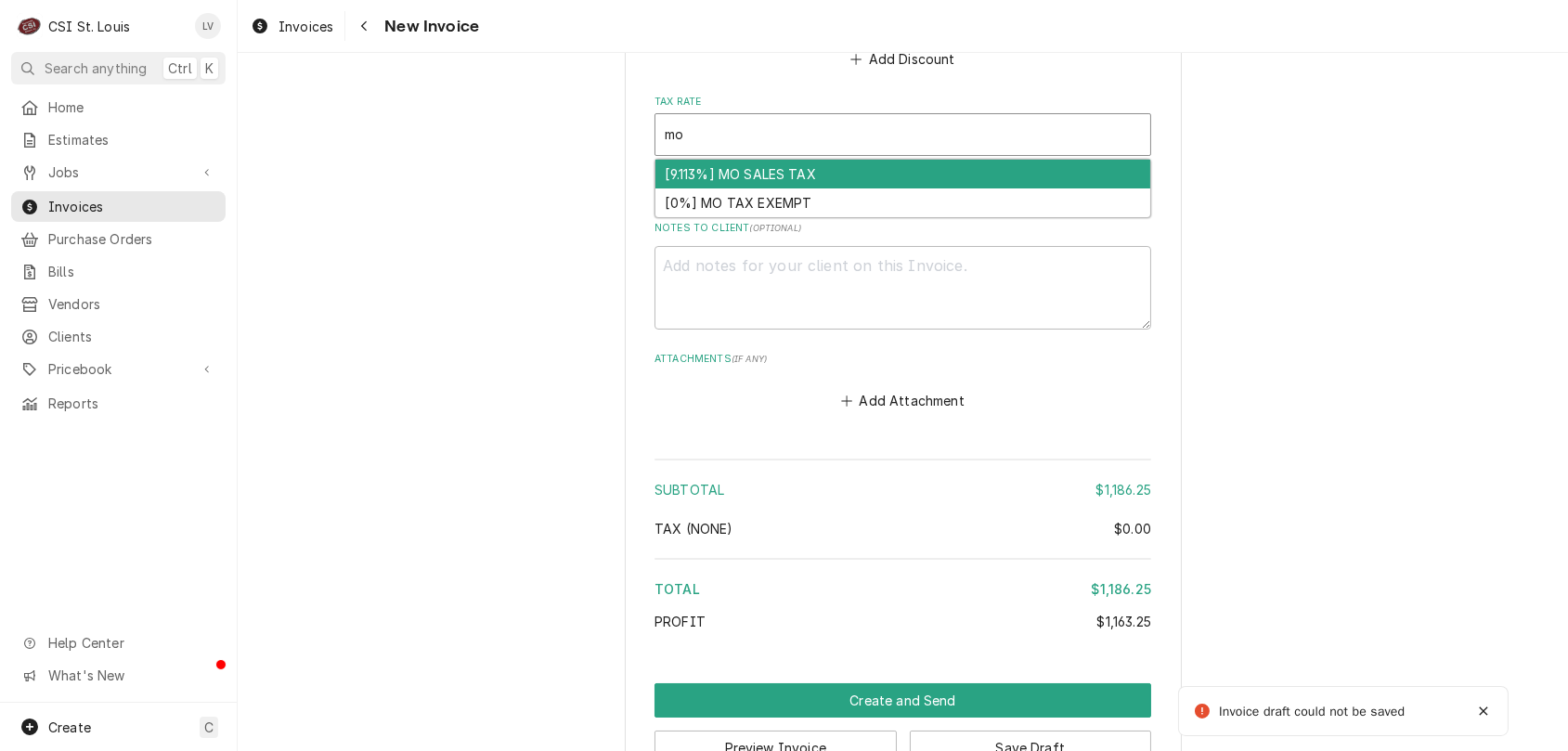 click on "[9.113%] MO SALES TAX" at bounding box center (902, 174) 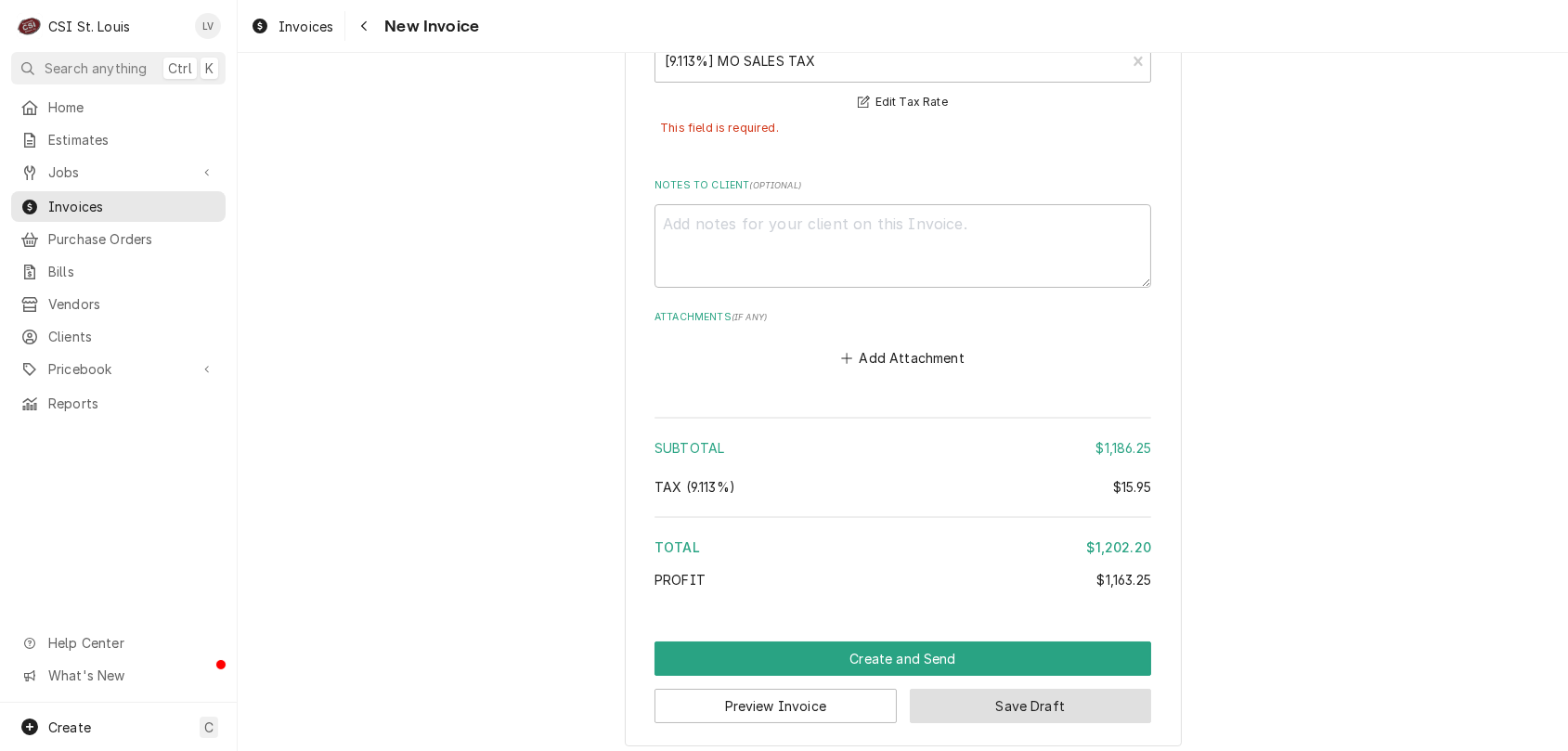 click on "Save Draft" at bounding box center [1030, 706] 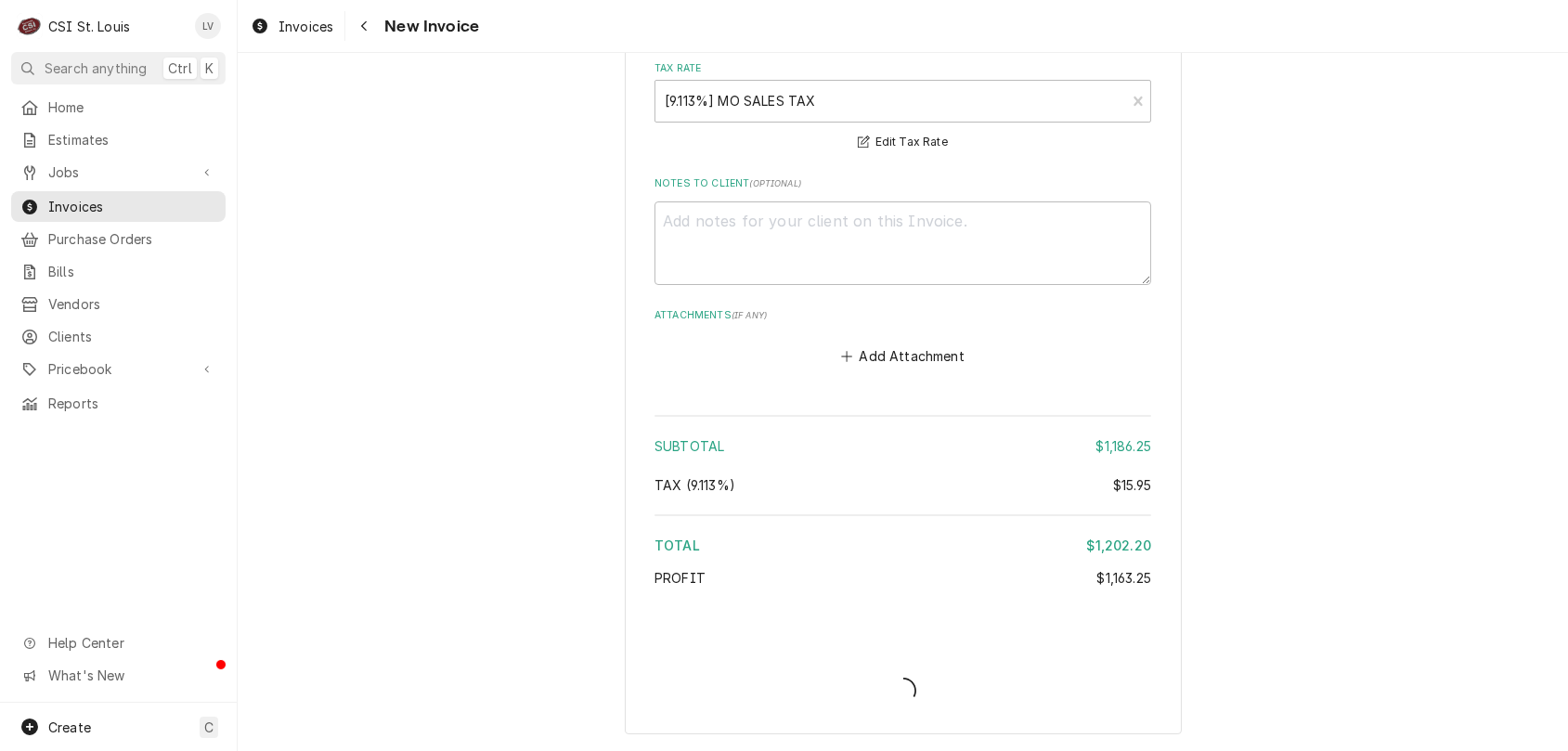 scroll, scrollTop: 9018, scrollLeft: 0, axis: vertical 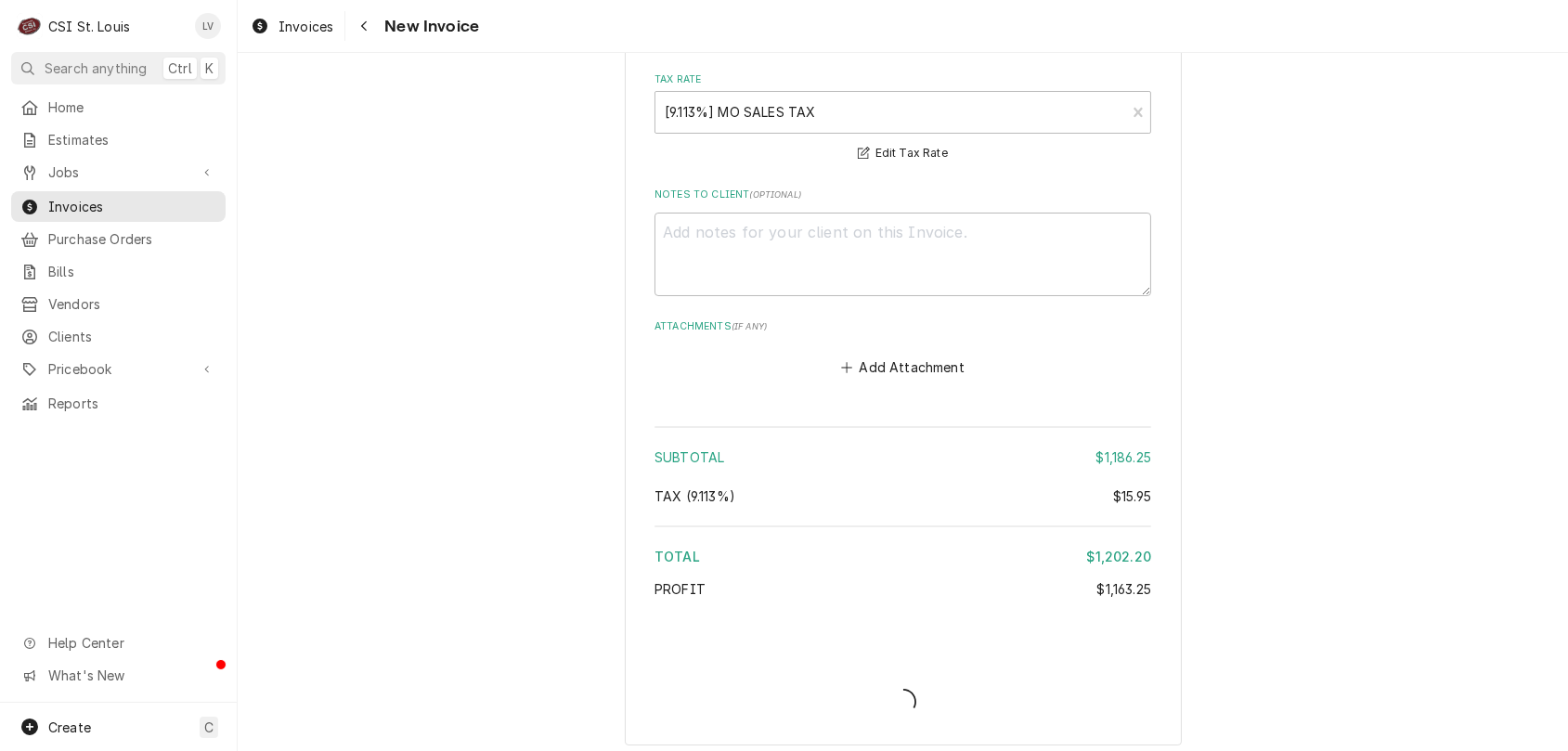 type on "x" 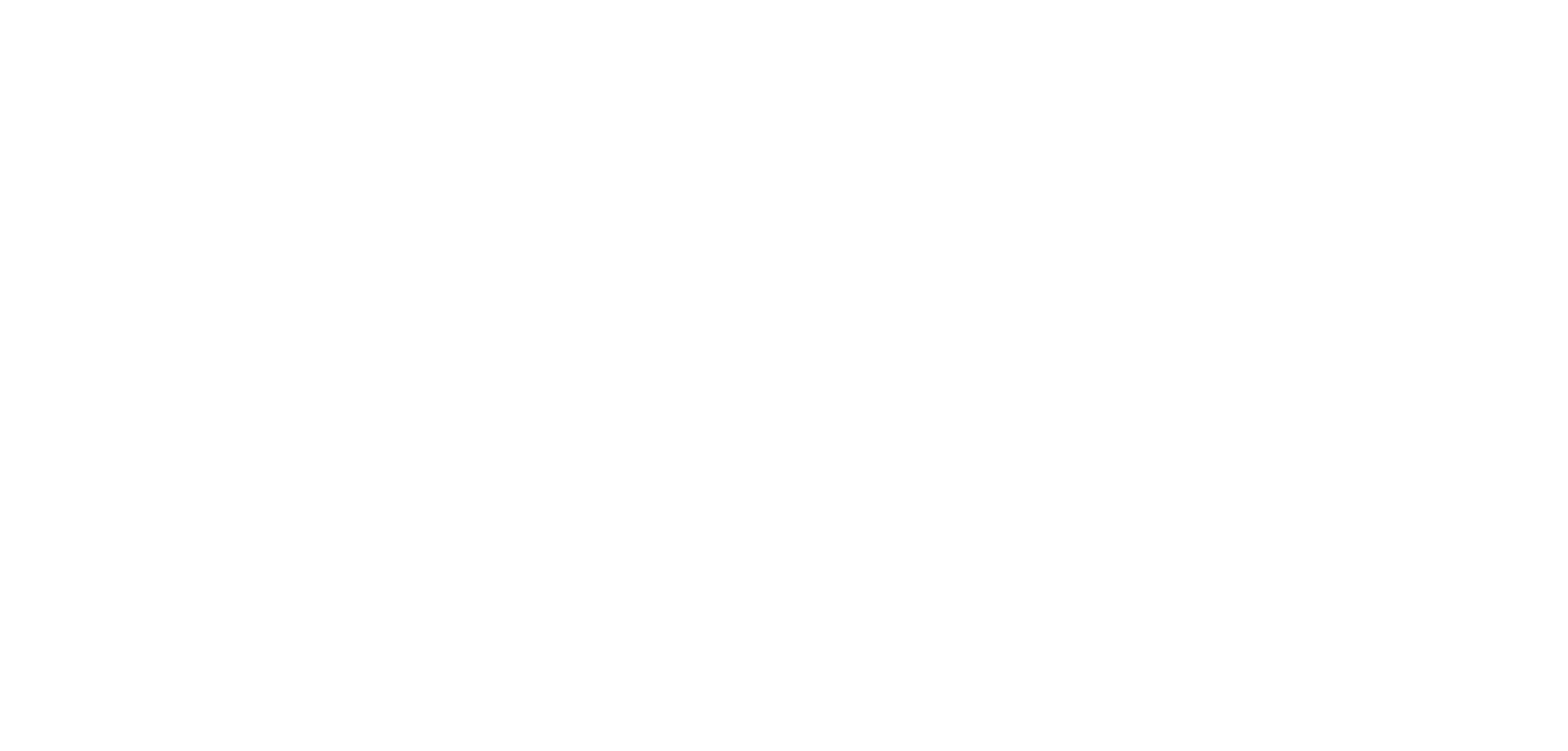 scroll, scrollTop: 0, scrollLeft: 0, axis: both 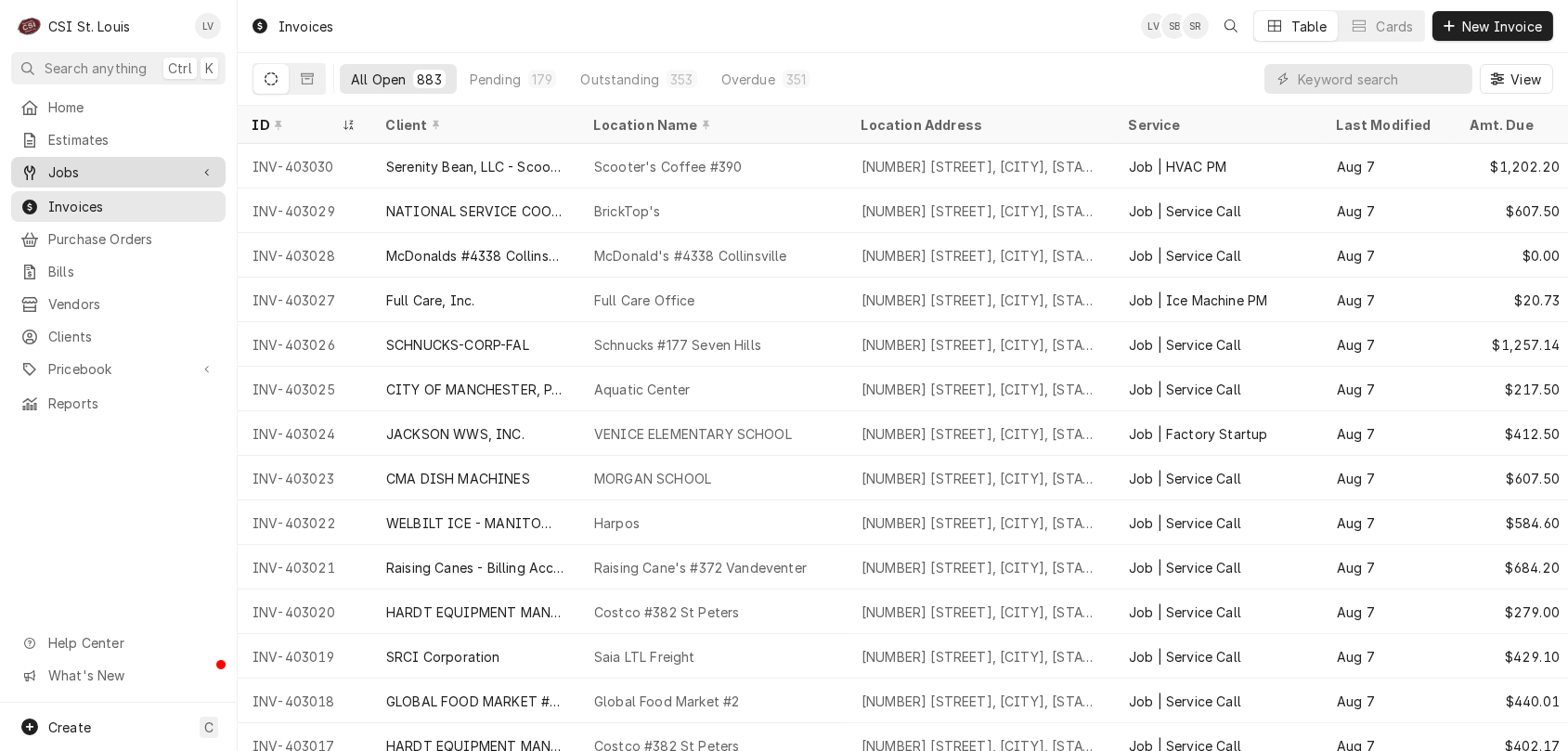 click on "Jobs" at bounding box center [104, 172] 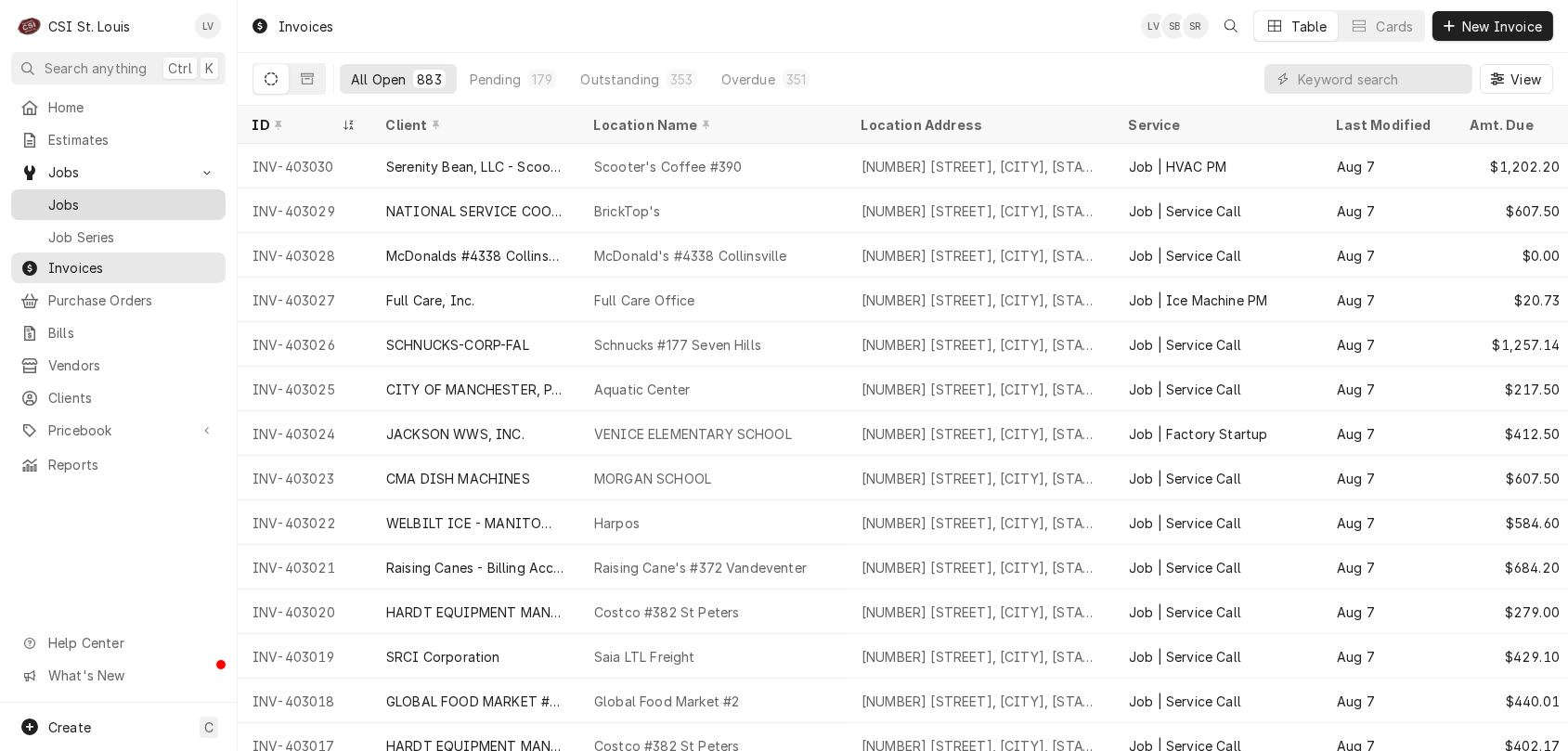 click on "Jobs" at bounding box center (132, 204) 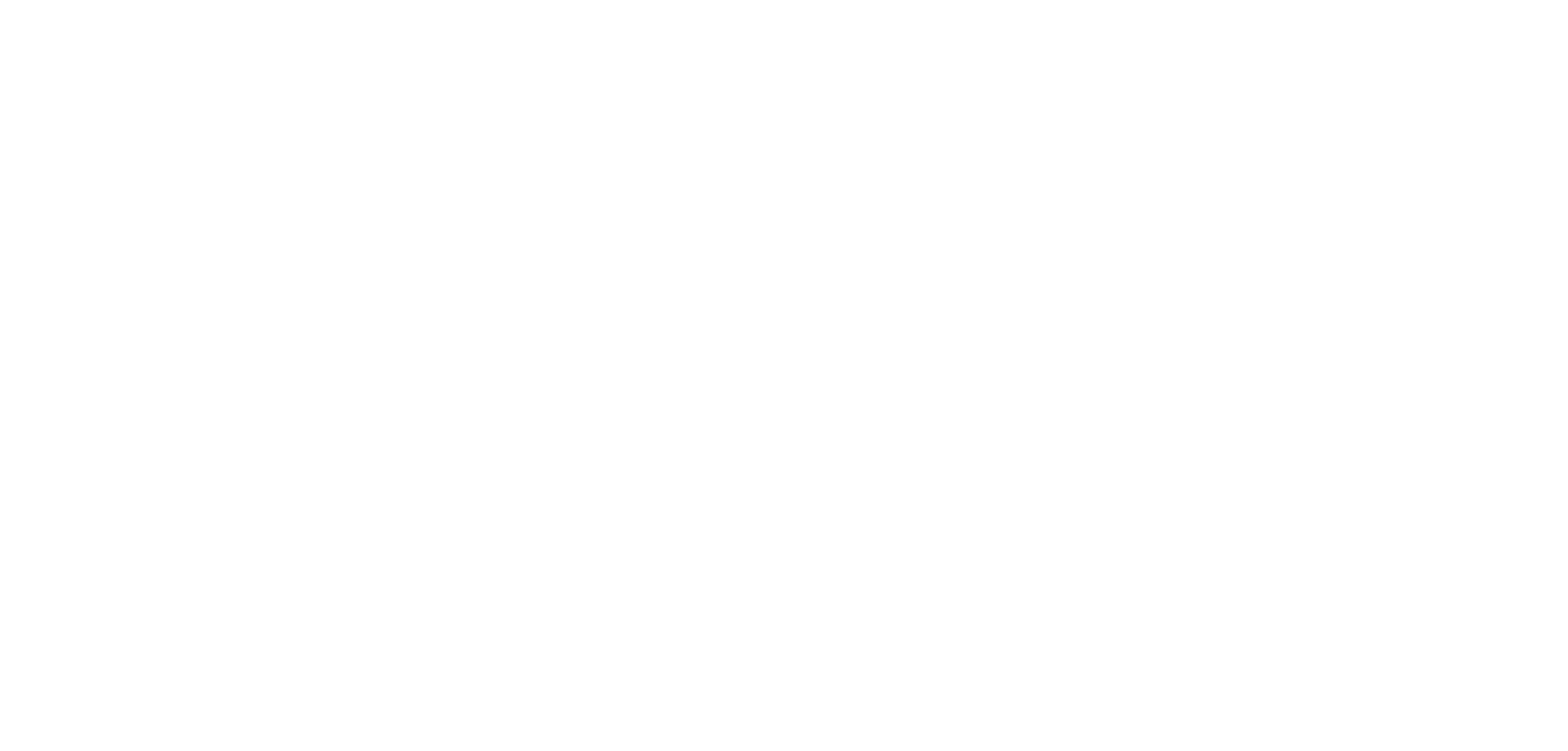 scroll, scrollTop: 0, scrollLeft: 0, axis: both 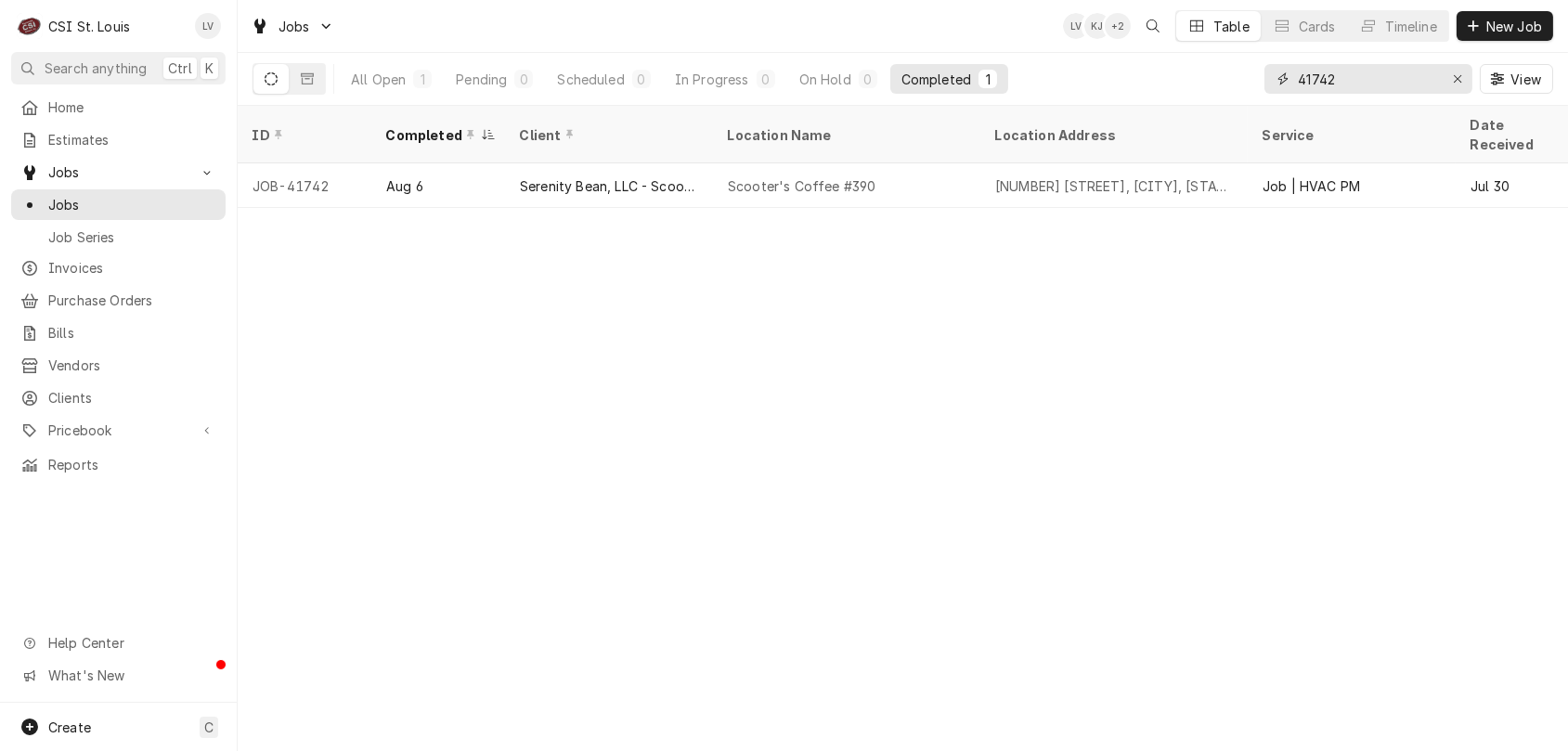 drag, startPoint x: 1355, startPoint y: 80, endPoint x: 1296, endPoint y: 84, distance: 59.135438 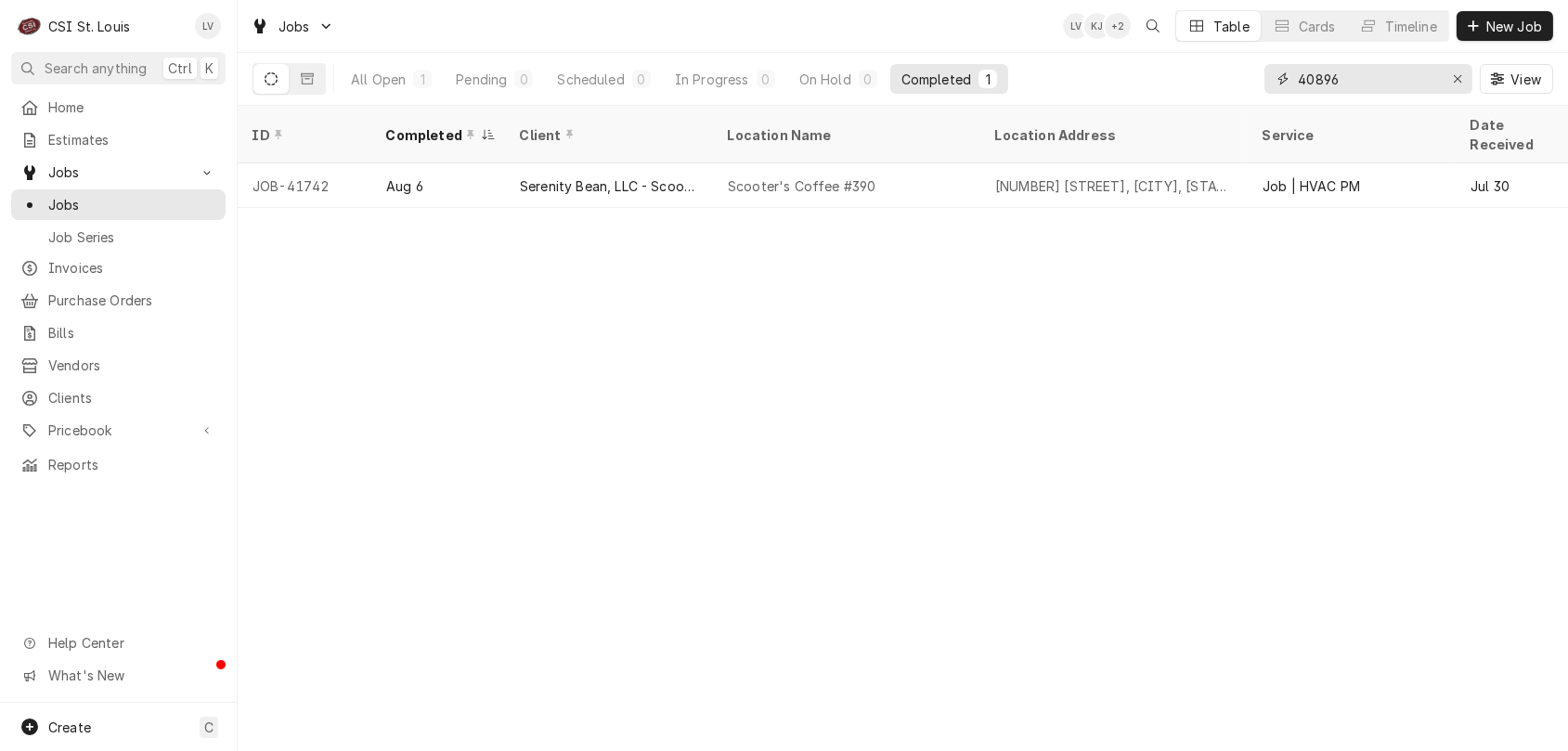 type on "40896" 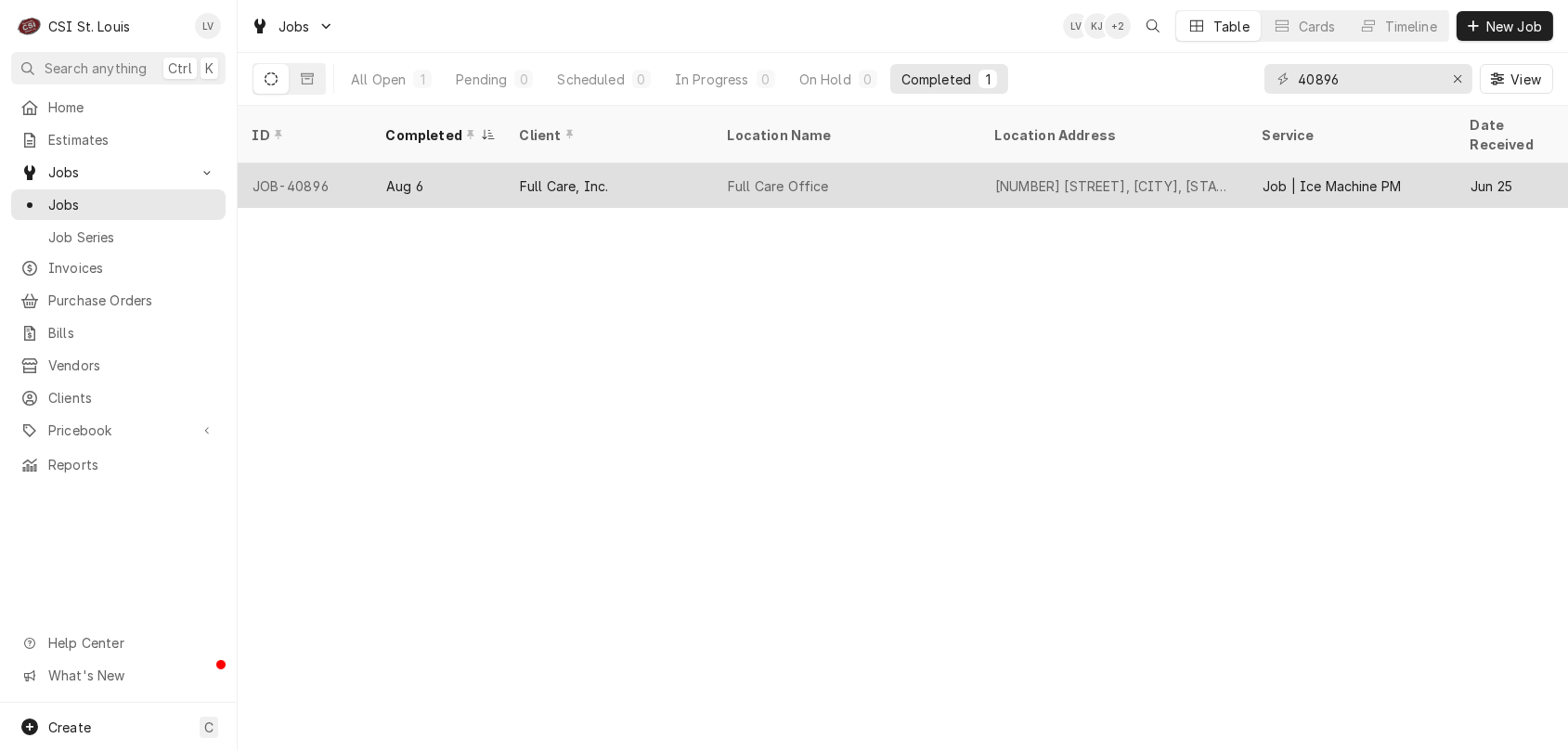 click on "Full Care Office" at bounding box center [778, 186] 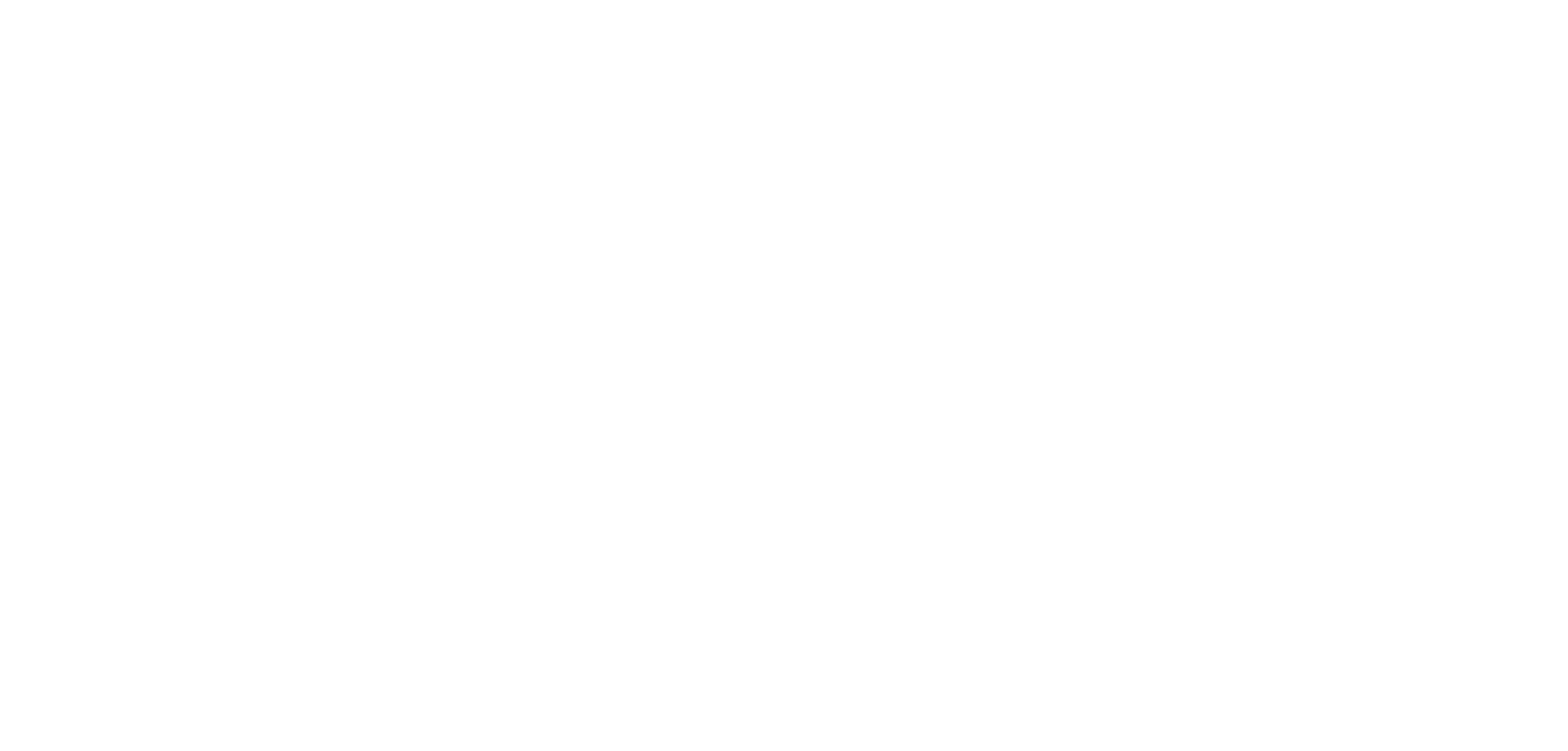 scroll, scrollTop: 0, scrollLeft: 0, axis: both 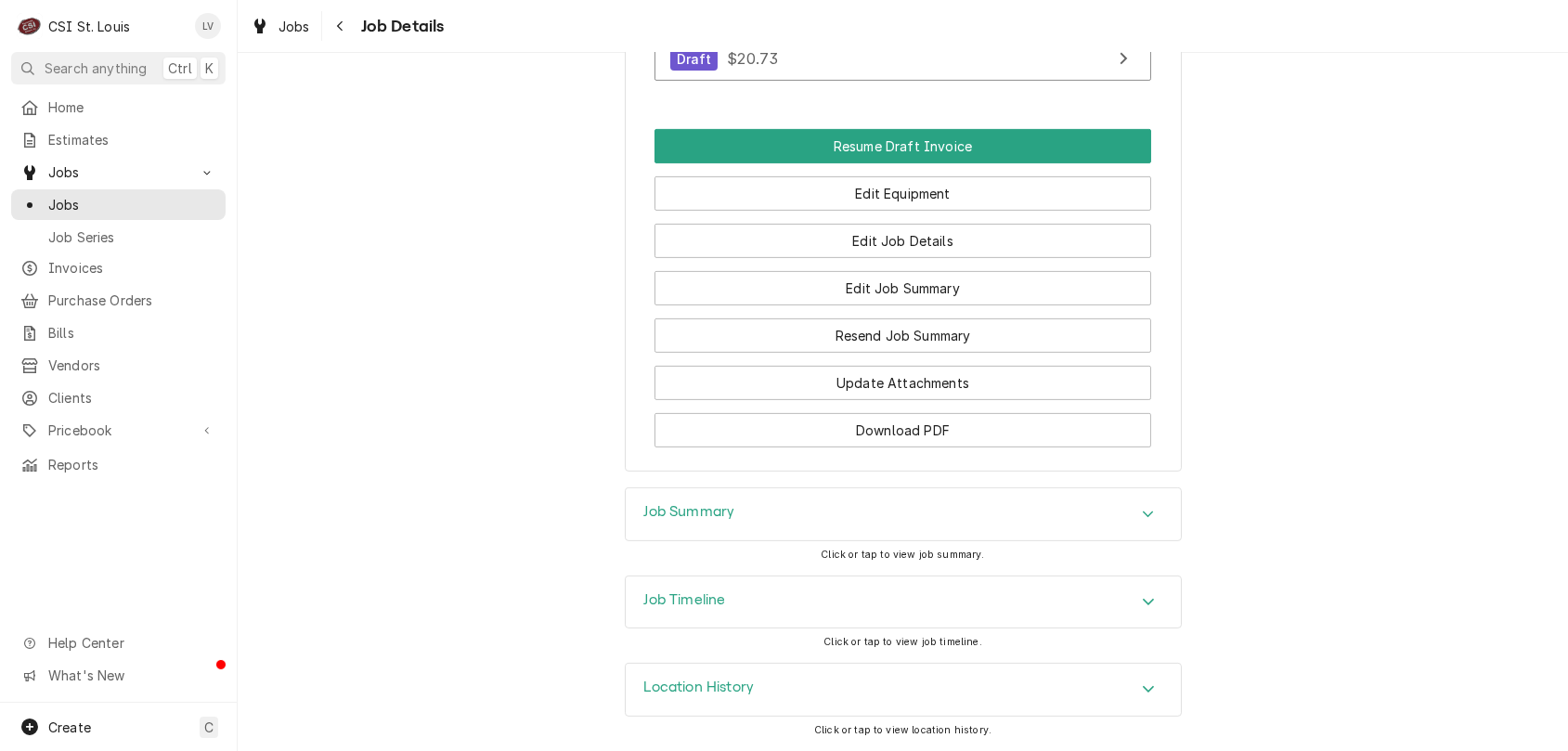 click on "Location History" at bounding box center [699, 687] 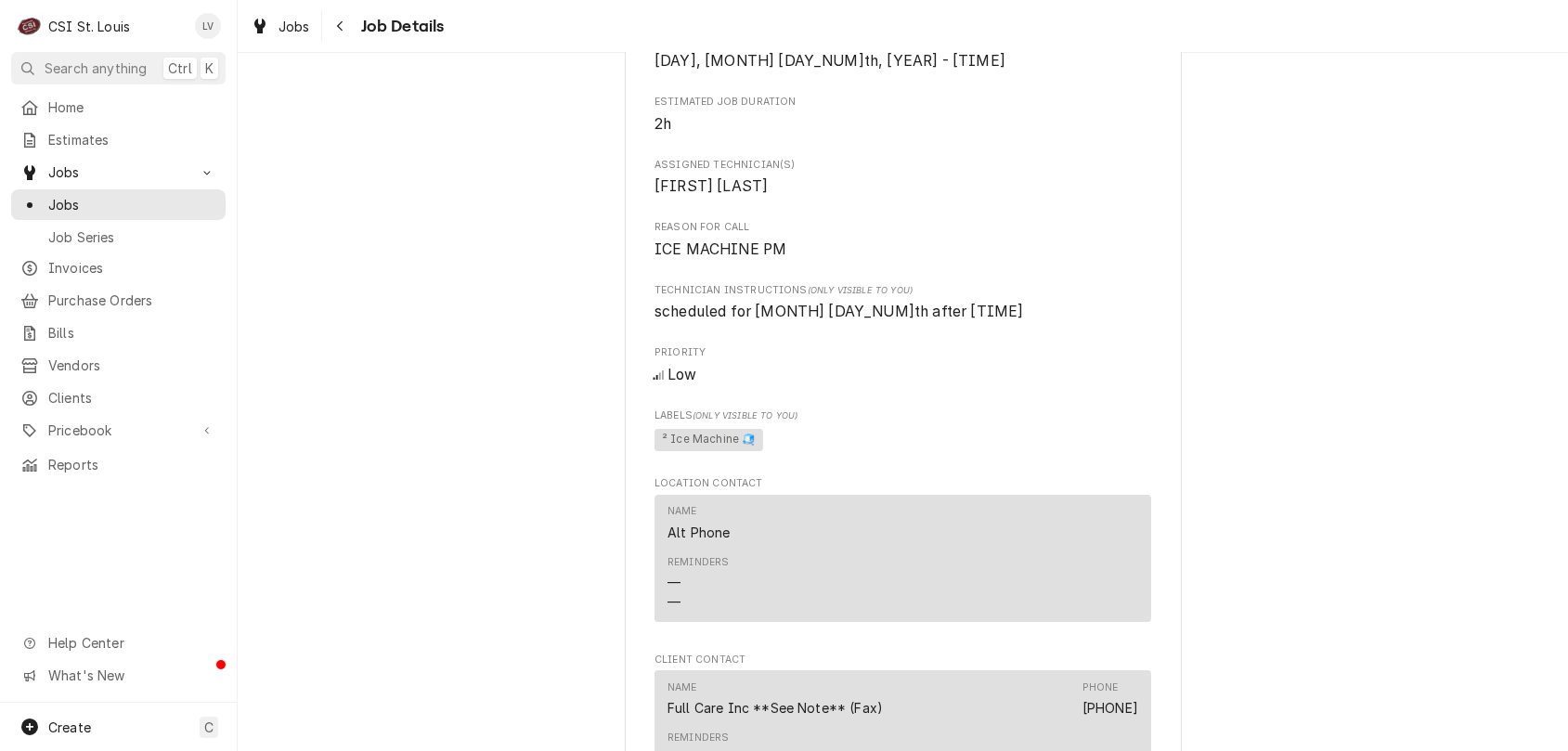 scroll, scrollTop: 1444, scrollLeft: 0, axis: vertical 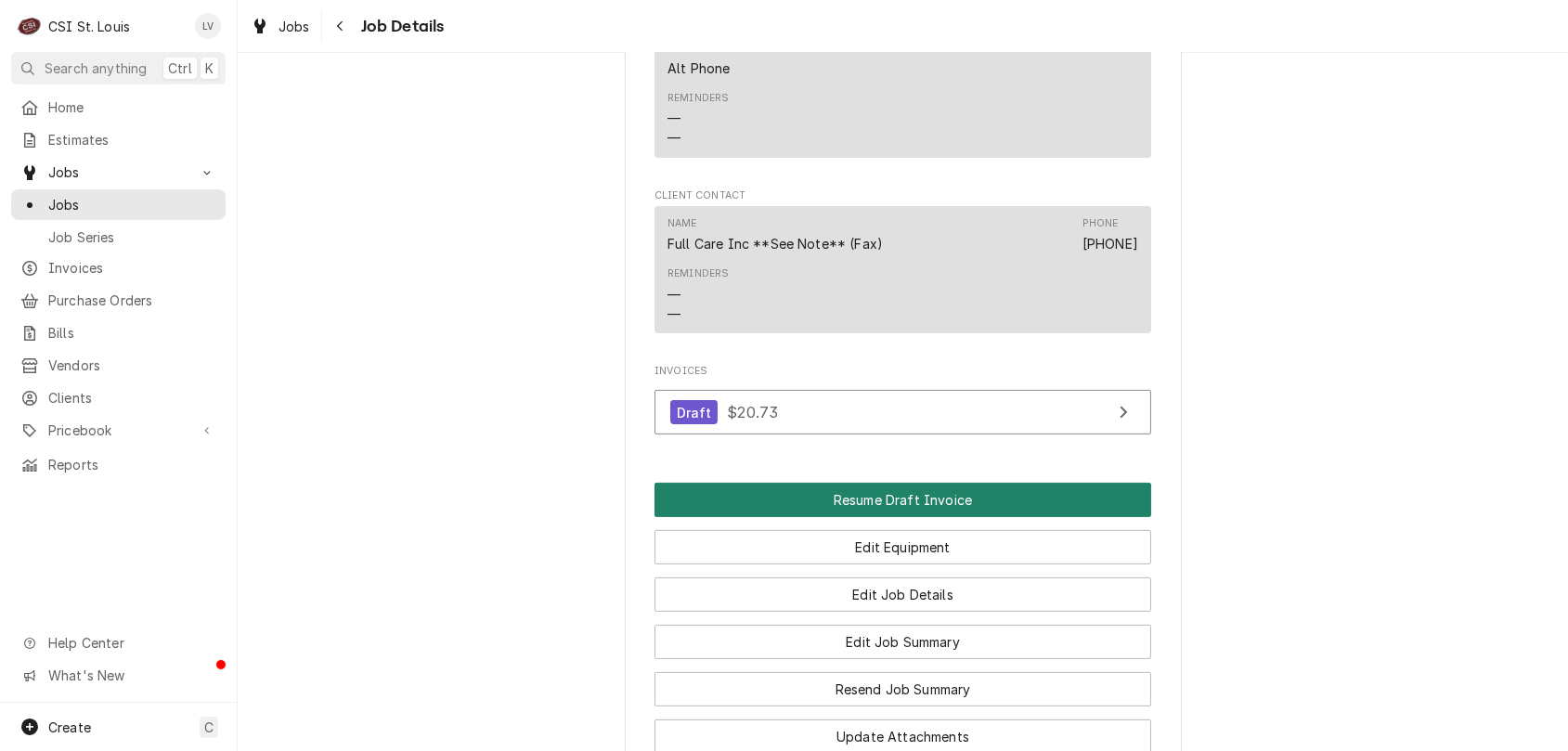 click on "Resume Draft Invoice" at bounding box center [902, 499] 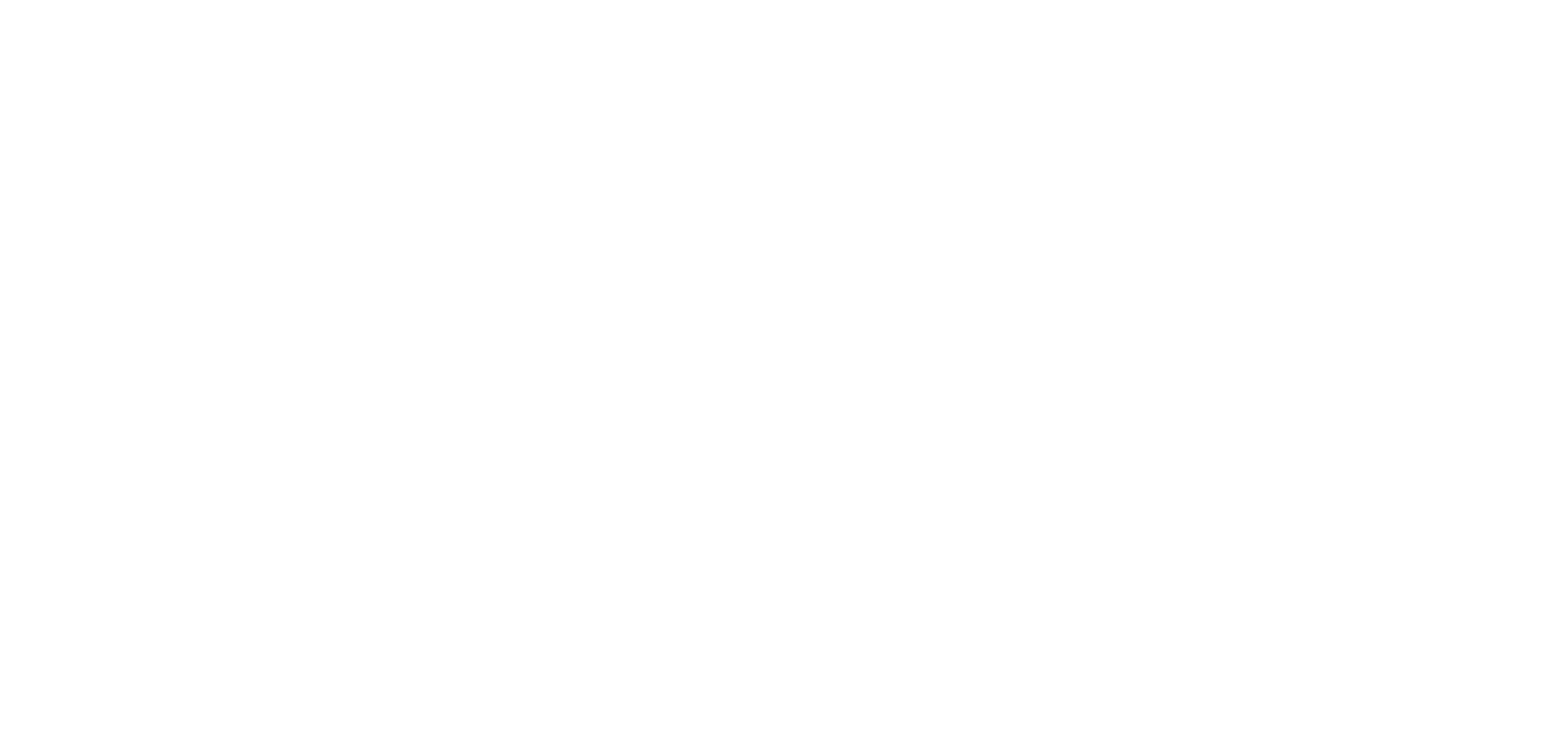 scroll, scrollTop: 0, scrollLeft: 0, axis: both 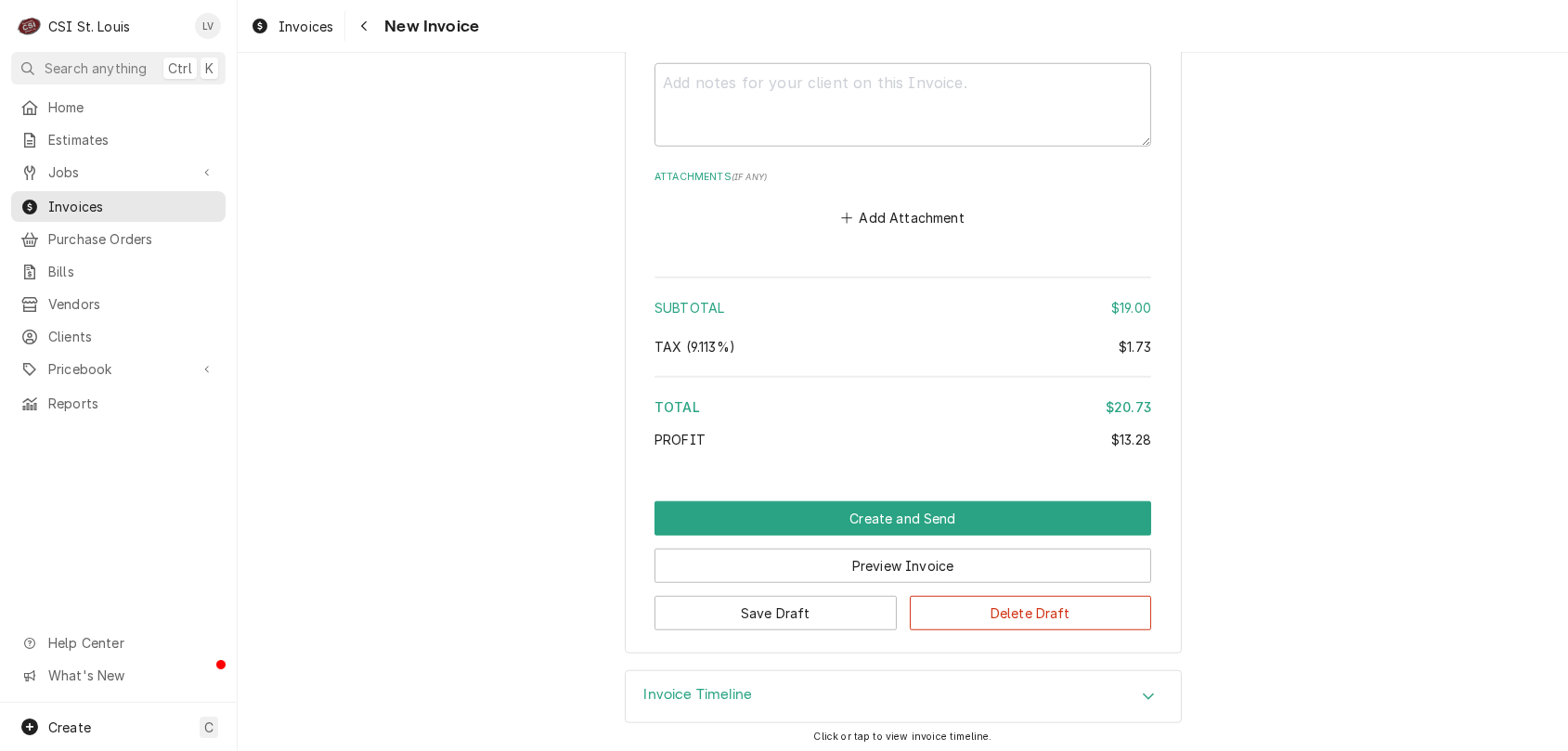 click on "Invoice Timeline" at bounding box center (698, 694) 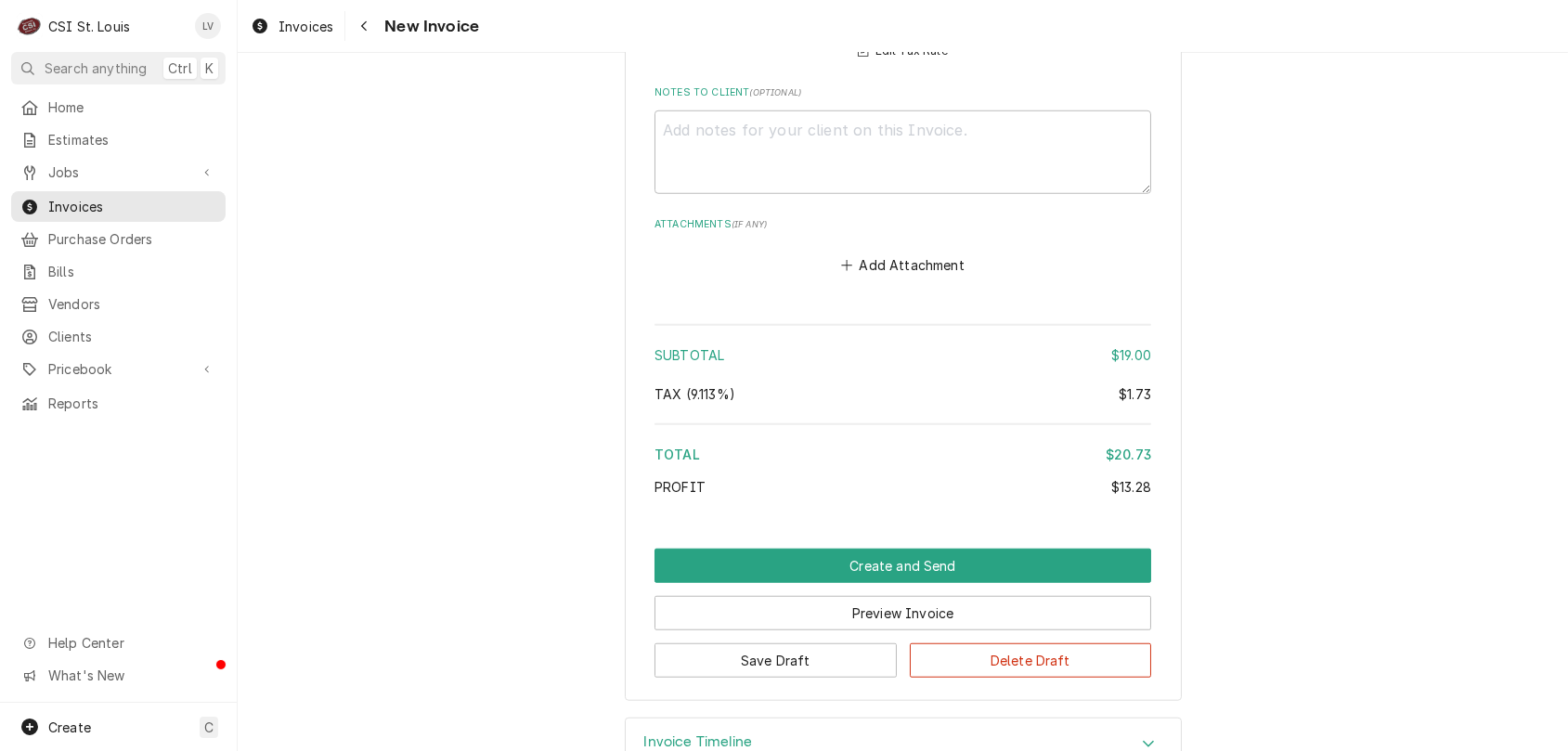 scroll, scrollTop: 4172, scrollLeft: 0, axis: vertical 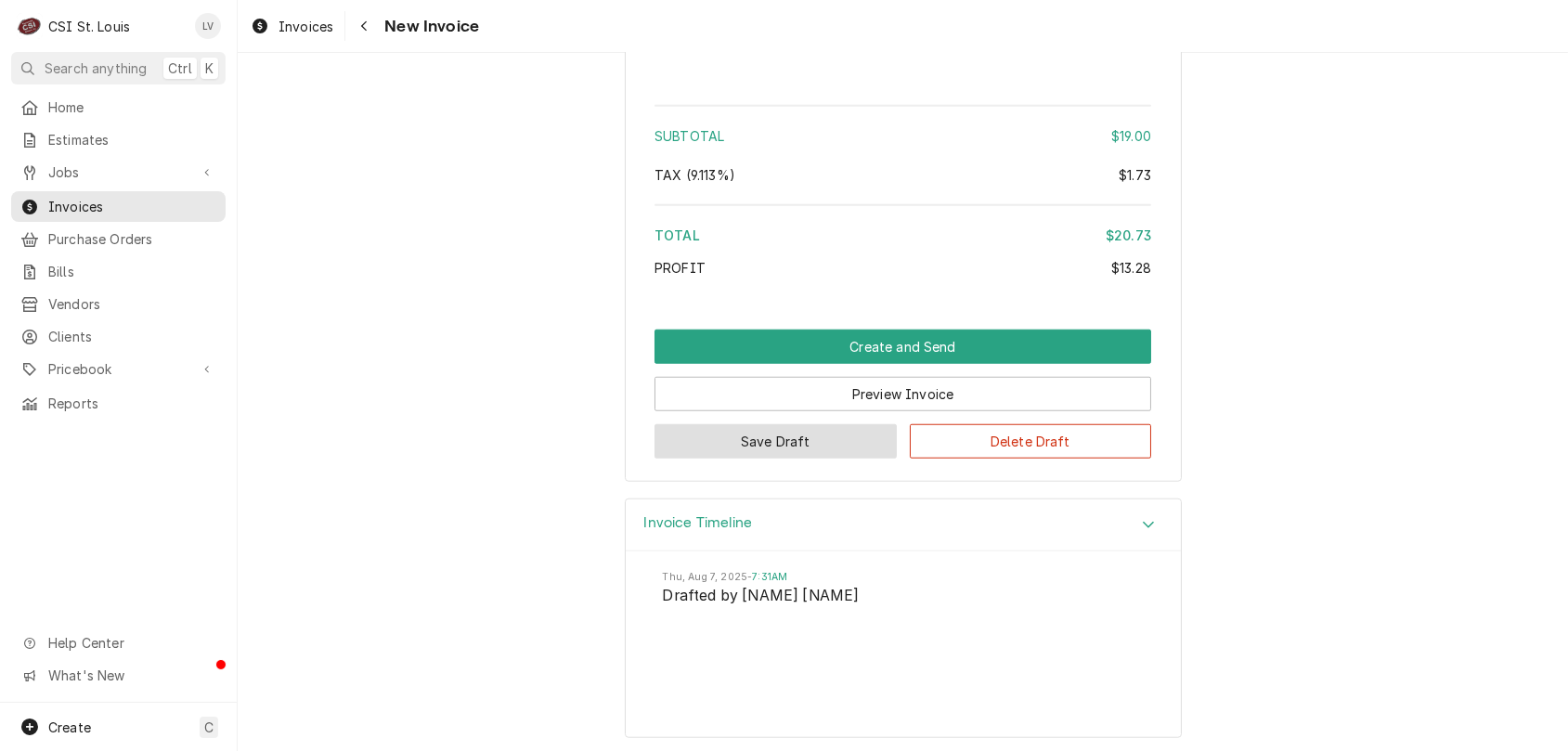click on "Save Draft" at bounding box center [775, 441] 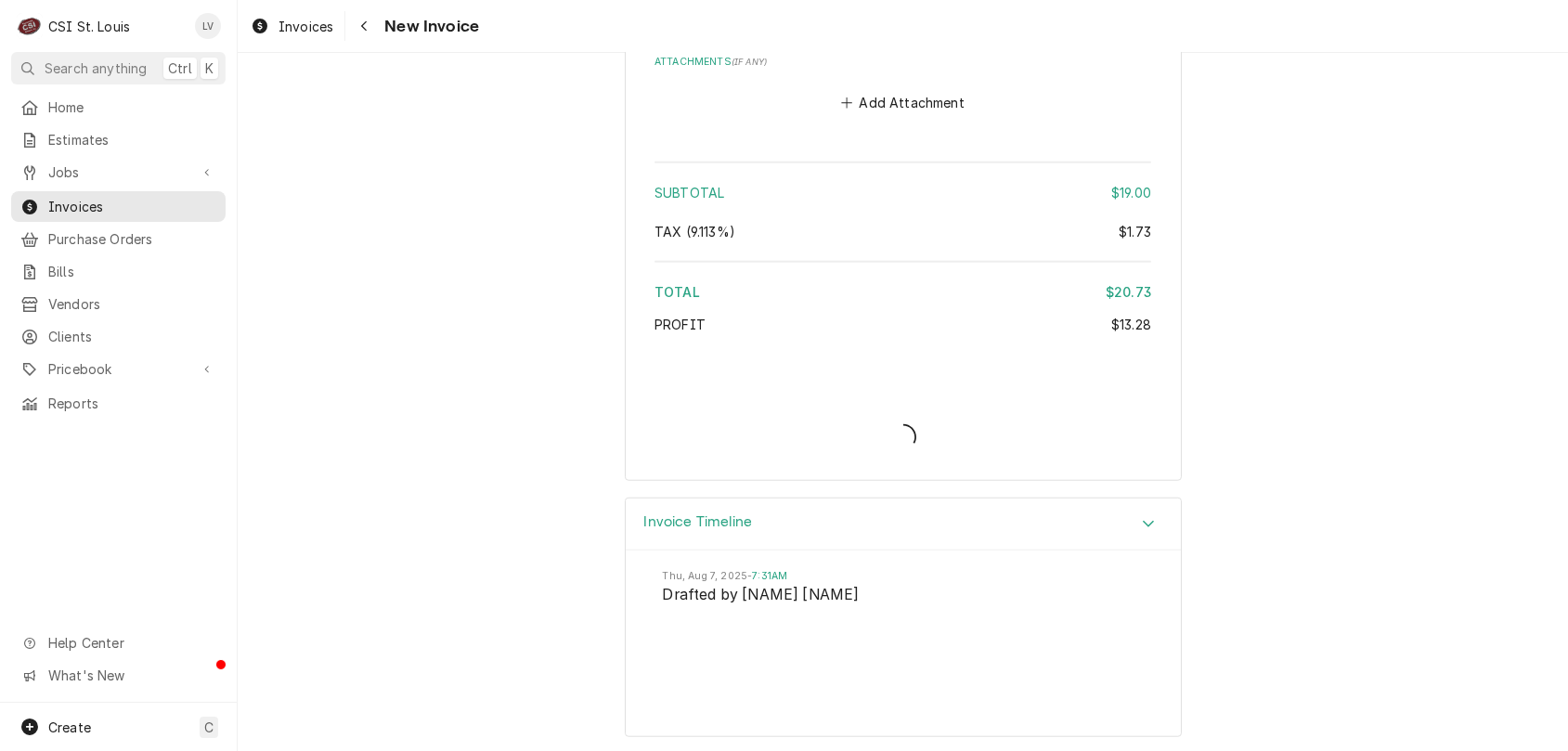 type on "x" 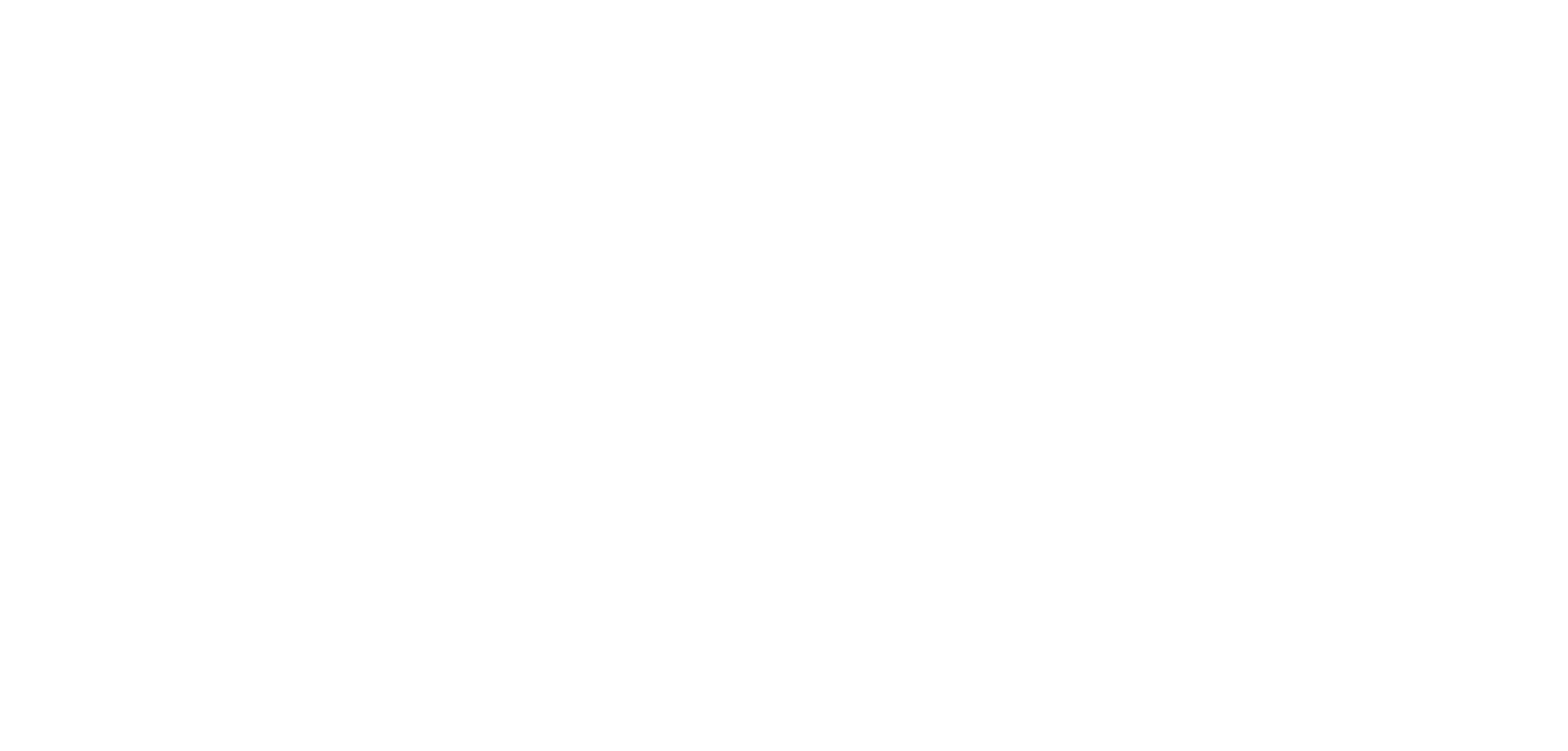 scroll, scrollTop: 0, scrollLeft: 0, axis: both 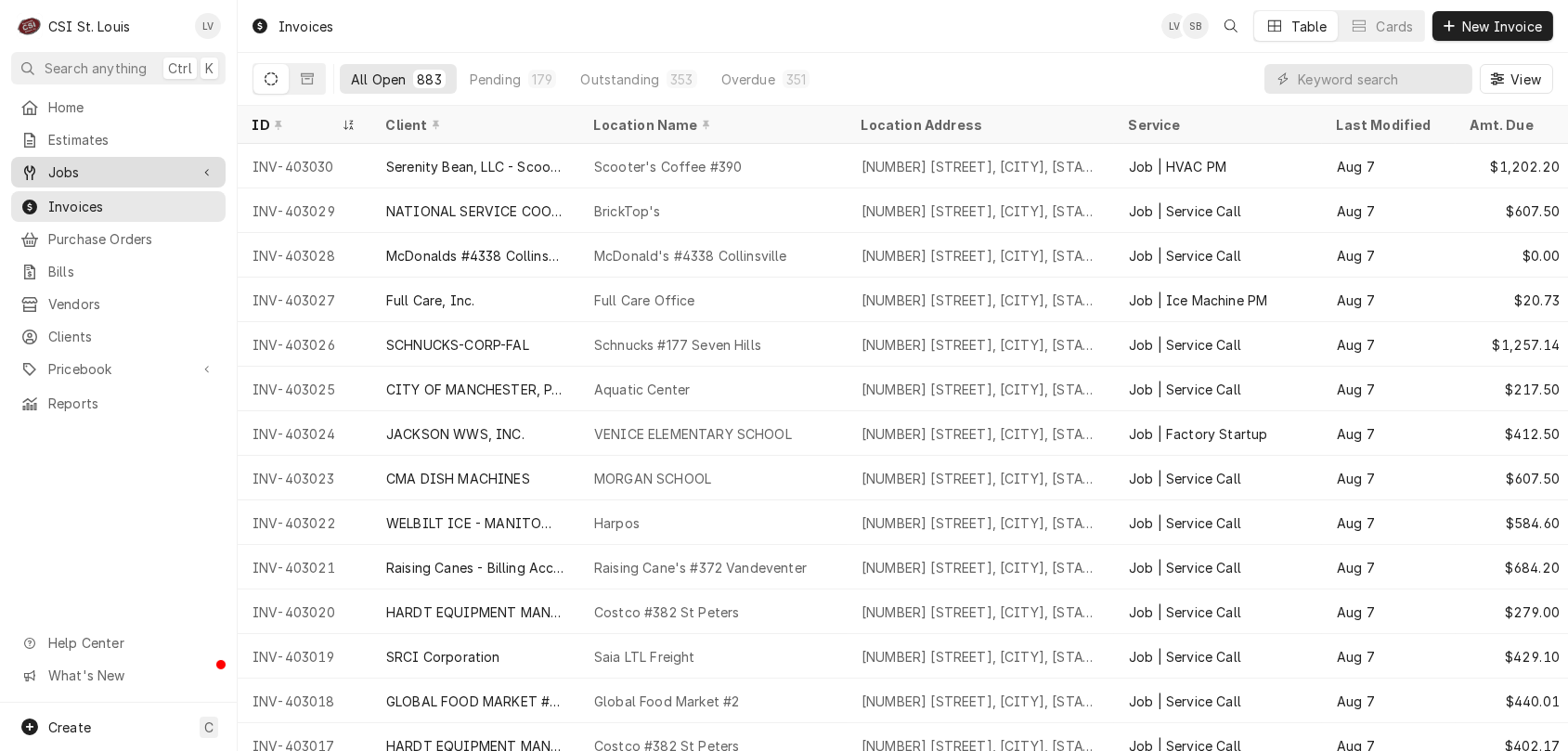 click on "Jobs" at bounding box center (118, 172) 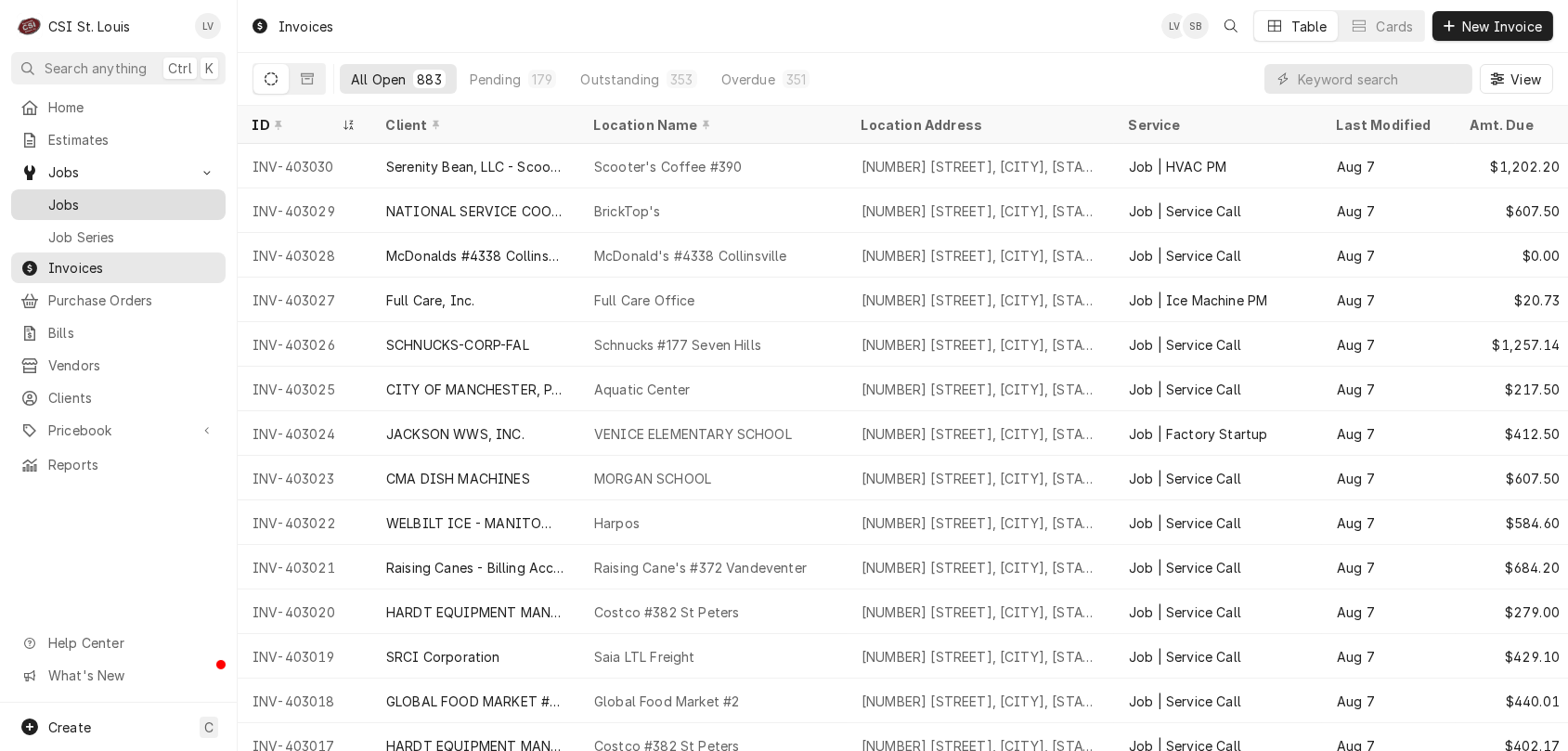 click on "Jobs" at bounding box center [132, 204] 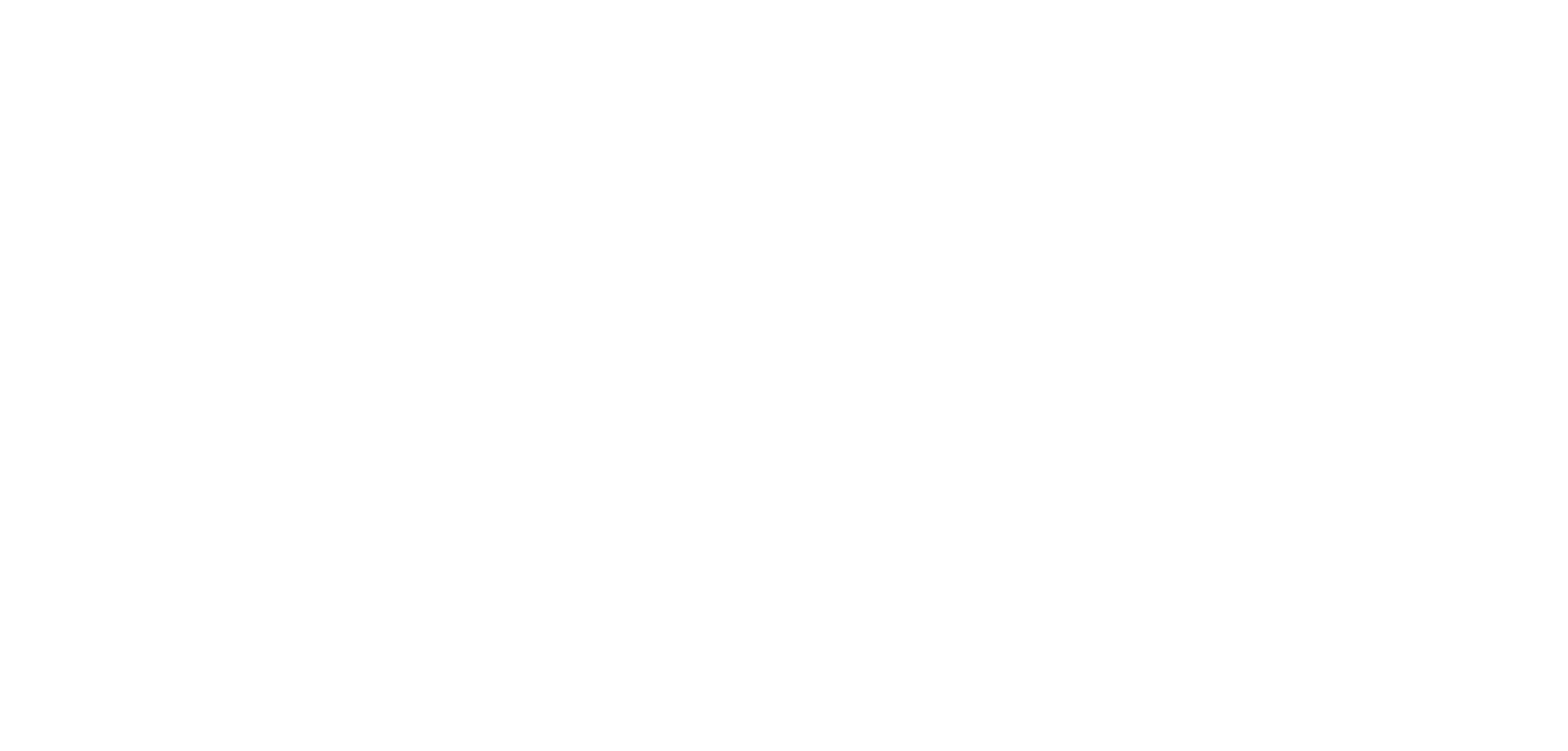 scroll, scrollTop: 0, scrollLeft: 0, axis: both 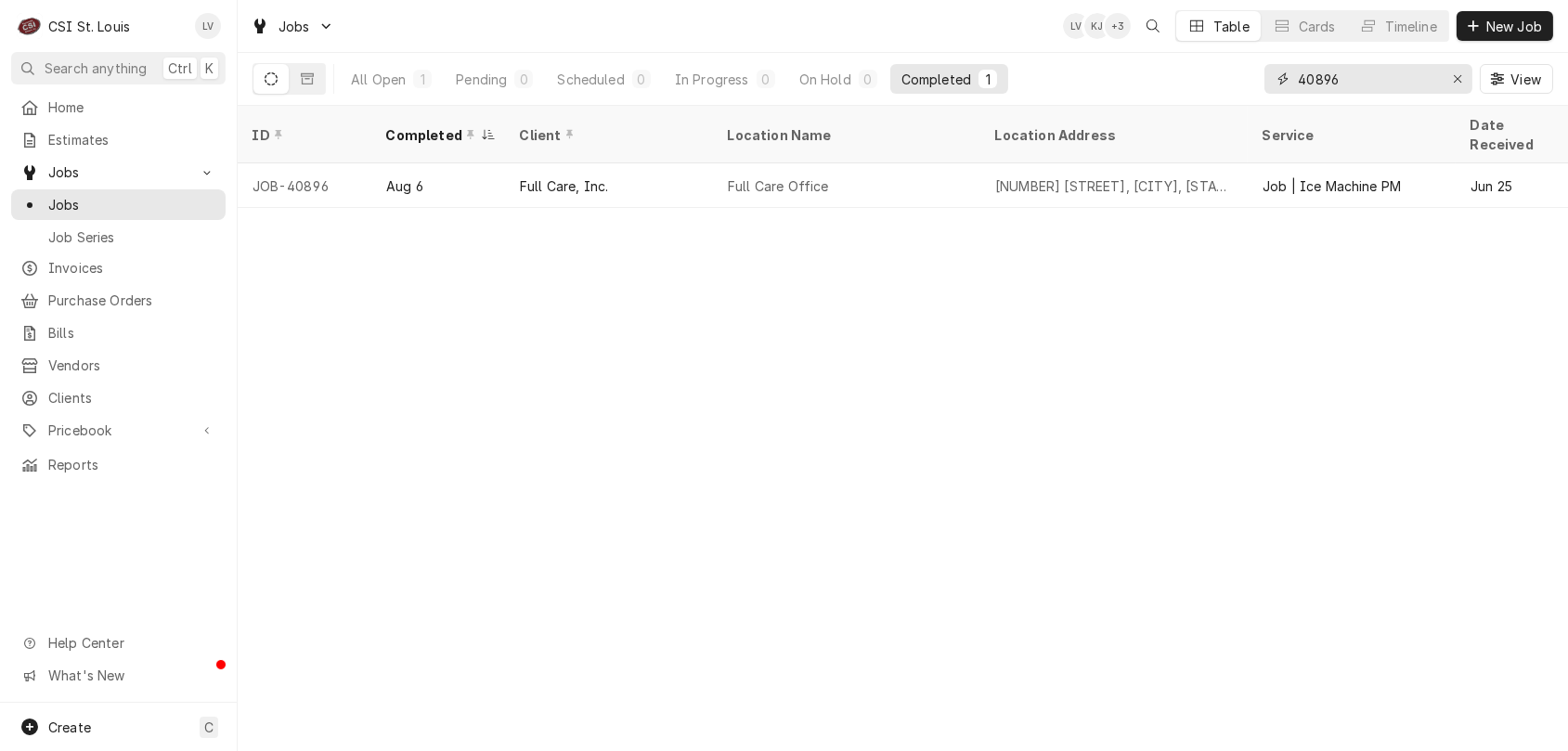 click on "40896" at bounding box center [1367, 79] 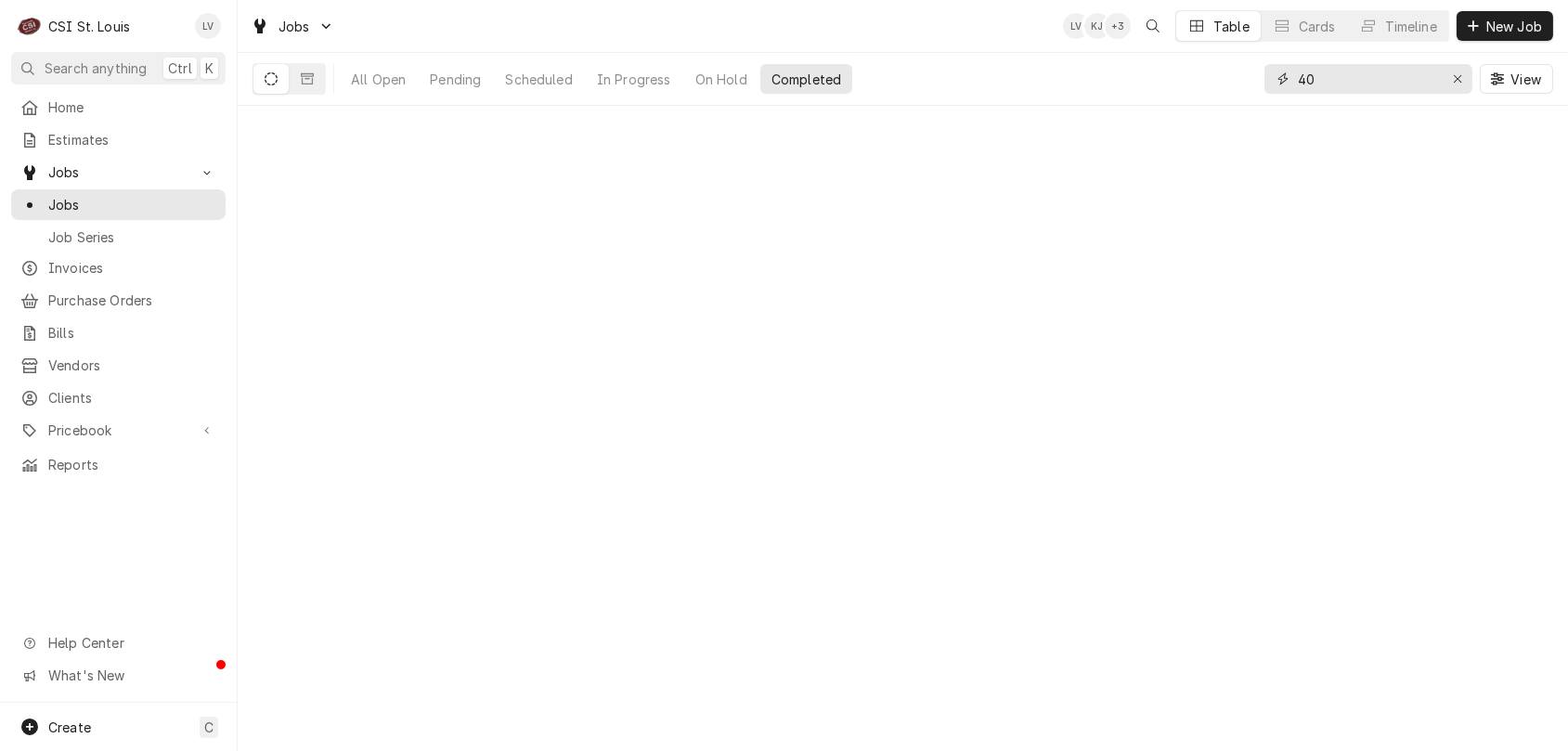 type on "4" 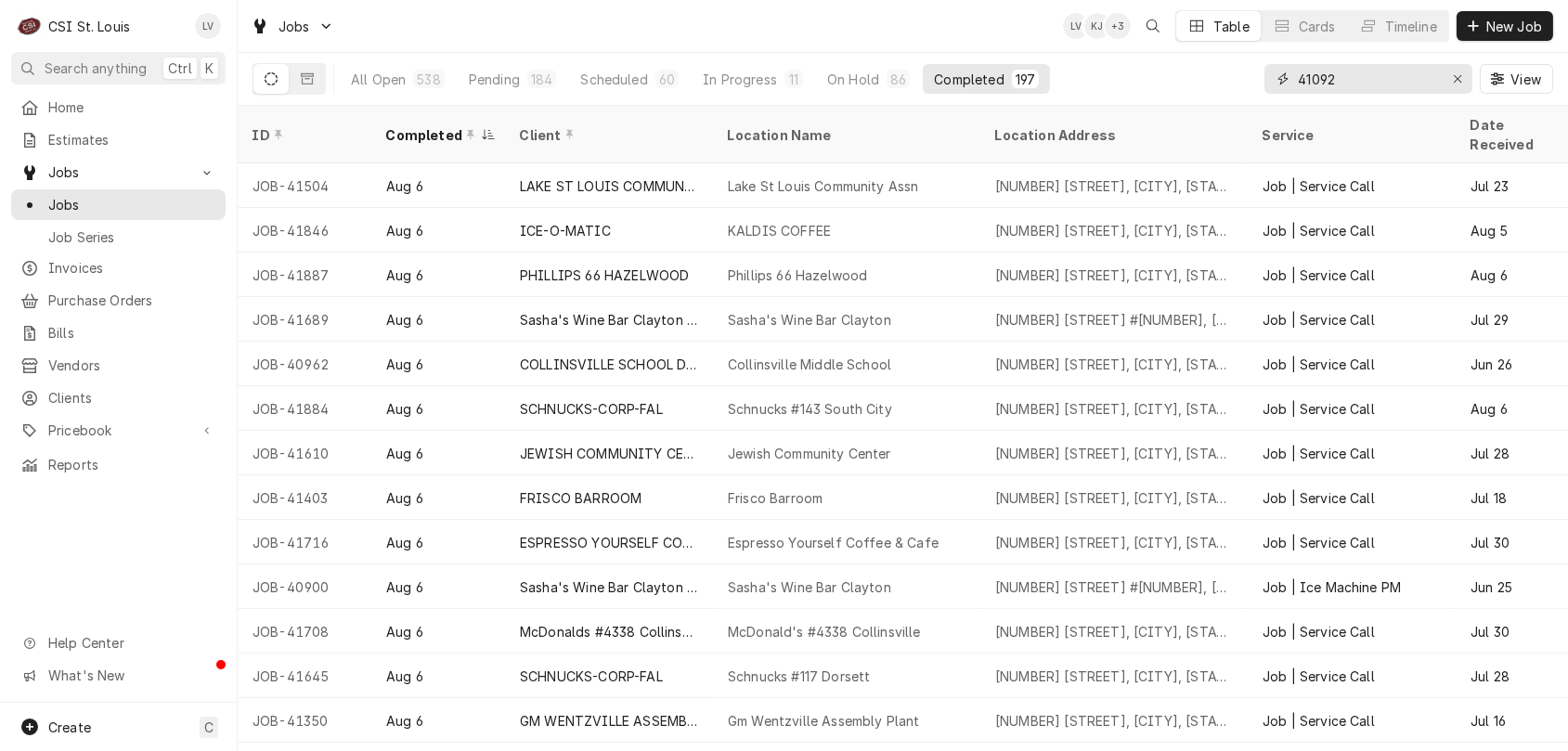 type on "41092" 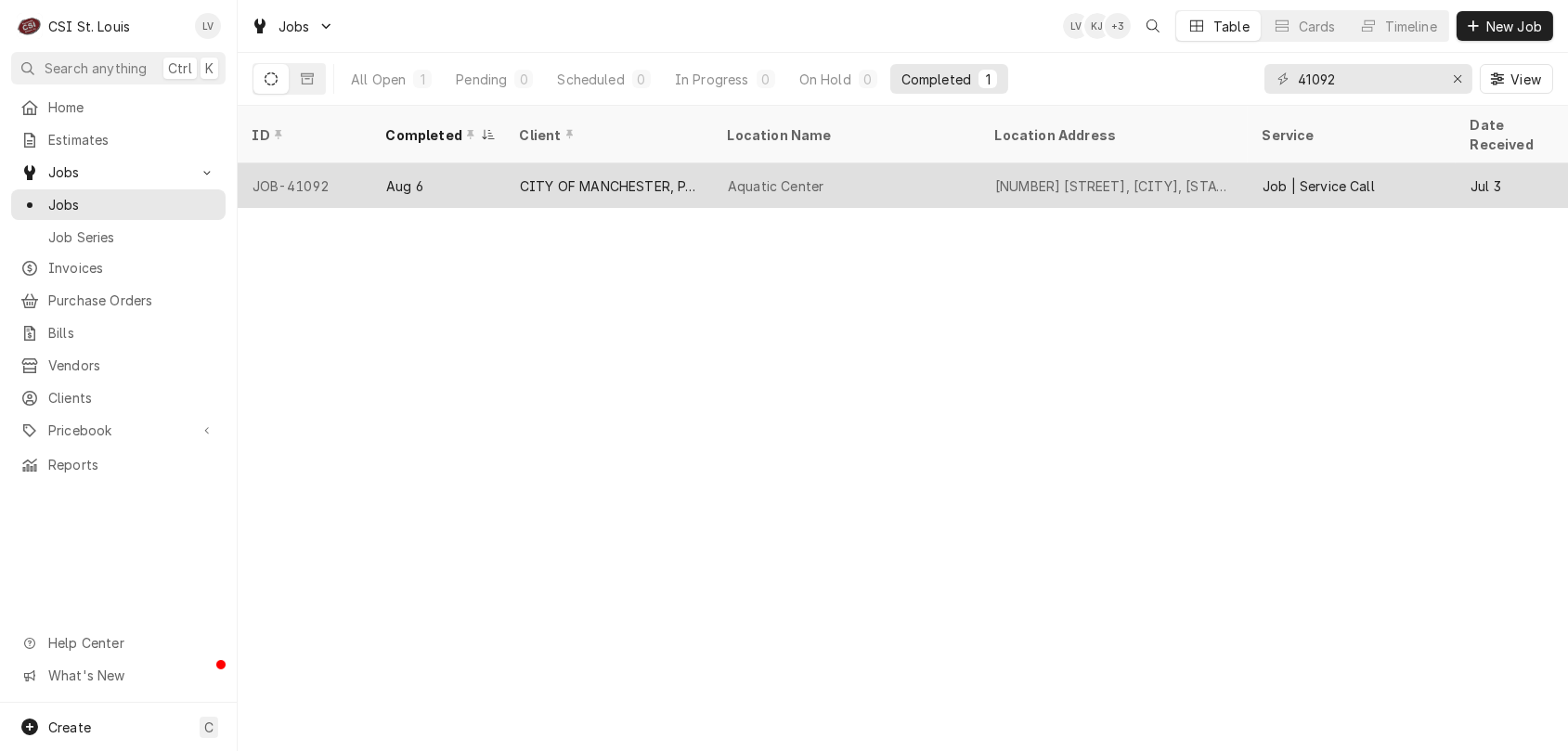 click on "Aquatic Center" at bounding box center [847, 186] 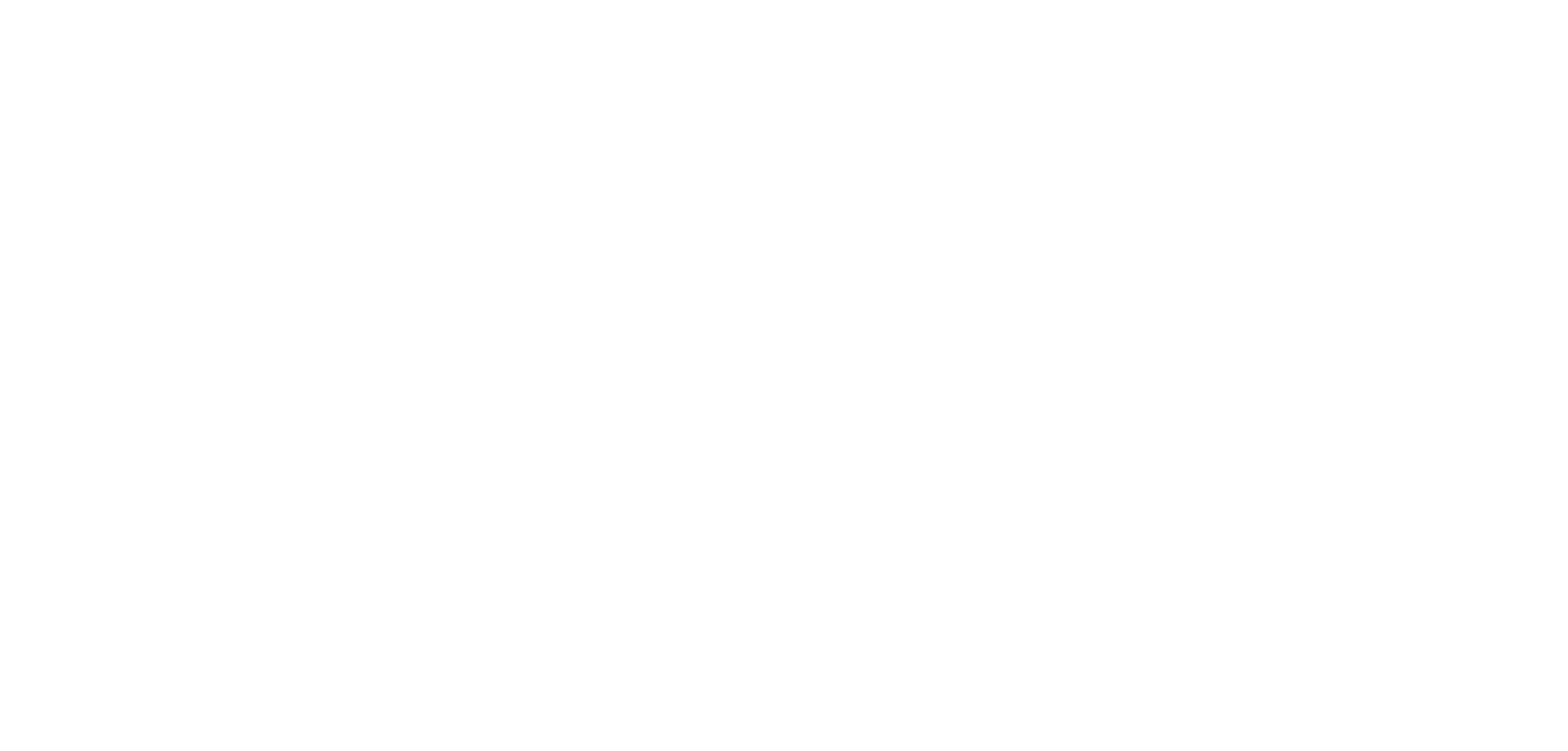 scroll, scrollTop: 0, scrollLeft: 0, axis: both 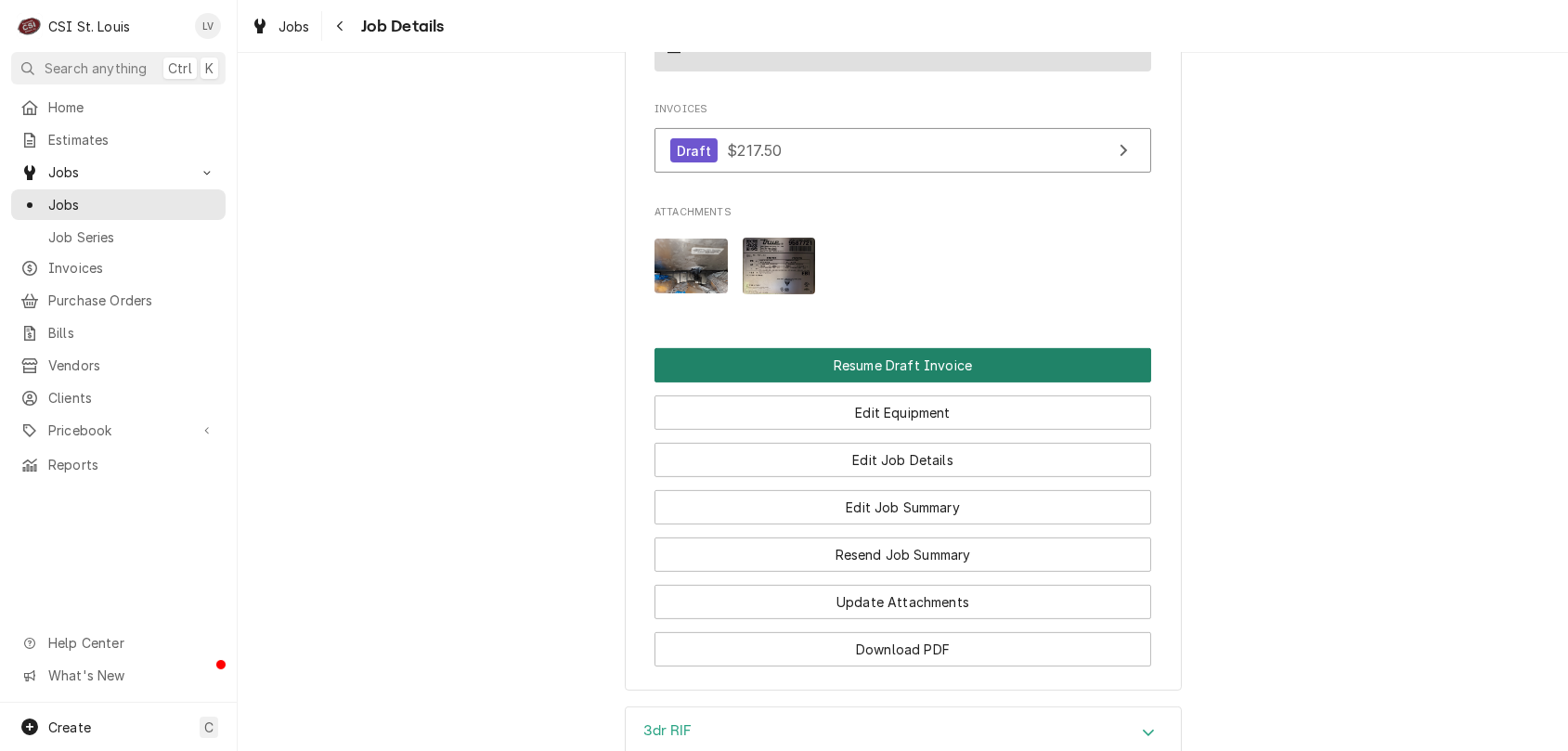 click on "Resume Draft Invoice" at bounding box center [902, 365] 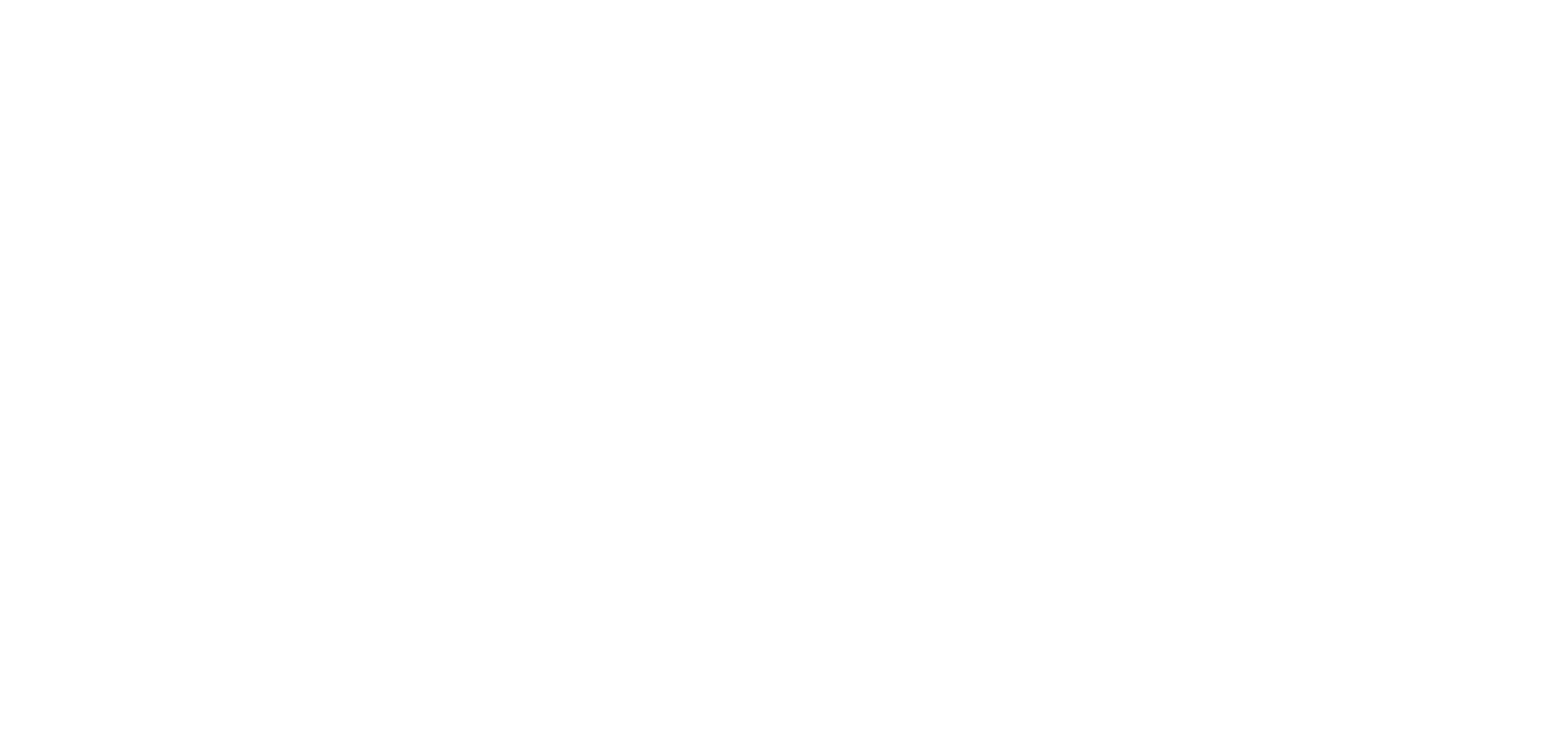 scroll, scrollTop: 0, scrollLeft: 0, axis: both 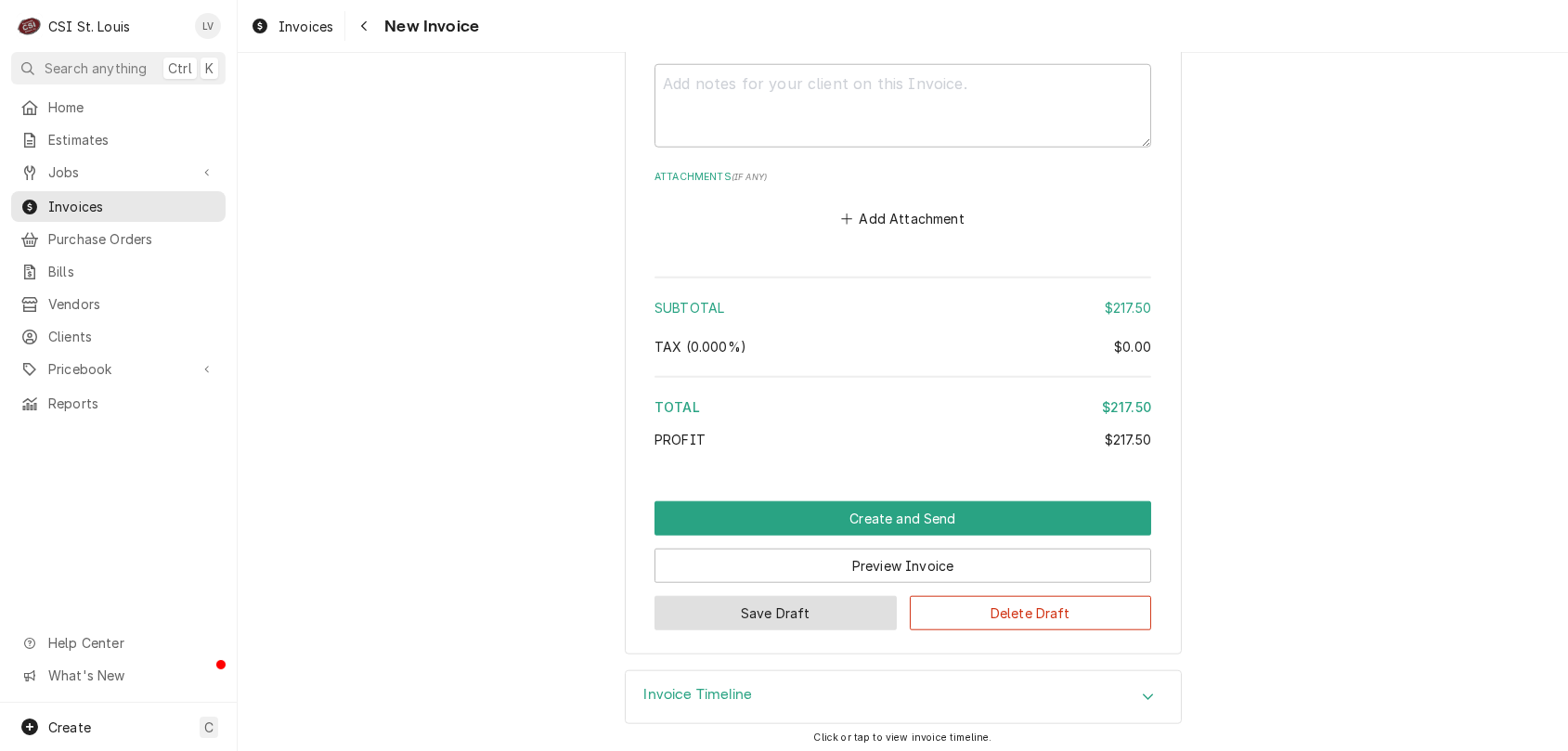 click on "Save Draft" at bounding box center [775, 613] 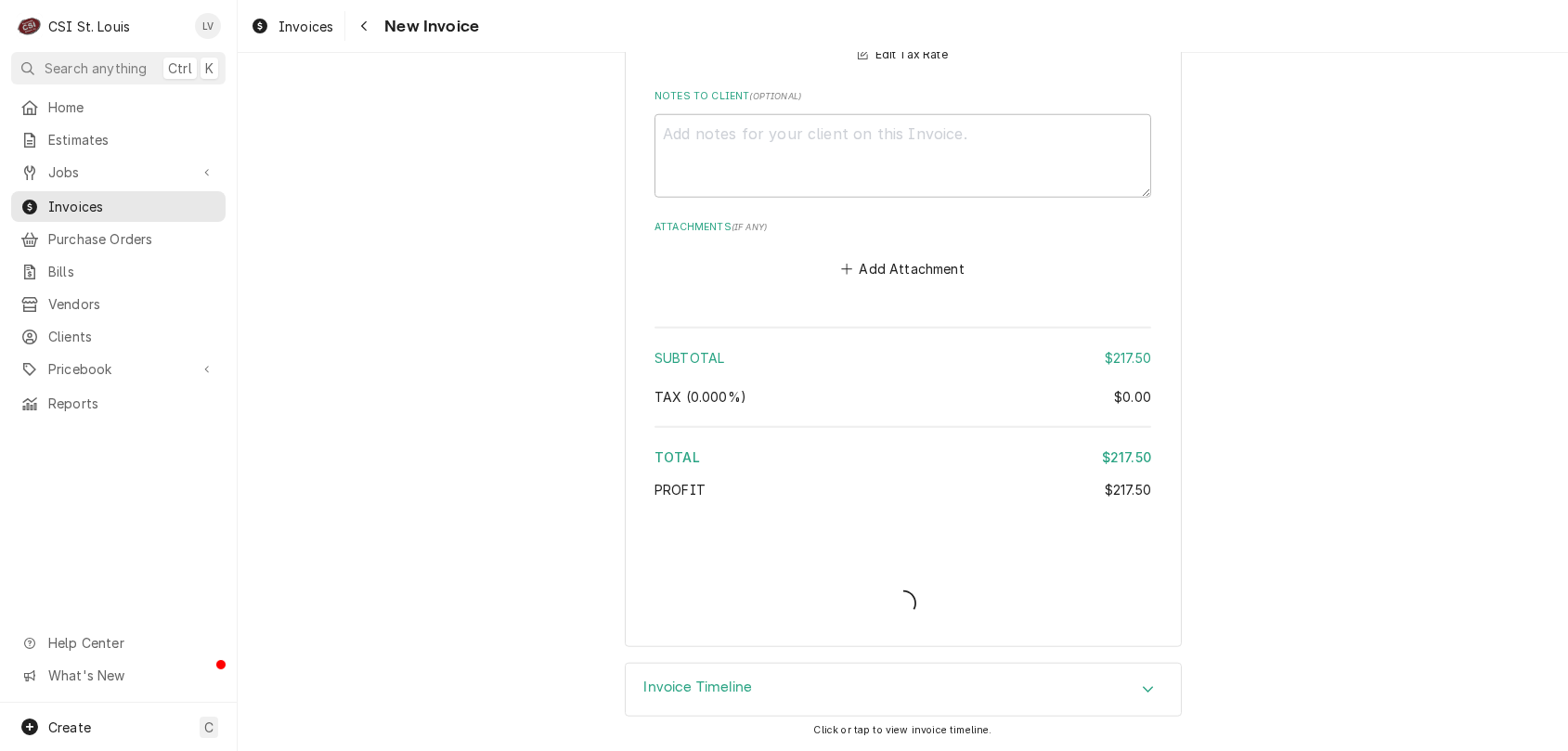 scroll, scrollTop: 4517, scrollLeft: 0, axis: vertical 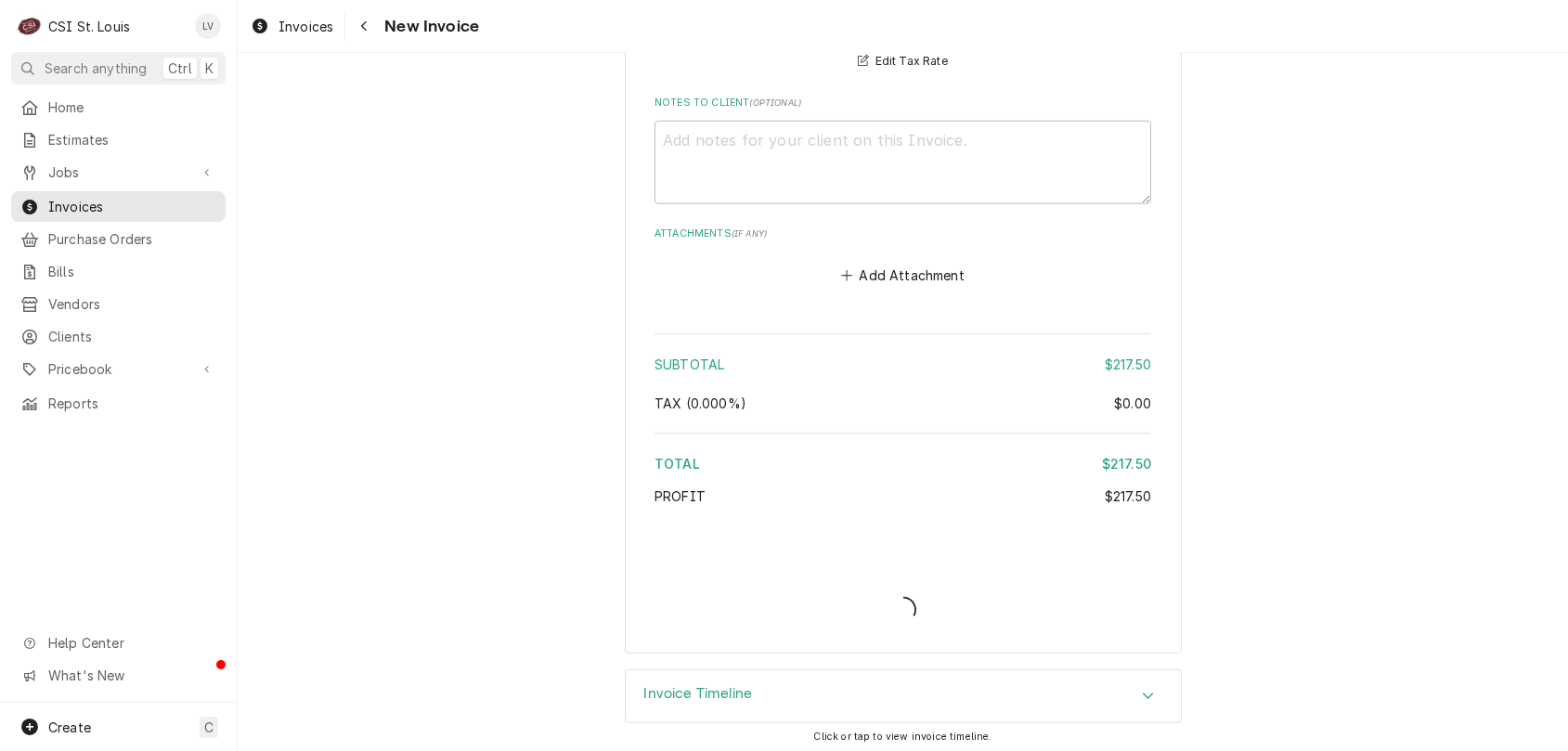 type on "x" 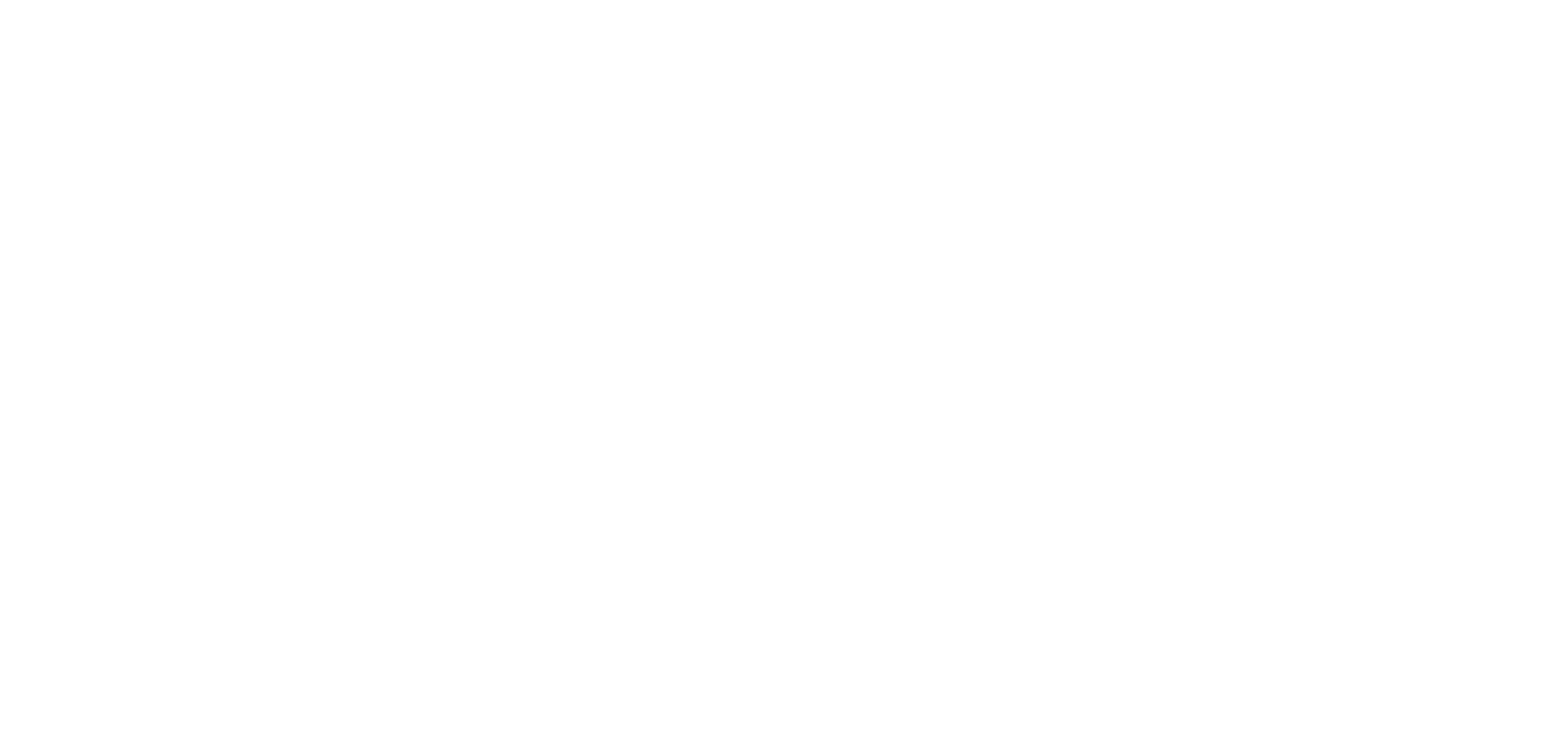 scroll, scrollTop: 0, scrollLeft: 0, axis: both 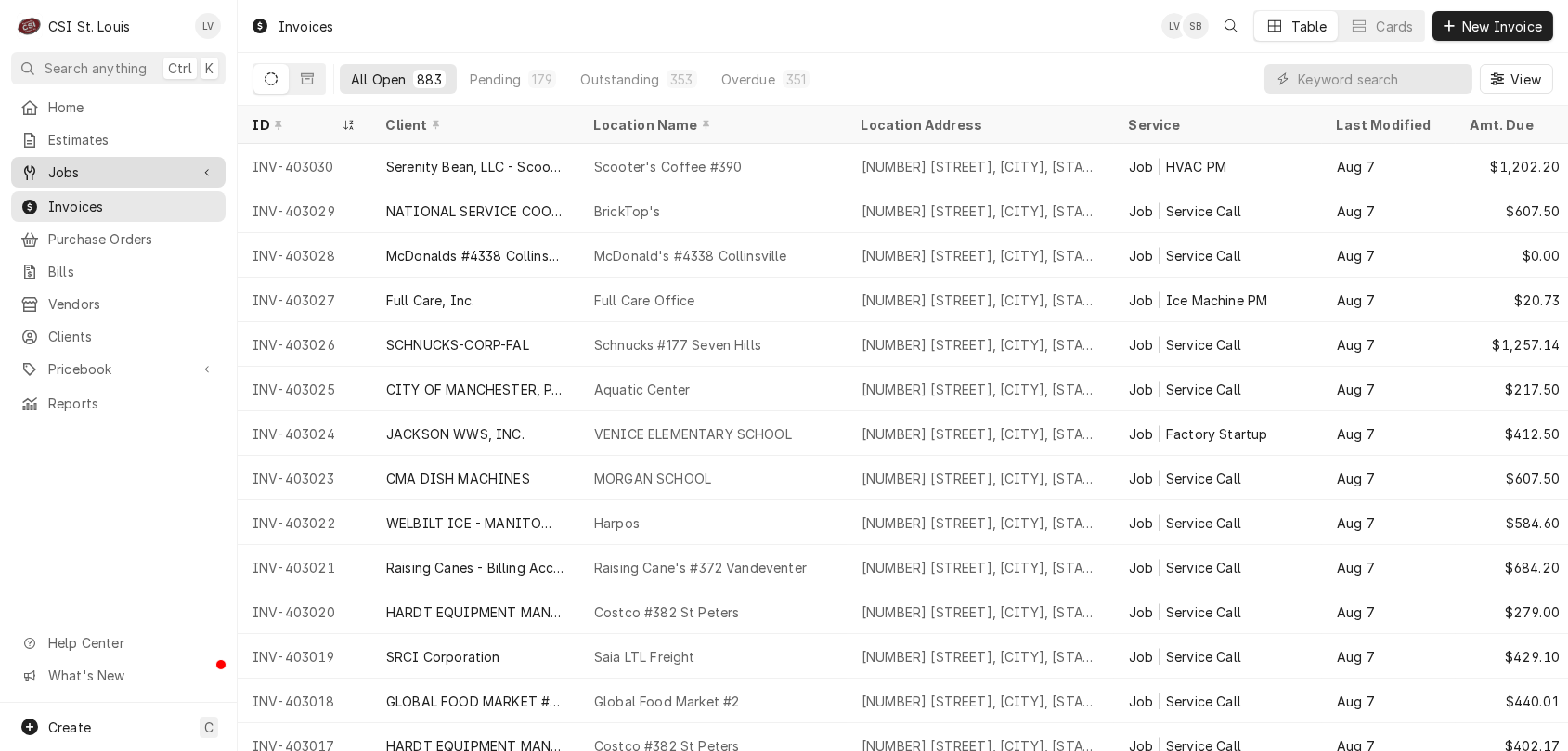 click on "Jobs" at bounding box center [118, 172] 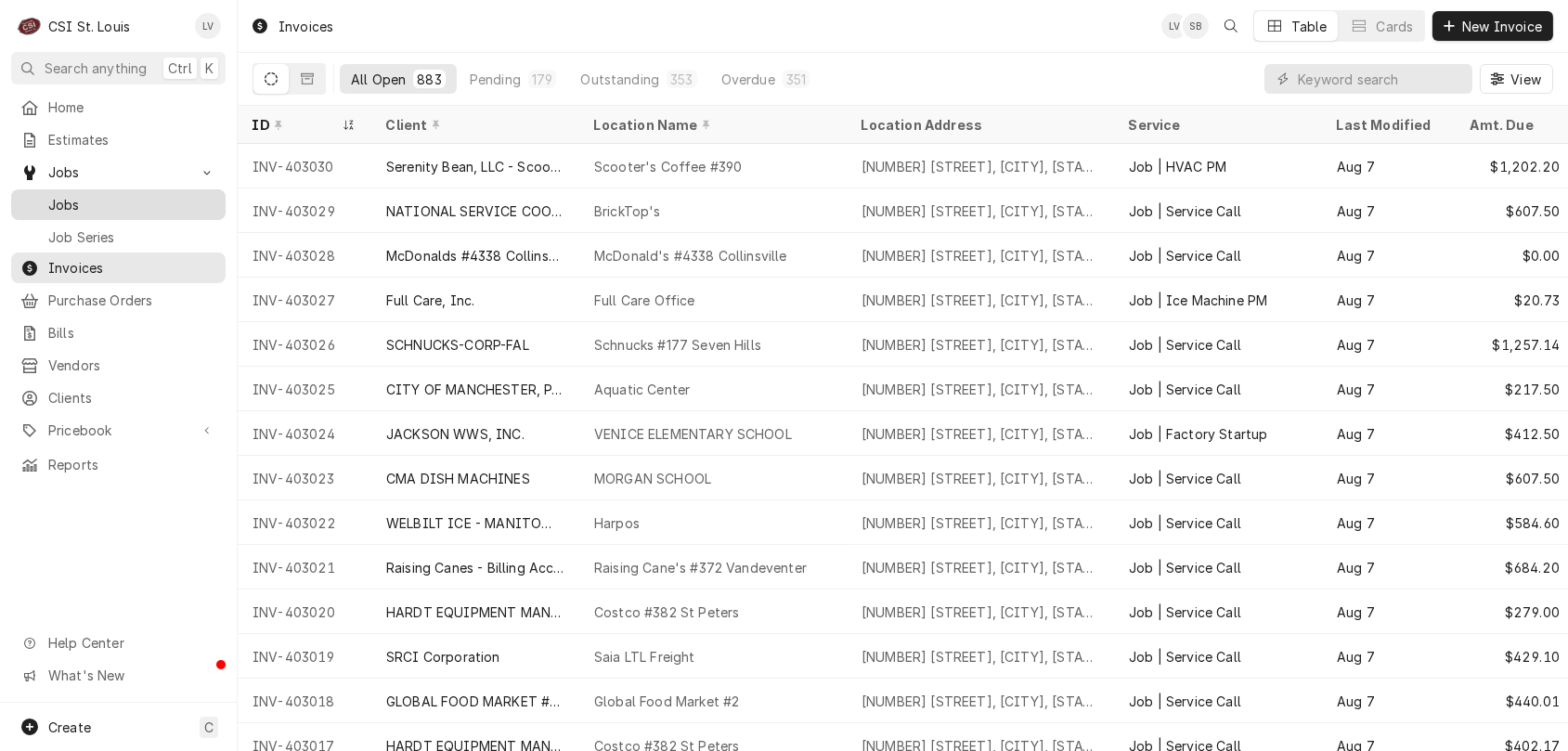 click on "Jobs" at bounding box center (132, 204) 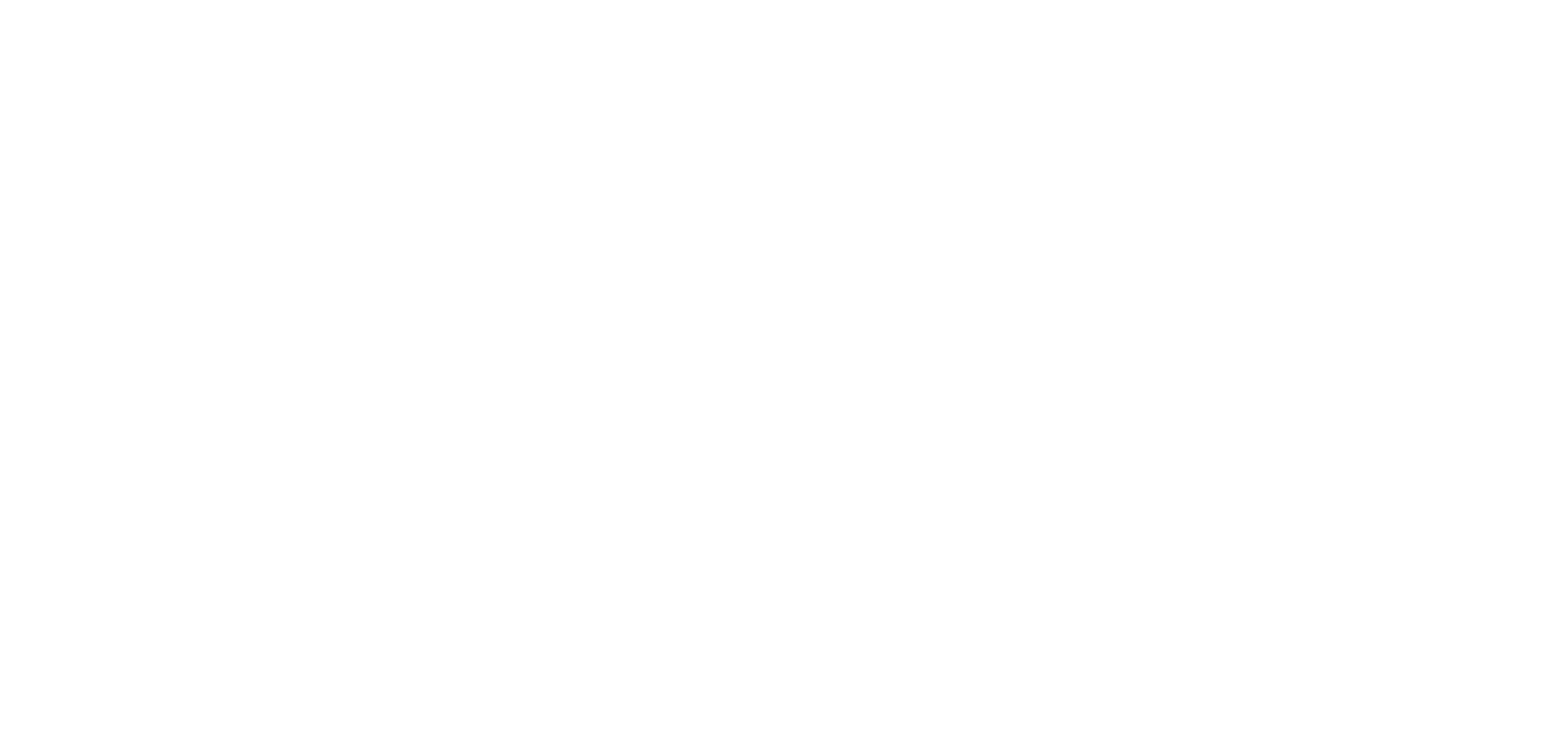 scroll, scrollTop: 0, scrollLeft: 0, axis: both 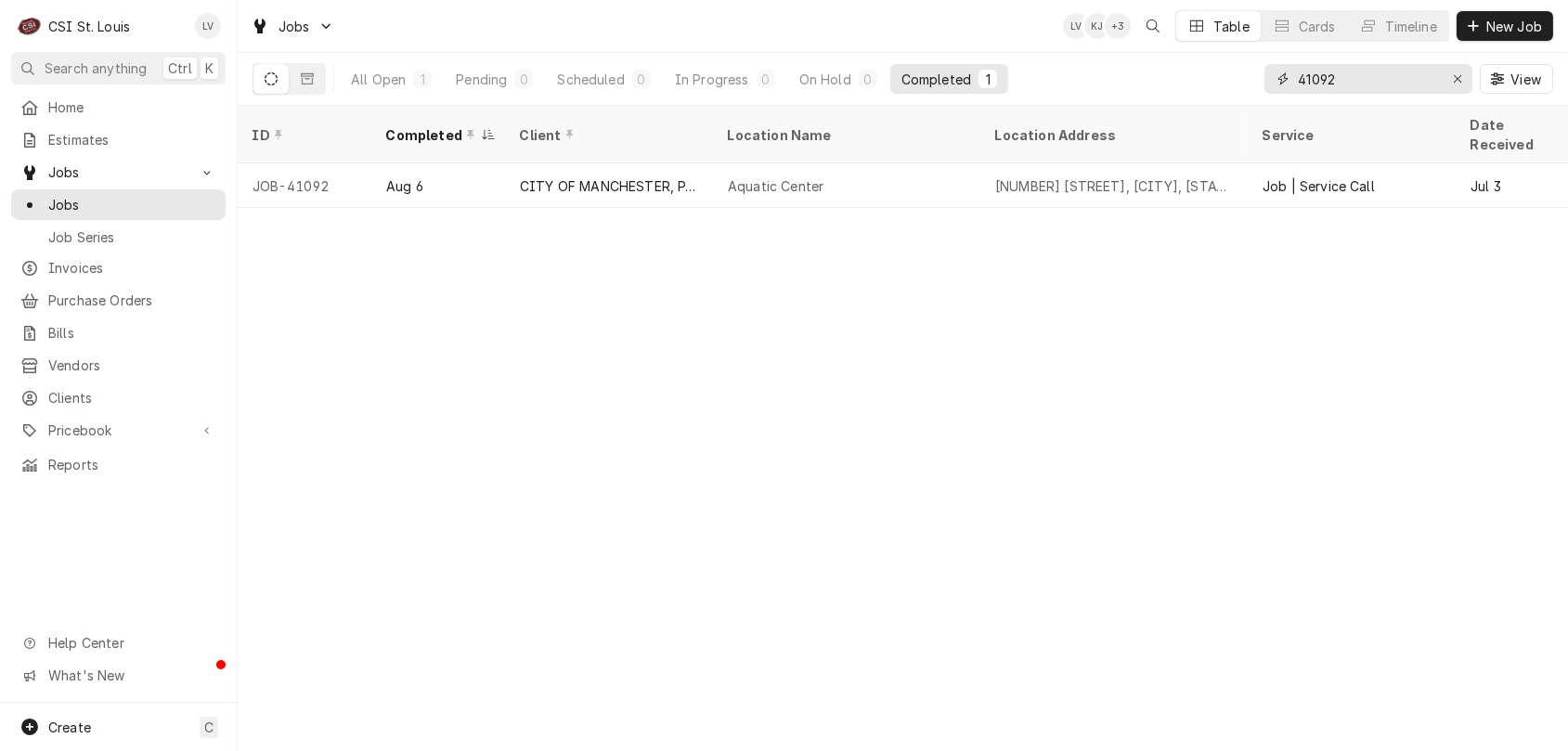 click on "41092" at bounding box center (1367, 79) 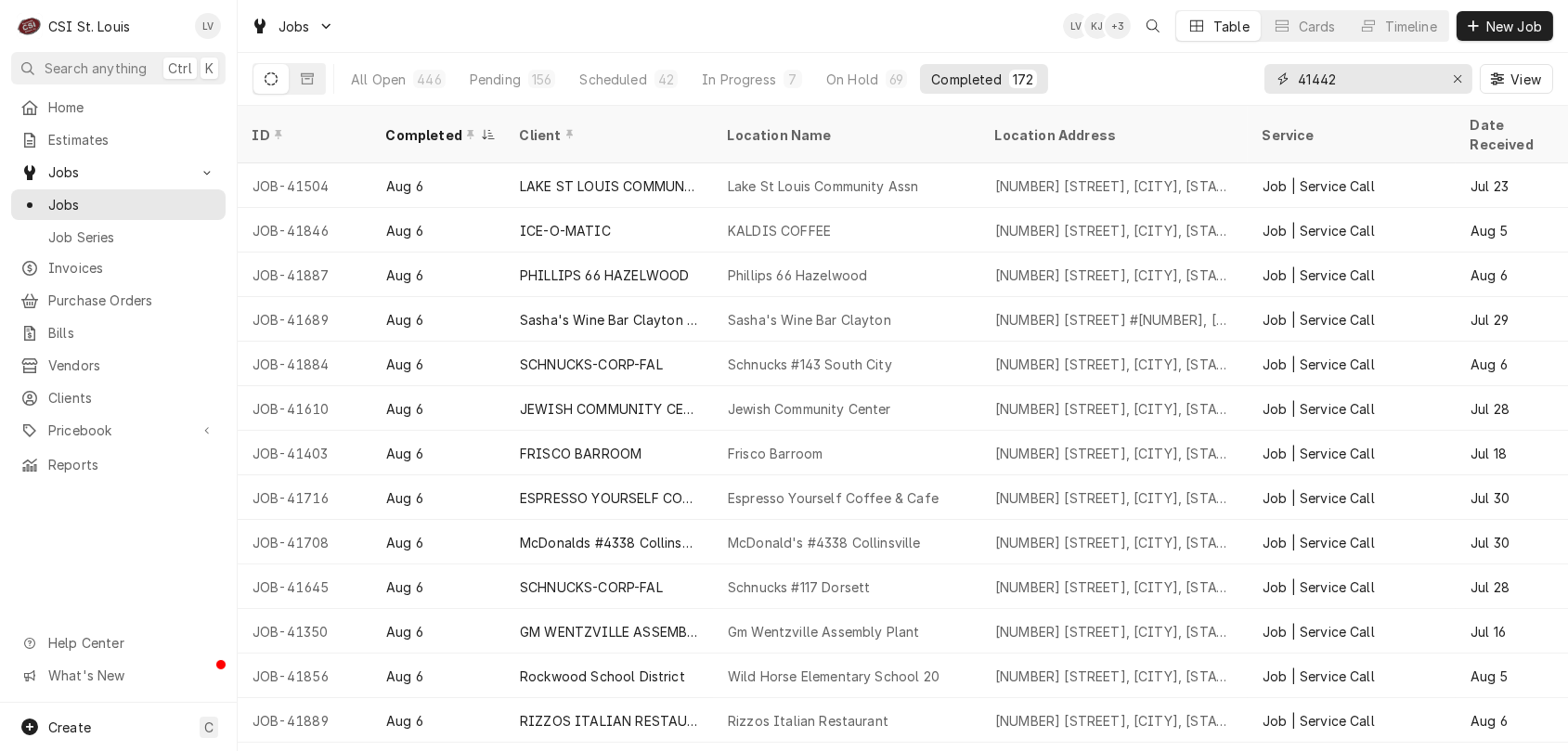 type on "41442" 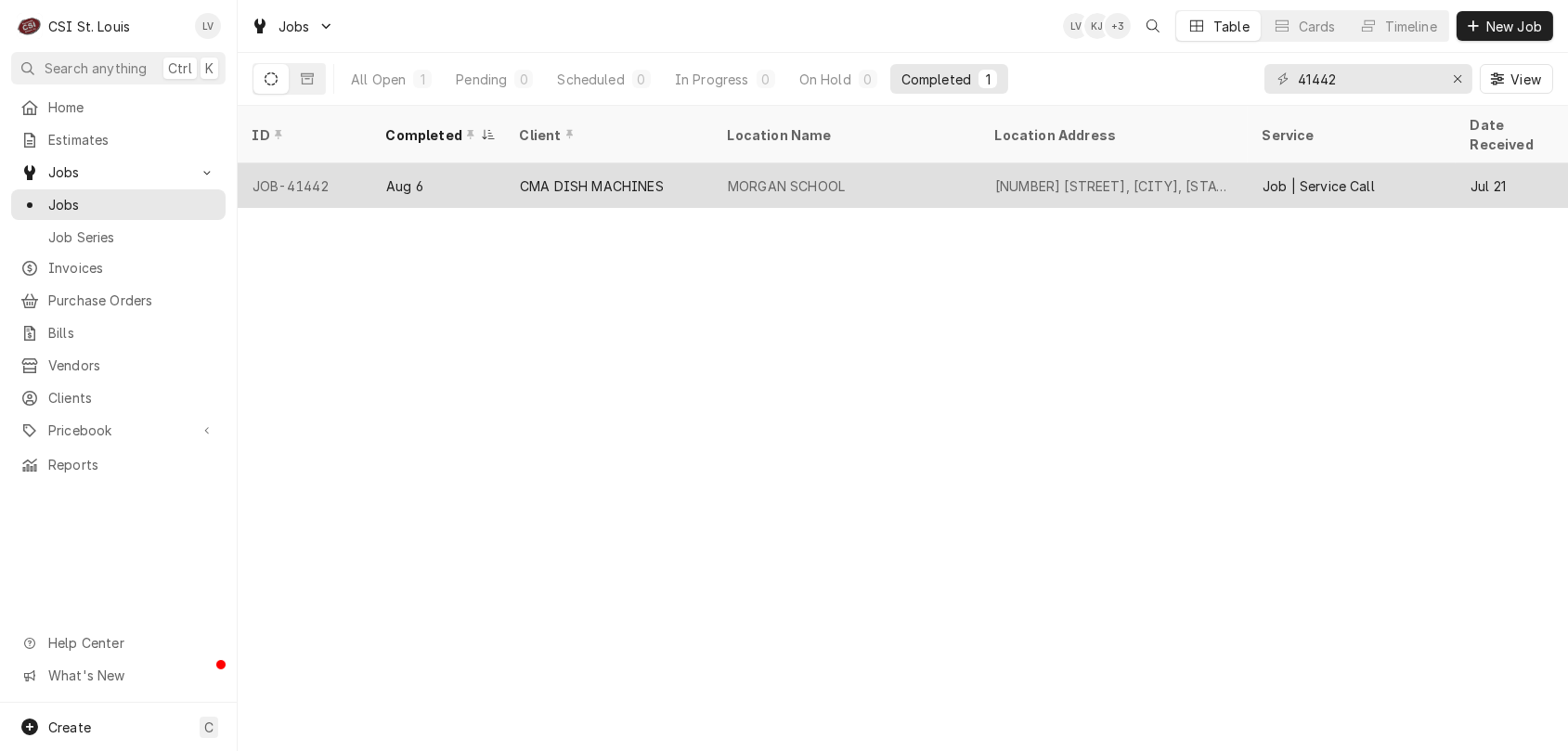 click on "MORGAN SCHOOL" at bounding box center [847, 186] 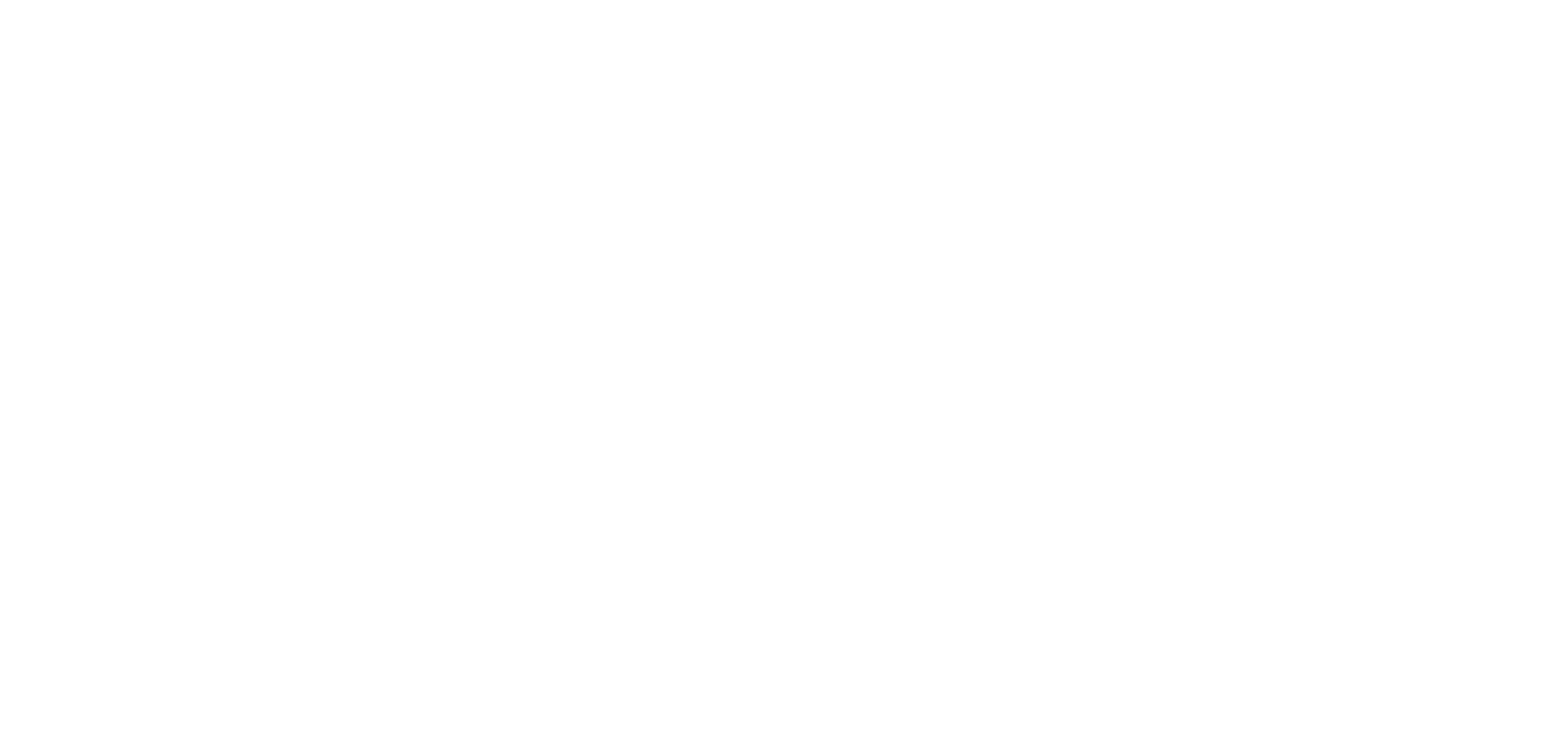 scroll, scrollTop: 0, scrollLeft: 0, axis: both 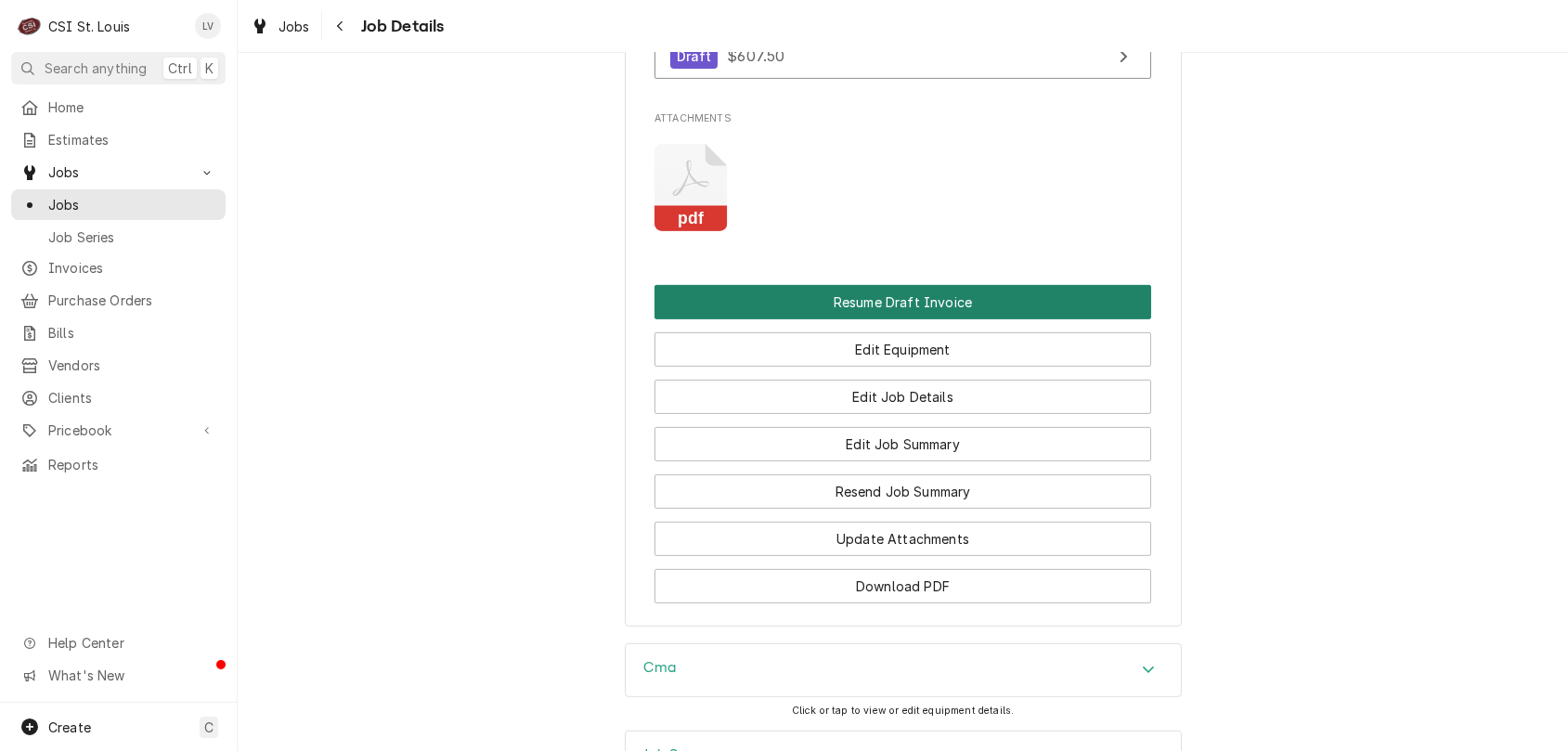 click on "Resume Draft Invoice" at bounding box center (902, 302) 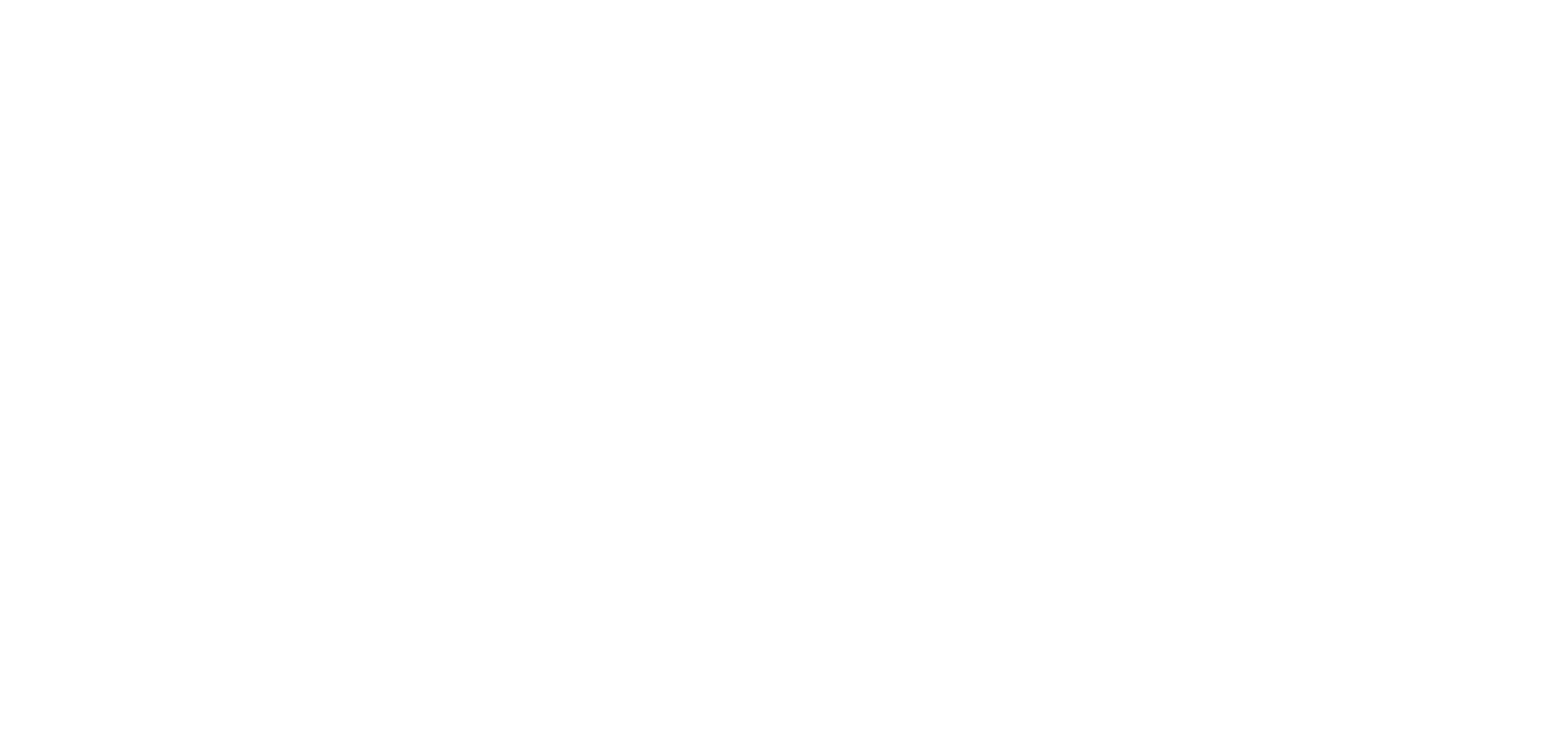 scroll, scrollTop: 0, scrollLeft: 0, axis: both 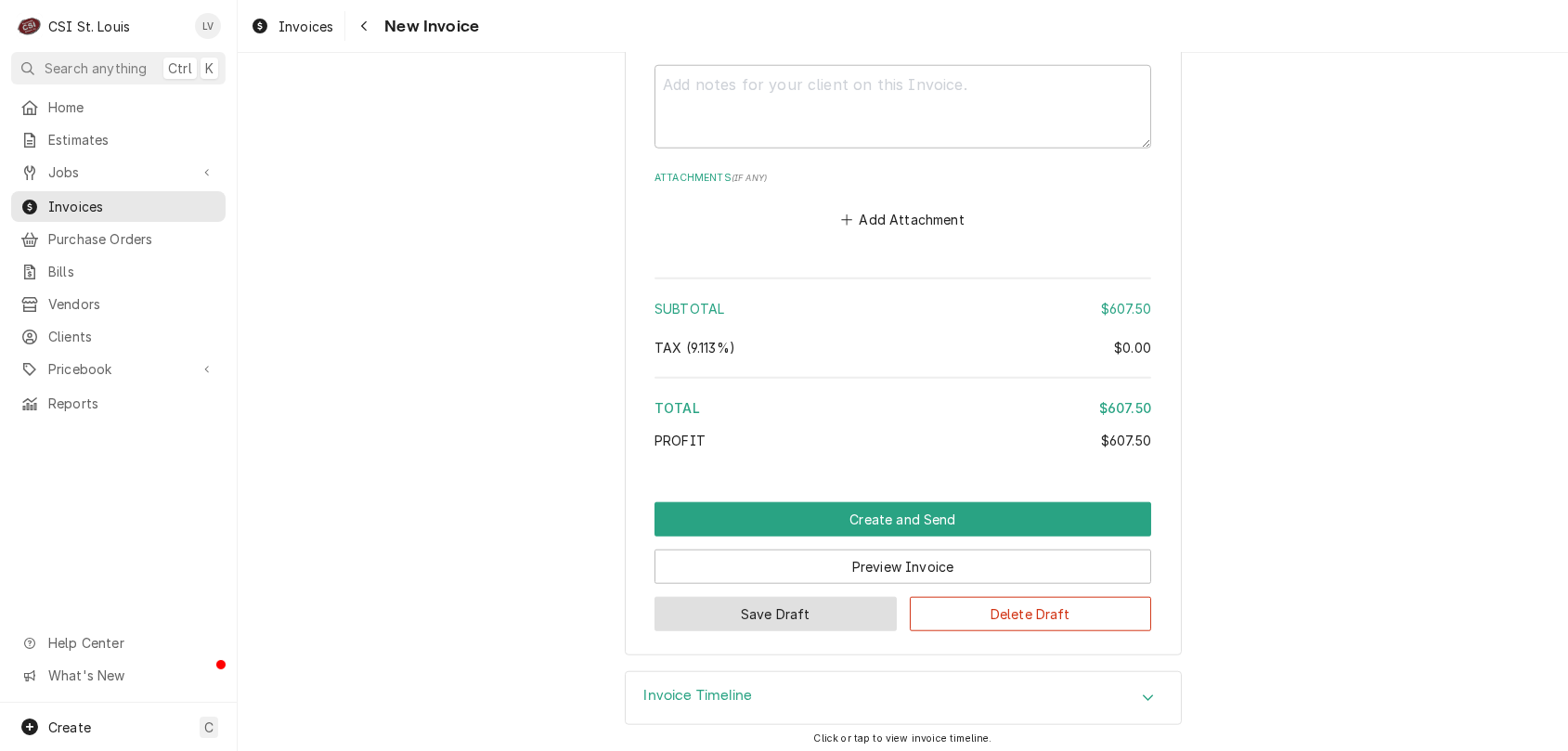 click on "Save Draft" at bounding box center (775, 614) 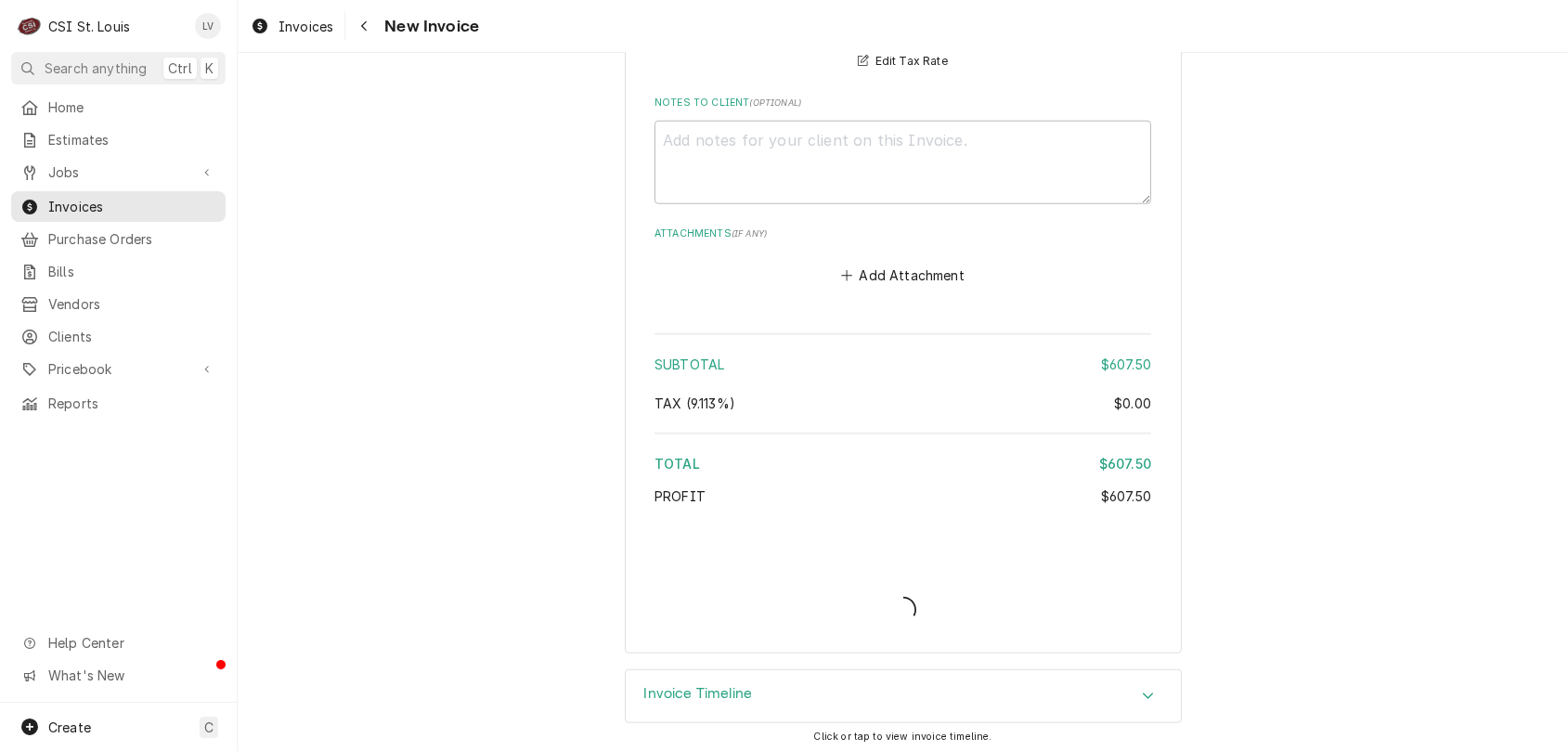 type on "x" 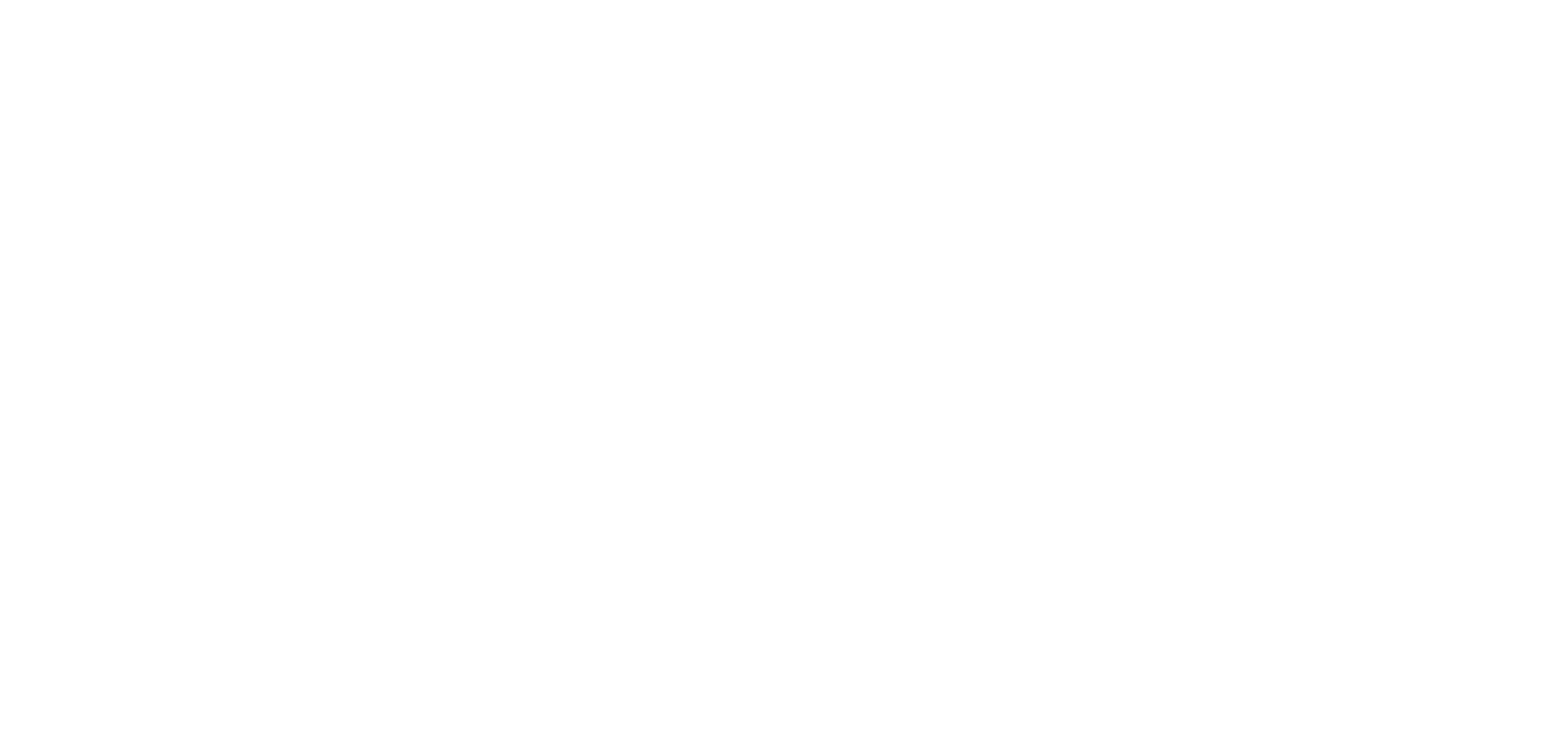 scroll, scrollTop: 0, scrollLeft: 0, axis: both 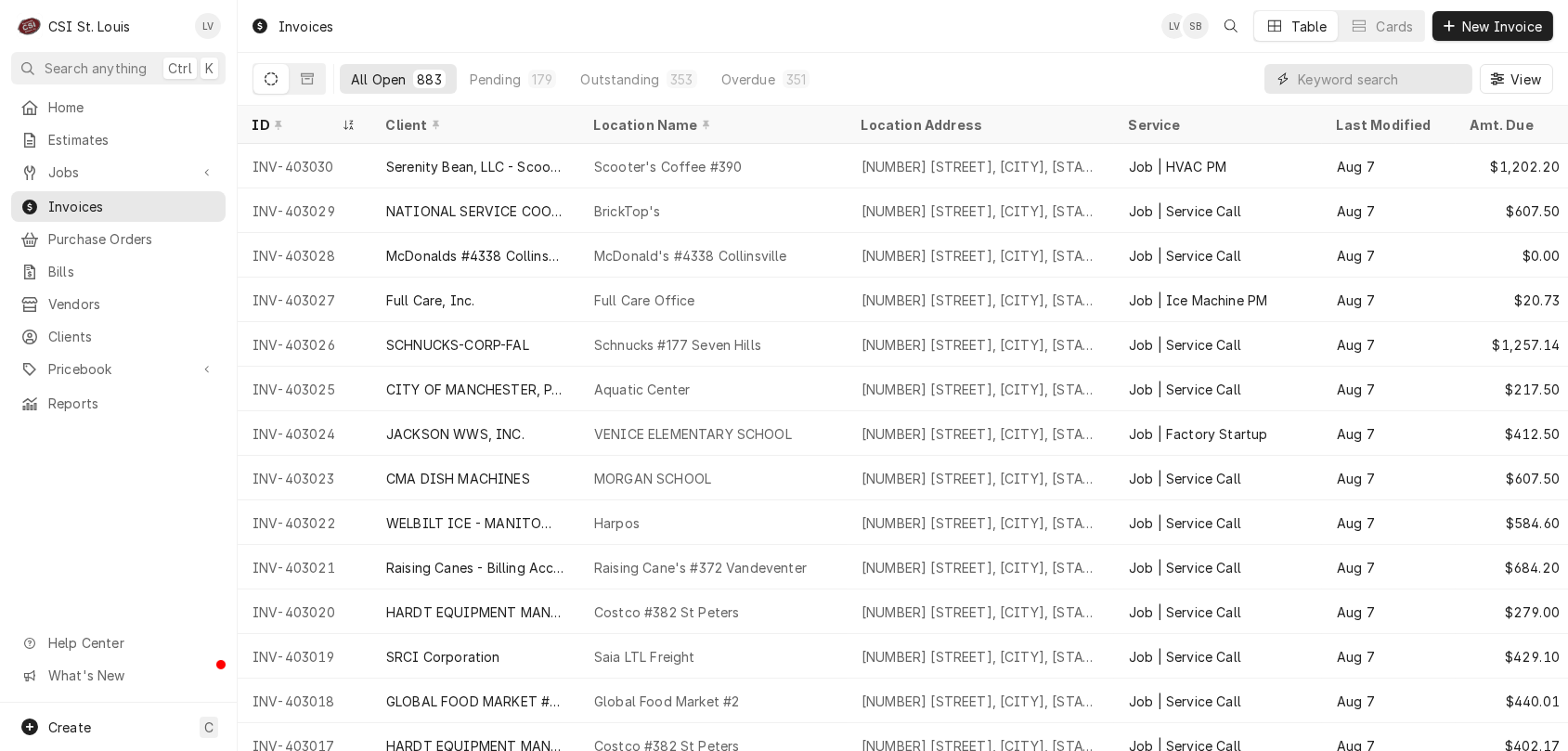click at bounding box center [1380, 79] 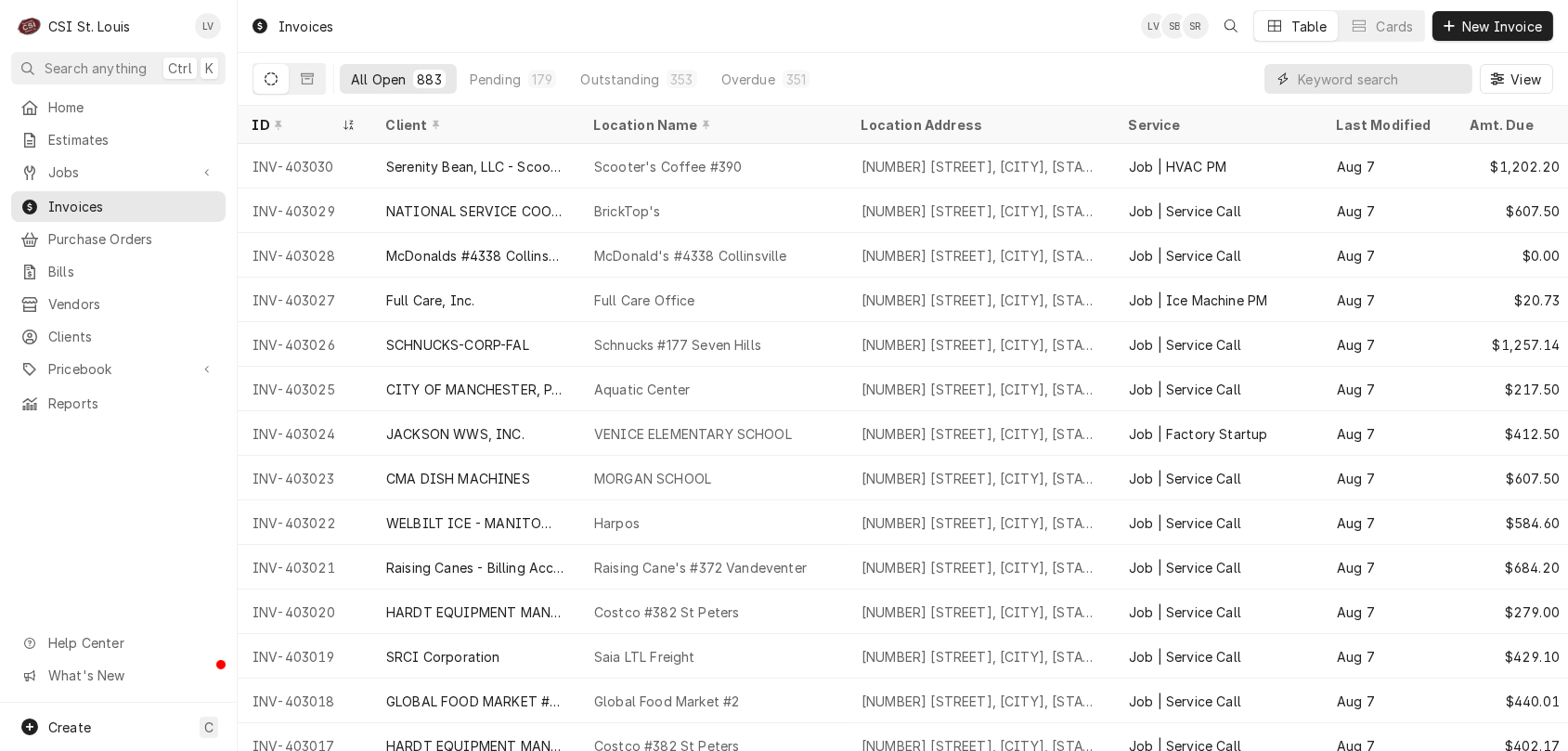 click at bounding box center (1380, 79) 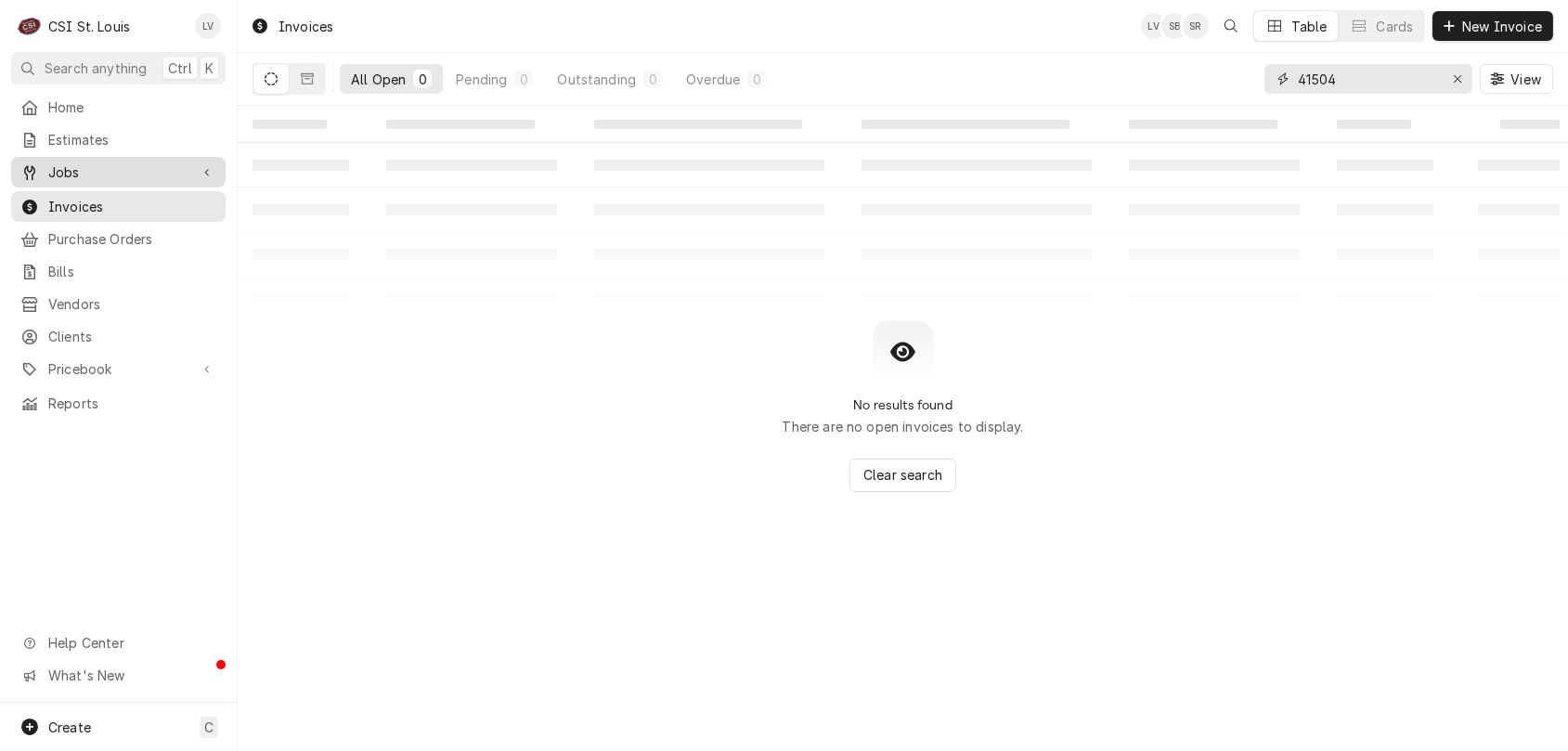 type on "41504" 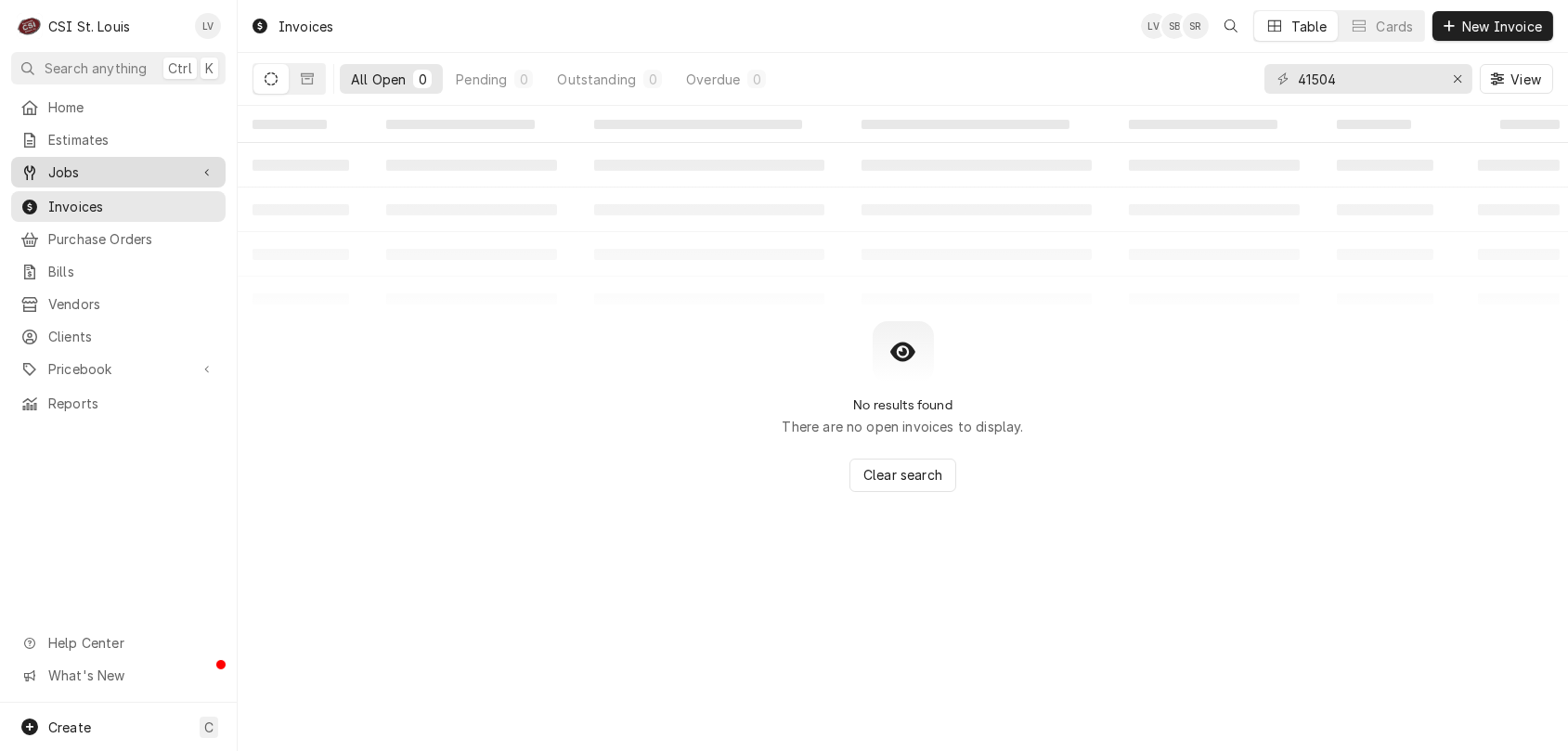 click on "Jobs" at bounding box center [118, 172] 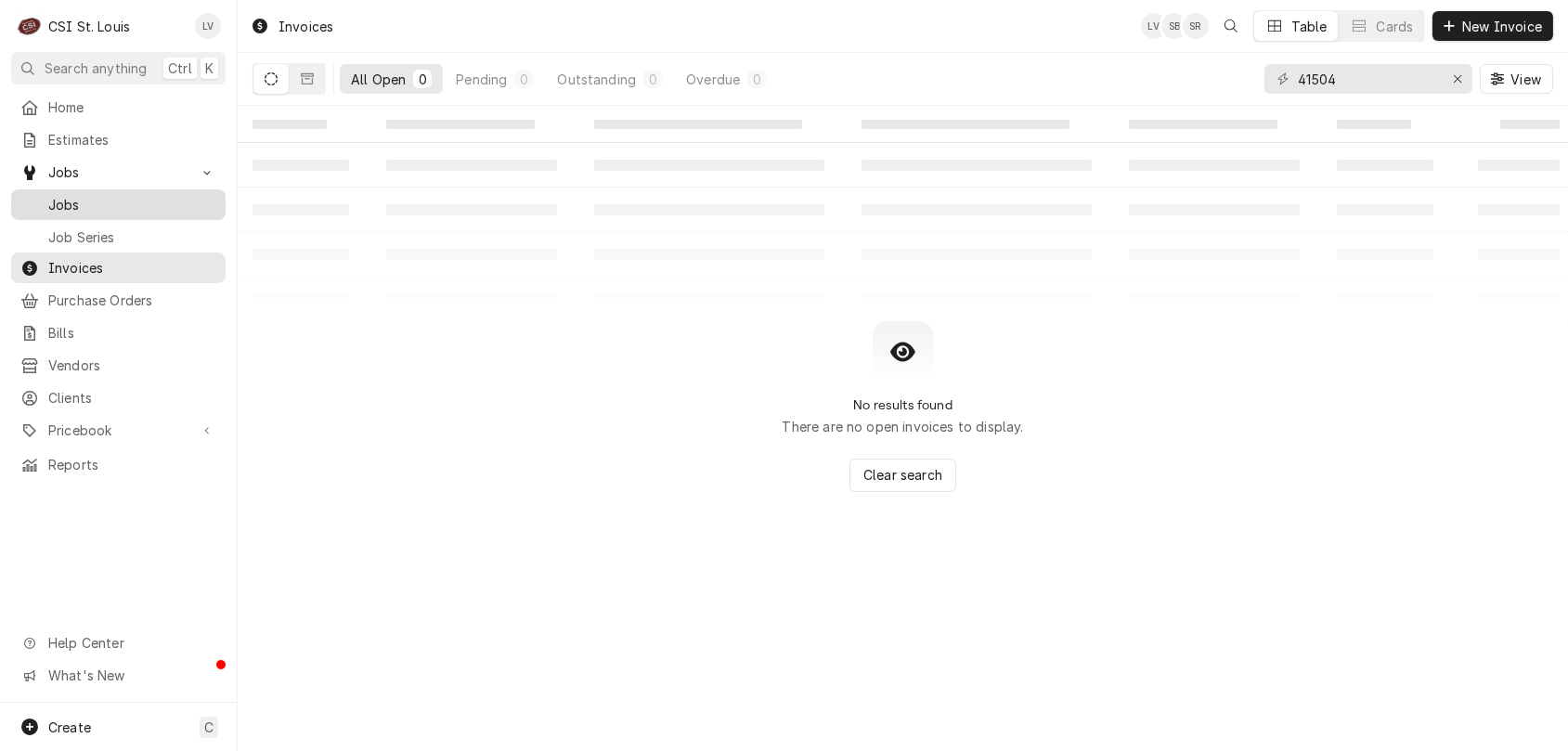 click on "Jobs" at bounding box center (132, 204) 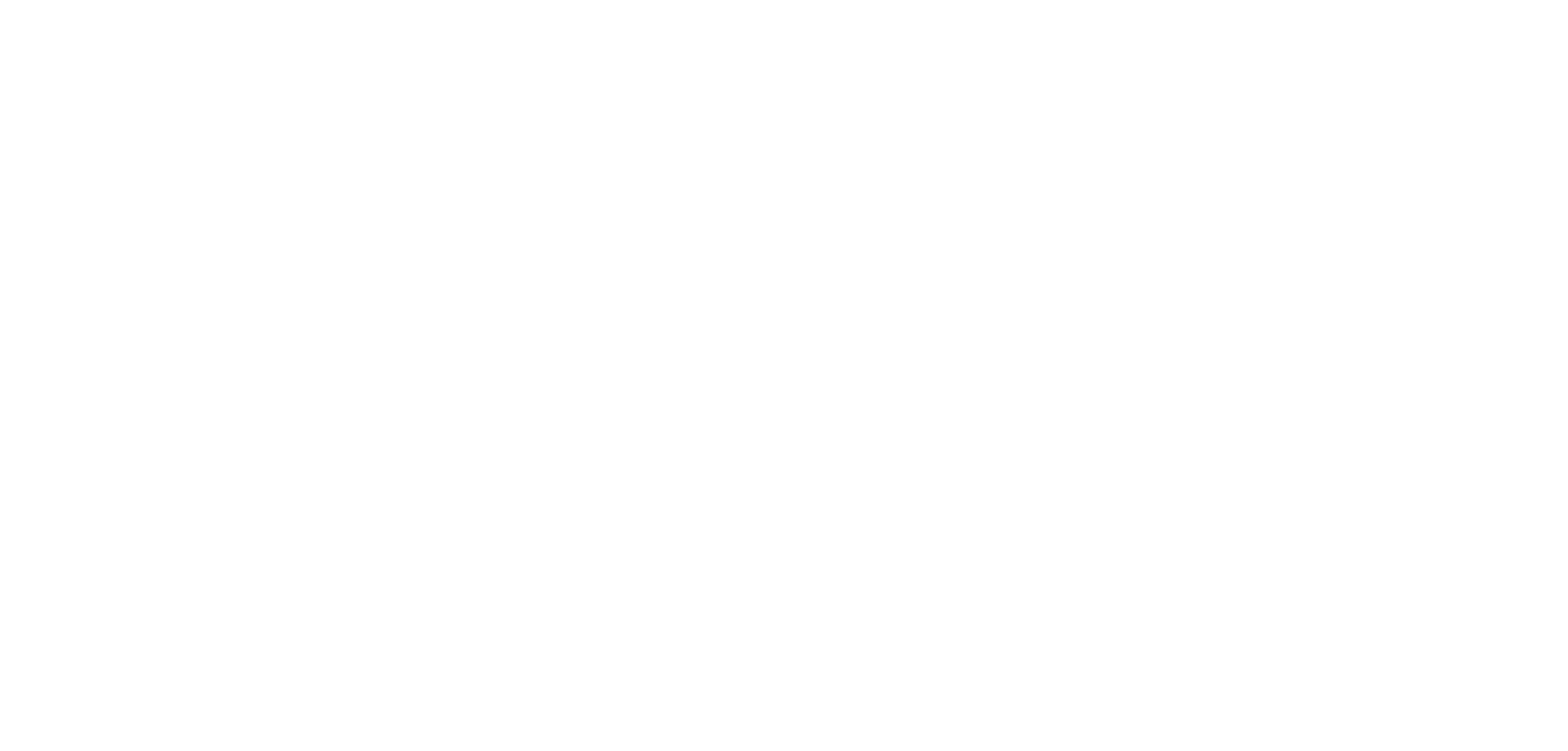 scroll, scrollTop: 0, scrollLeft: 0, axis: both 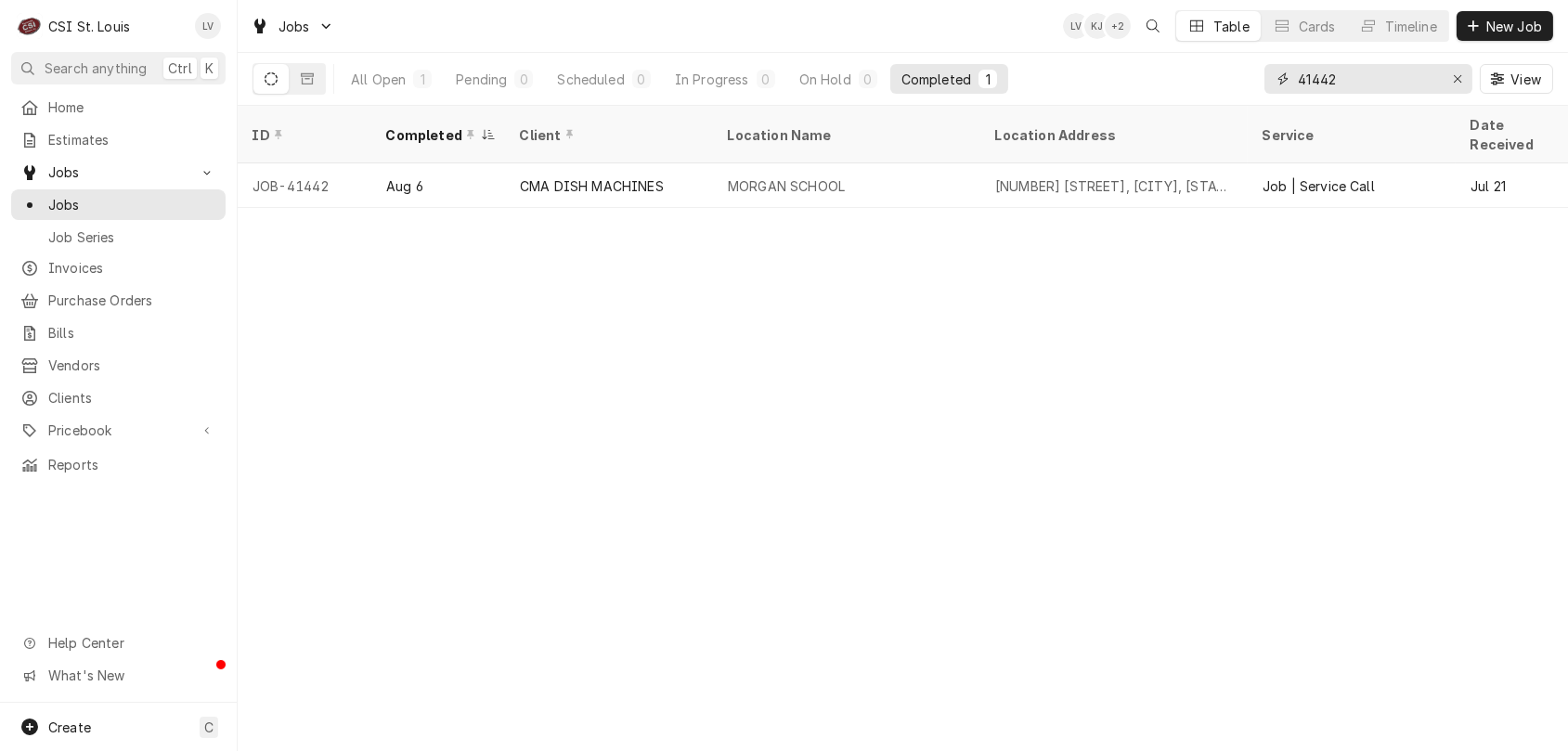 drag, startPoint x: 1352, startPoint y: 75, endPoint x: 1305, endPoint y: 74, distance: 47.01 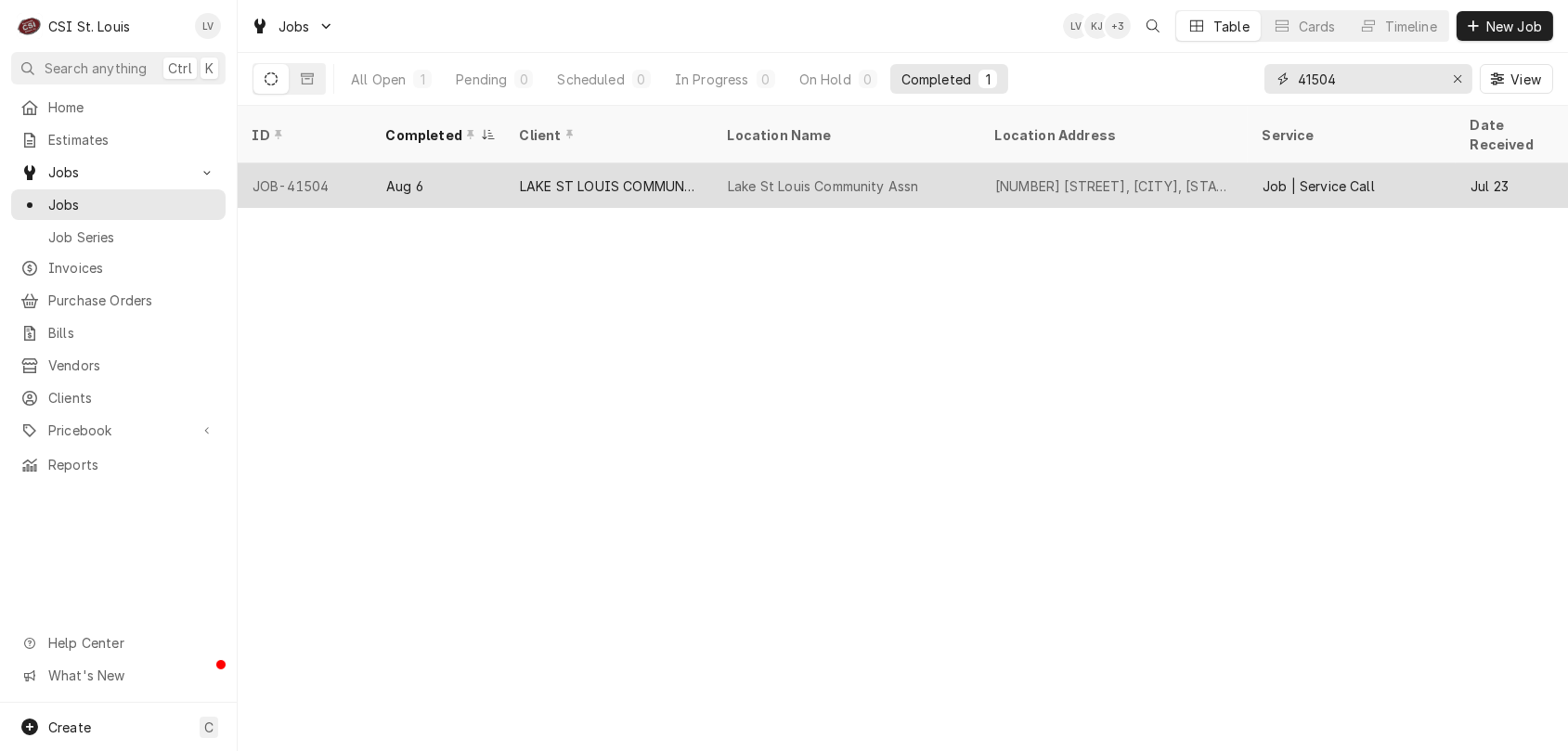 type on "41504" 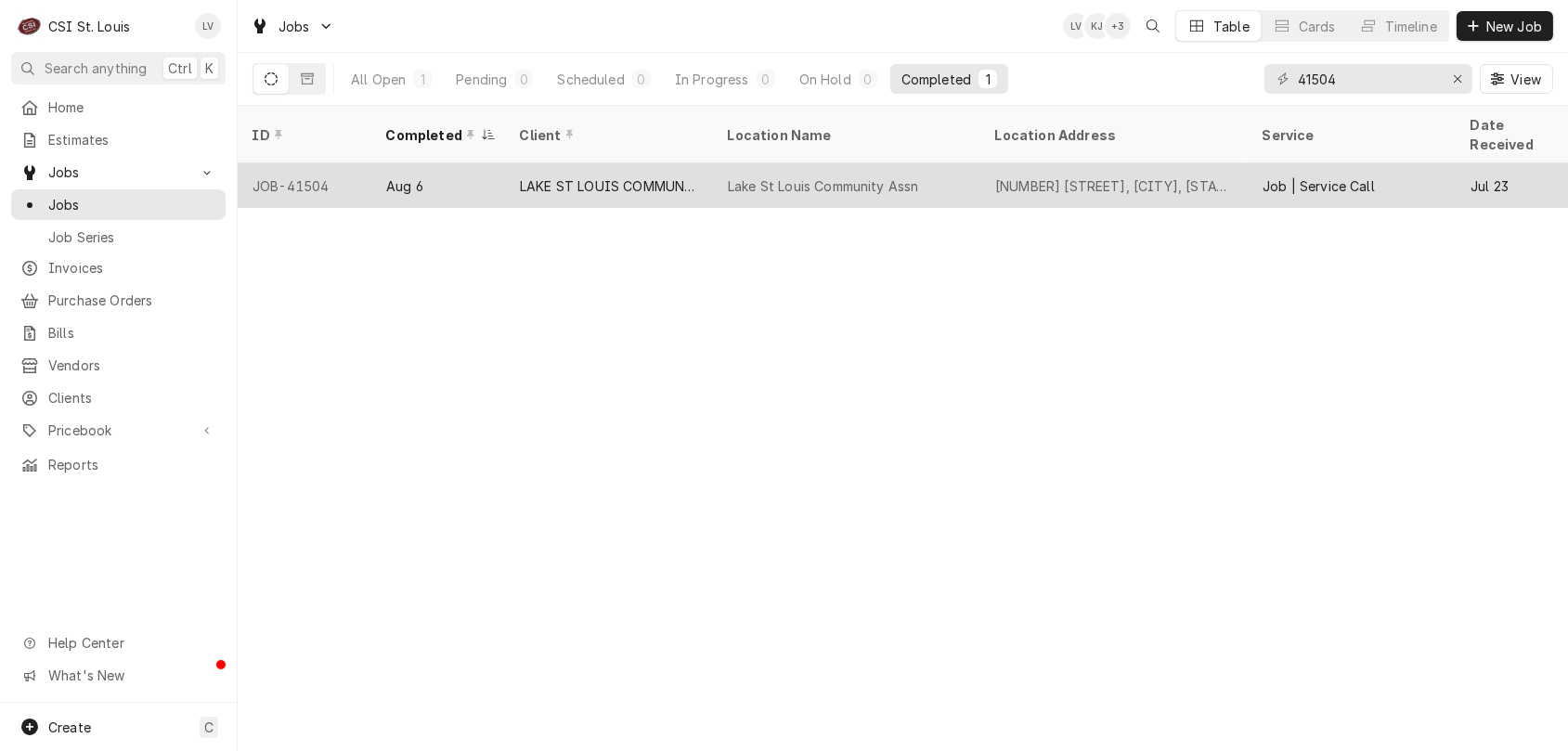 click on "[NUMBER] [STREET], [CITY], [STATE] [POSTAL_CODE]" at bounding box center [1114, 186] 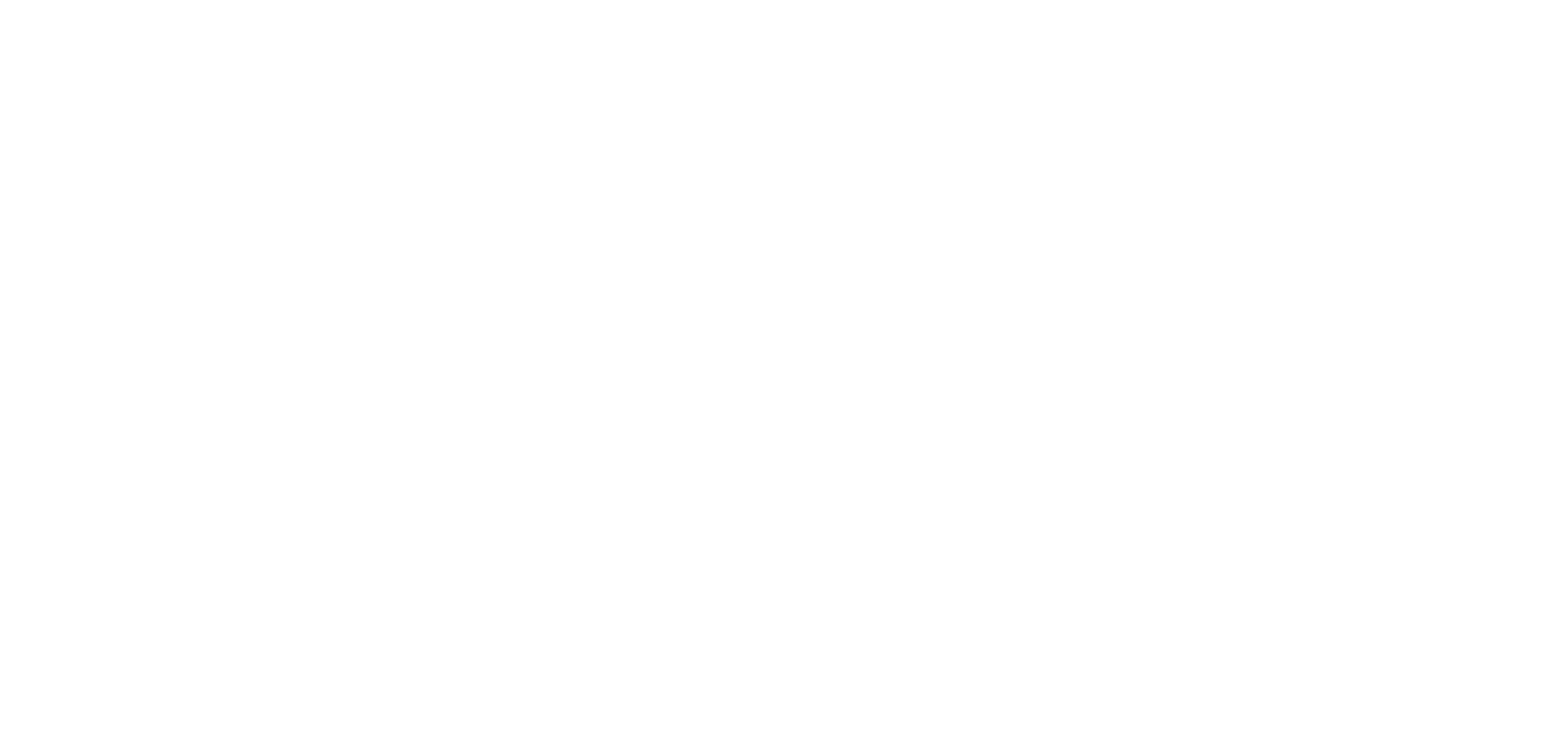 scroll, scrollTop: 0, scrollLeft: 0, axis: both 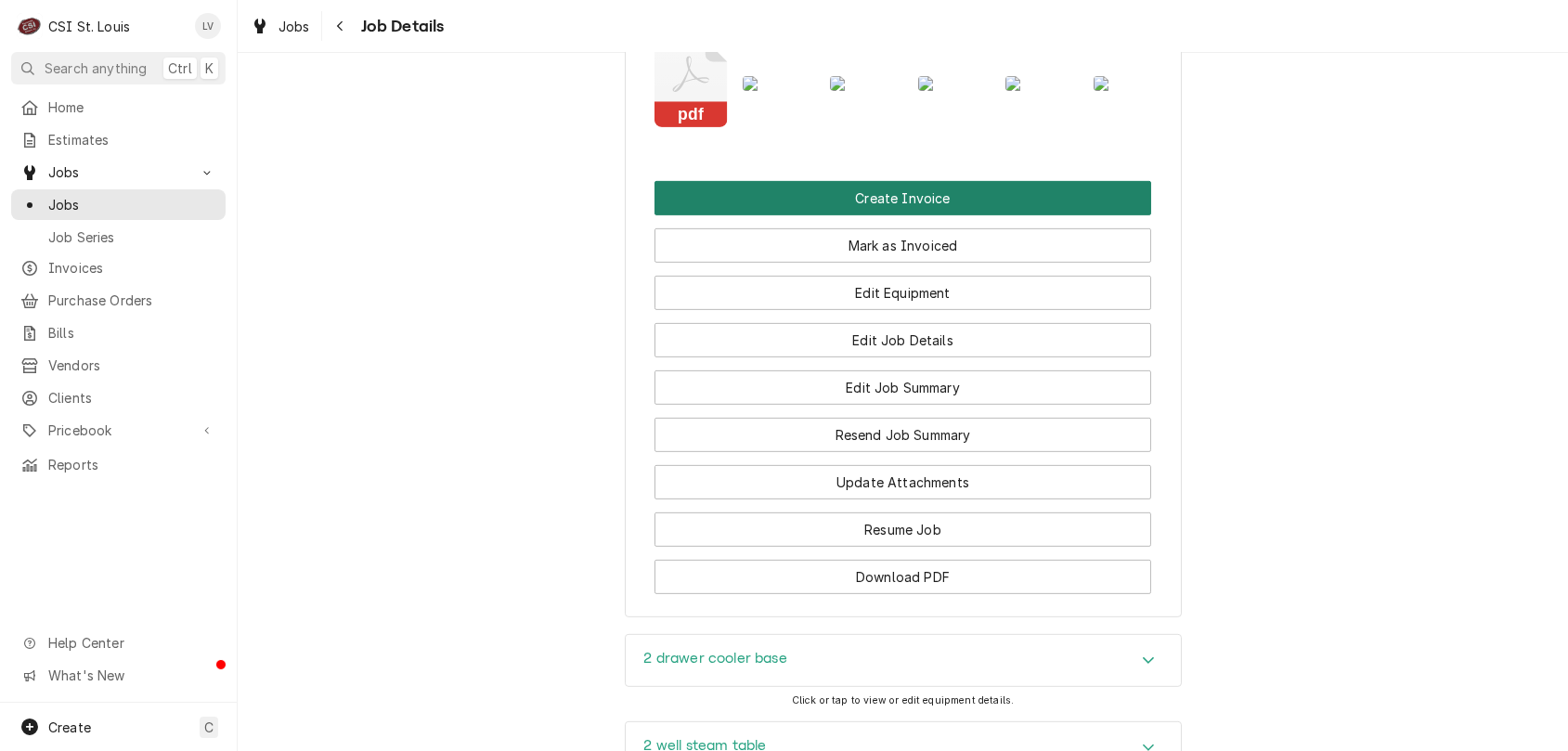 click on "Create Invoice" at bounding box center (902, 198) 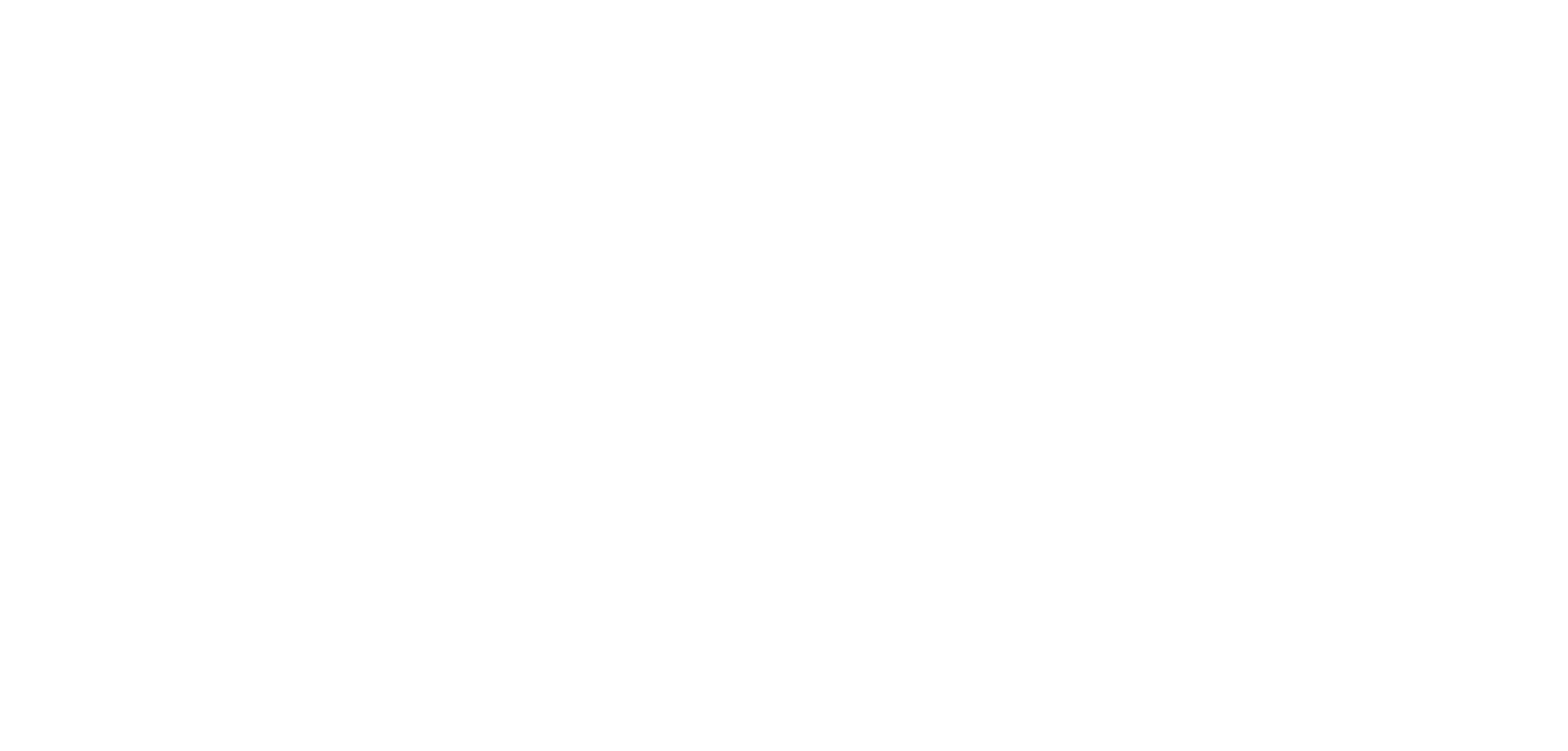 scroll, scrollTop: 0, scrollLeft: 0, axis: both 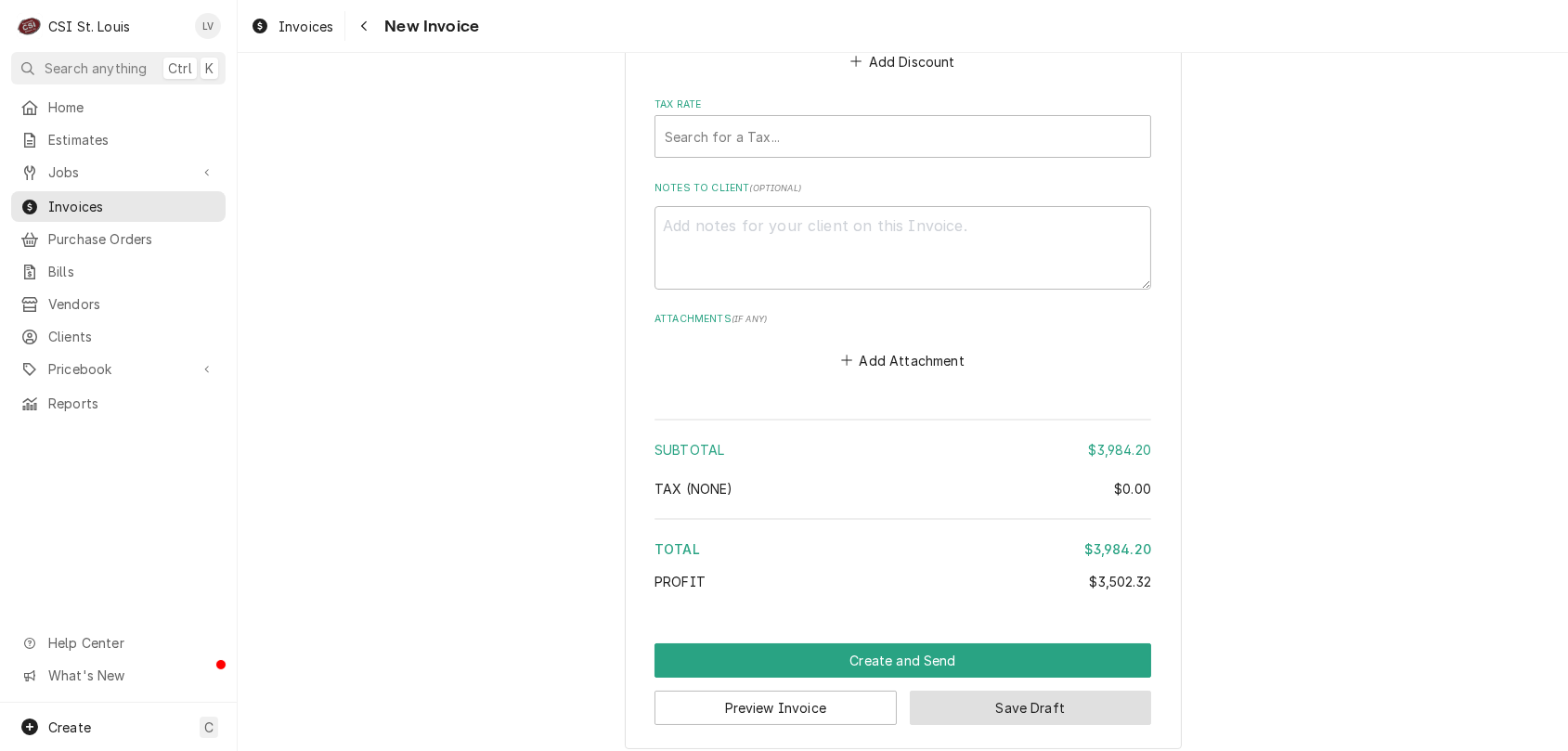 click on "Save Draft" at bounding box center [1030, 707] 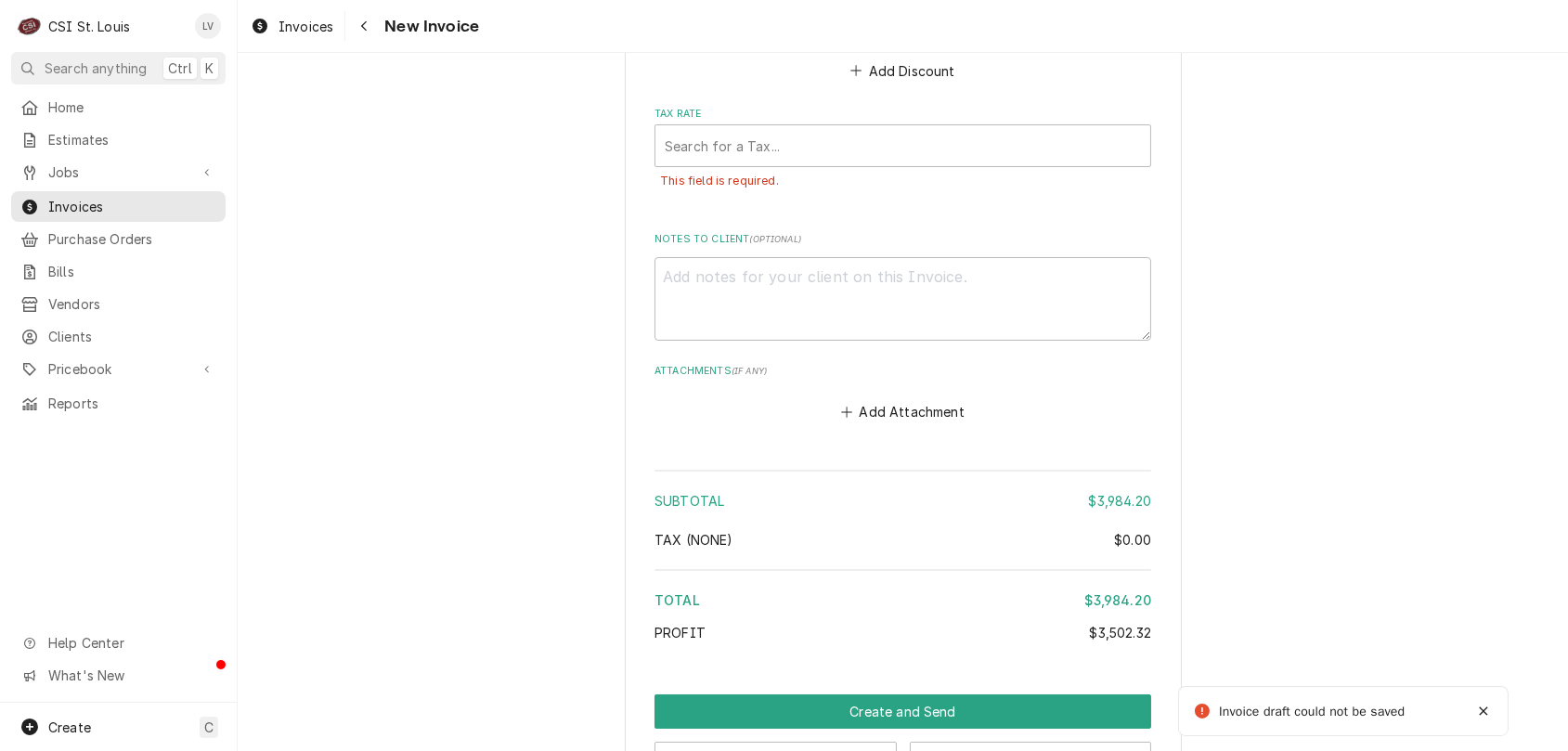 scroll, scrollTop: 9018, scrollLeft: 0, axis: vertical 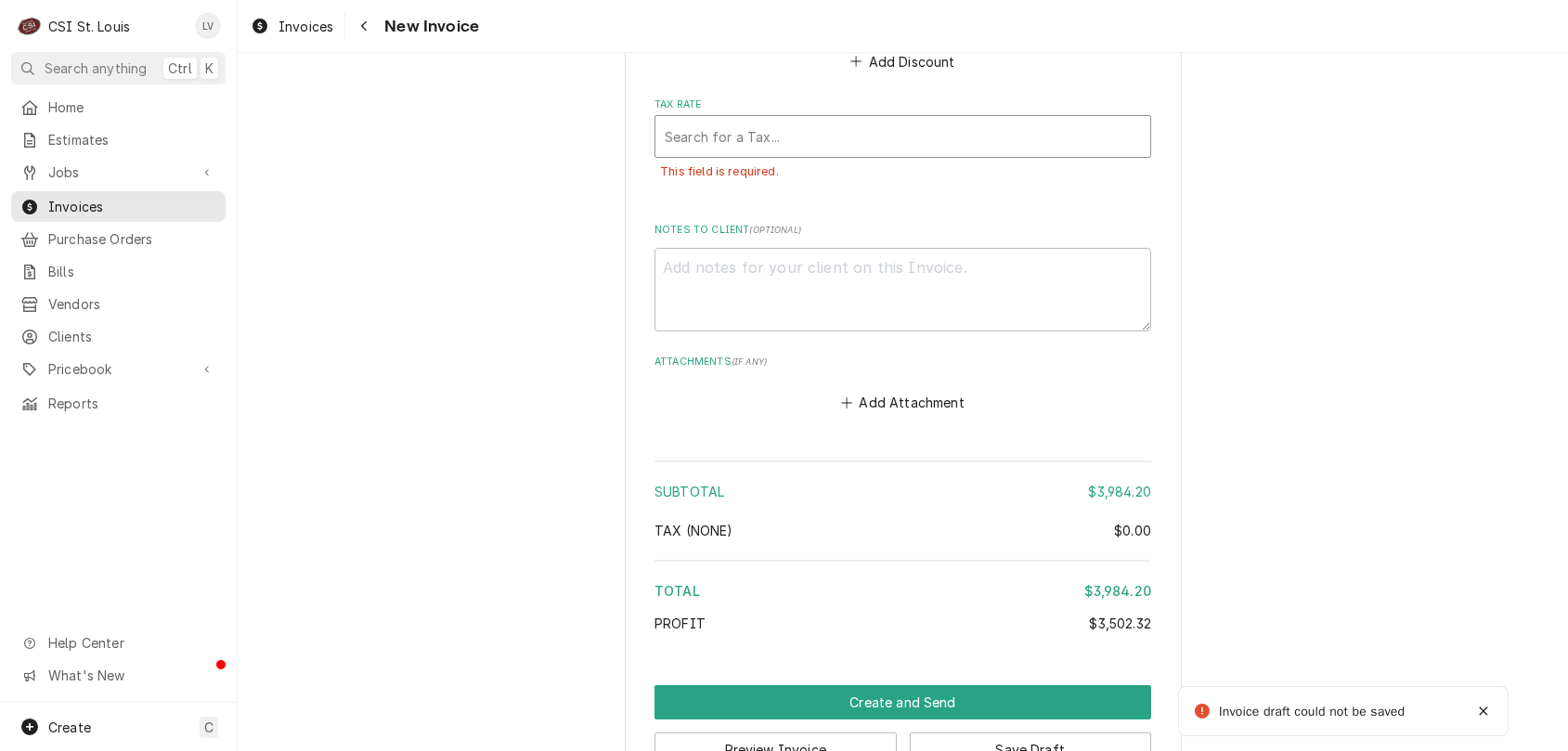 drag, startPoint x: 804, startPoint y: 132, endPoint x: 826, endPoint y: 141, distance: 24 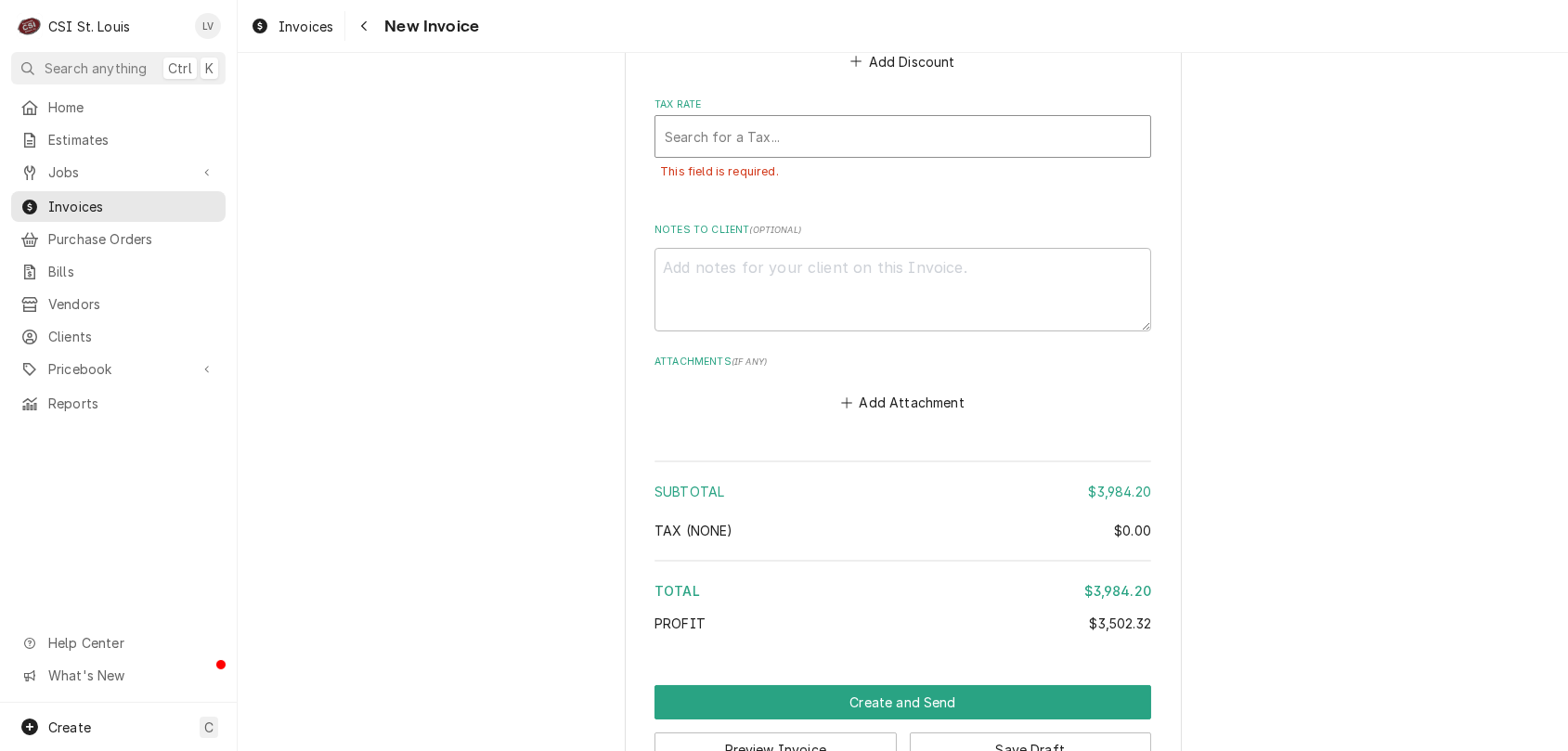click at bounding box center [902, 136] 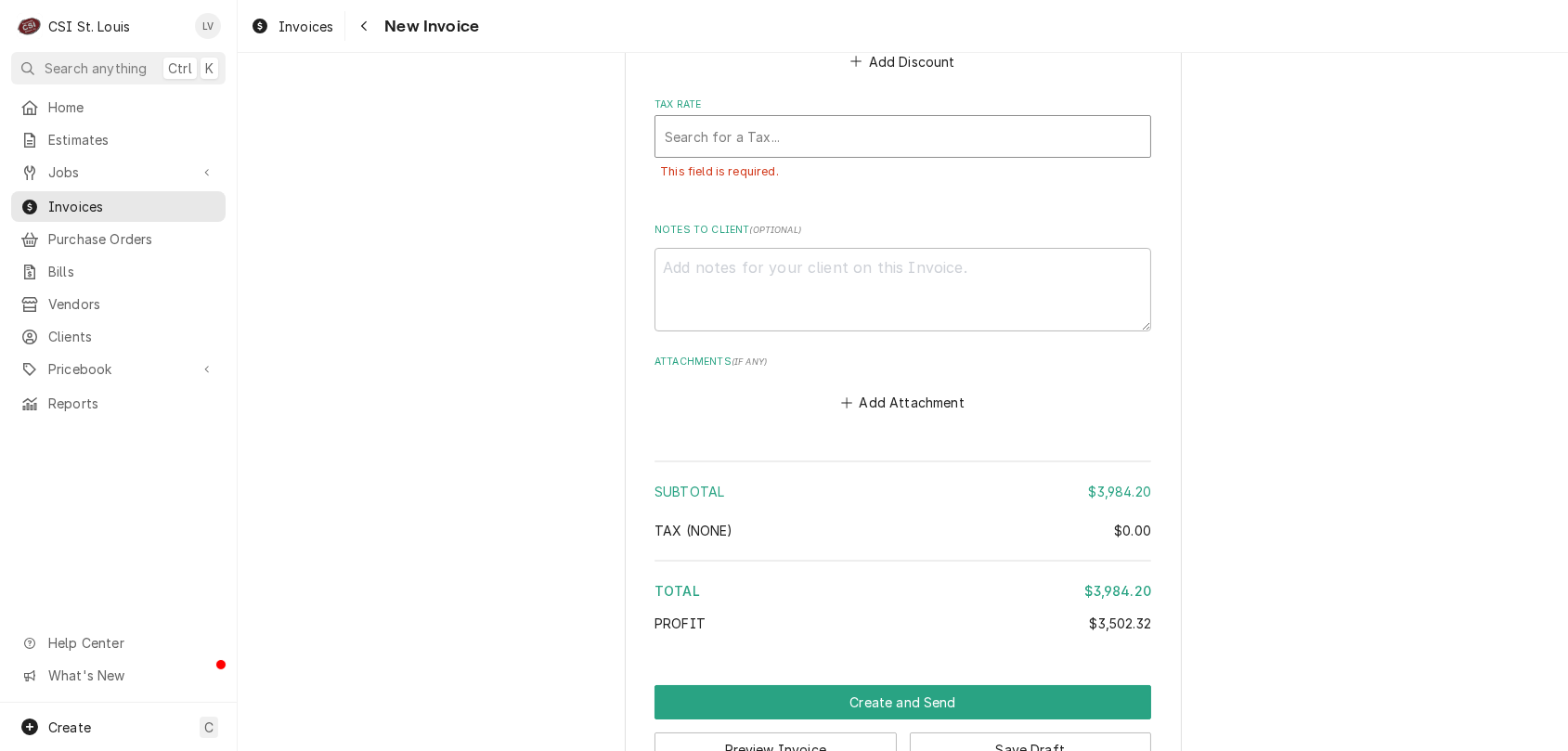 type on "x" 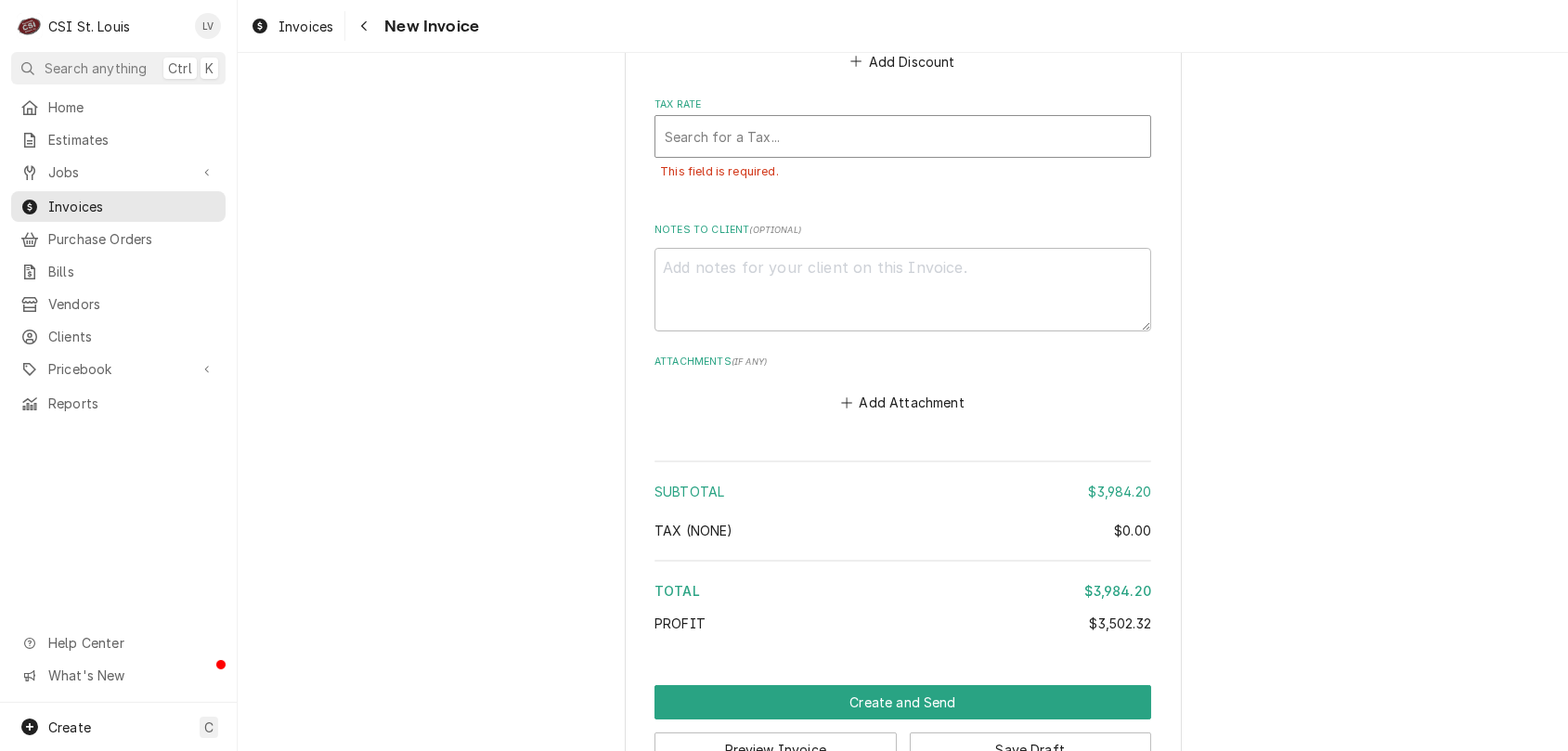 type on "m" 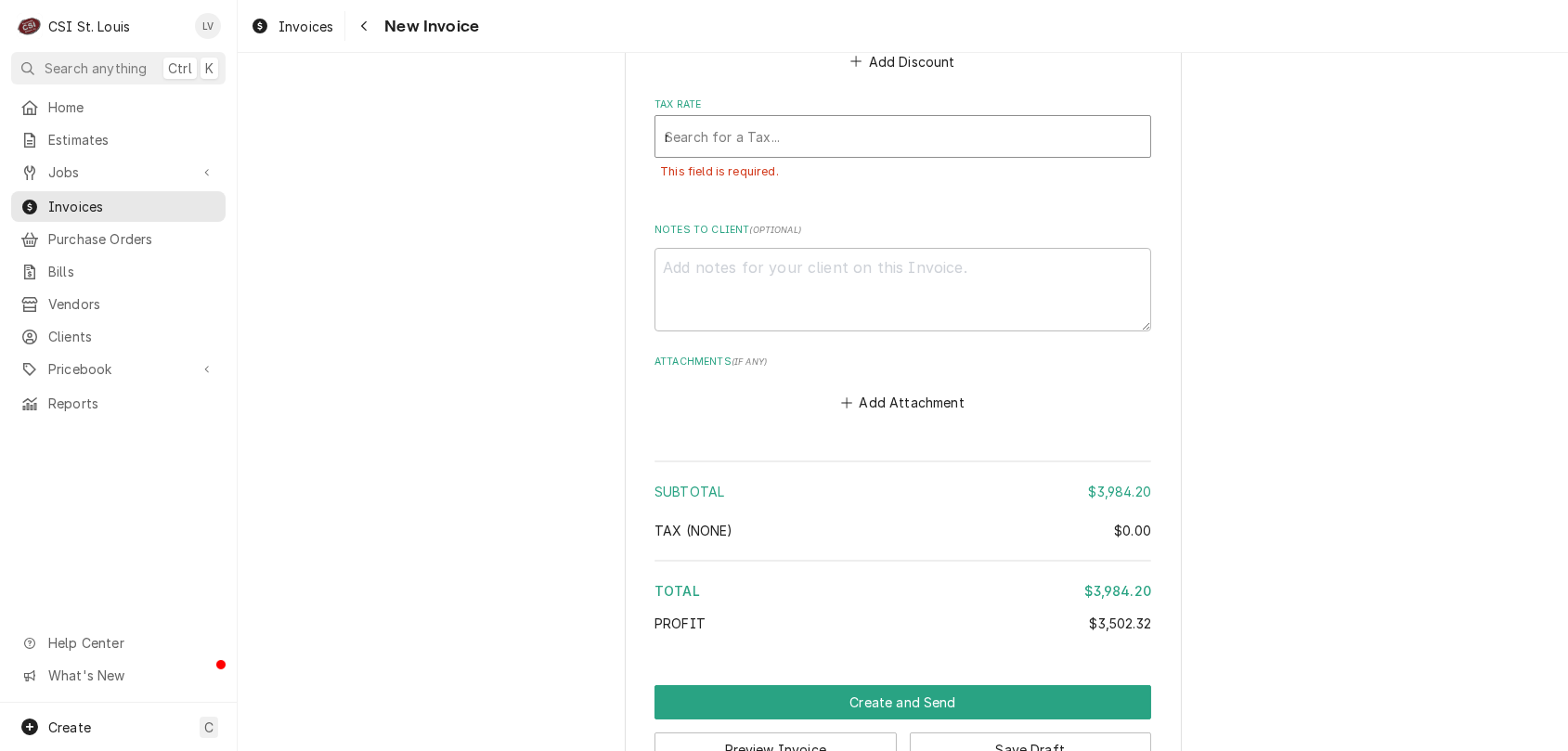 type on "x" 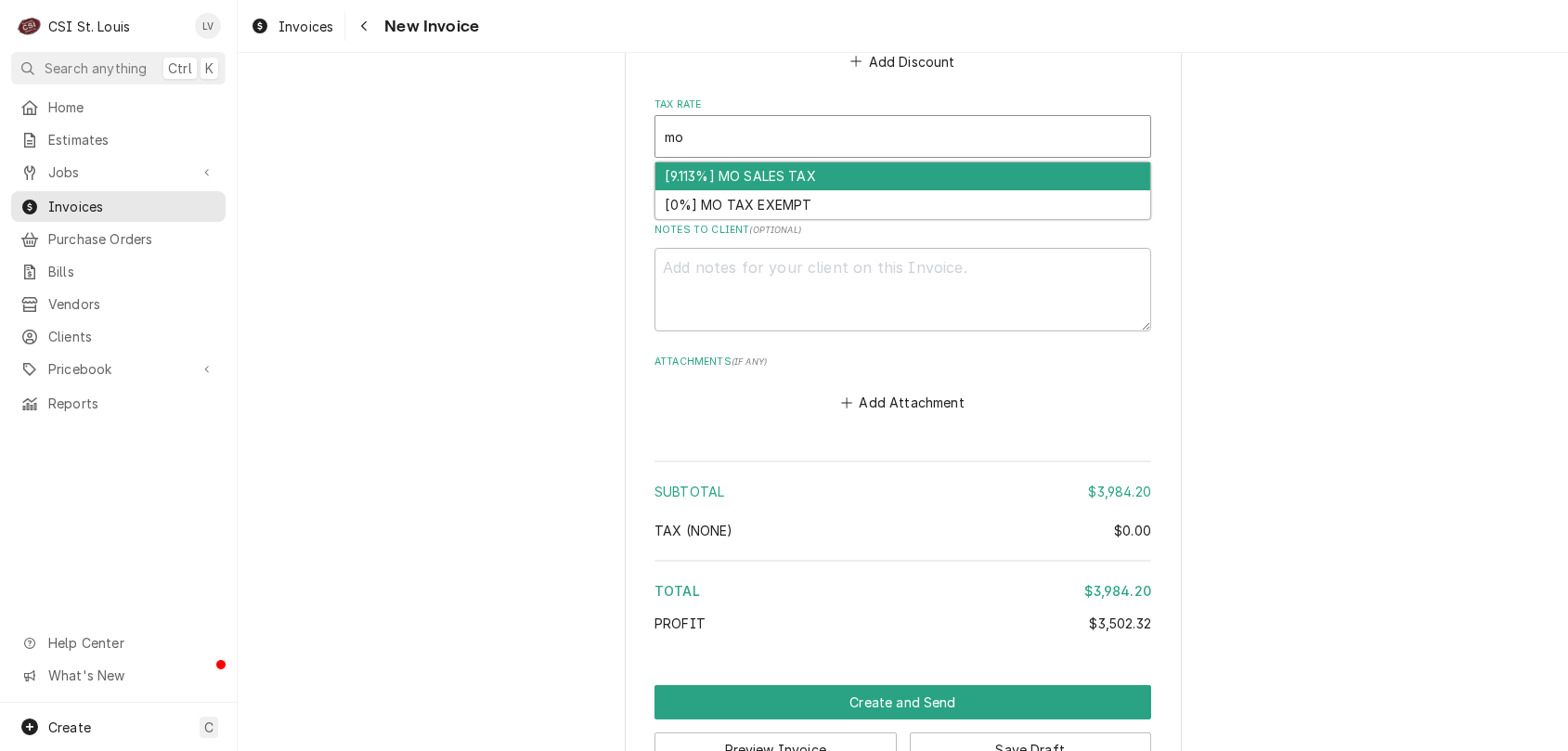 click on "[9.113%] MO SALES TAX" at bounding box center (902, 176) 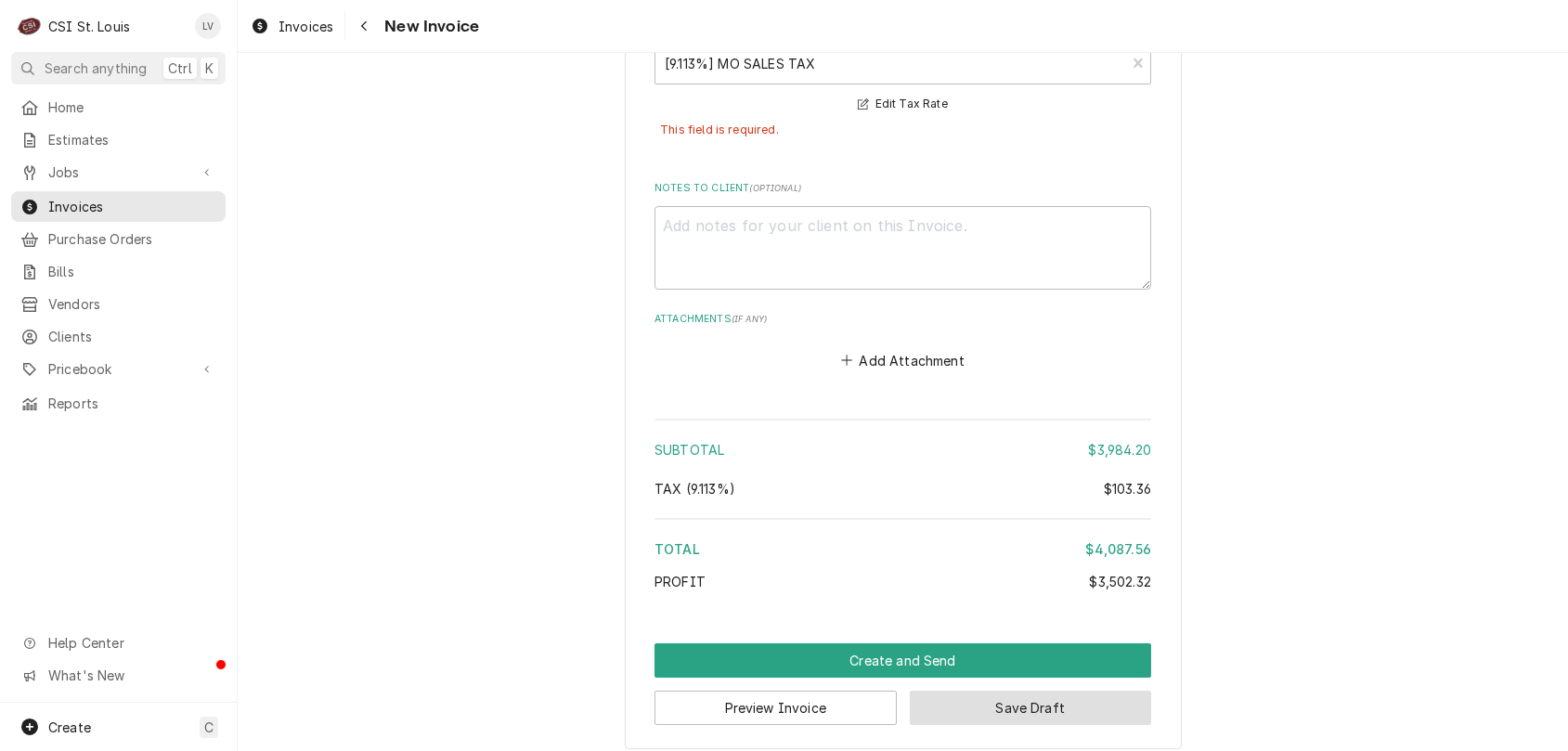 click on "Save Draft" at bounding box center [1030, 707] 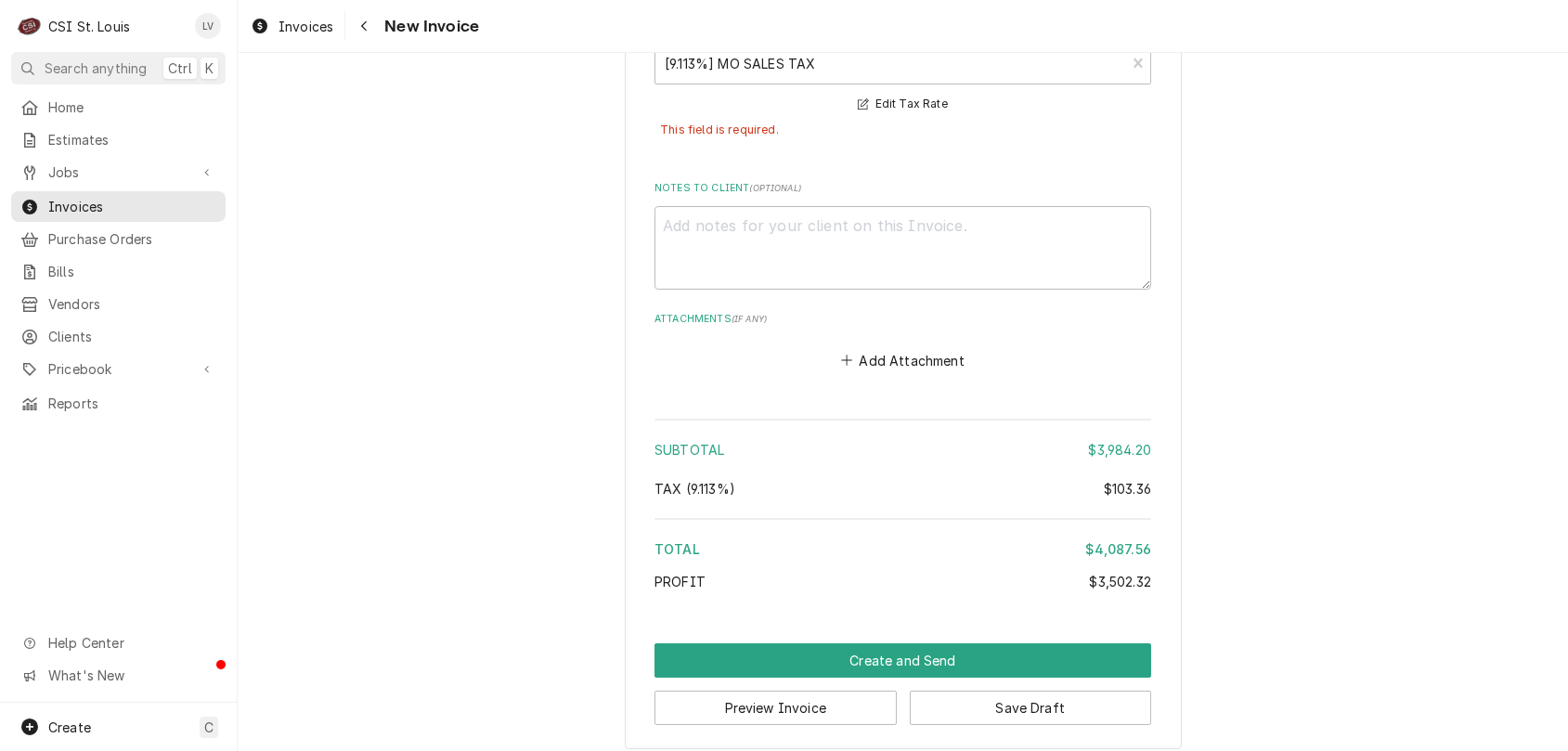 scroll, scrollTop: 9040, scrollLeft: 0, axis: vertical 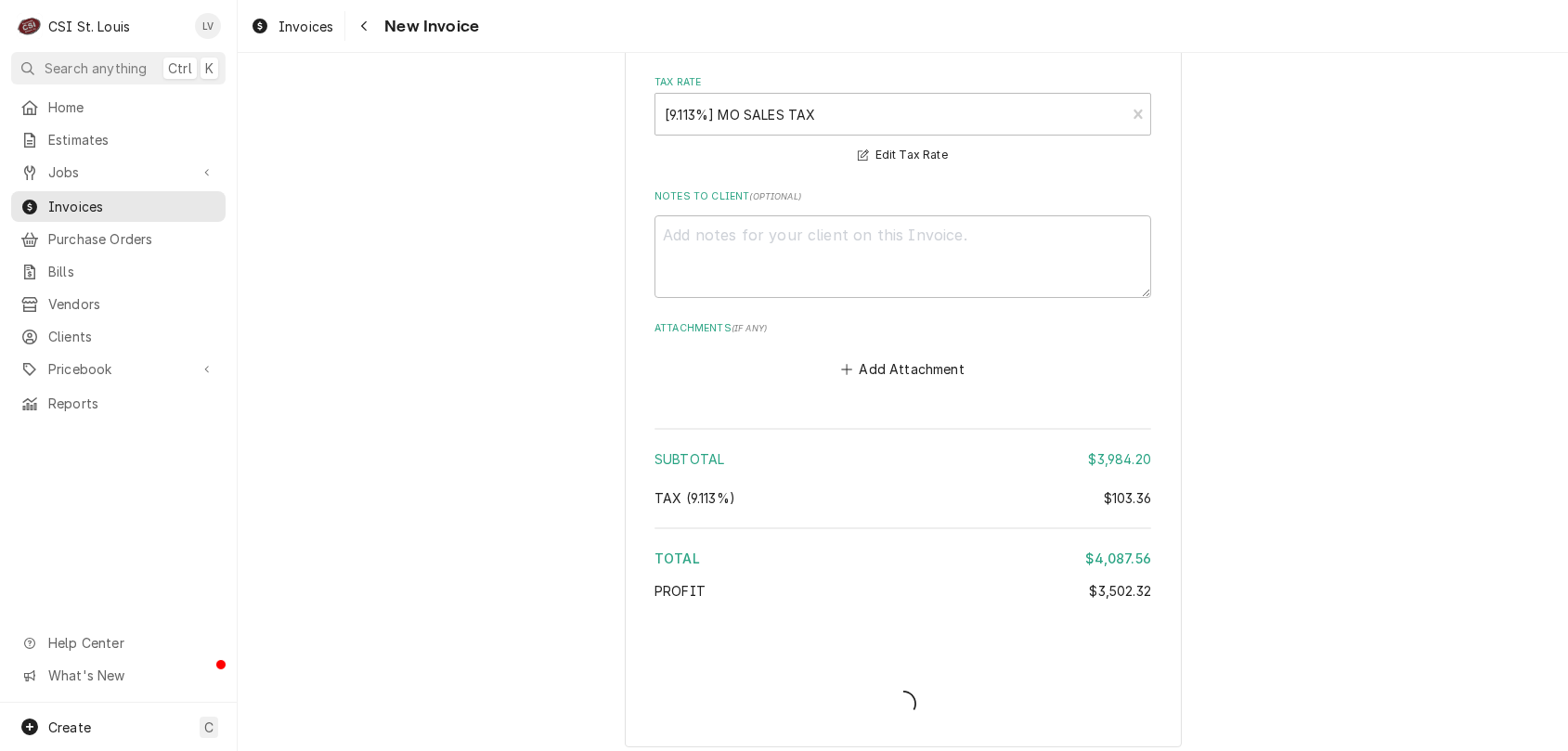 type on "x" 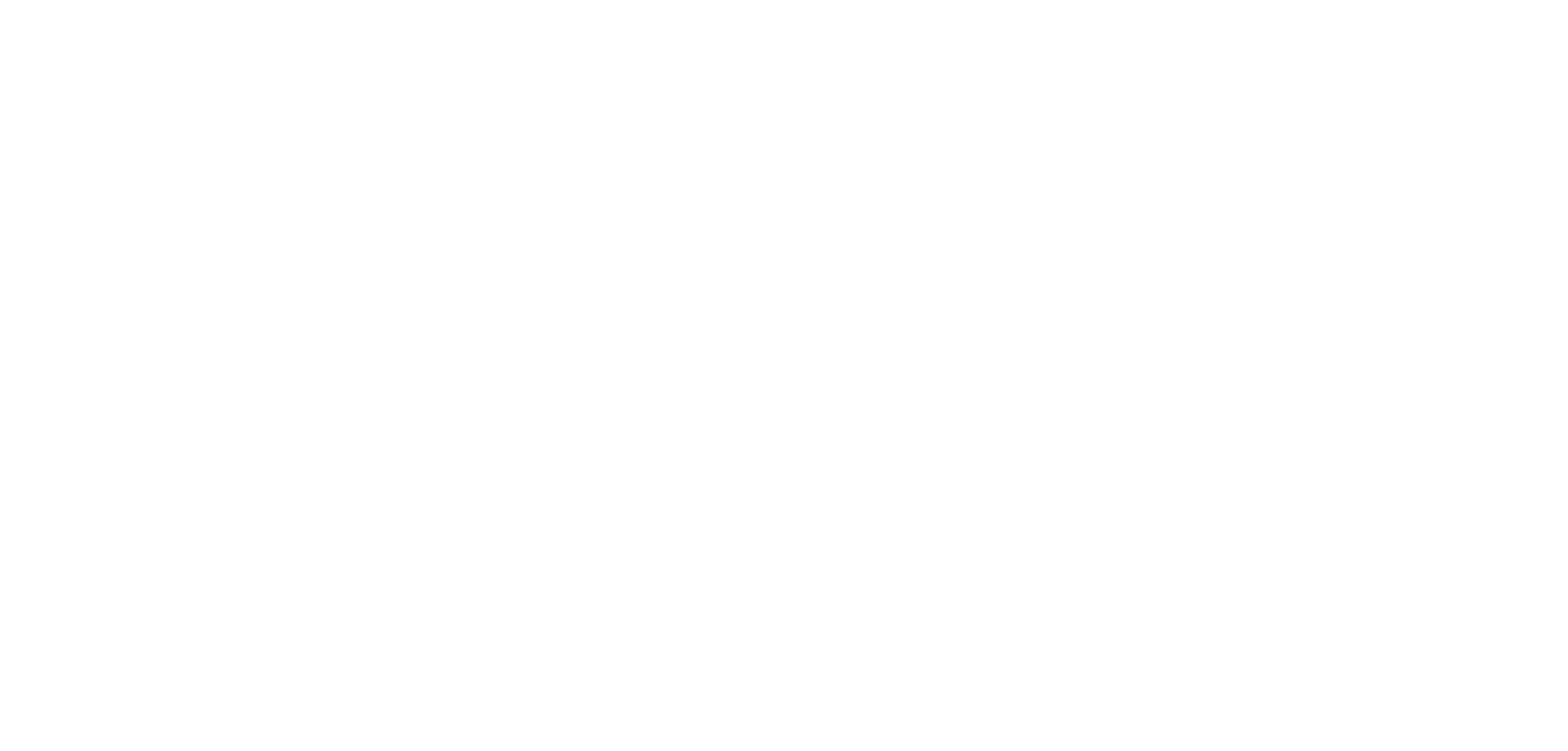 scroll, scrollTop: 0, scrollLeft: 0, axis: both 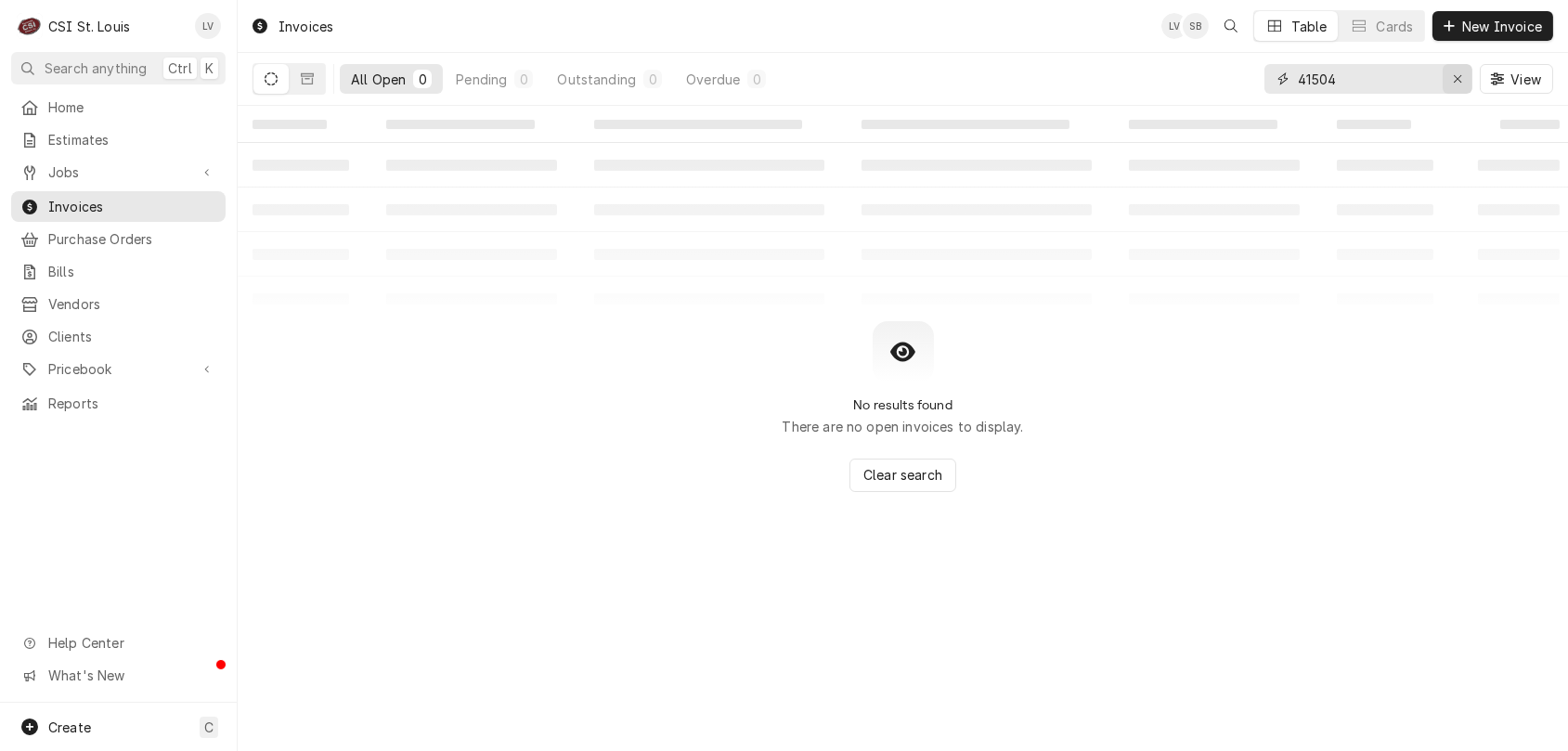 click 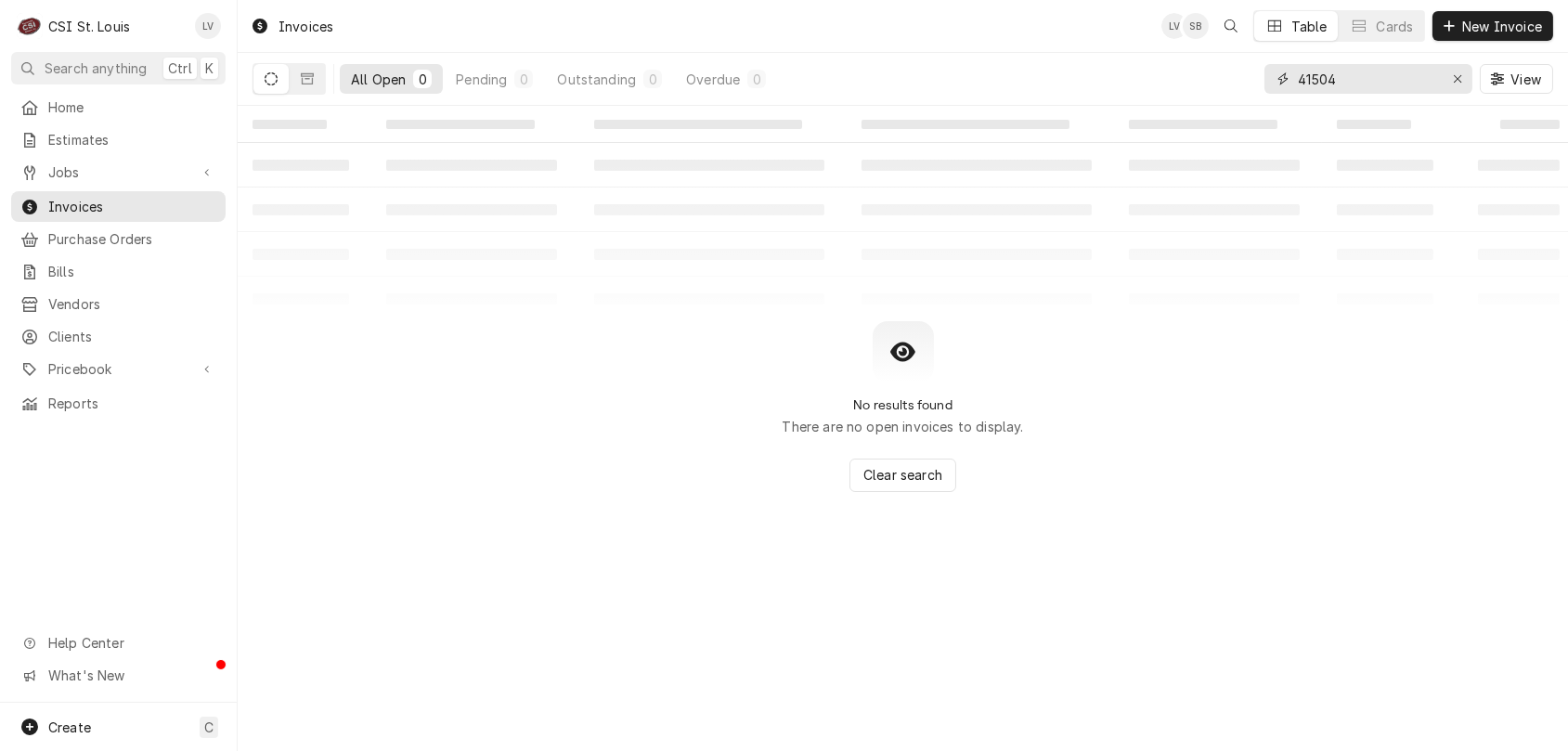 type 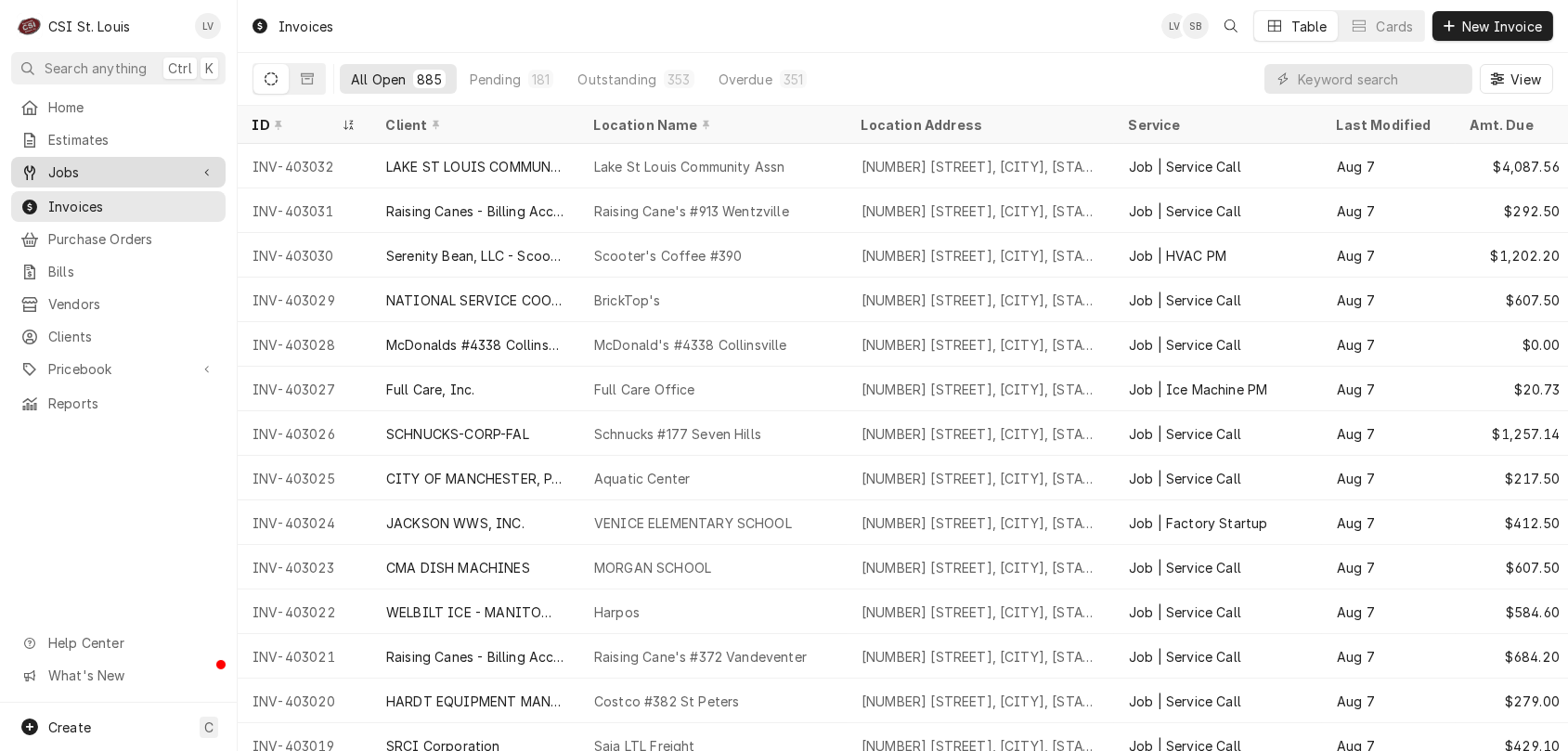 click on "Jobs" at bounding box center [118, 172] 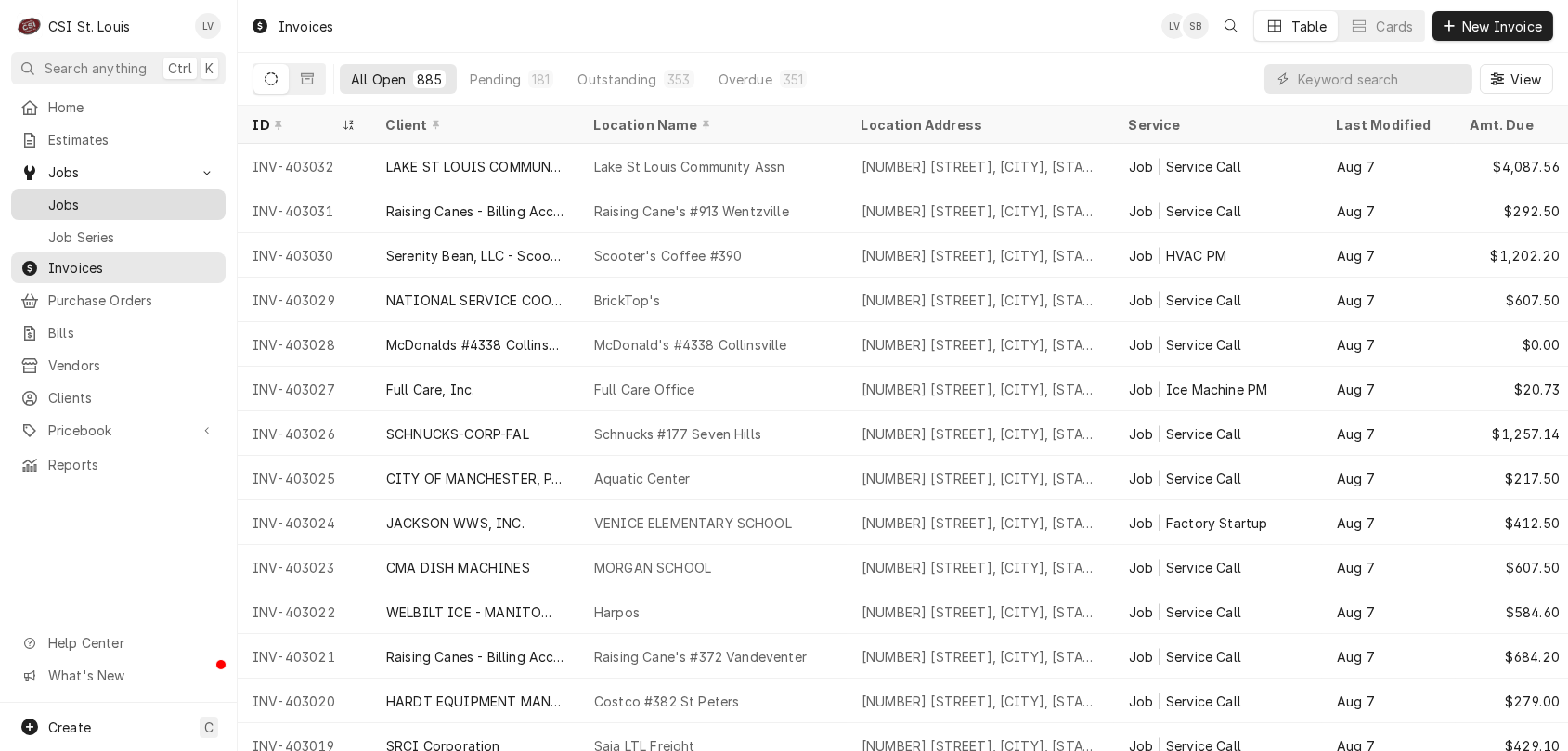 click on "Jobs" at bounding box center [132, 204] 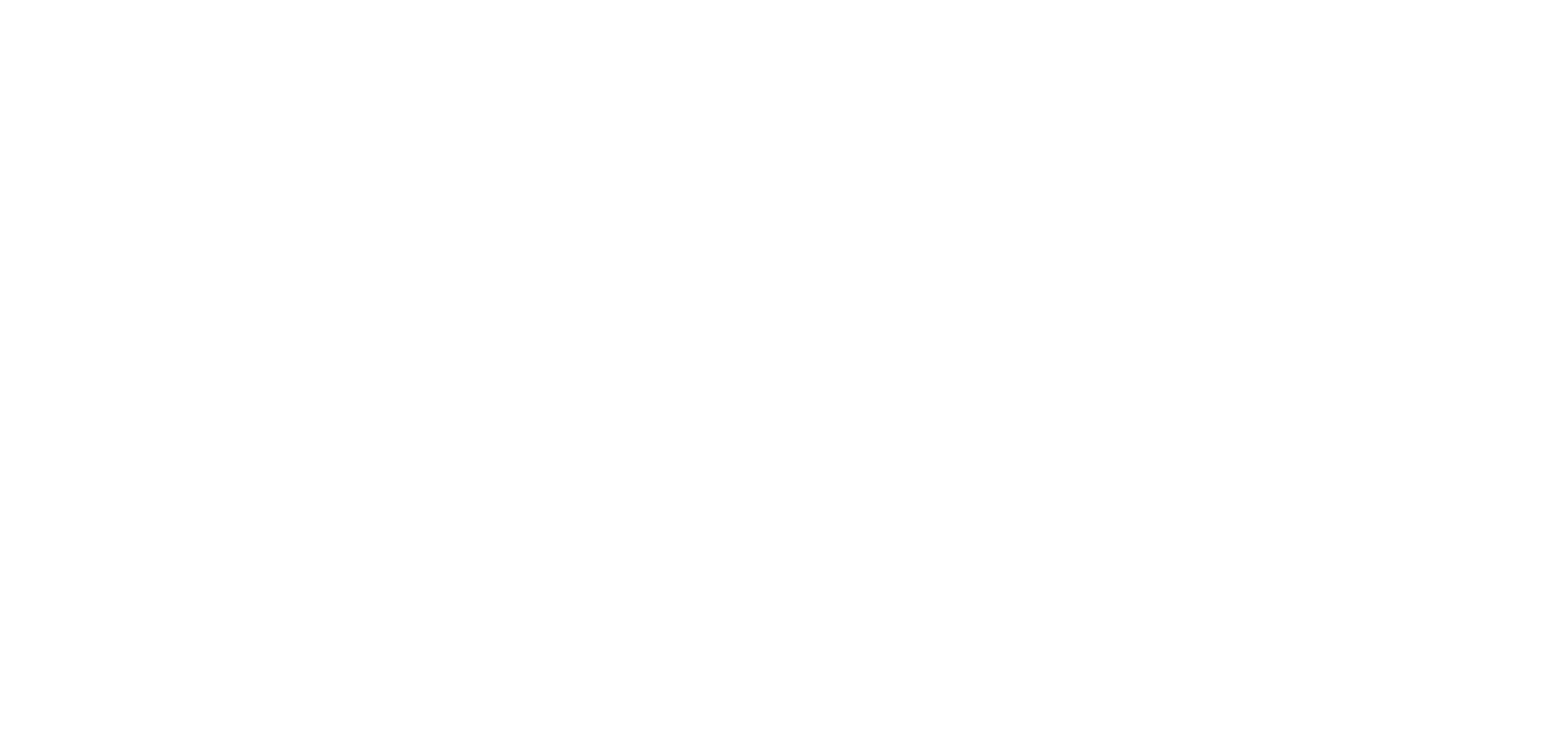 scroll, scrollTop: 0, scrollLeft: 0, axis: both 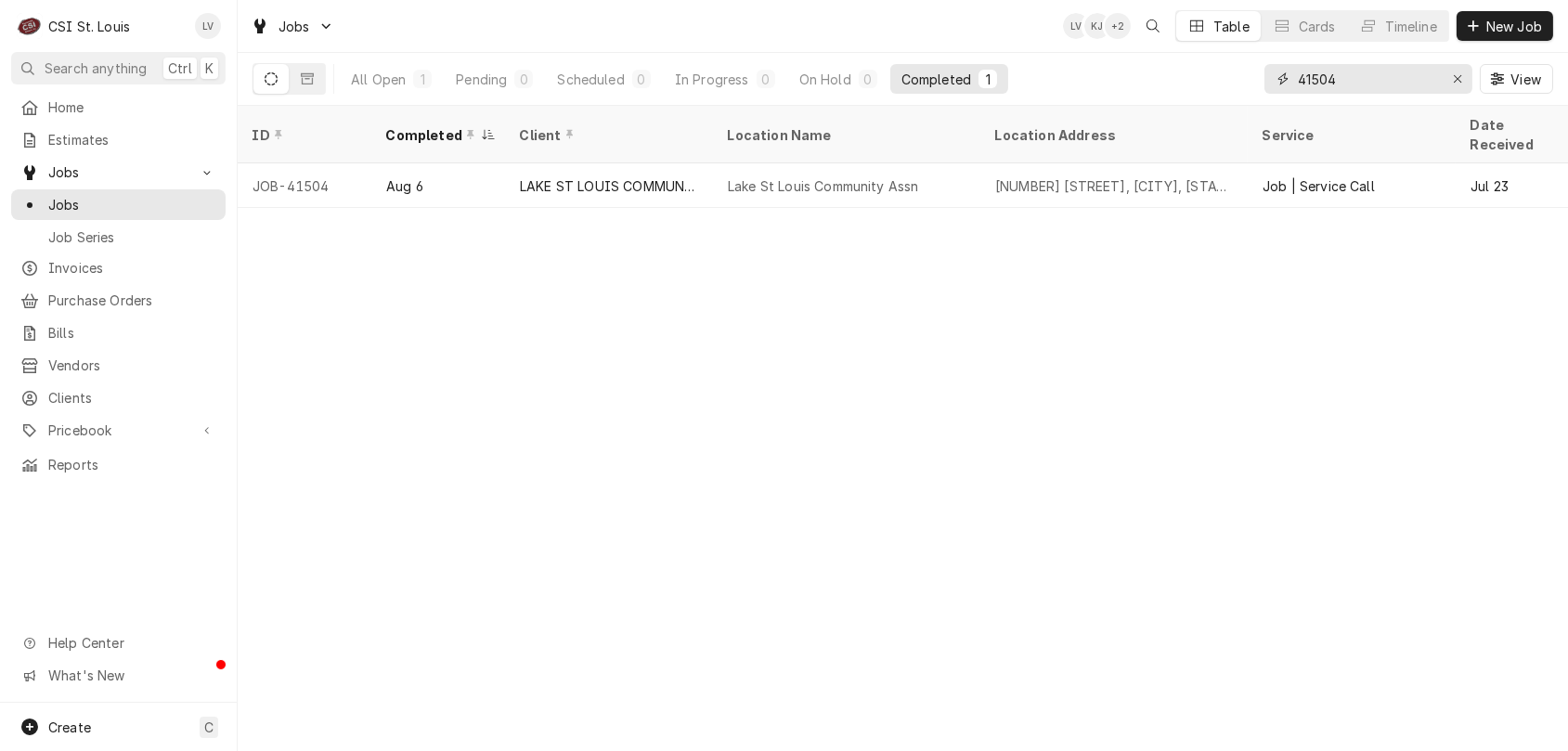 drag, startPoint x: 1346, startPoint y: 74, endPoint x: 1266, endPoint y: 63, distance: 80.752709 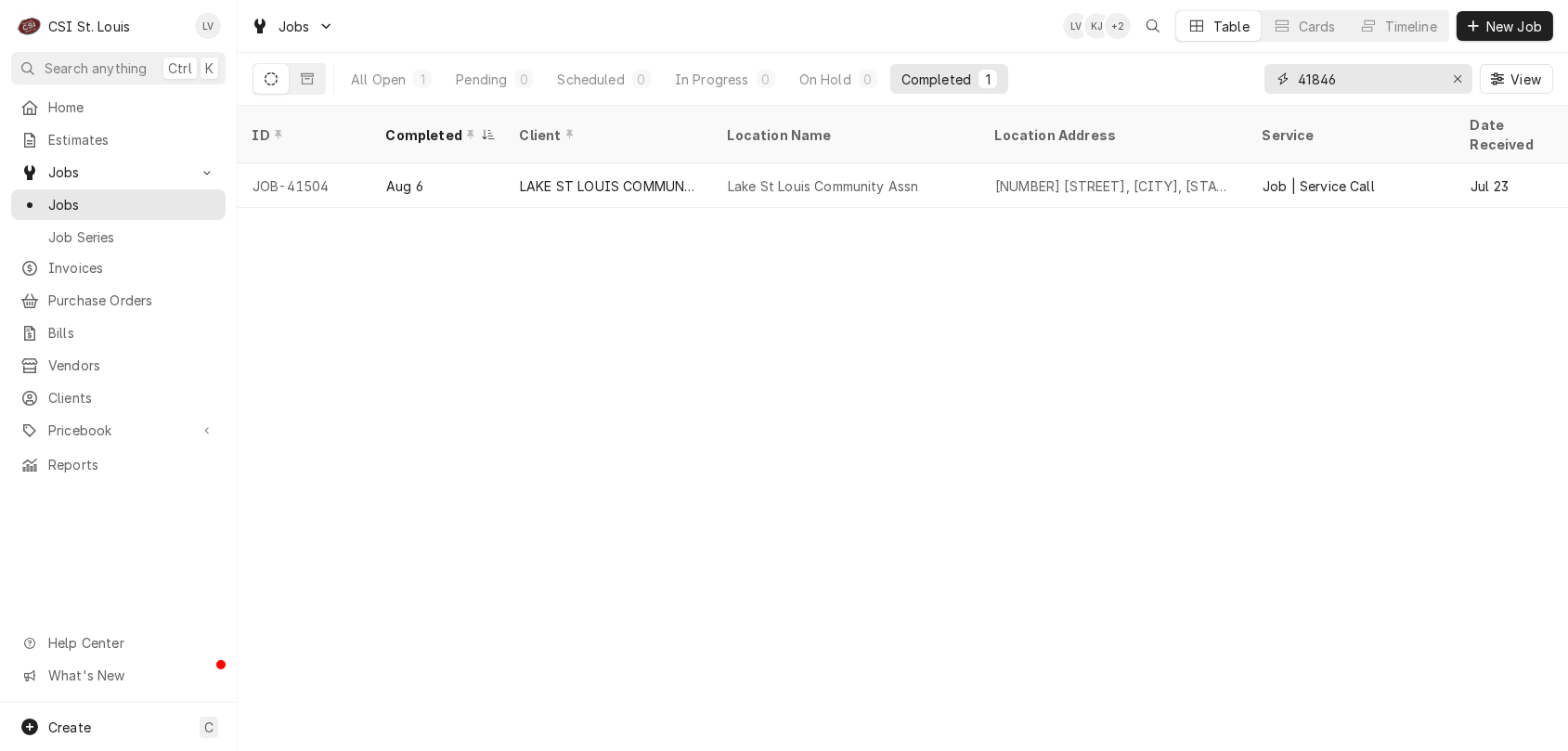 type on "41846" 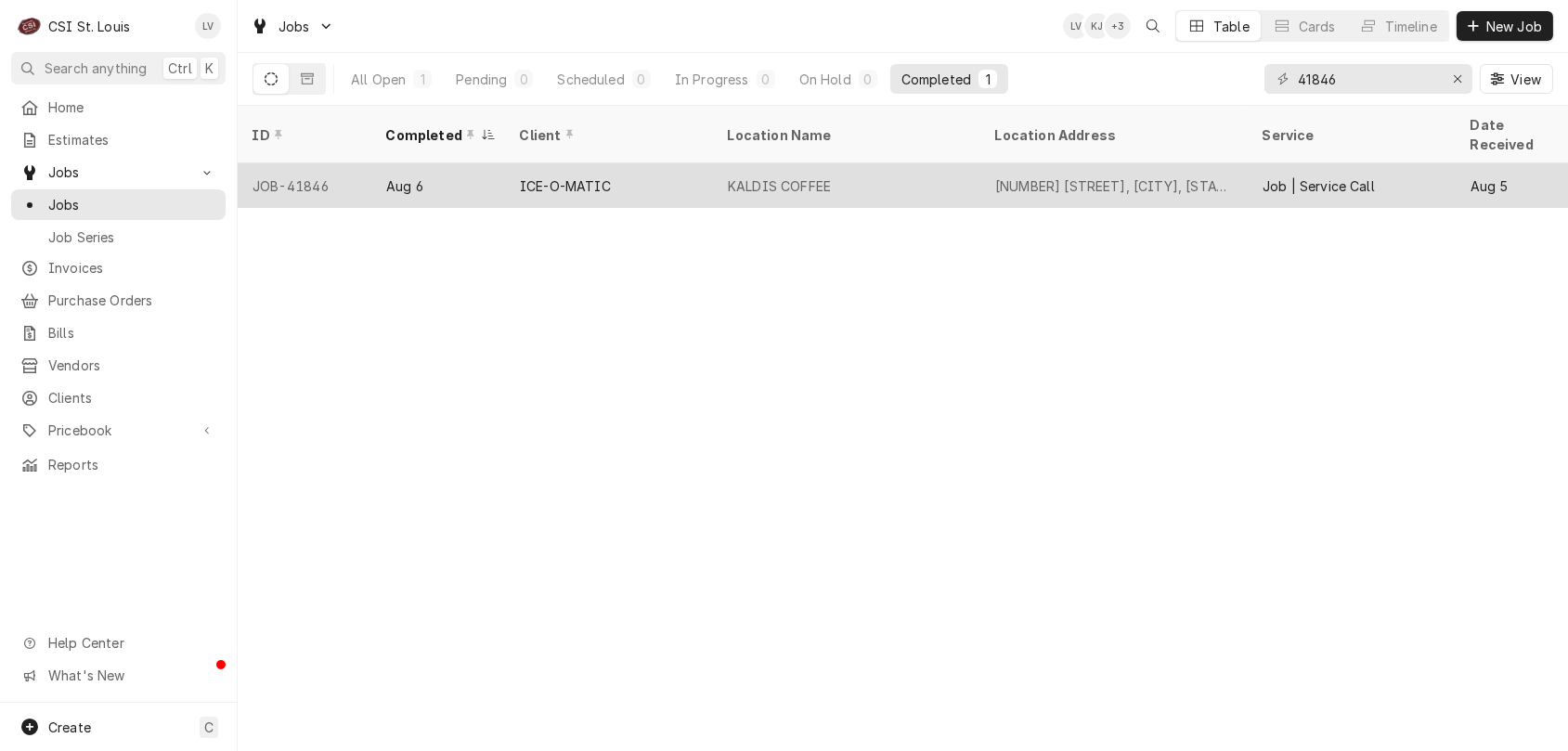 click on "[NUMBER] [STREET], [CITY], [STATE]" at bounding box center (1114, 186) 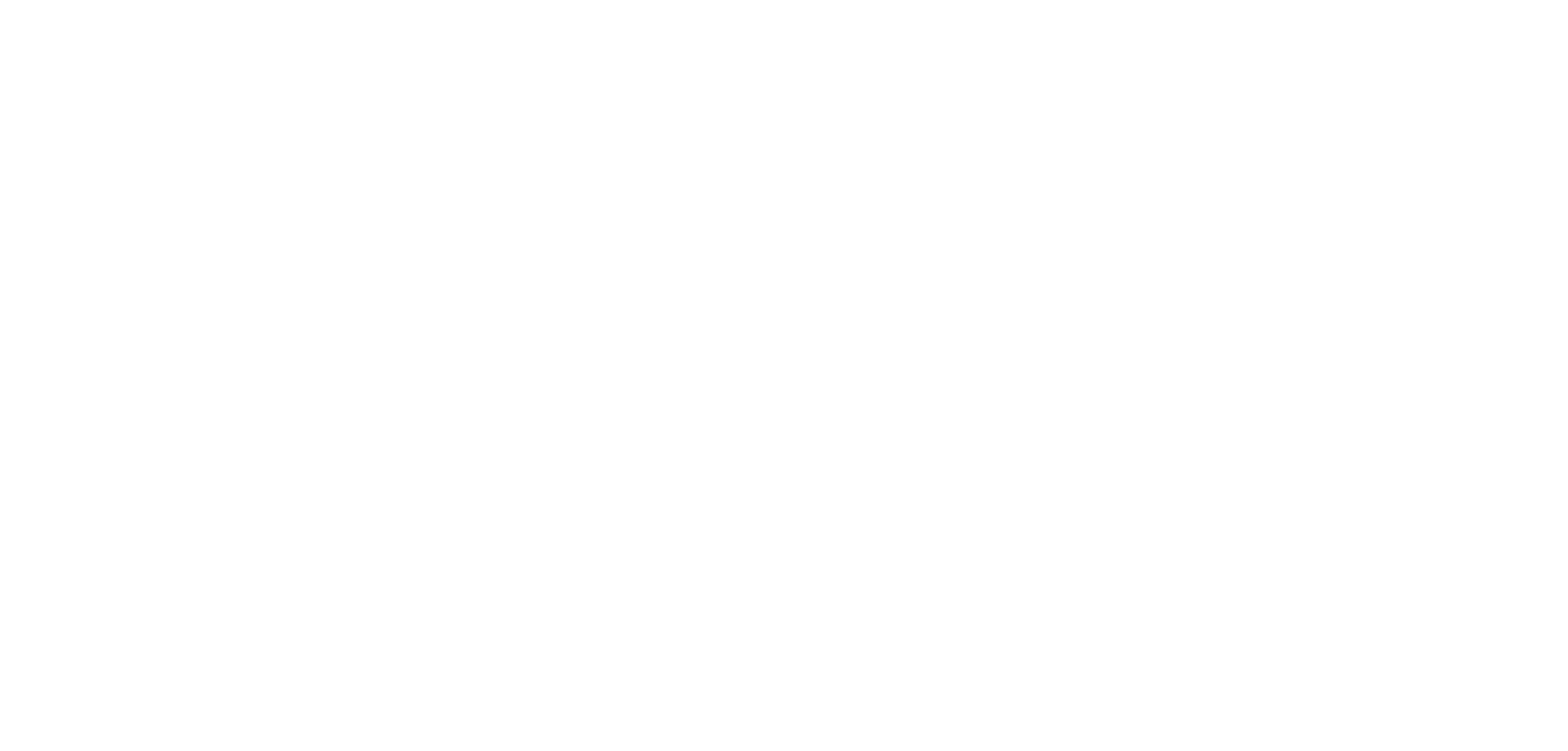 scroll, scrollTop: 0, scrollLeft: 0, axis: both 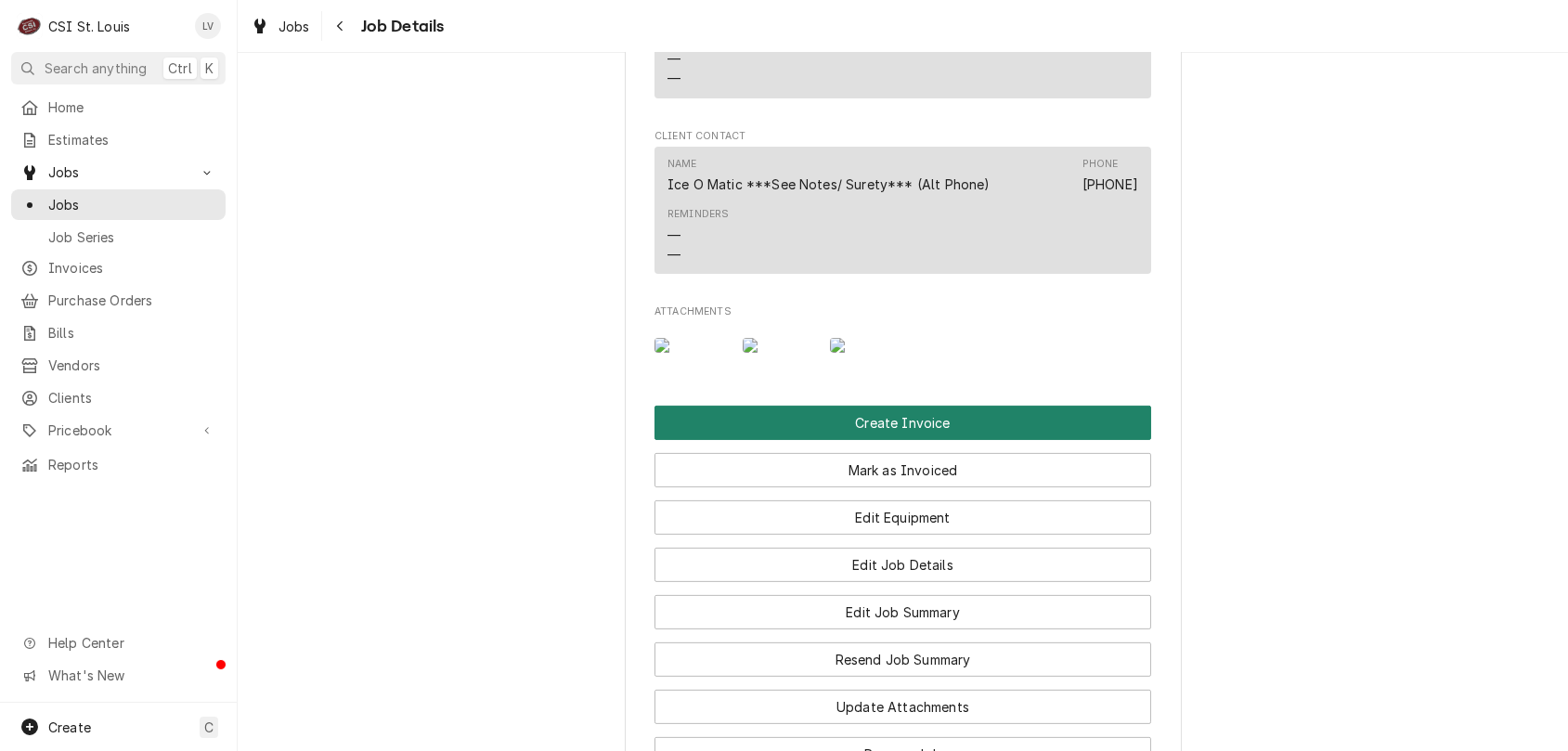 click on "Create Invoice" at bounding box center (902, 422) 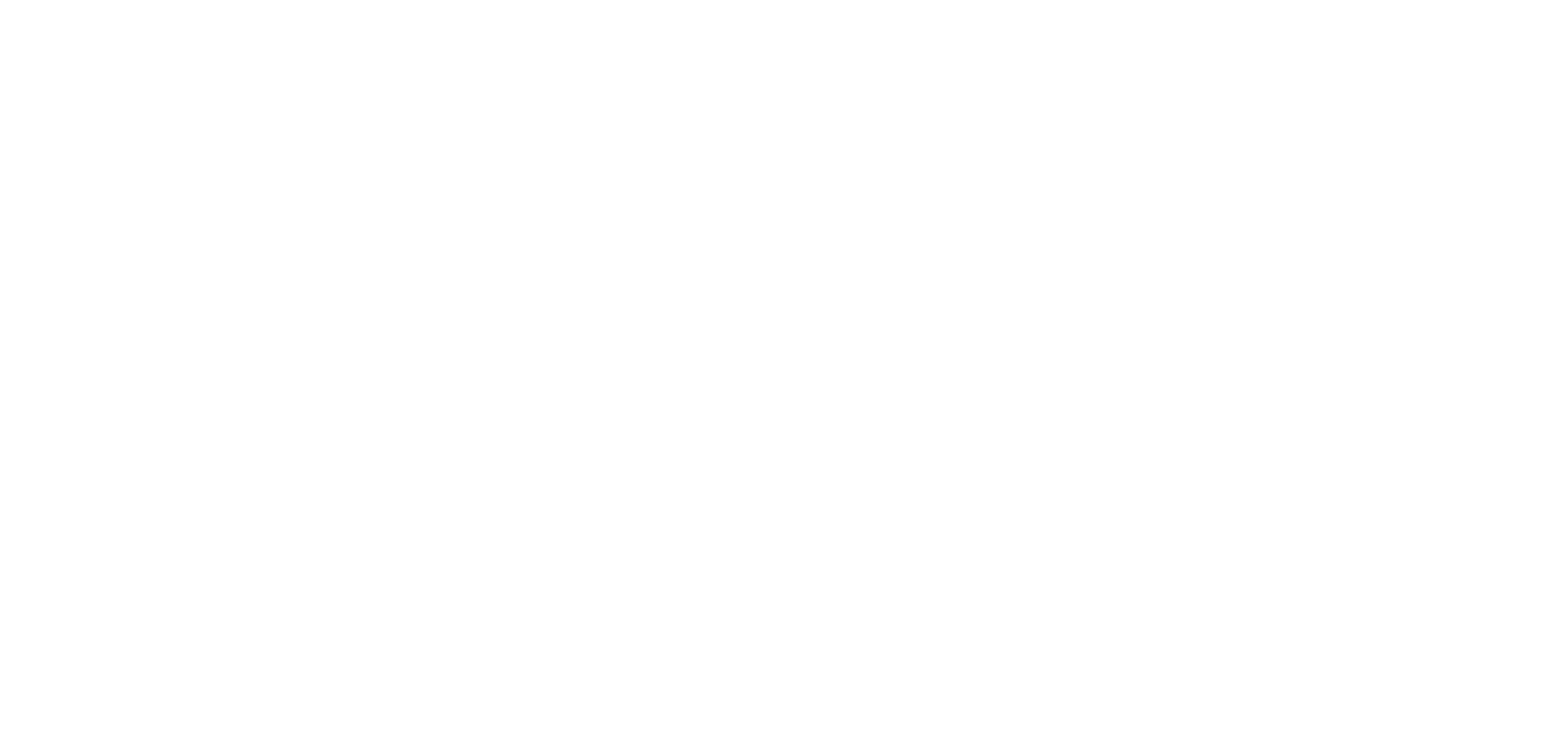 scroll, scrollTop: 0, scrollLeft: 0, axis: both 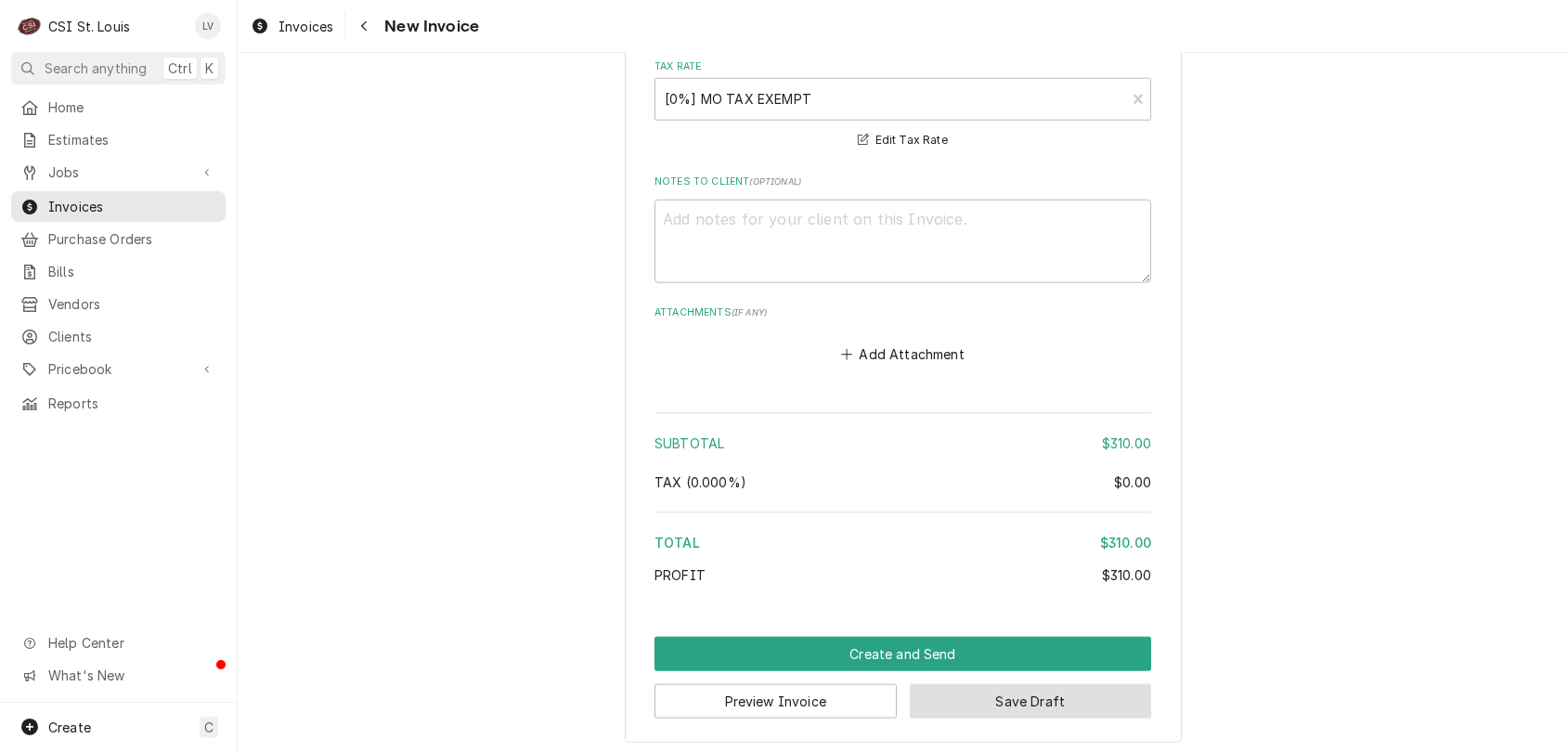 click on "Save Draft" at bounding box center (1030, 701) 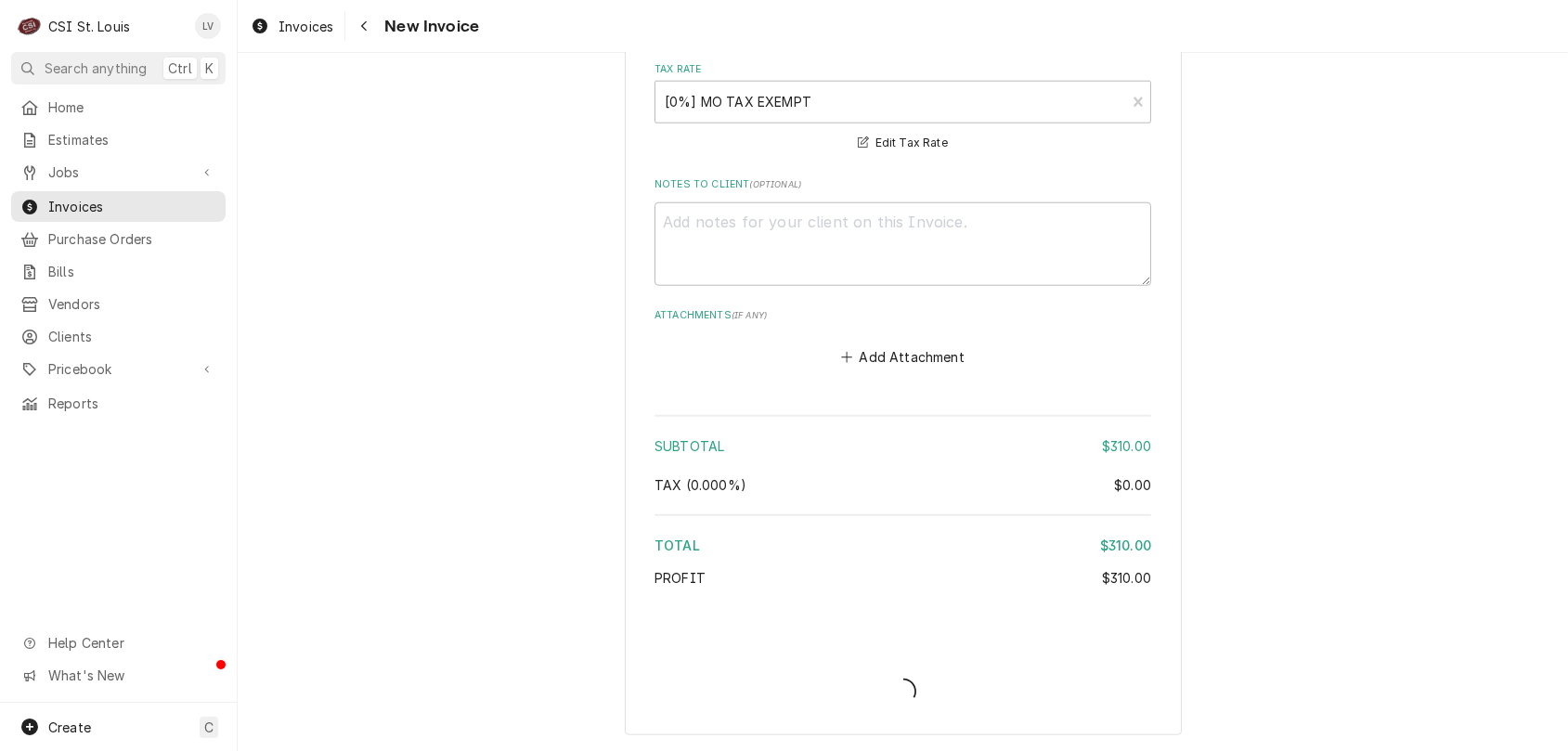 scroll, scrollTop: 4763, scrollLeft: 0, axis: vertical 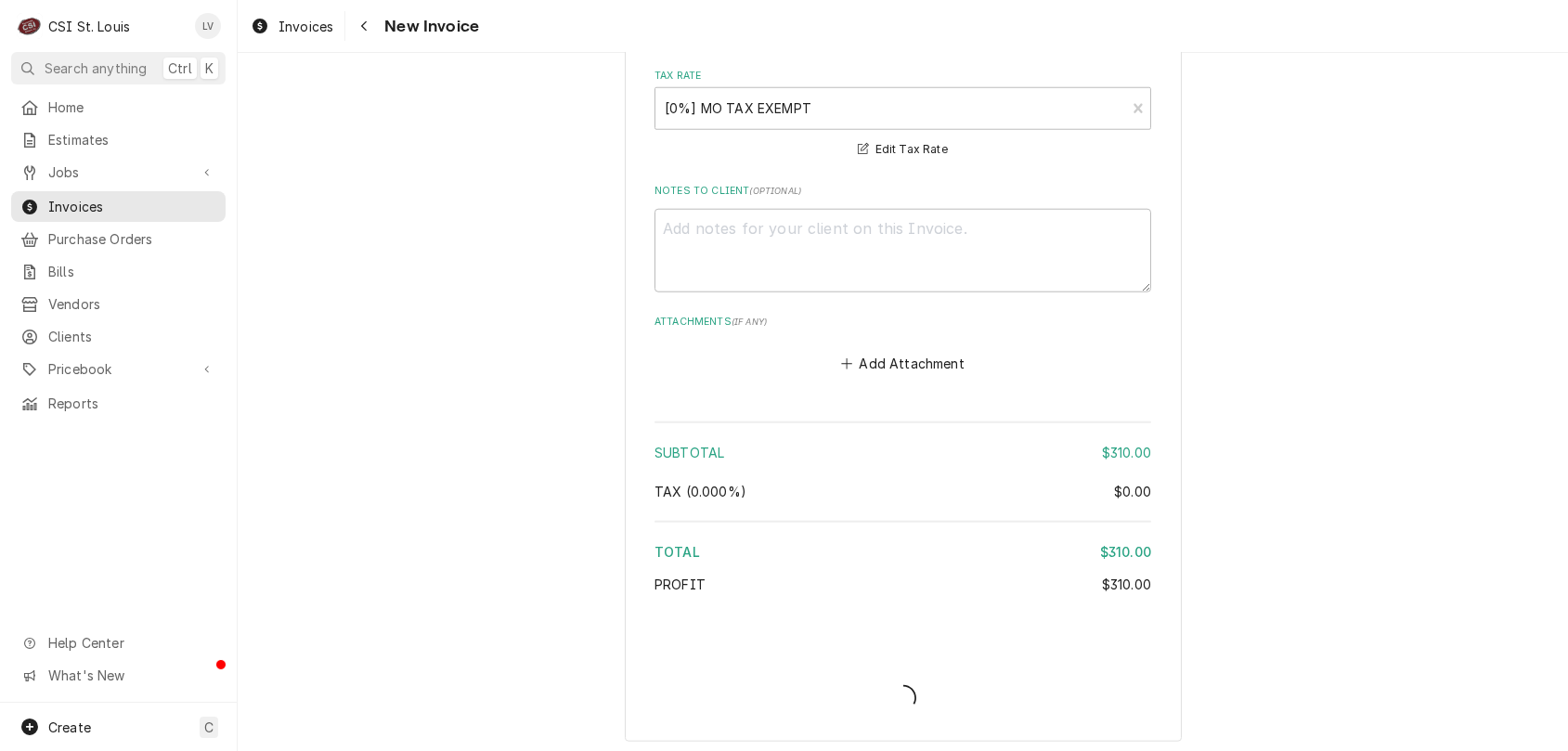 type on "x" 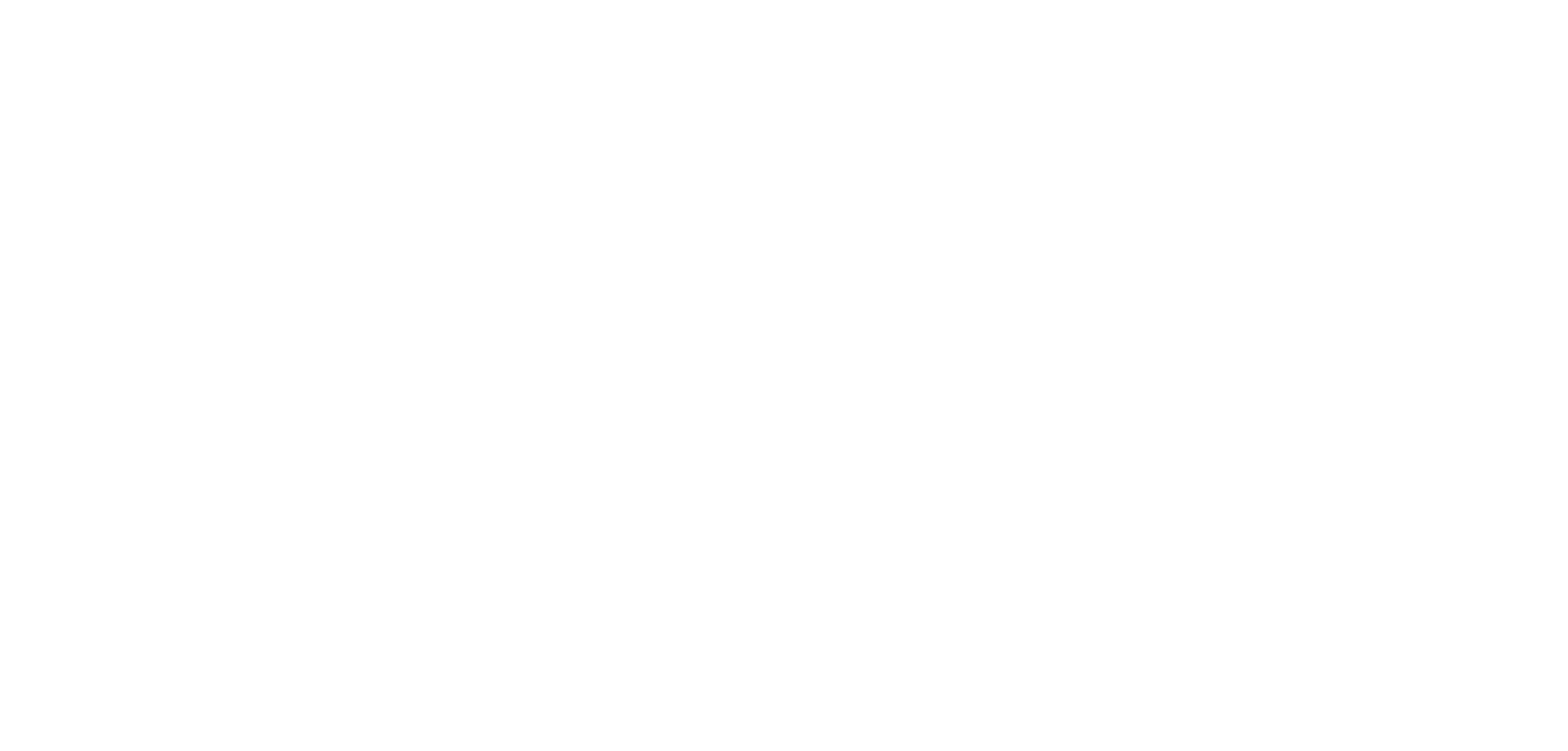 scroll, scrollTop: 0, scrollLeft: 0, axis: both 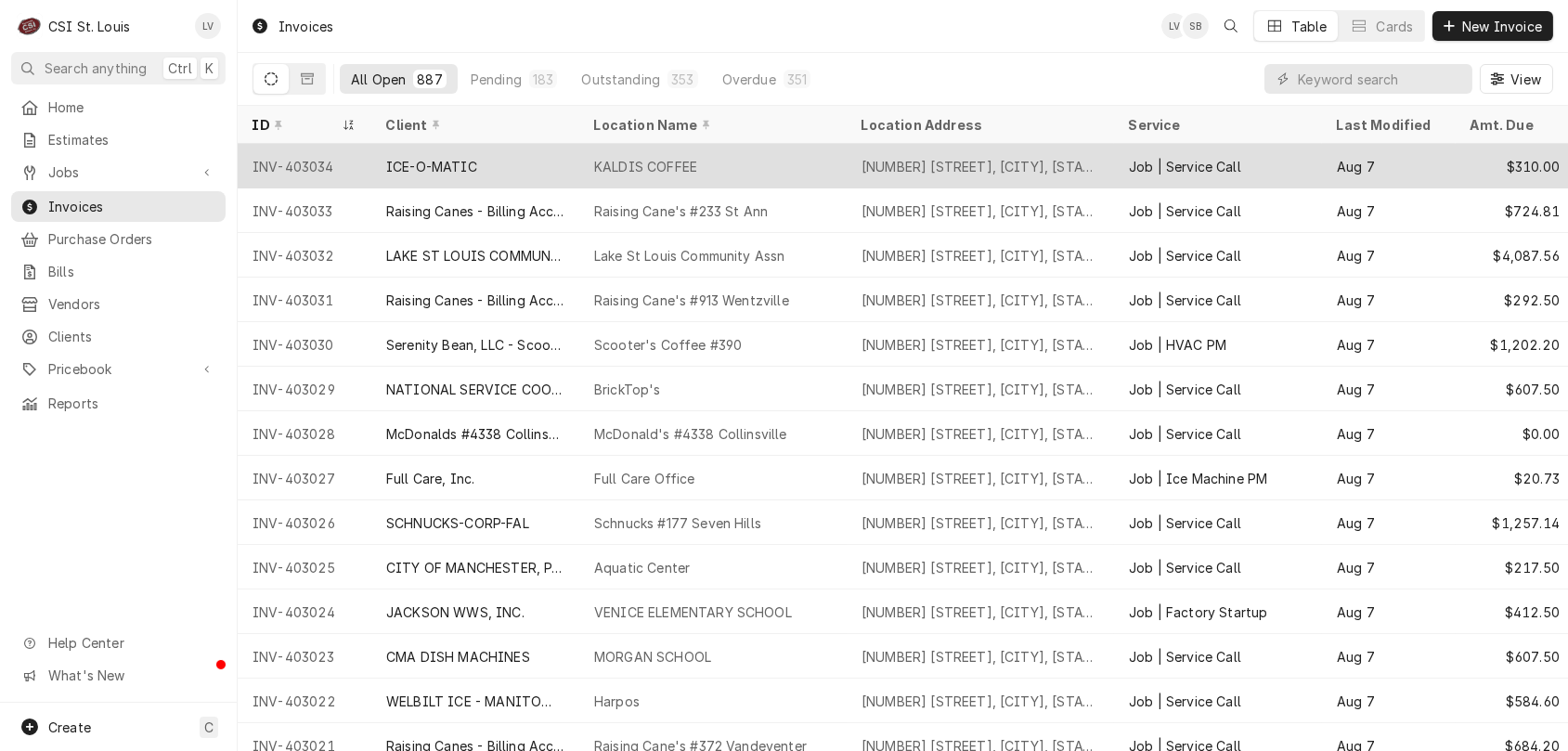 drag, startPoint x: 241, startPoint y: 159, endPoint x: 937, endPoint y: 164, distance: 696.01796 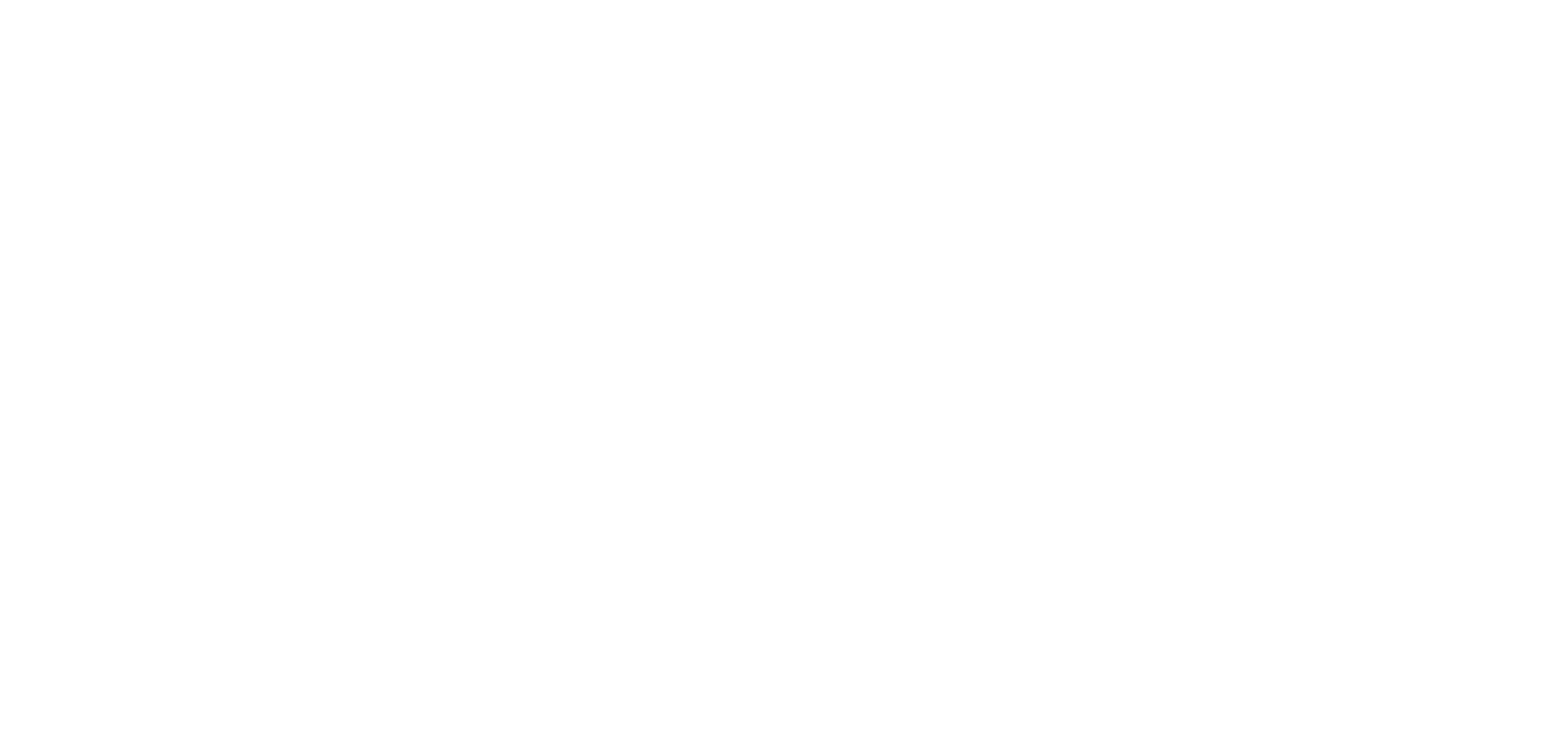 scroll, scrollTop: 0, scrollLeft: 0, axis: both 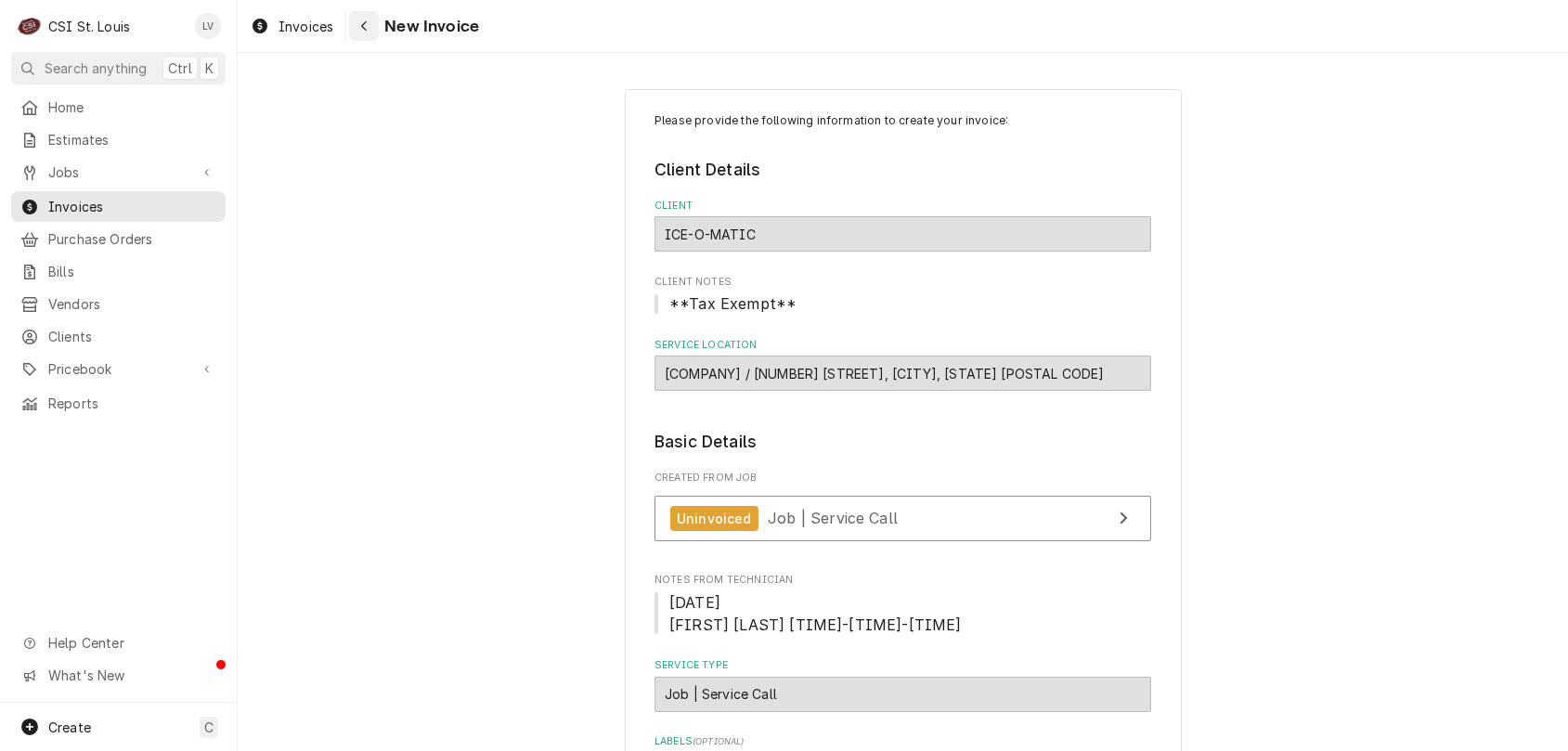 click at bounding box center [364, 26] 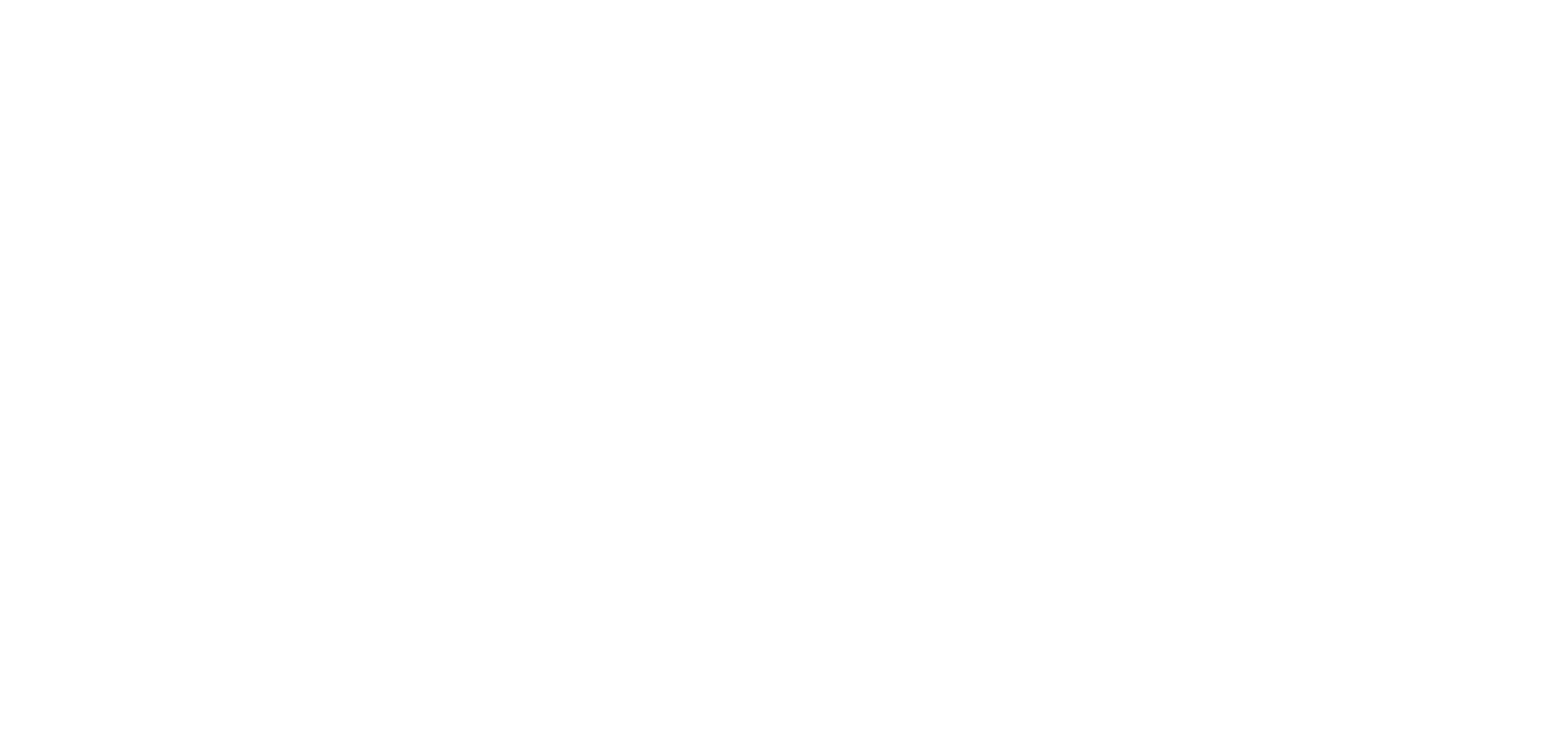 scroll, scrollTop: 0, scrollLeft: 0, axis: both 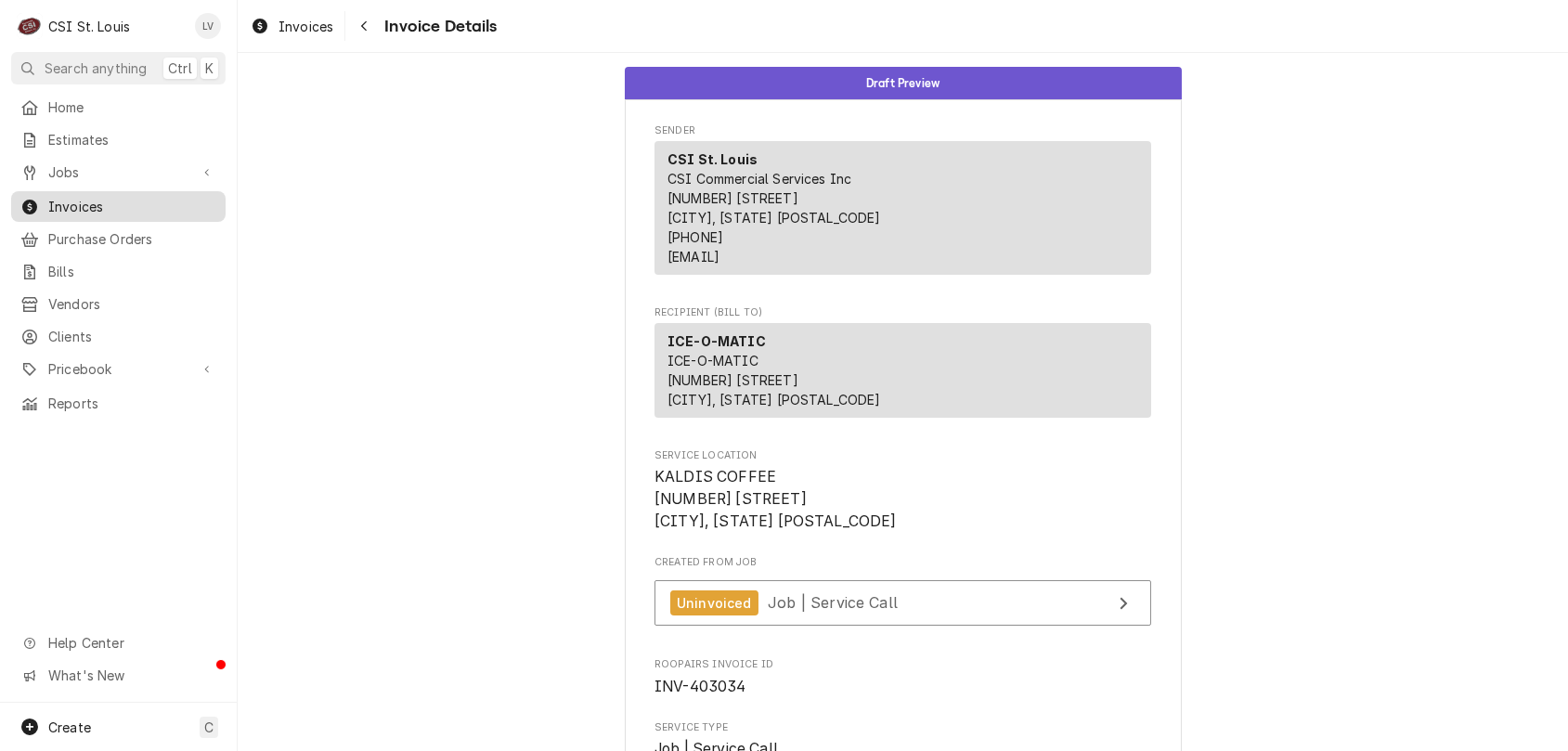 click on "Invoices" at bounding box center [132, 206] 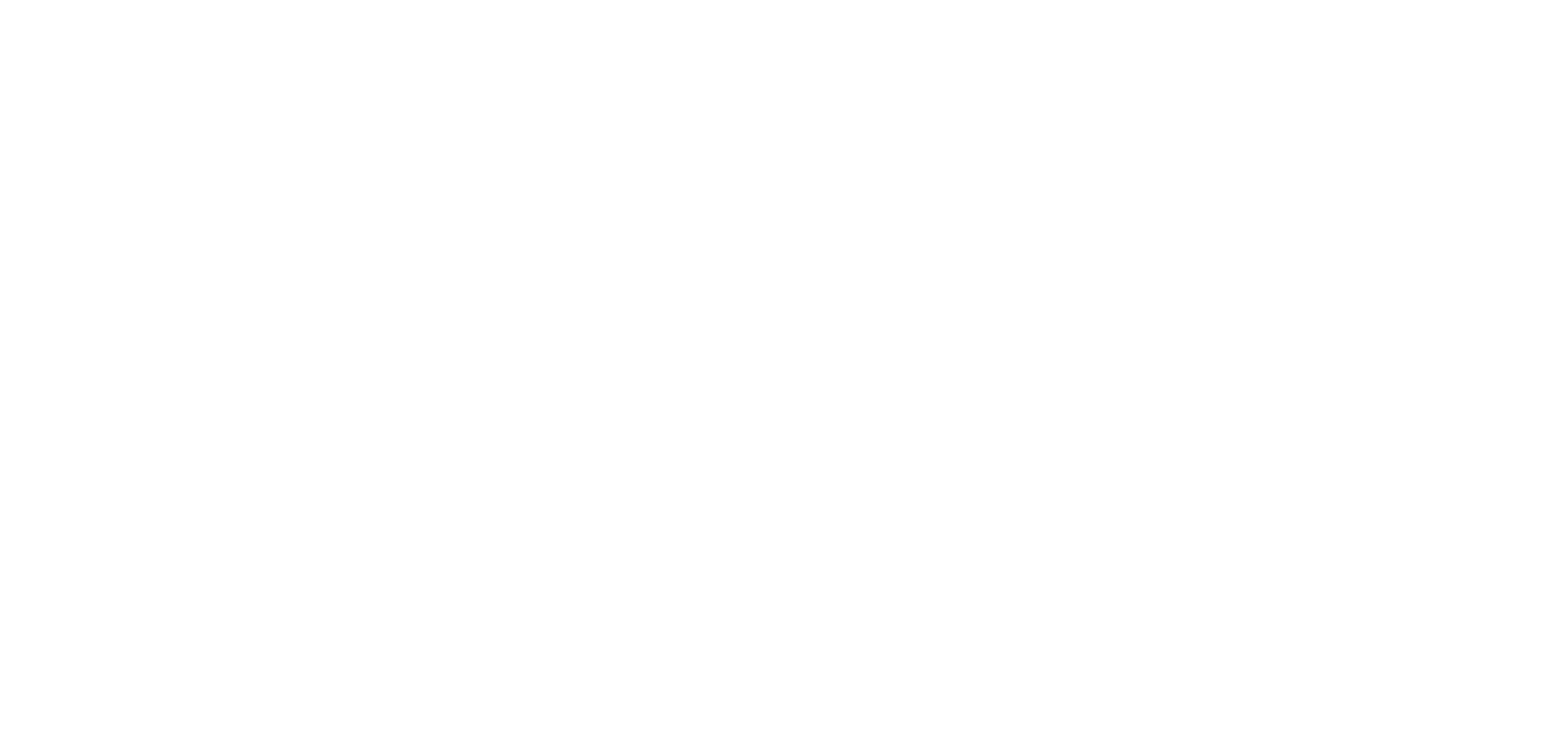 scroll, scrollTop: 0, scrollLeft: 0, axis: both 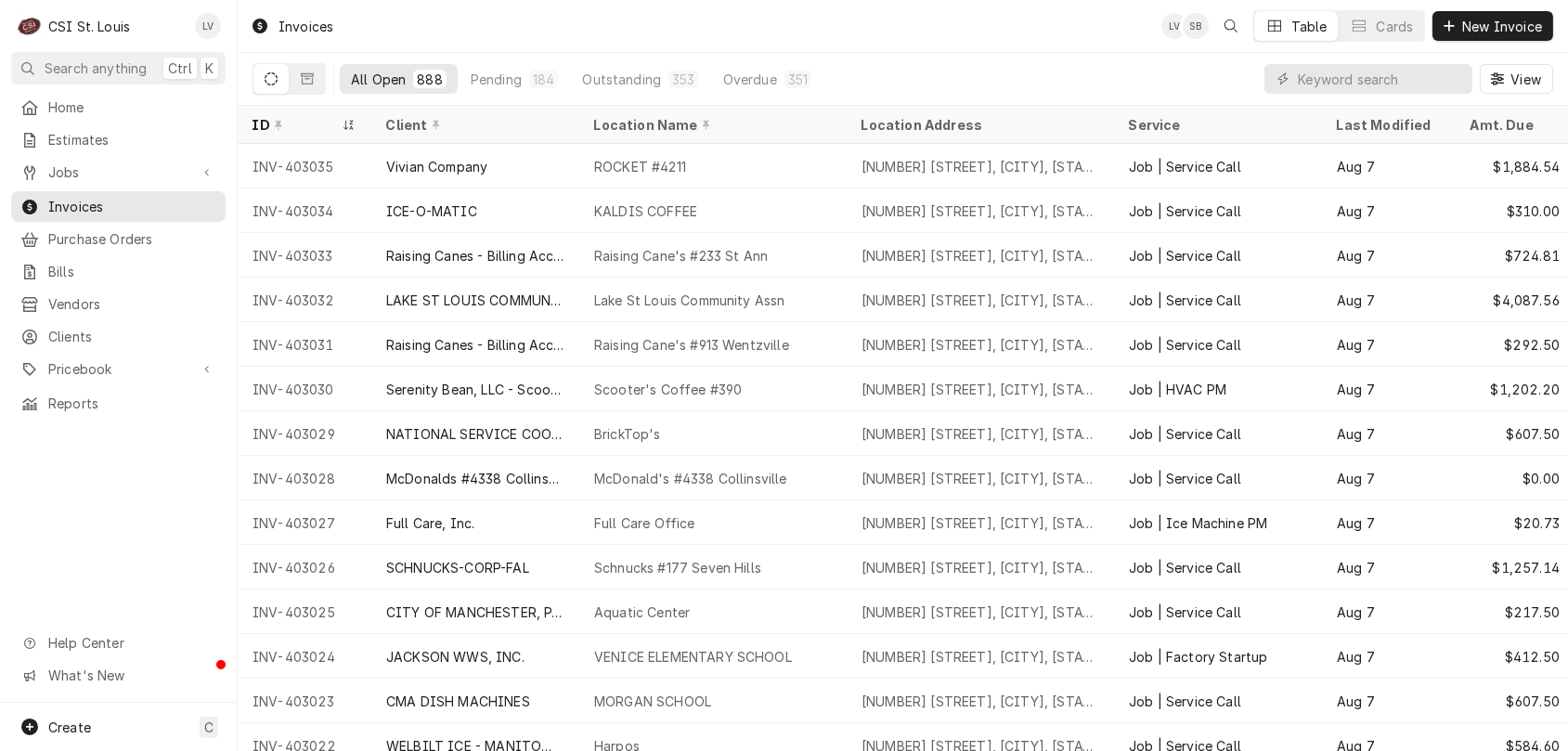 drag, startPoint x: 240, startPoint y: 162, endPoint x: 87, endPoint y: 481, distance: 353.79373 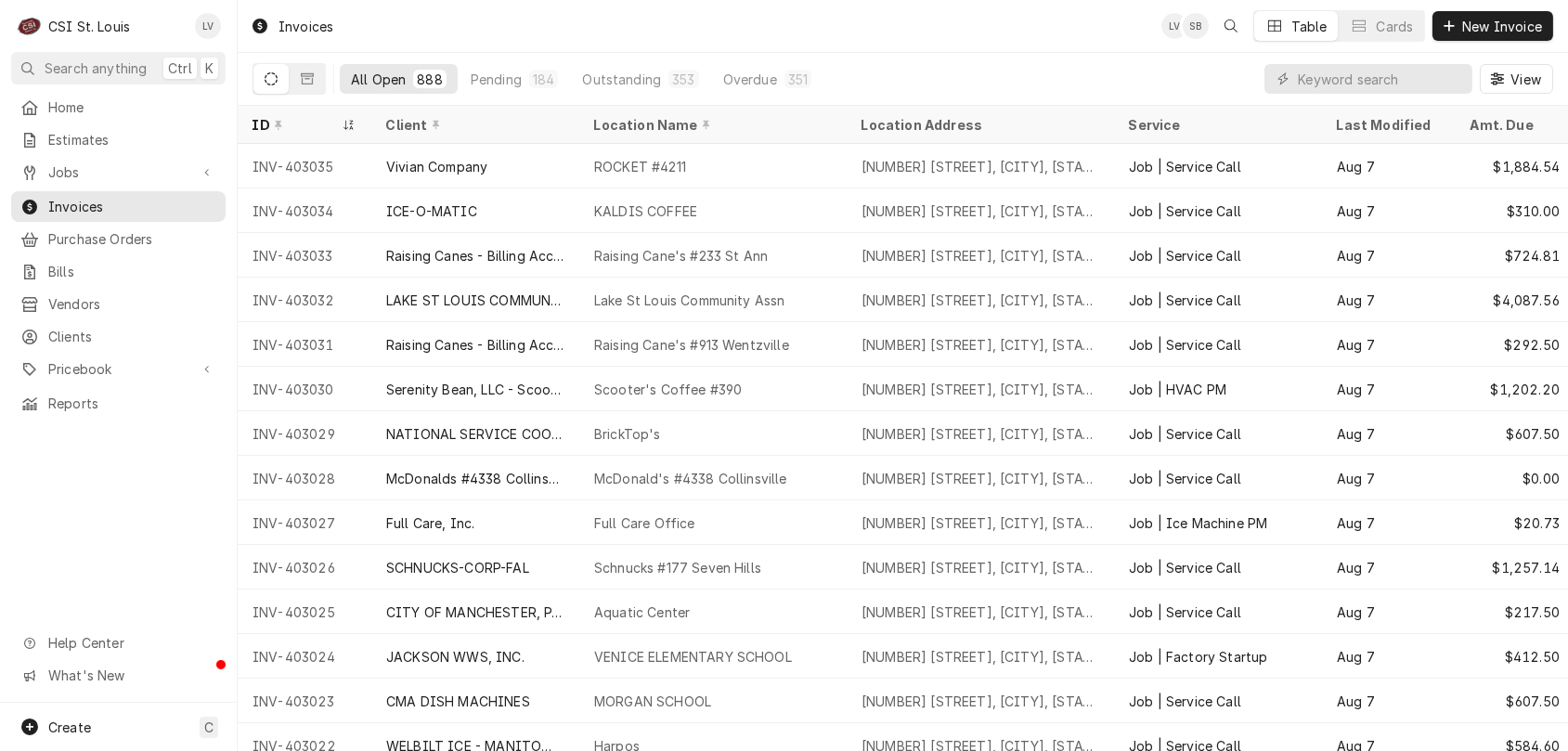 drag, startPoint x: 246, startPoint y: 157, endPoint x: 156, endPoint y: 497, distance: 351.7101 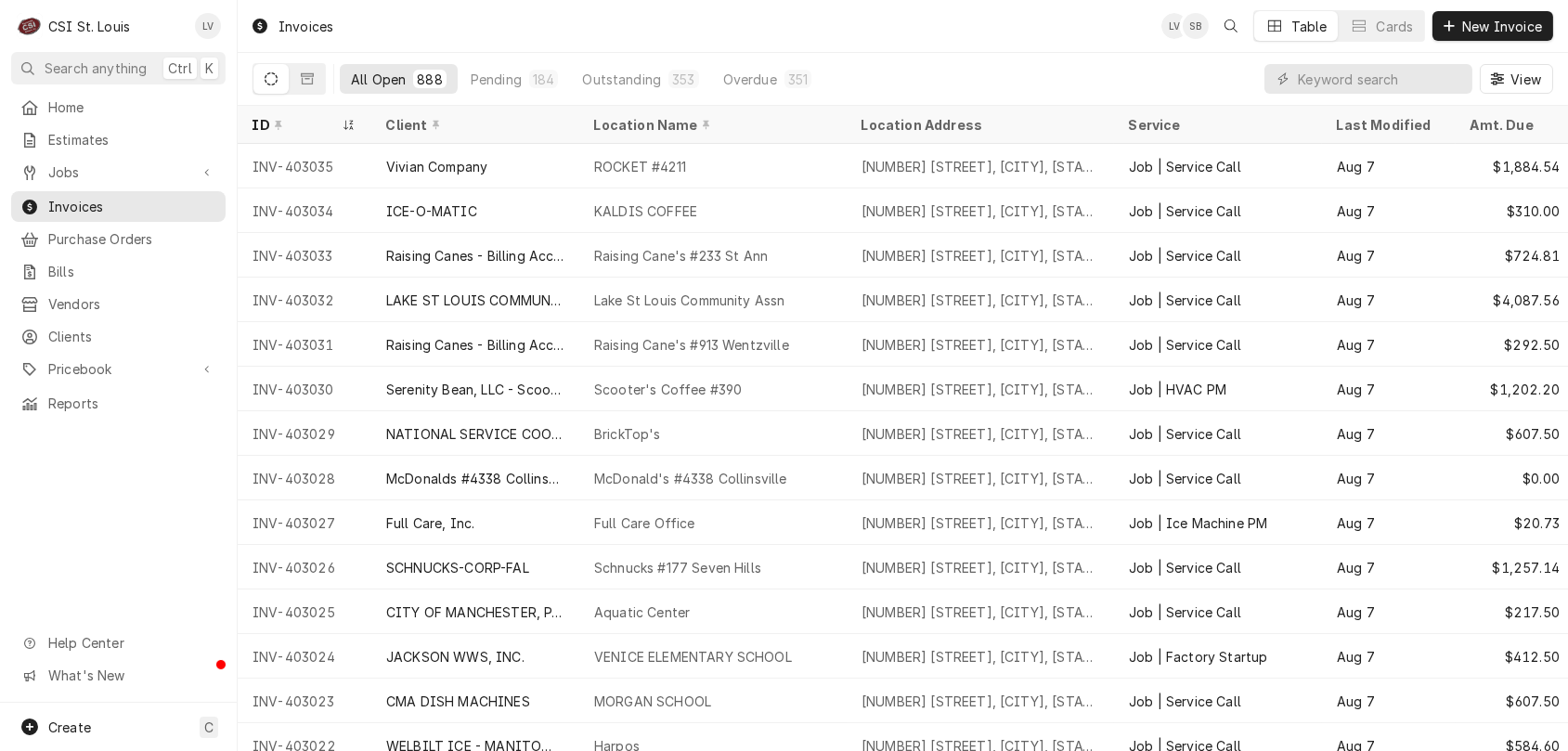 drag, startPoint x: 243, startPoint y: 163, endPoint x: 74, endPoint y: 522, distance: 396.7896 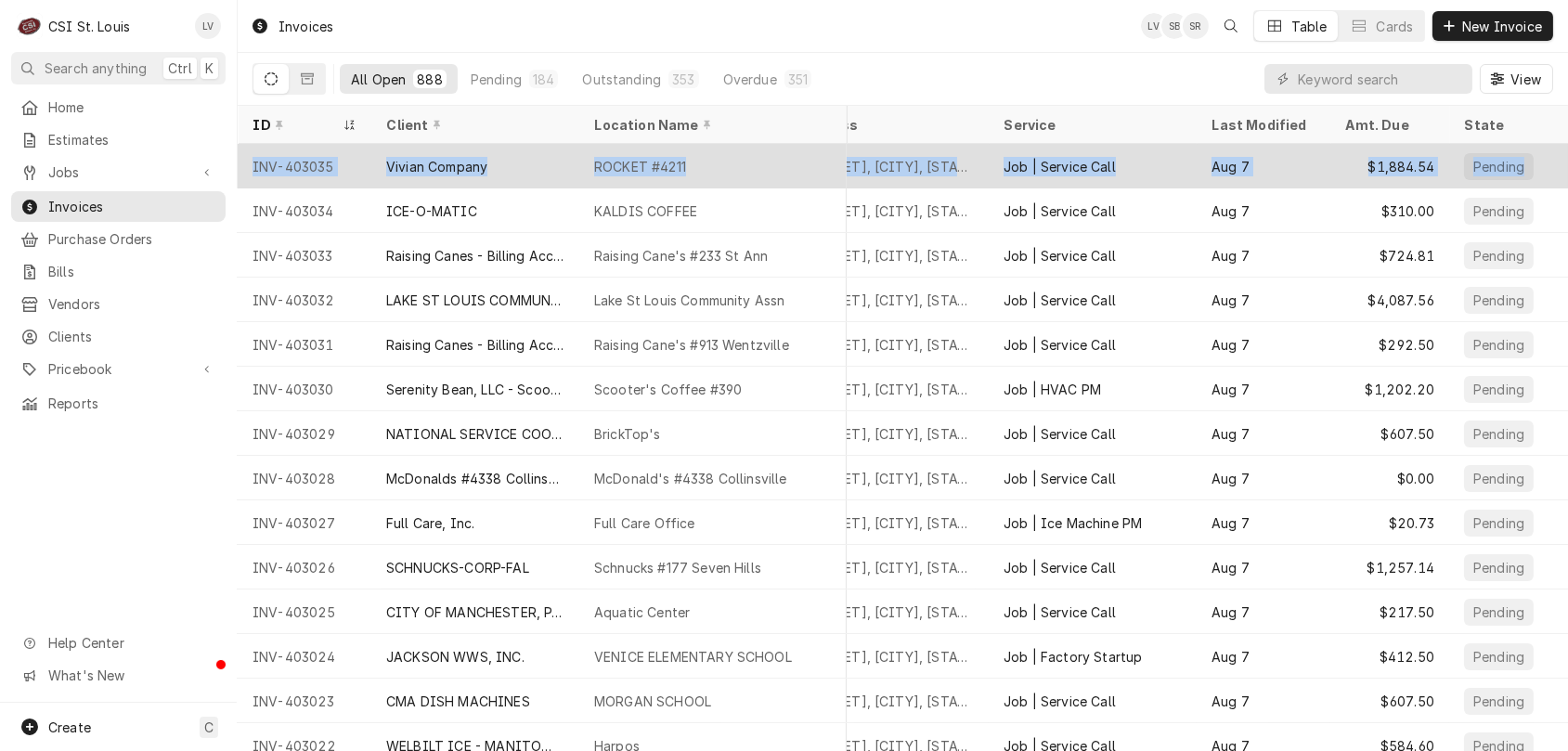 scroll, scrollTop: 0, scrollLeft: 139, axis: horizontal 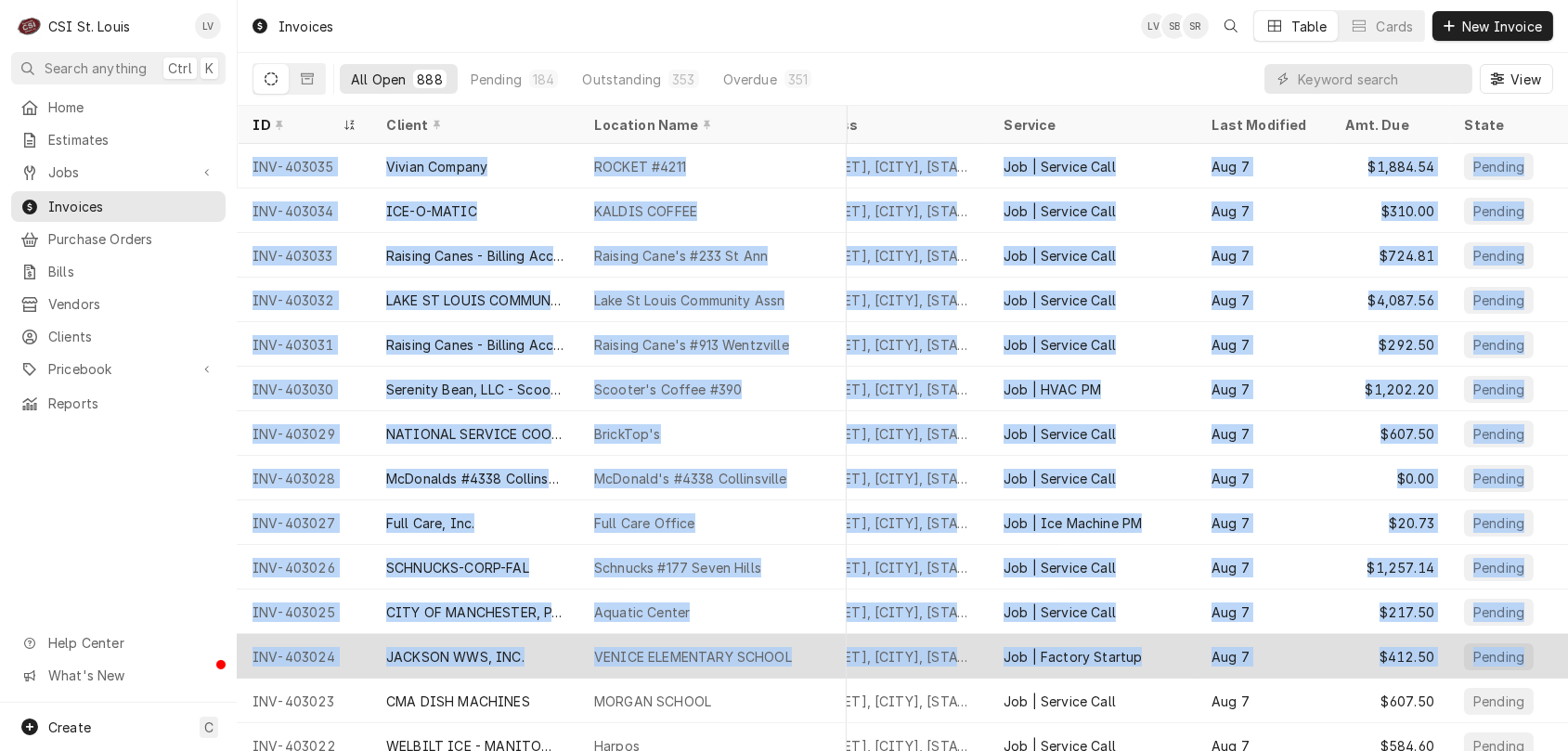 drag, startPoint x: 245, startPoint y: 159, endPoint x: 1523, endPoint y: 668, distance: 1375.633 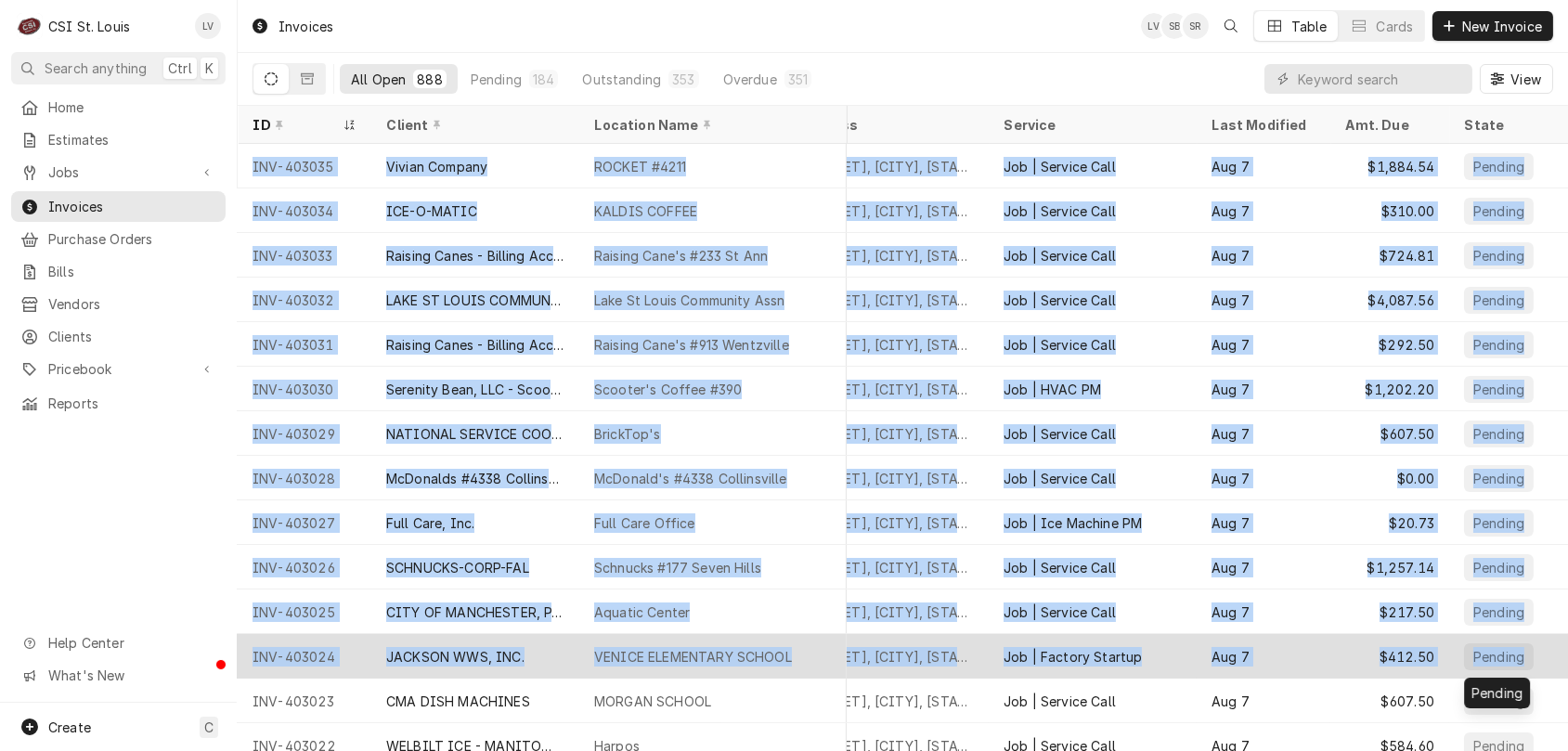 copy on "INV-403035 Vivian Company ROCKET #4211 1200 Shackelford Rd, Florissant, MO 63031 Job | Service Call Aug 7   $1,884.54 Pending INV-403034 ICE-O-MATIC KALDIS COFFEE 270 Skinker Blvd, St. Louis, MO 63130 Job | Service Call Aug 7   $310.00 Pending INV-403033 Raising Canes - Billing Account Raising Cane's #233 St Ann 11080 Saint Charles Rock Rd, St Ann, MO 63074 Job | Service Call Aug 7   $724.81 Pending INV-403032 LAKE ST LOUIS COMMUNITY ASSN Lake St Louis Community Assn 100 Cognac Court, Lake St Louis, MO 63367 Job | Service Call Aug 7   $4,087.56 Pending INV-403031 Raising Canes - Billing Account Raising Cane's #913 Wentzville 1580 Wentzville Pkwy, Wentzville, MO 63385 Job | Service Call Aug 7   $292.50 Pending INV-403030 Serenity Bean, LLC - Scooter's Coffee Scooter's Coffee #390 2490 Highway K, O'Fallon, MO 63368 Job | HVAC PM Aug 7   $1,202.20 Pending INV-403029 NATIONAL SERVICE COOPERATIVE BrickTop's 10342 Clayton Rd, Frontenac, MO 63131 Job | Service Call Aug 7   $607.50 Pending INV-403028 McDonalds #43..." 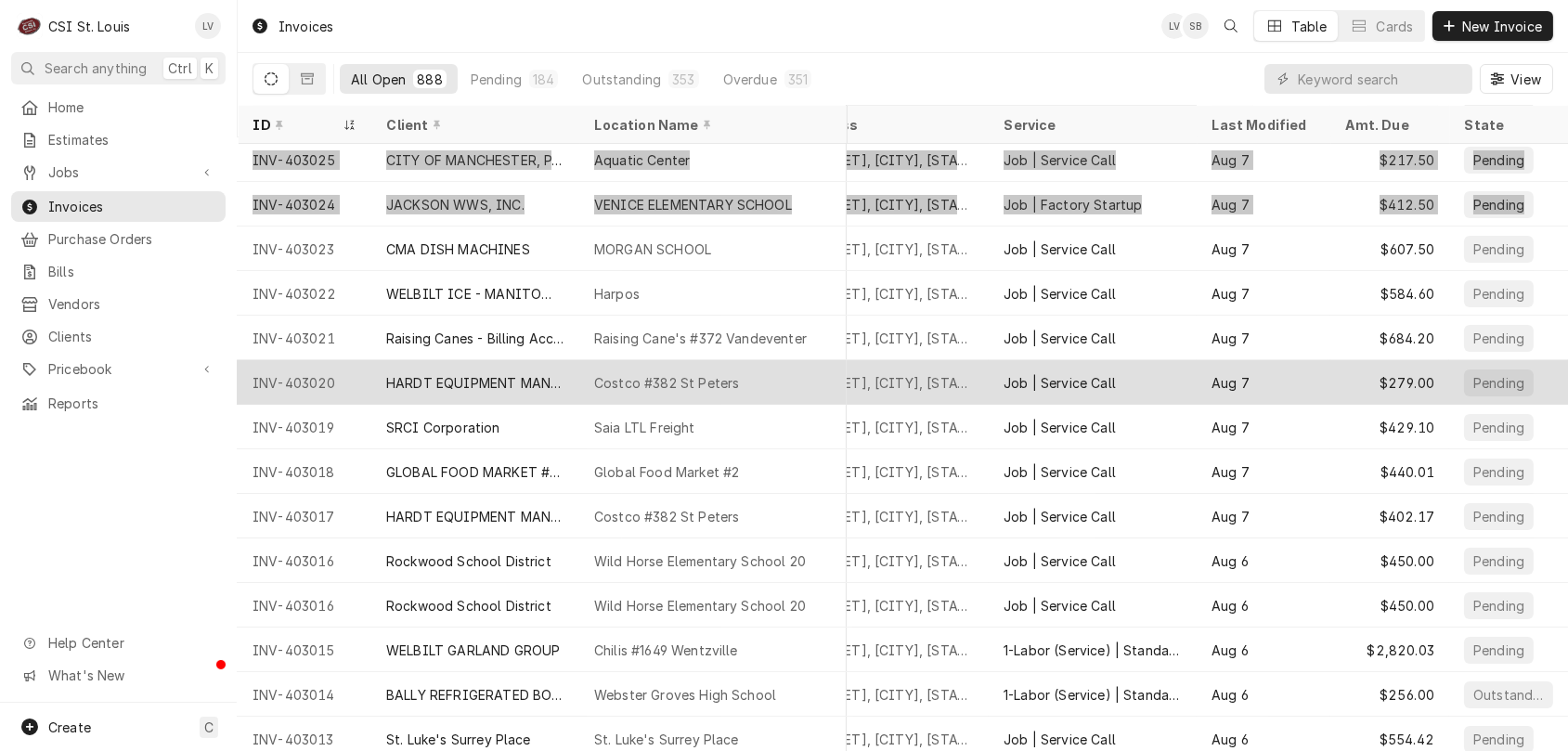 scroll, scrollTop: 473, scrollLeft: 139, axis: both 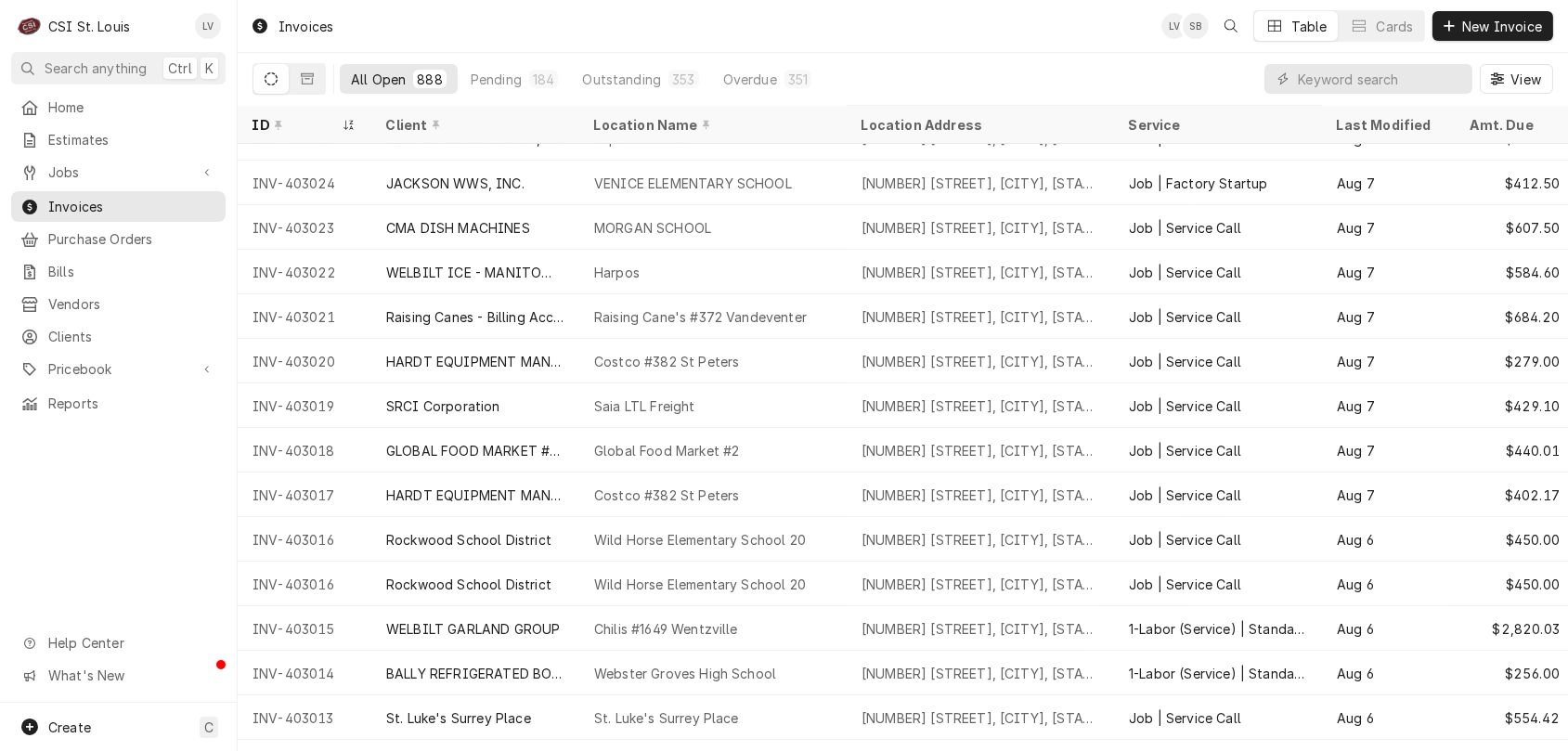 drag, startPoint x: 243, startPoint y: 224, endPoint x: 175, endPoint y: 504, distance: 288.1389 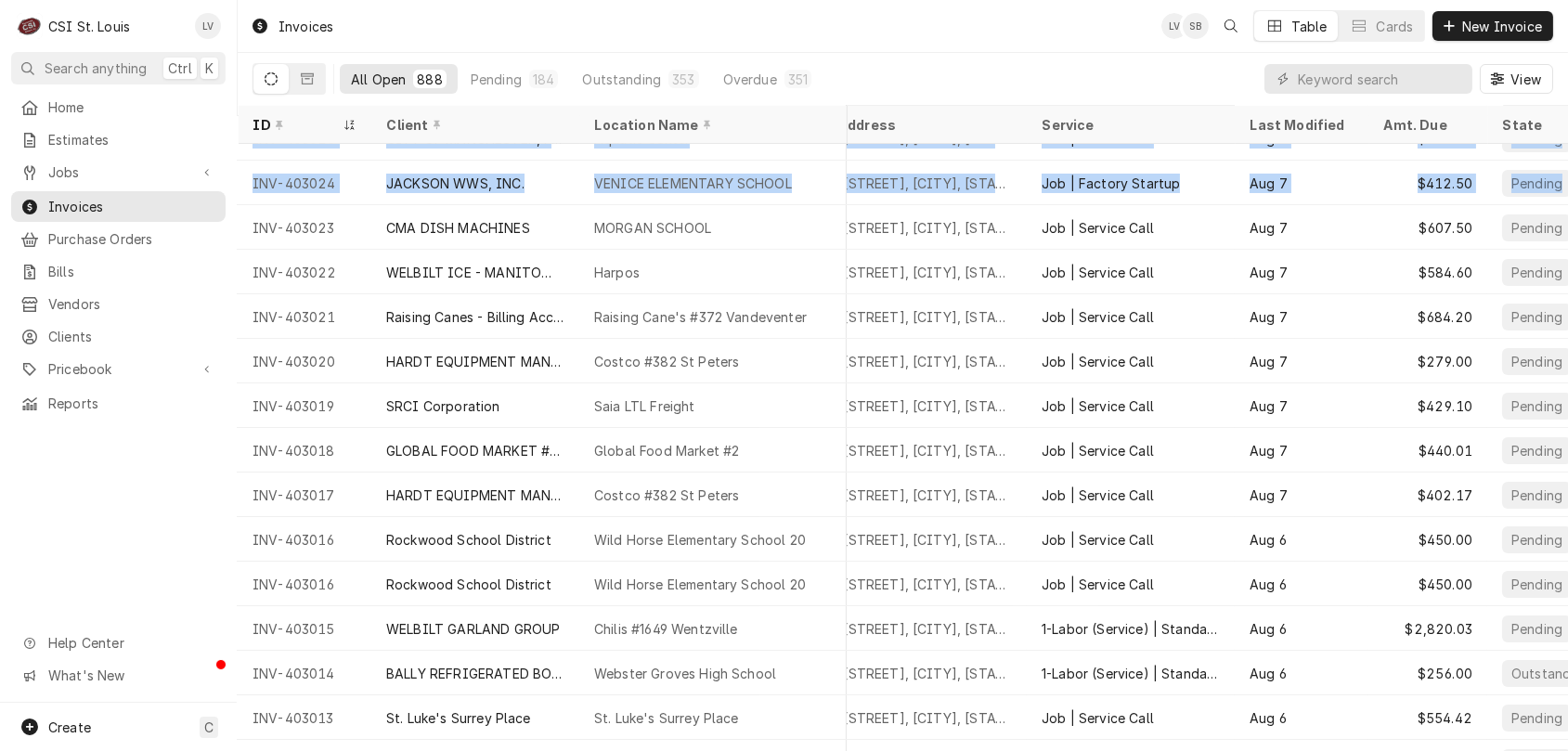 scroll, scrollTop: 473, scrollLeft: 139, axis: both 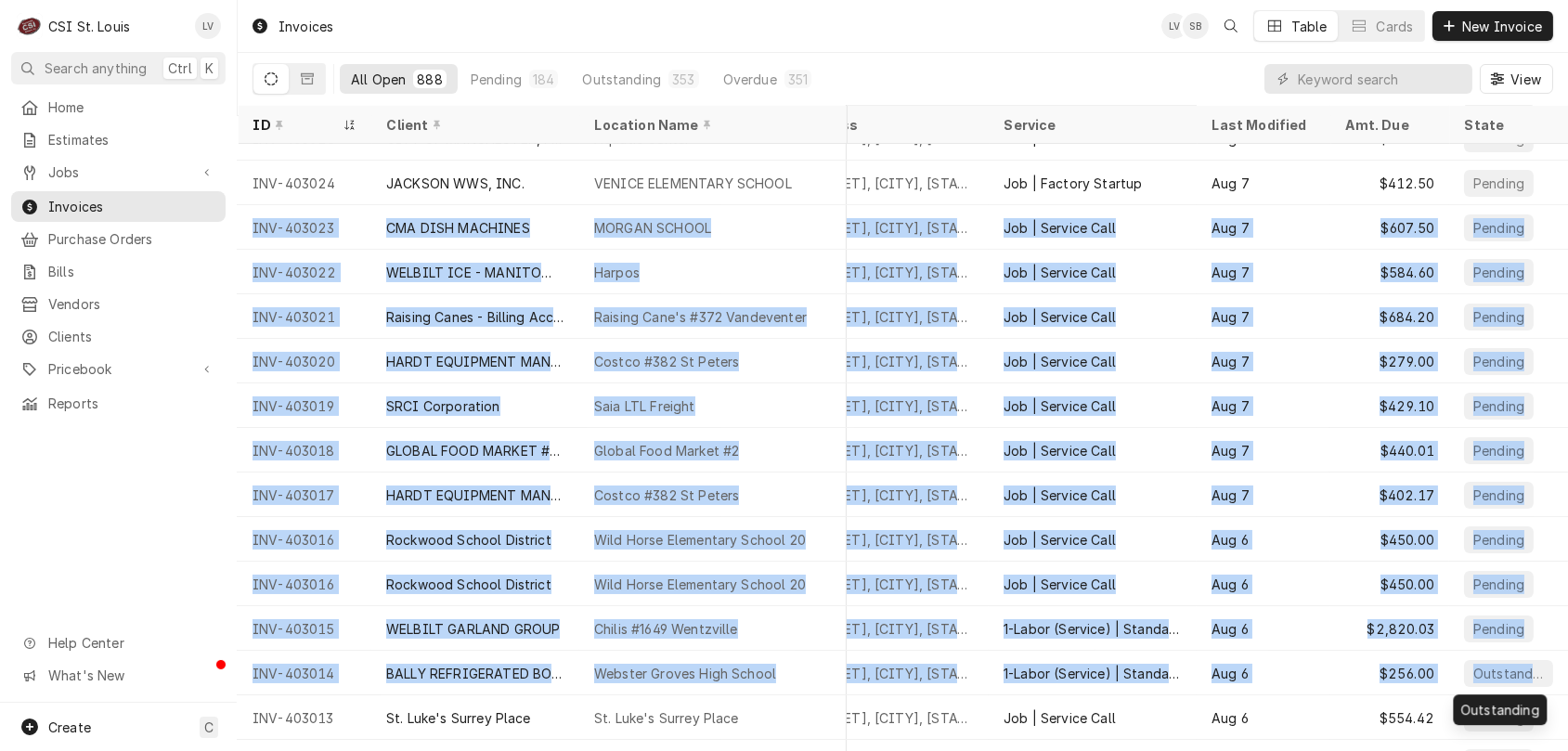 drag, startPoint x: 242, startPoint y: 217, endPoint x: 1567, endPoint y: 670, distance: 1400.2978 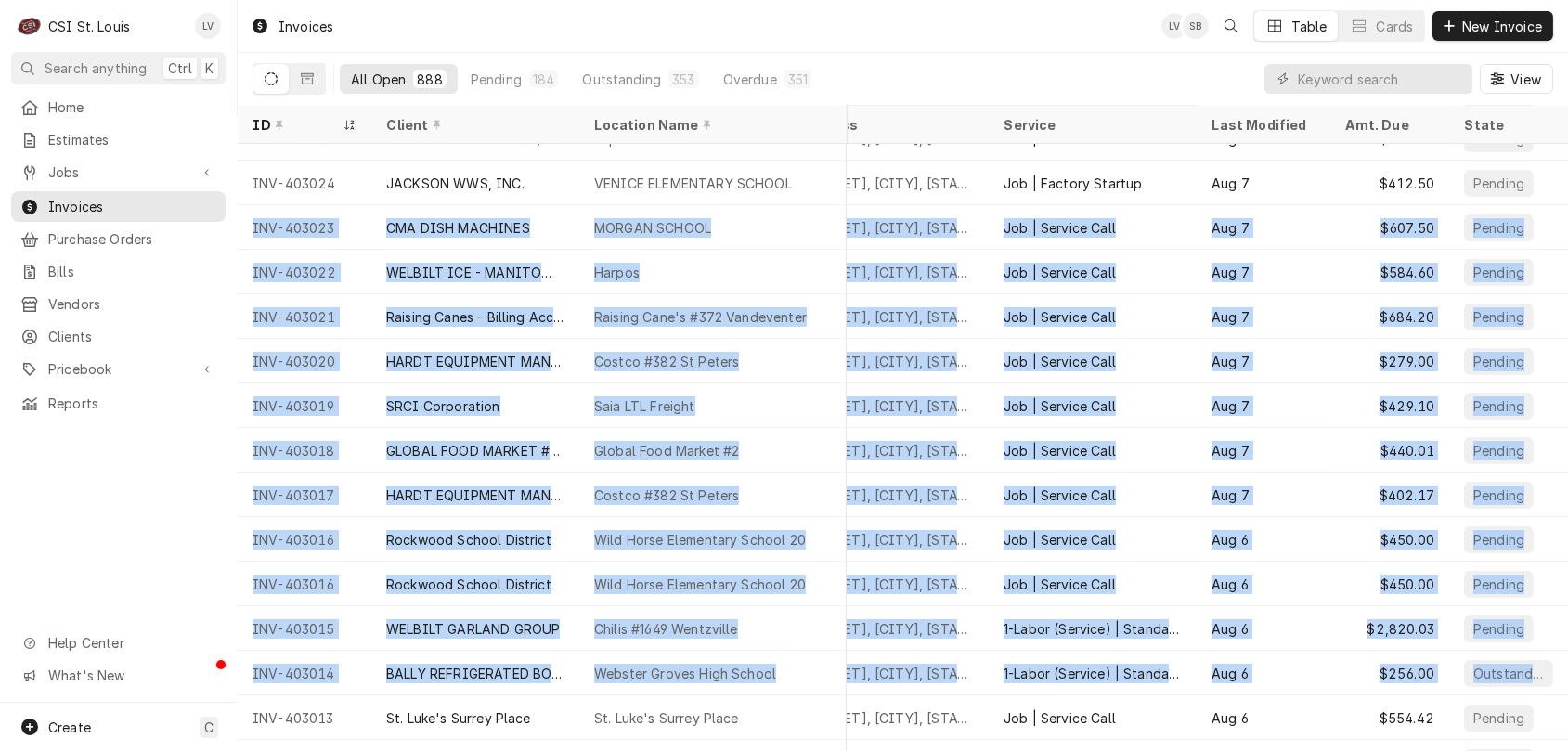 copy on "INV-403023 CMA DISH MACHINES MORGAN SCHOOL 7401 S Outer Rd 364, Dardenne Prairie, MO 63368 Job | Service Call Aug 7   $607.50 Pending INV-403022 WELBILT ICE - MANITOWOC ICE Harpos 136 Hilltown Village Center, Chesterfield, MO 63017 Job | Service Call Aug 7   $584.60 Pending INV-403021 Raising Canes - Billing Account Raising Cane's #372 Vandeventer 805 S Vandeventer Ave, St Louis, MO 63110 Job | Service Call Aug 7   $684.20 Pending INV-403020 HARDT EQUIPMENT MANUFACTURING Costco #382 St Peters 200 Costco Way, St Peters, MO 63376 Job | Service Call Aug 7   $279.00 Pending INV-403019 SRCI Corporation Saia LTL Freight 5001 Premier Pkwy, St Peters, MO 63376 Job | Service Call Aug 7   $429.10 Pending INV-403018 GLOBAL FOOD MARKET #2 (ACH) Global Food Market #2 421 North Kirkwood, St Louis, MO 63122 Job | Service Call Aug 7   $440.01 Pending INV-403017 HARDT EQUIPMENT MANUFACTURING Costco #382 St Peters 200 Costco Way, St Peters, MO 63376 Job | Service Call Aug 7   $402.17 Pending INV-403016 Rockwood School Distr..." 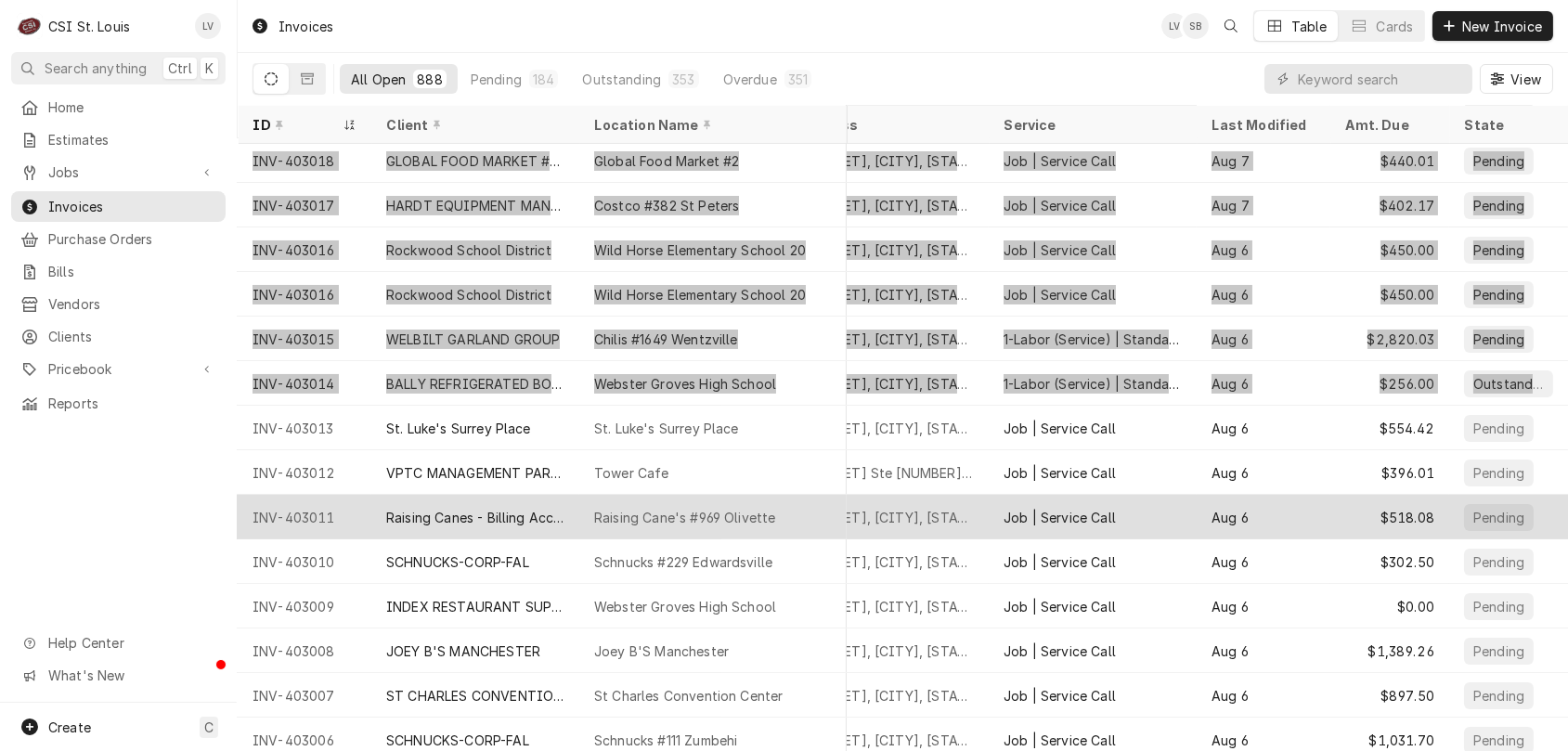 scroll, scrollTop: 785, scrollLeft: 139, axis: both 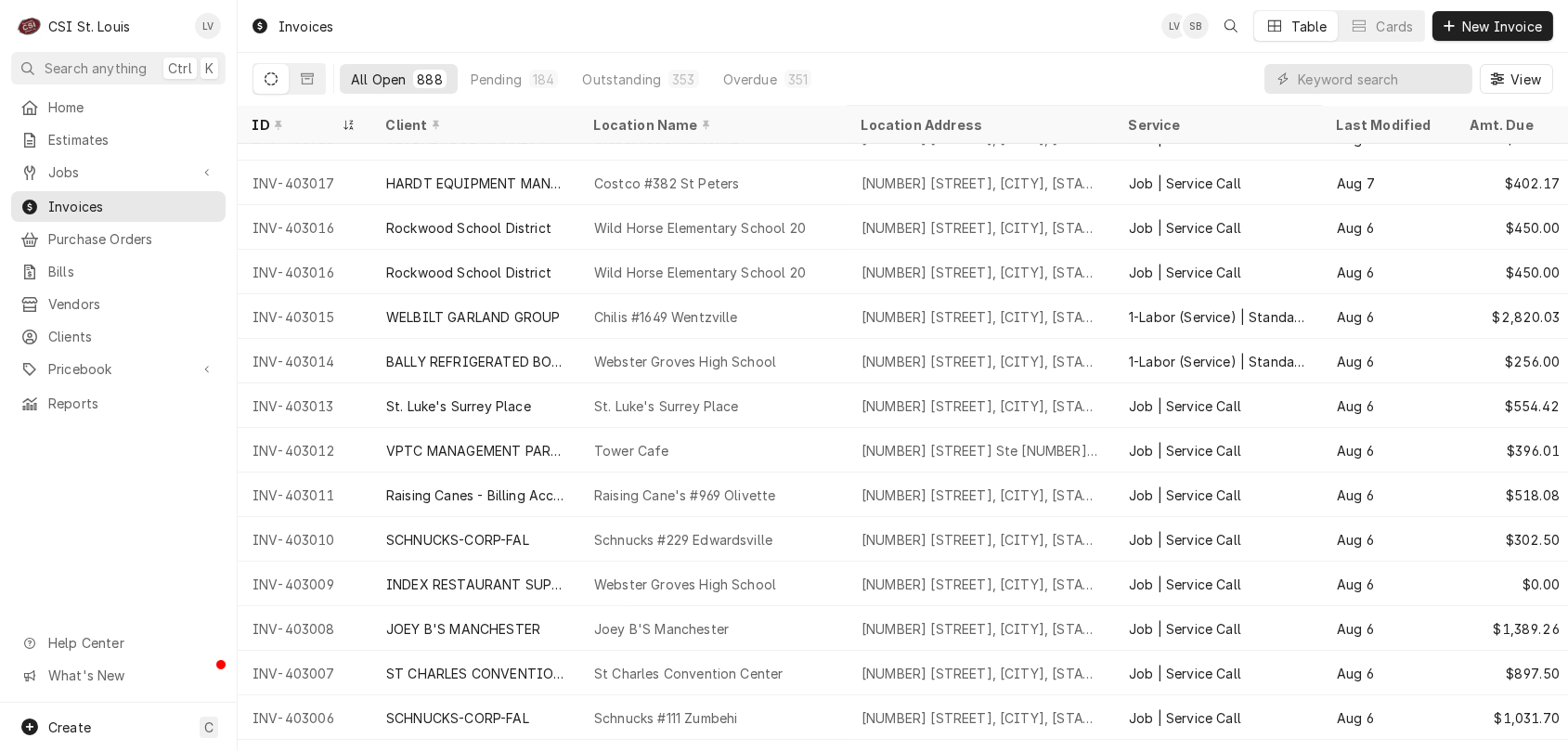 drag, startPoint x: 245, startPoint y: 395, endPoint x: 147, endPoint y: 522, distance: 160.4151 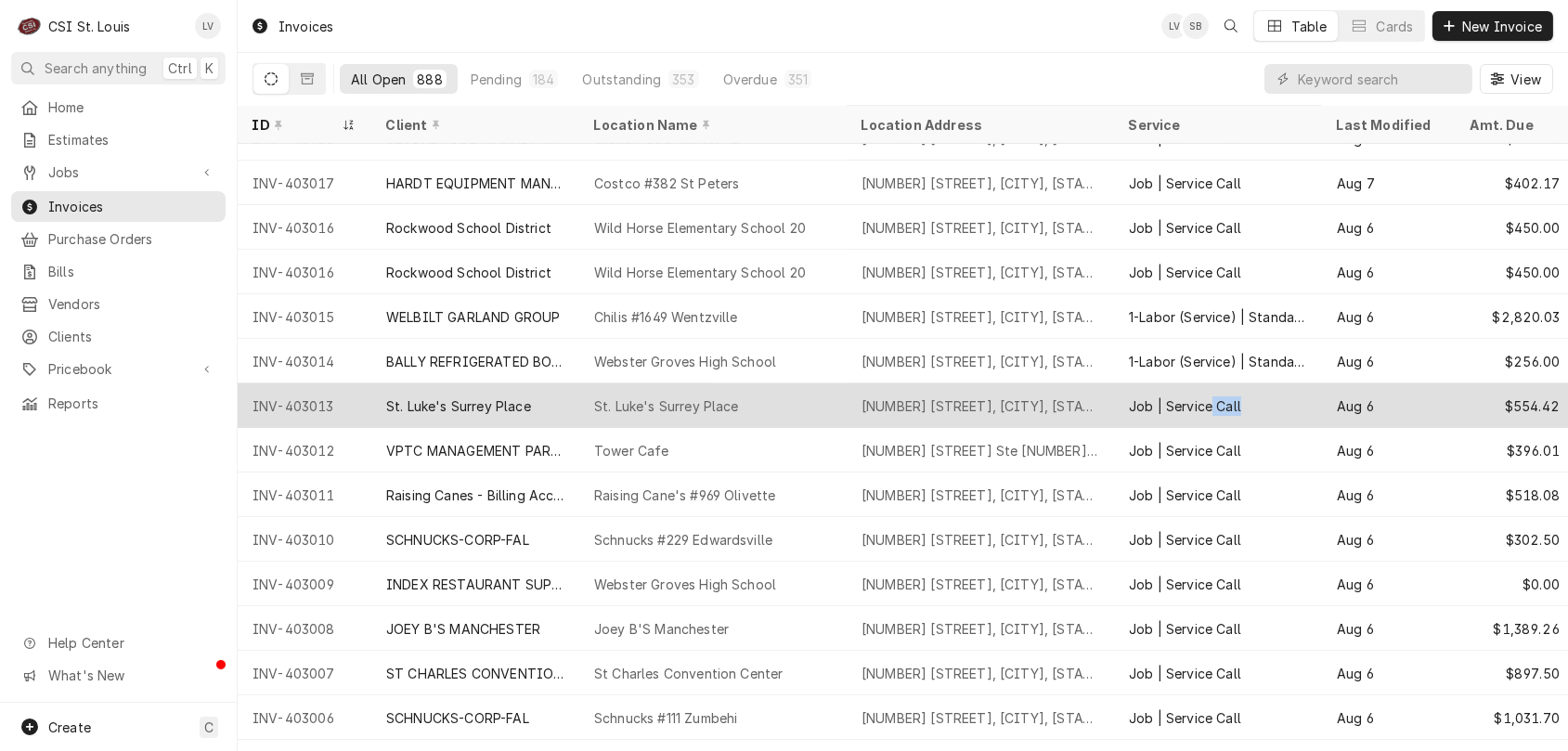 drag, startPoint x: 243, startPoint y: 399, endPoint x: 1289, endPoint y: 408, distance: 1046.0387 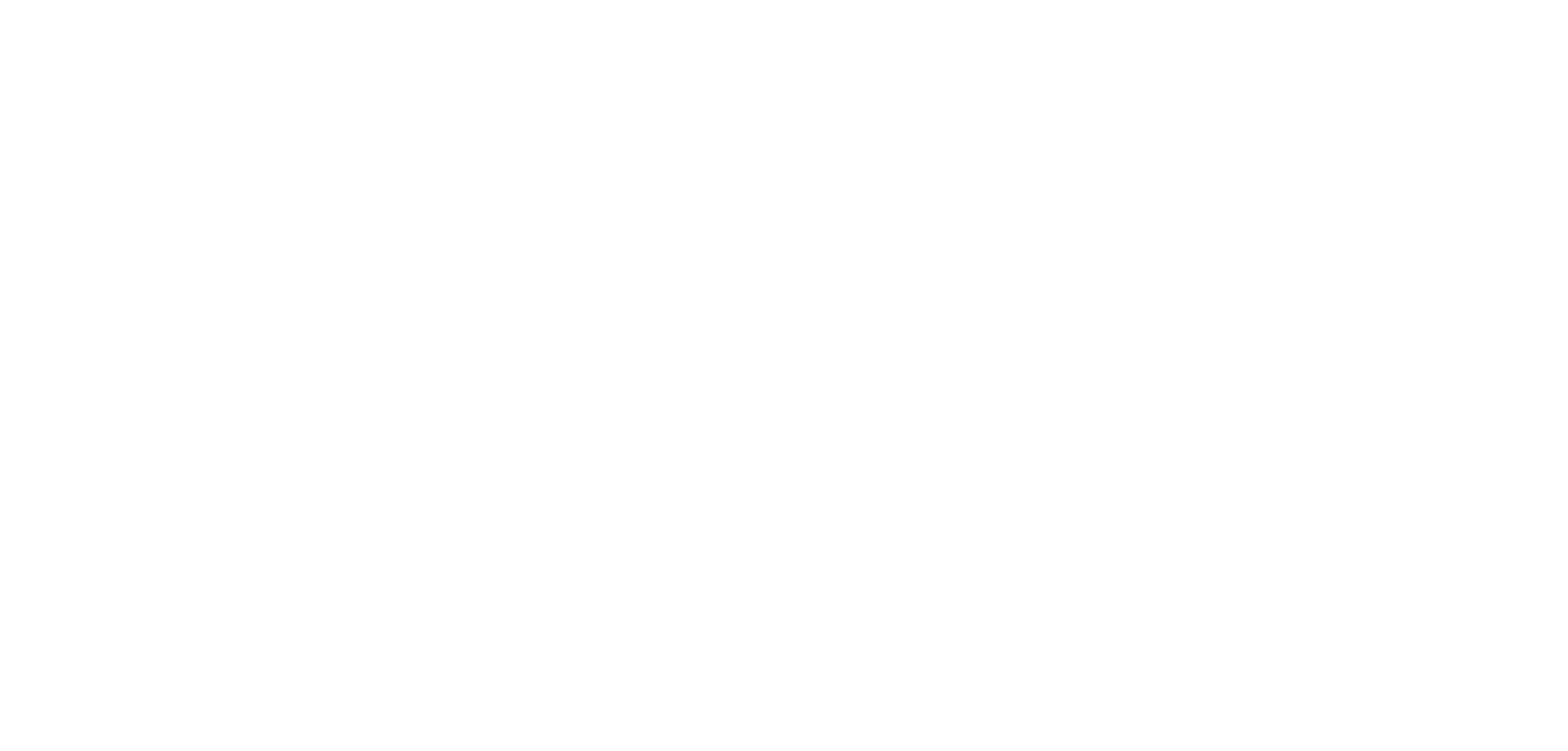 scroll, scrollTop: 0, scrollLeft: 0, axis: both 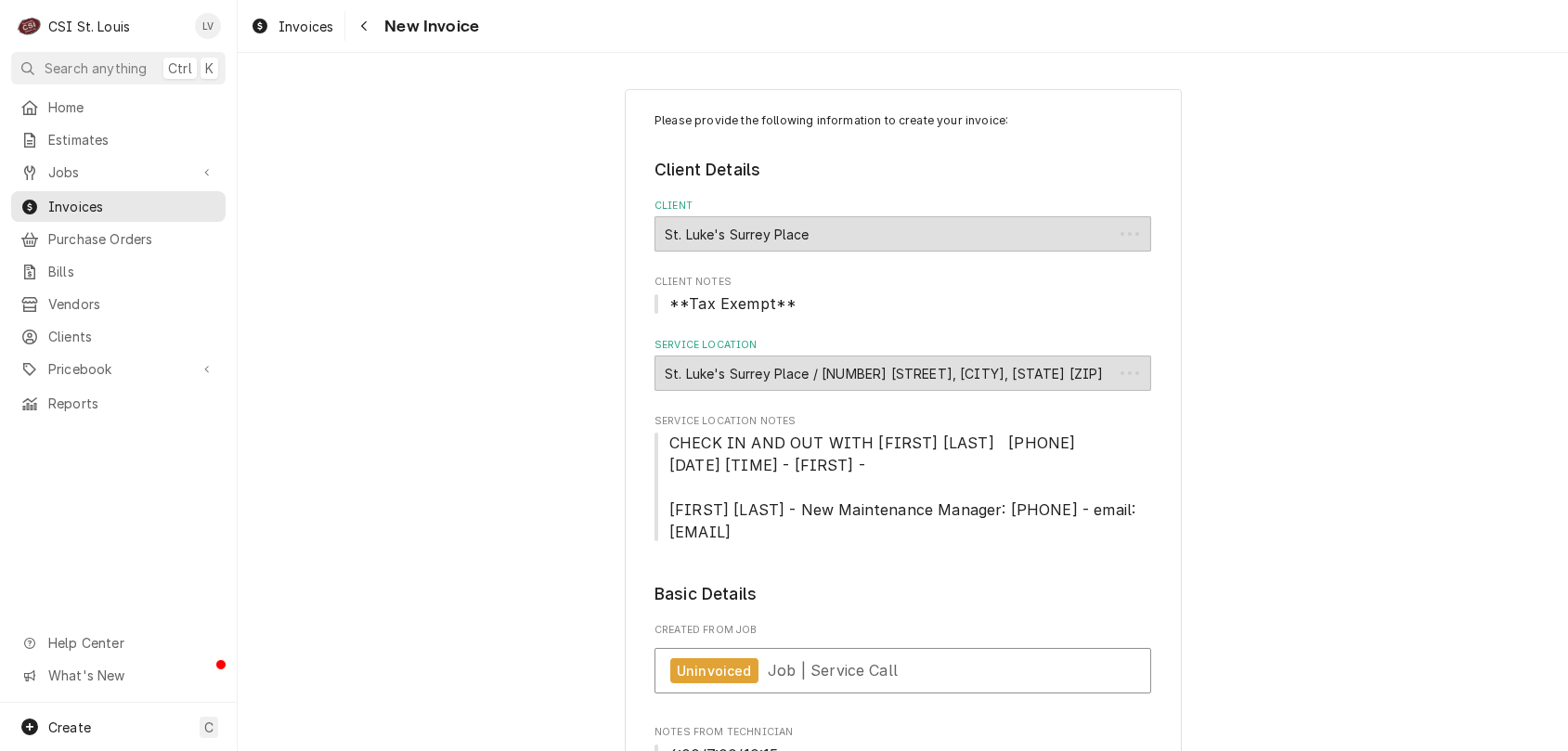 type on "x" 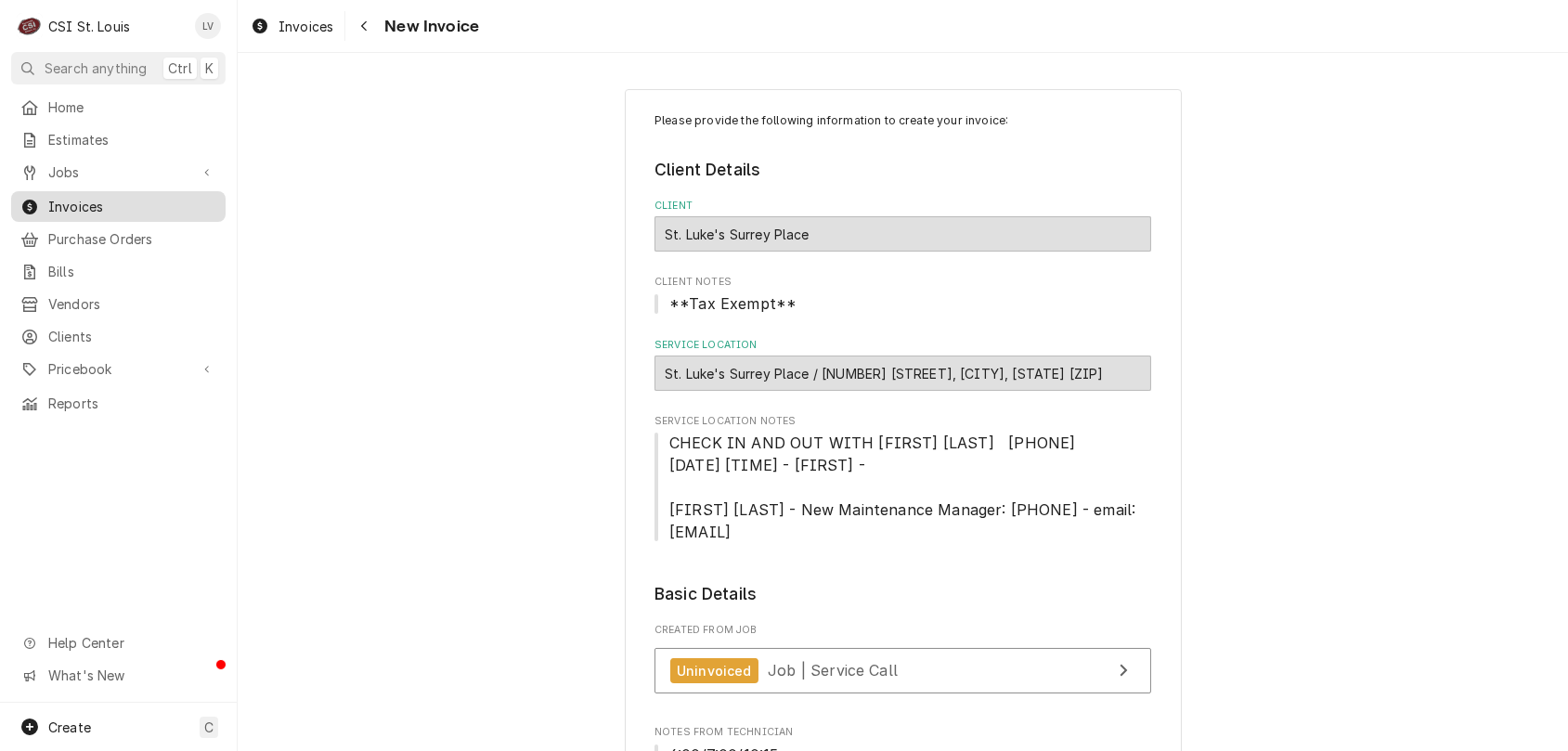 click on "Invoices" at bounding box center [132, 206] 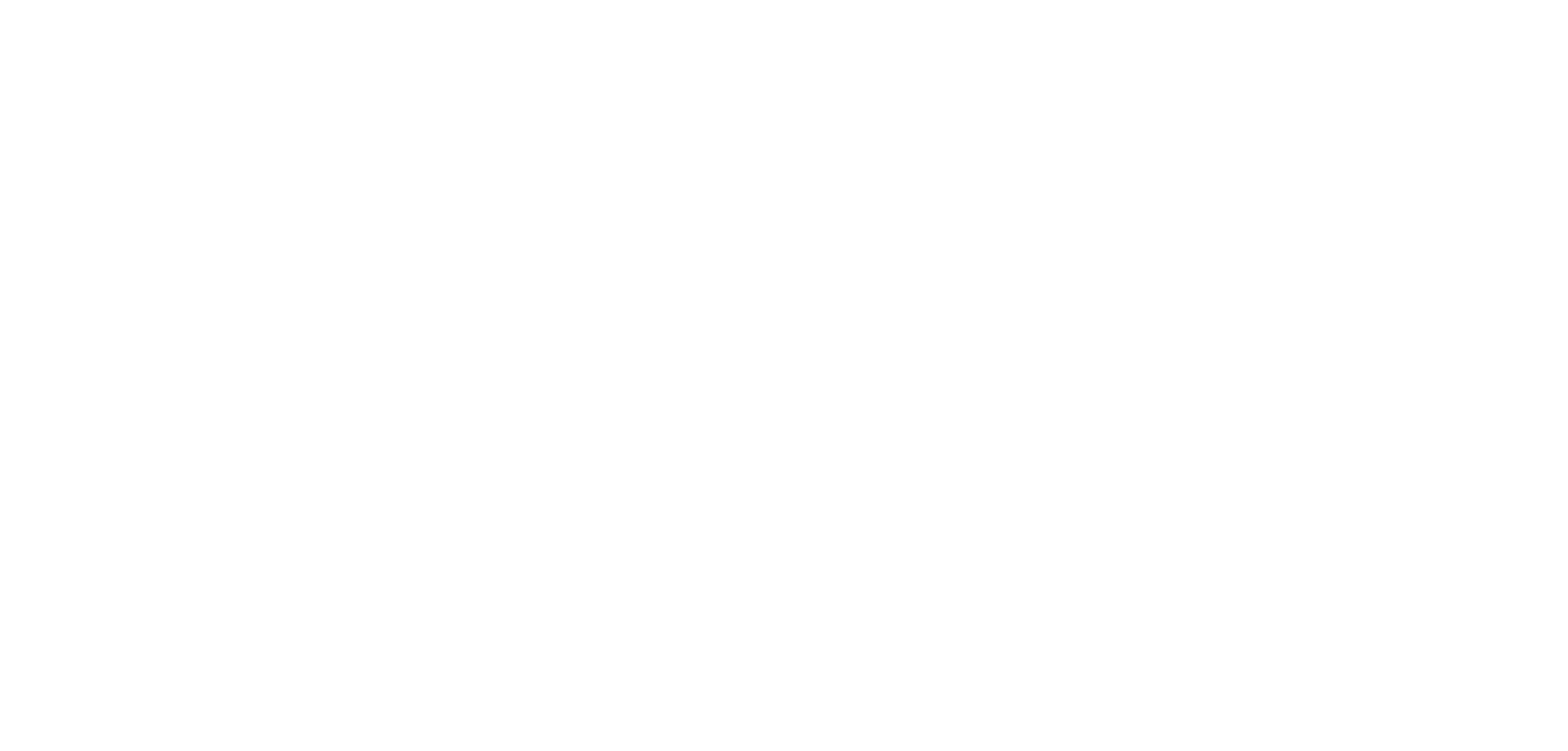 scroll, scrollTop: 0, scrollLeft: 0, axis: both 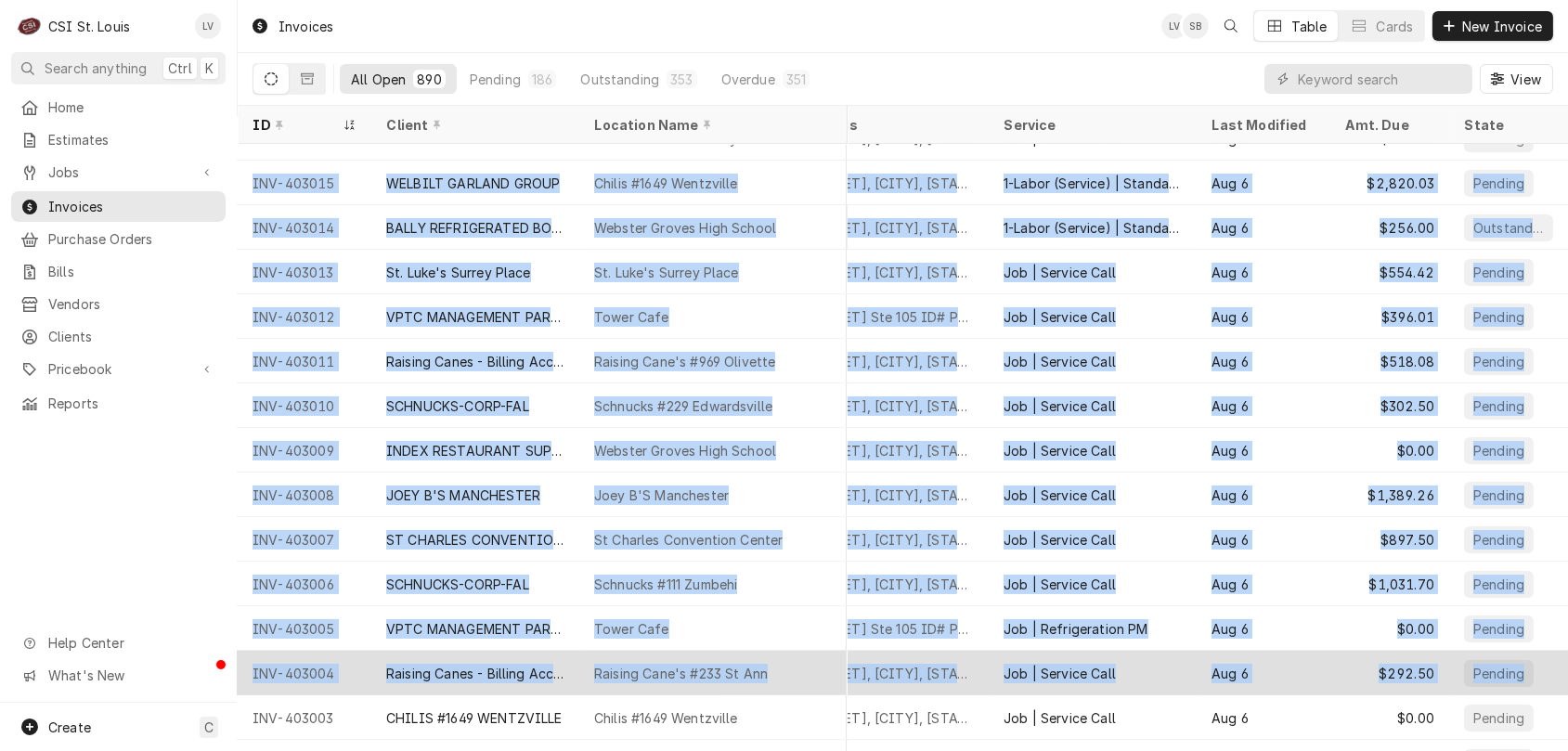 drag, startPoint x: 245, startPoint y: 175, endPoint x: 1507, endPoint y: 677, distance: 1358.1782 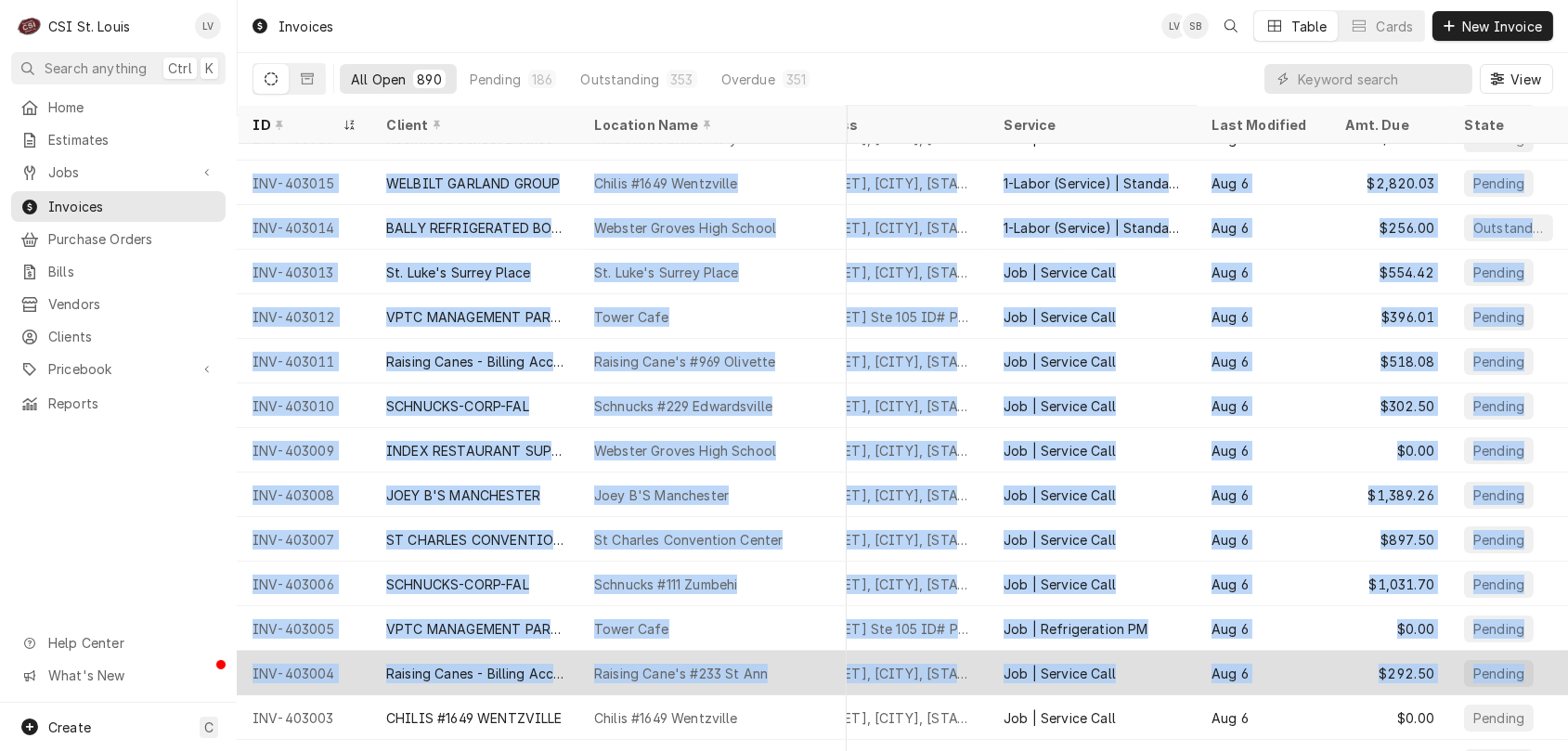 click on "INV-403017 HARDT EQUIPMENT MANUFACTURING Costco #382 St Peters [NUMBER] [STREET], [CITY], [STATE] [POSTAL_CODE] Job | Service Call Aug 7   $402.17 Pending INV-403016 Rockwood School District Wild Horse Elementary School 20 [NUMBER] [STREET], [CITY], [STATE] [POSTAL_CODE] Job | Service Call Aug 6   $450.00 Pending INV-403015 WELBILT GARLAND GROUP Chilis #1649 Wentzville [NUMBER] [STREET], [CITY], [STATE] [POSTAL_CODE] 1-Labor (Service) | Standard | Incurred Aug 6   $2,820.03 Pending INV-403014 BALLY REFRIGERATED BOXES, INC. Webster Groves High School [NUMBER] [STREET], [CITY], [STATE] [POSTAL_CODE] 1-Labor (Service) | Standard | Incurred Aug 6   $256.00 Outstanding INV-403013 St. Luke's Surrey Place St. Luke's Surrey Place [NUMBER] [STREET], [CITY], [STATE] [POSTAL_CODE] Job | Service Call Aug 6   $554.42 Pending INV-403012 VPTC MANAGEMENT PARTNERS, LLC Tower Cafe [NUMBER] [STREET] Ste 105 ID# PBRIV01A, [CITY], [STATE] [POSTAL_CODE] Job | Service Call Aug 6   $396.01 Pending INV-403011 Raising Canes - Billing Account Job | Service Call Aug 6" at bounding box center [777, -516] 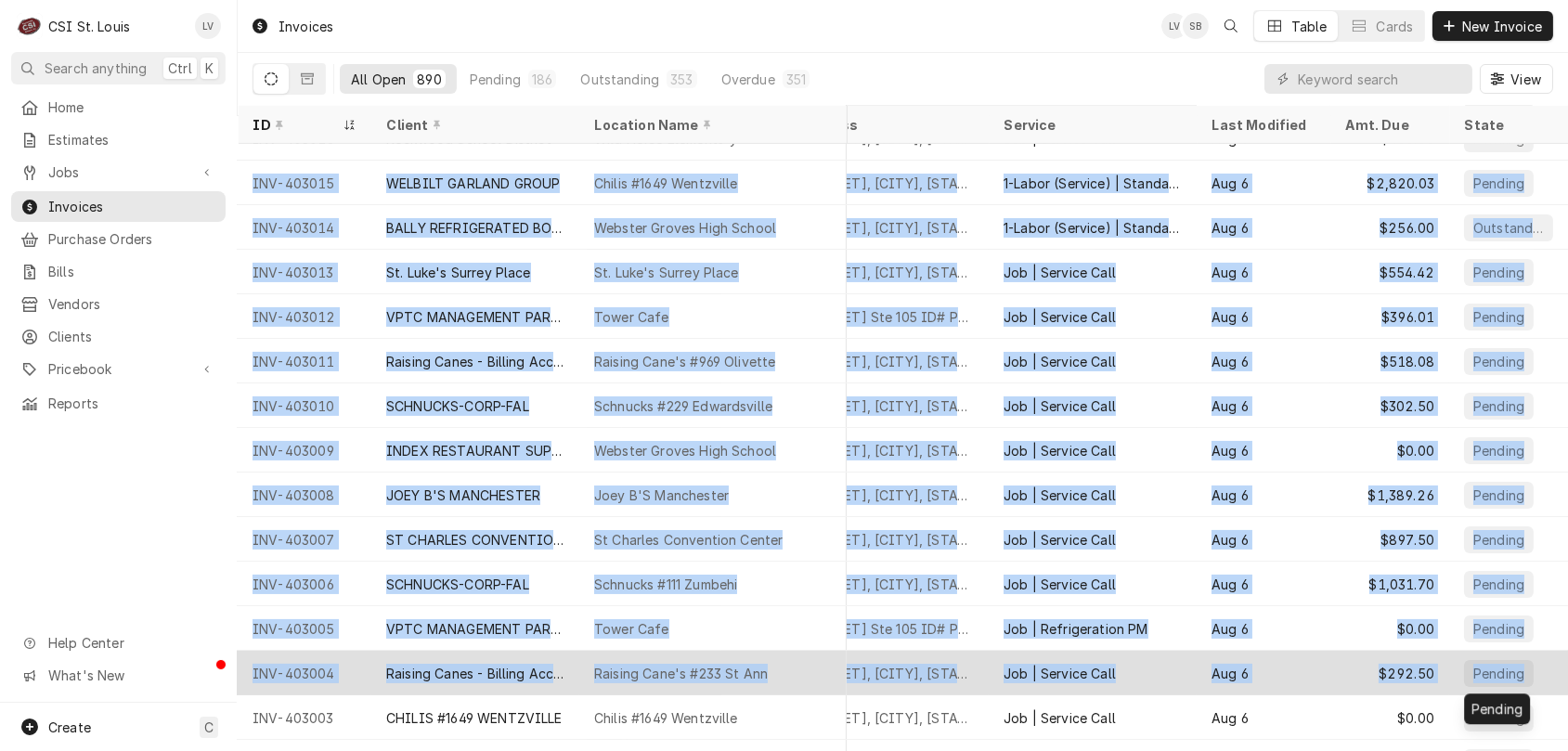 copy on "INV-403015 WELBILT GARLAND GROUP Chilis #1649 Wentzville 1590 Wentzville Pkwy, Wentzville, MO 63385 1-Labor (Service) | Standard | Incurred Aug 6   $2,820.03 Pending INV-403014 BALLY REFRIGERATED BOXES, INC. Webster Groves High School 100 Selma Ave, Webster Groves, MO 63119 1-Labor (Service) | Standard | Incurred Aug 6   $256.00 Outstanding INV-403013 St. Luke's Surrey Place St. Luke's Surrey Place 14701 Olive Blvd, Chesterfield, MO 63017 Job | Service Call Aug 6   $554.42 Pending INV-403012 VPTC MANAGEMENT PARTNERS, LLC Tower Cafe 13736 Riverport Dr Ste 105 ID# PBRIV01A, Maryland Heights, MO 63043 Job | Service Call Aug 6   $396.01 Pending INV-403011 Raising Canes - Billing Account Raising Cane's #969 Olivette 8610 Olive Blvd, St. Louis, MO 63132 Job | Service Call Aug 6   $518.08 Pending INV-403010 SCHNUCKS-CORP-FAL Schnucks #229 Edwardsville 2222 Troy Road, Edwardsville, IL 62025 Job | Service Call Aug 6   $302.50 Pending INV-403009 INDEX RESTAURANT SUPPLY (1) Webster Groves High School 100 Selma Ave, W..." 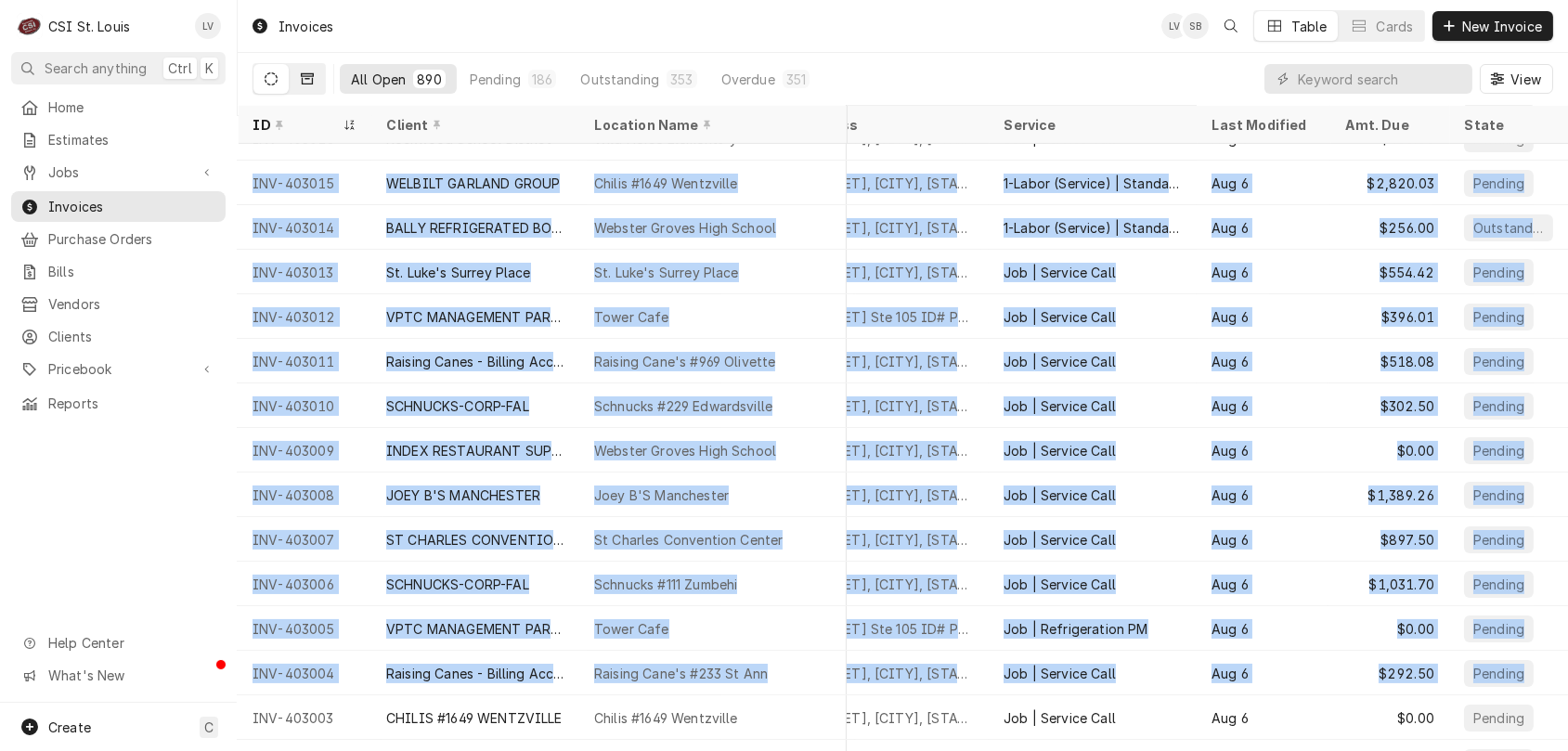 click 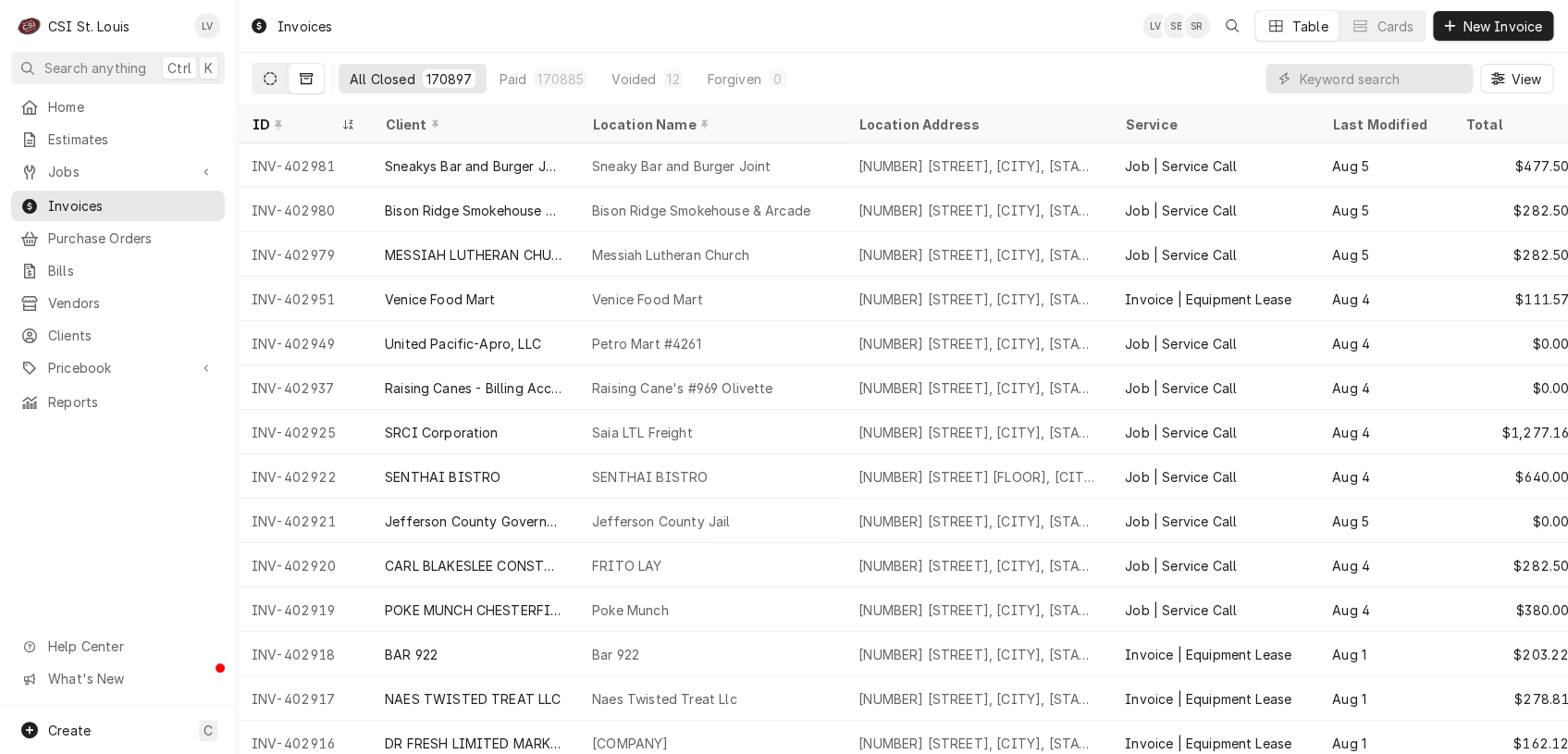 click 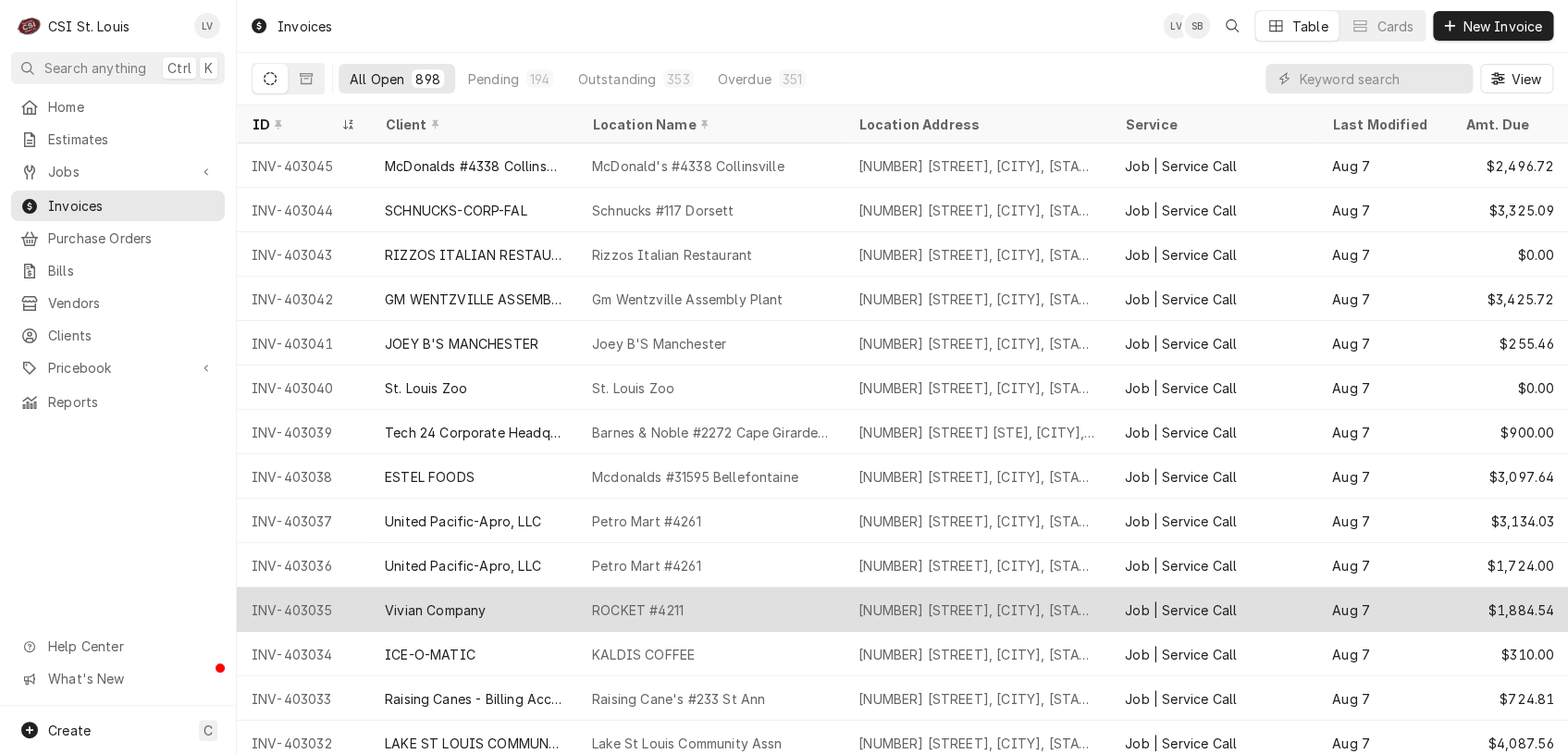click on "INV-403035" at bounding box center [303, 610] 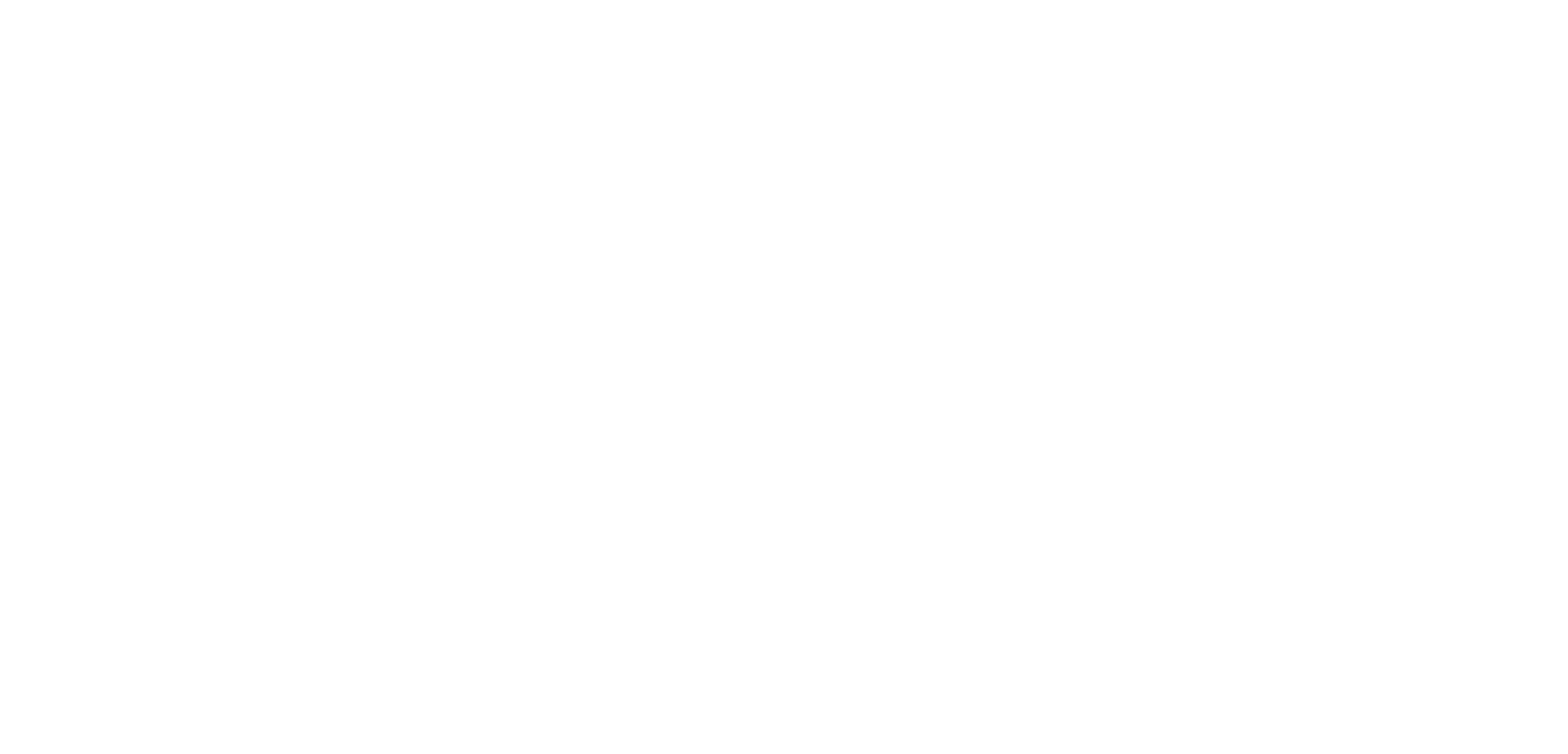 scroll, scrollTop: 0, scrollLeft: 0, axis: both 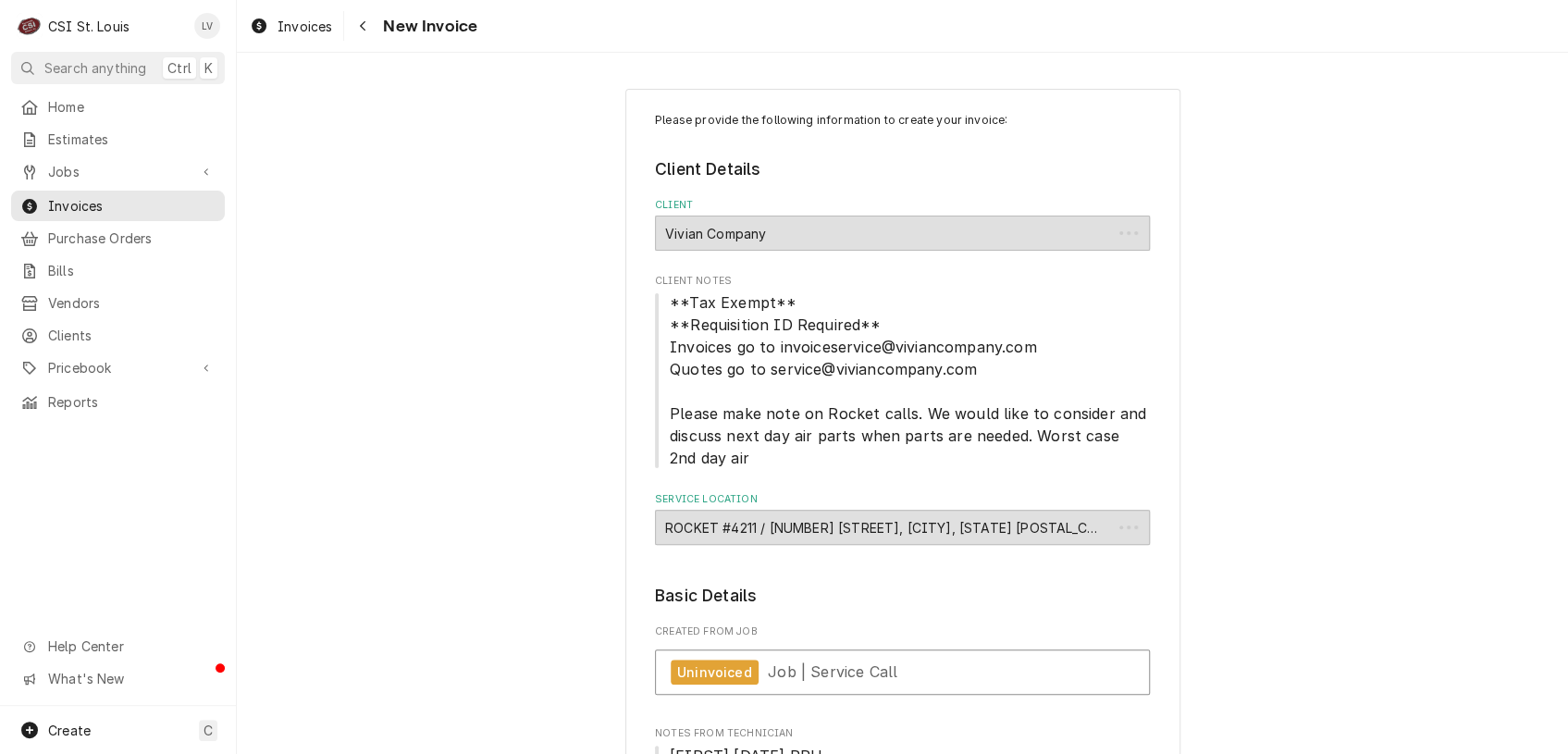 type on "x" 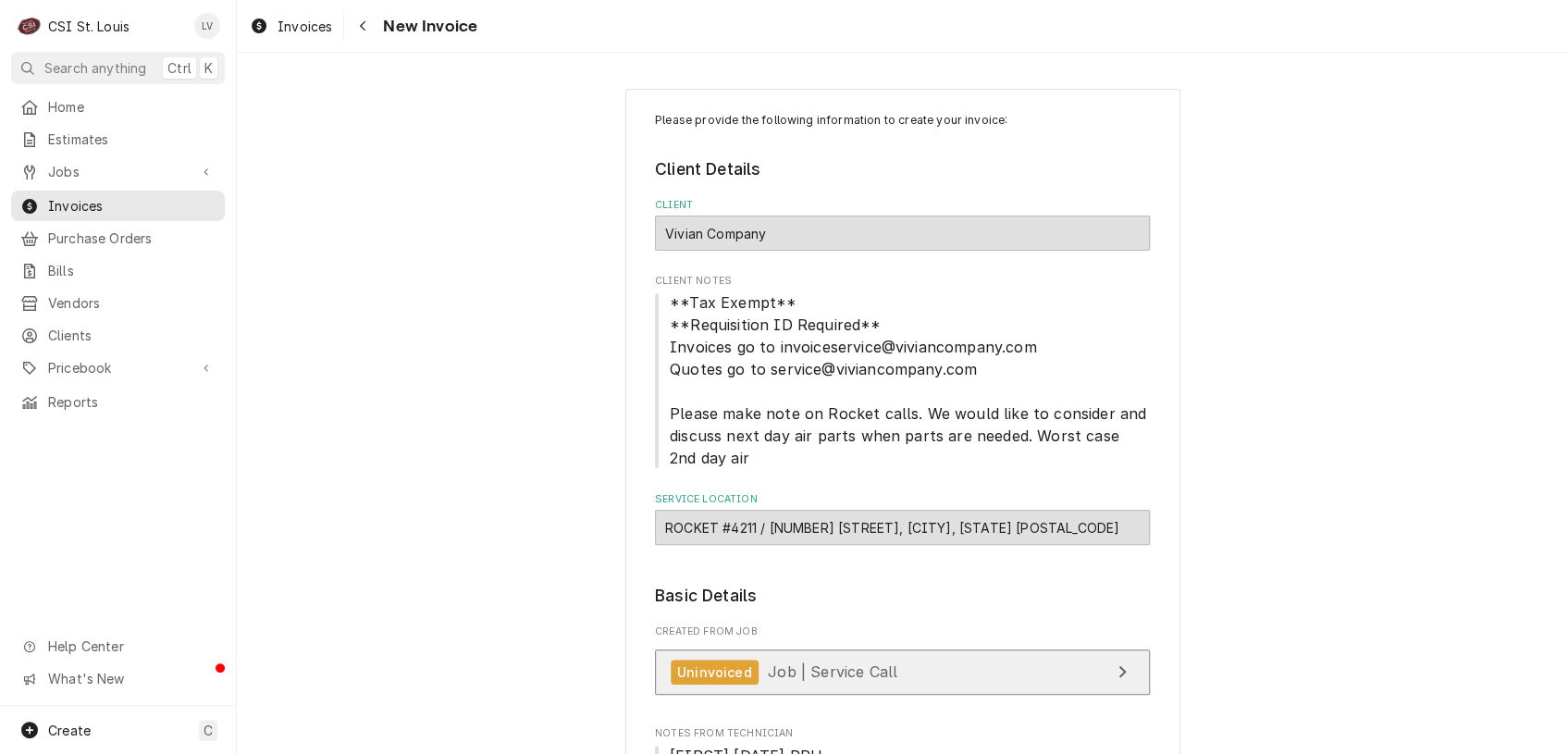 click on "Job | Service Call" at bounding box center [833, 672] 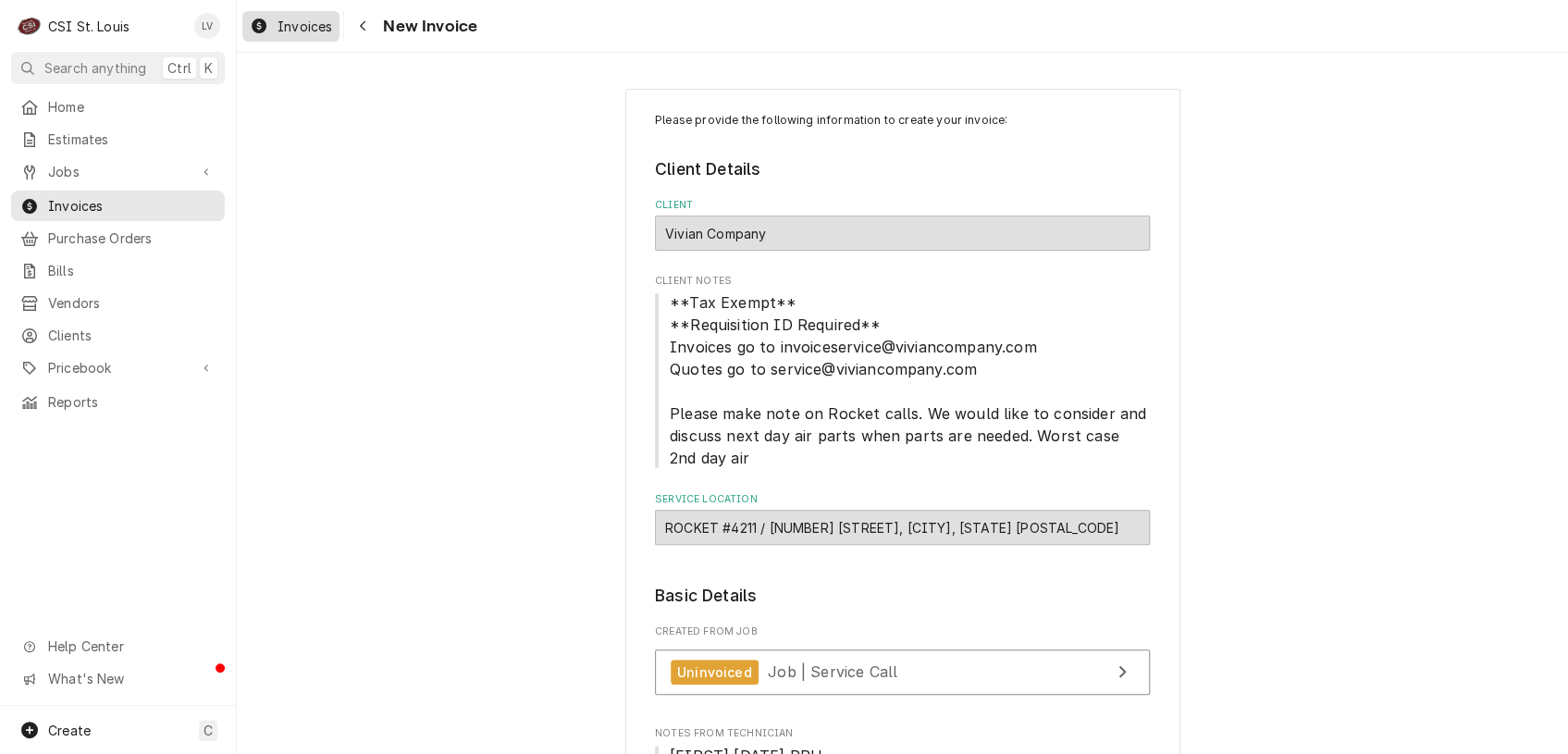 click on "Invoices" at bounding box center [290, 26] 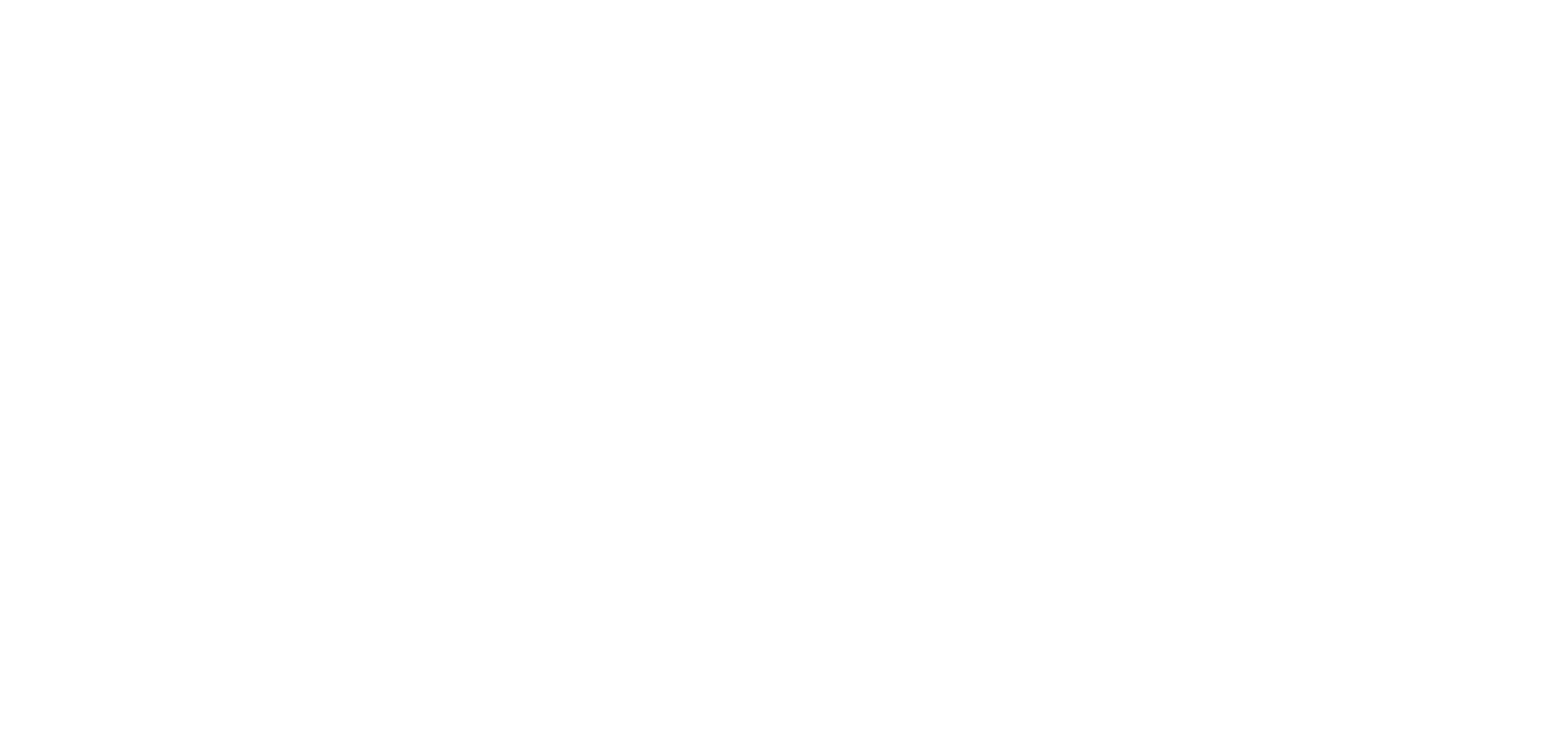 scroll, scrollTop: 0, scrollLeft: 0, axis: both 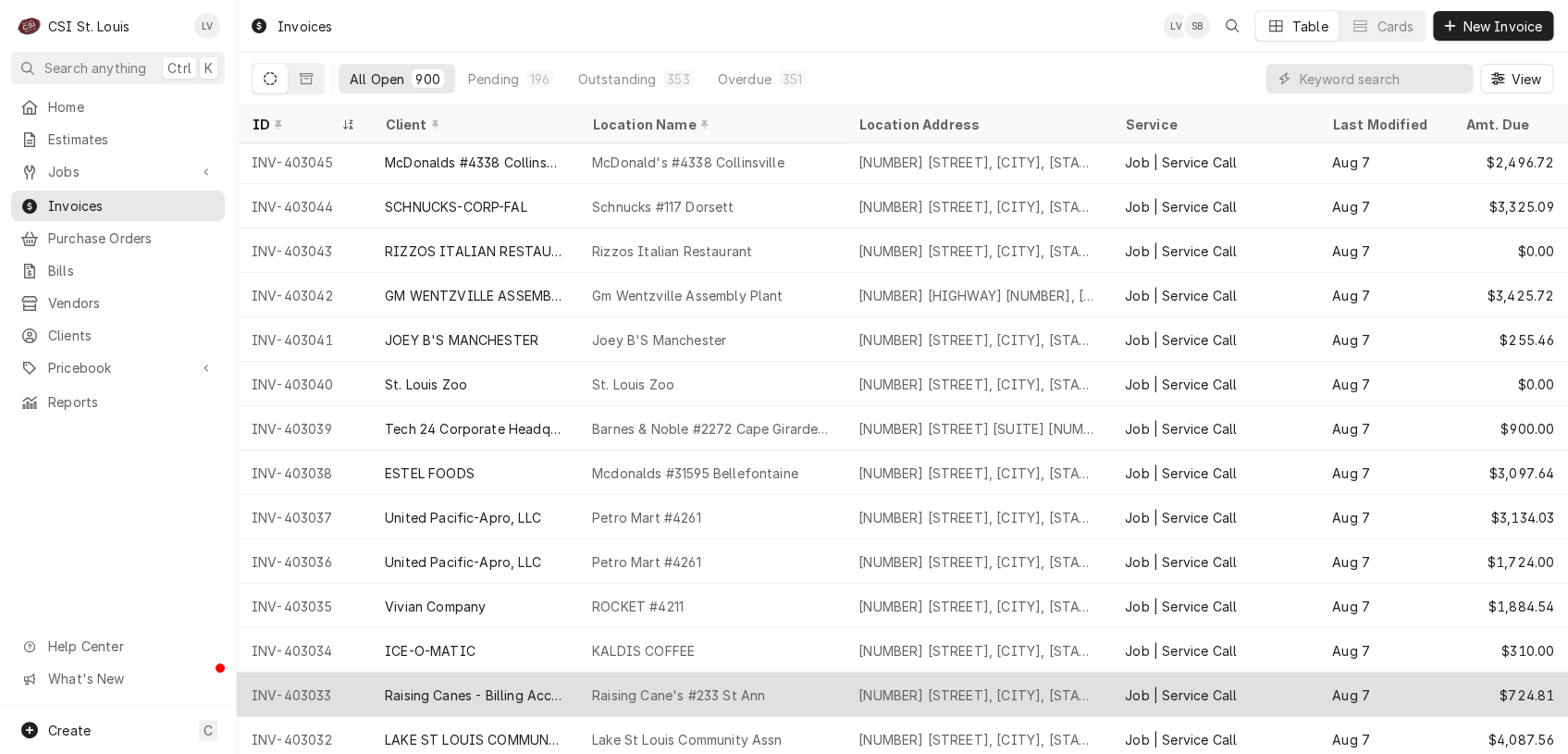click on "Raising Canes - Billing Account" at bounding box center (474, 695) 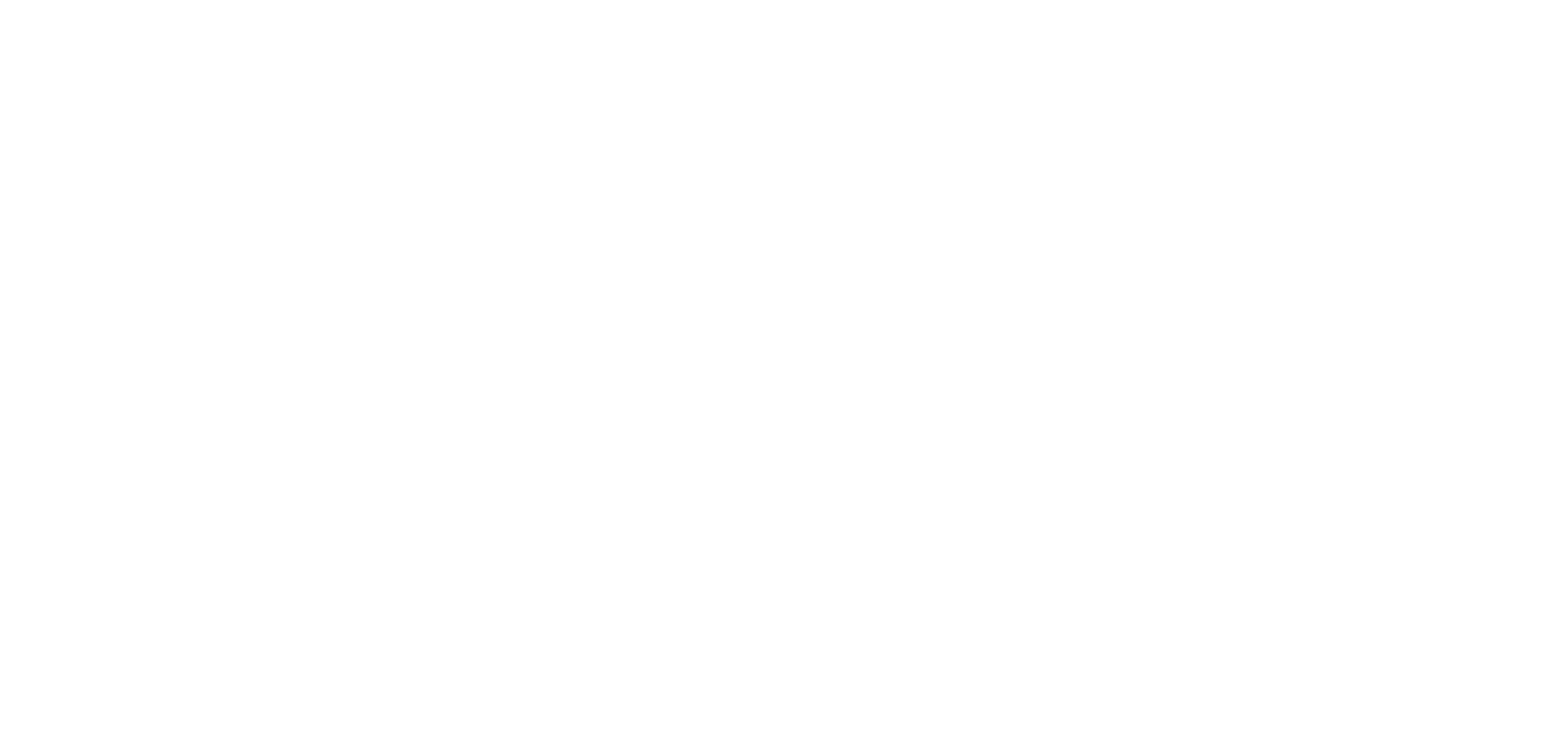 scroll, scrollTop: 0, scrollLeft: 0, axis: both 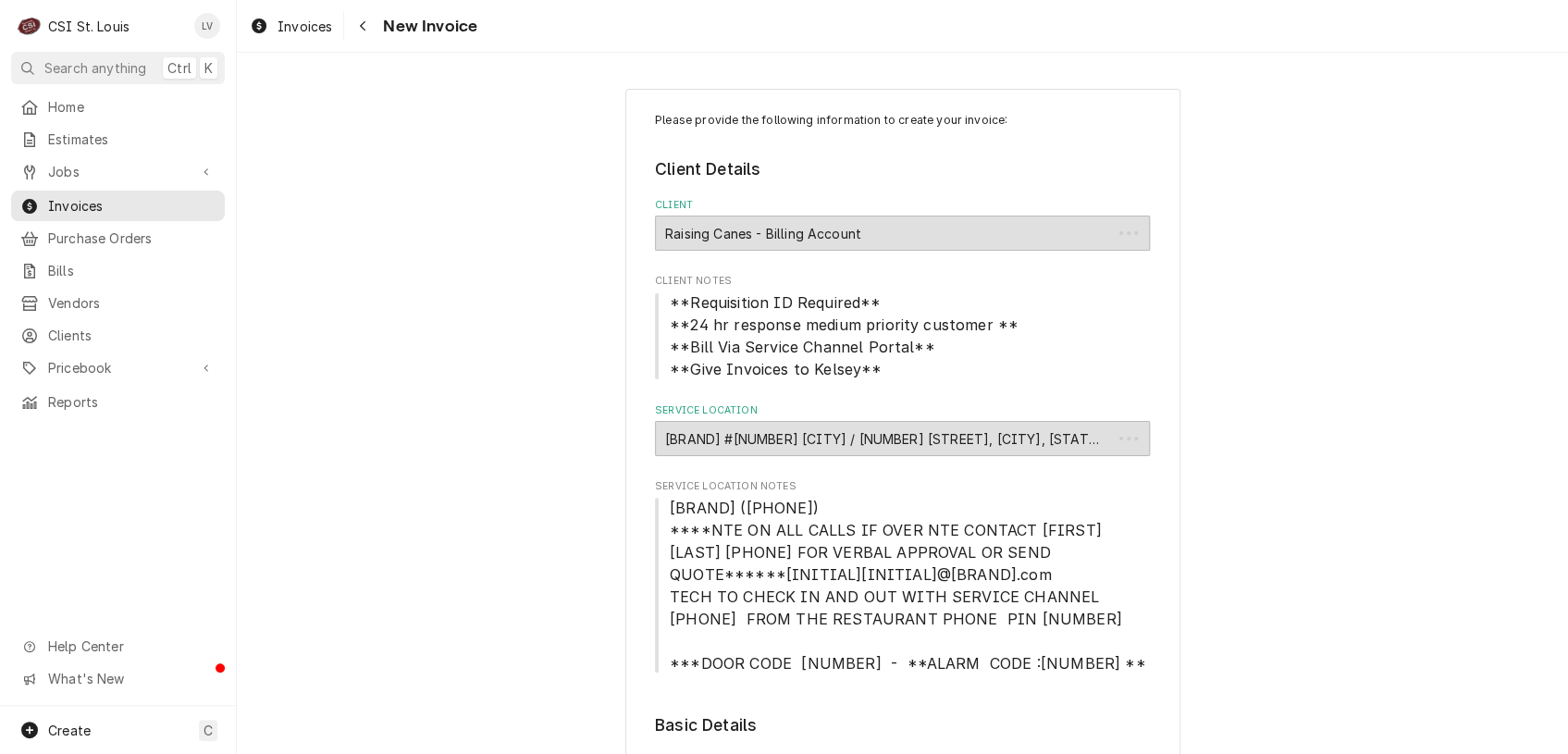 type on "x" 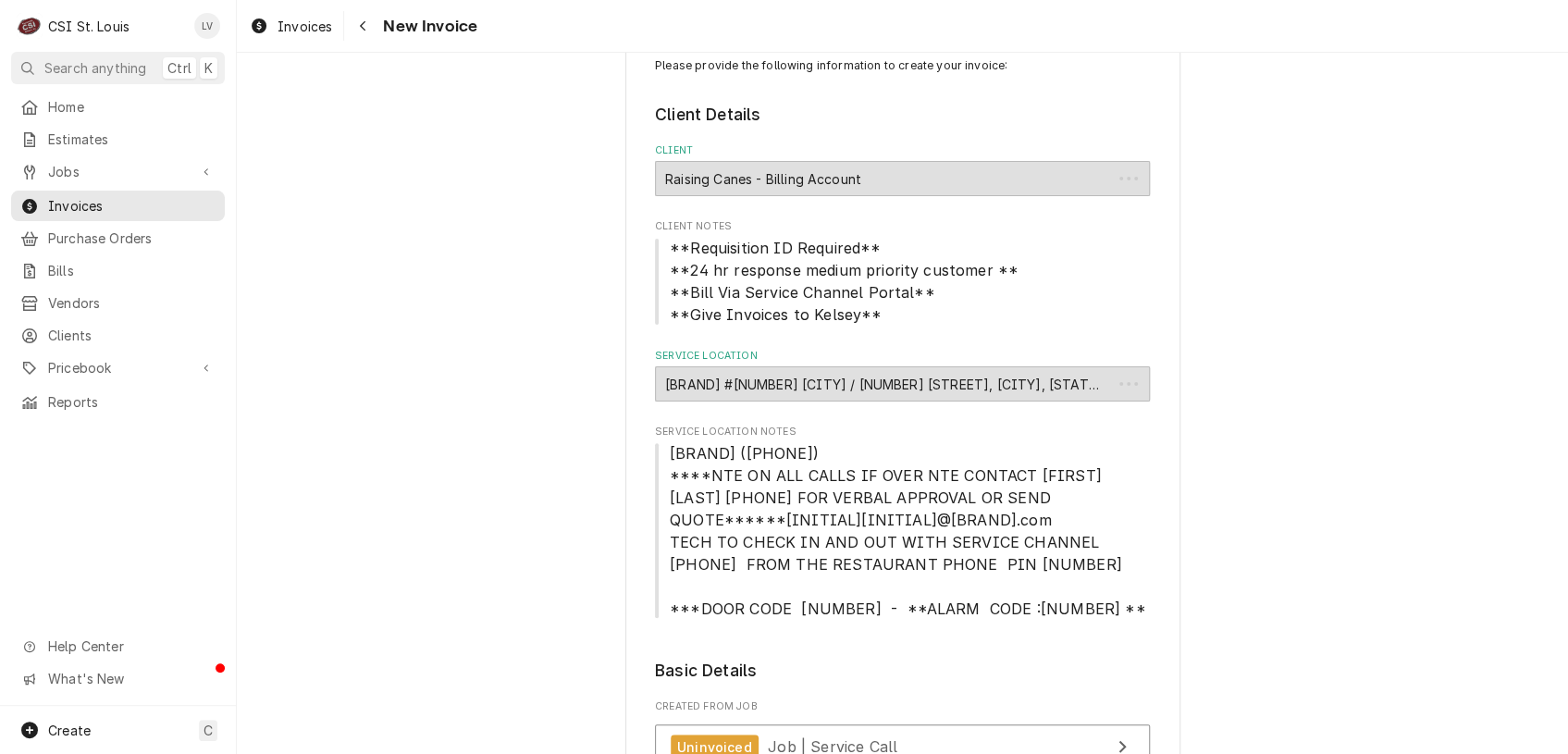 scroll, scrollTop: 463, scrollLeft: 0, axis: vertical 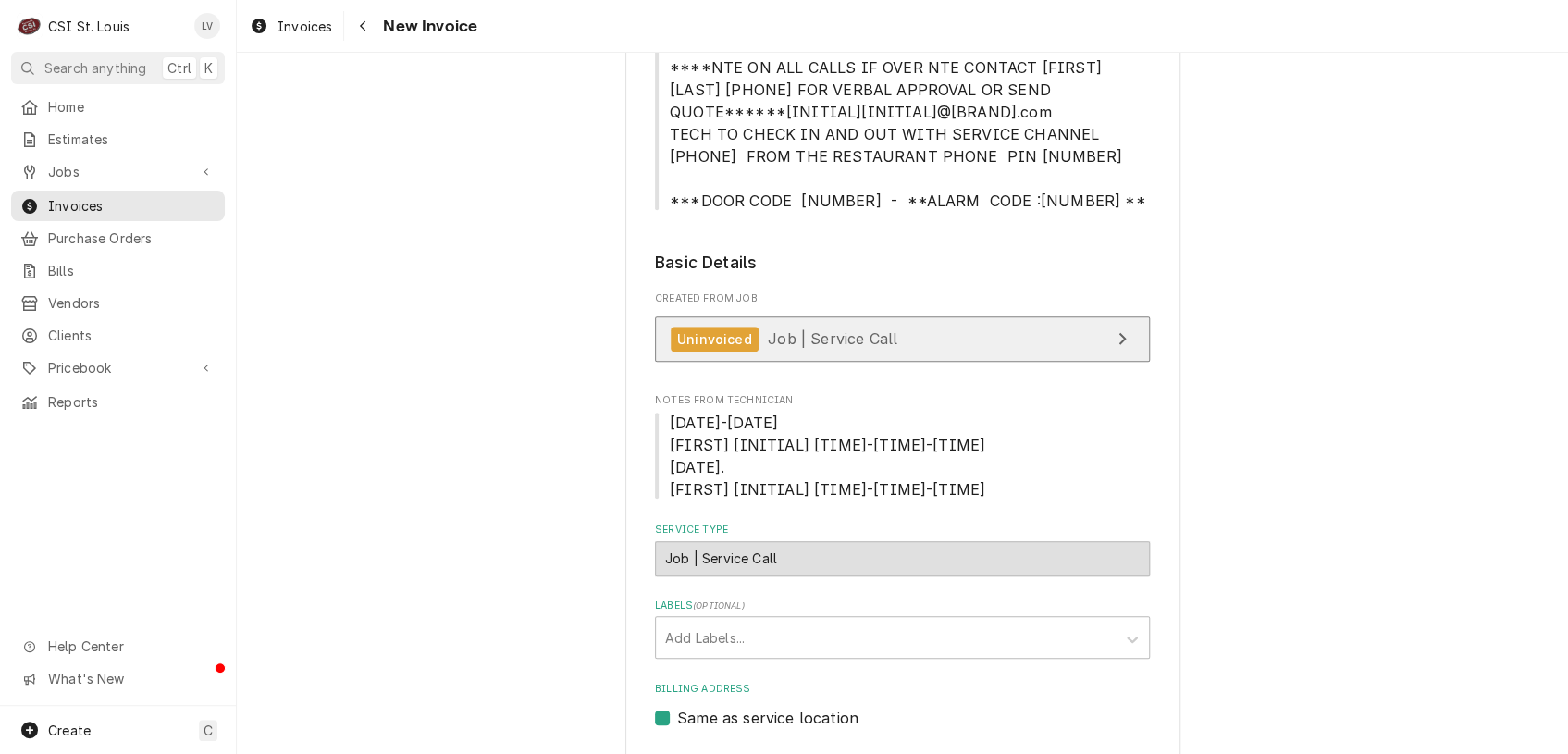 click on "Job | Service Call" at bounding box center (833, 339) 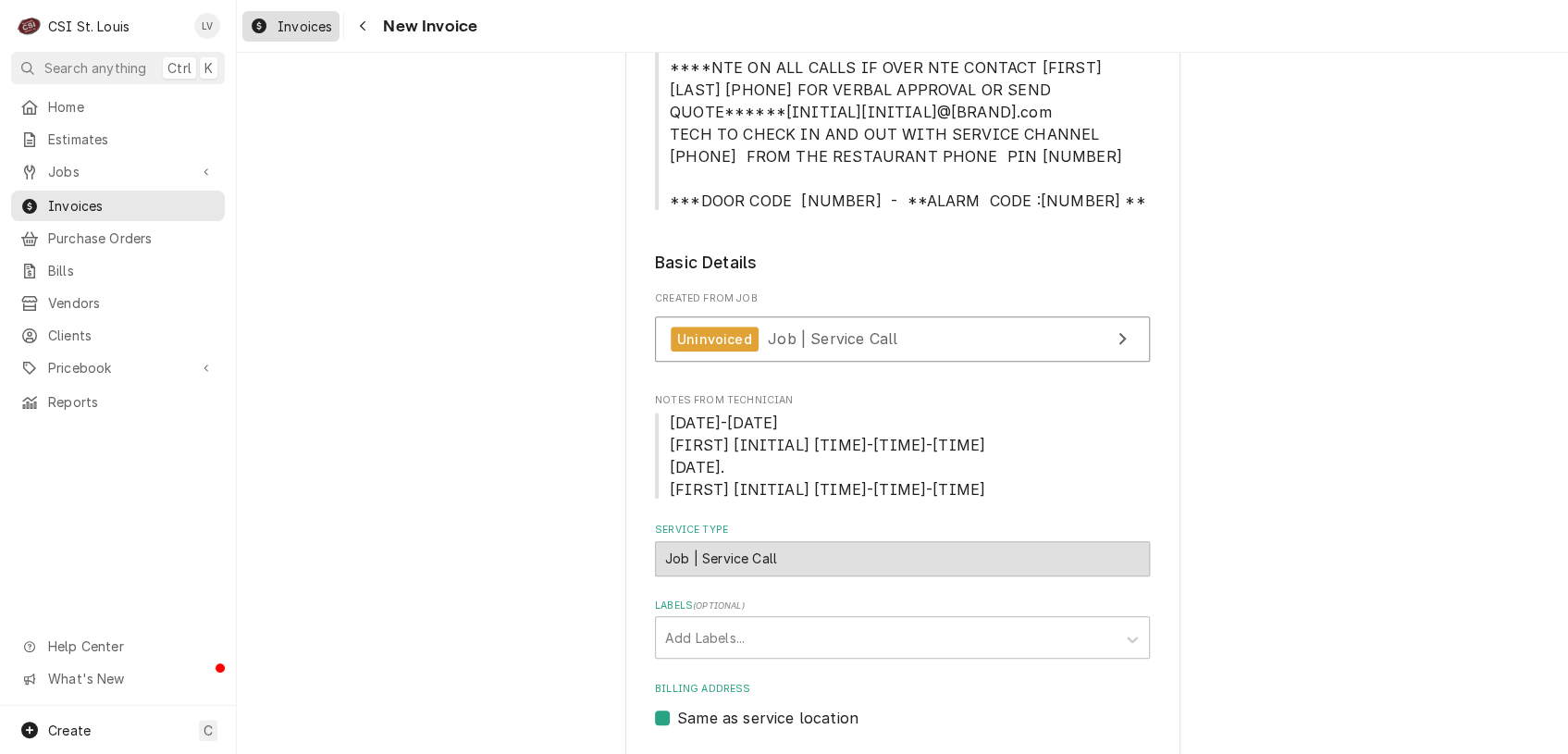 click on "Invoices" at bounding box center (304, 26) 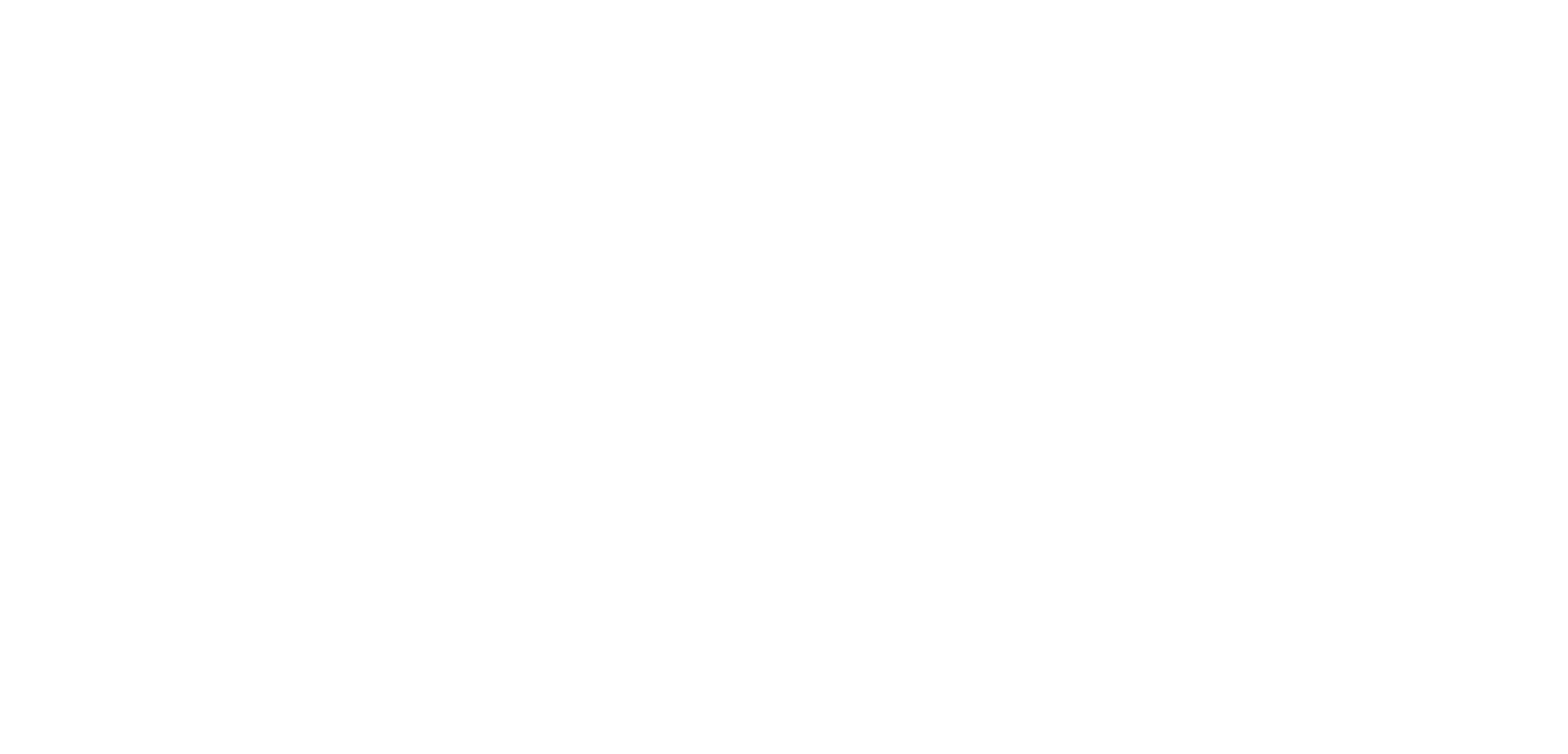 scroll, scrollTop: 0, scrollLeft: 0, axis: both 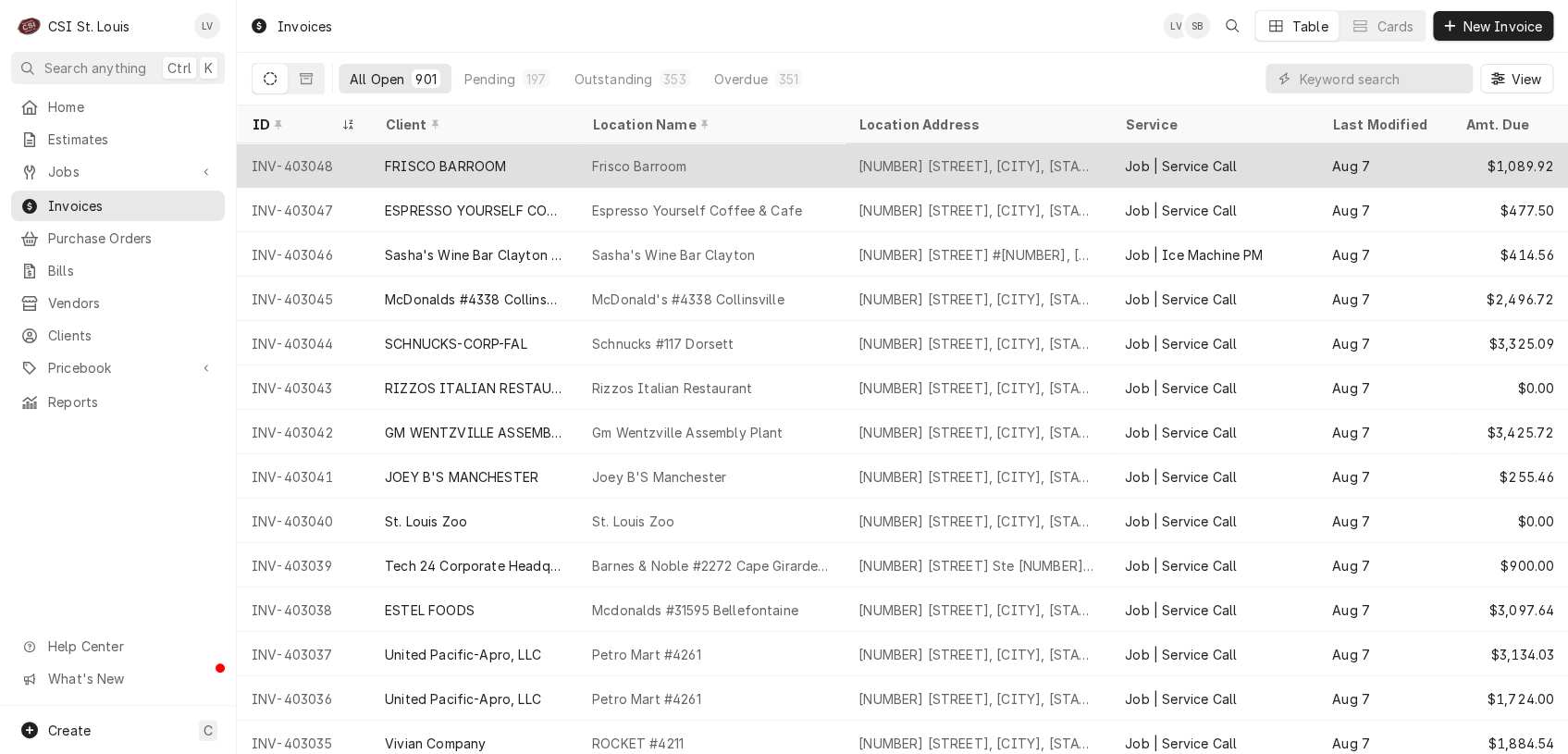 click on "FRISCO BARROOM" at bounding box center [445, 166] 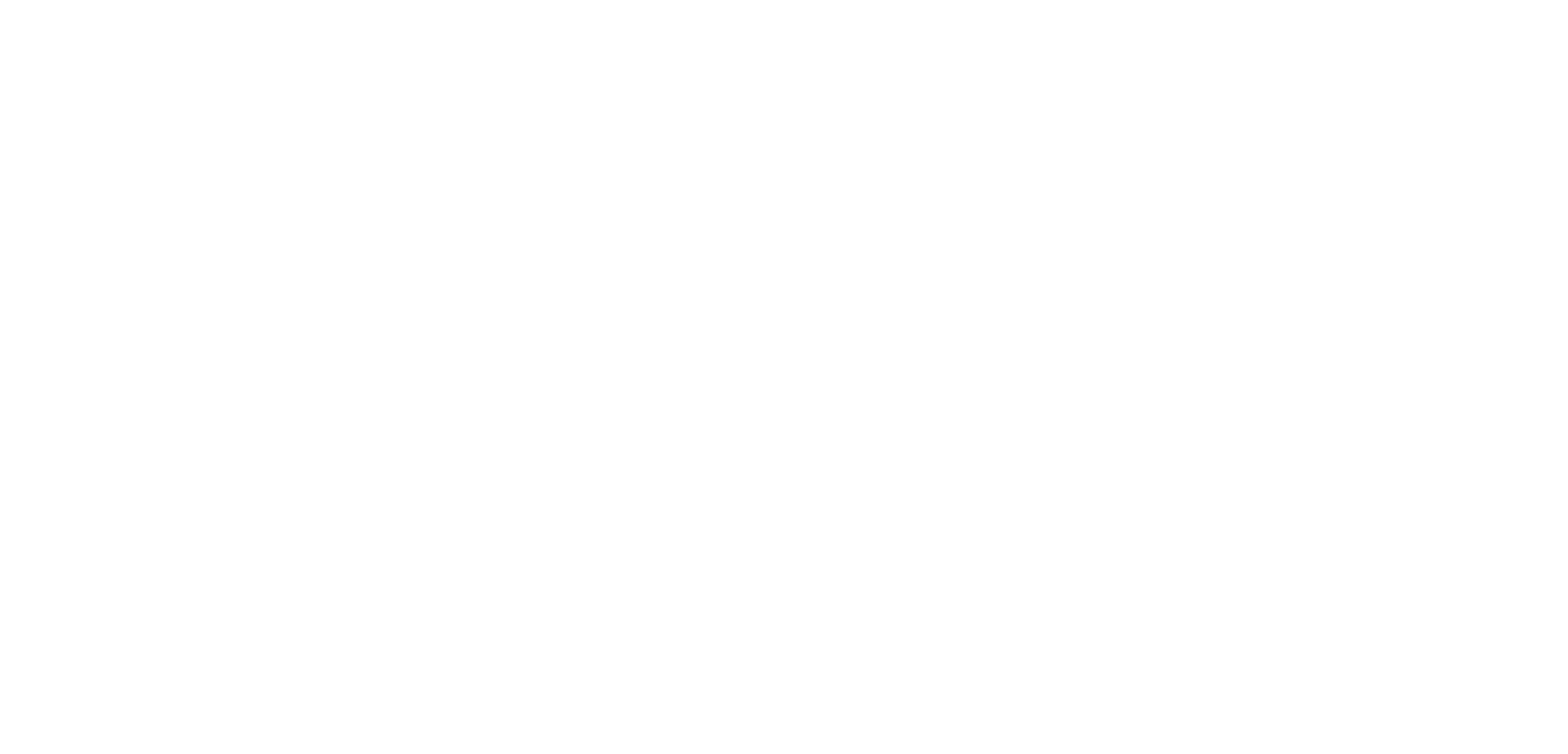 scroll, scrollTop: 0, scrollLeft: 0, axis: both 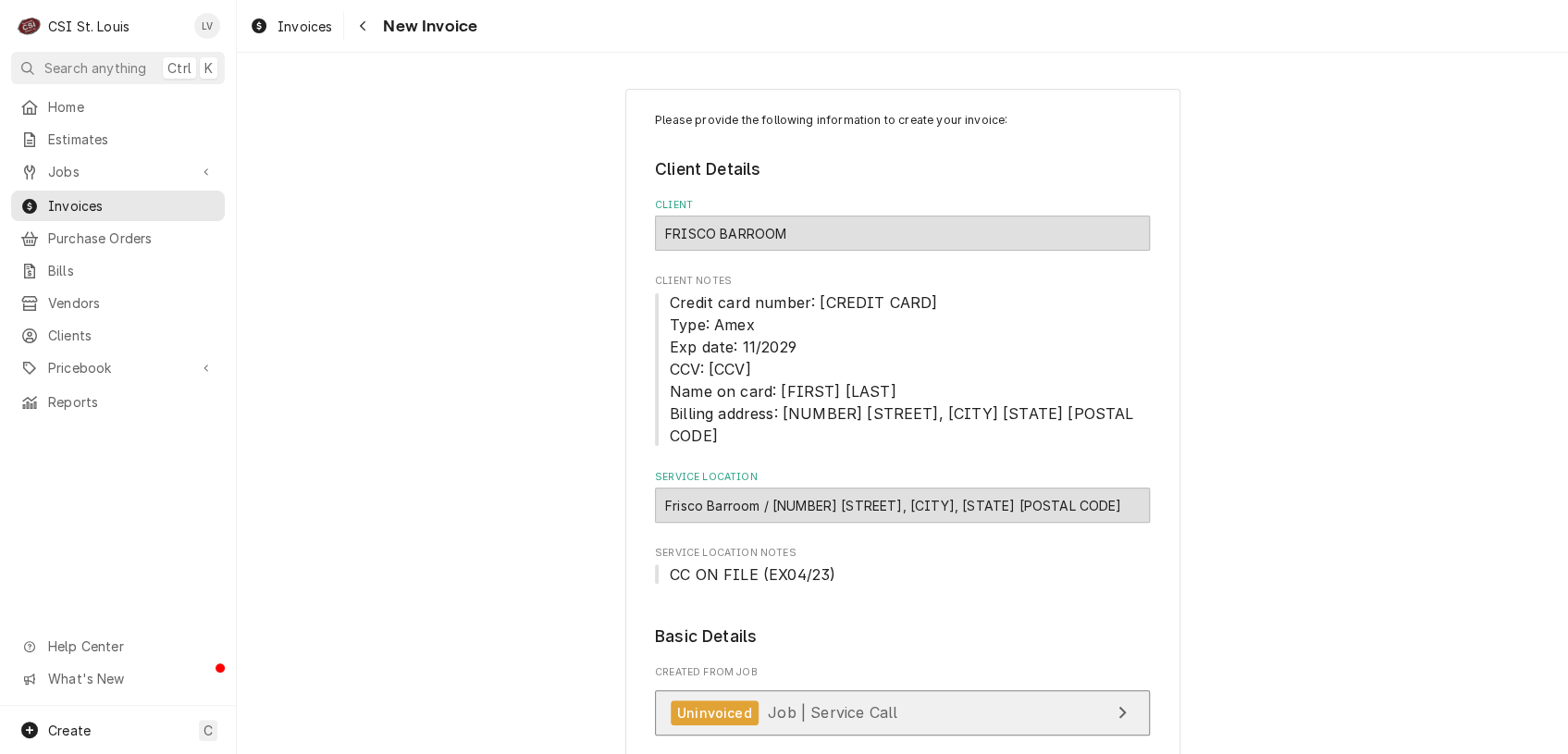click on "Uninvoiced" at bounding box center [714, 712] 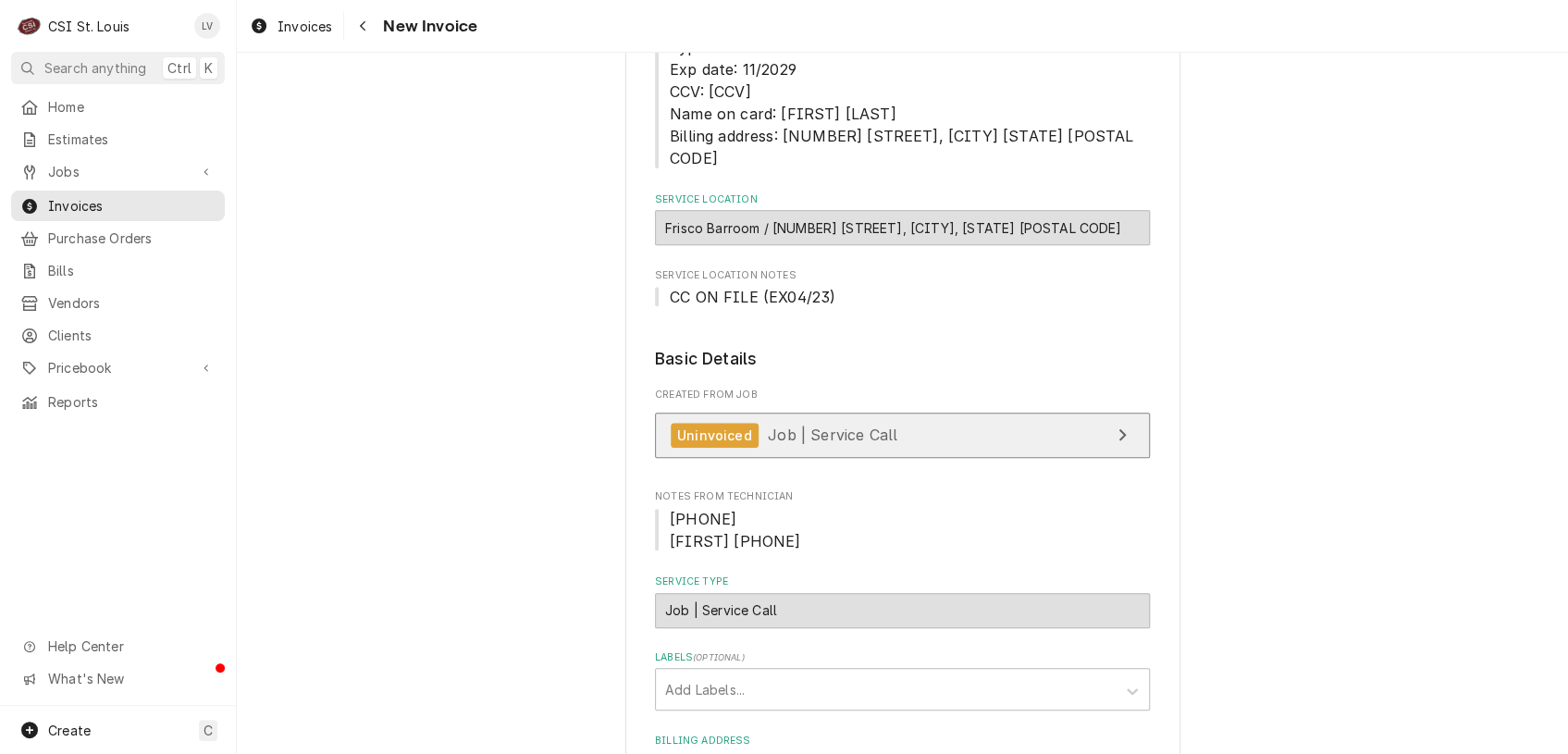 scroll, scrollTop: 370, scrollLeft: 0, axis: vertical 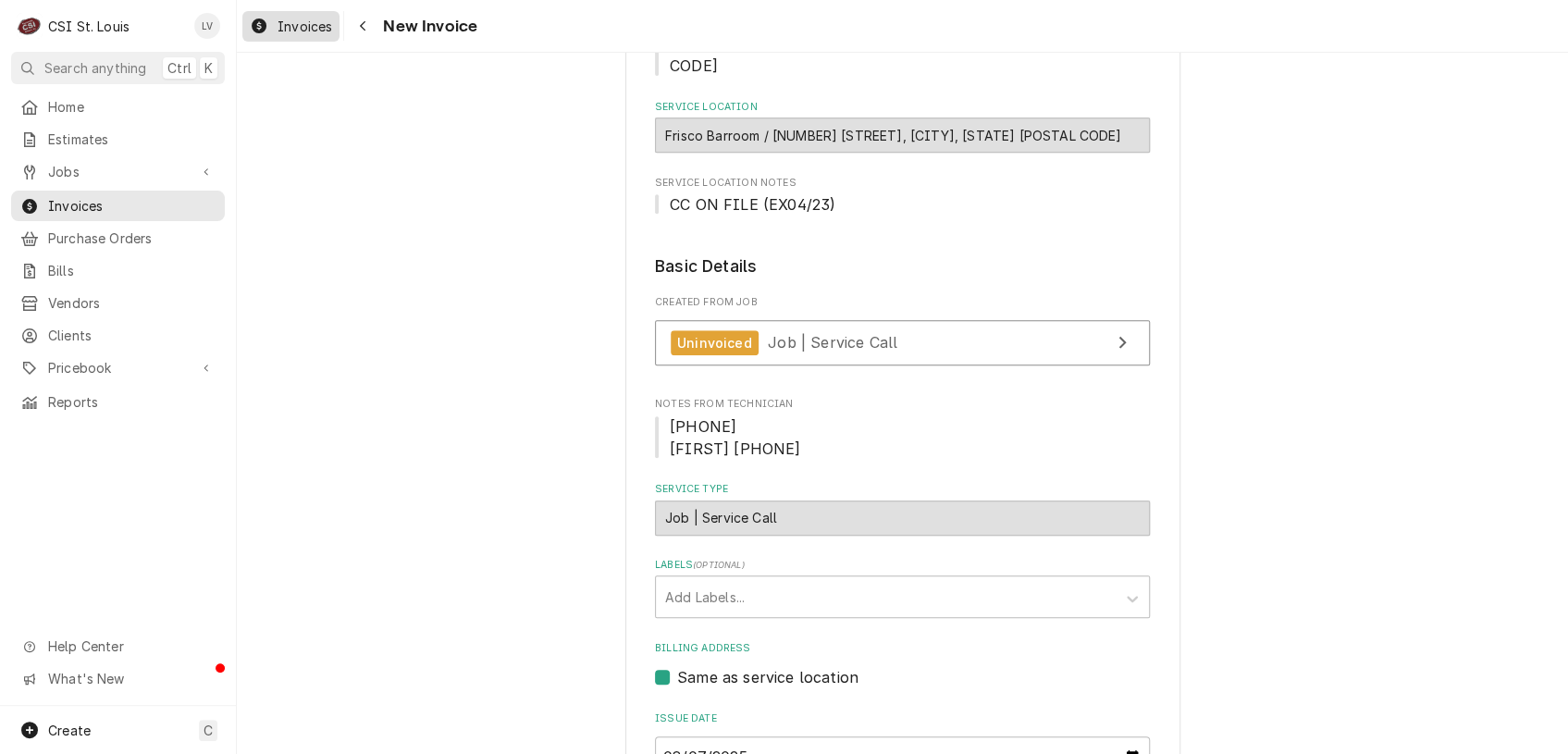 click on "Invoices" at bounding box center [290, 26] 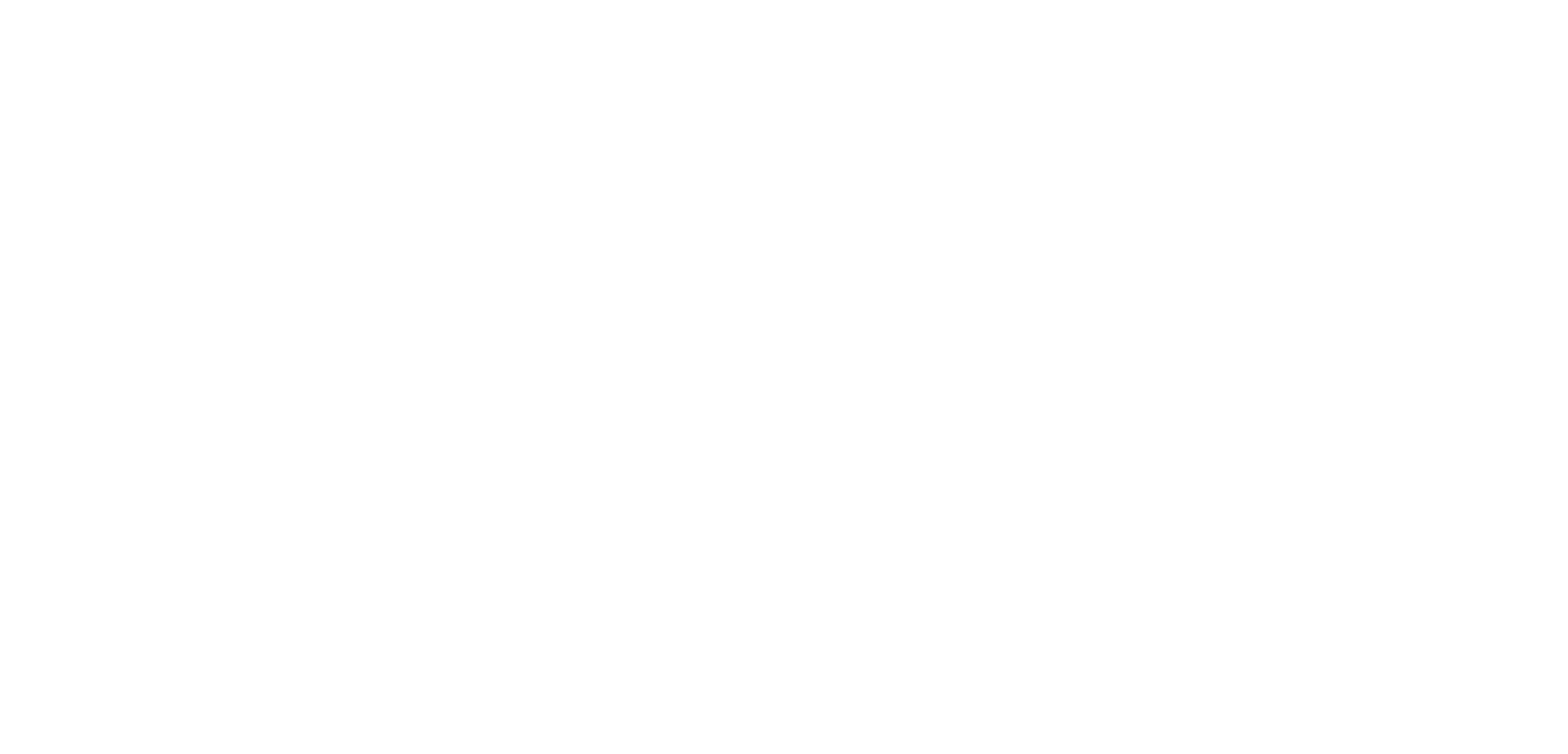 scroll, scrollTop: 0, scrollLeft: 0, axis: both 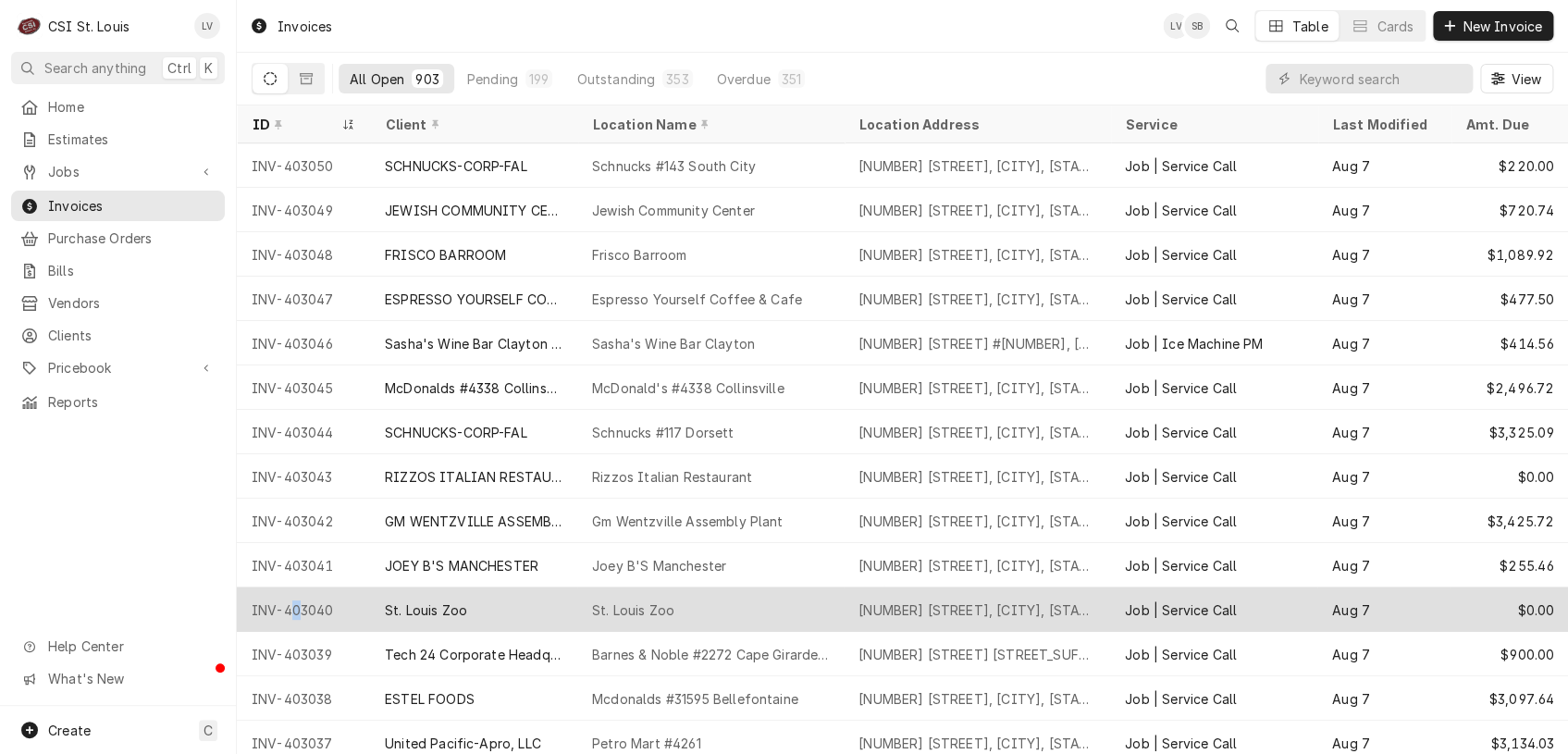 click on "INV-403040" at bounding box center (303, 610) 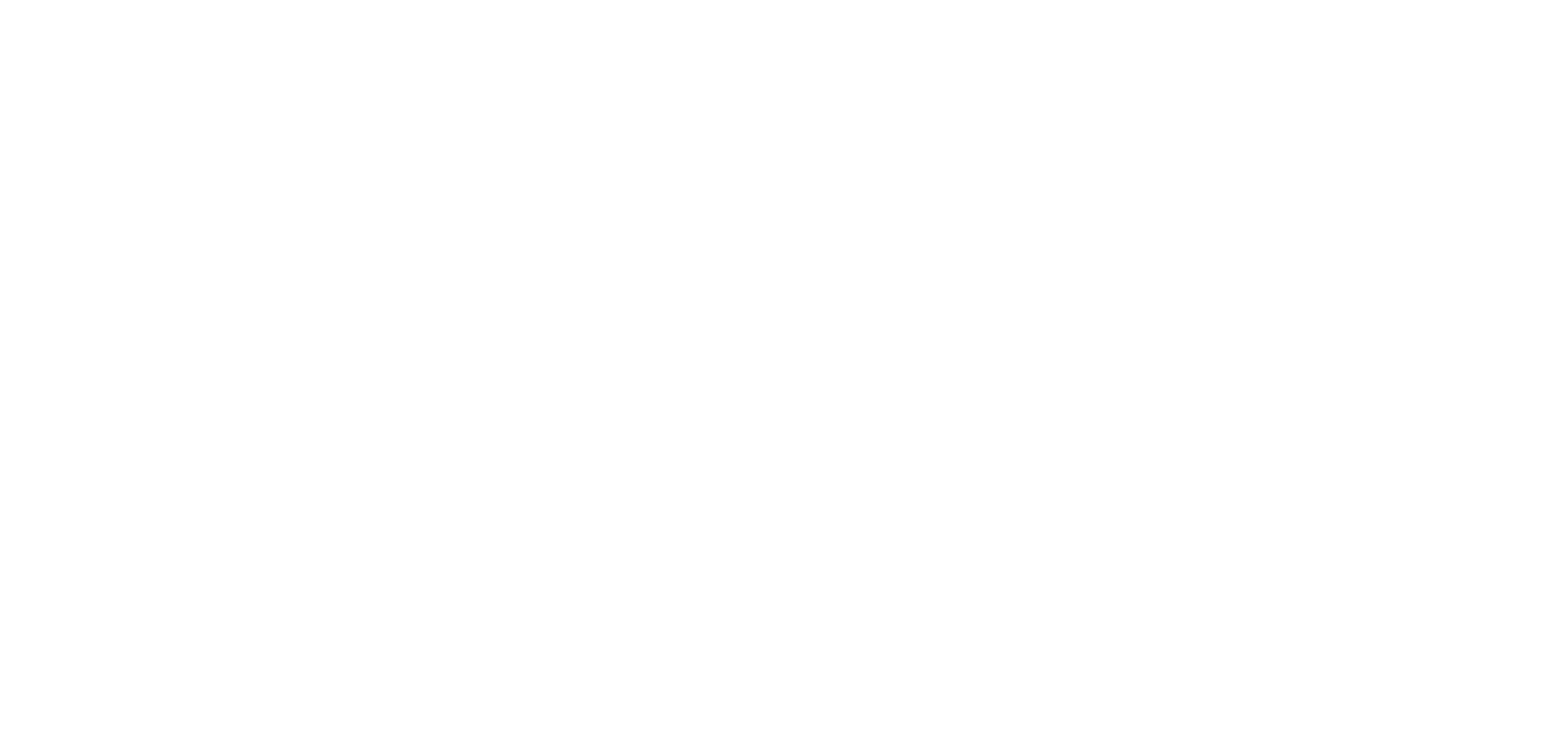 scroll, scrollTop: 0, scrollLeft: 0, axis: both 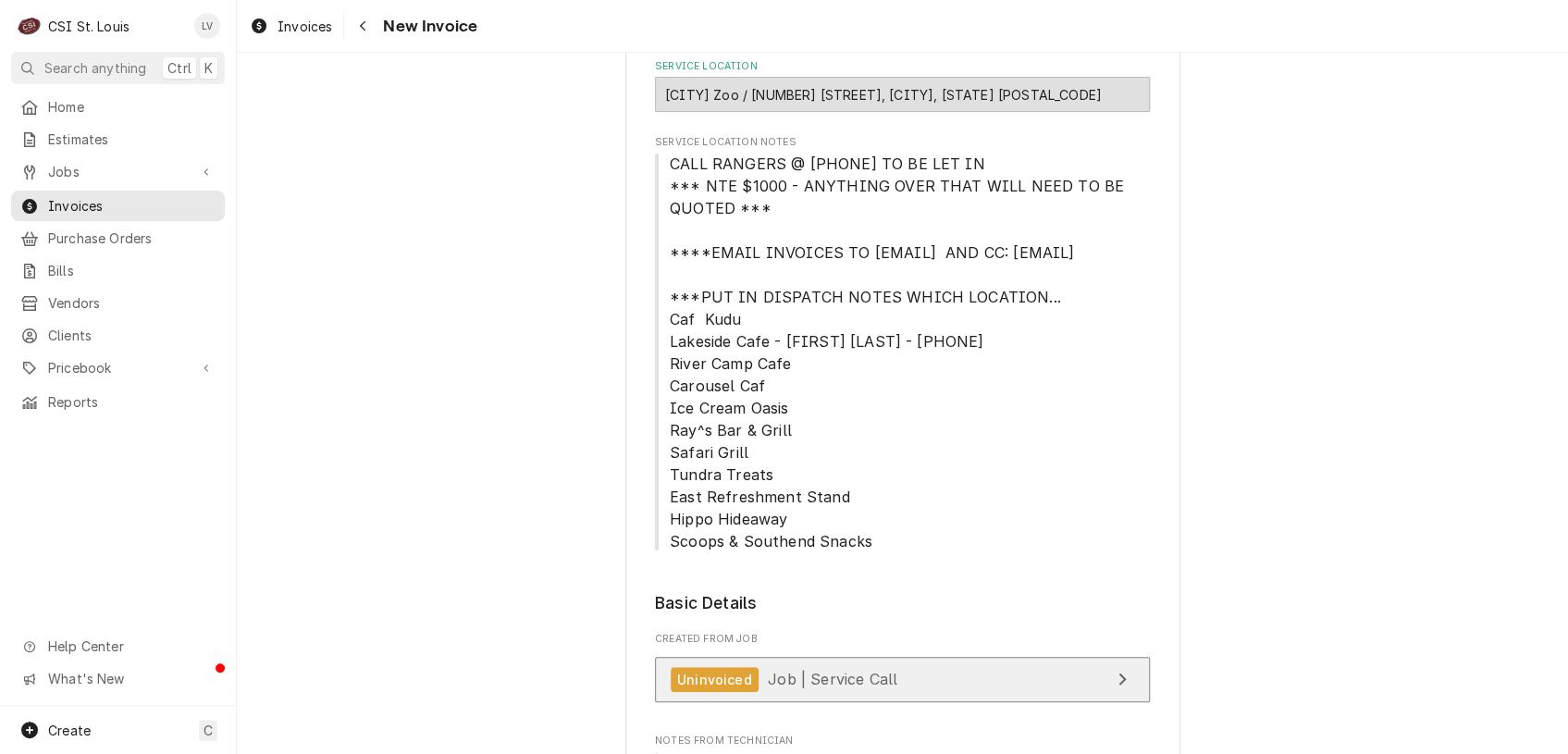 click on "Uninvoiced Job | Service Call" at bounding box center [902, 679] 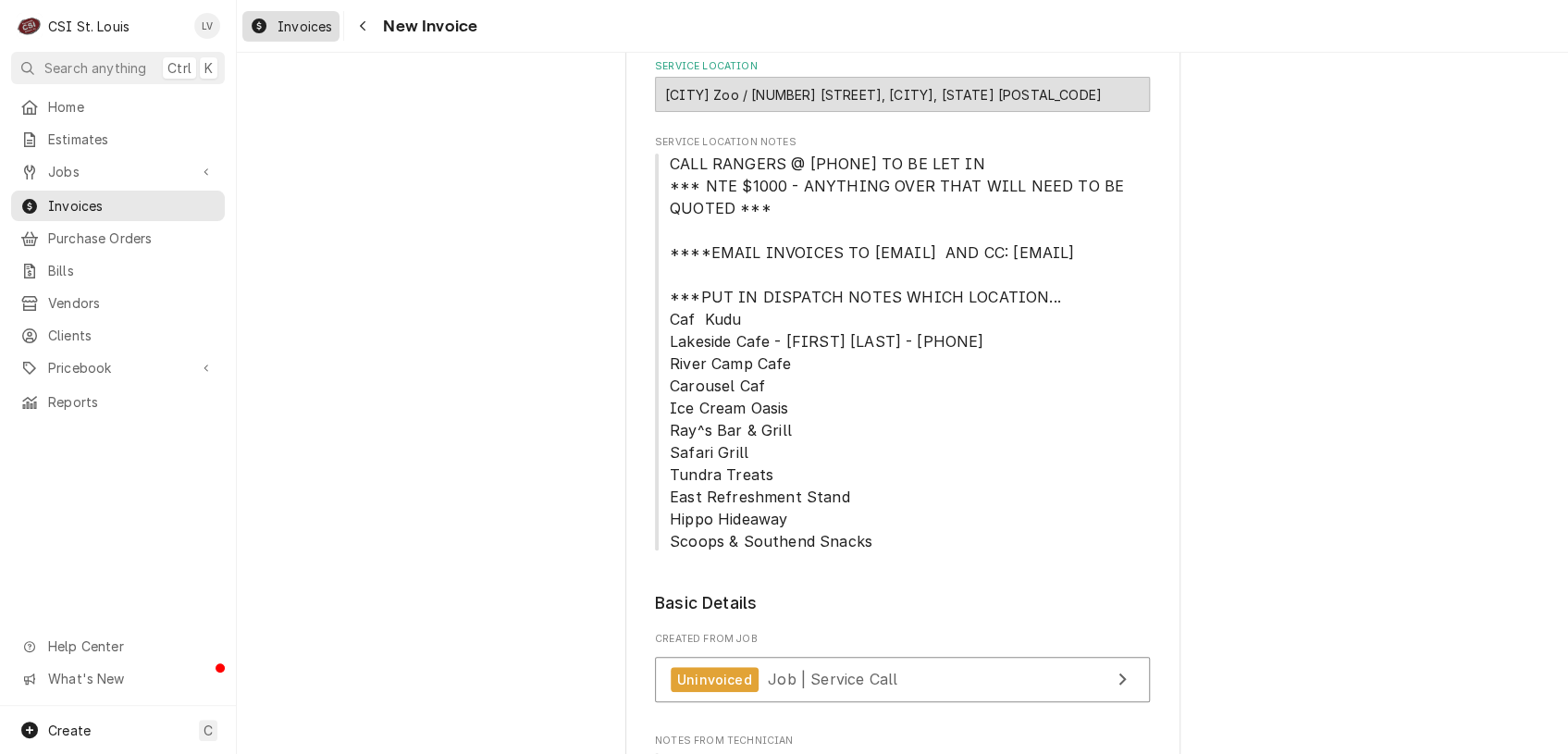 click on "Invoices" at bounding box center [290, 26] 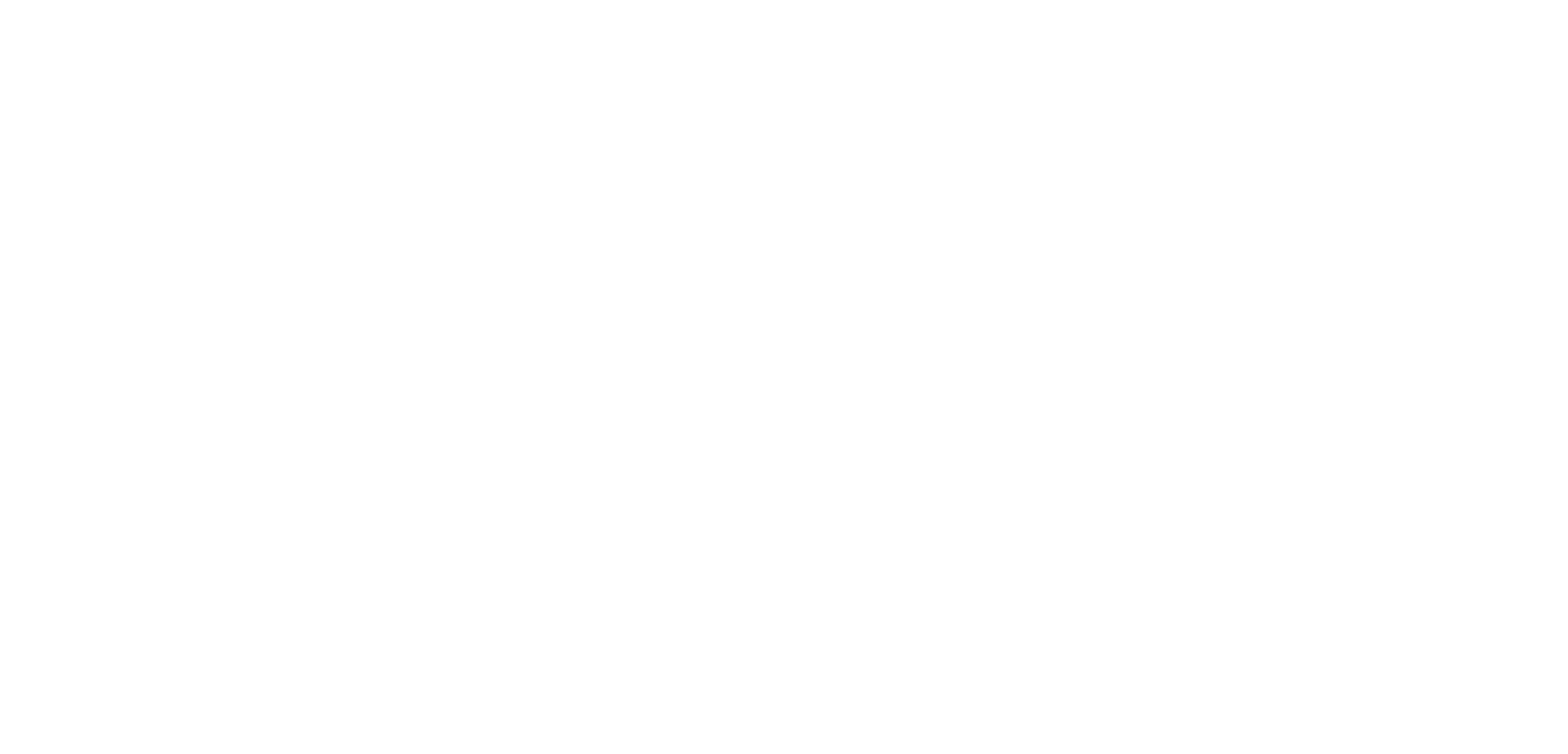scroll, scrollTop: 0, scrollLeft: 0, axis: both 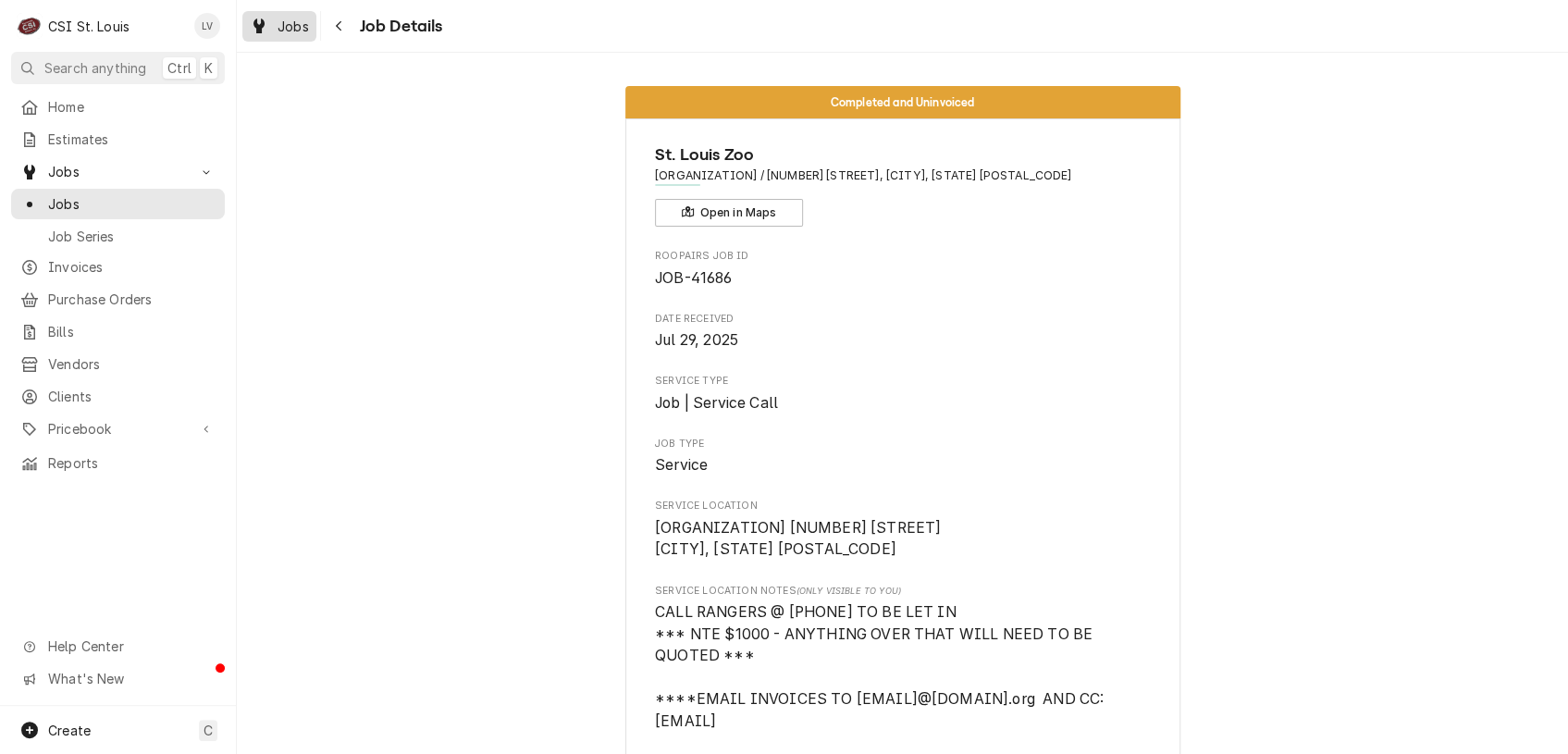click on "Jobs" at bounding box center [279, 26] 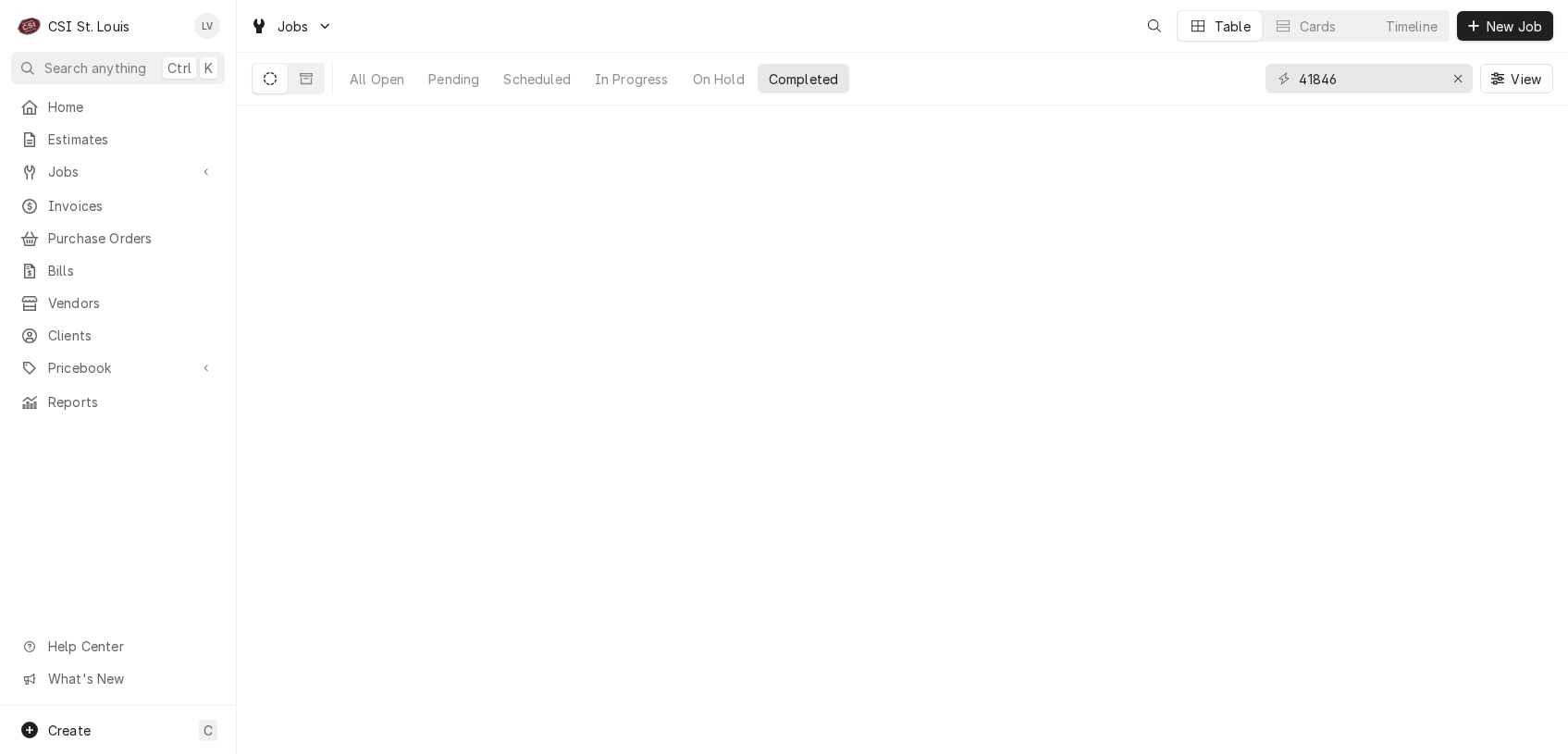 scroll, scrollTop: 0, scrollLeft: 0, axis: both 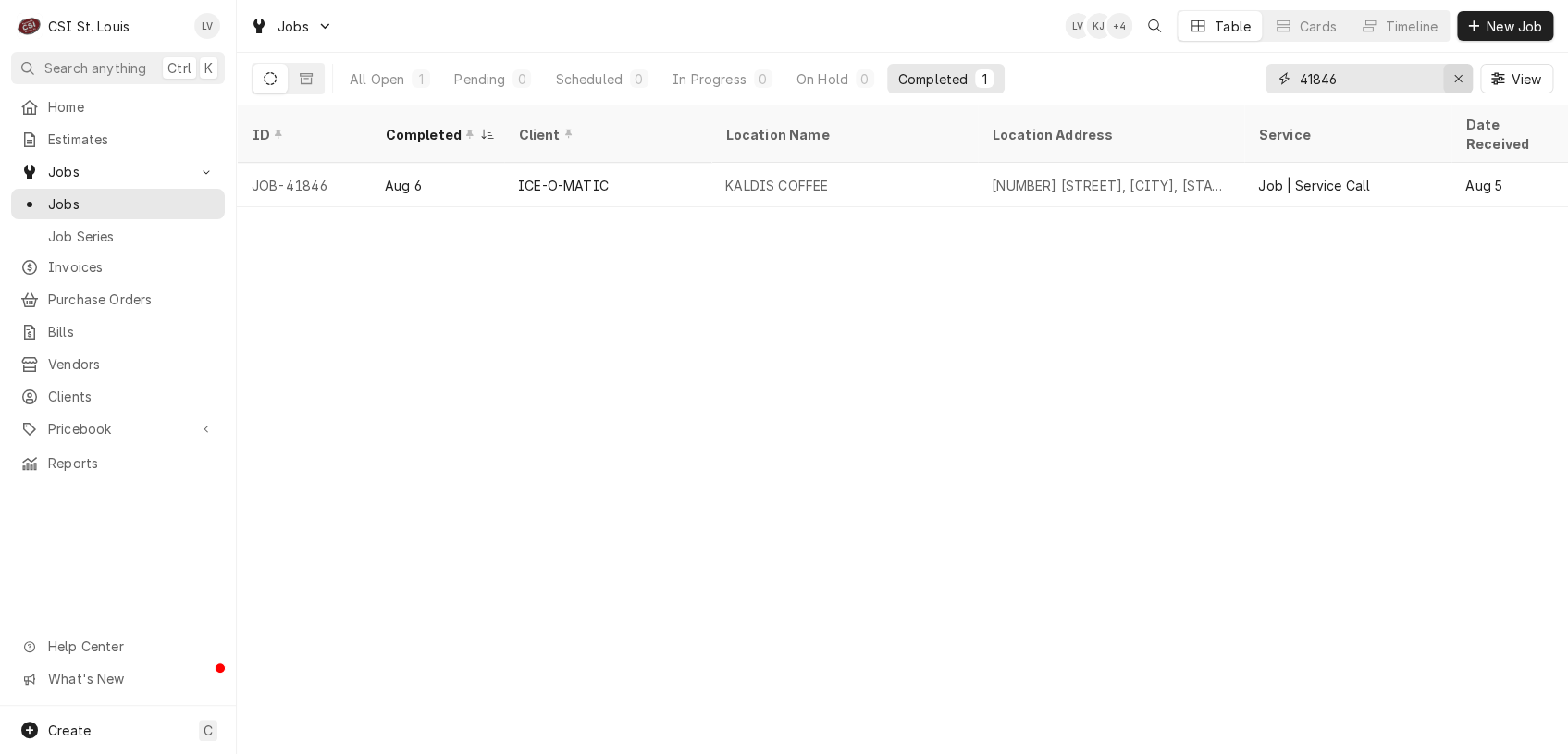 click 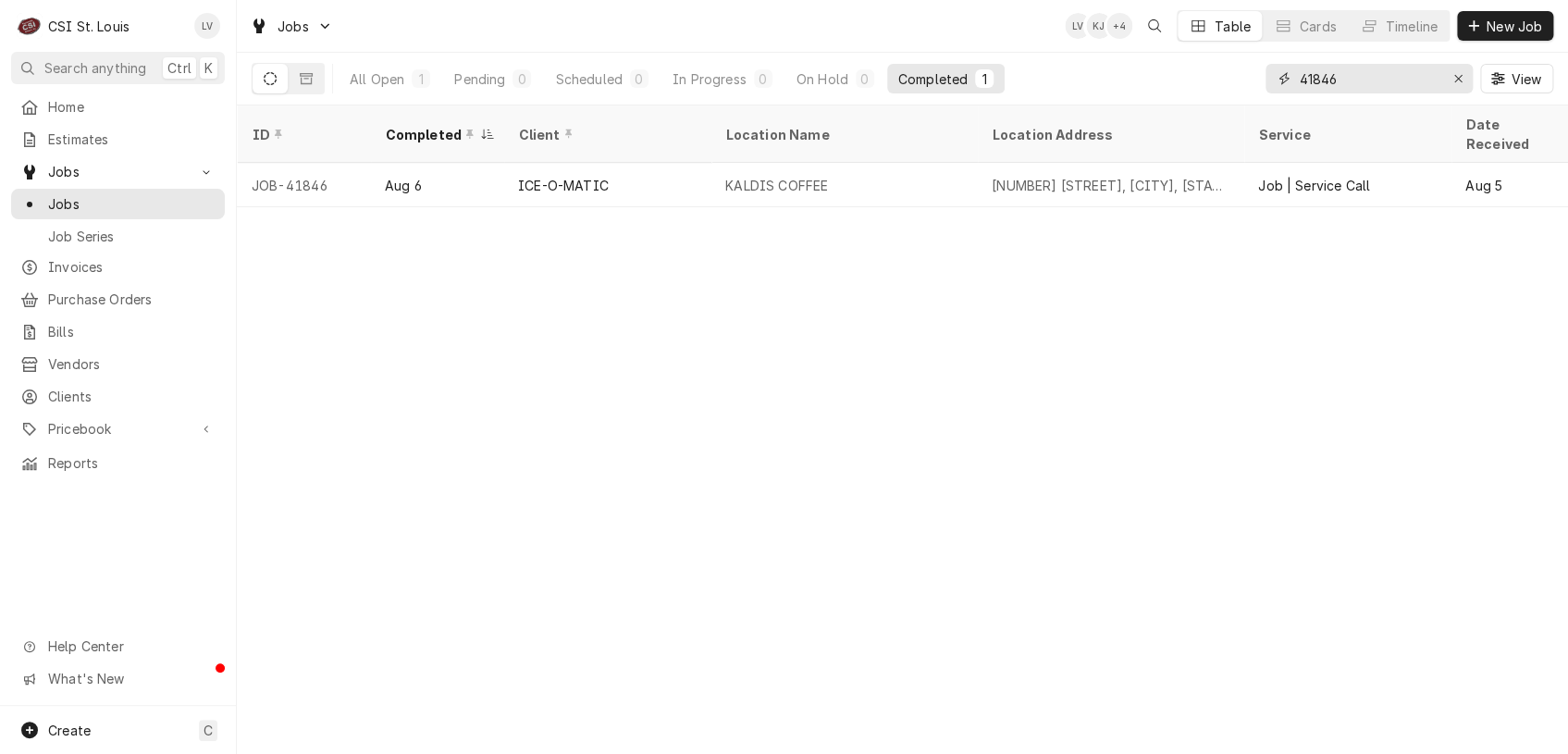 type 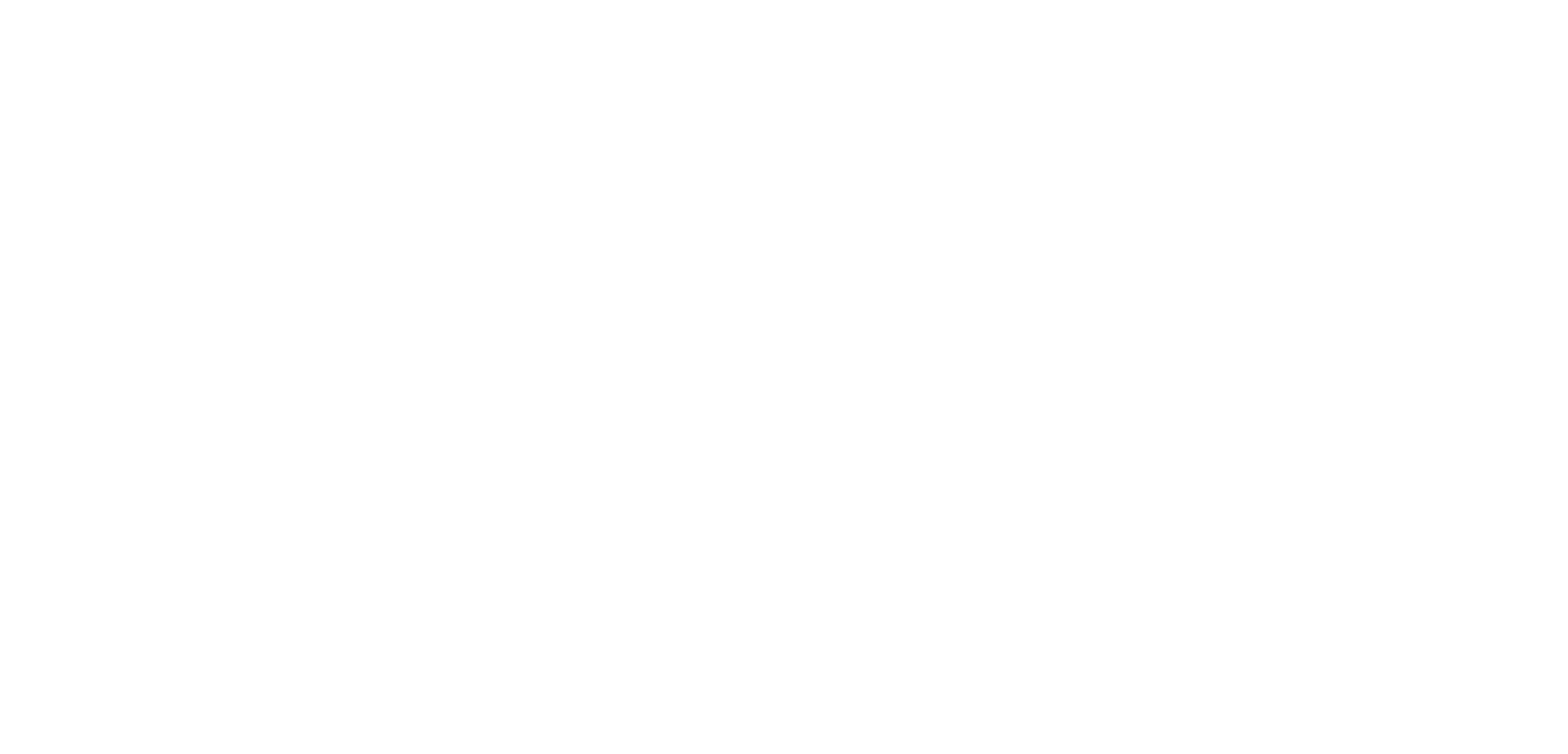 scroll, scrollTop: 0, scrollLeft: 0, axis: both 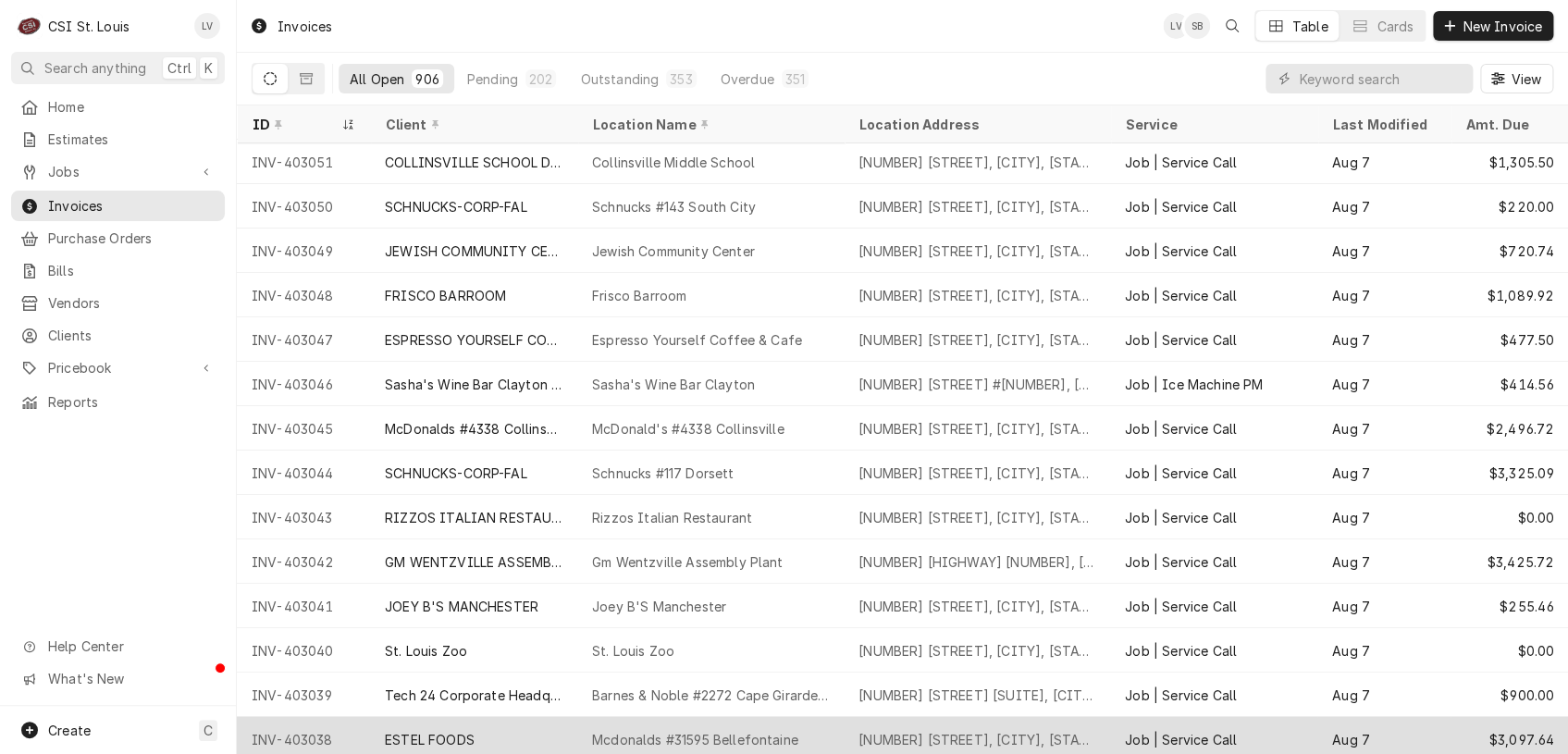 click on "ESTEL FOODS" at bounding box center [474, 739] 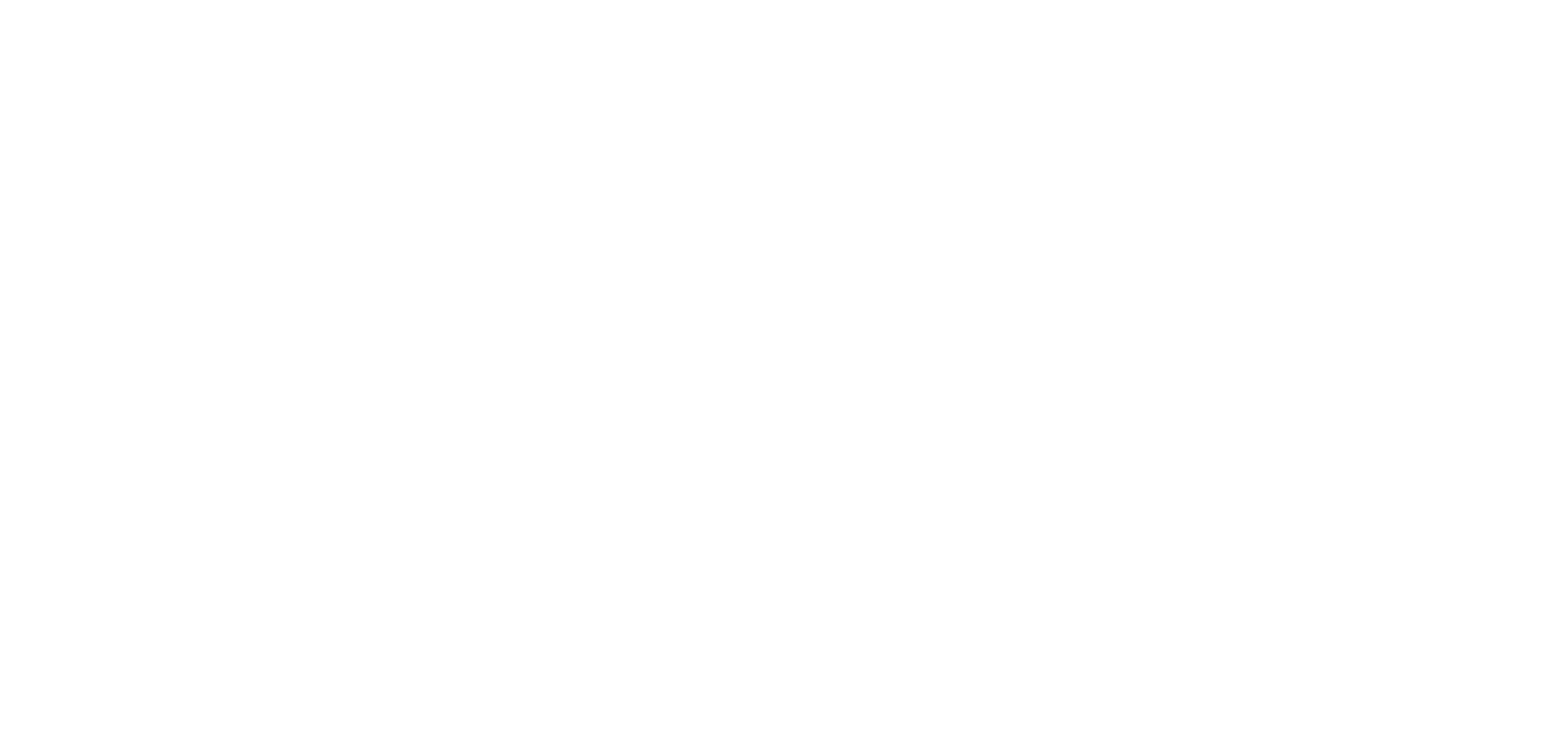 scroll, scrollTop: 0, scrollLeft: 0, axis: both 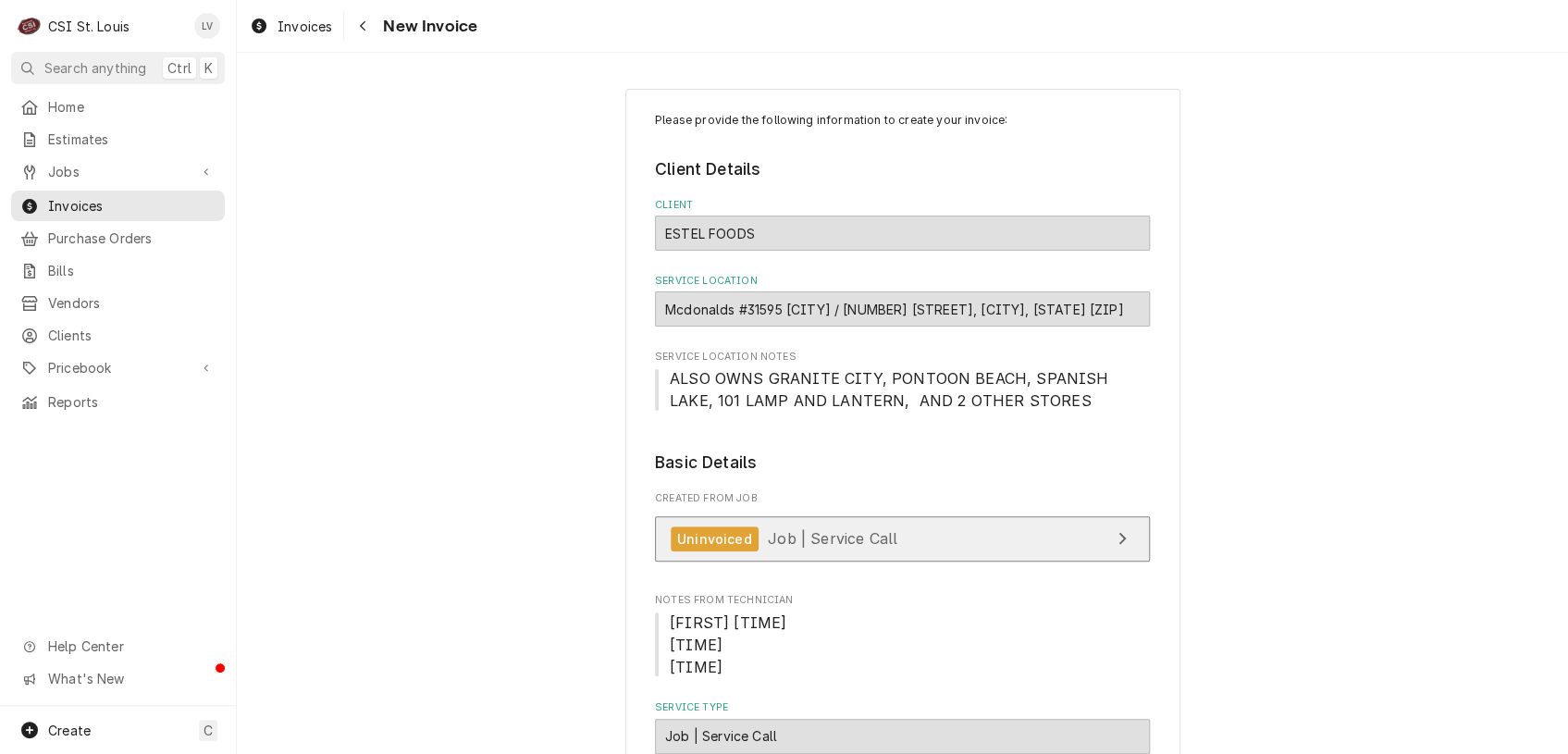 click on "Uninvoiced Job | Service Call" at bounding box center (902, 538) 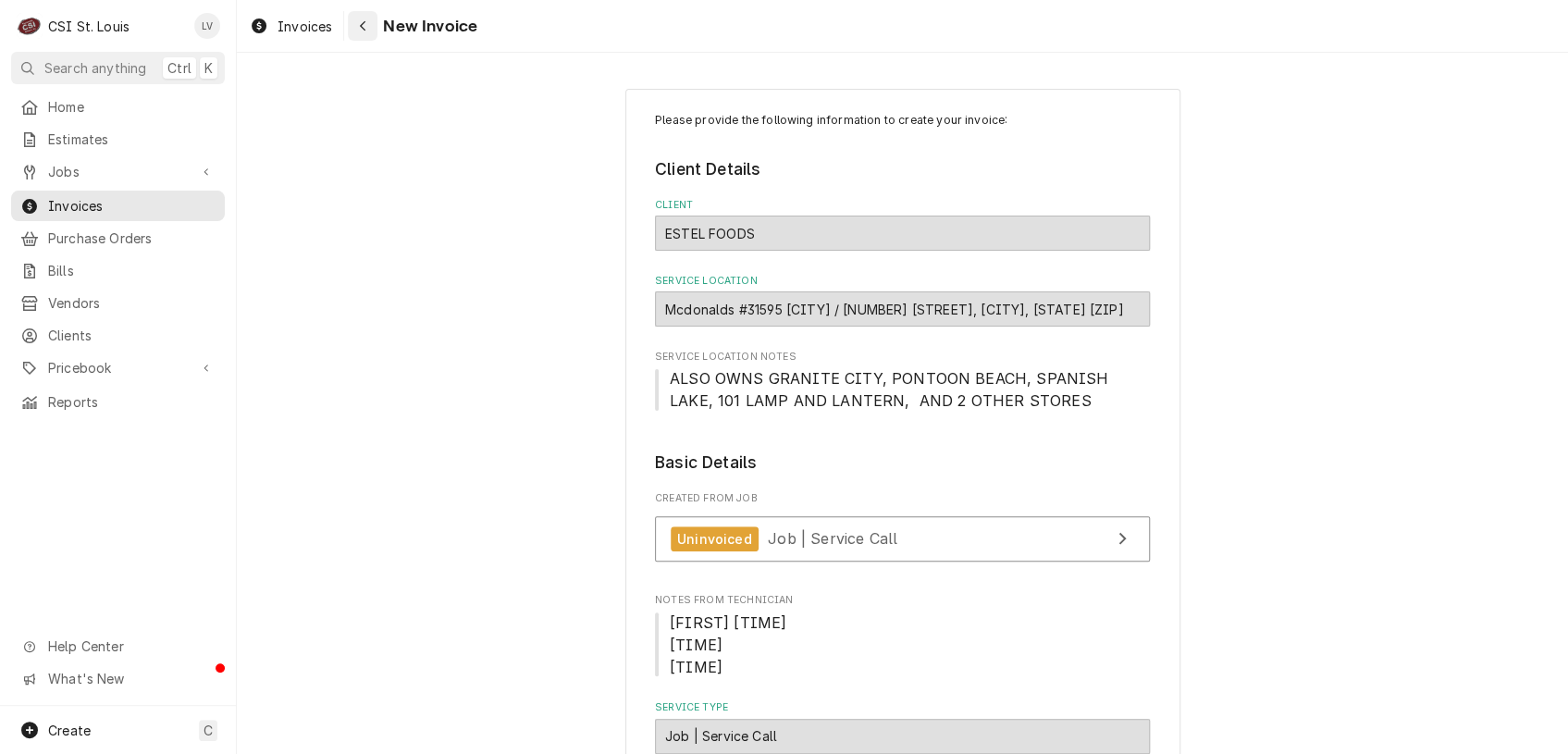 click at bounding box center [363, 26] 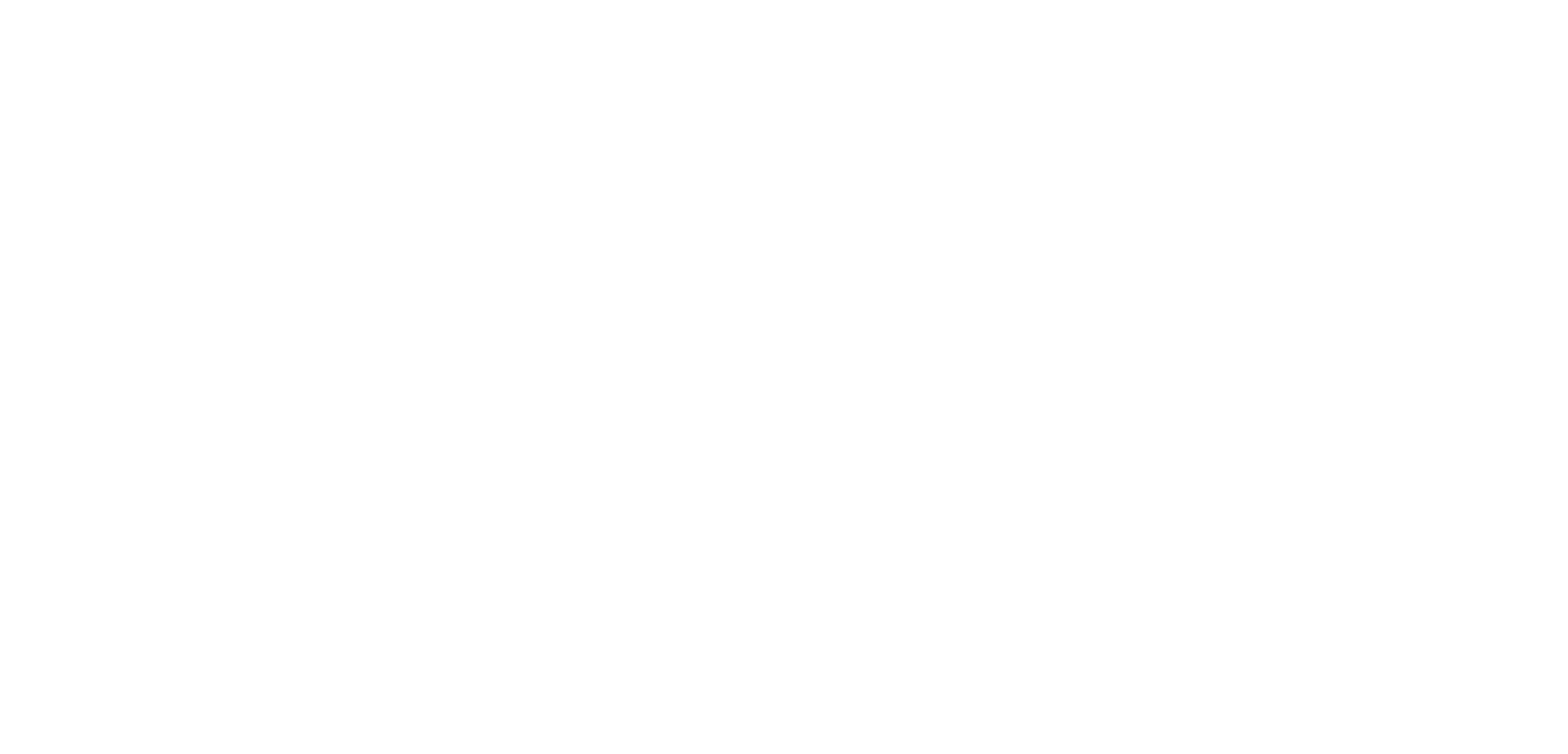 scroll, scrollTop: 0, scrollLeft: 0, axis: both 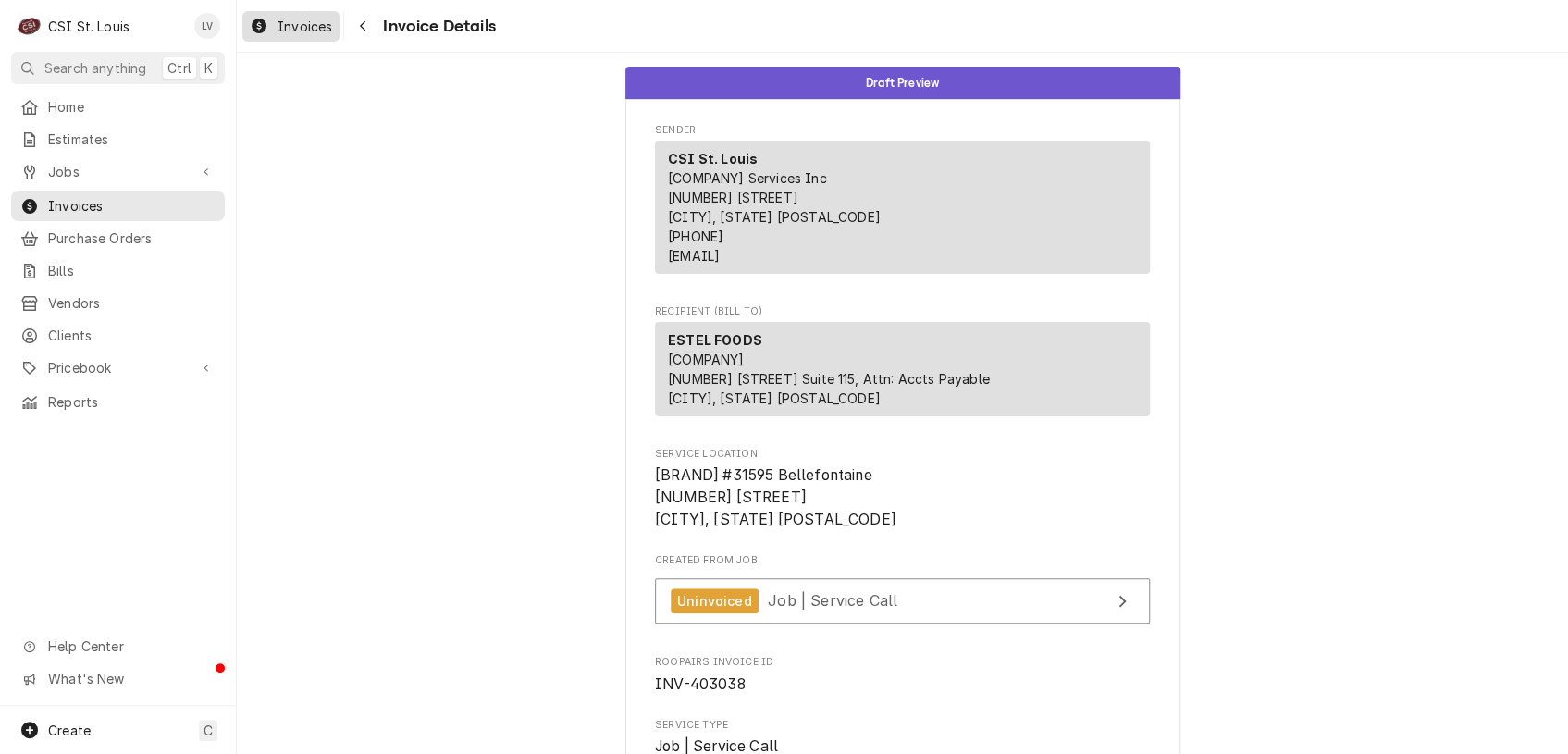 click on "Invoices" at bounding box center (304, 26) 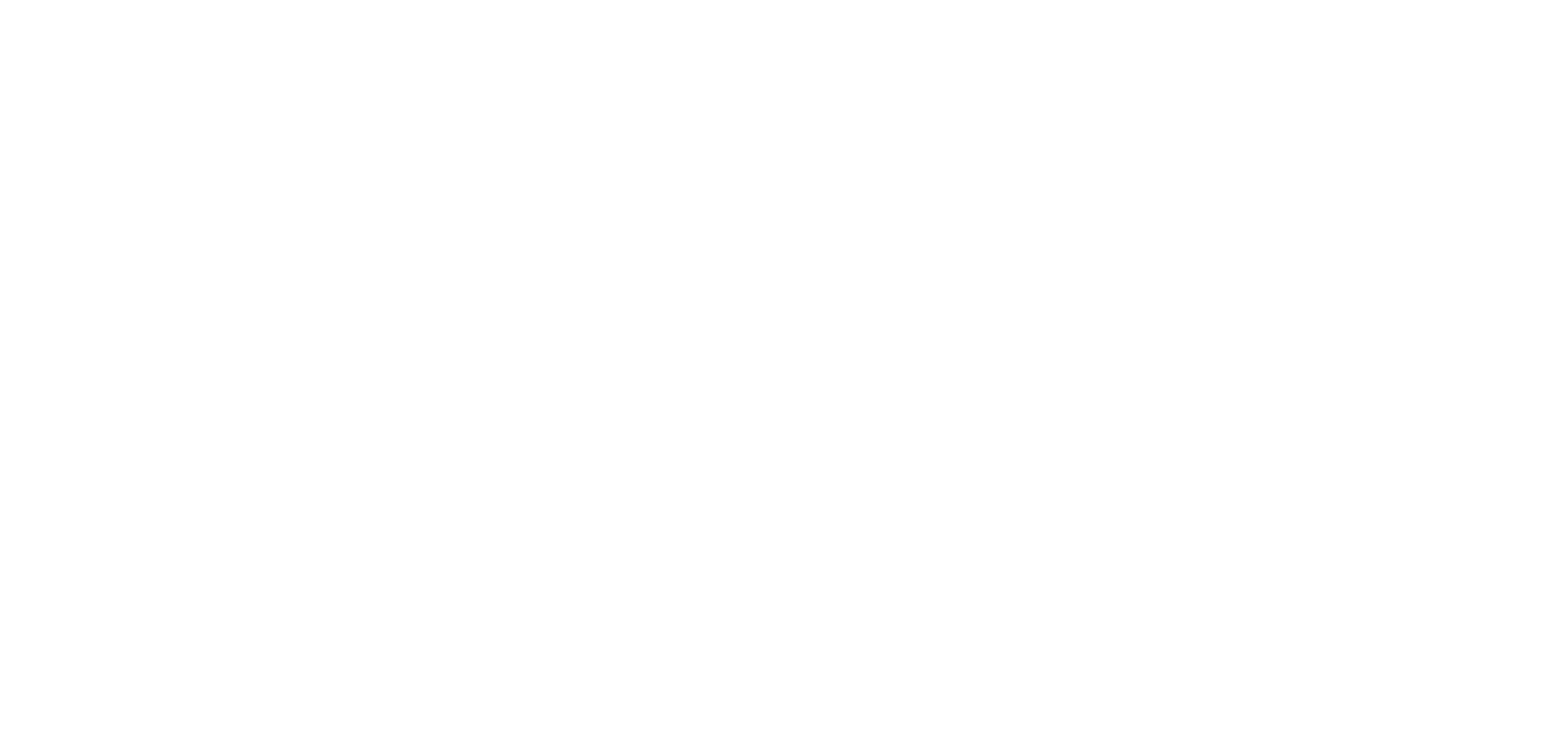 scroll, scrollTop: 0, scrollLeft: 0, axis: both 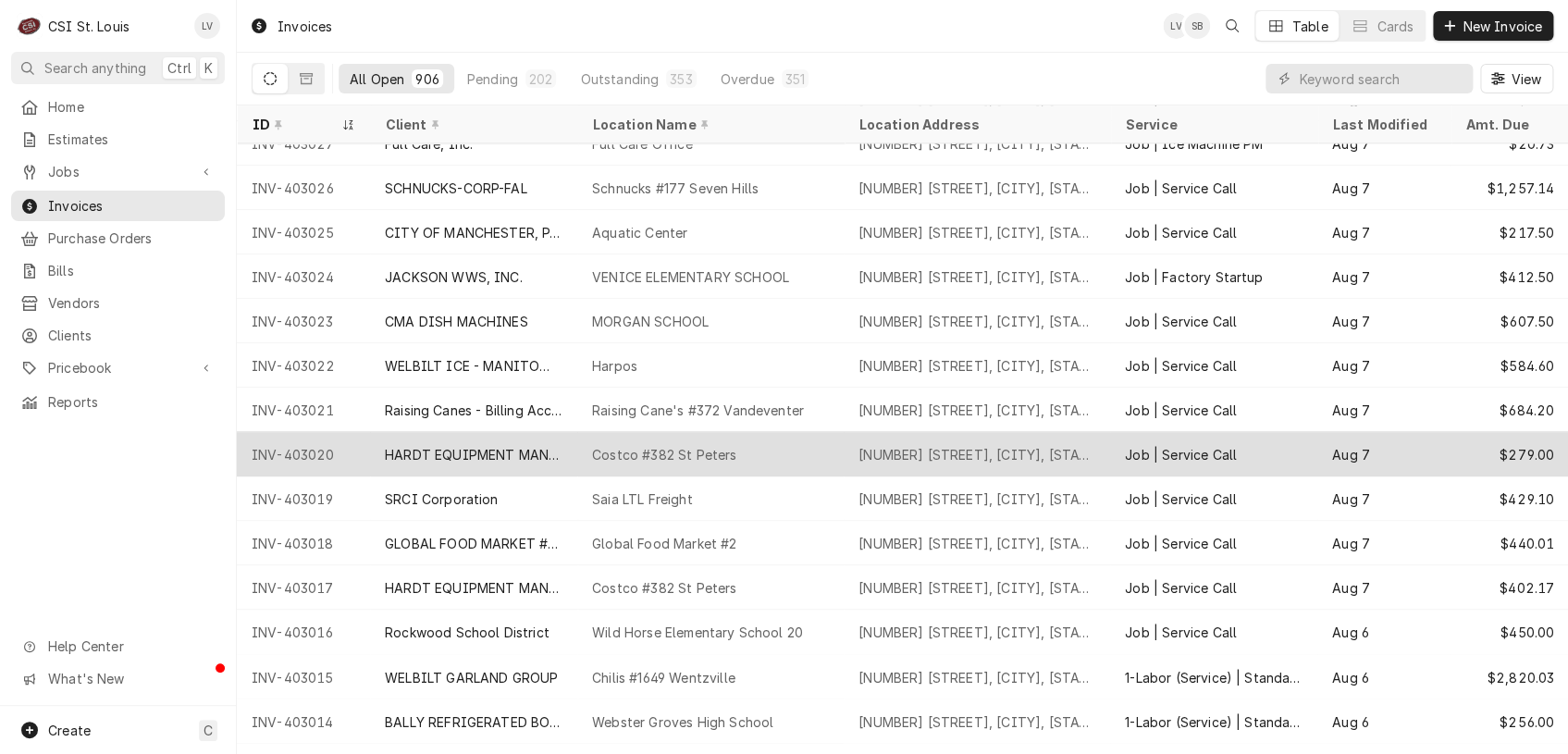 click on "HARDT EQUIPMENT MANUFACTURING" at bounding box center (474, 454) 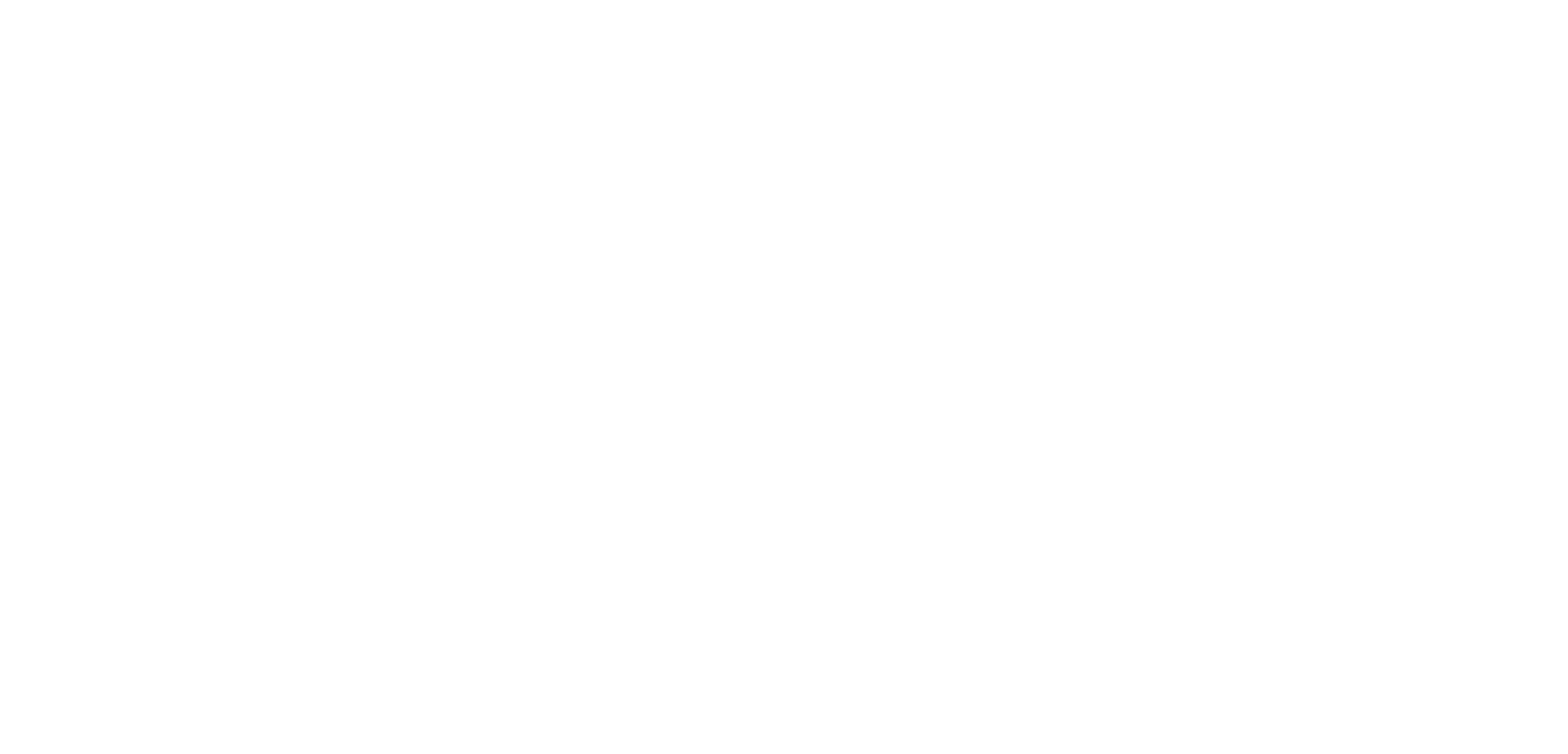 scroll, scrollTop: 0, scrollLeft: 0, axis: both 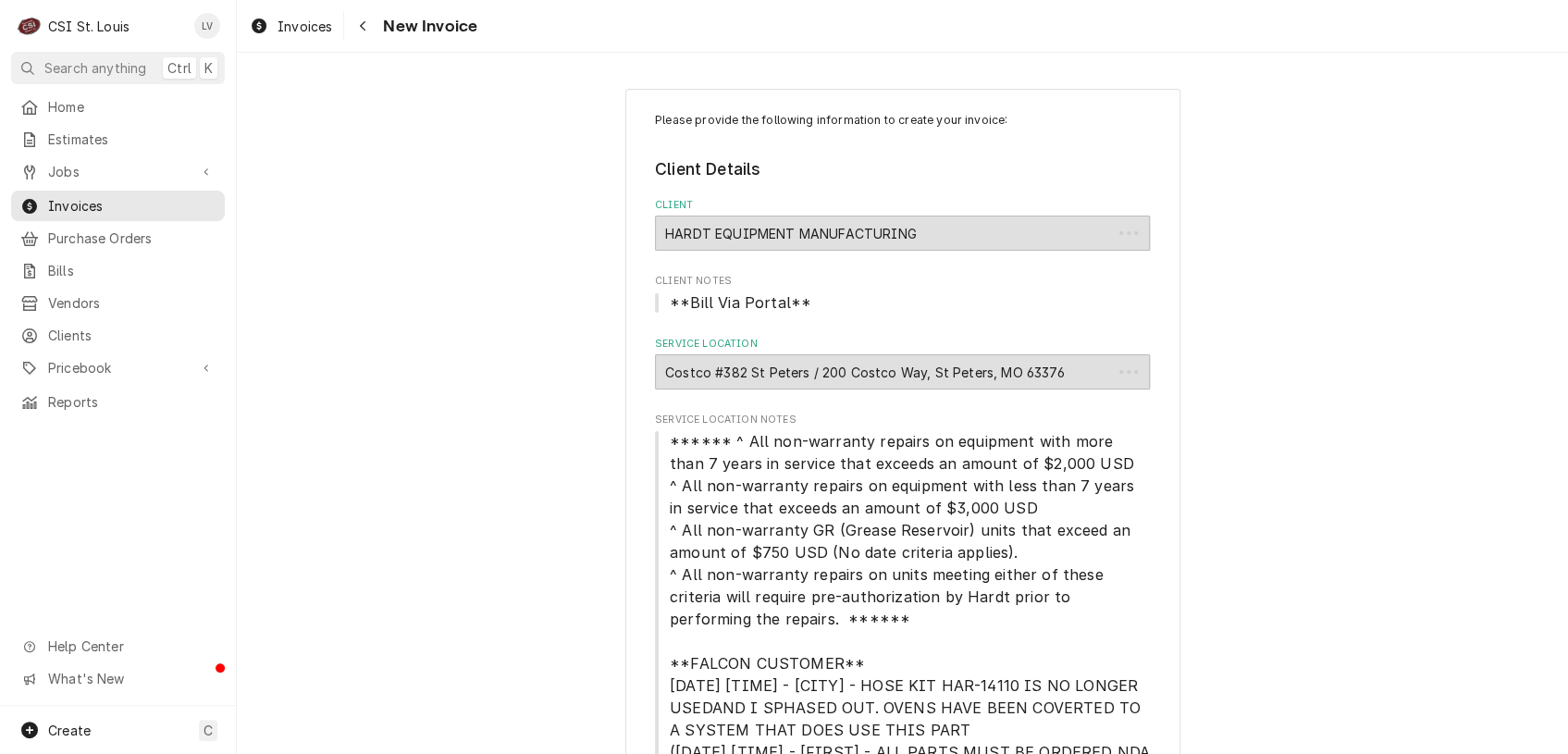 type on "x" 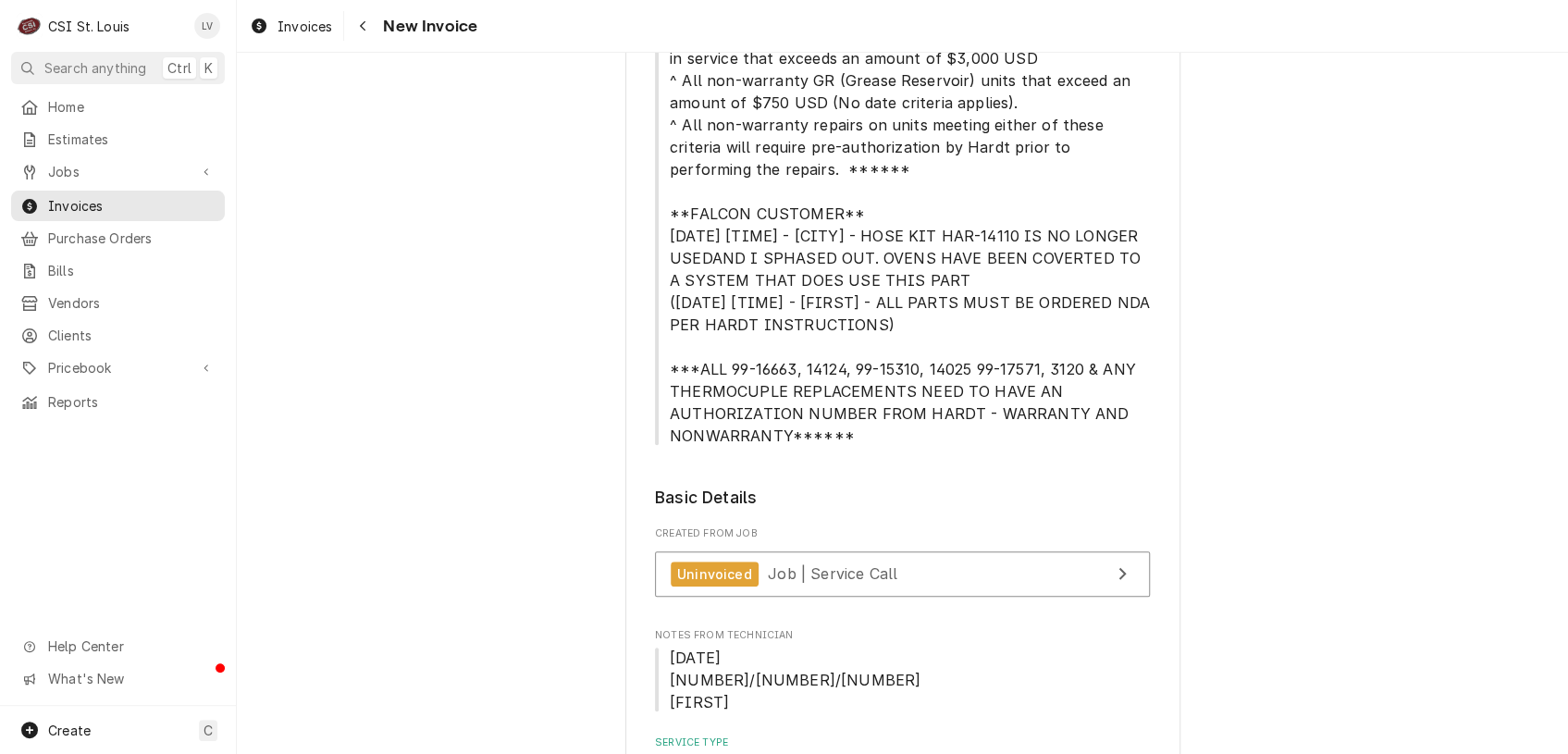scroll, scrollTop: 463, scrollLeft: 0, axis: vertical 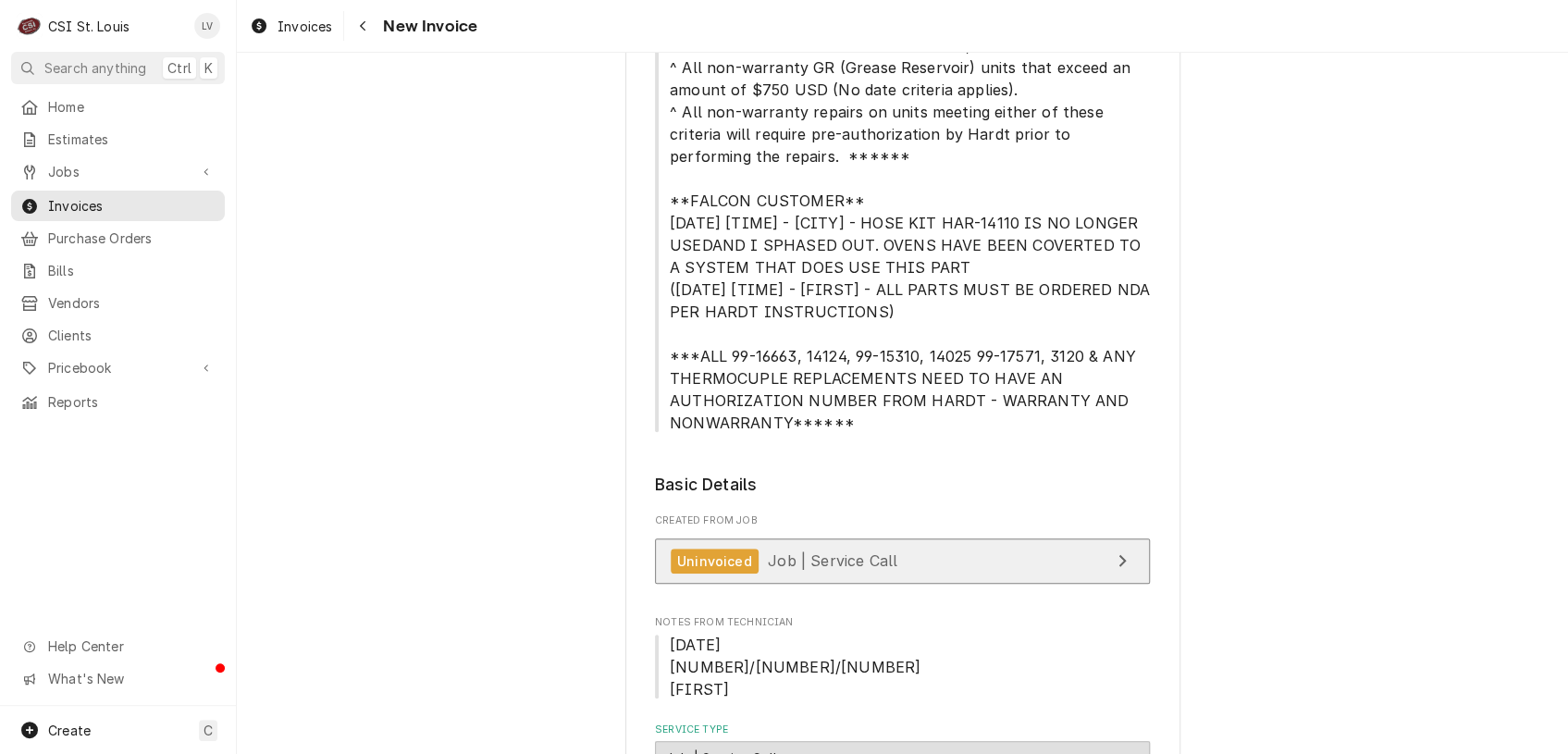 click on "Uninvoiced Job | Service Call" at bounding box center (902, 561) 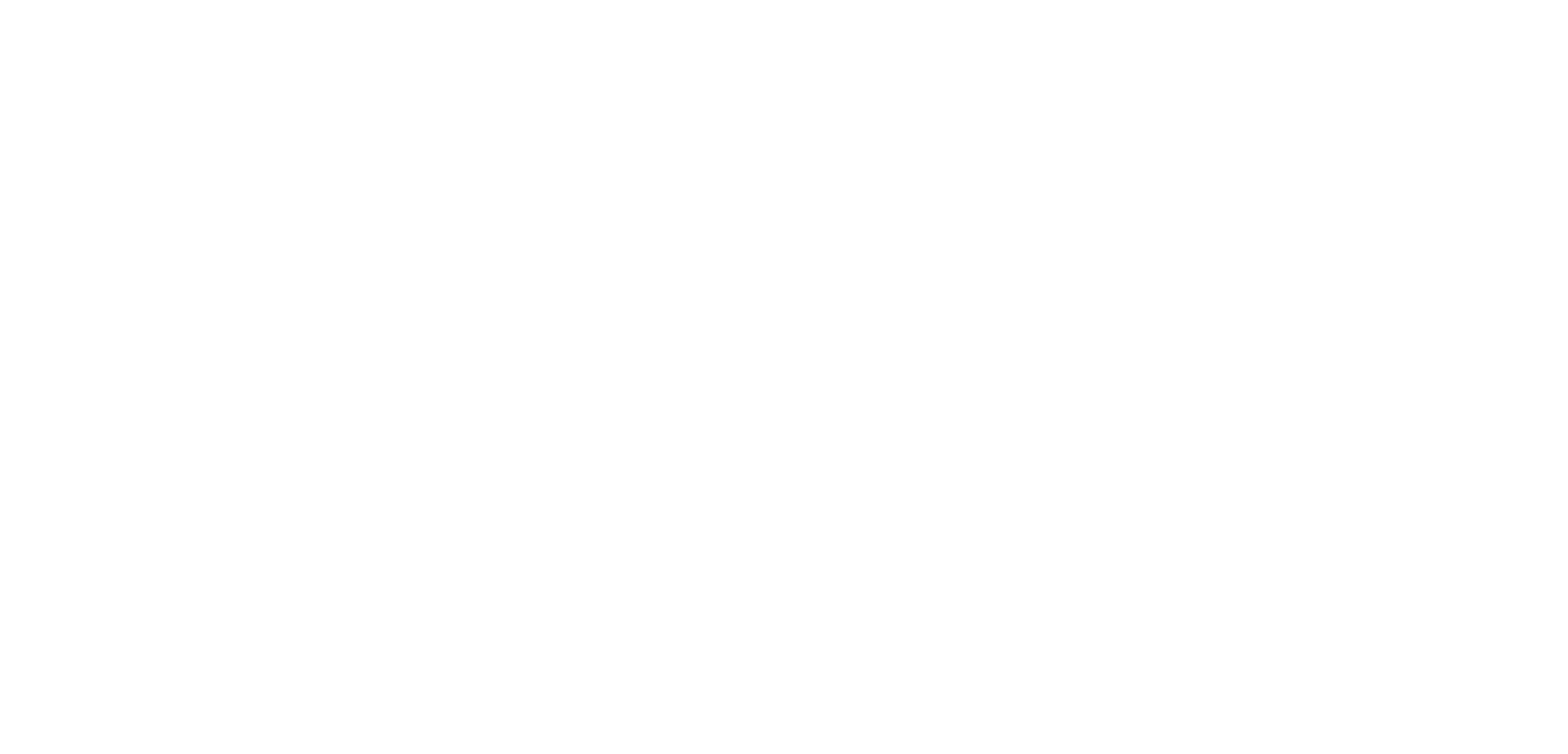 scroll, scrollTop: 0, scrollLeft: 0, axis: both 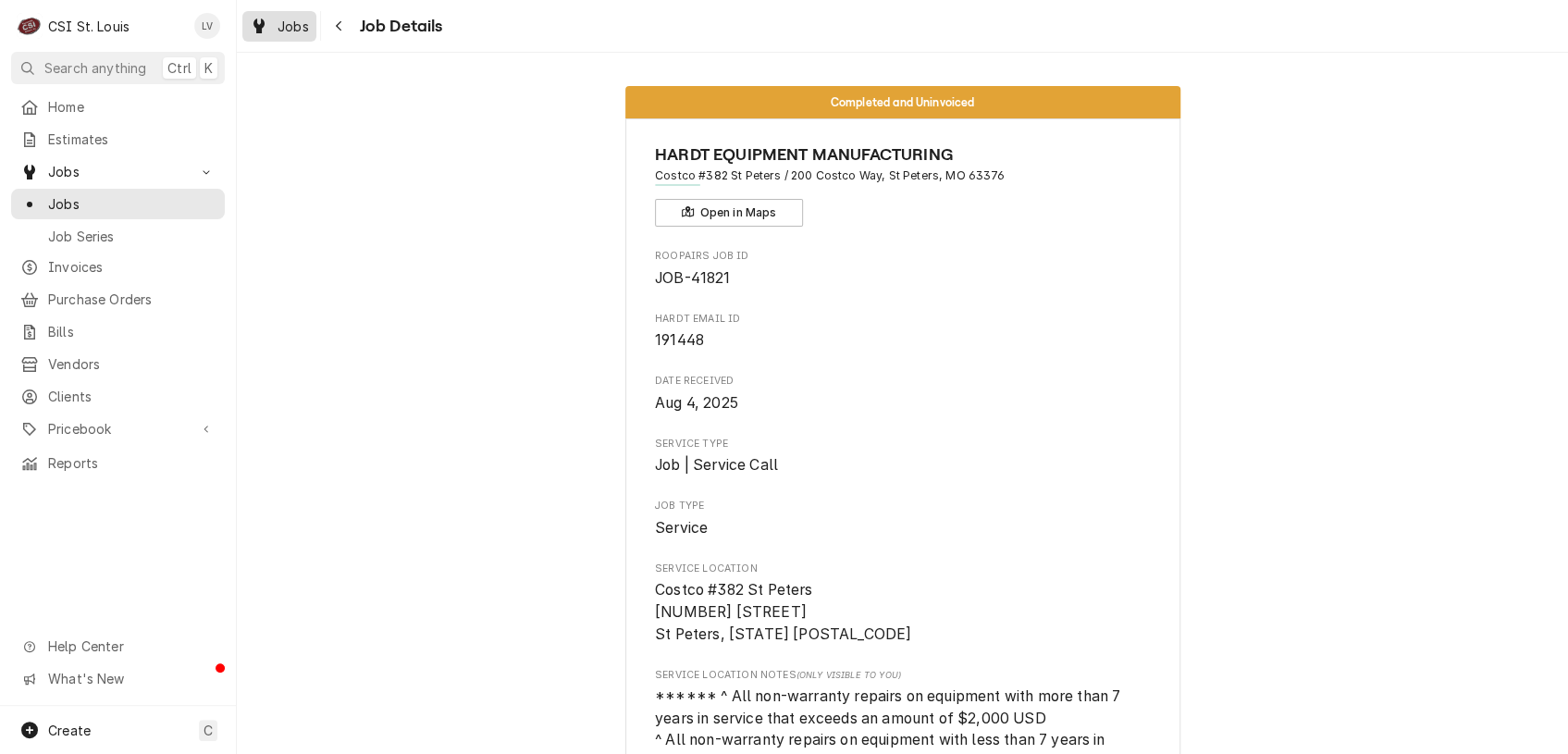 click on "Jobs" at bounding box center (279, 26) 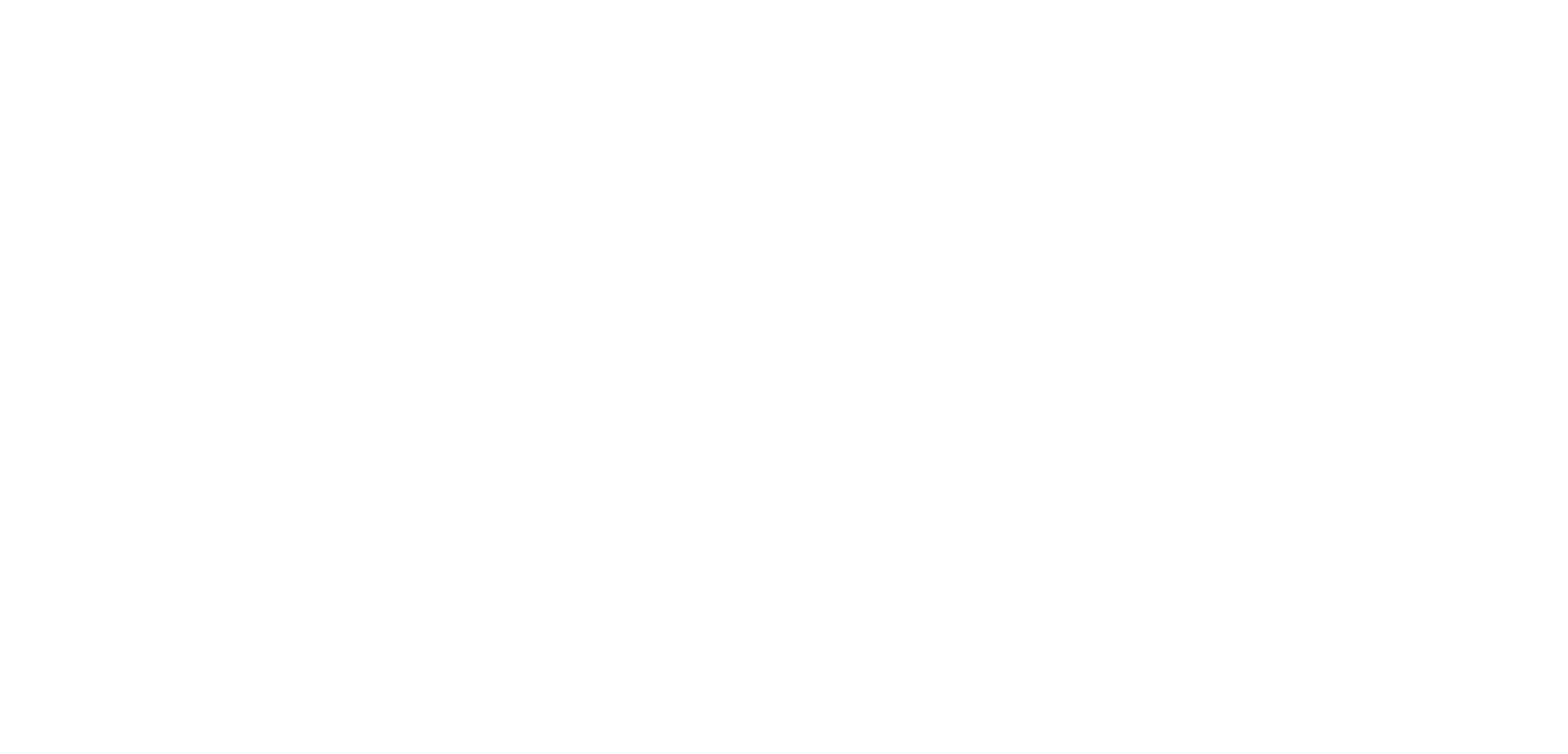 scroll, scrollTop: 0, scrollLeft: 0, axis: both 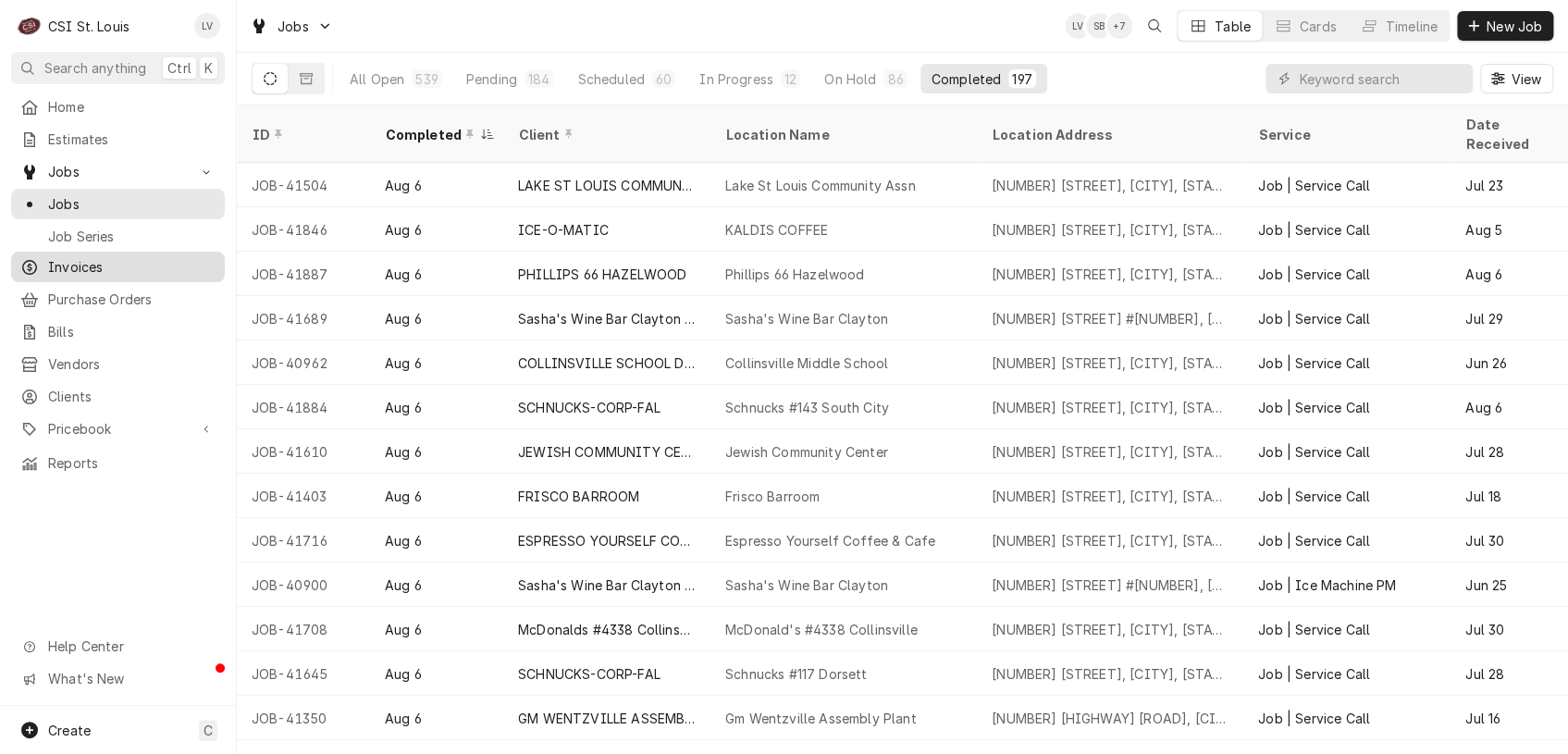 click on "Invoices" at bounding box center [131, 266] 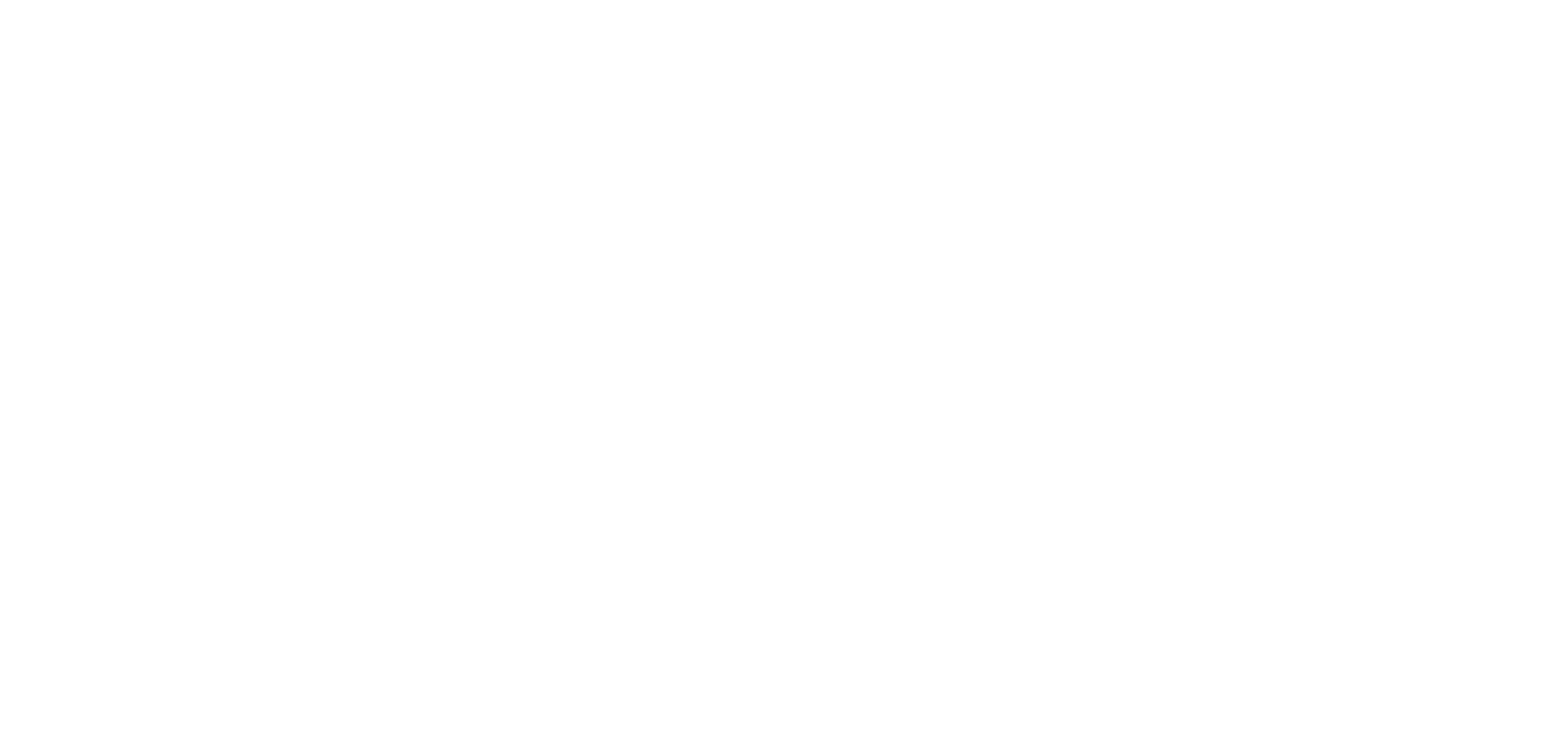 scroll, scrollTop: 0, scrollLeft: 0, axis: both 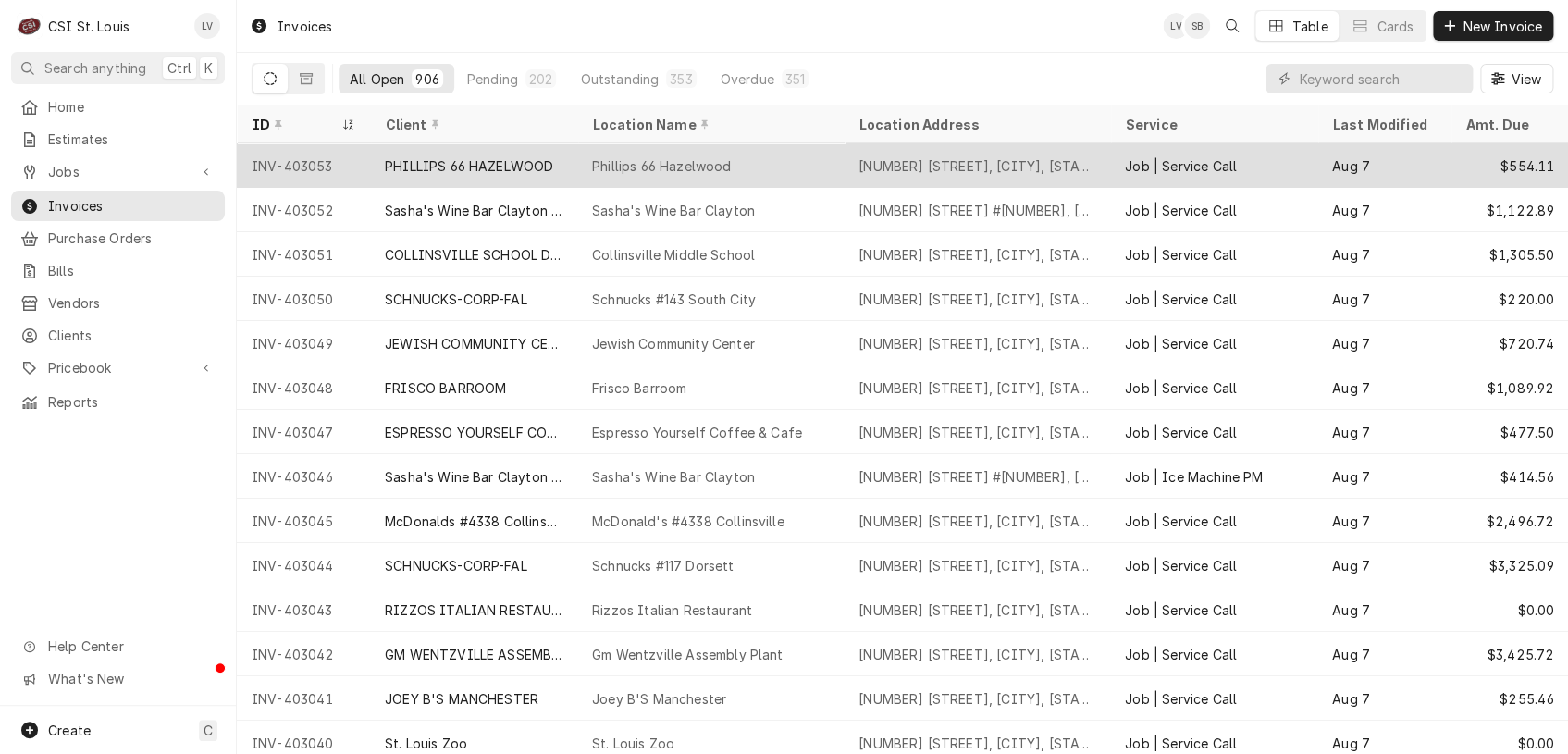 click on "PHILLIPS 66 HAZELWOOD" at bounding box center [474, 166] 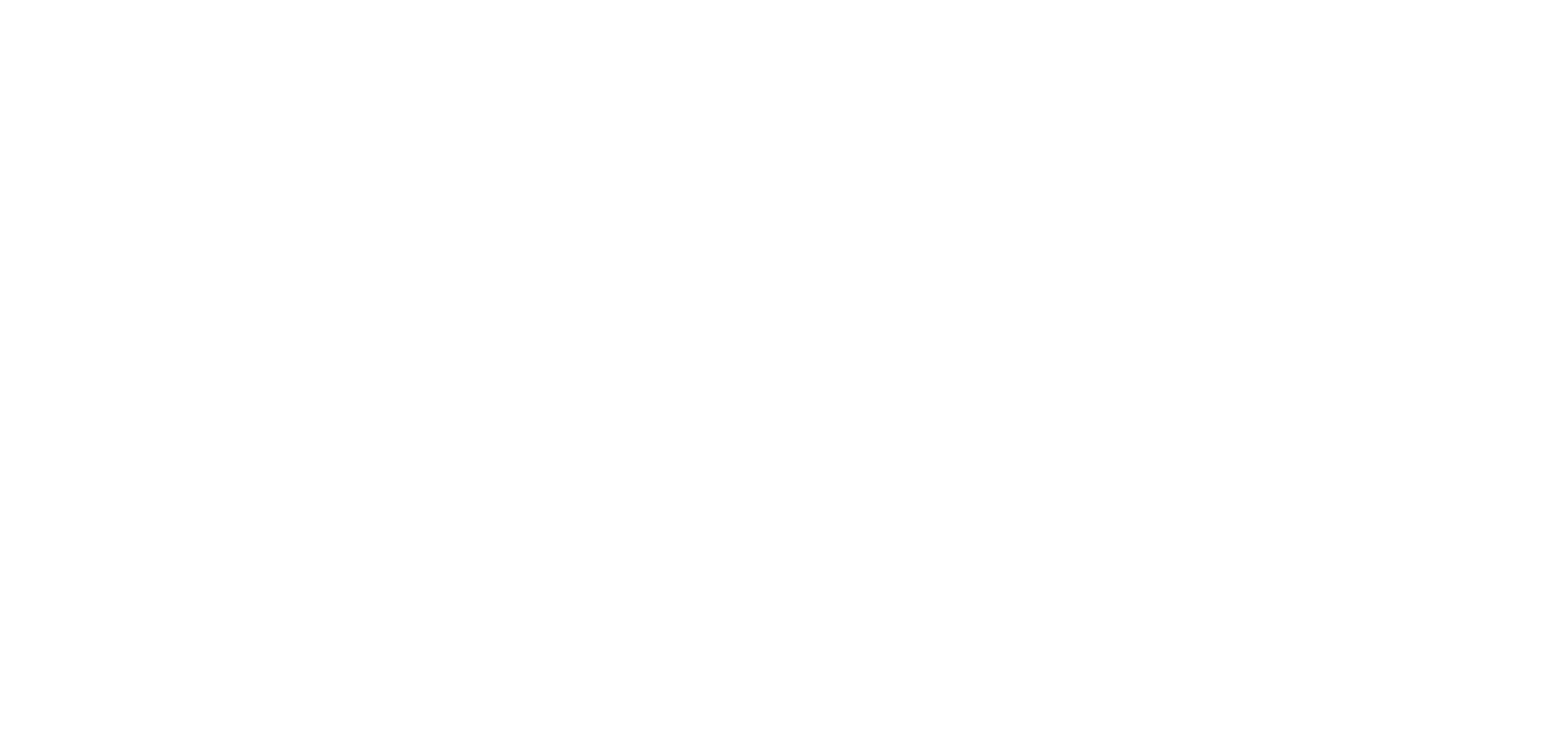 scroll, scrollTop: 0, scrollLeft: 0, axis: both 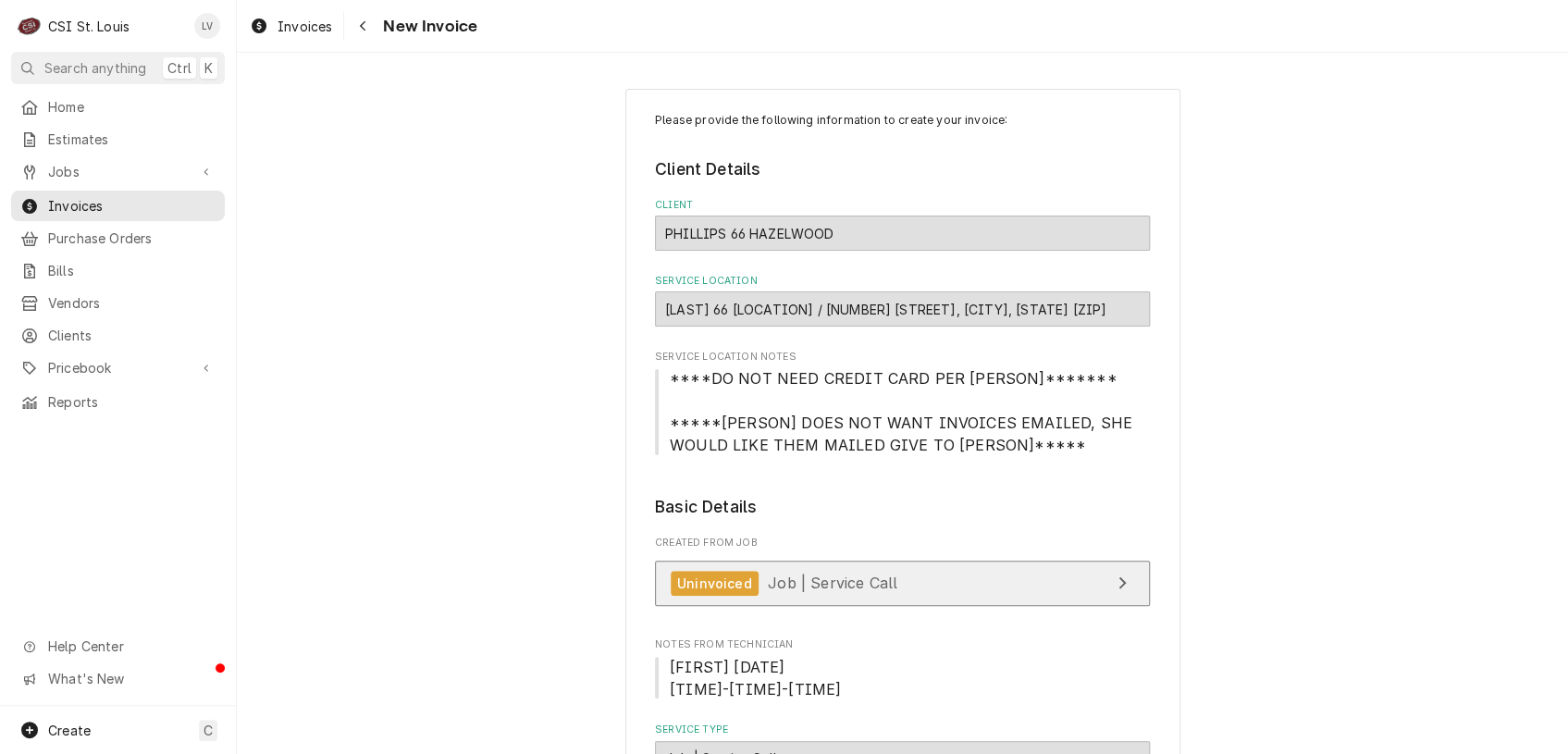 click on "Uninvoiced Job | Service Call" at bounding box center [902, 583] 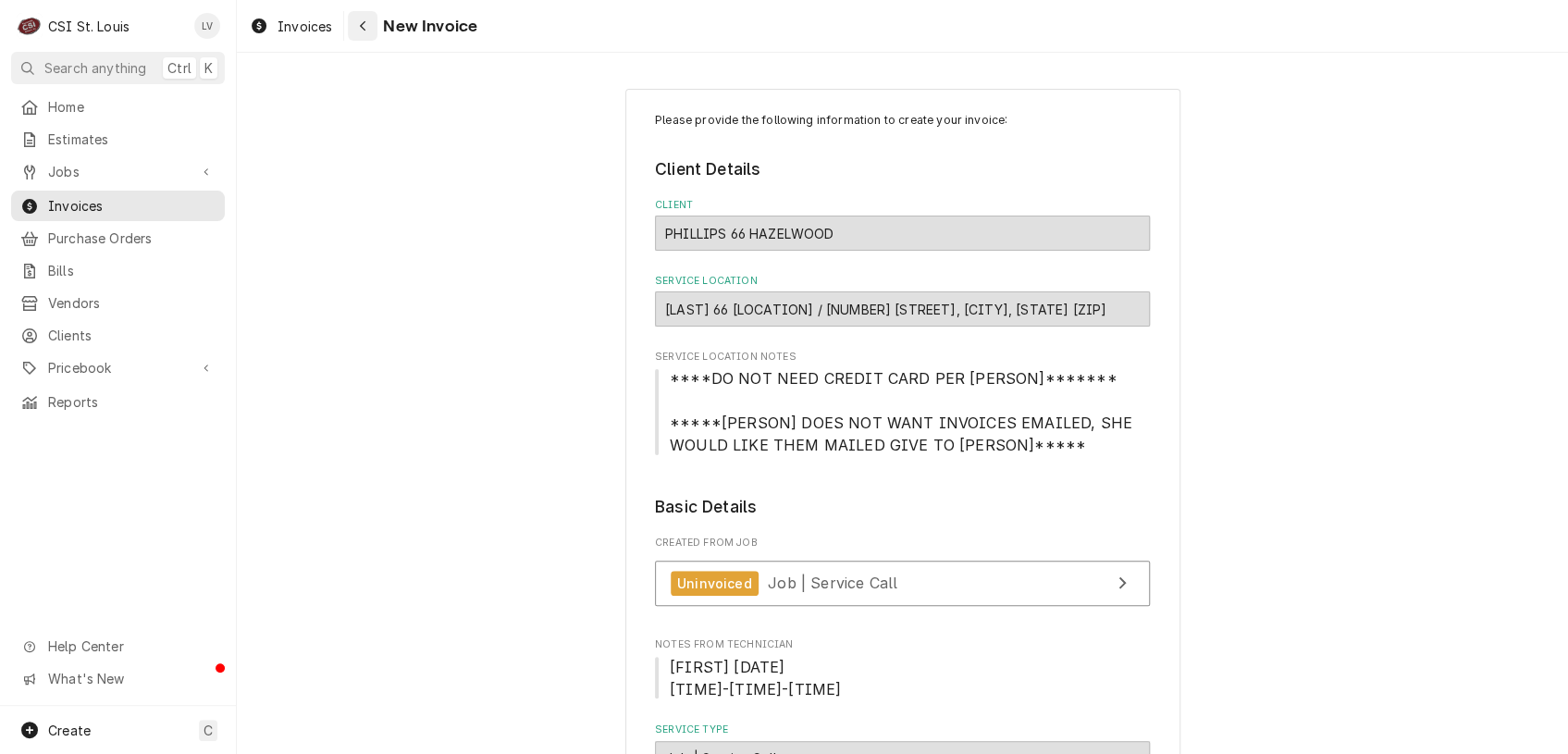 click 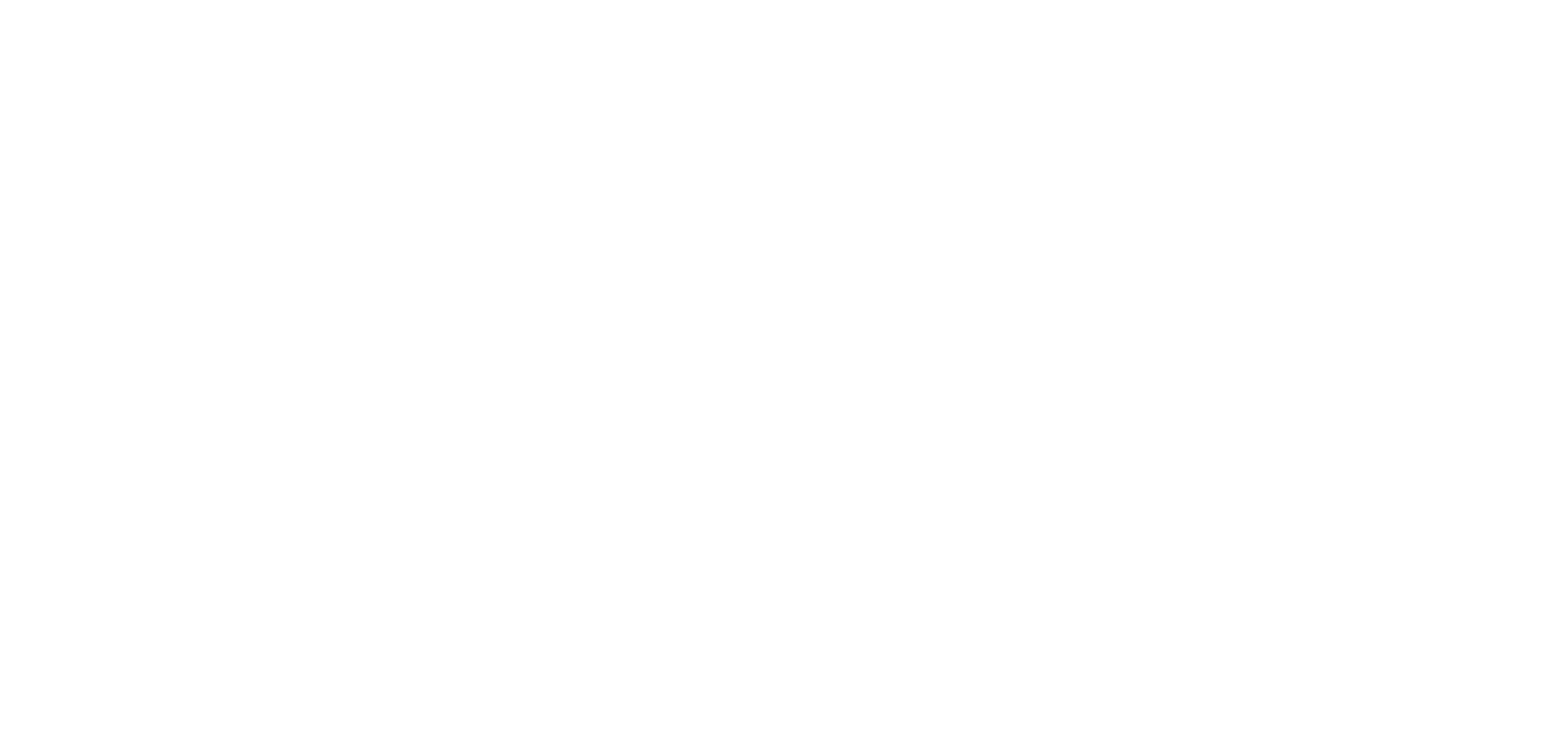 scroll, scrollTop: 0, scrollLeft: 0, axis: both 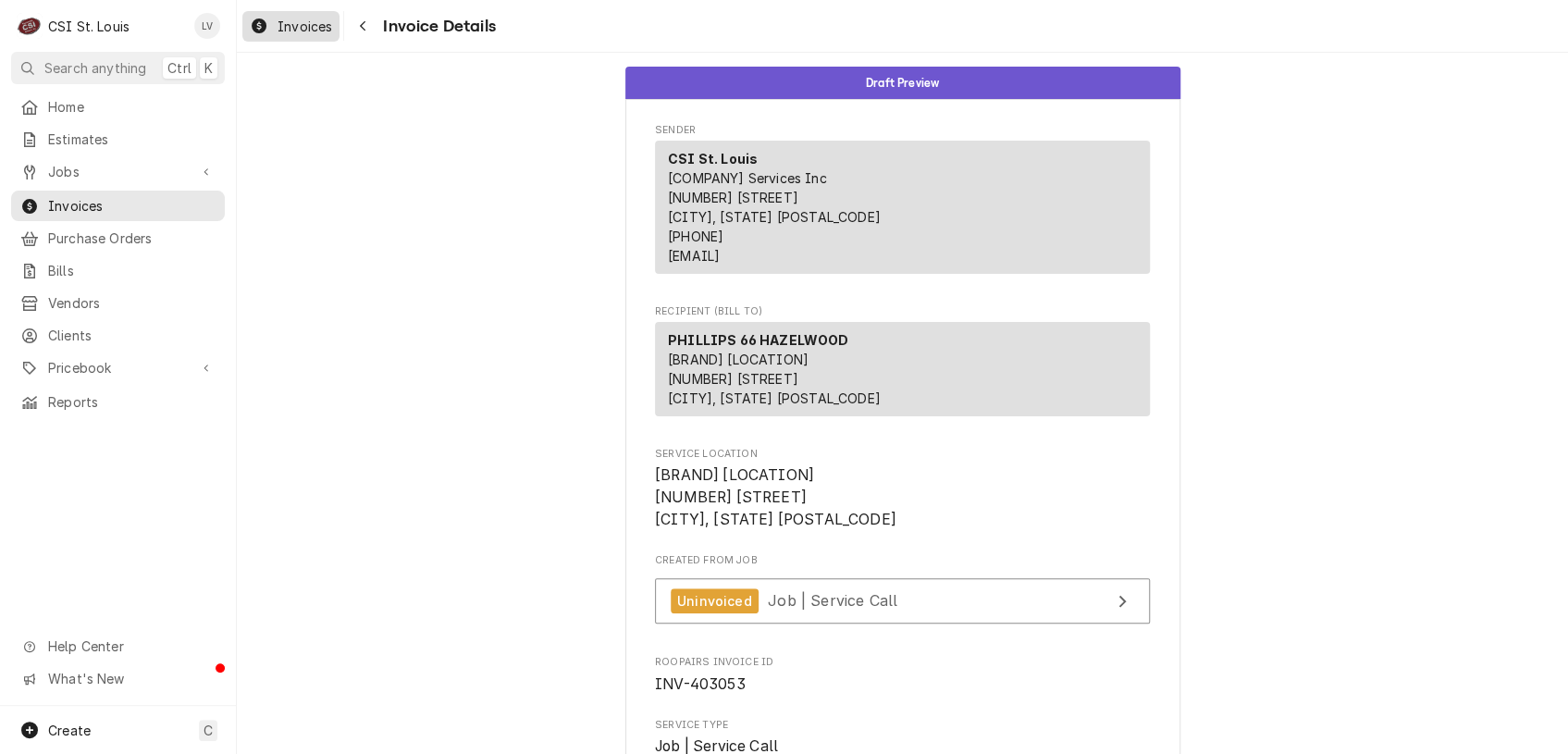 click on "Invoices" at bounding box center [290, 26] 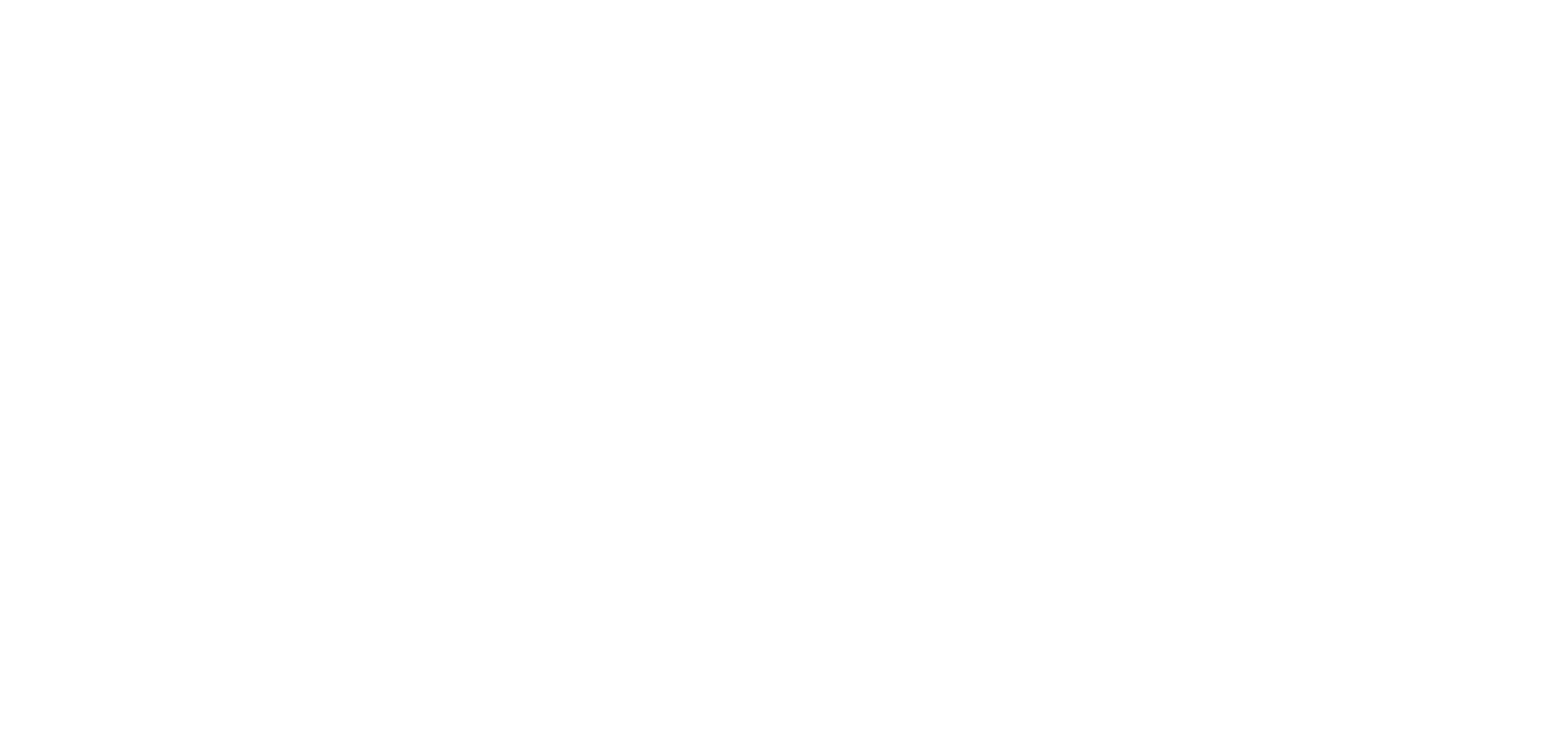 scroll, scrollTop: 0, scrollLeft: 0, axis: both 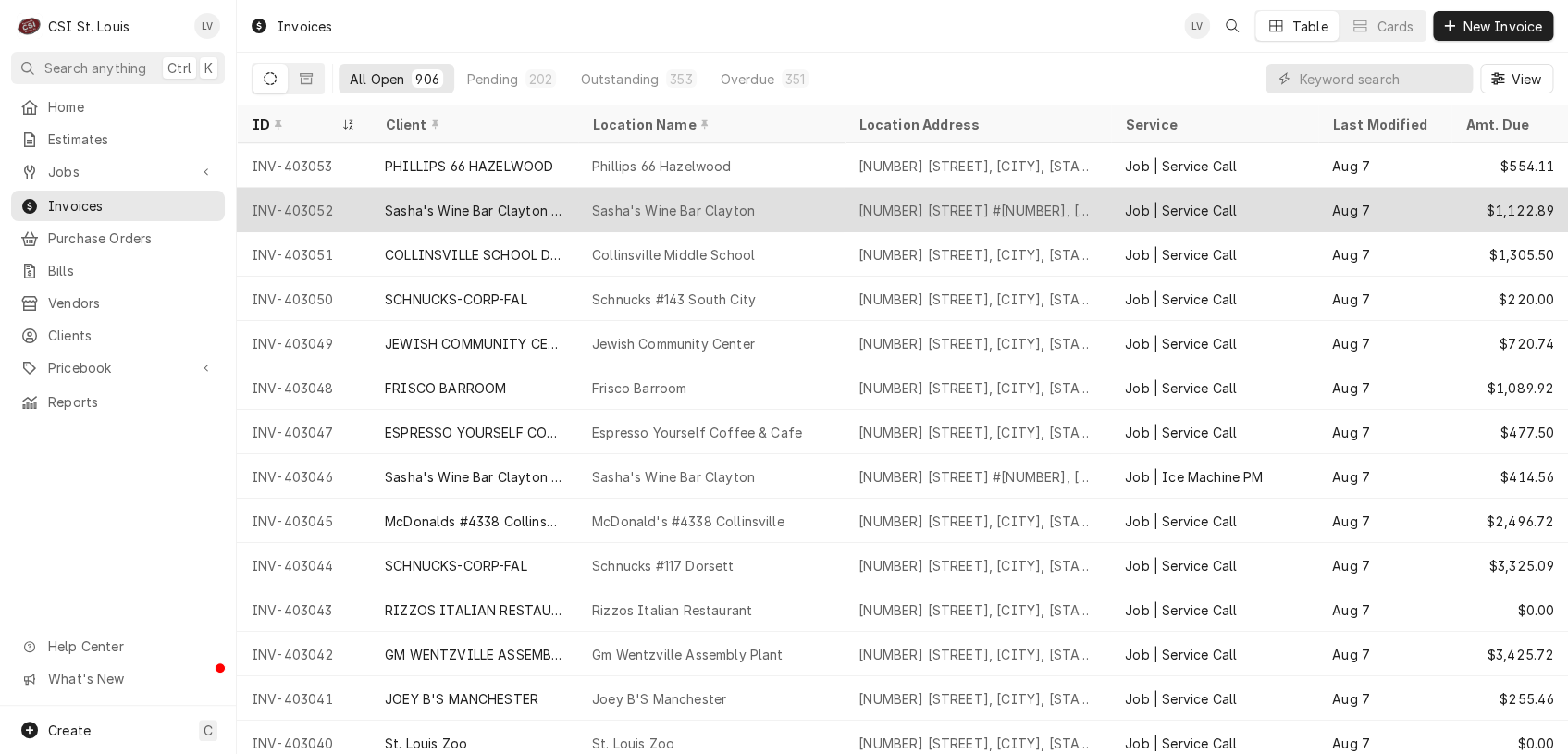 click on "INV-403052" at bounding box center (303, 210) 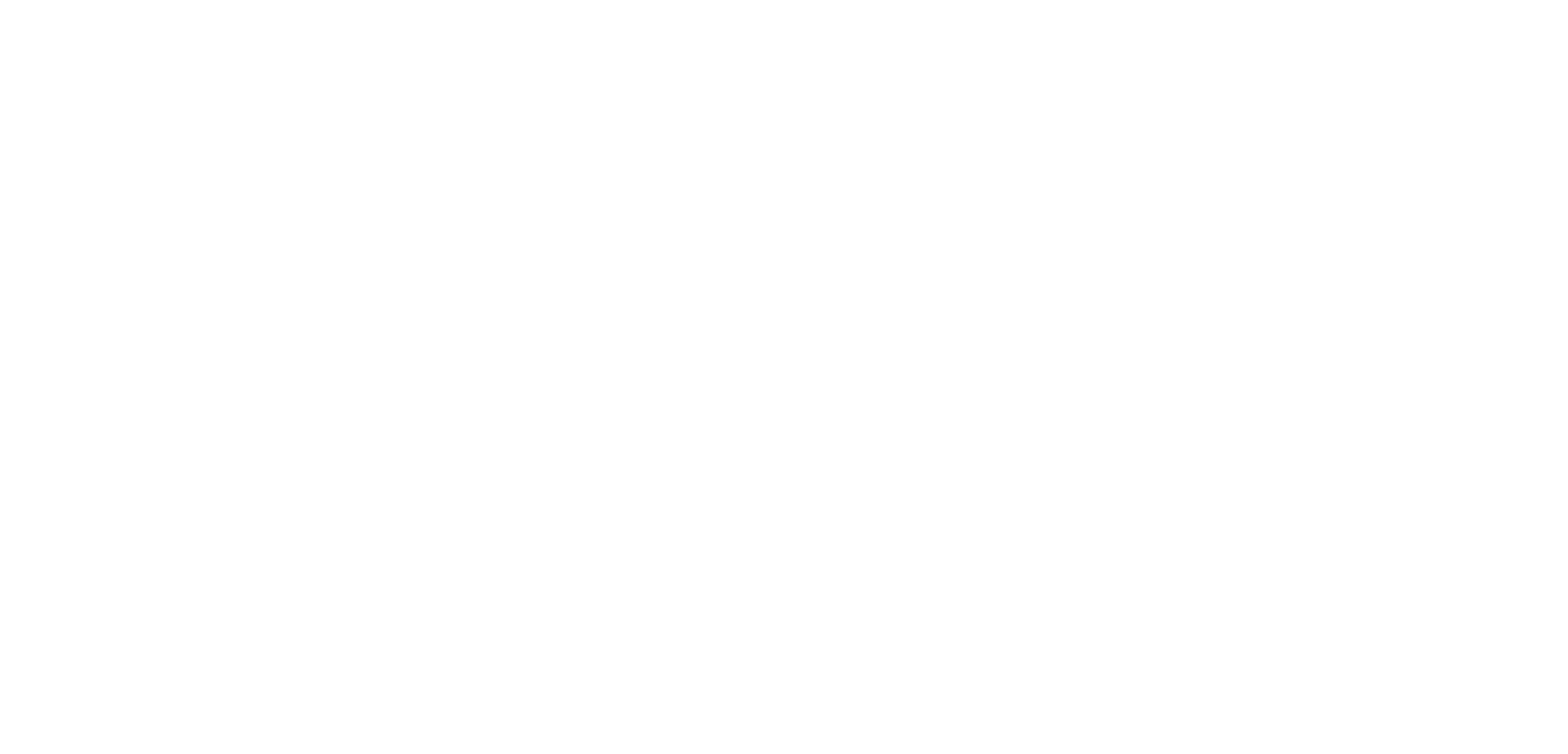 scroll, scrollTop: 0, scrollLeft: 0, axis: both 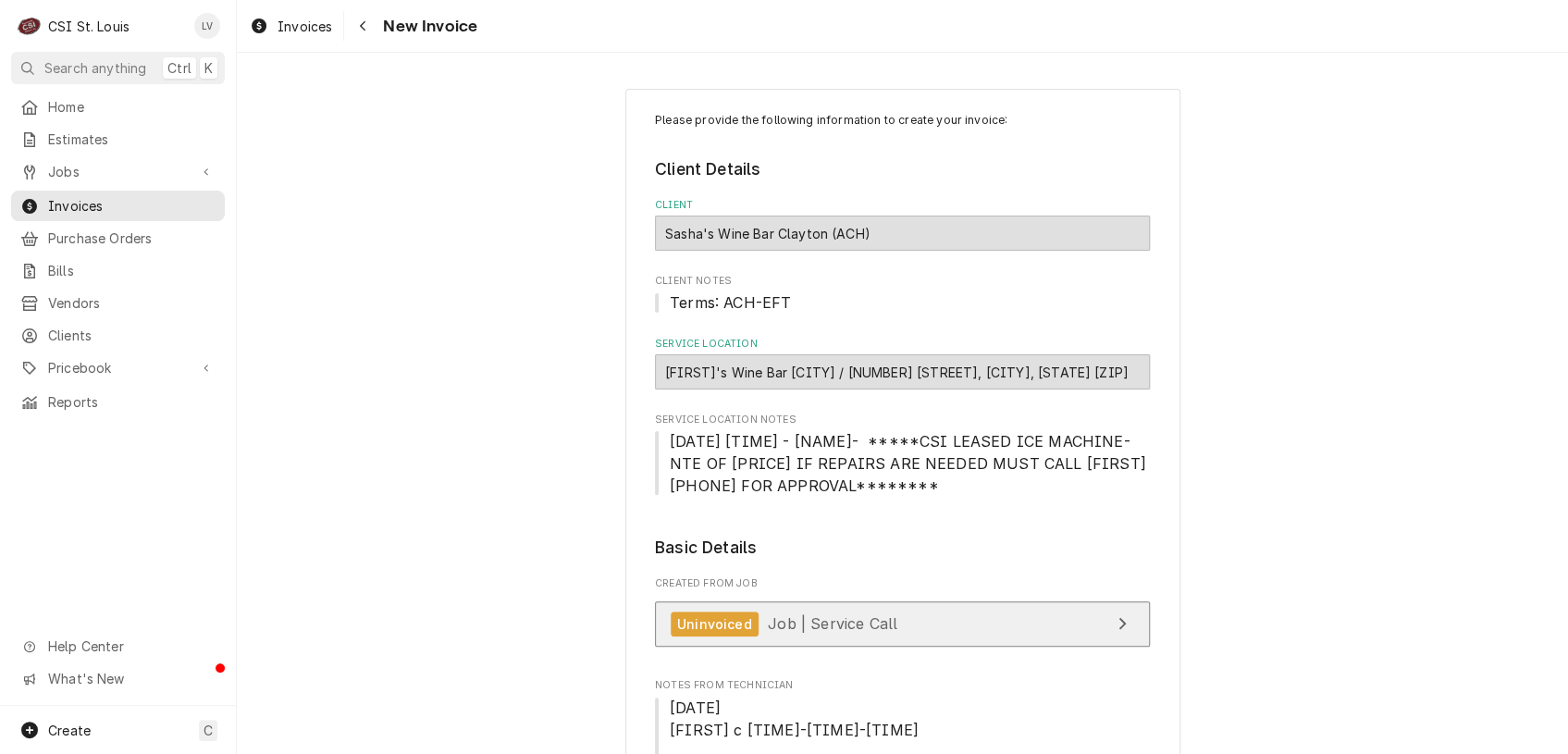 click on "Job | Service Call" at bounding box center (833, 624) 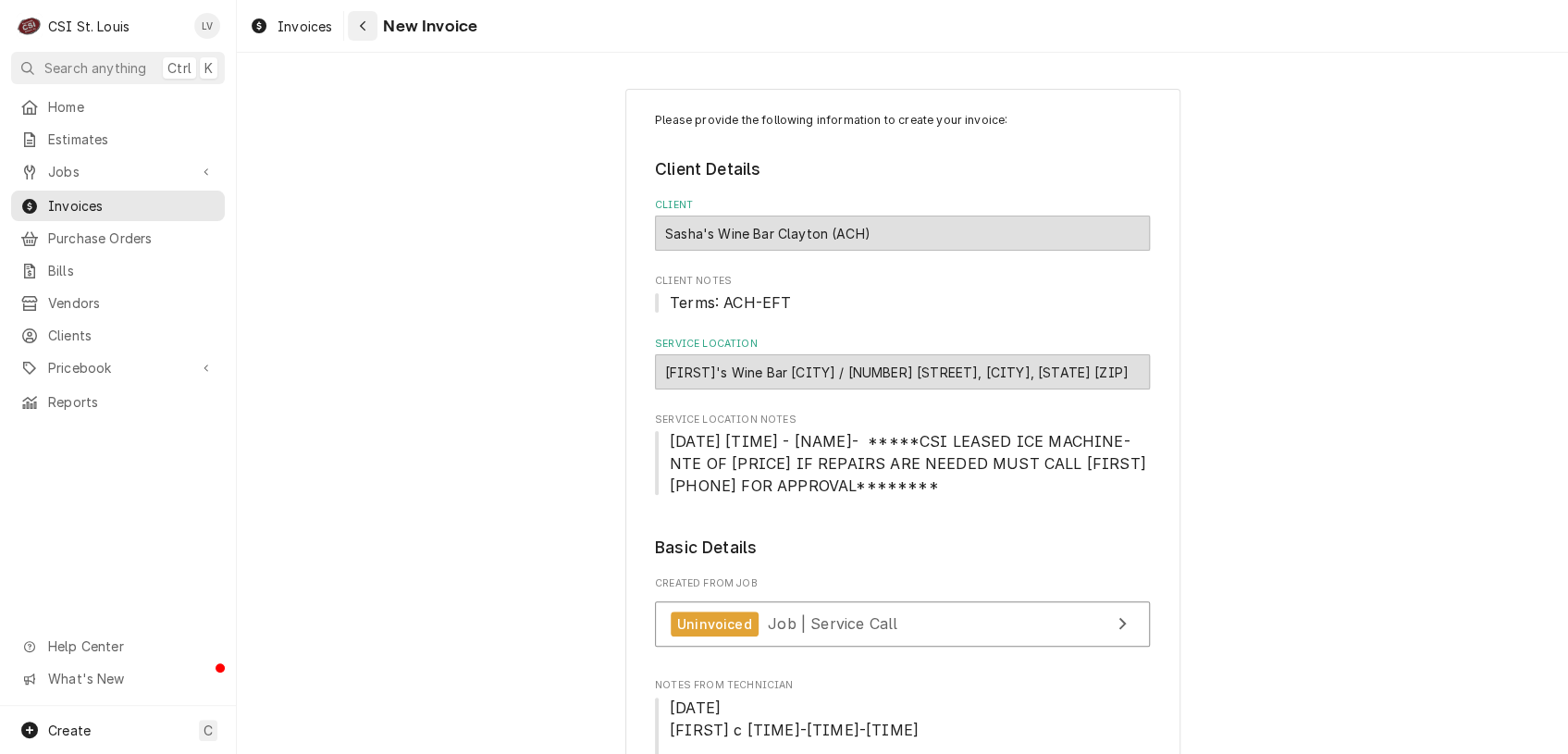 click 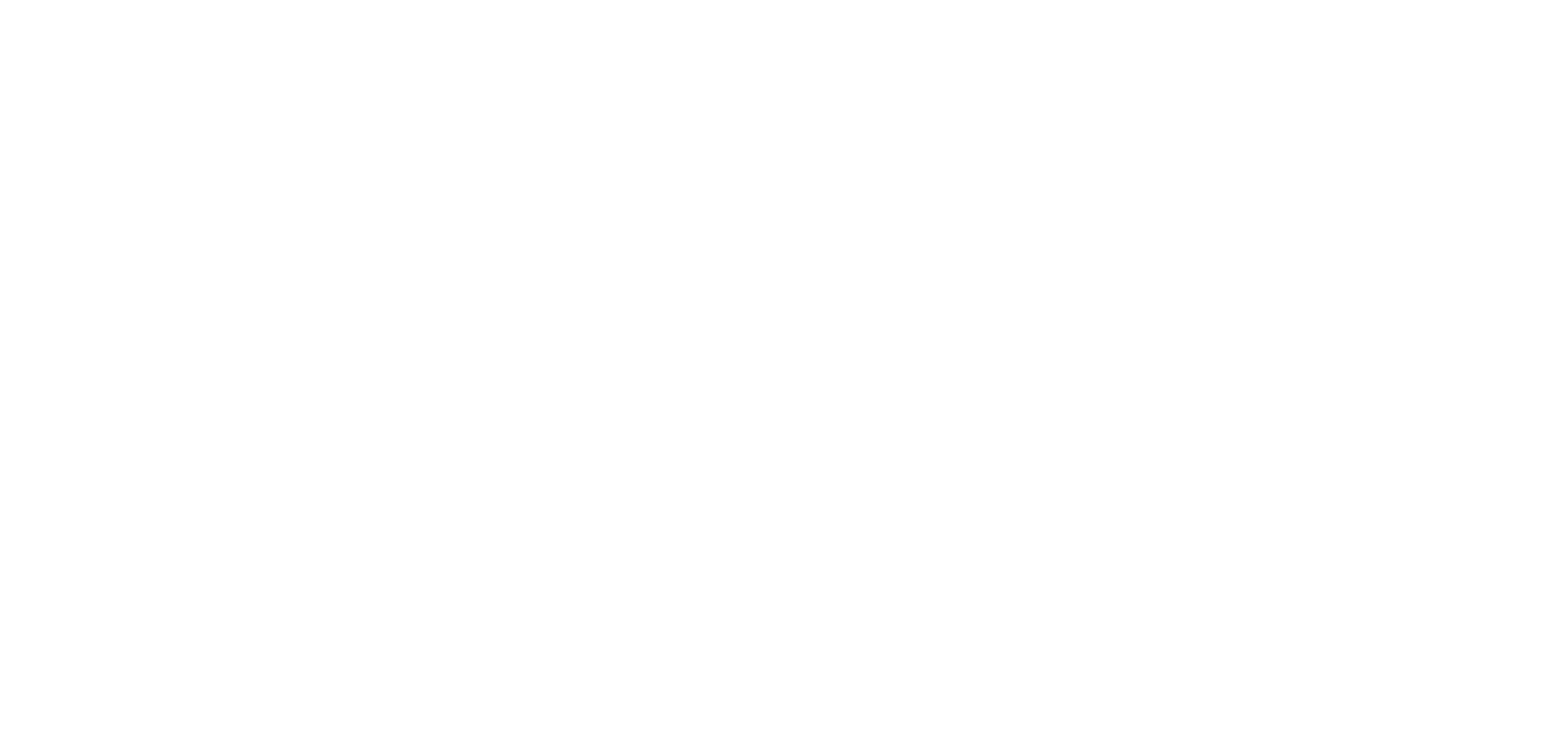 scroll, scrollTop: 0, scrollLeft: 0, axis: both 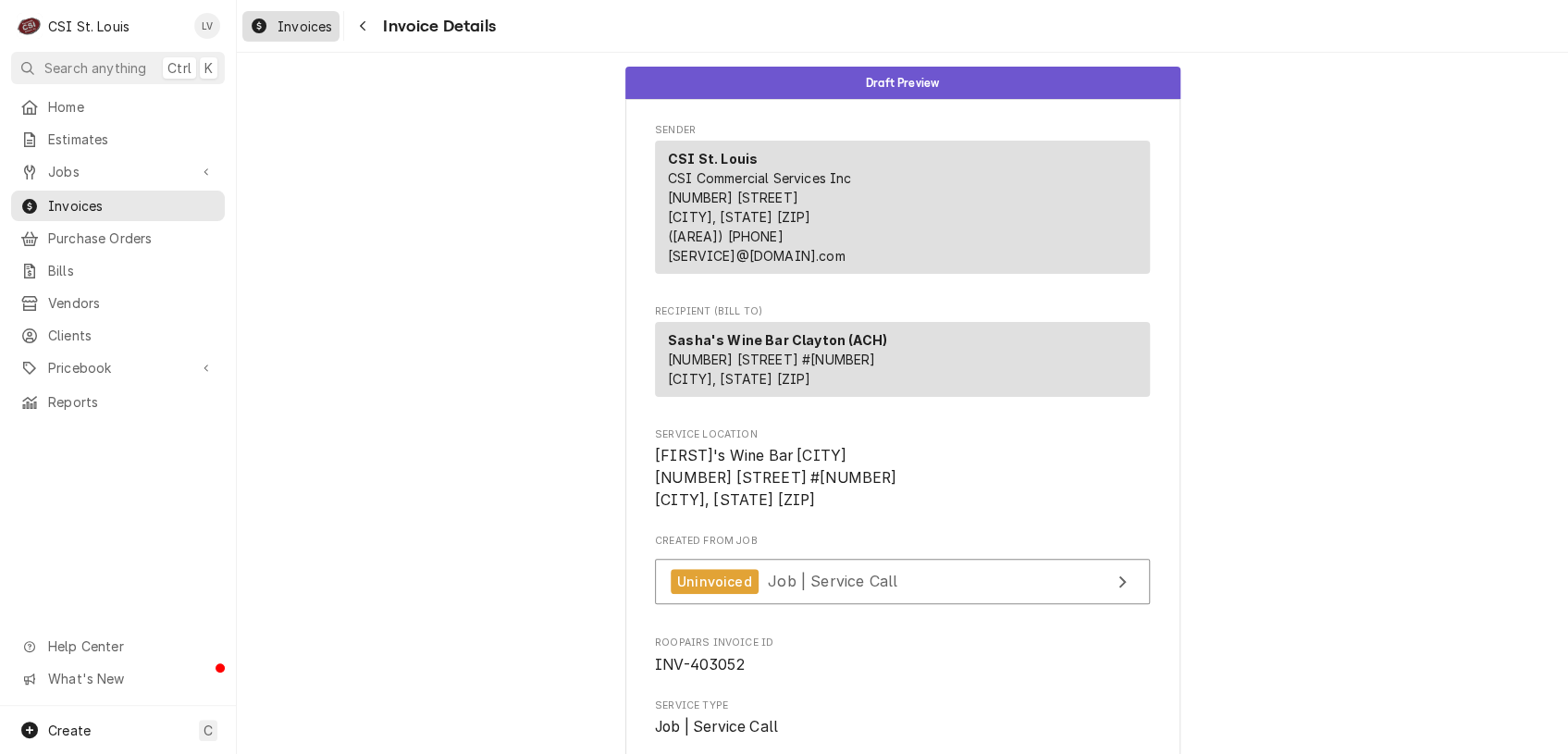 click on "Invoices" at bounding box center [304, 26] 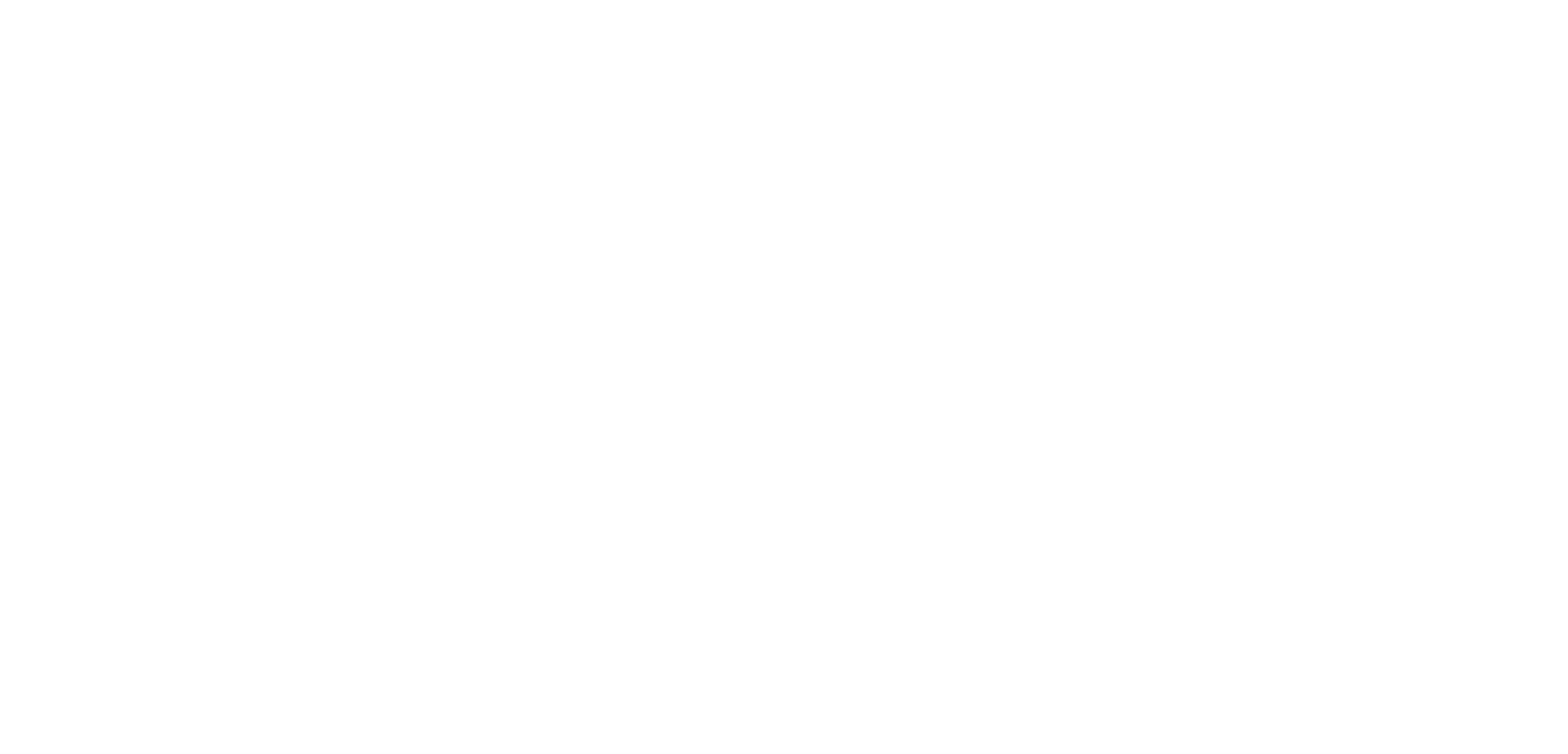 scroll, scrollTop: 0, scrollLeft: 0, axis: both 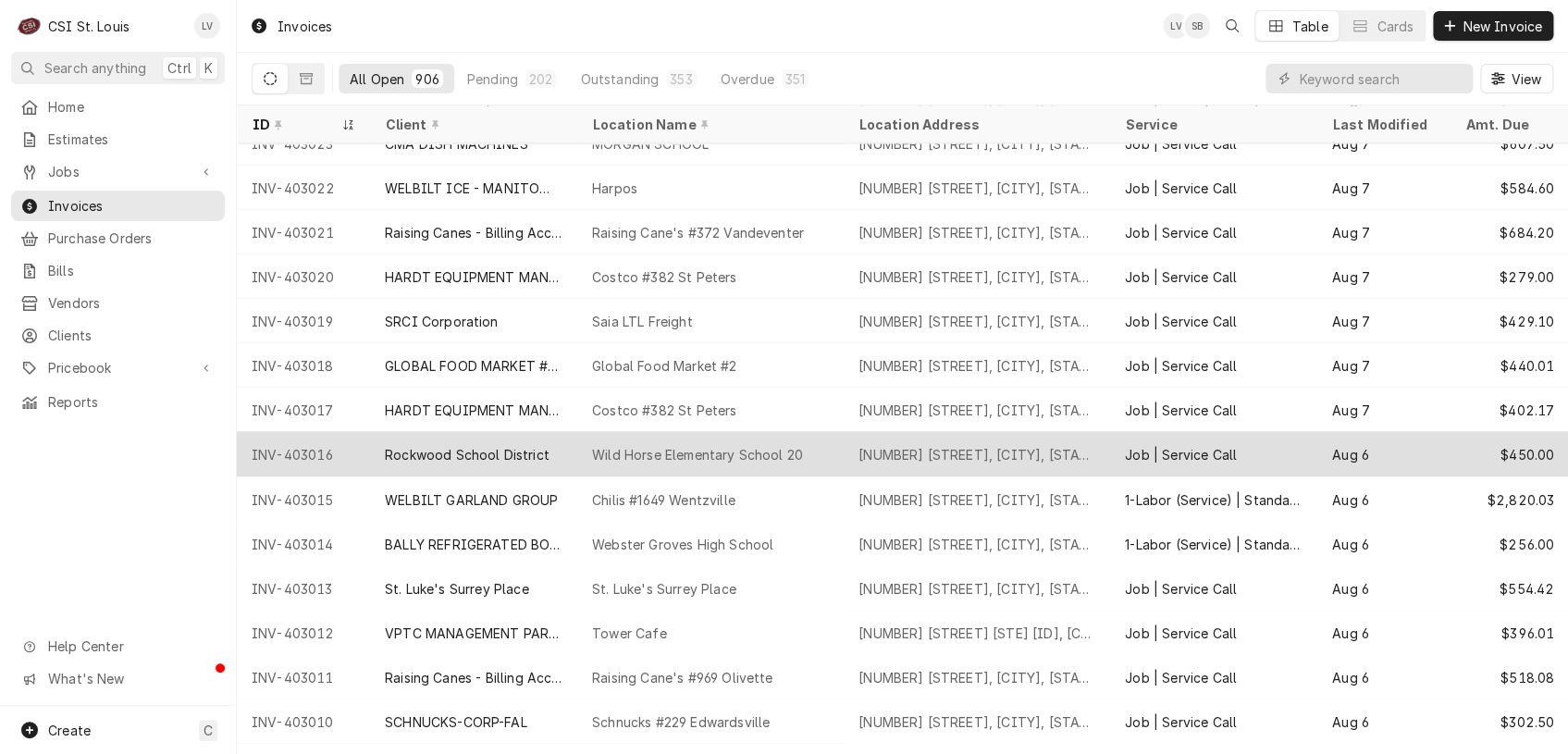 click on "Rockwood School District" at bounding box center (467, 454) 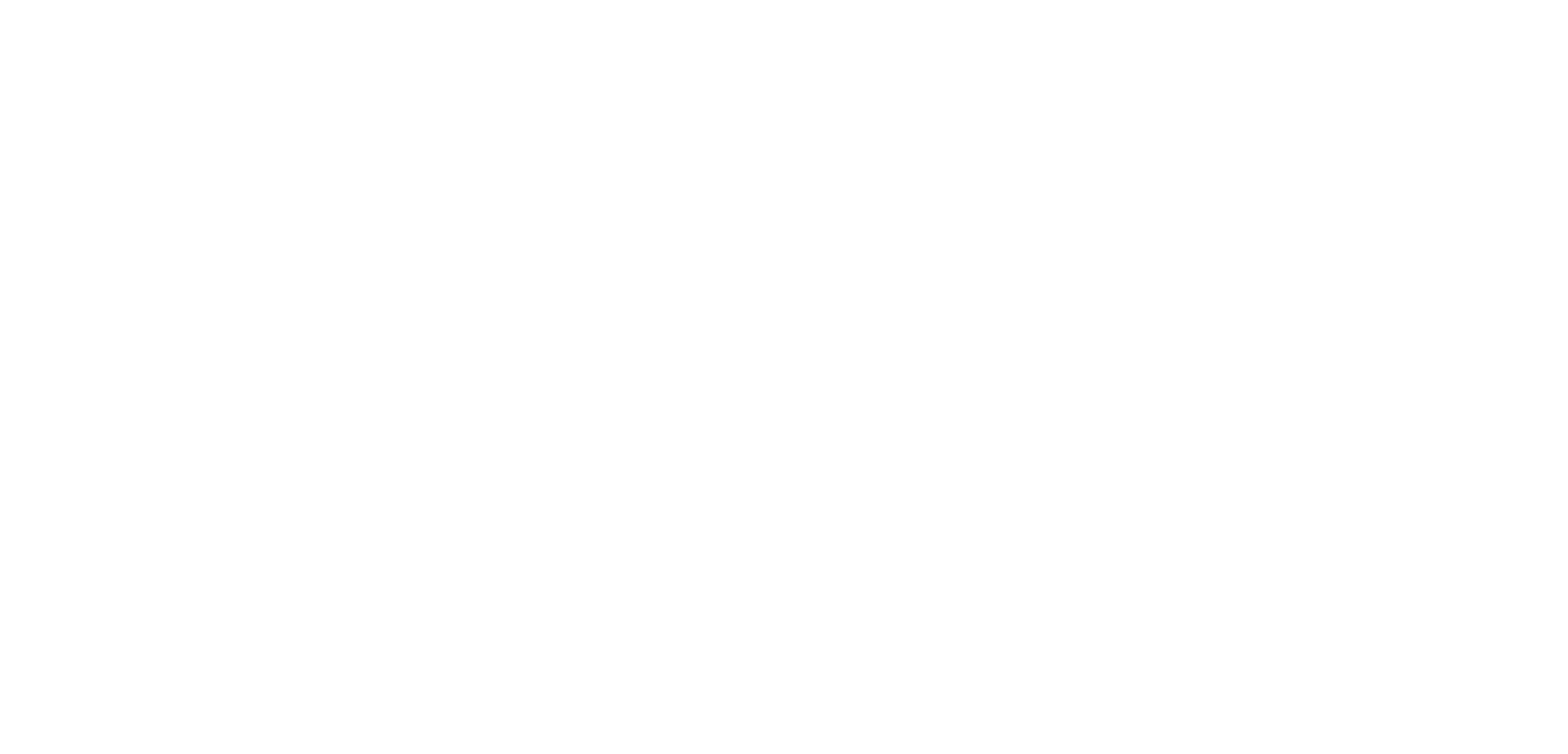 scroll, scrollTop: 0, scrollLeft: 0, axis: both 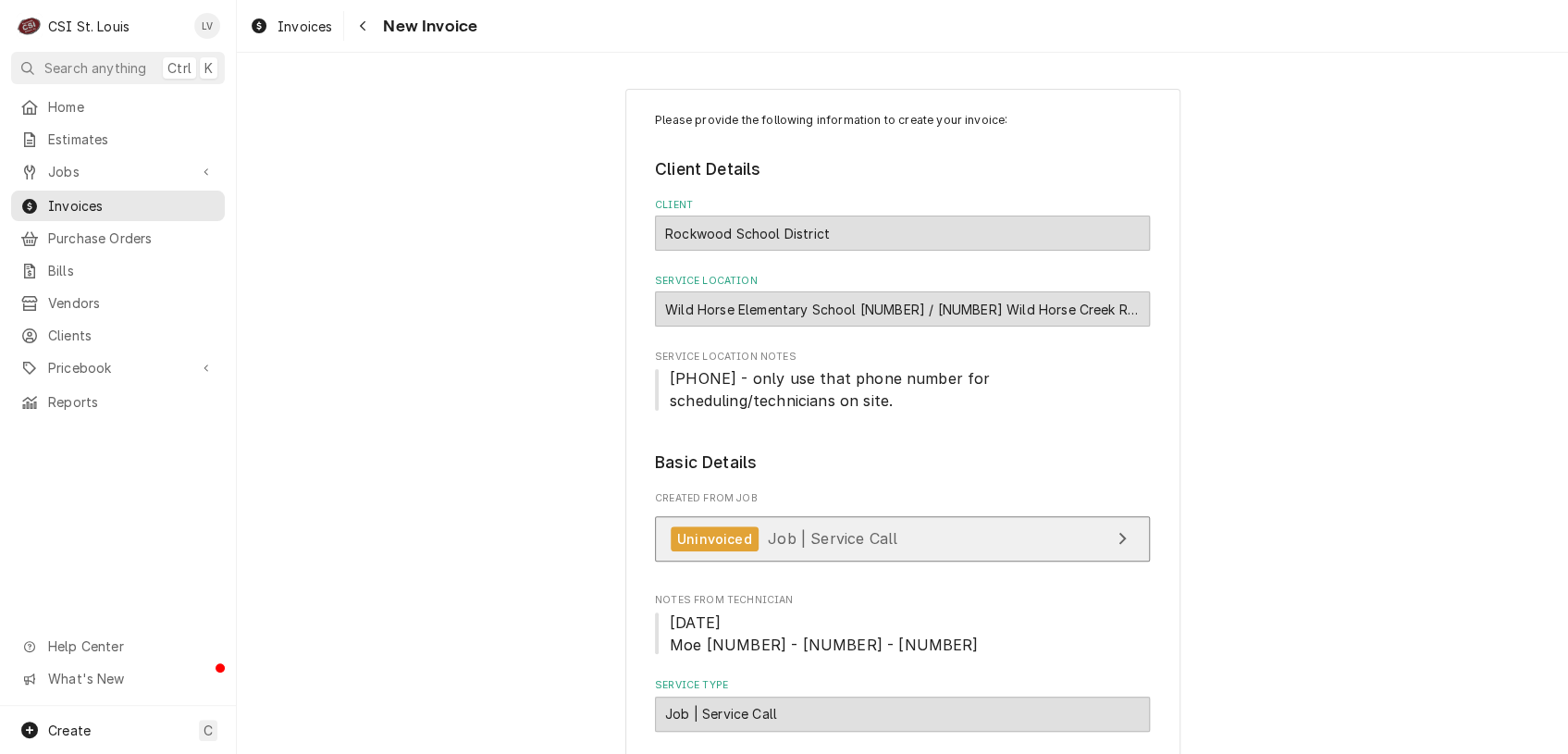 click on "Job | Service Call" at bounding box center [833, 538] 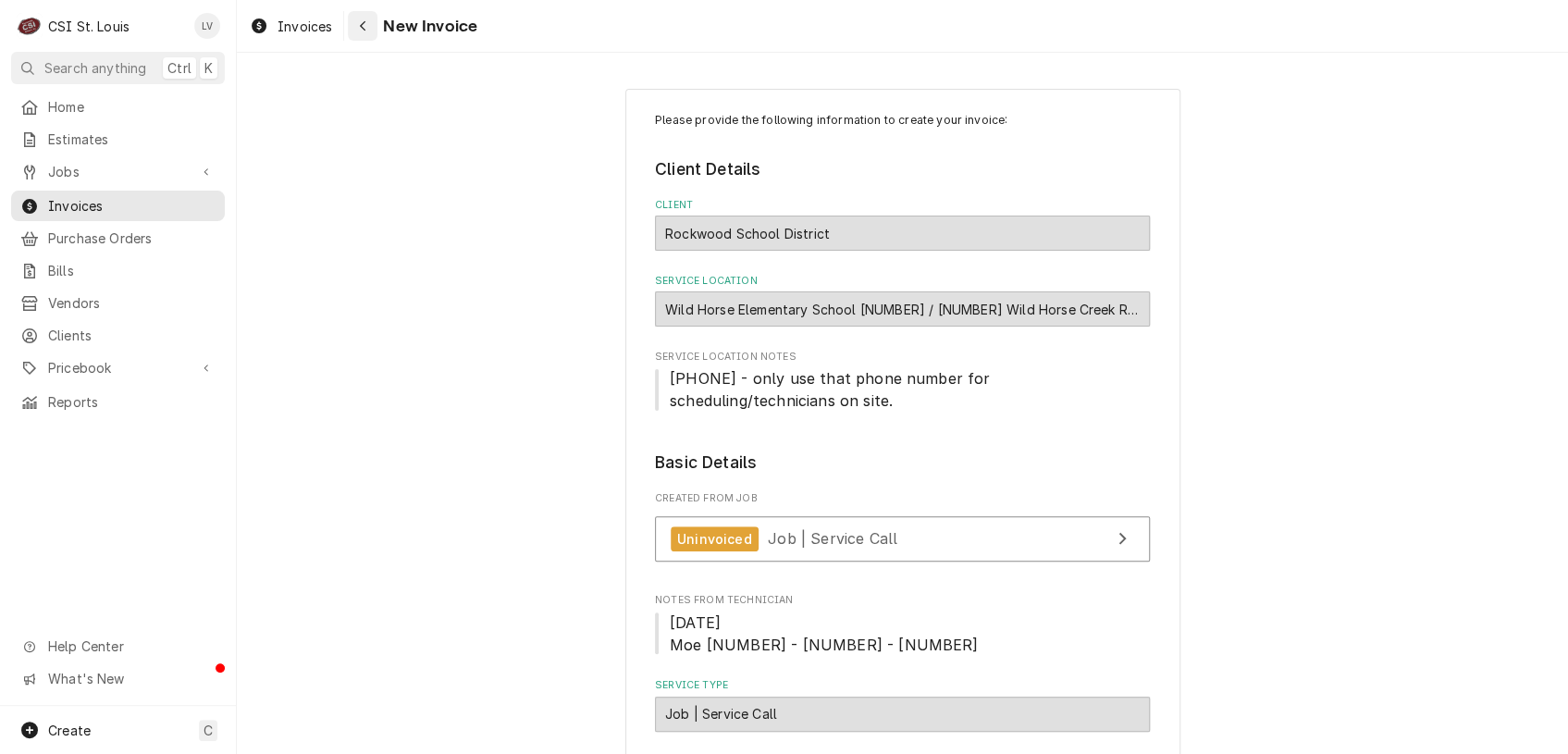 click at bounding box center [363, 26] 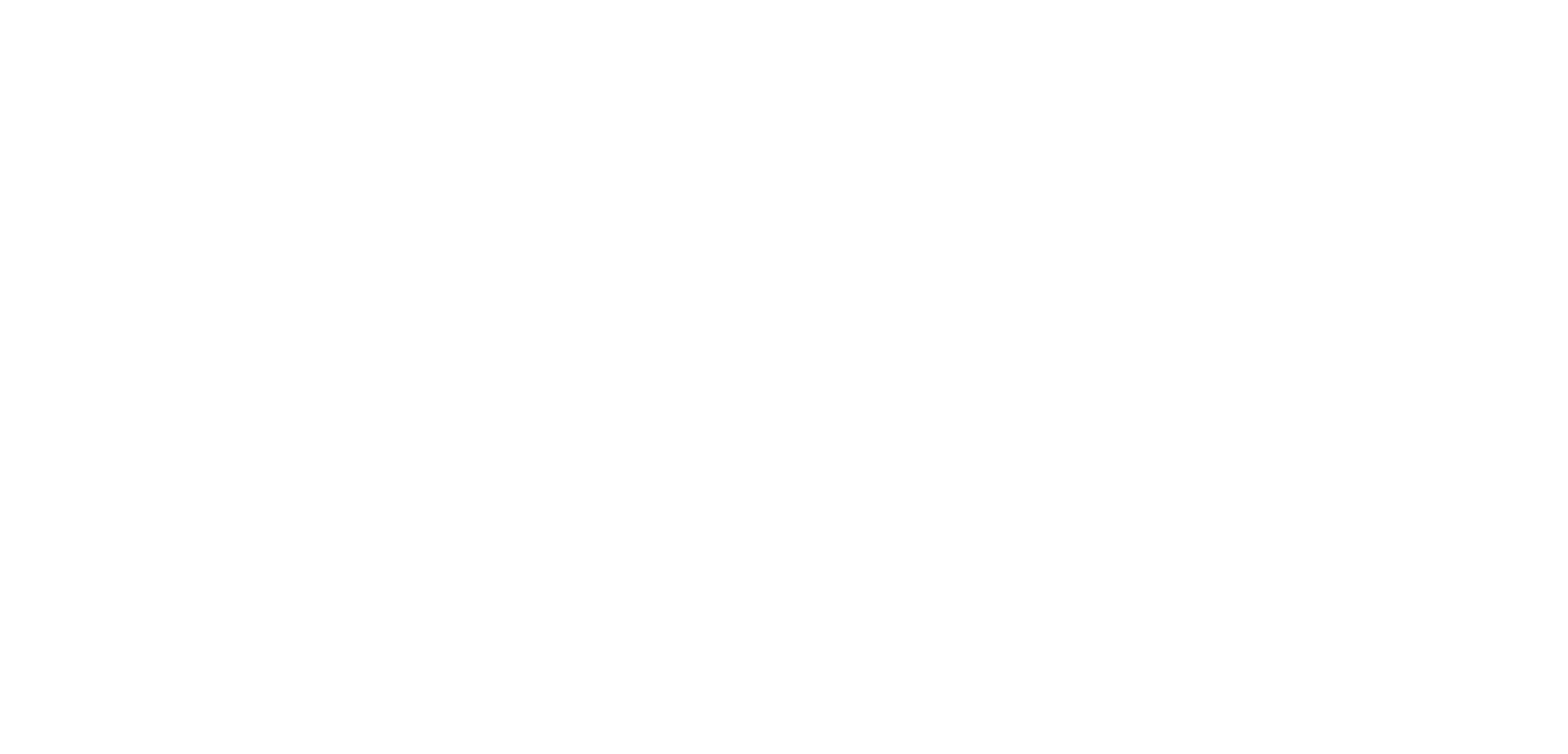 scroll, scrollTop: 0, scrollLeft: 0, axis: both 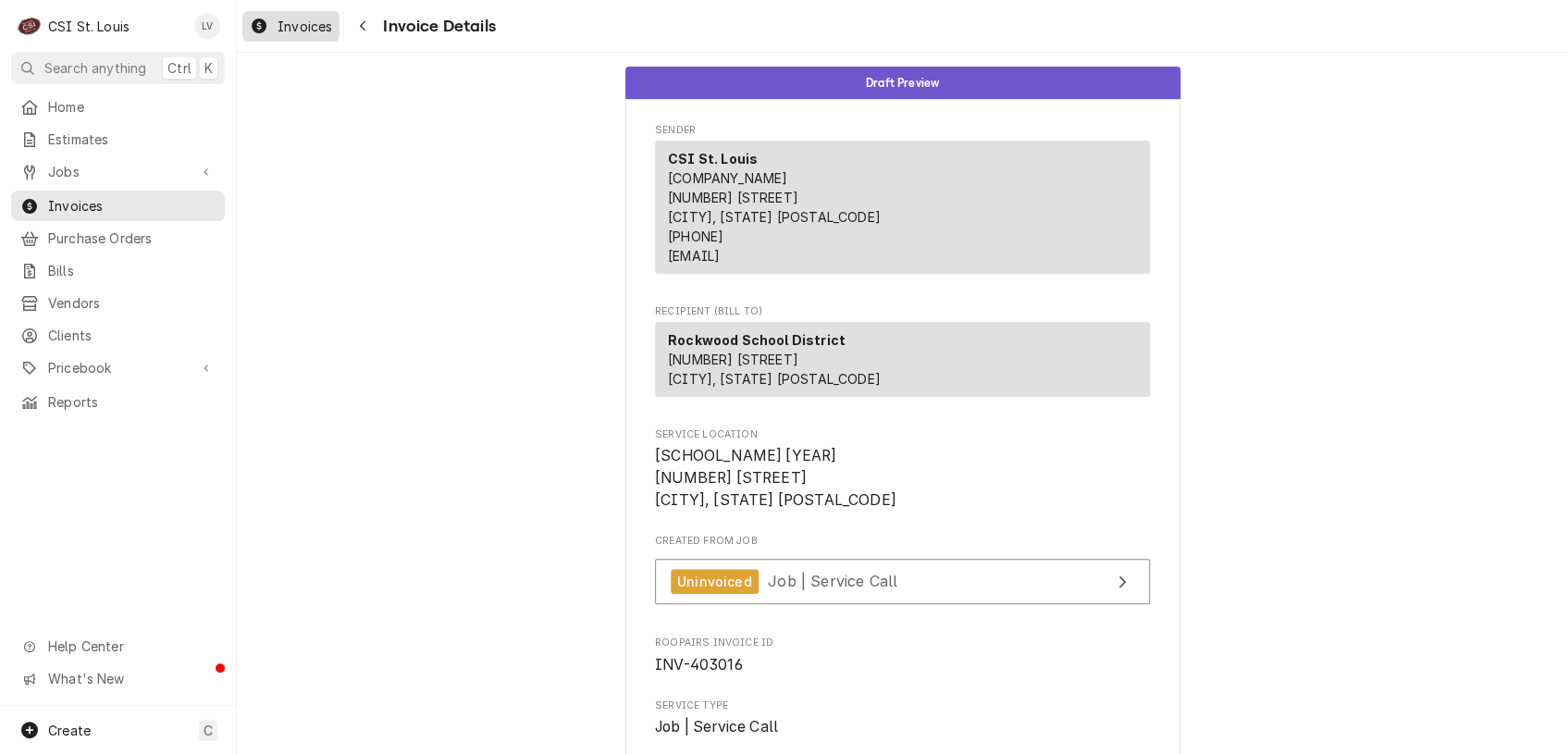click on "Invoices" at bounding box center [290, 26] 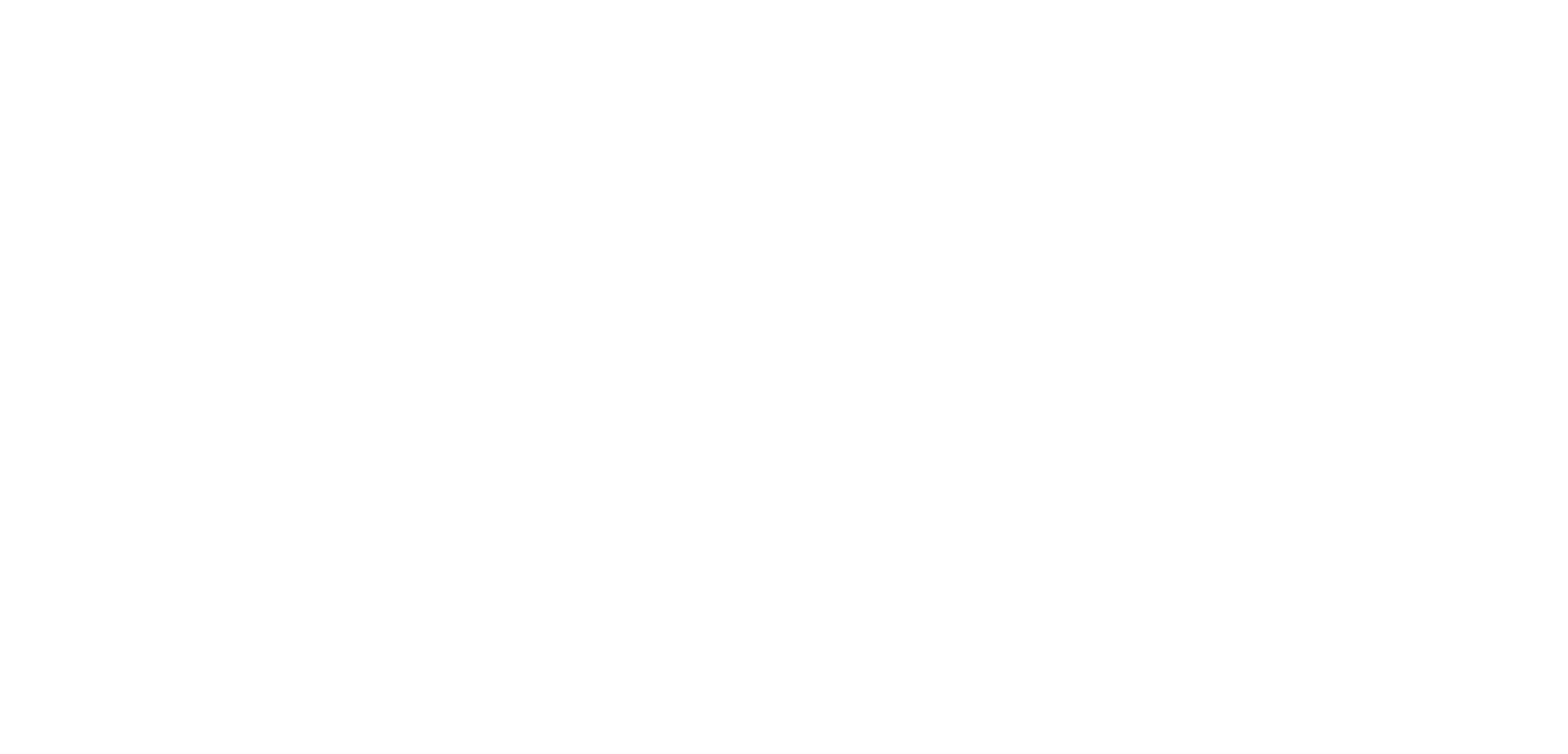 scroll, scrollTop: 0, scrollLeft: 0, axis: both 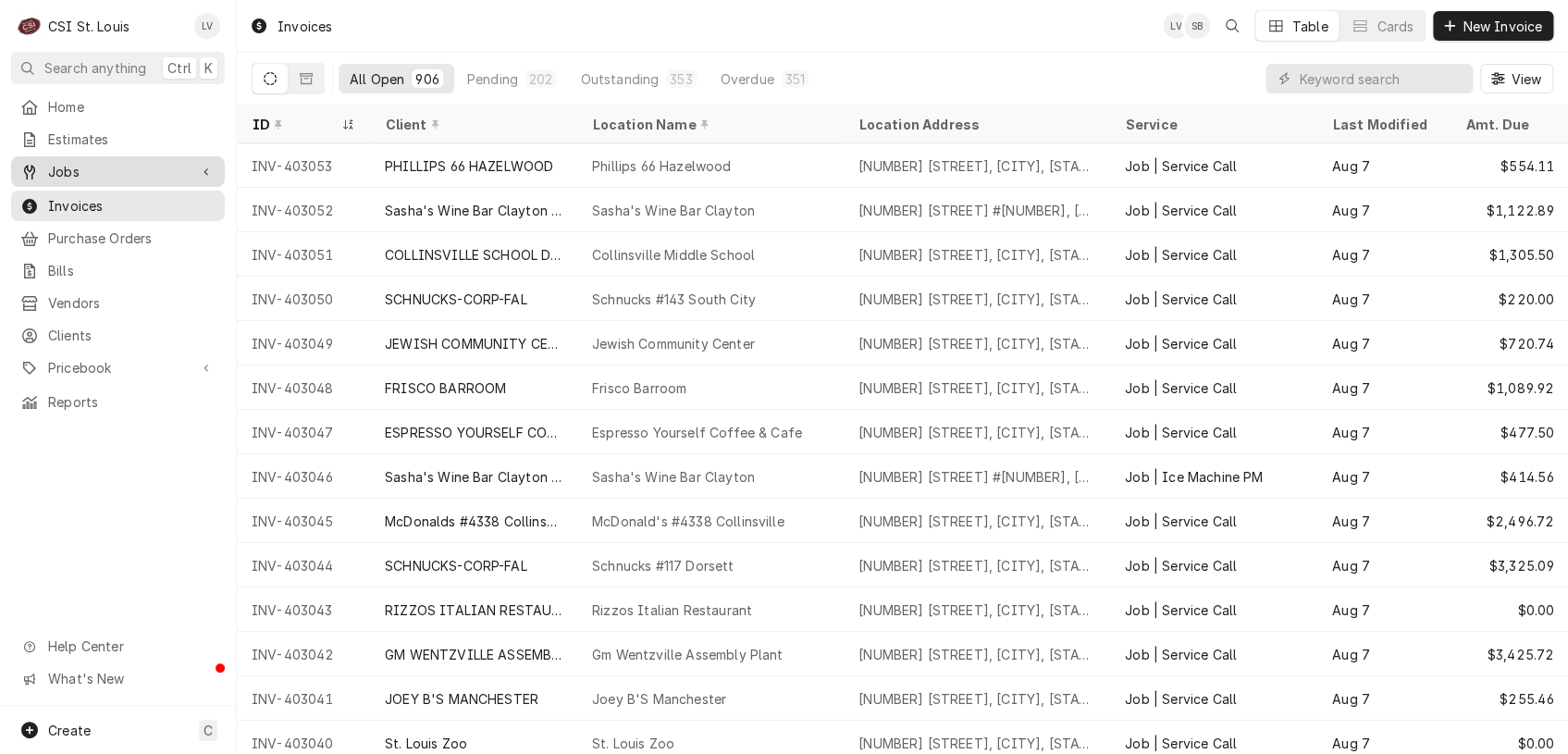 click on "Jobs" at bounding box center (117, 171) 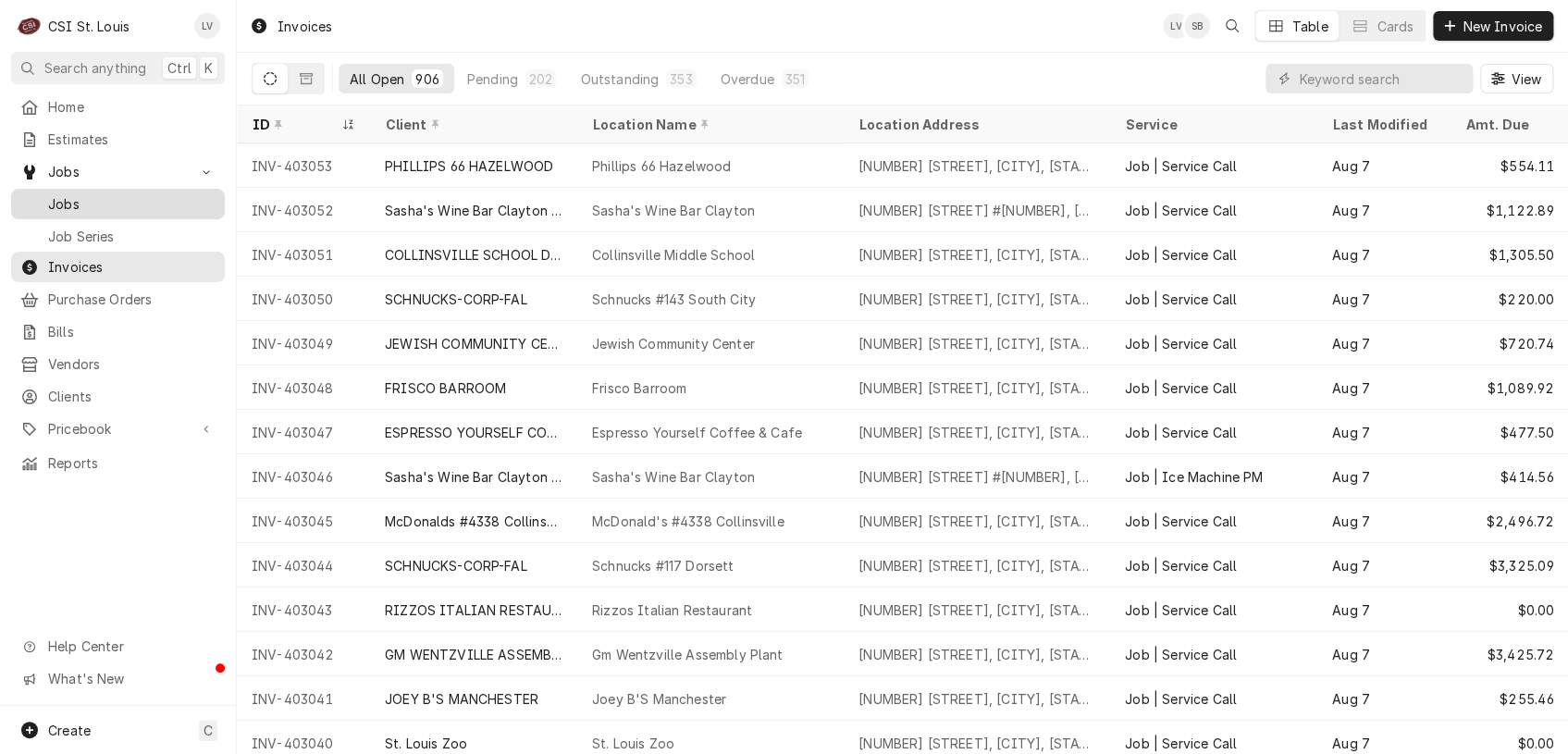 click on "Jobs" at bounding box center [131, 204] 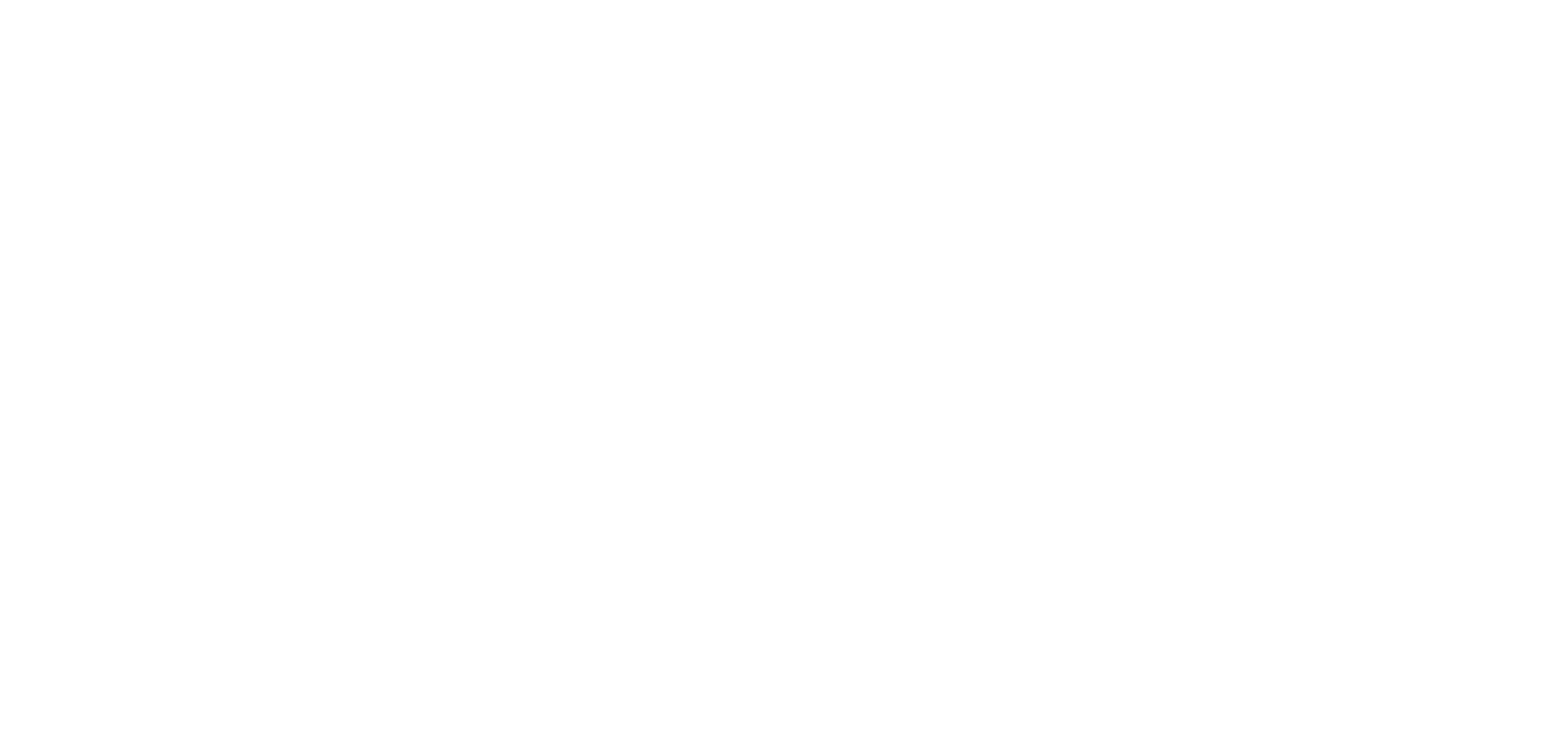 scroll, scrollTop: 0, scrollLeft: 0, axis: both 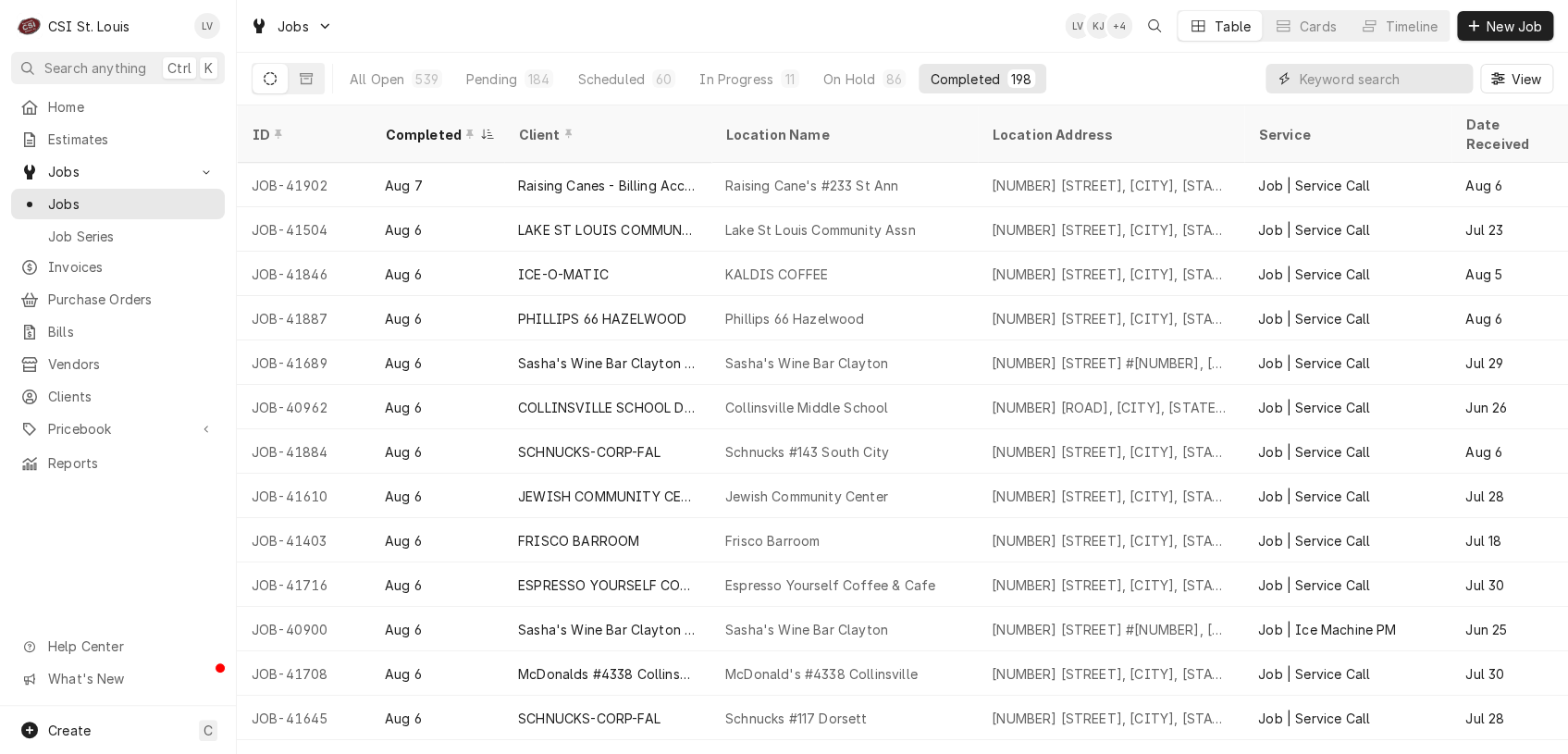 click at bounding box center (1381, 79) 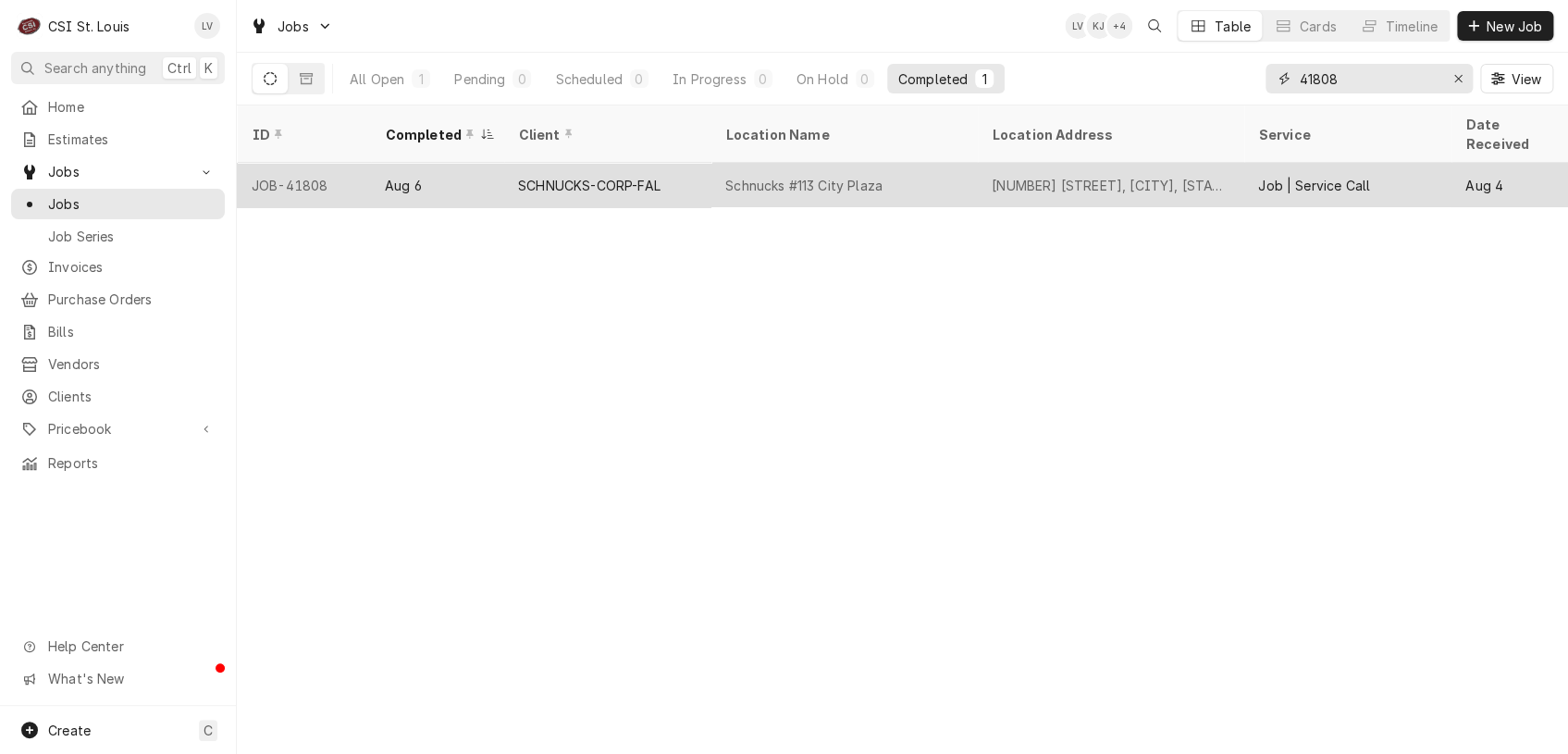 type on "41808" 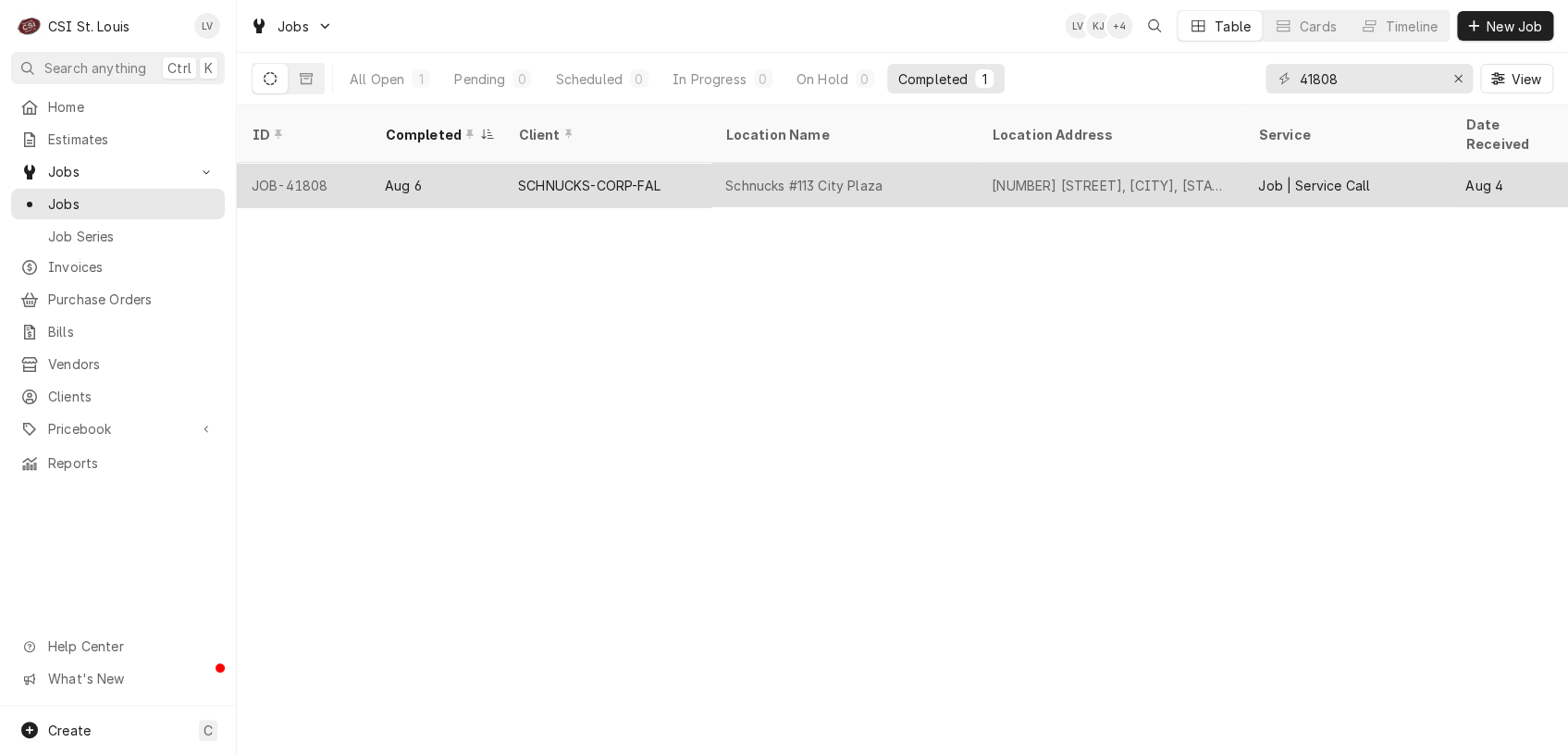 click on "SCHNUCKS-CORP-FAL" at bounding box center [589, 185] 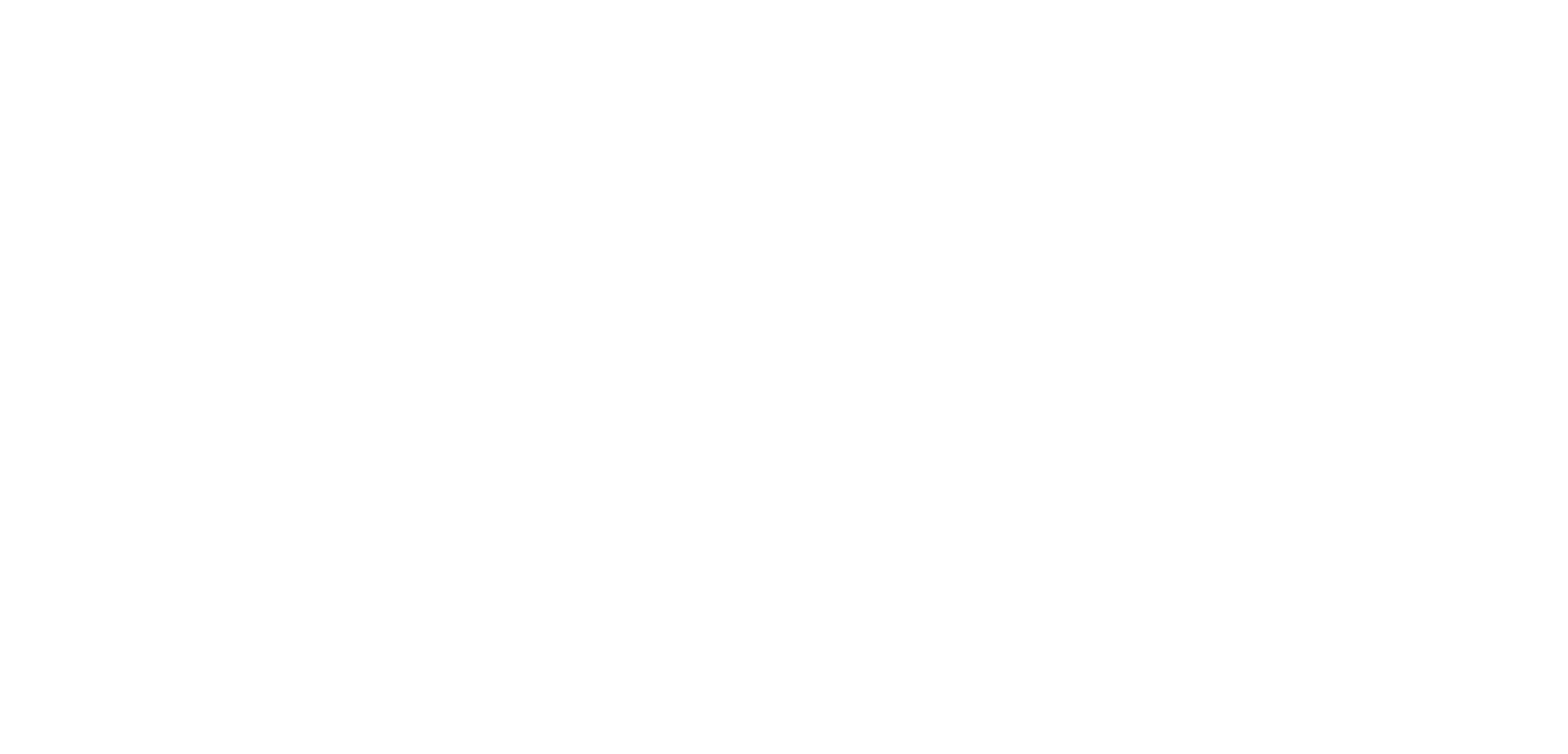 scroll, scrollTop: 0, scrollLeft: 0, axis: both 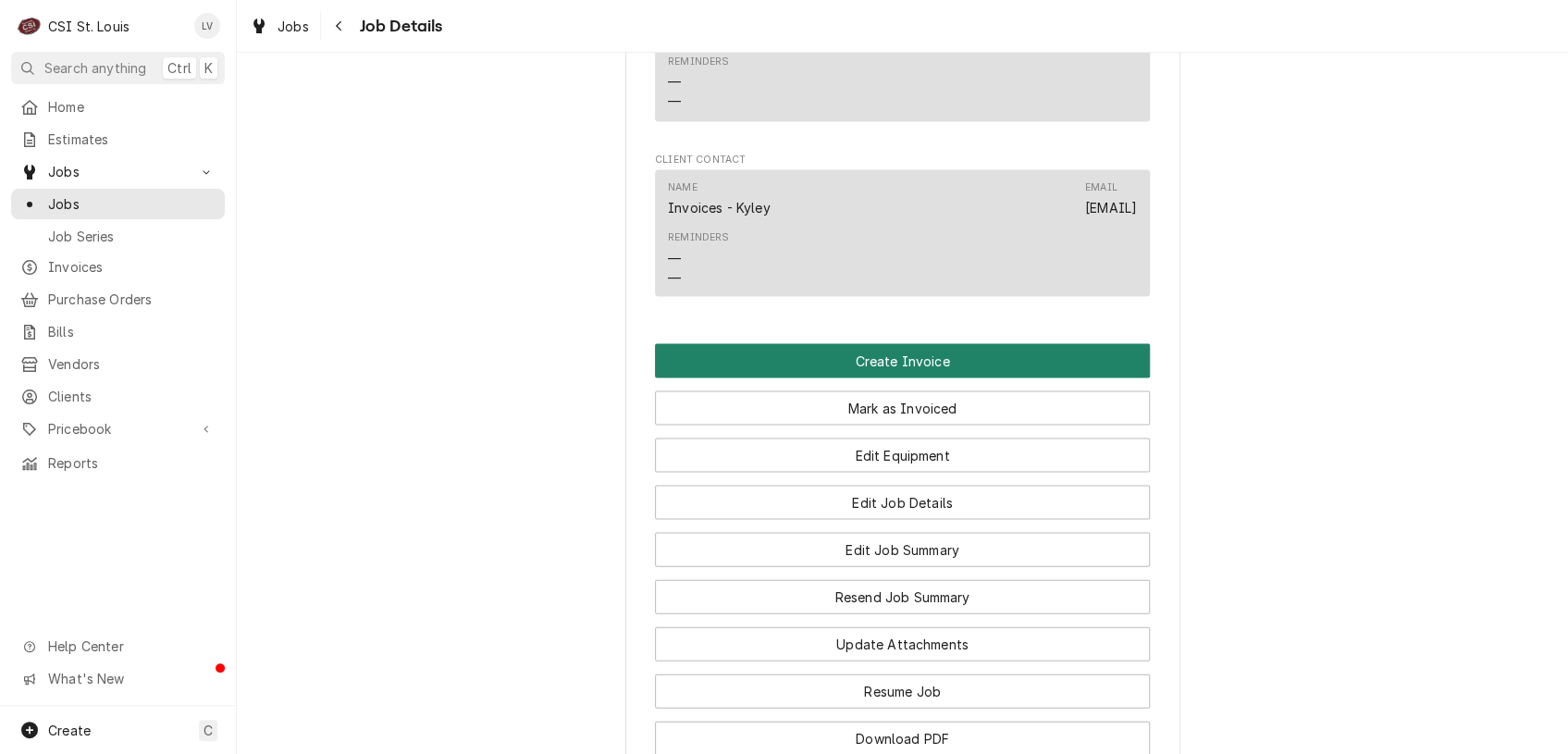 click on "Create Invoice" at bounding box center (902, 360) 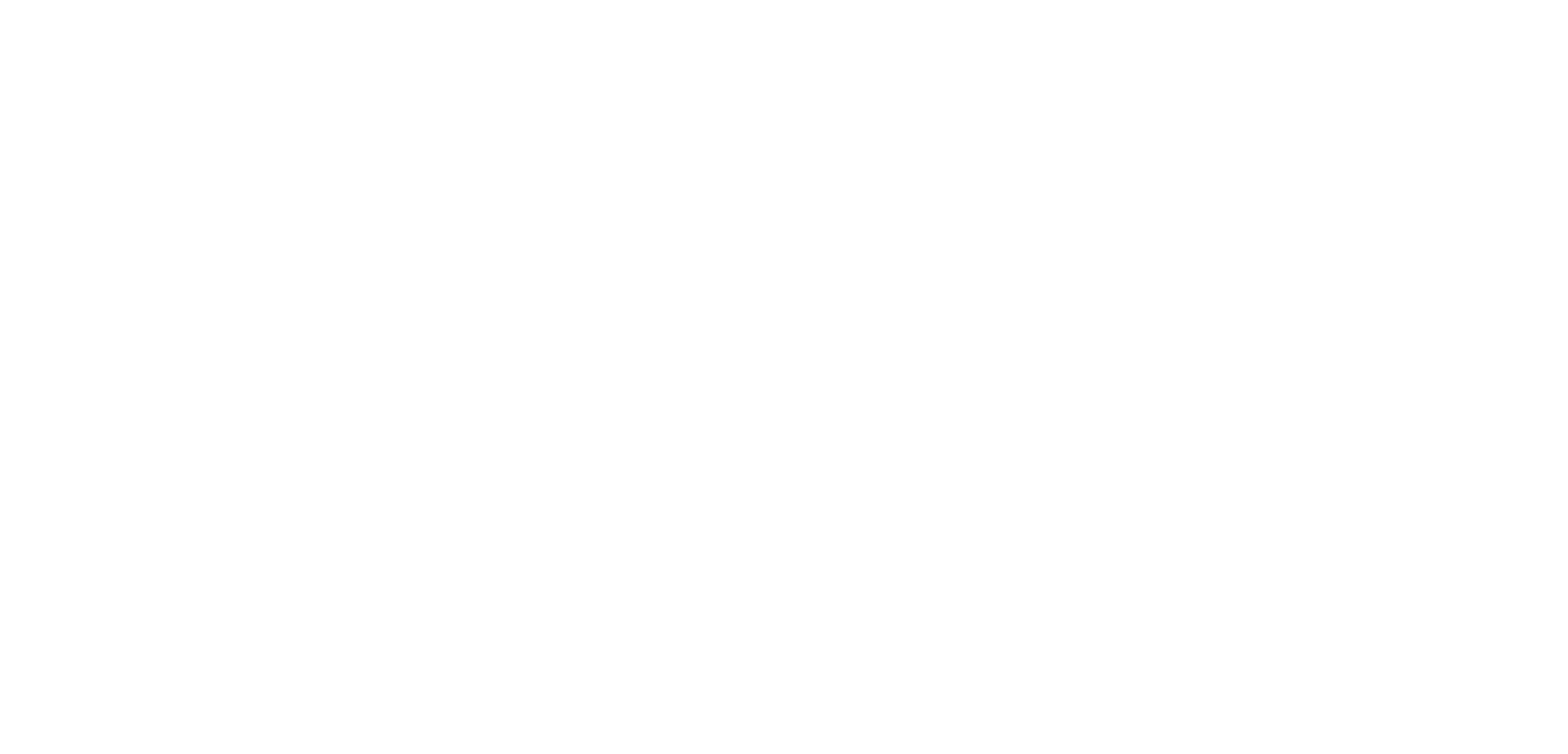 scroll, scrollTop: 0, scrollLeft: 0, axis: both 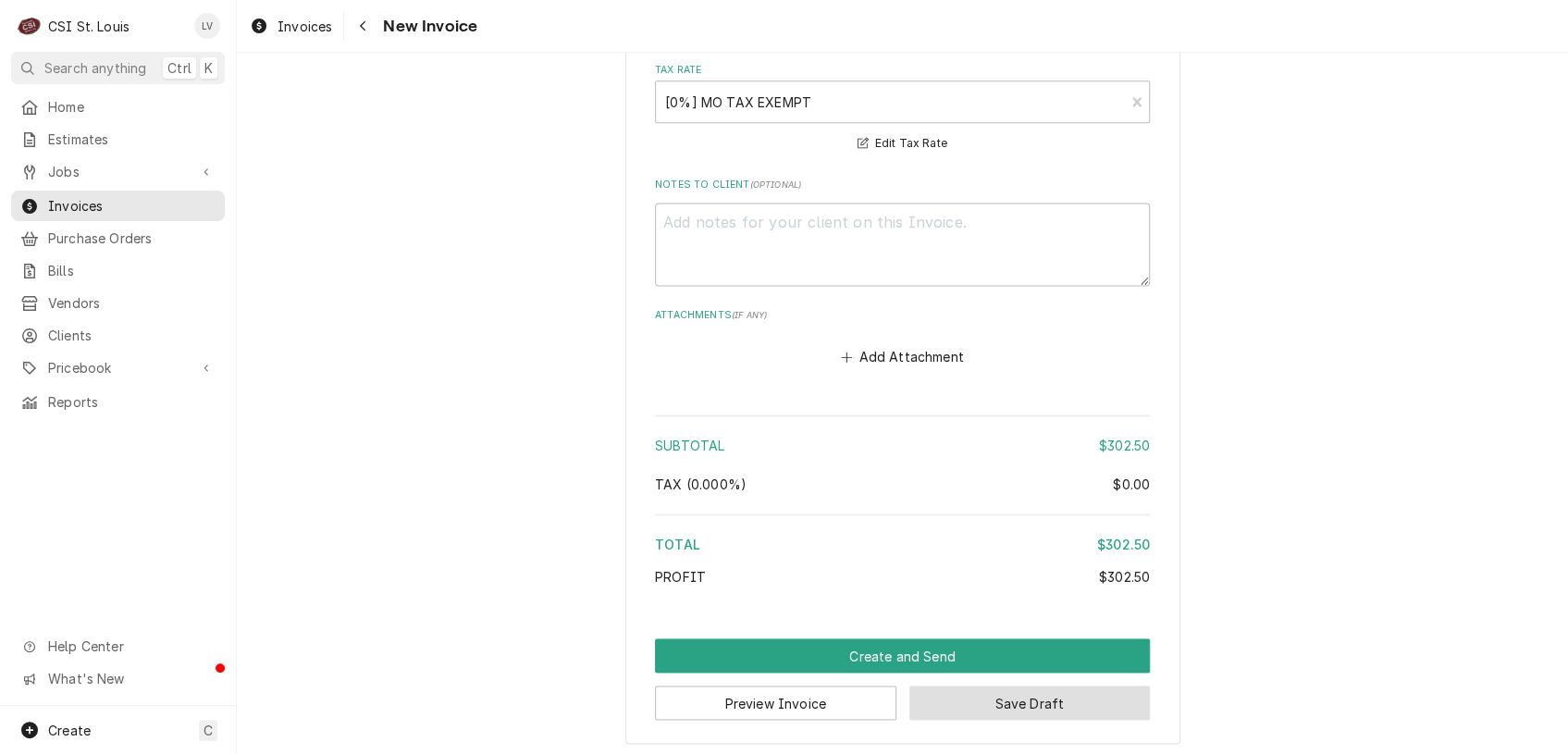 click on "Save Draft" at bounding box center [1030, 702] 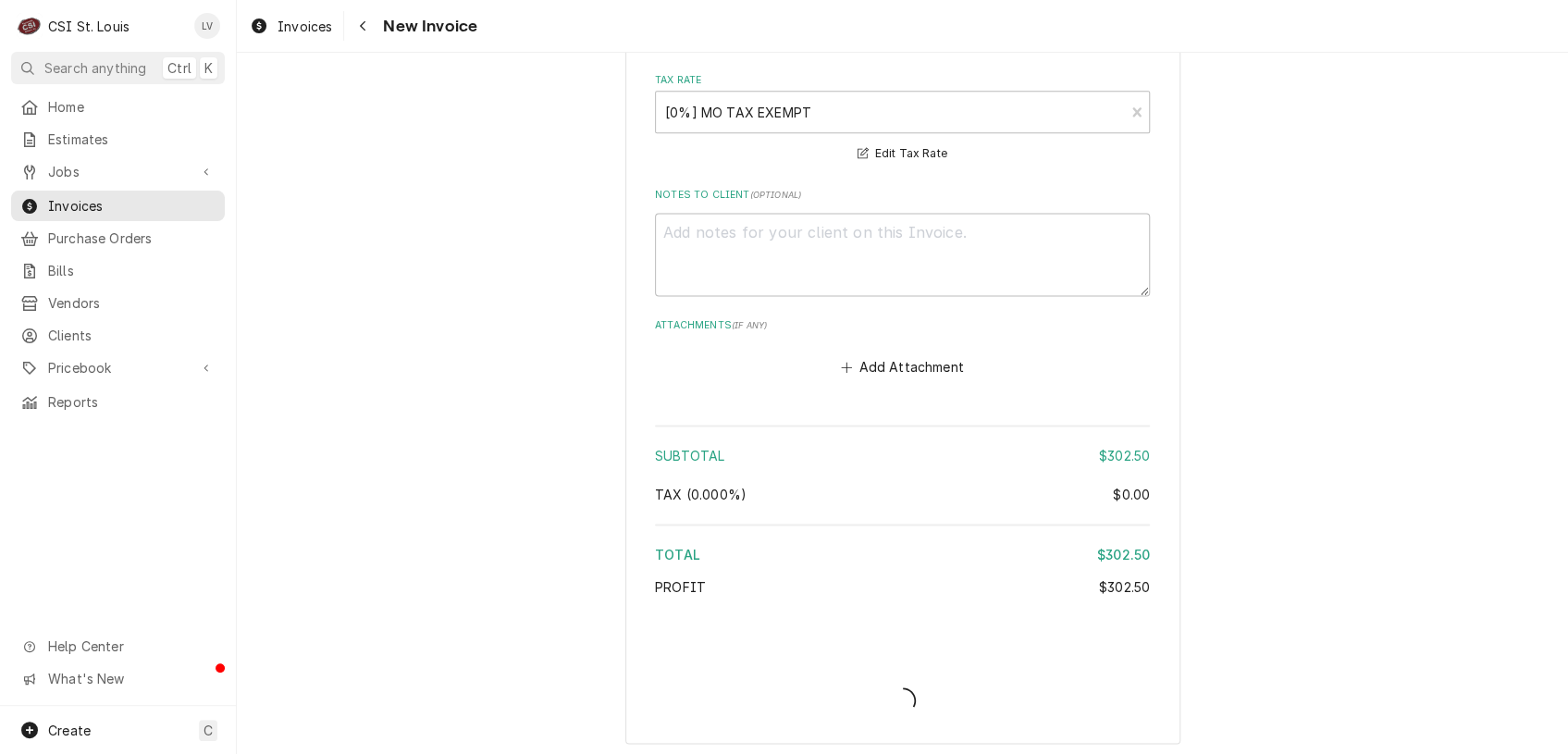 type on "x" 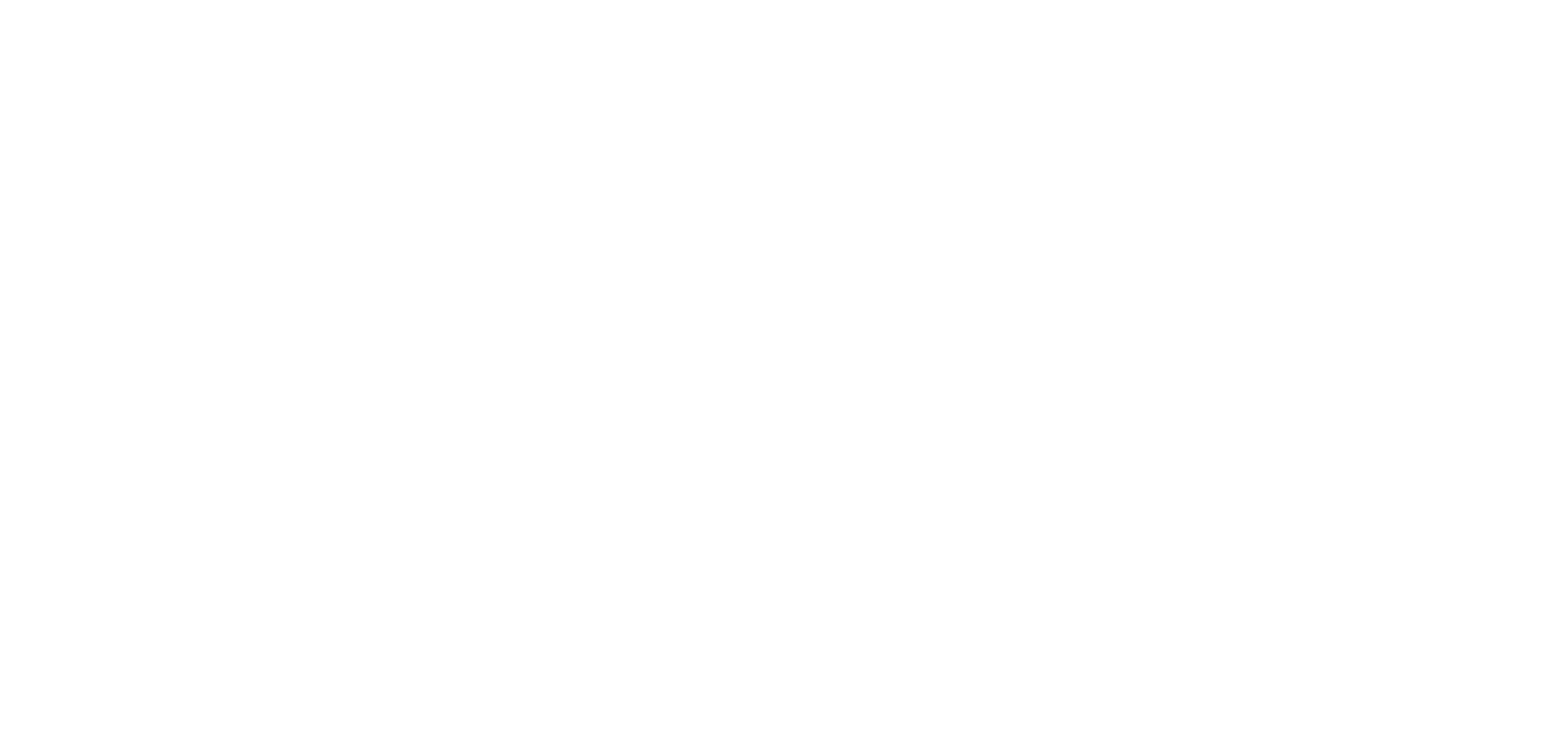 scroll, scrollTop: 0, scrollLeft: 0, axis: both 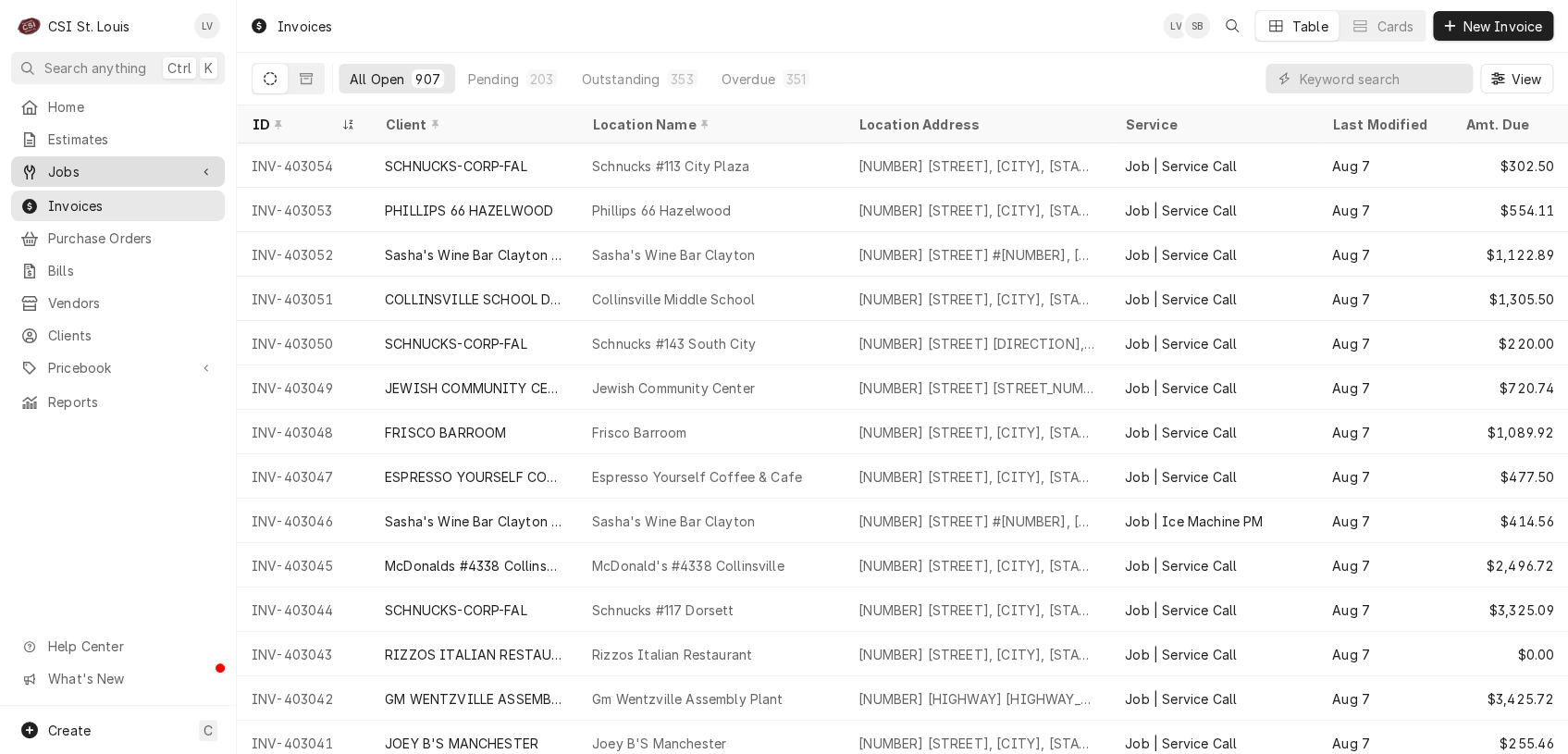 click on "Jobs" at bounding box center (117, 171) 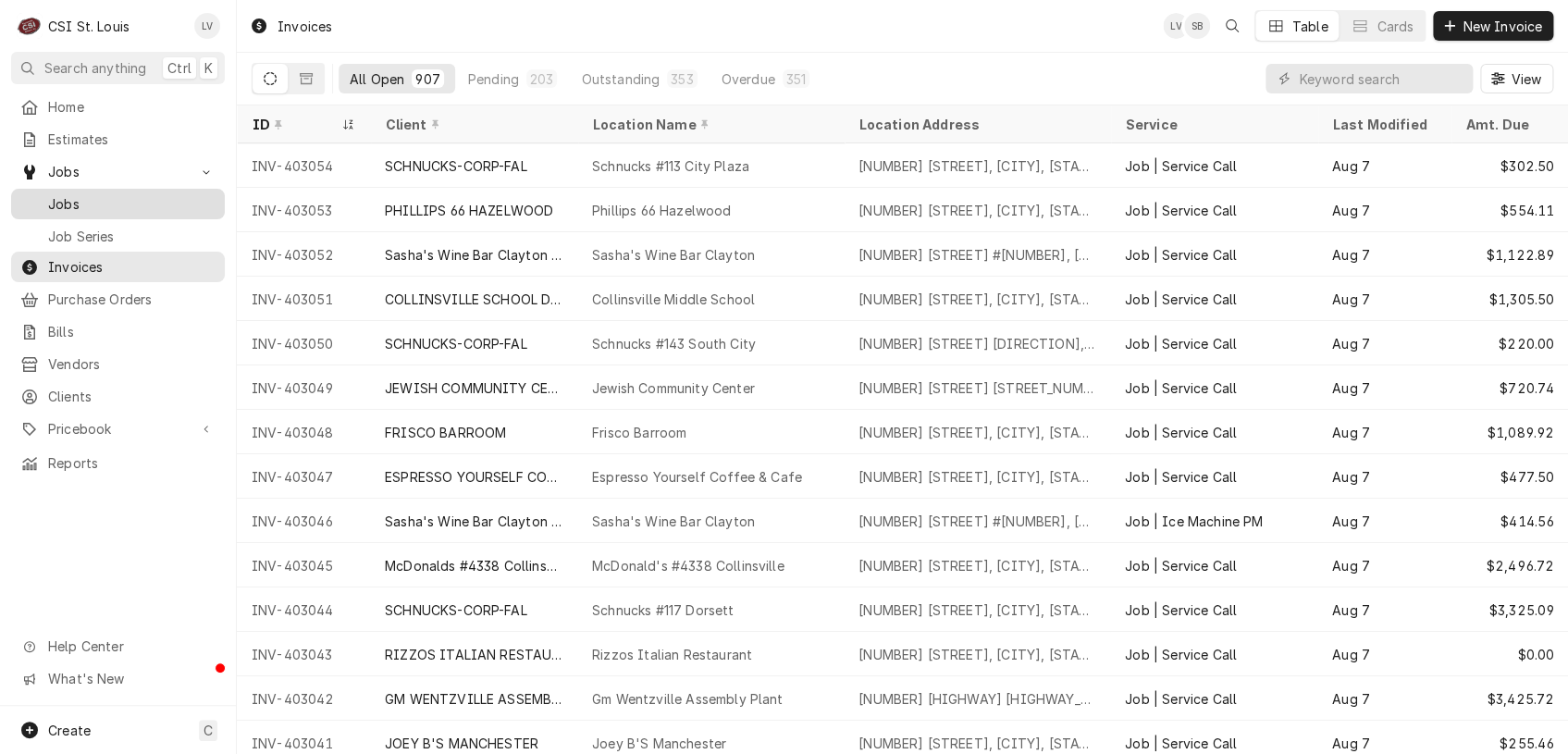 click on "Jobs" at bounding box center (131, 204) 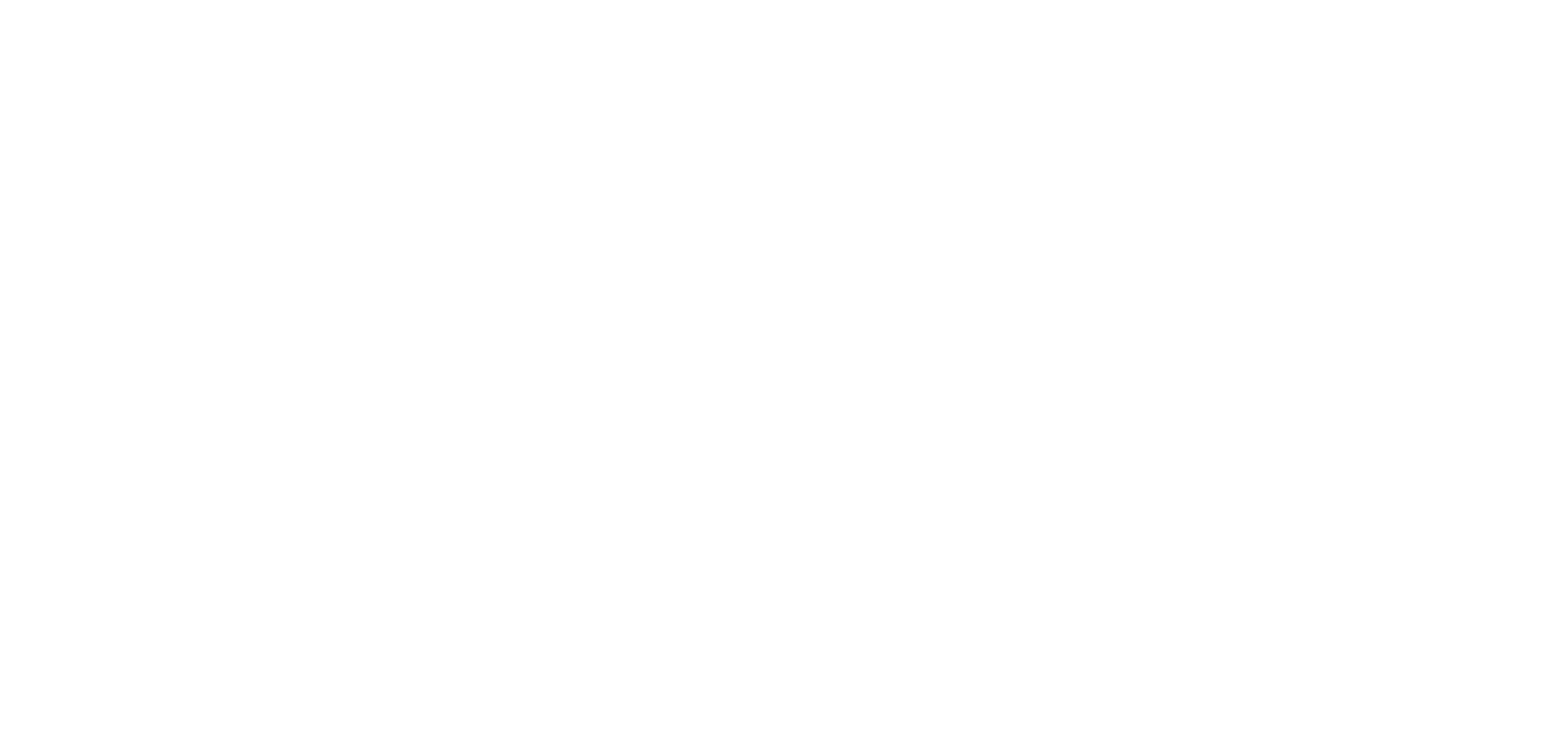 scroll, scrollTop: 0, scrollLeft: 0, axis: both 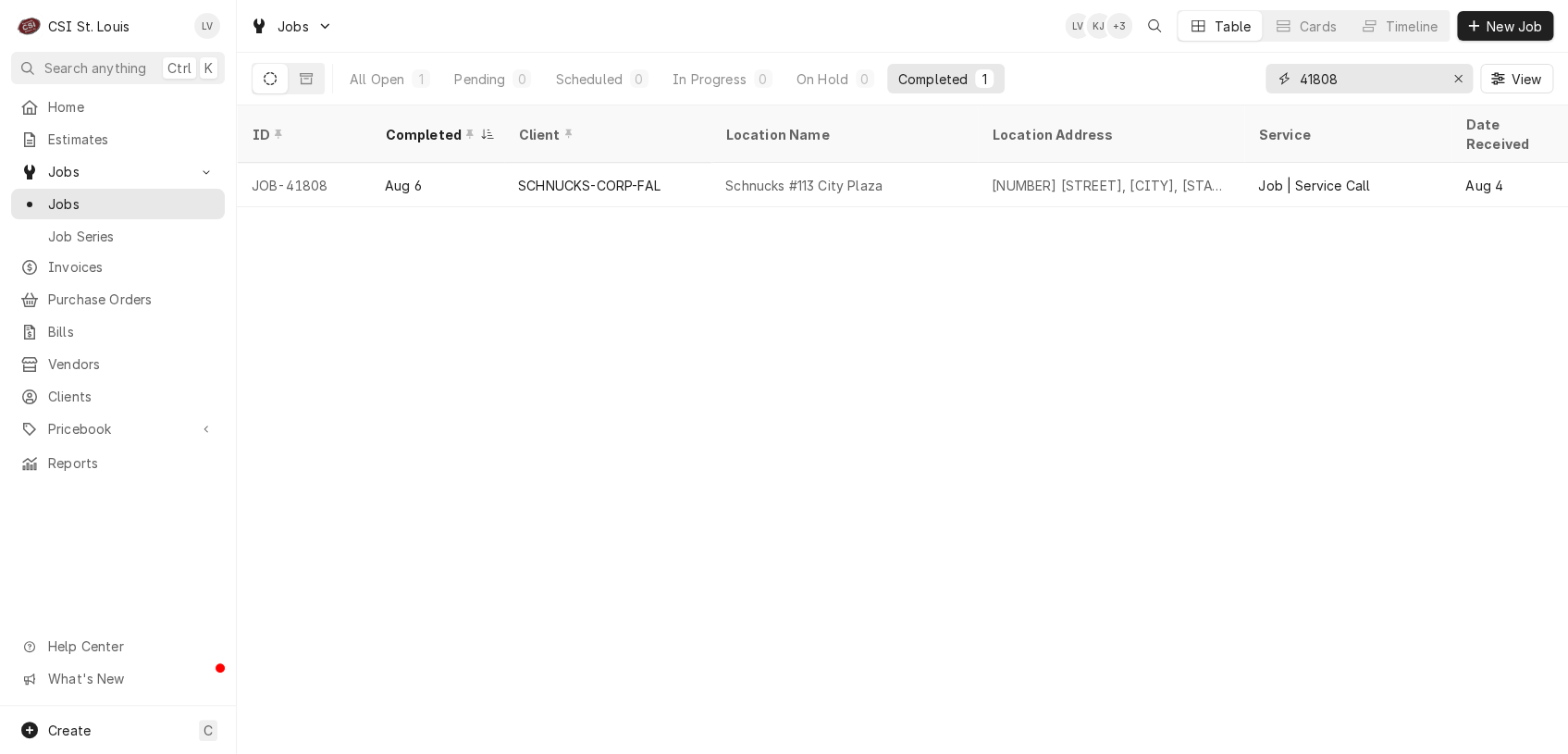 click on "41808" at bounding box center [1368, 79] 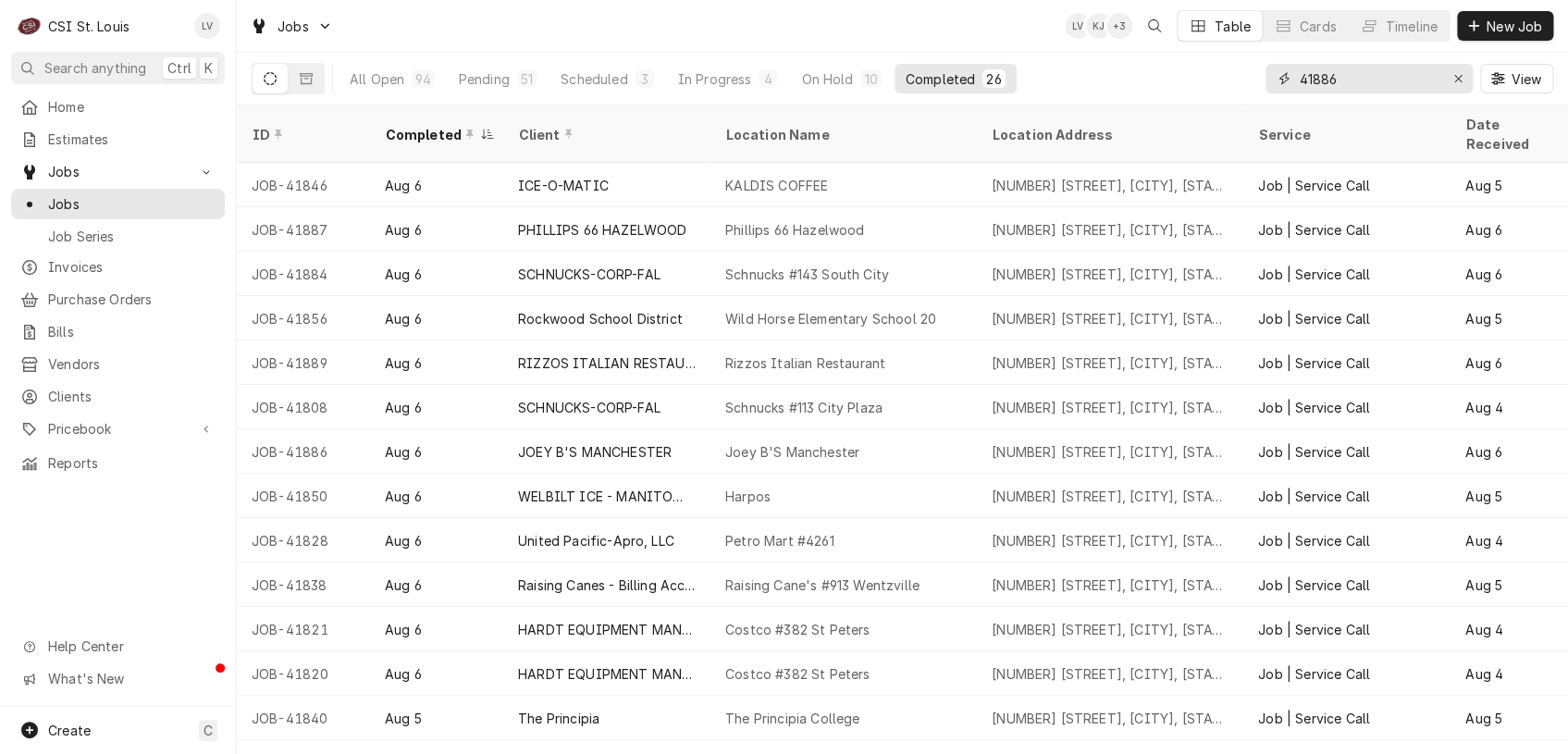 type on "41886" 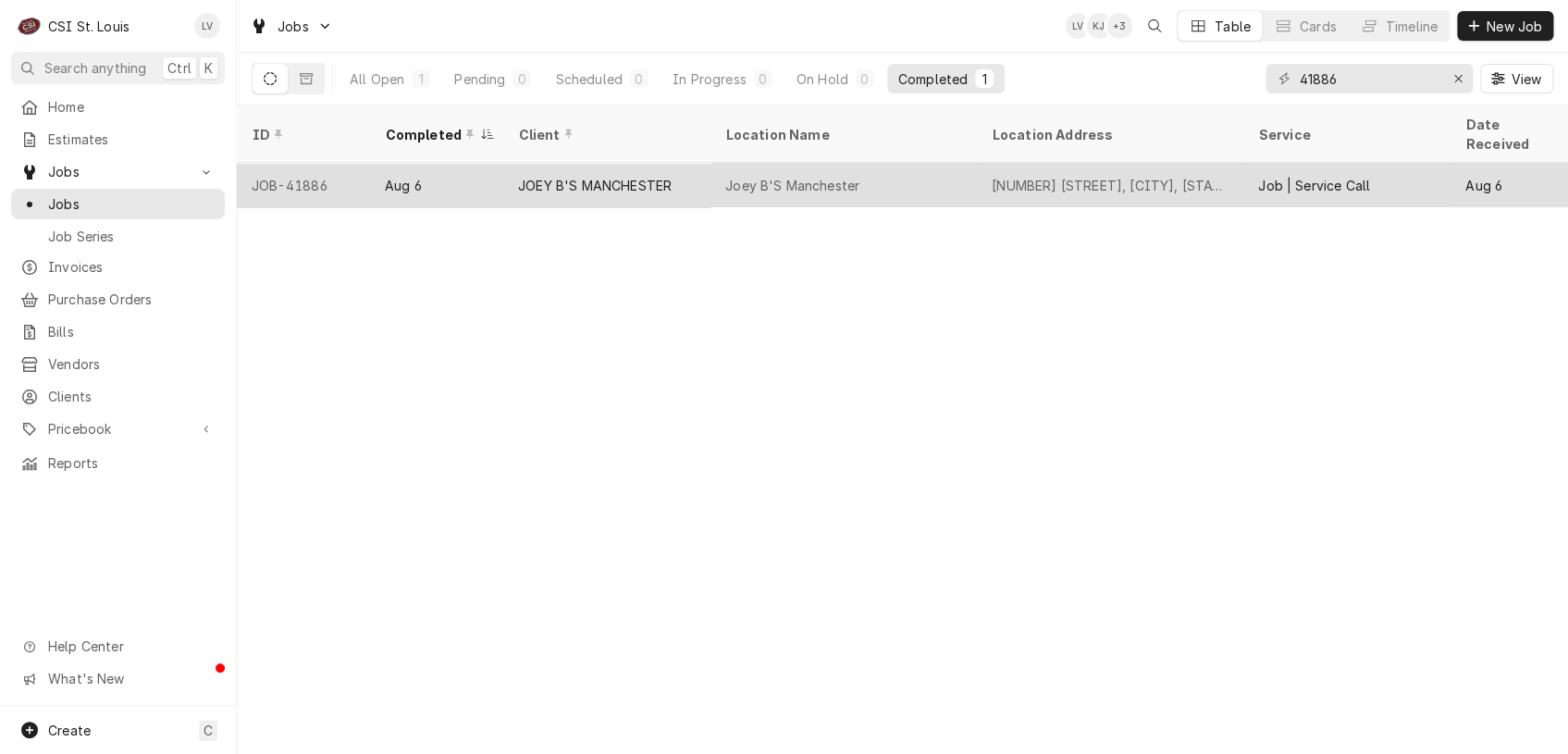 click on "JOEY B'S MANCHESTER" at bounding box center (607, 185) 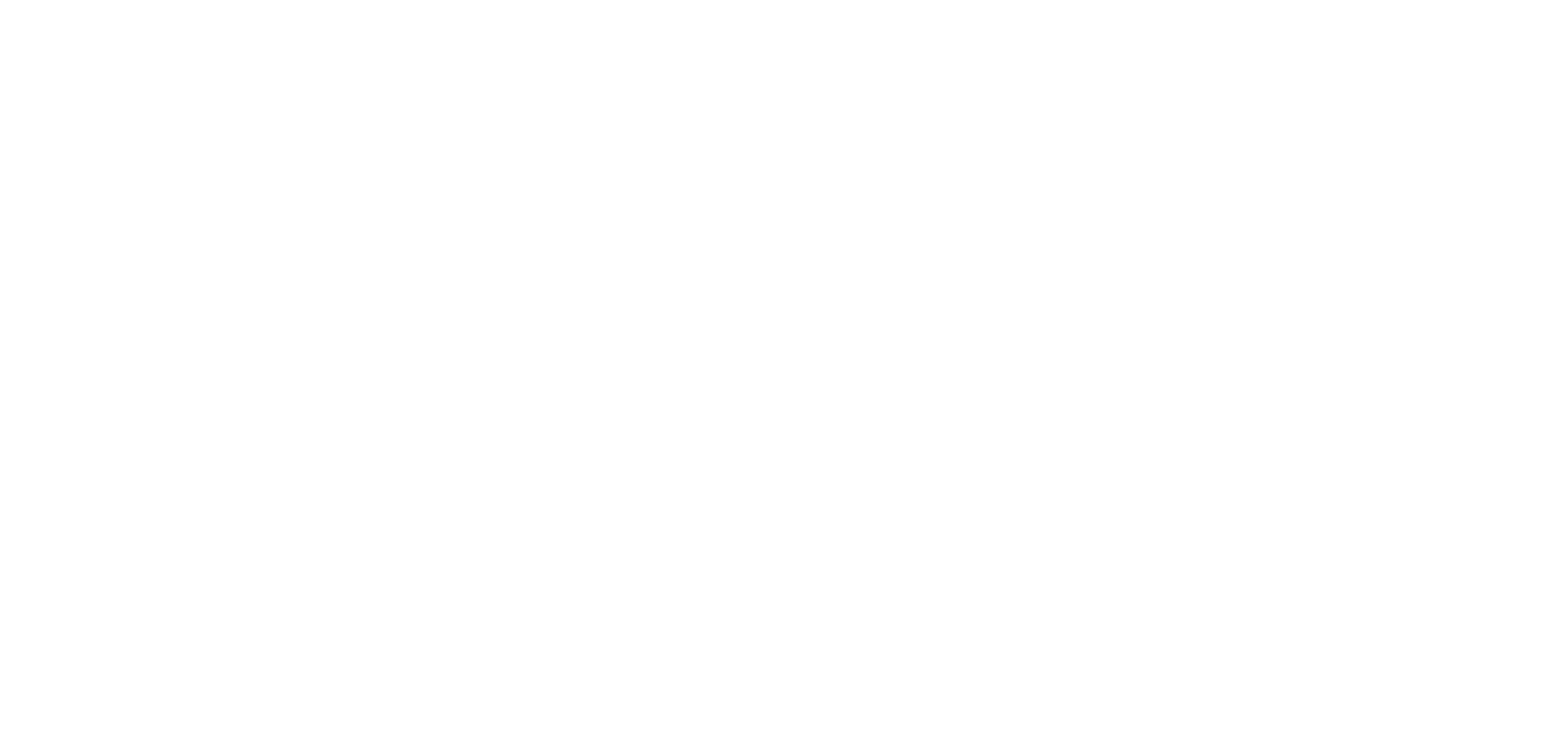 scroll, scrollTop: 0, scrollLeft: 0, axis: both 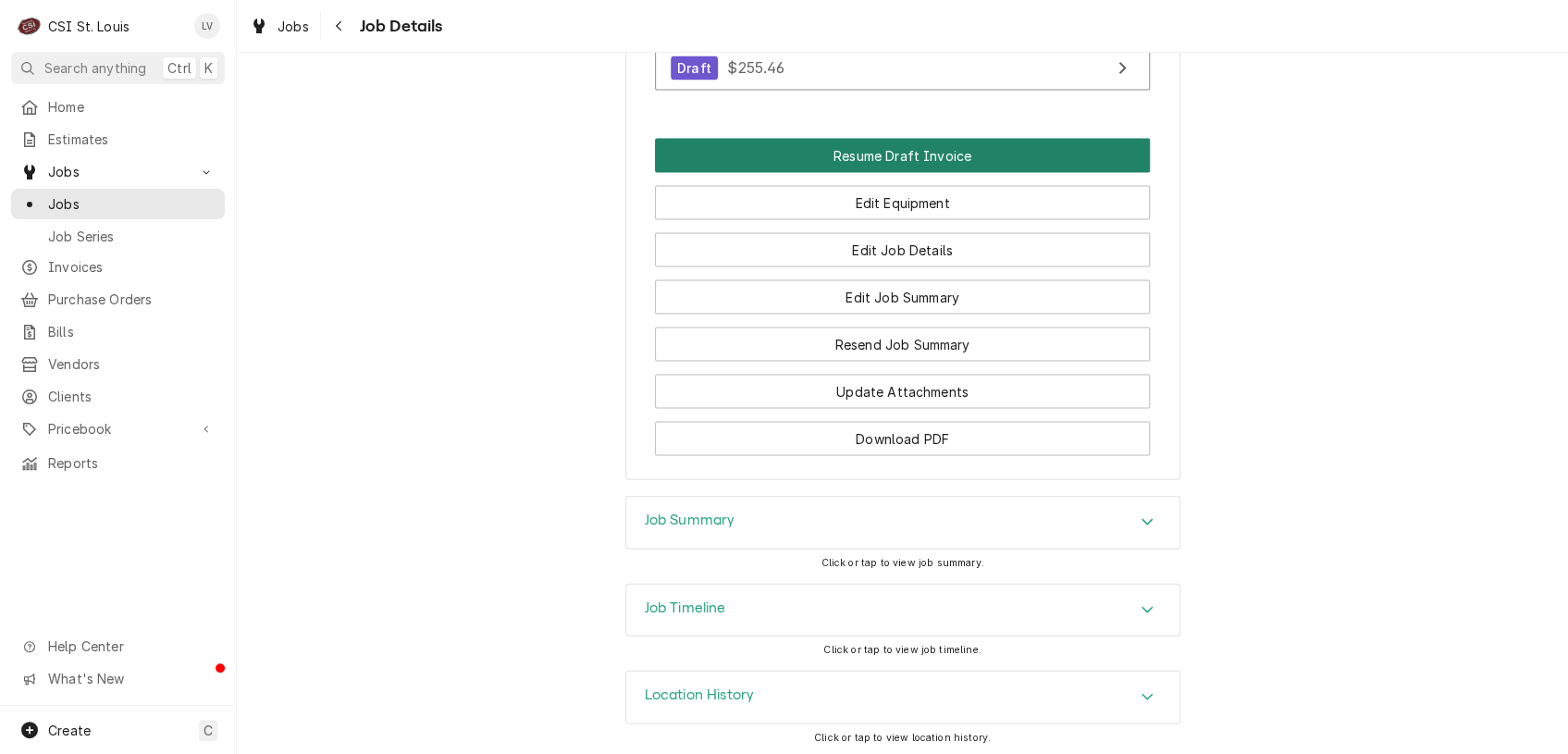 click on "Resume Draft Invoice" at bounding box center (902, 155) 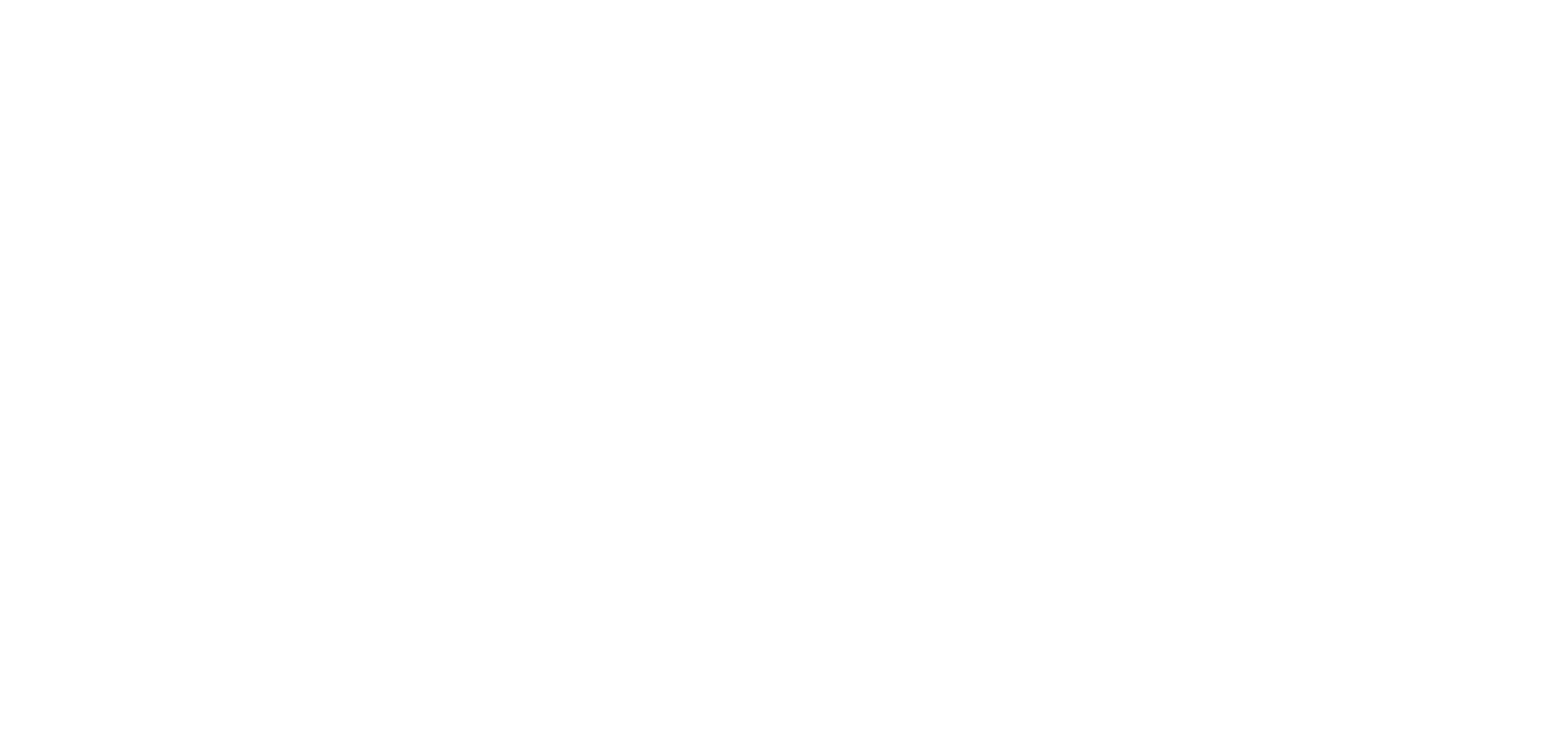scroll, scrollTop: 0, scrollLeft: 0, axis: both 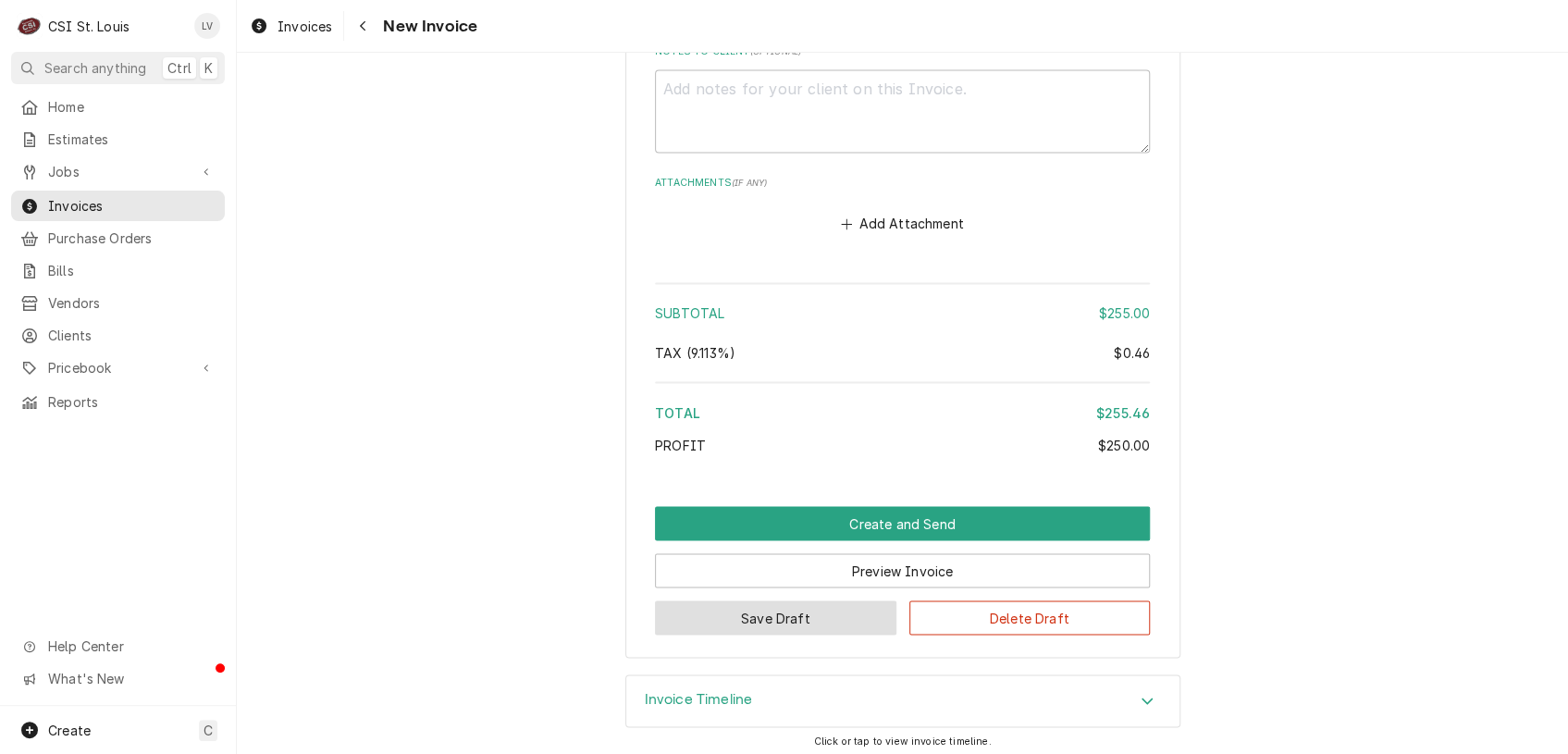 click on "Save Draft" at bounding box center [775, 617] 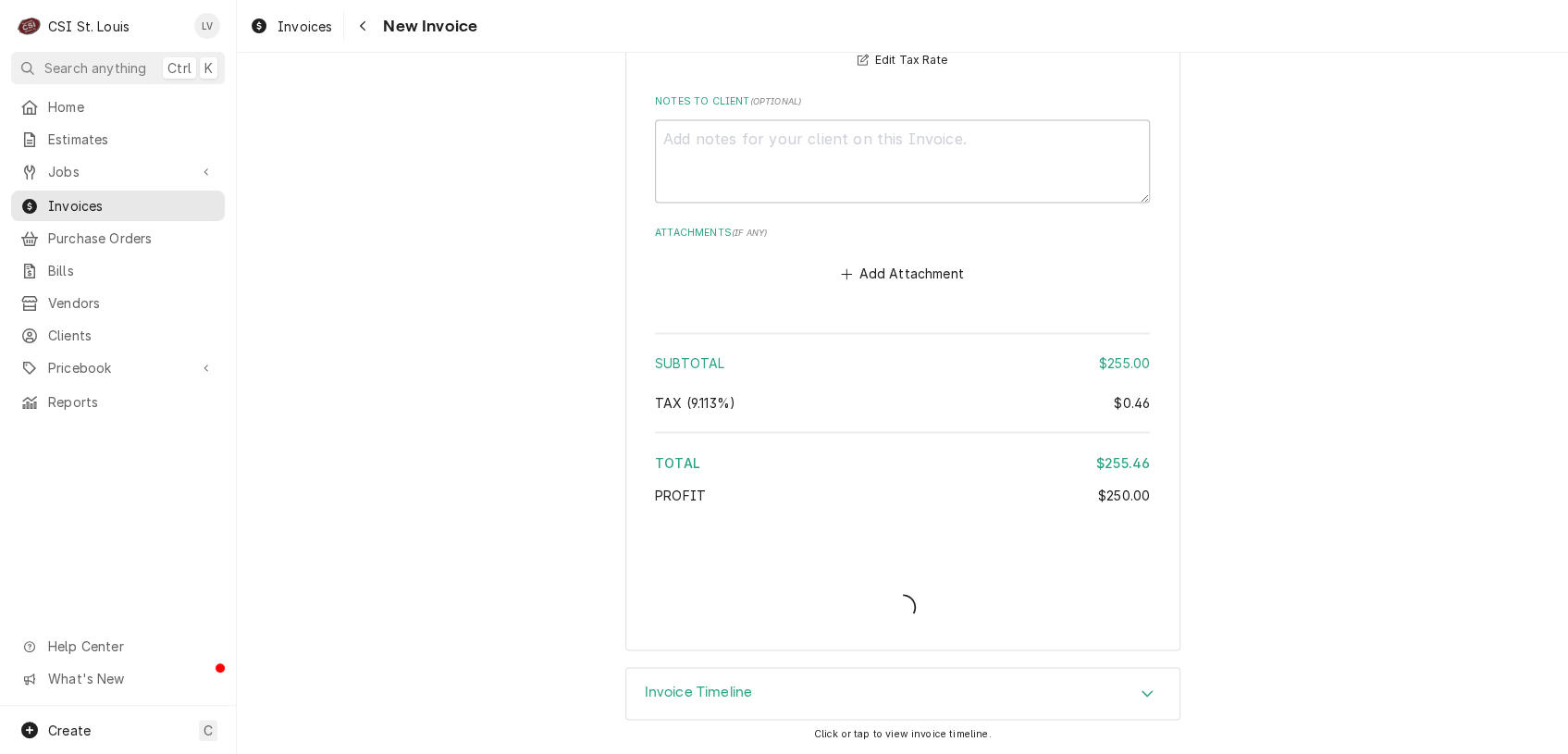 scroll, scrollTop: 4851, scrollLeft: 0, axis: vertical 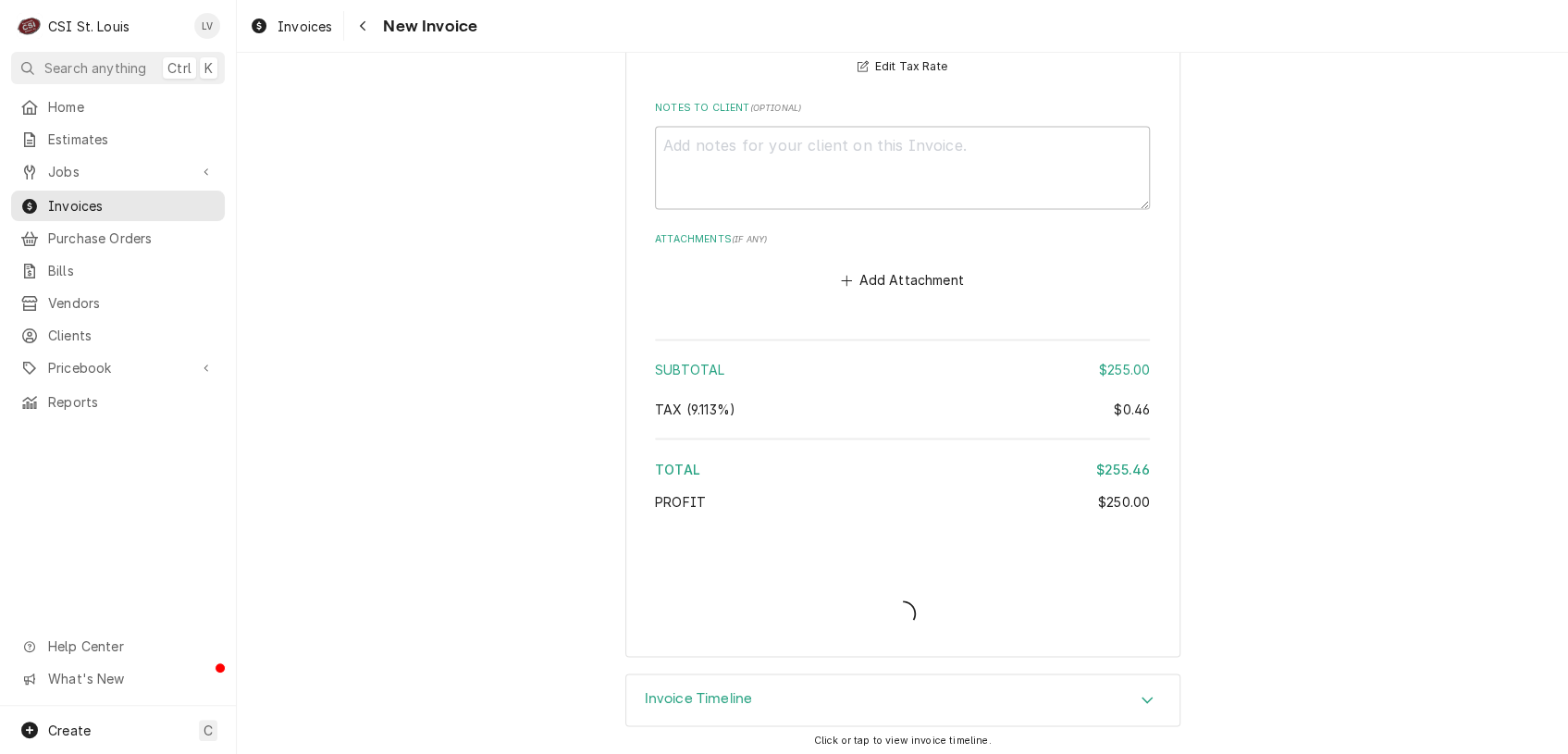 type on "x" 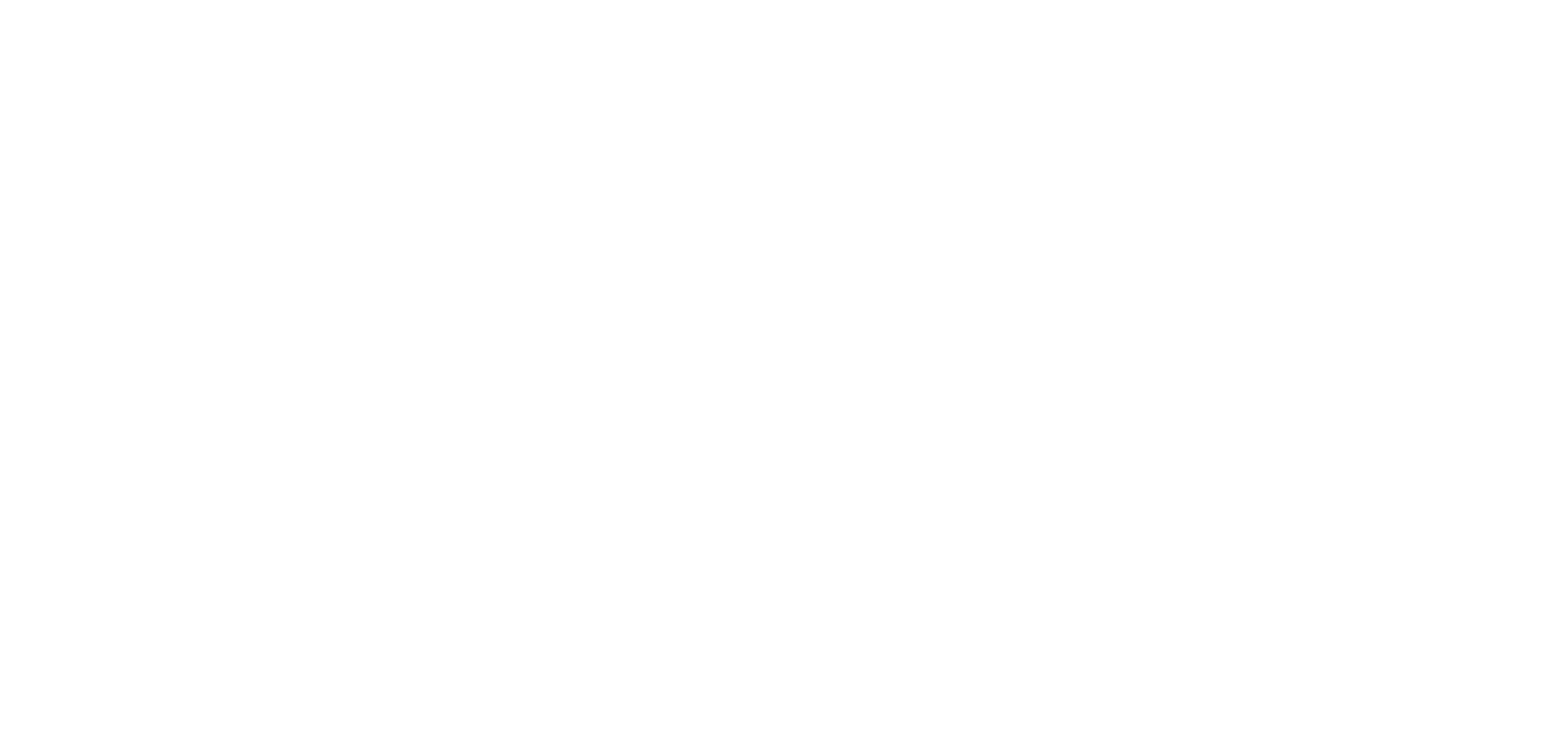scroll, scrollTop: 0, scrollLeft: 0, axis: both 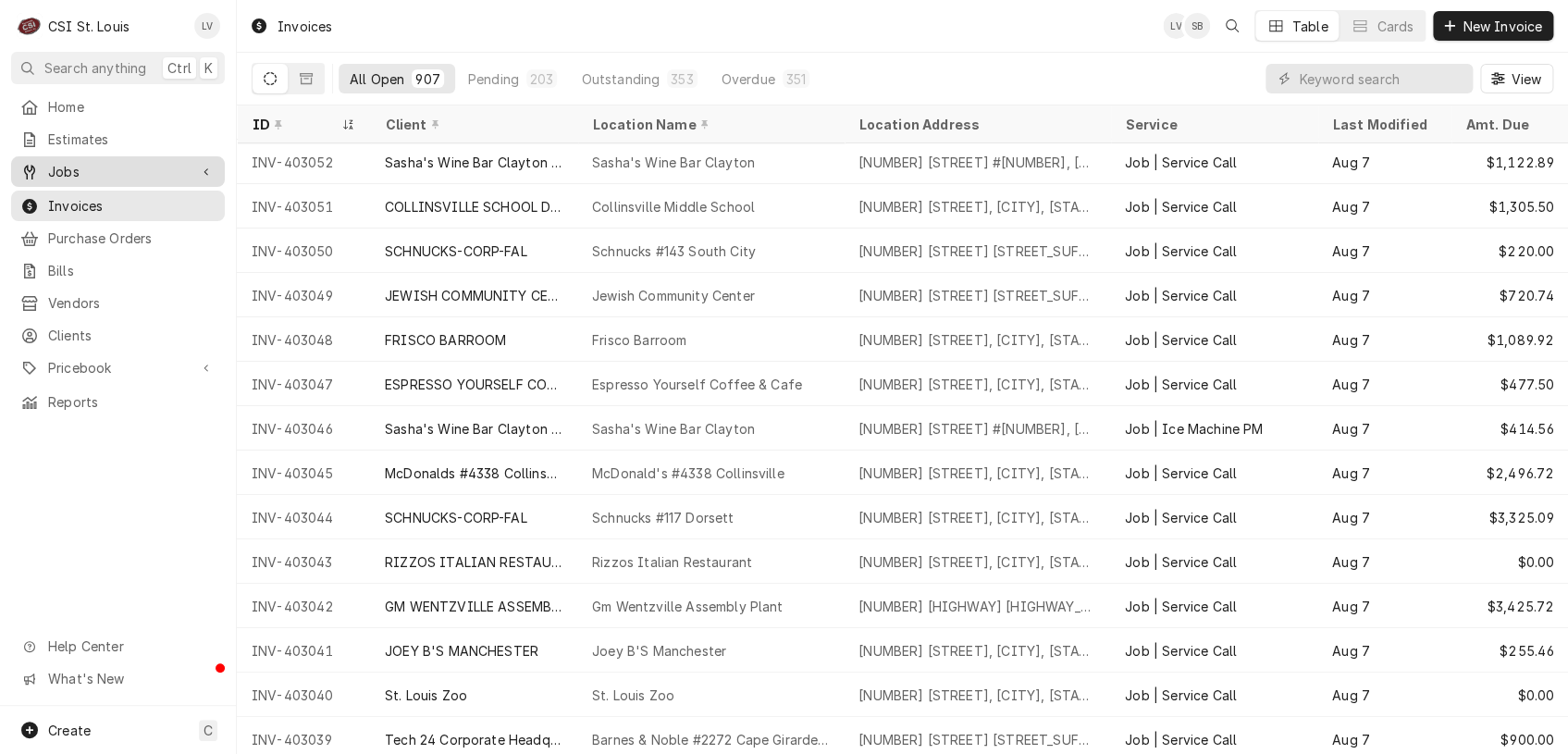 click on "Jobs" at bounding box center [117, 171] 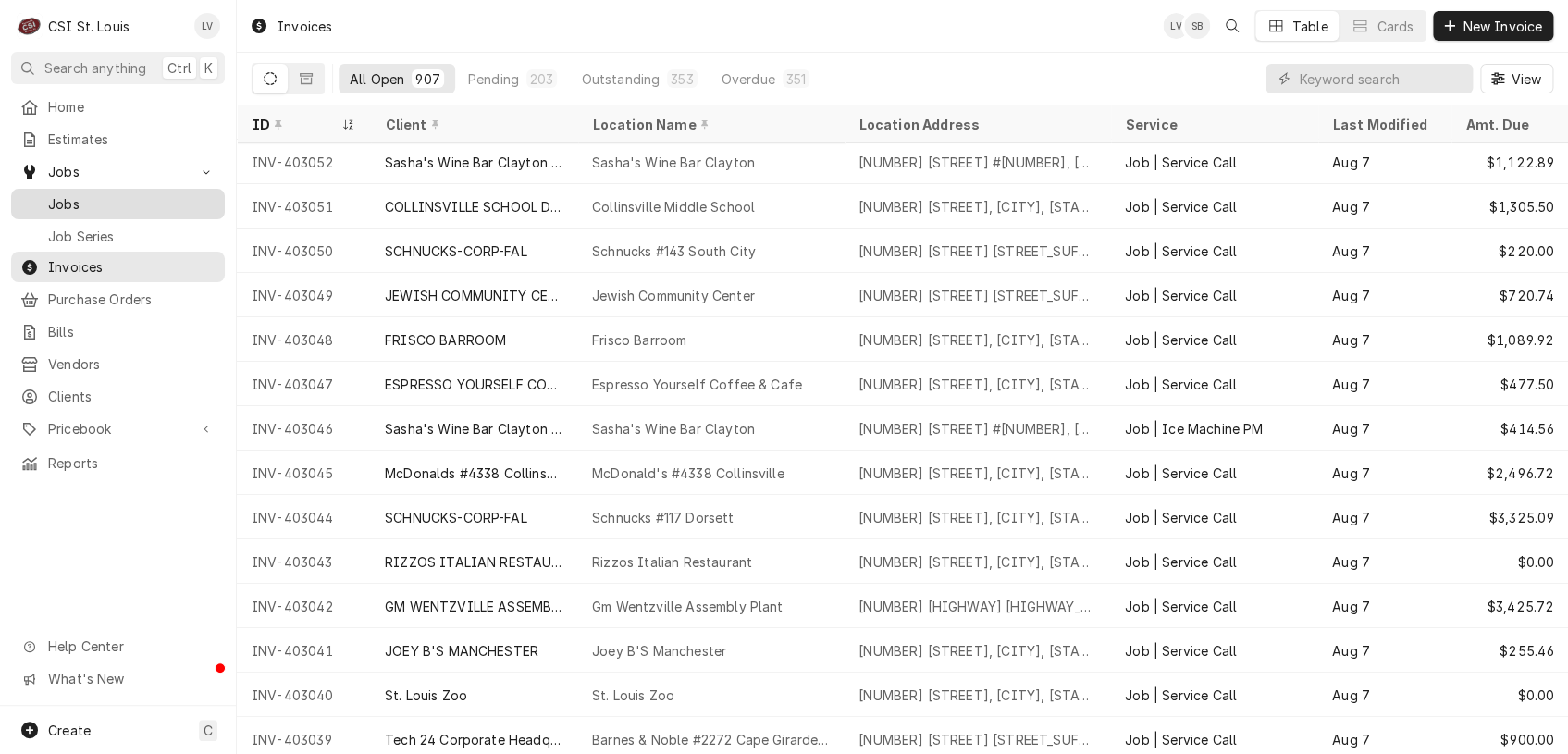 click on "Jobs" at bounding box center (131, 204) 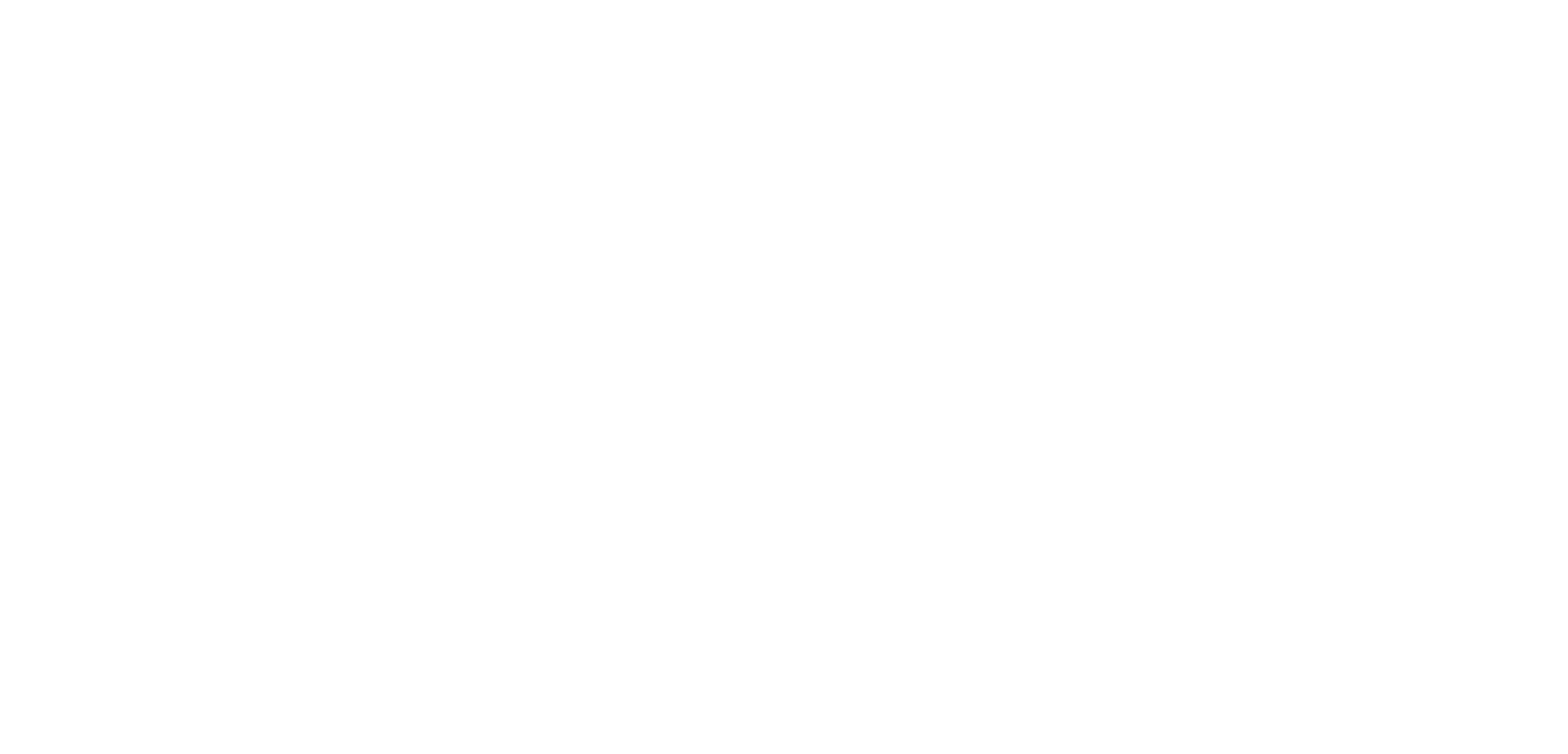 scroll, scrollTop: 0, scrollLeft: 0, axis: both 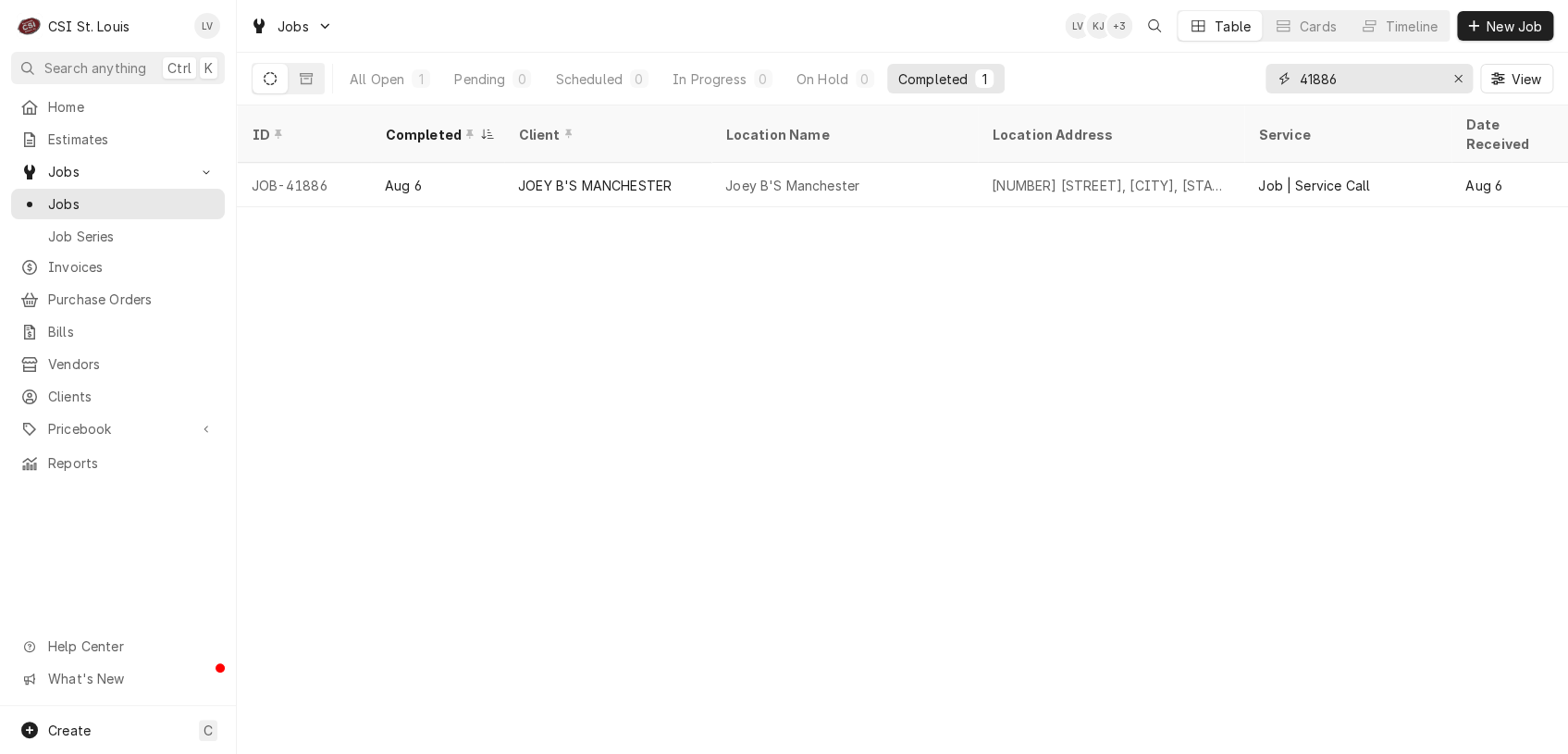 click on "41886" at bounding box center [1368, 79] 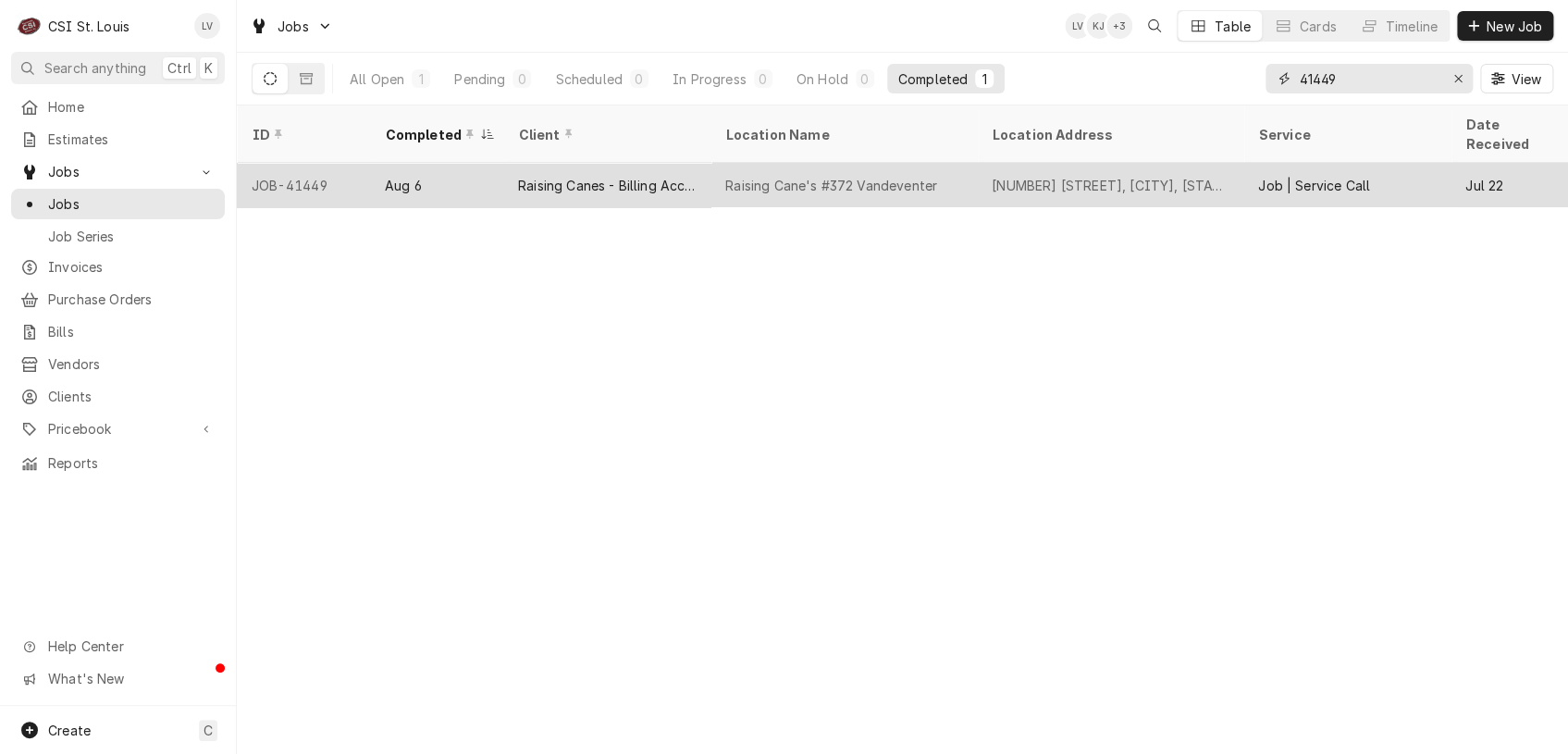 type on "41449" 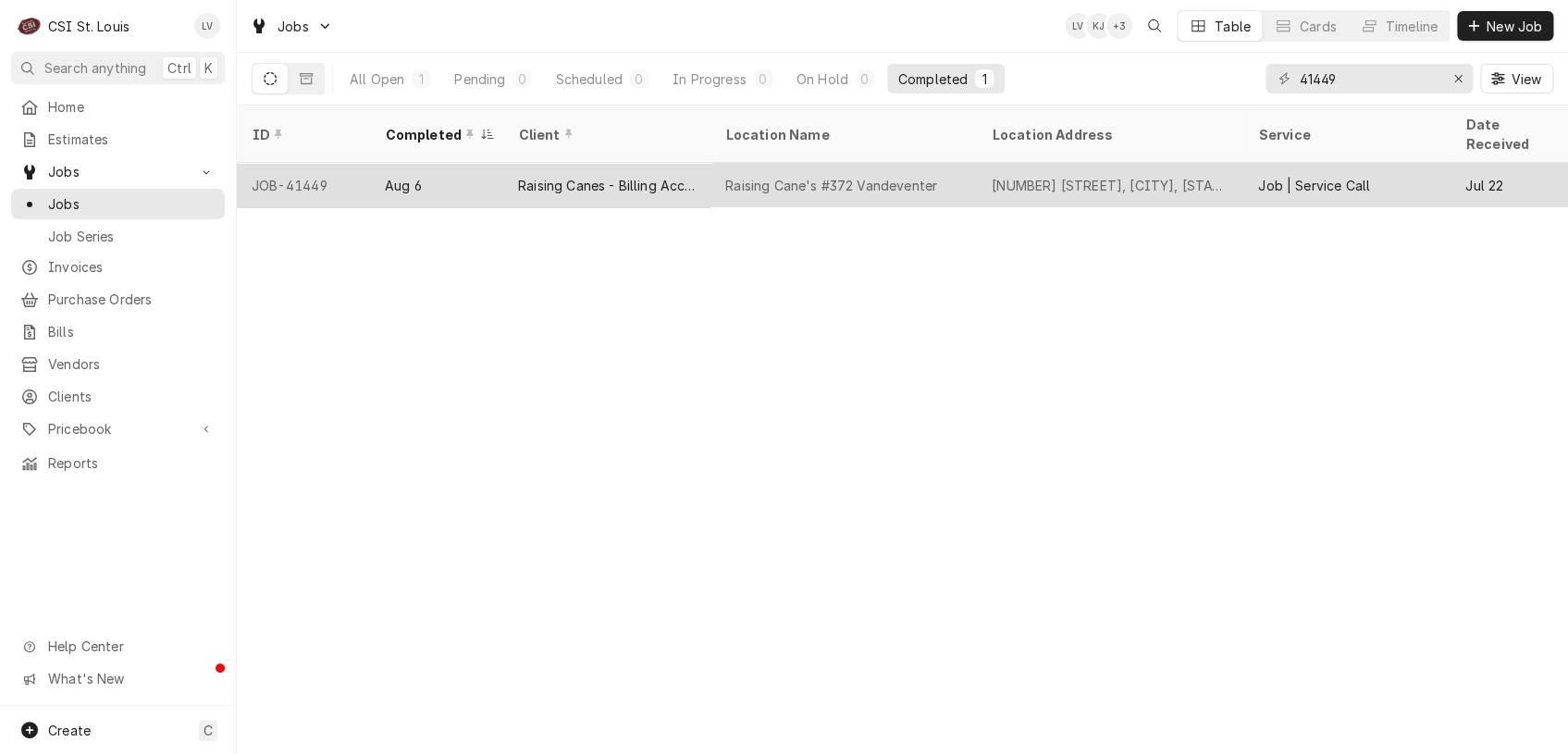click on "Raising Cane's #372 Vandeventer" at bounding box center (831, 185) 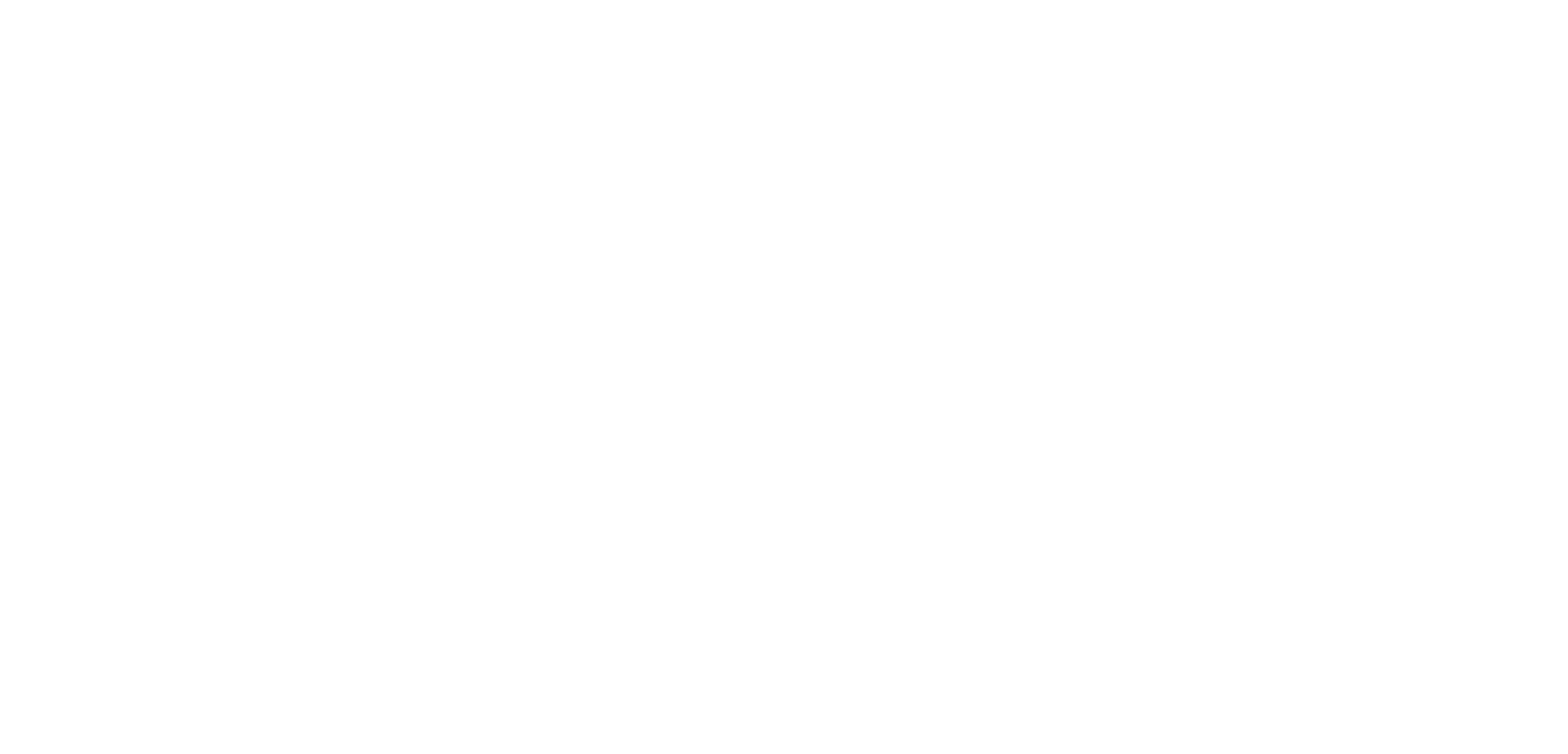 scroll, scrollTop: 0, scrollLeft: 0, axis: both 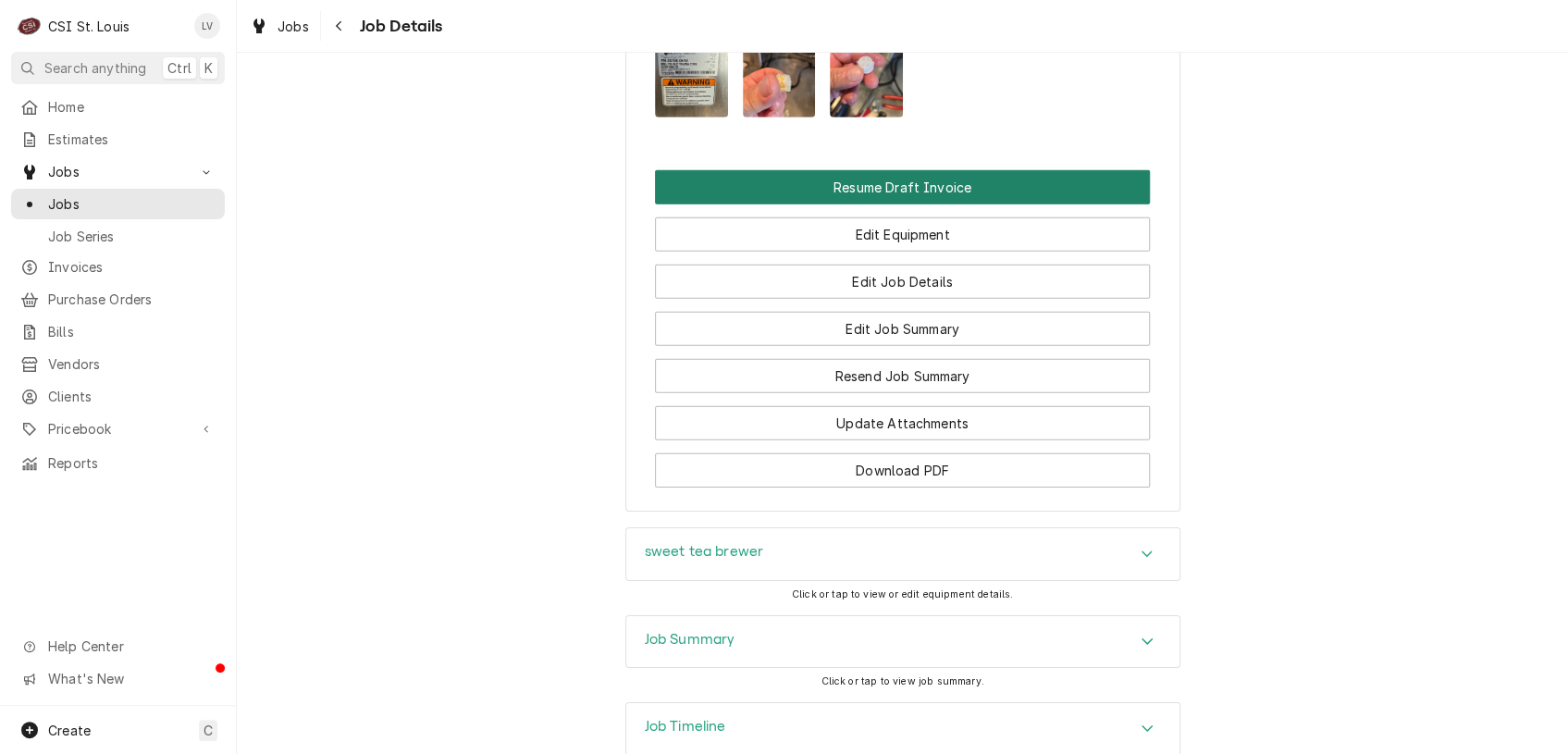 click on "Resume Draft Invoice" at bounding box center [902, 187] 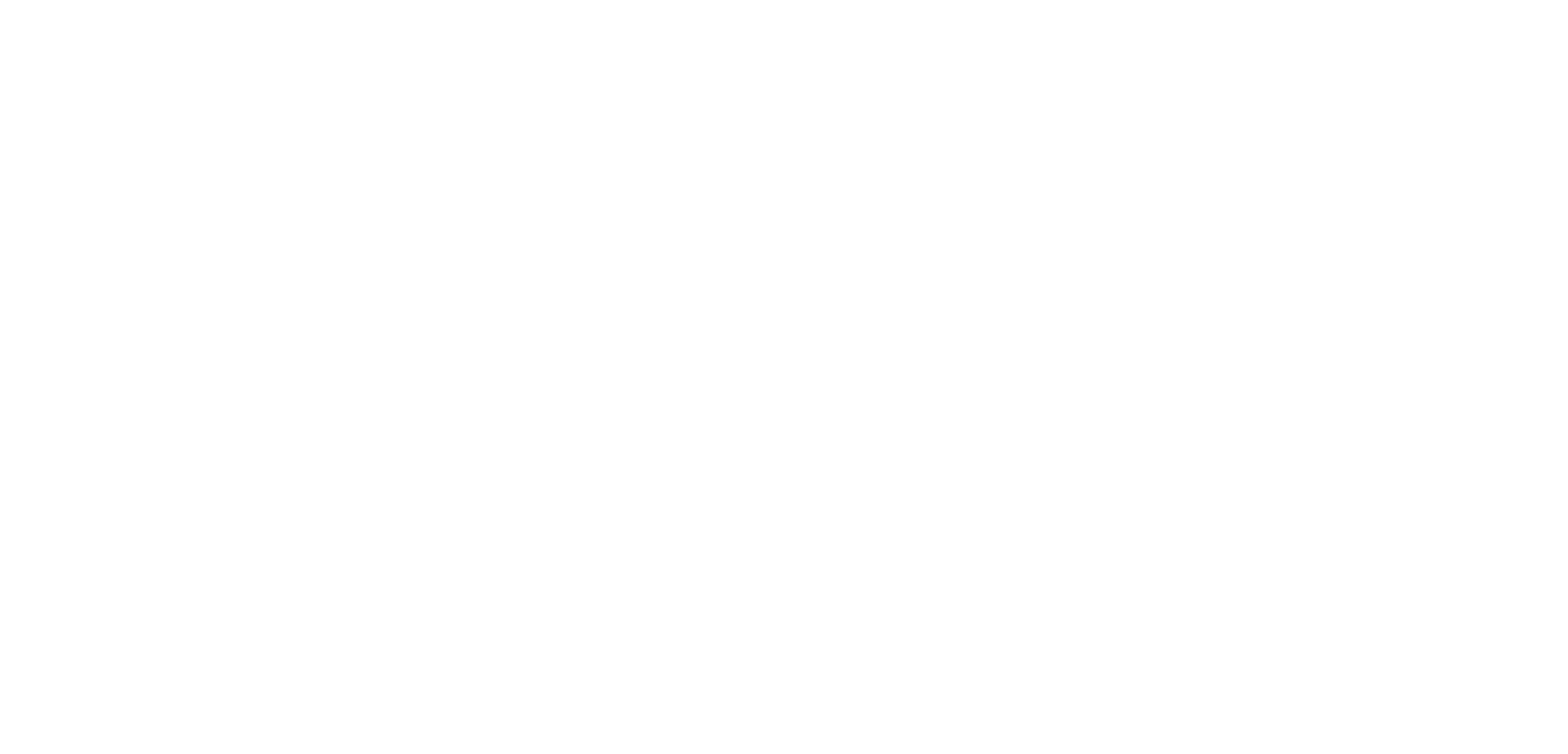 scroll, scrollTop: 0, scrollLeft: 0, axis: both 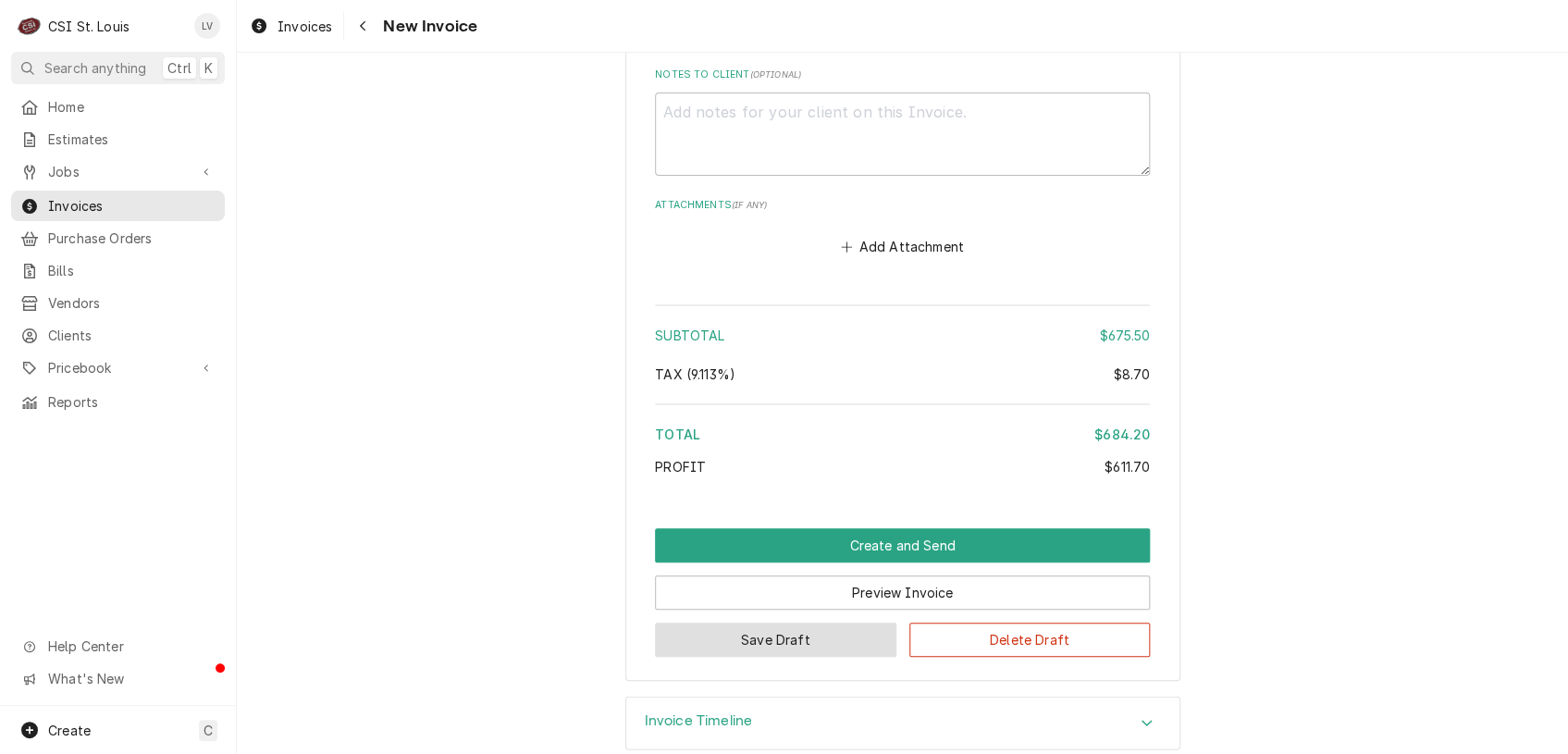 click on "Save Draft" at bounding box center (775, 639) 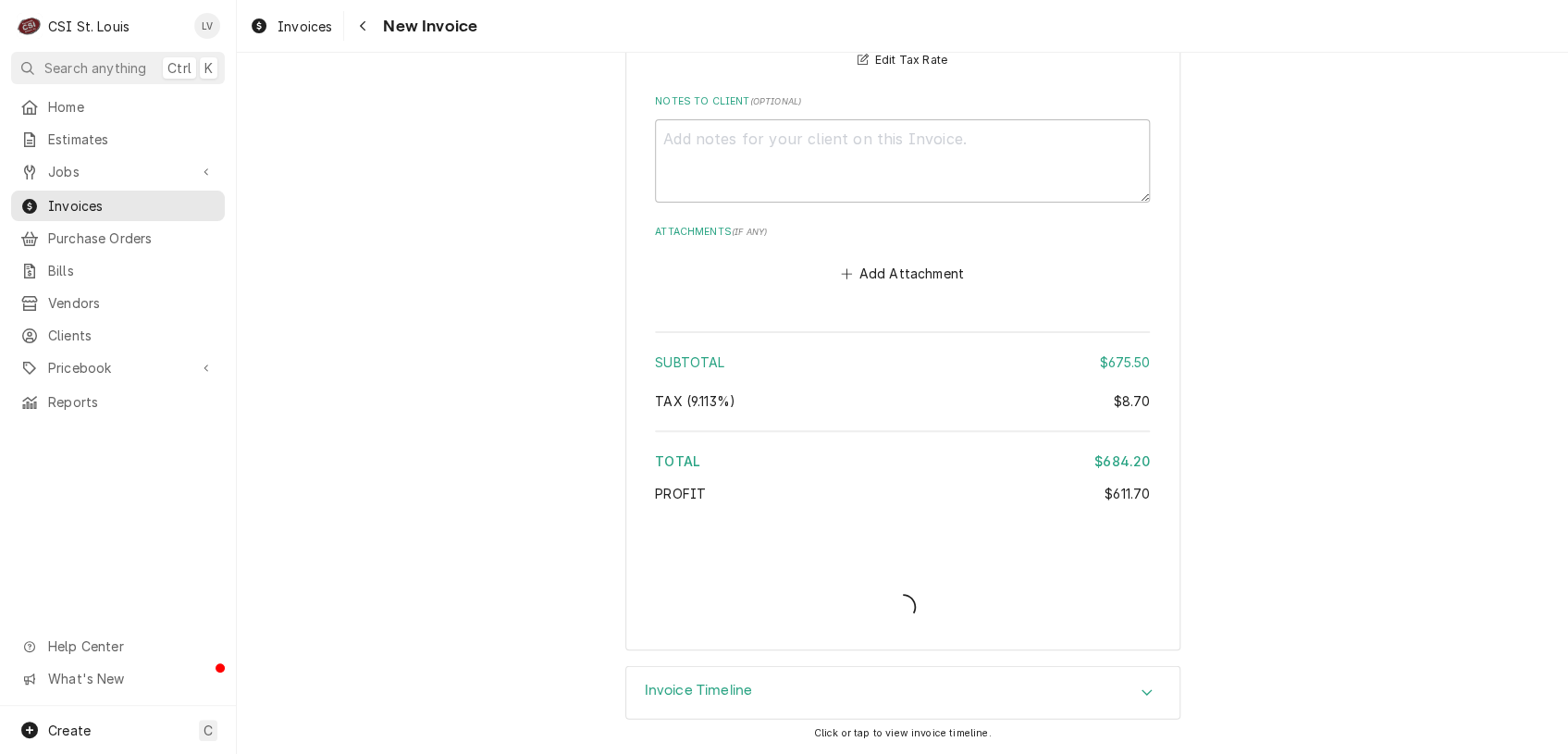 scroll, scrollTop: 5372, scrollLeft: 0, axis: vertical 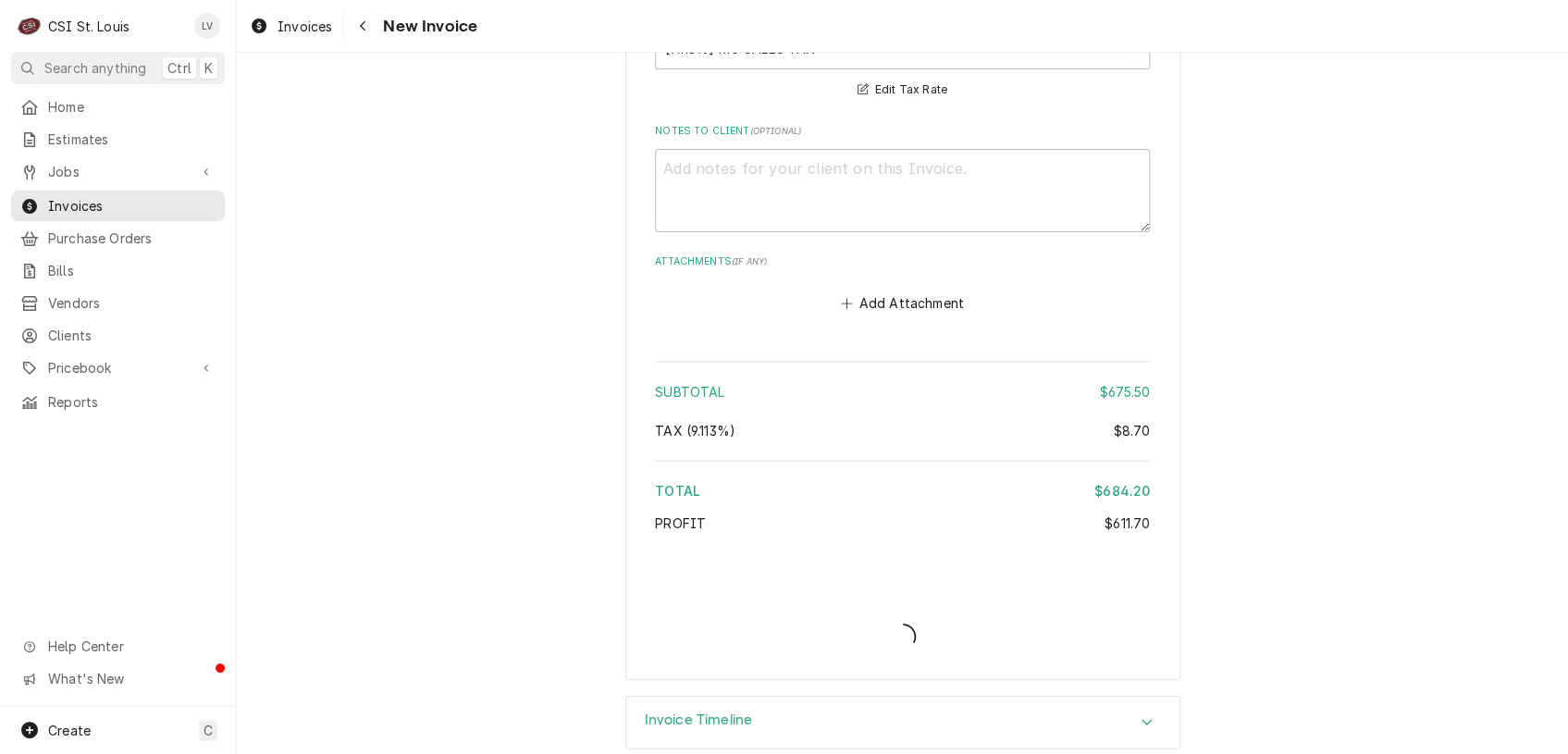 type on "x" 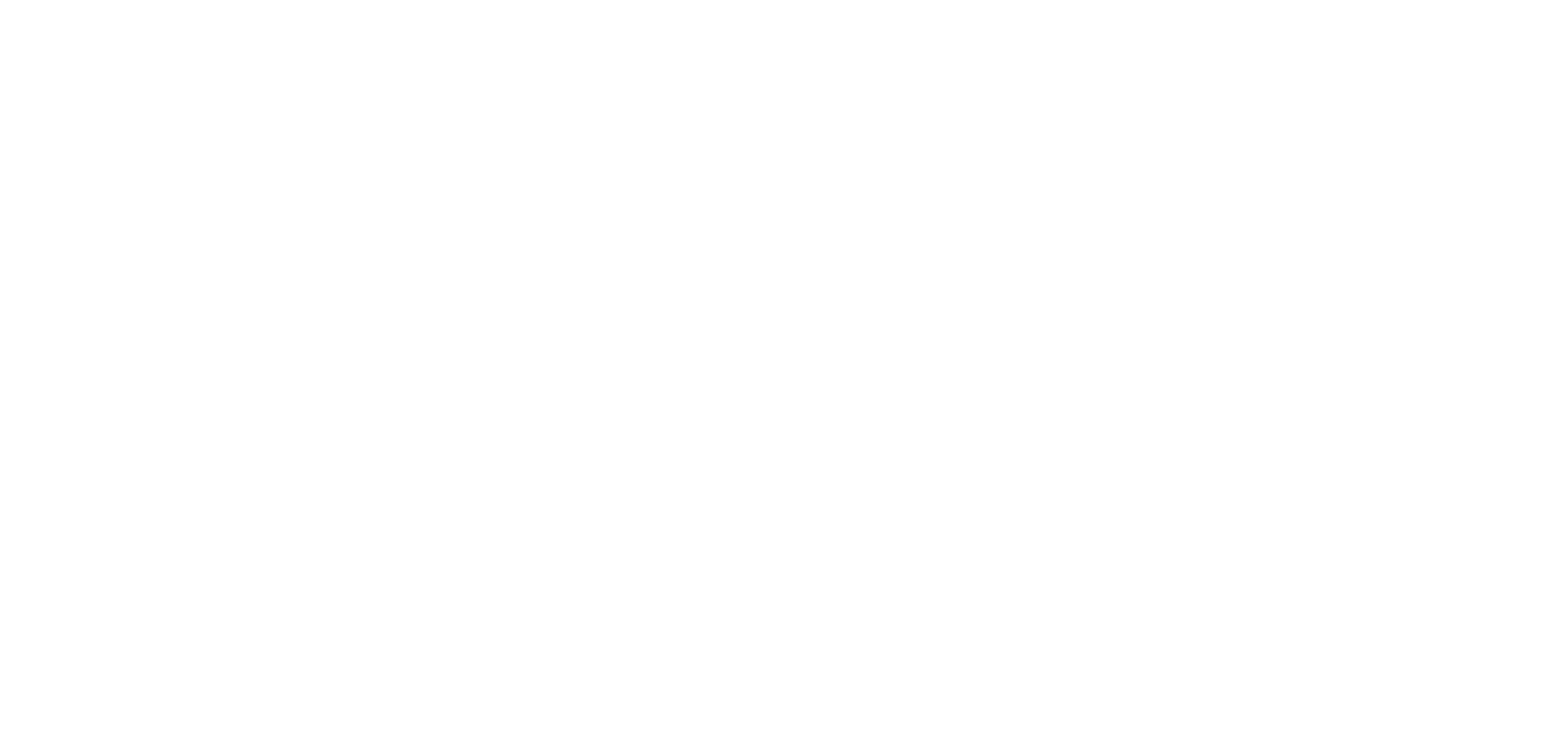 scroll, scrollTop: 0, scrollLeft: 0, axis: both 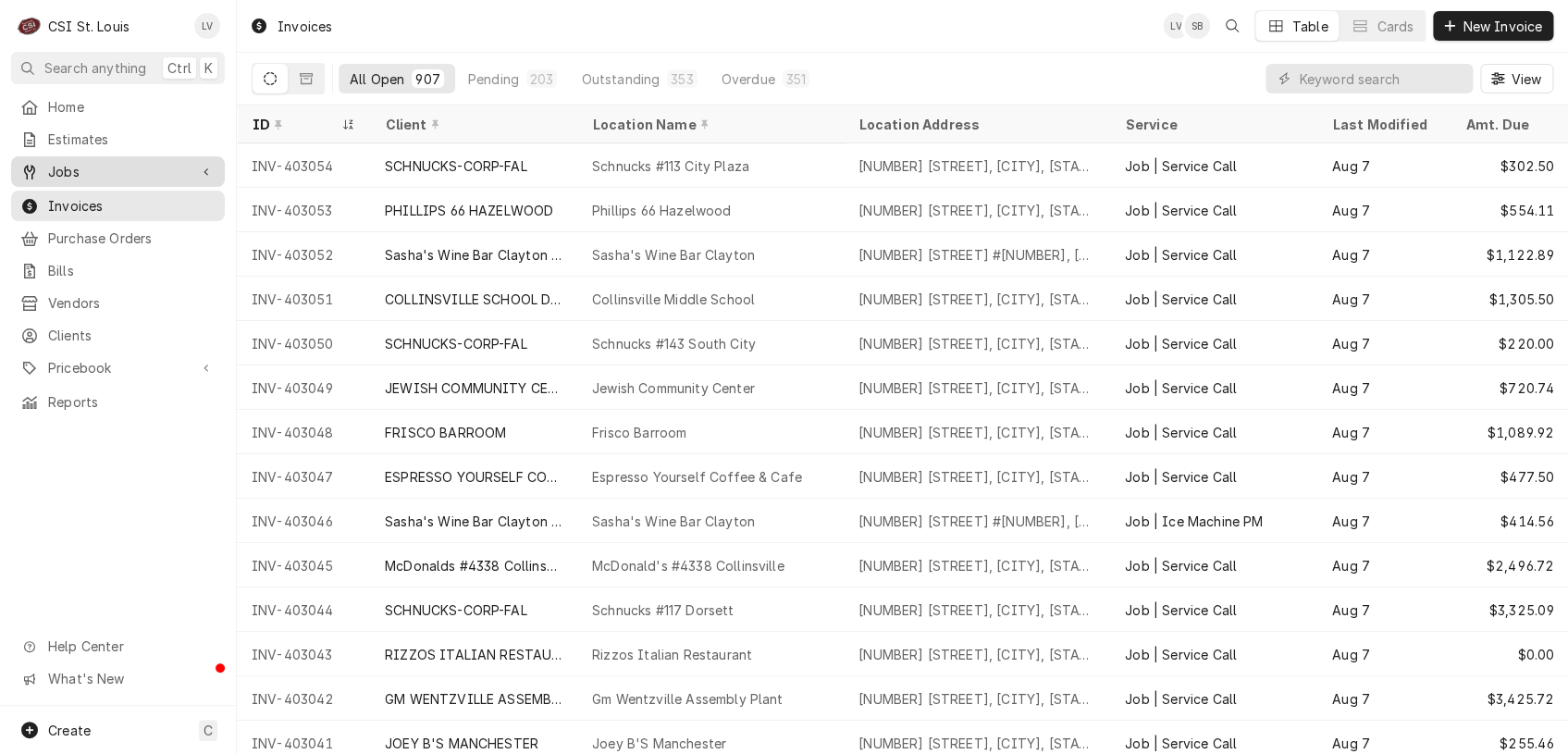 click on "Jobs" at bounding box center (117, 171) 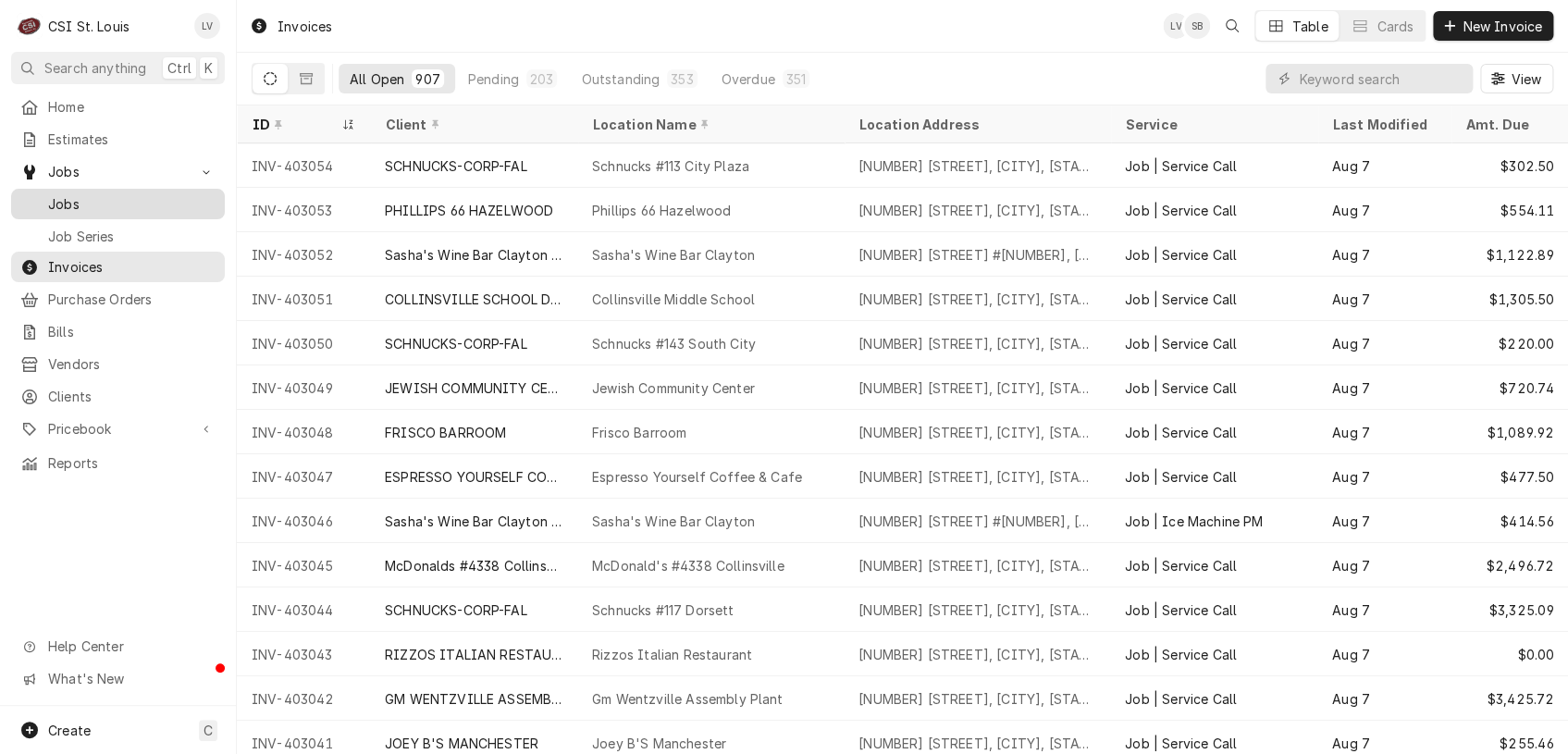 click on "Jobs" at bounding box center [131, 204] 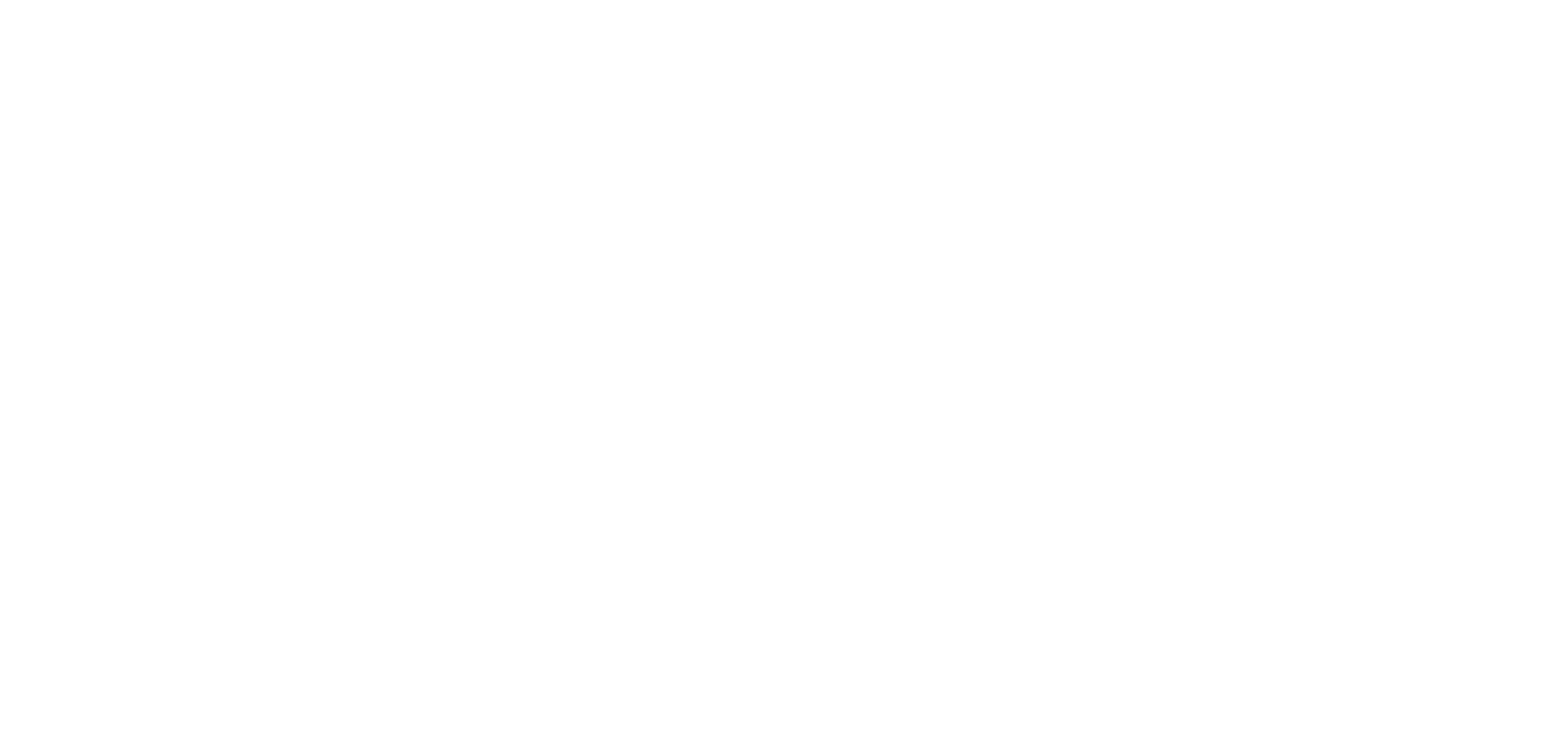 scroll, scrollTop: 0, scrollLeft: 0, axis: both 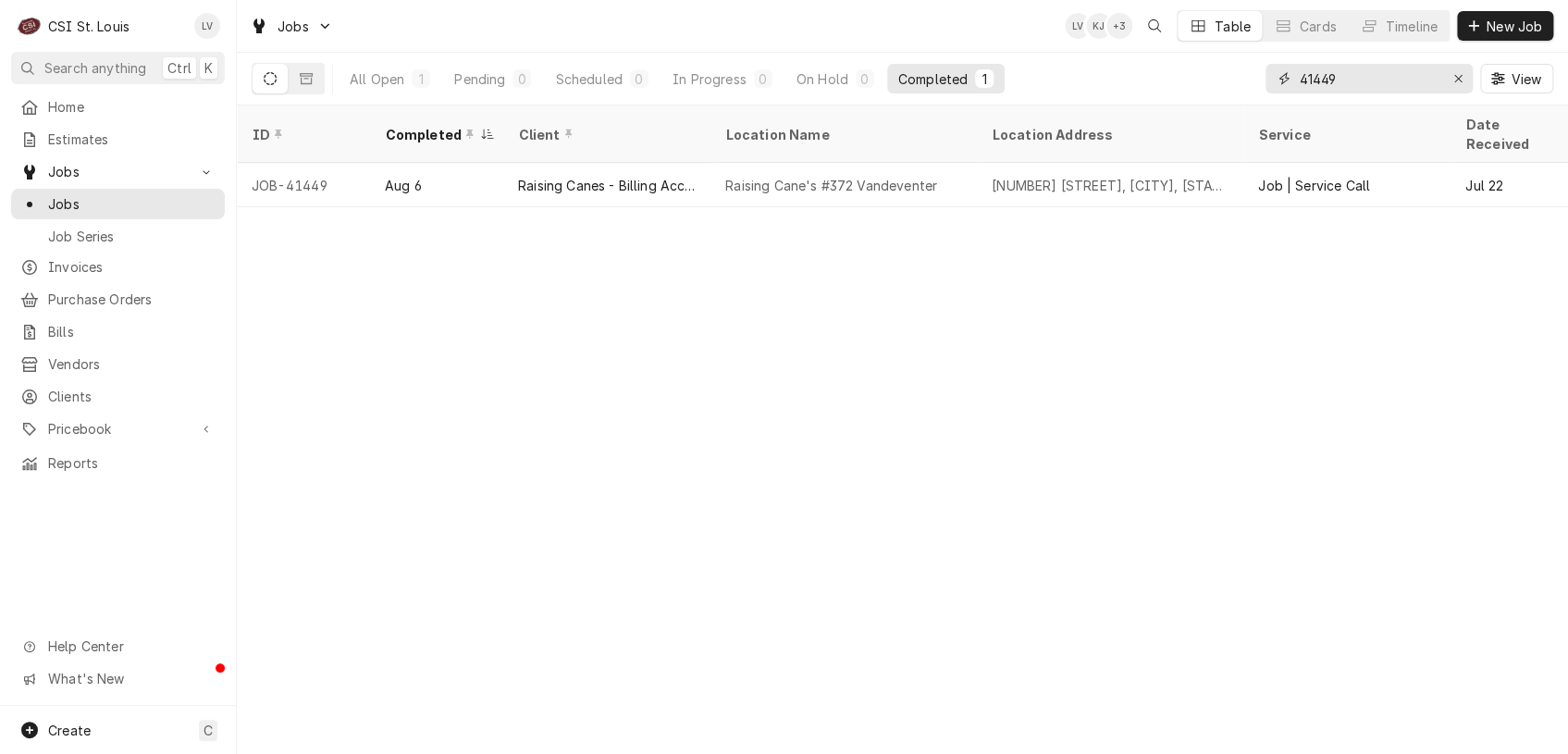 drag, startPoint x: 1346, startPoint y: 73, endPoint x: 1254, endPoint y: 88, distance: 93.21481 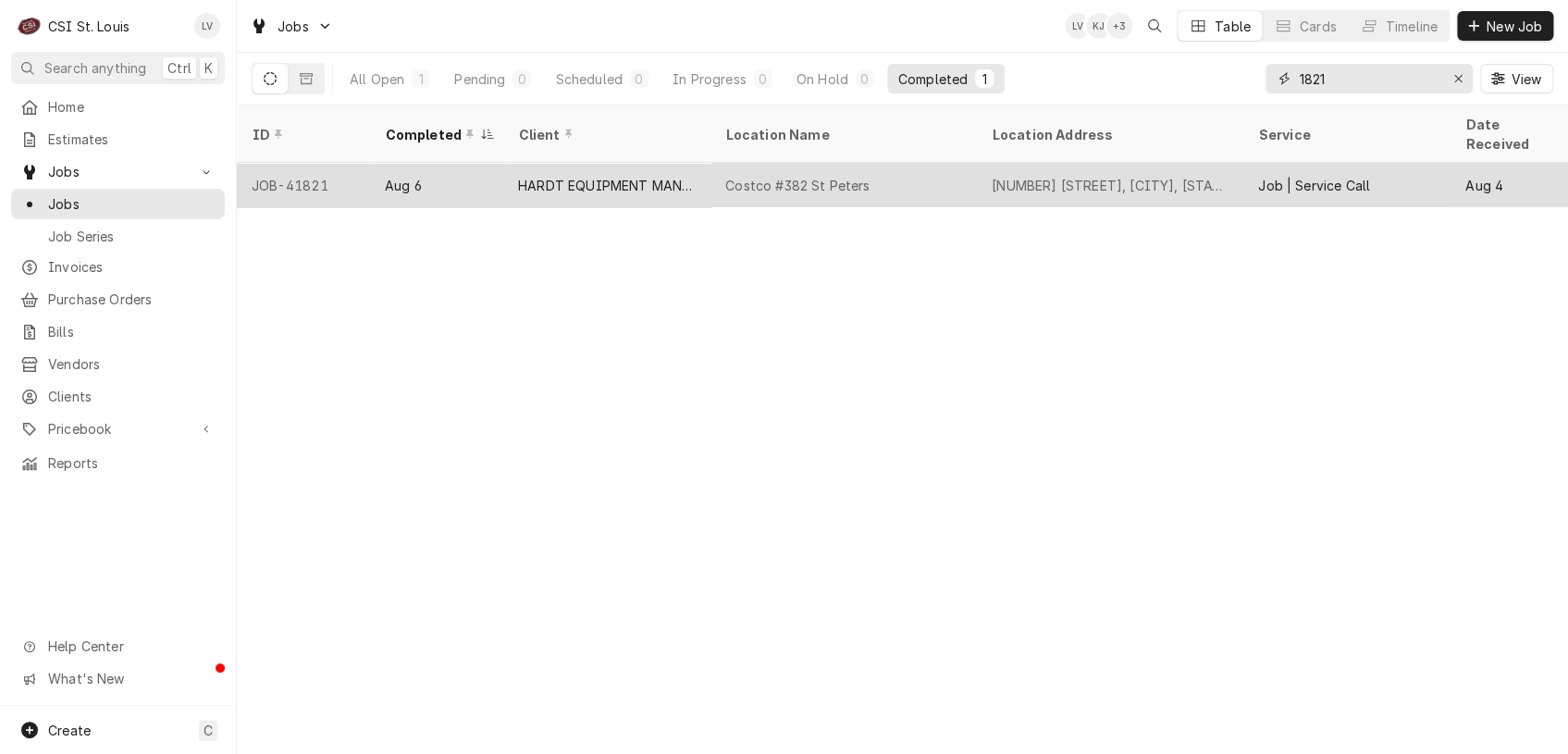 type on "1821" 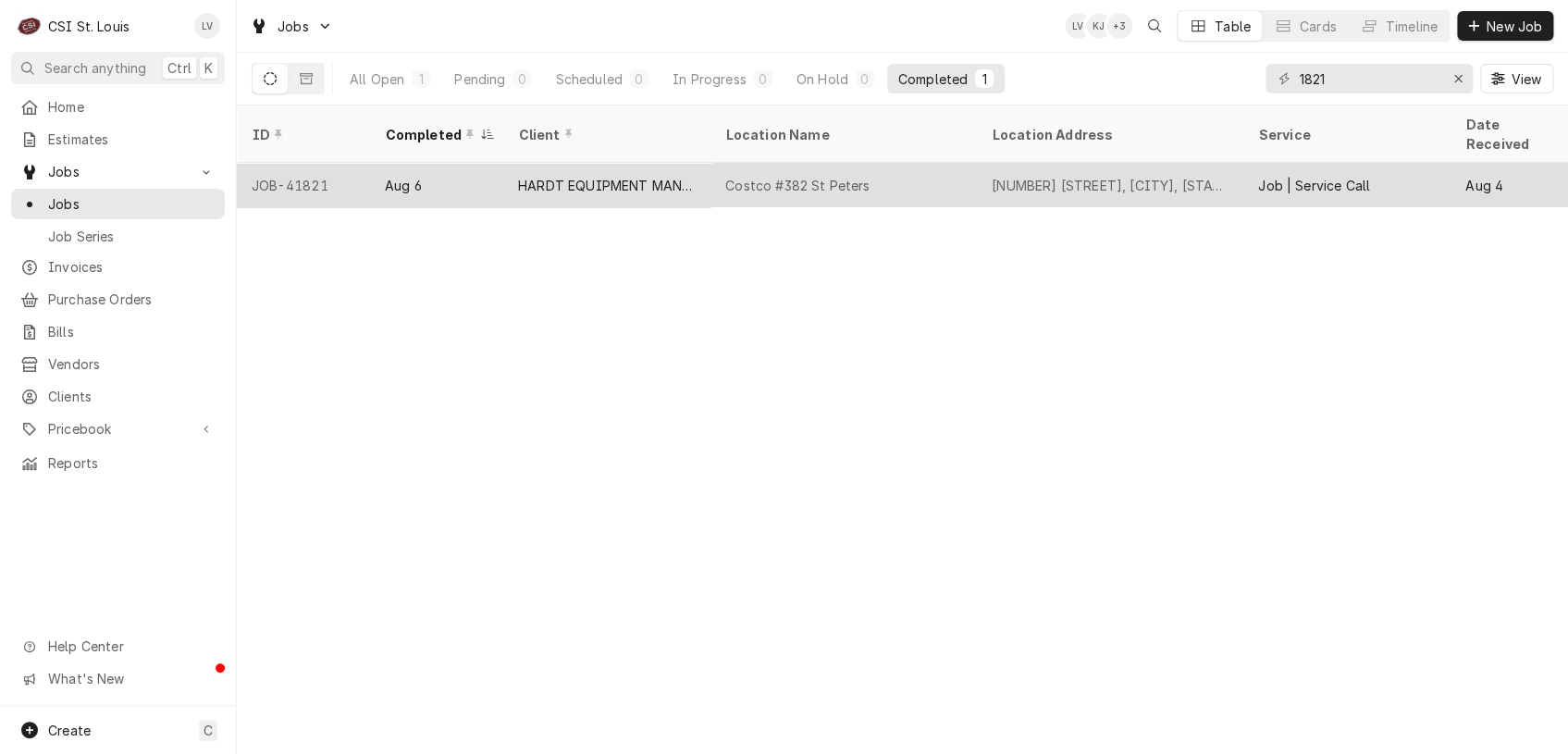 click on "HARDT EQUIPMENT MANUFACTURING" at bounding box center [607, 185] 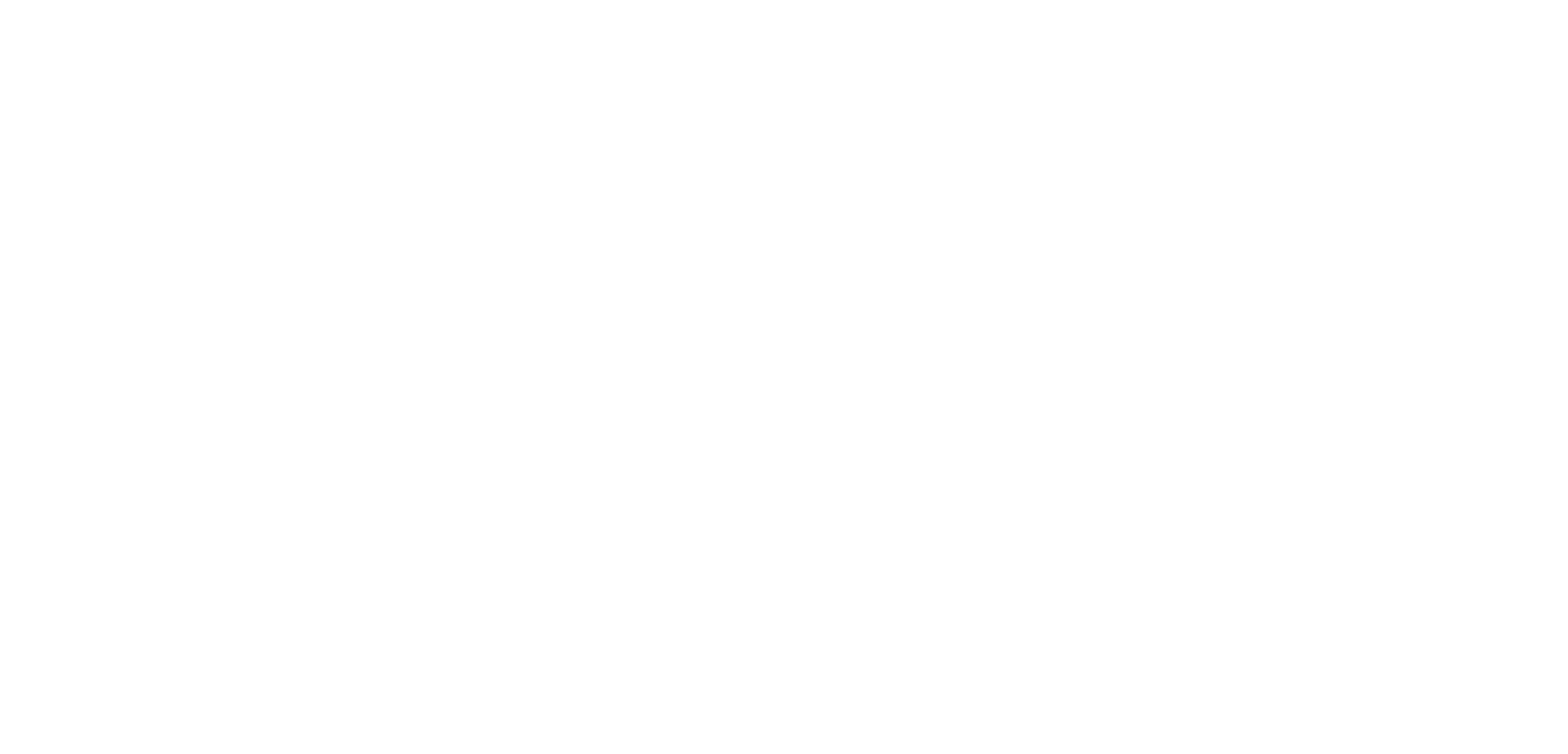 scroll, scrollTop: 0, scrollLeft: 0, axis: both 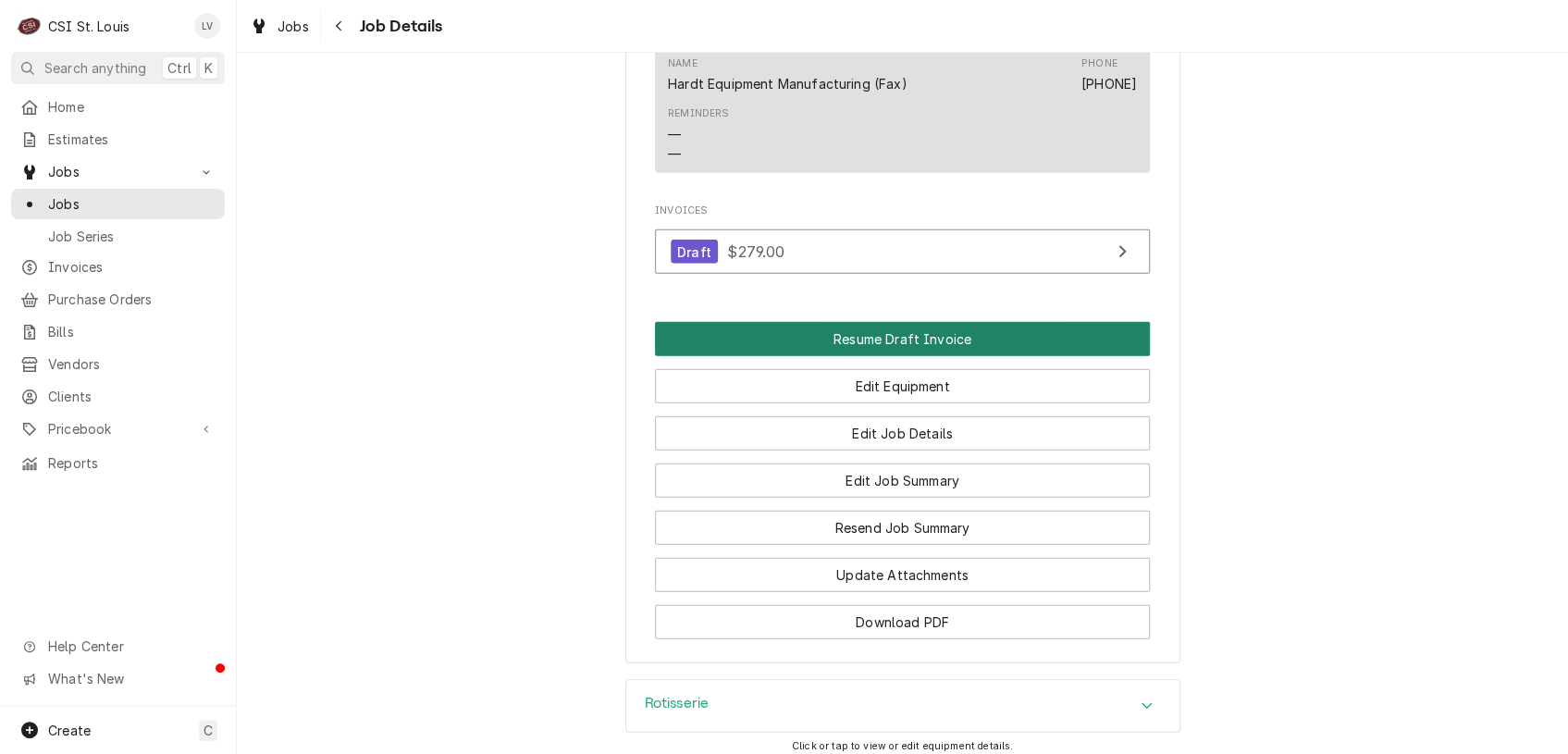click on "Resume Draft Invoice" at bounding box center [902, 339] 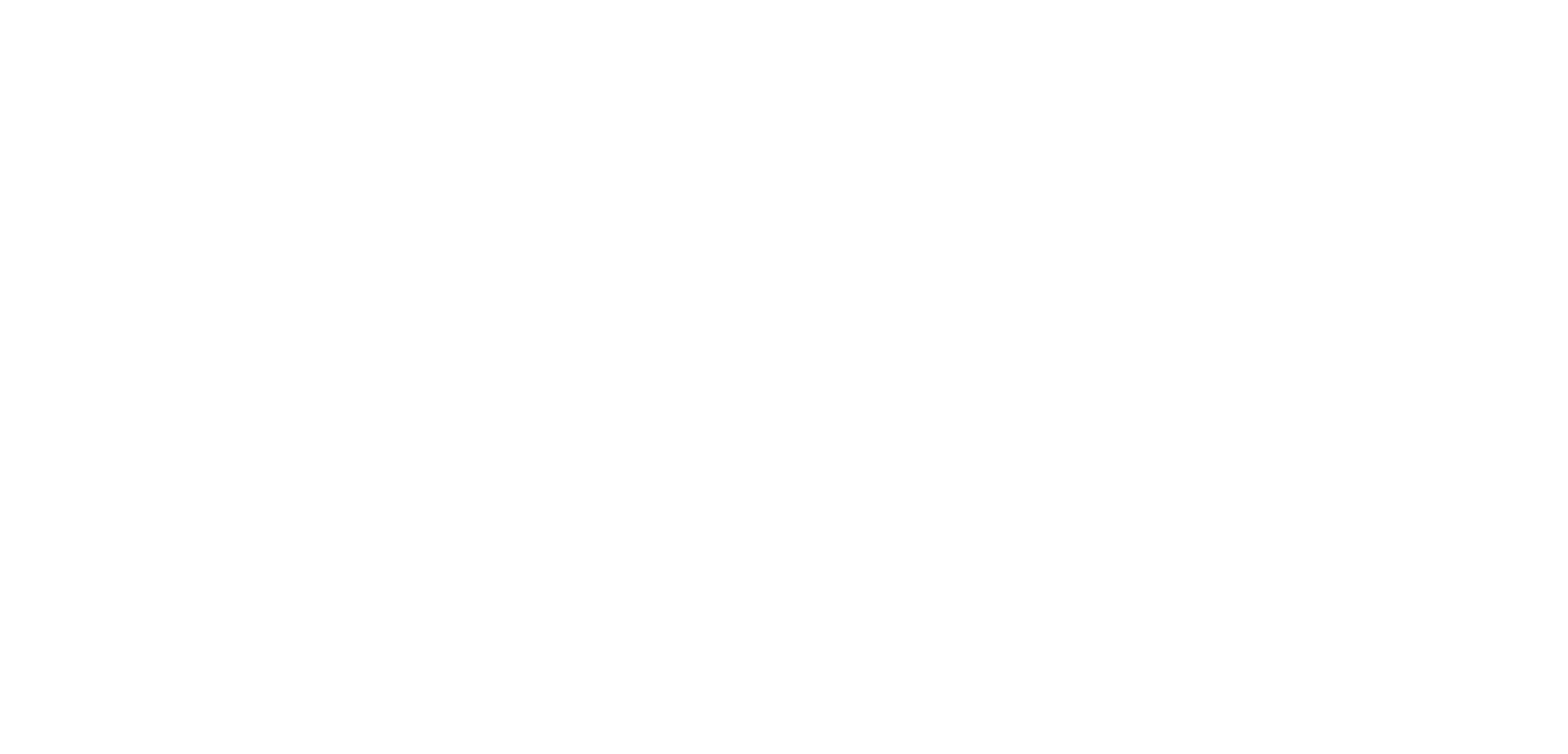 scroll, scrollTop: 0, scrollLeft: 0, axis: both 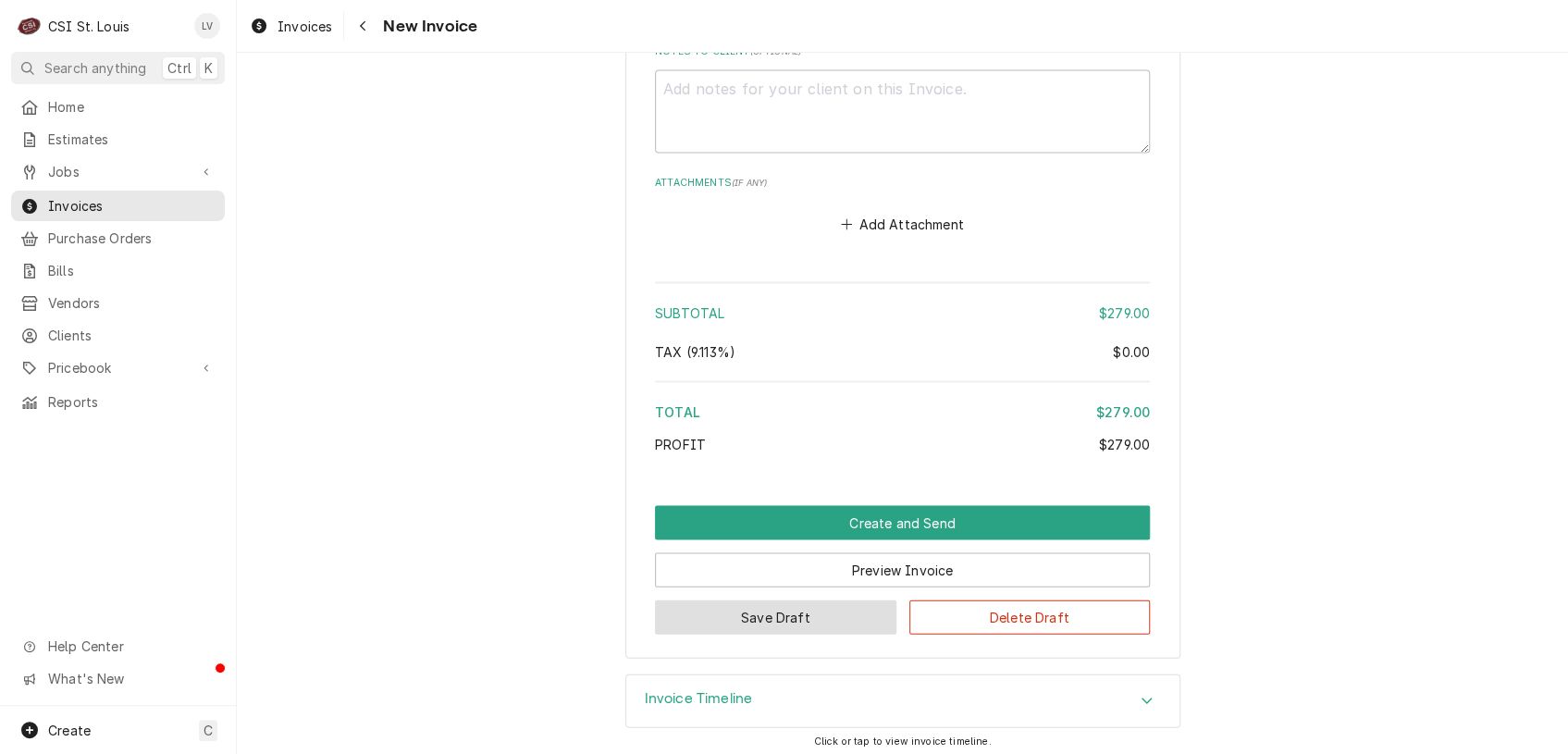 click on "Save Draft" at bounding box center (775, 616) 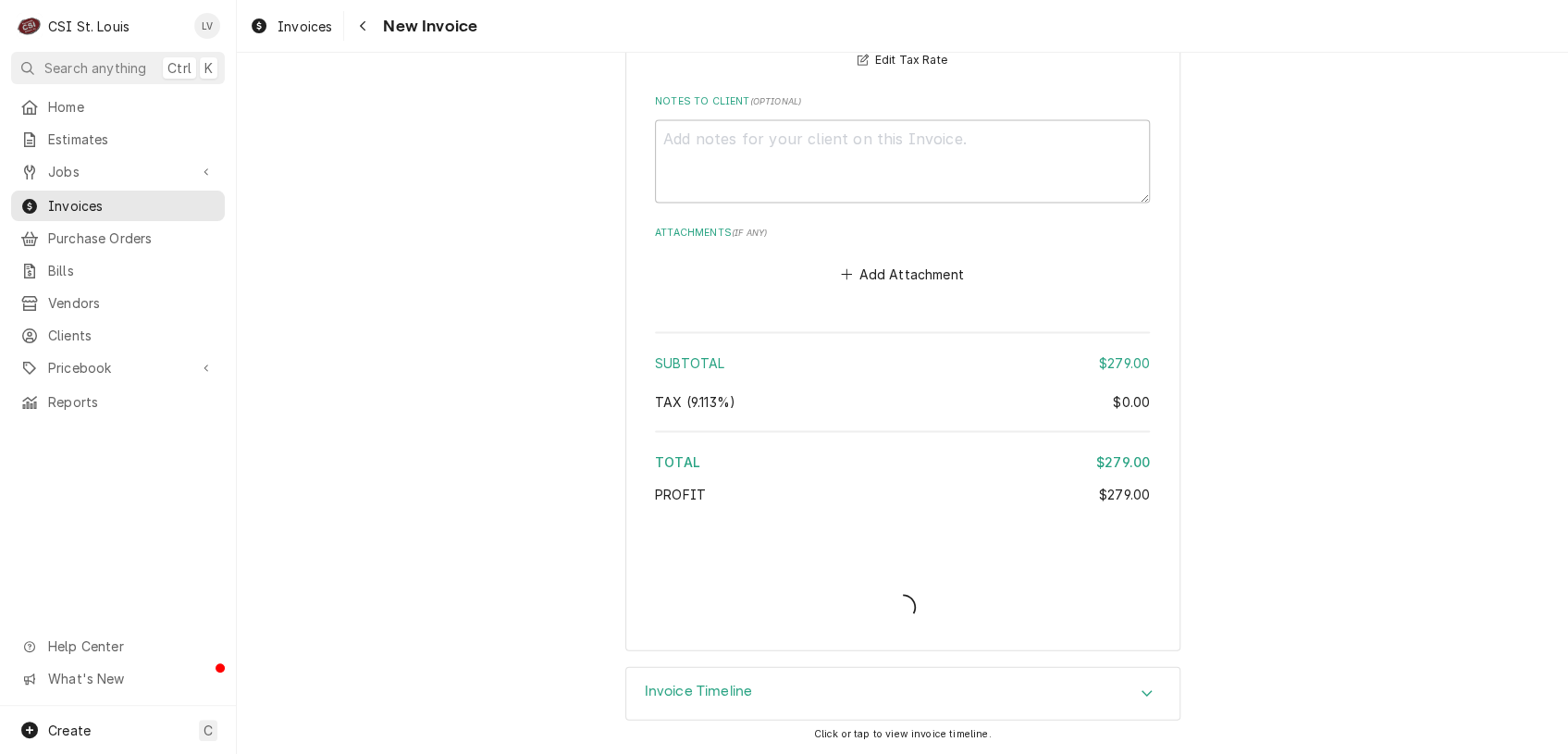 scroll, scrollTop: 5025, scrollLeft: 0, axis: vertical 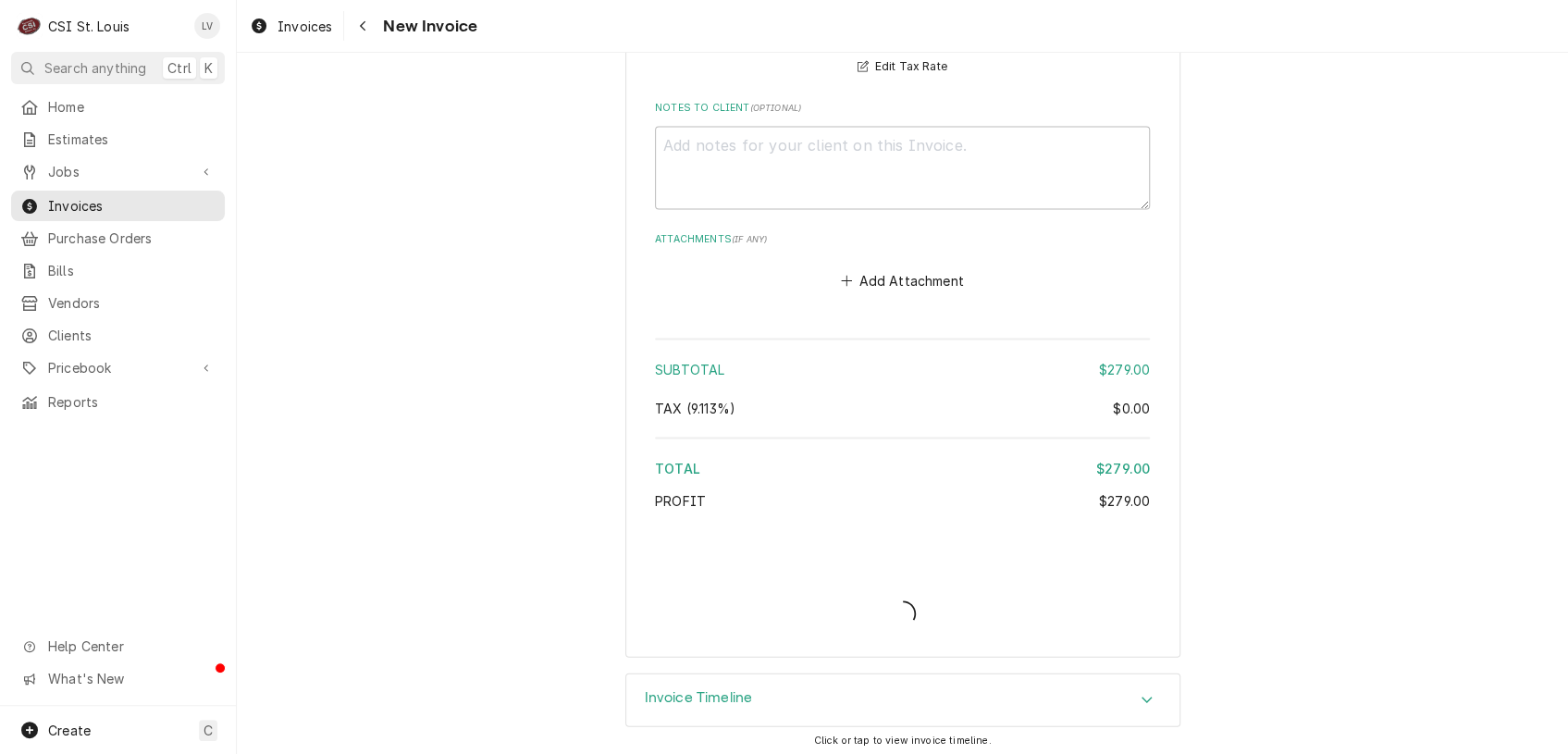 type on "x" 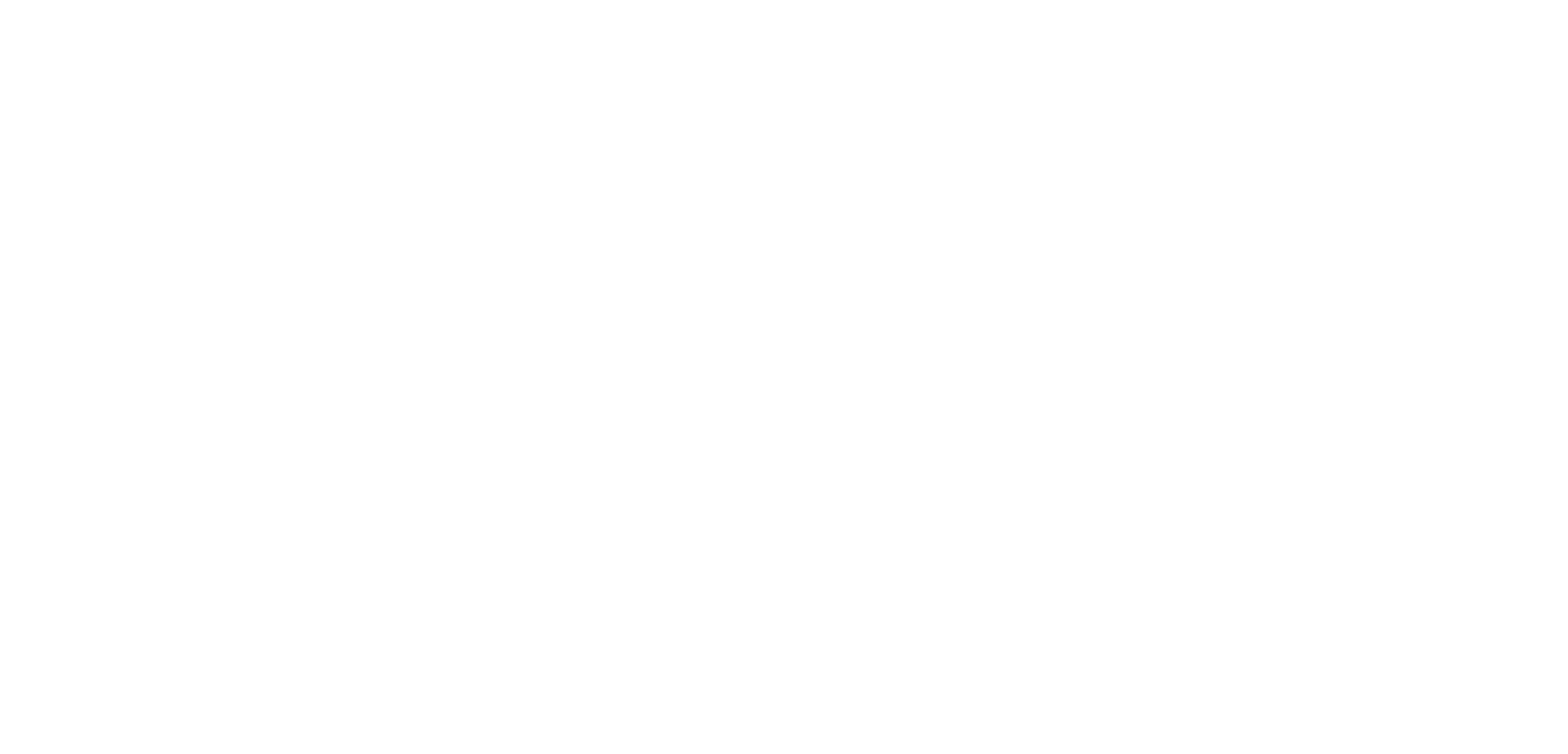 scroll, scrollTop: 0, scrollLeft: 0, axis: both 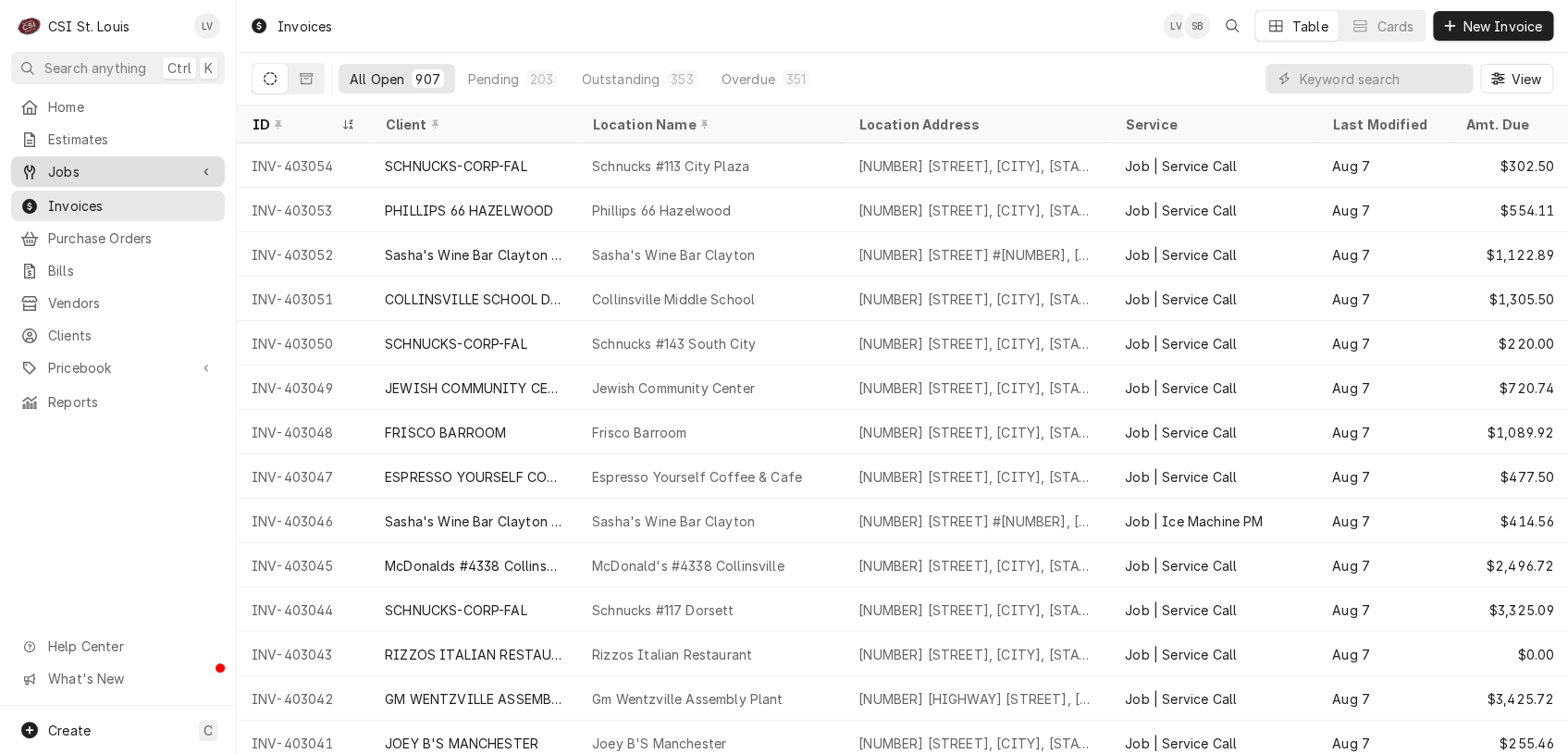 click on "Jobs" at bounding box center [117, 171] 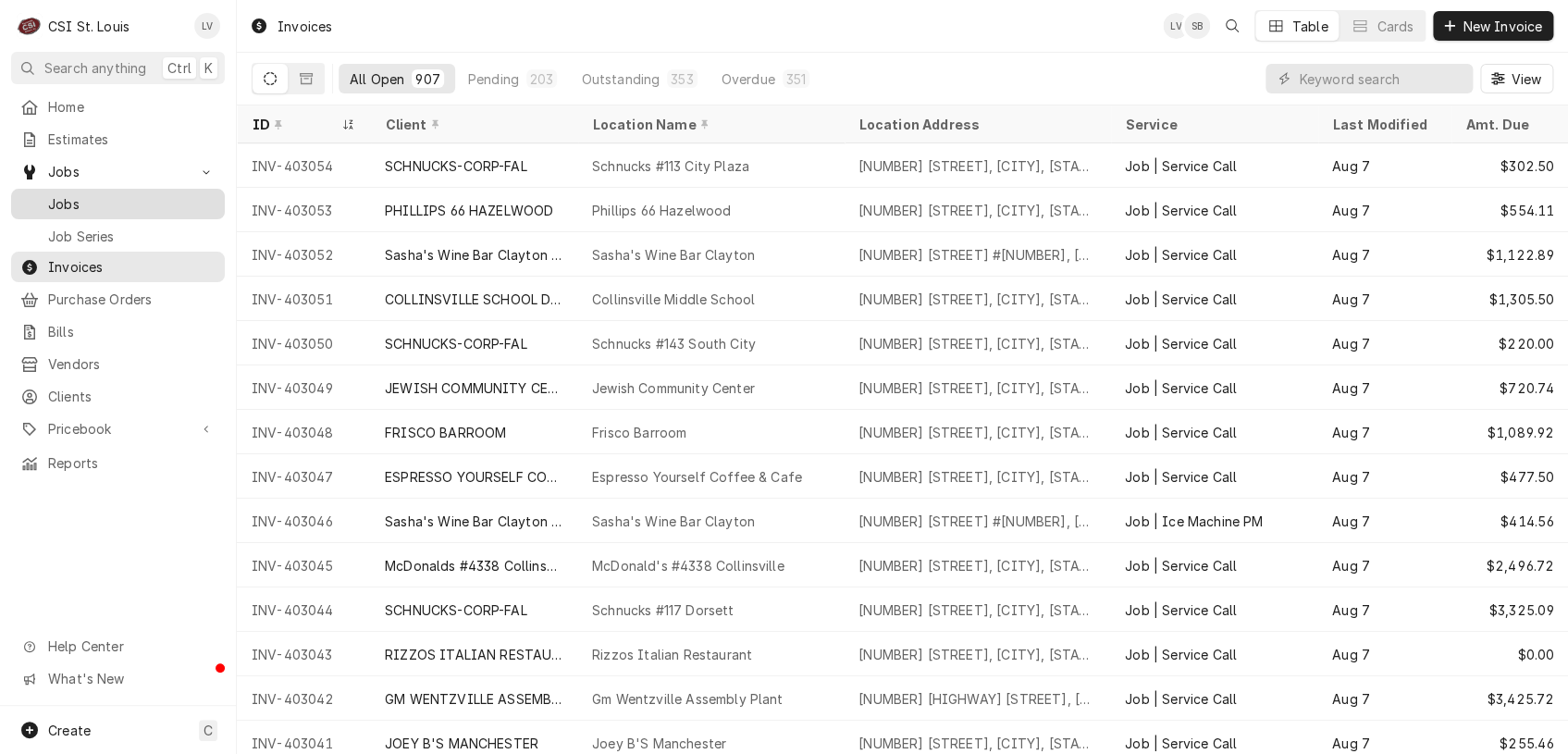 click on "Jobs" at bounding box center [131, 204] 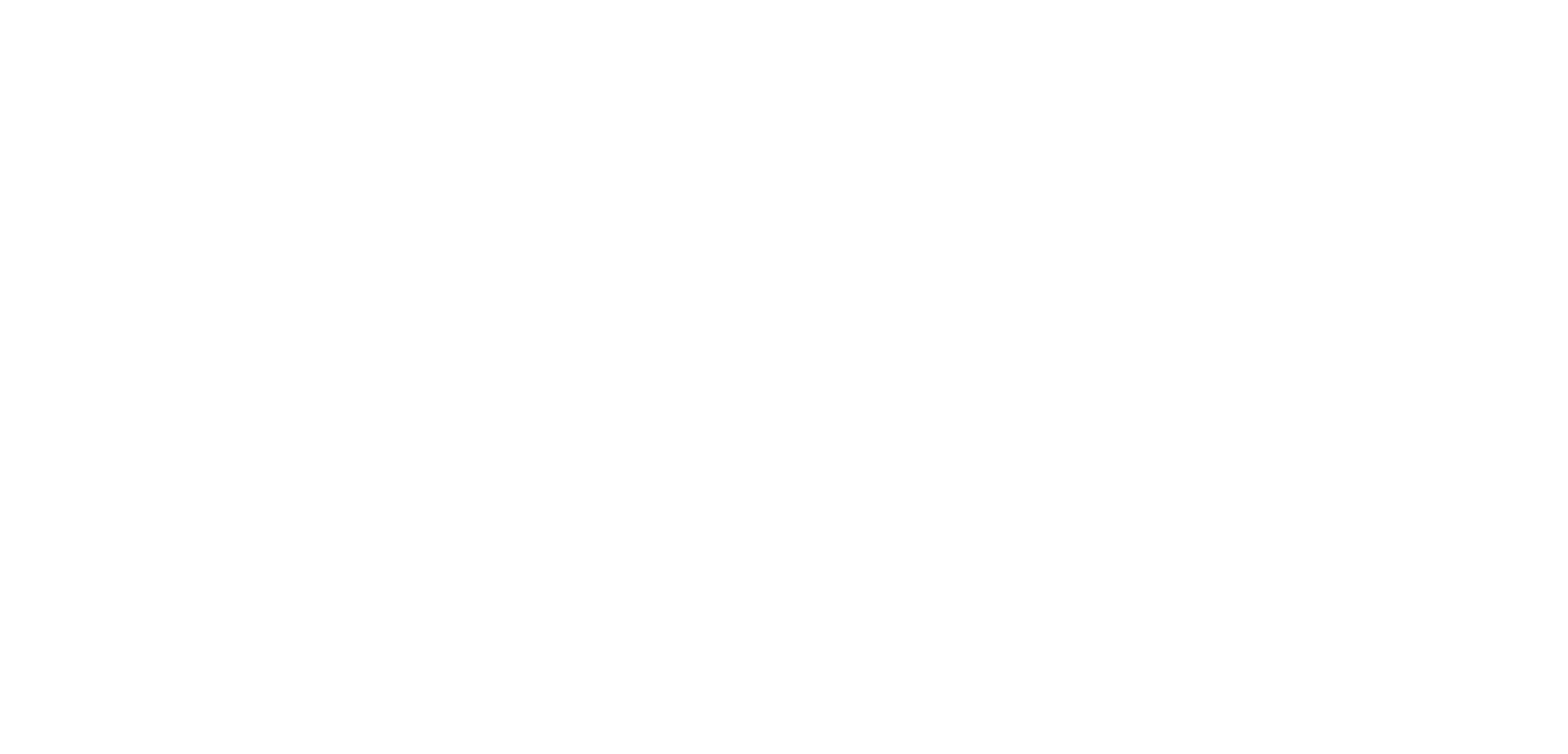scroll, scrollTop: 0, scrollLeft: 0, axis: both 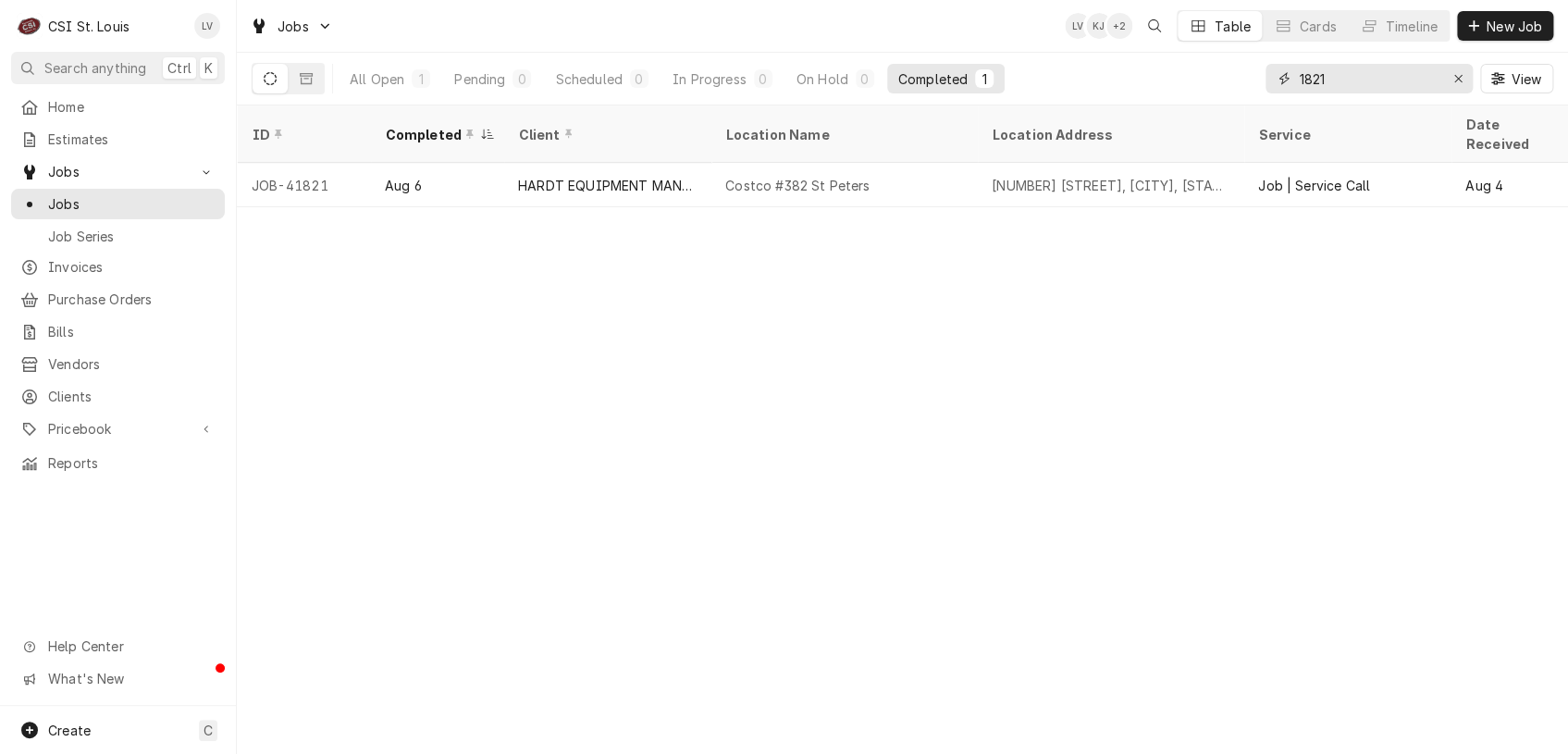 drag, startPoint x: 1340, startPoint y: 81, endPoint x: 1252, endPoint y: 82, distance: 88.00568 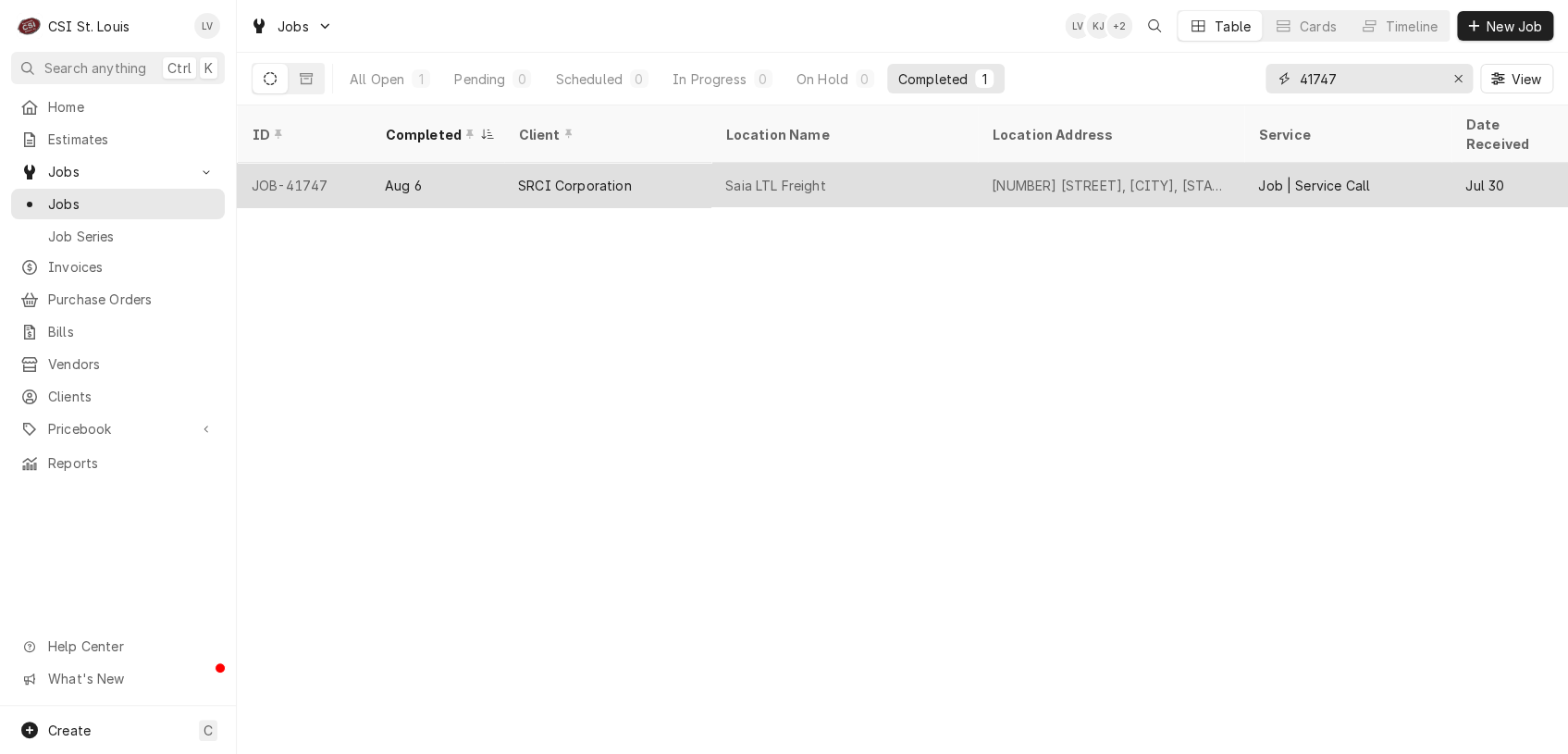 type on "41747" 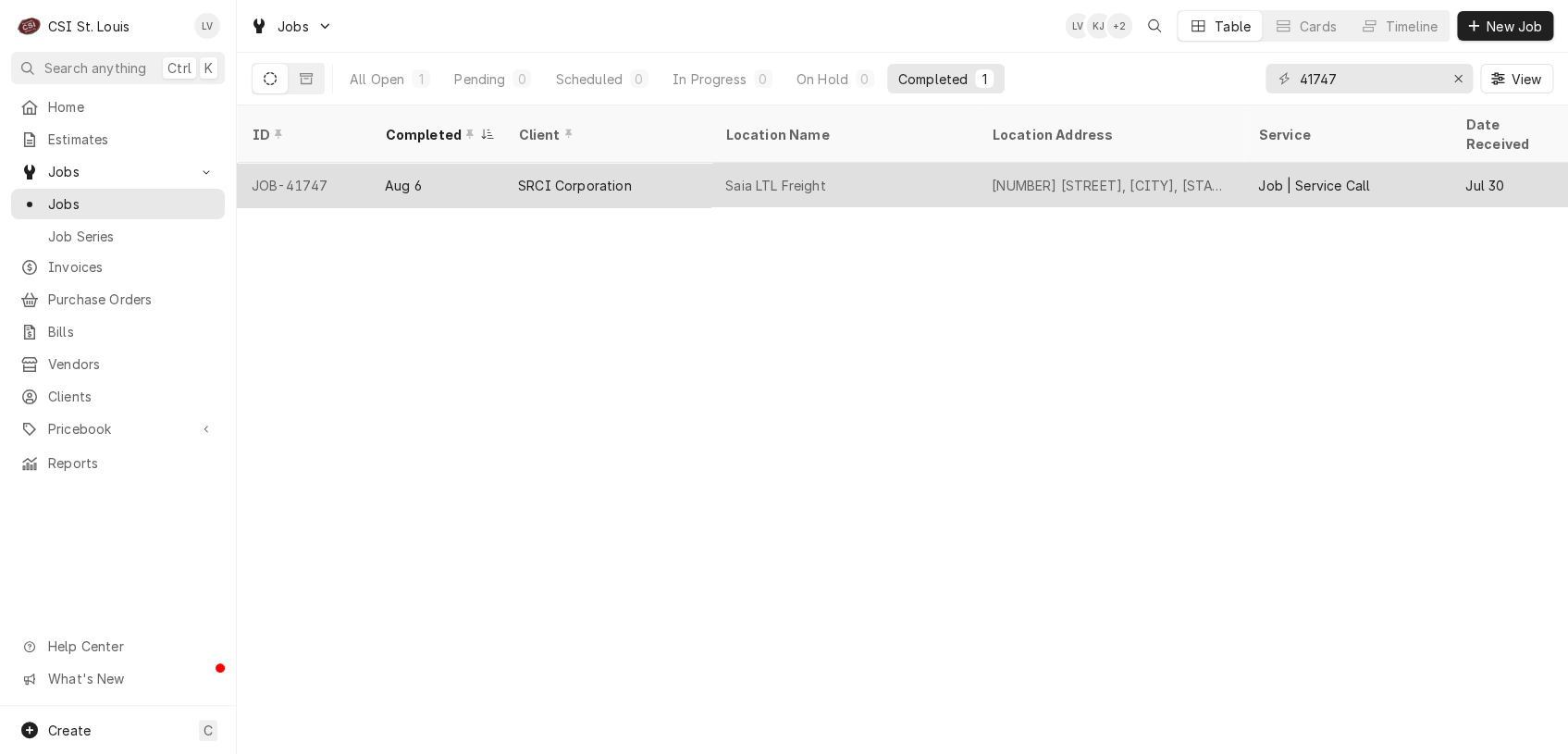 click on "Saia LTL Freight" at bounding box center (844, 185) 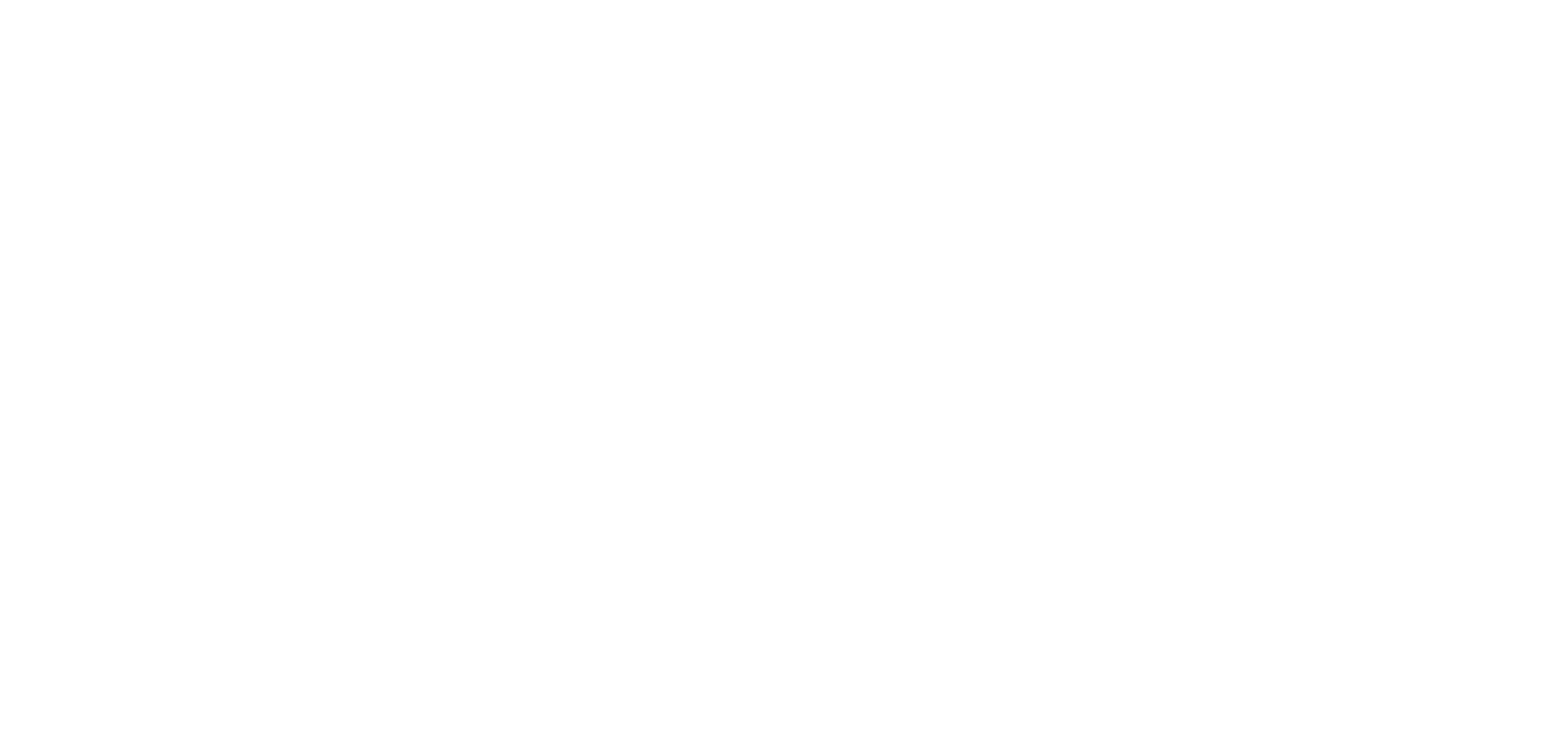 scroll, scrollTop: 0, scrollLeft: 0, axis: both 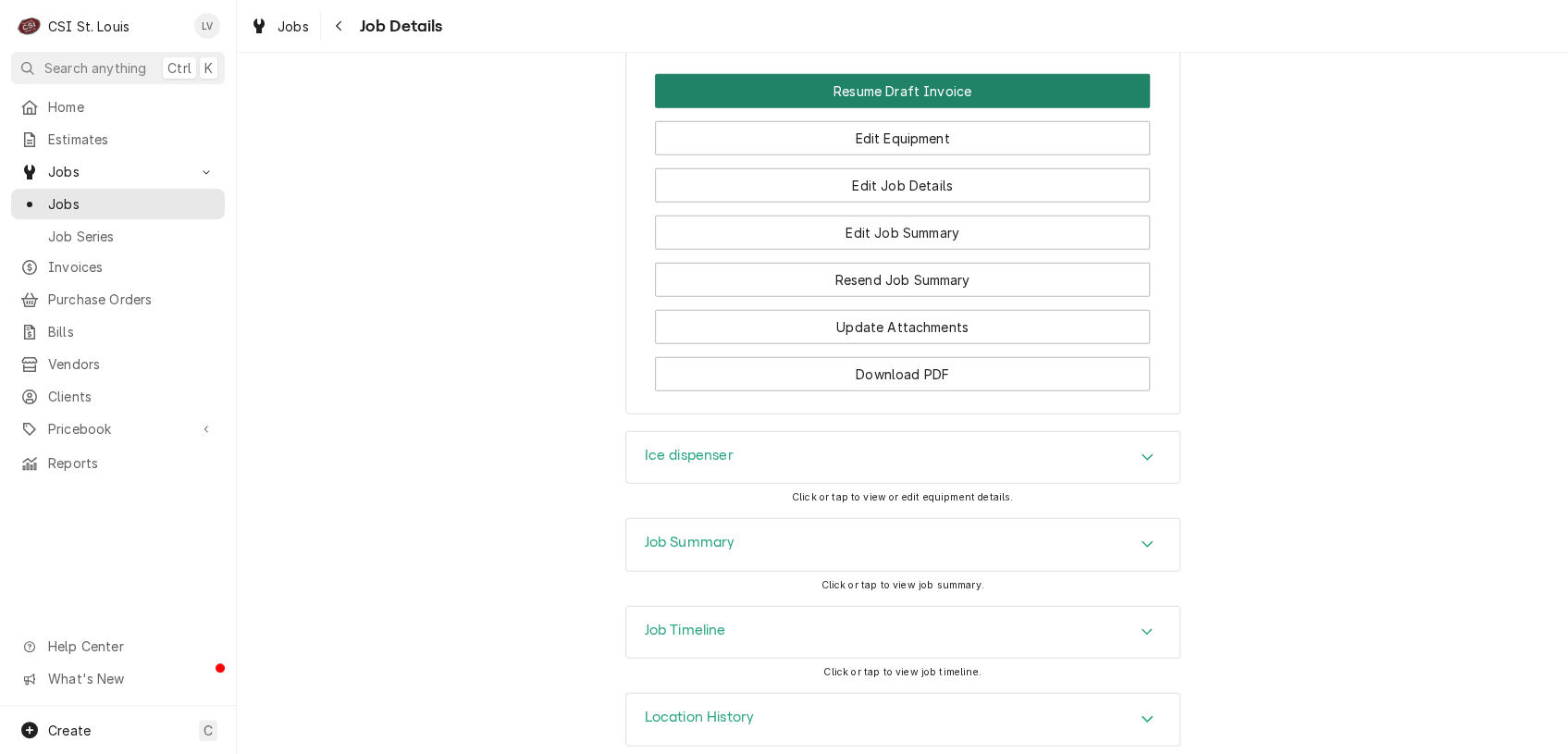 click on "Resume Draft Invoice" at bounding box center (902, 91) 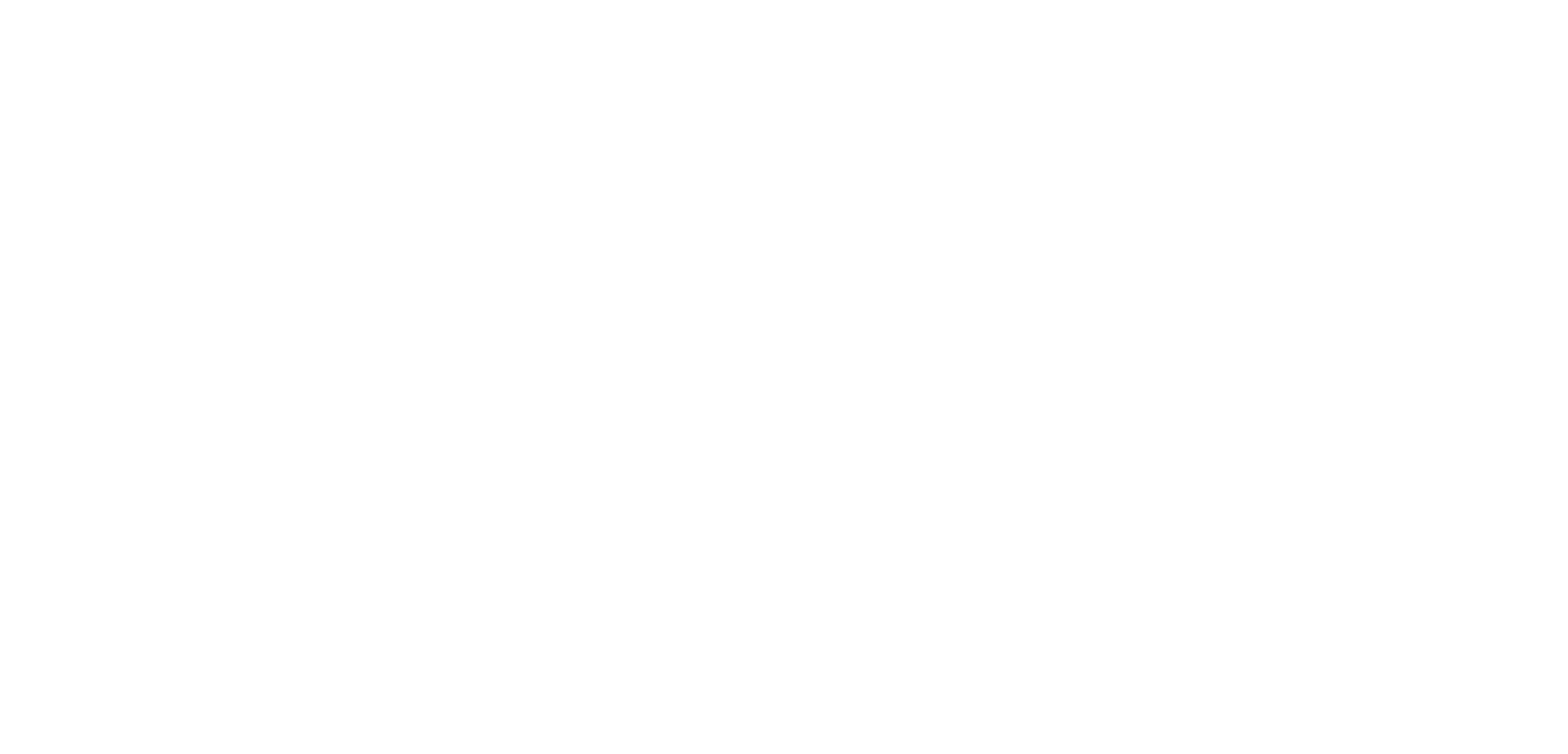 scroll, scrollTop: 0, scrollLeft: 0, axis: both 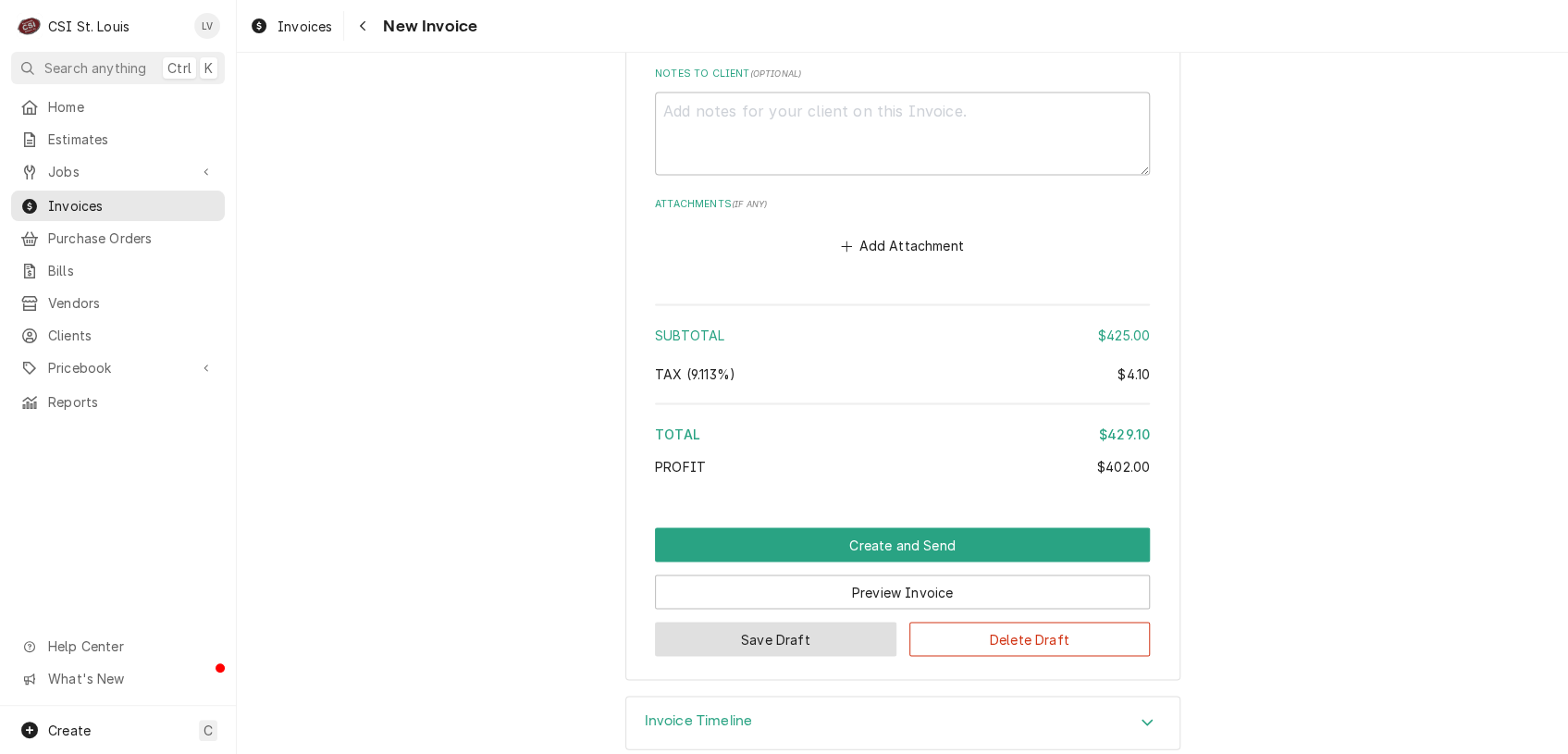 click on "Save Draft" at bounding box center (775, 638) 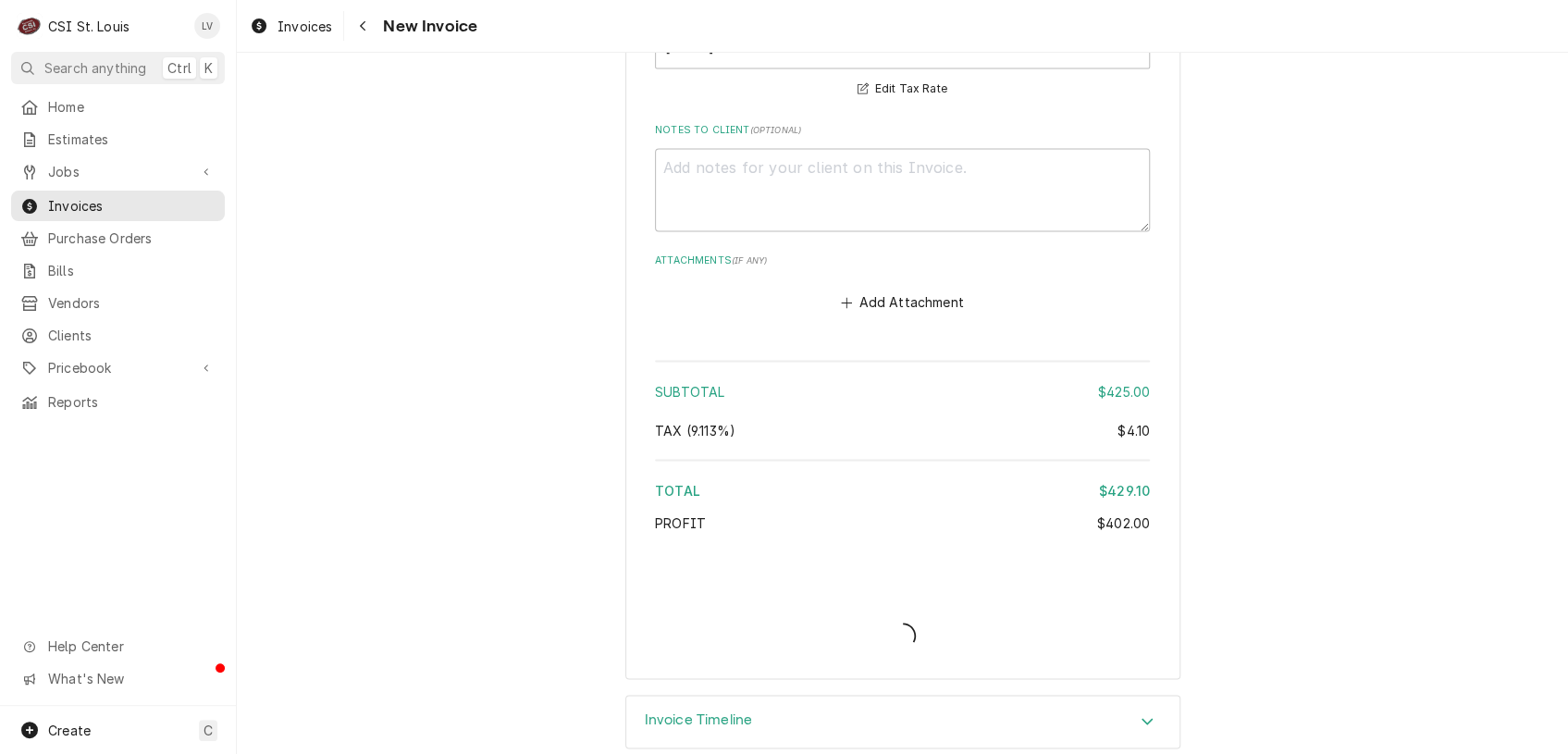 type on "x" 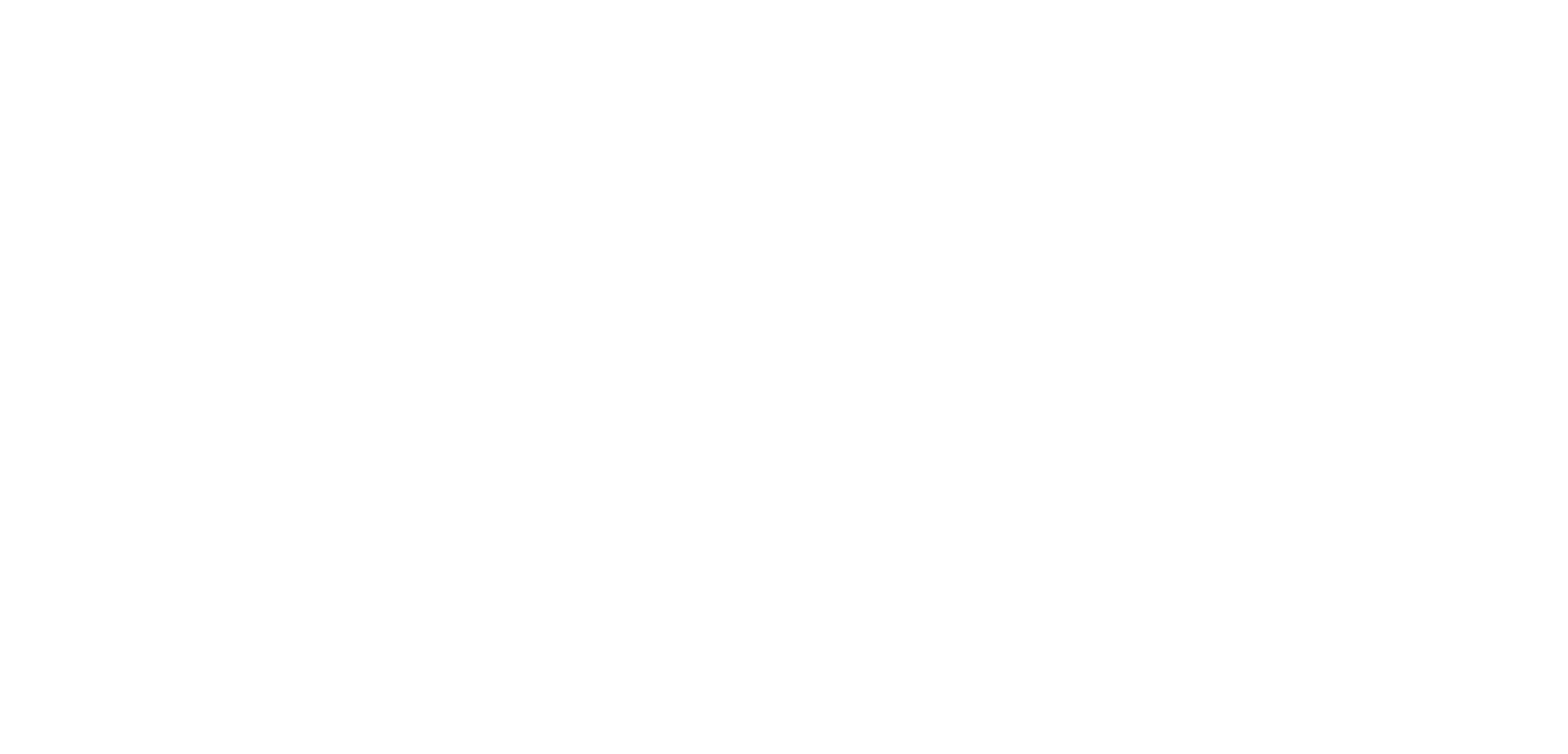 scroll, scrollTop: 0, scrollLeft: 0, axis: both 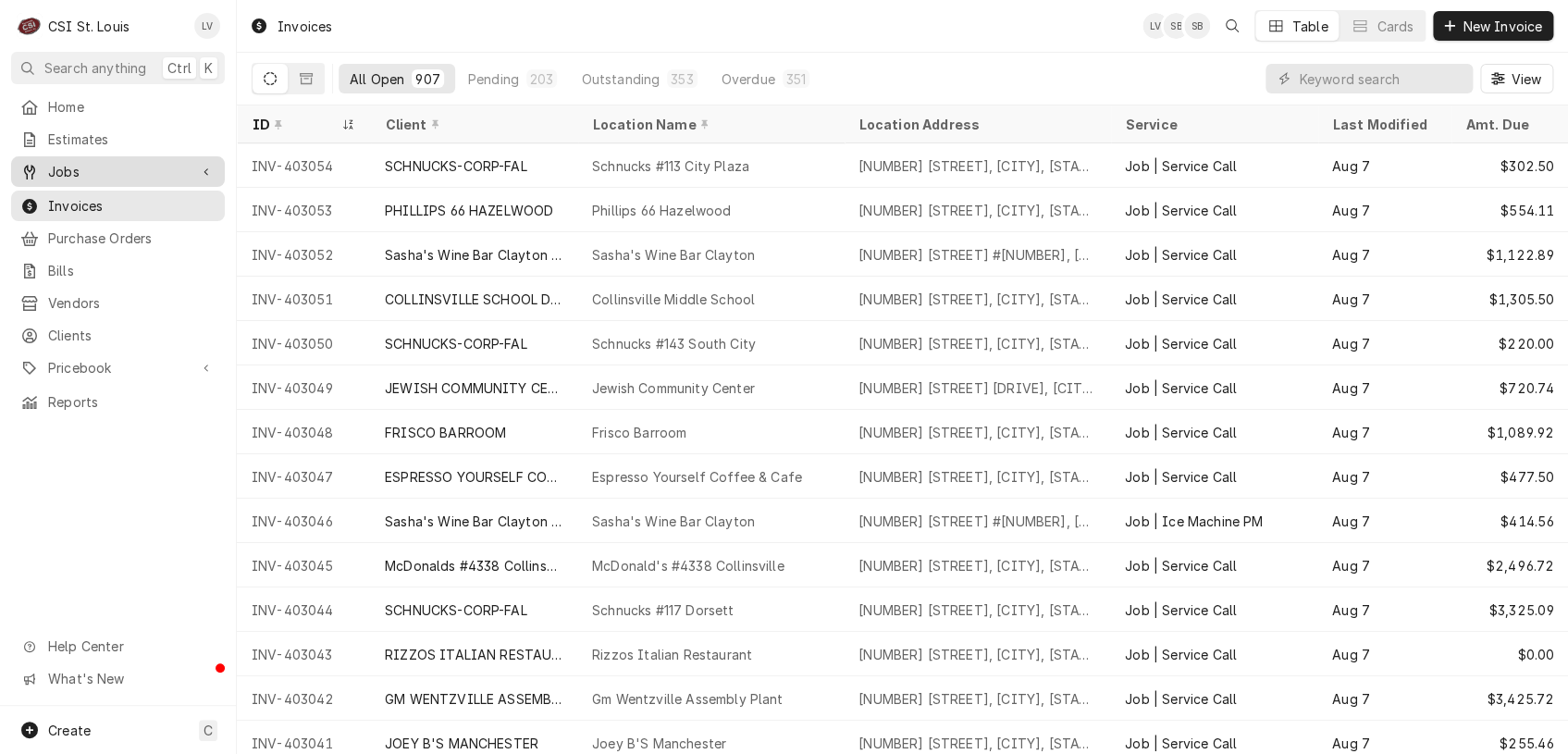 click at bounding box center [30, 172] 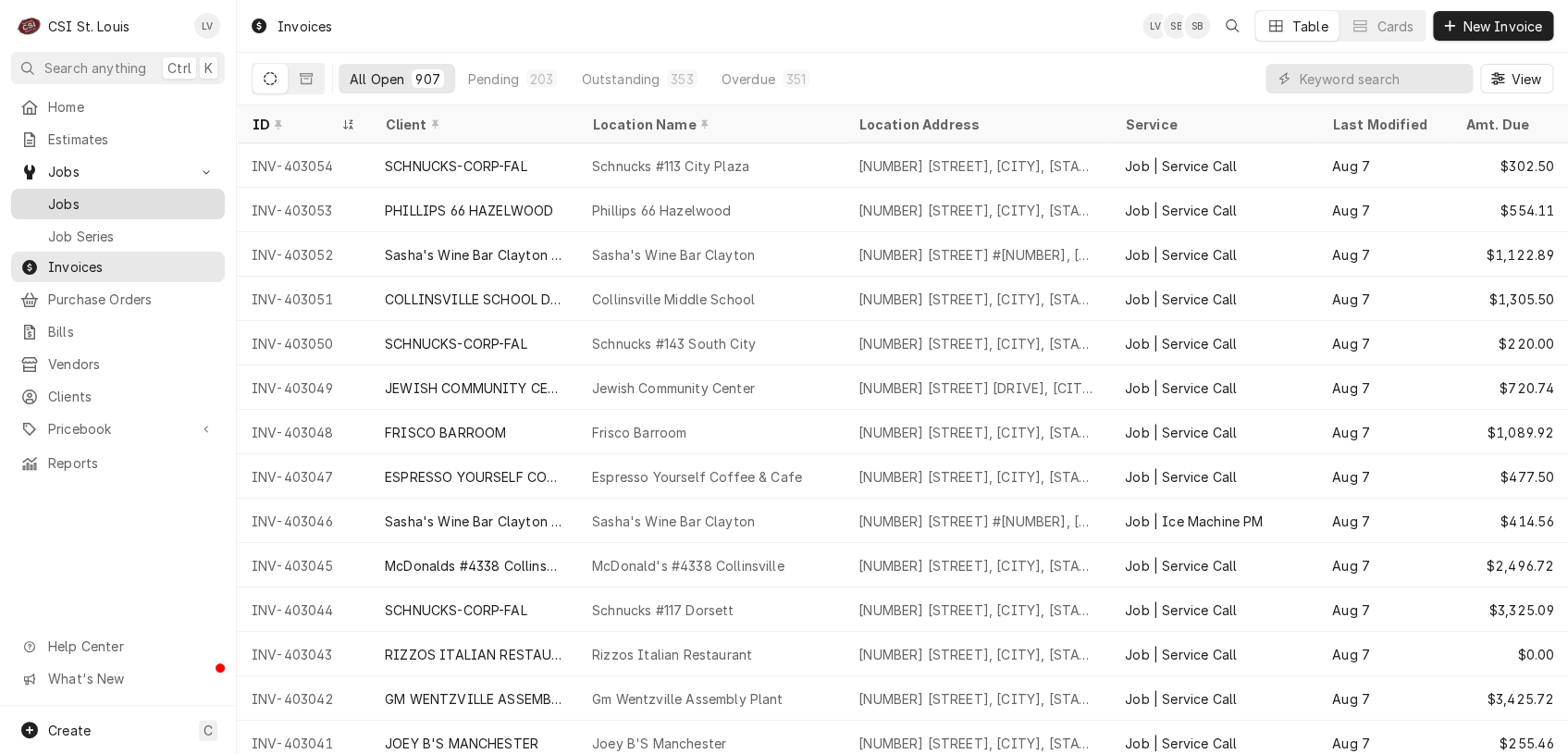click on "Jobs" at bounding box center [131, 204] 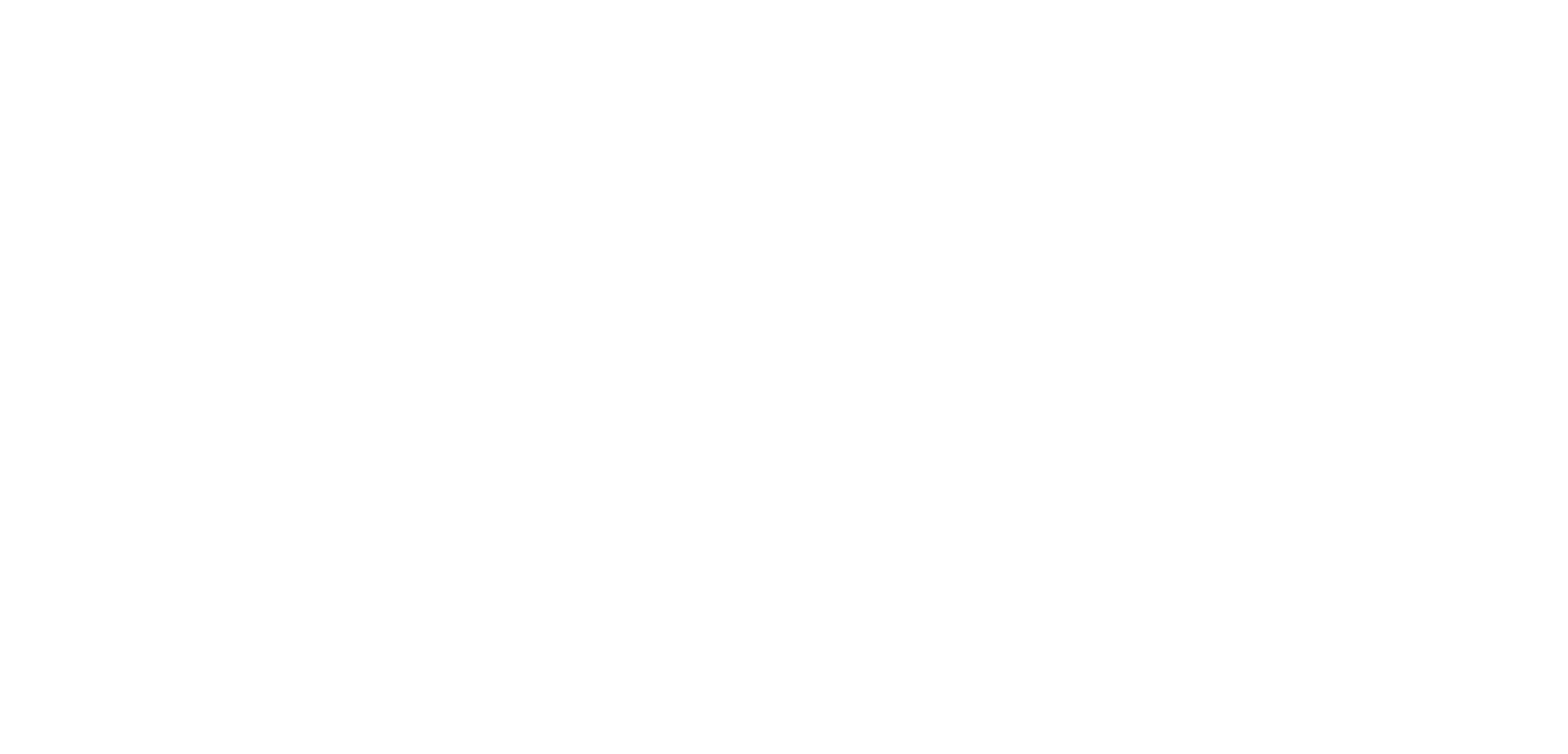 scroll, scrollTop: 0, scrollLeft: 0, axis: both 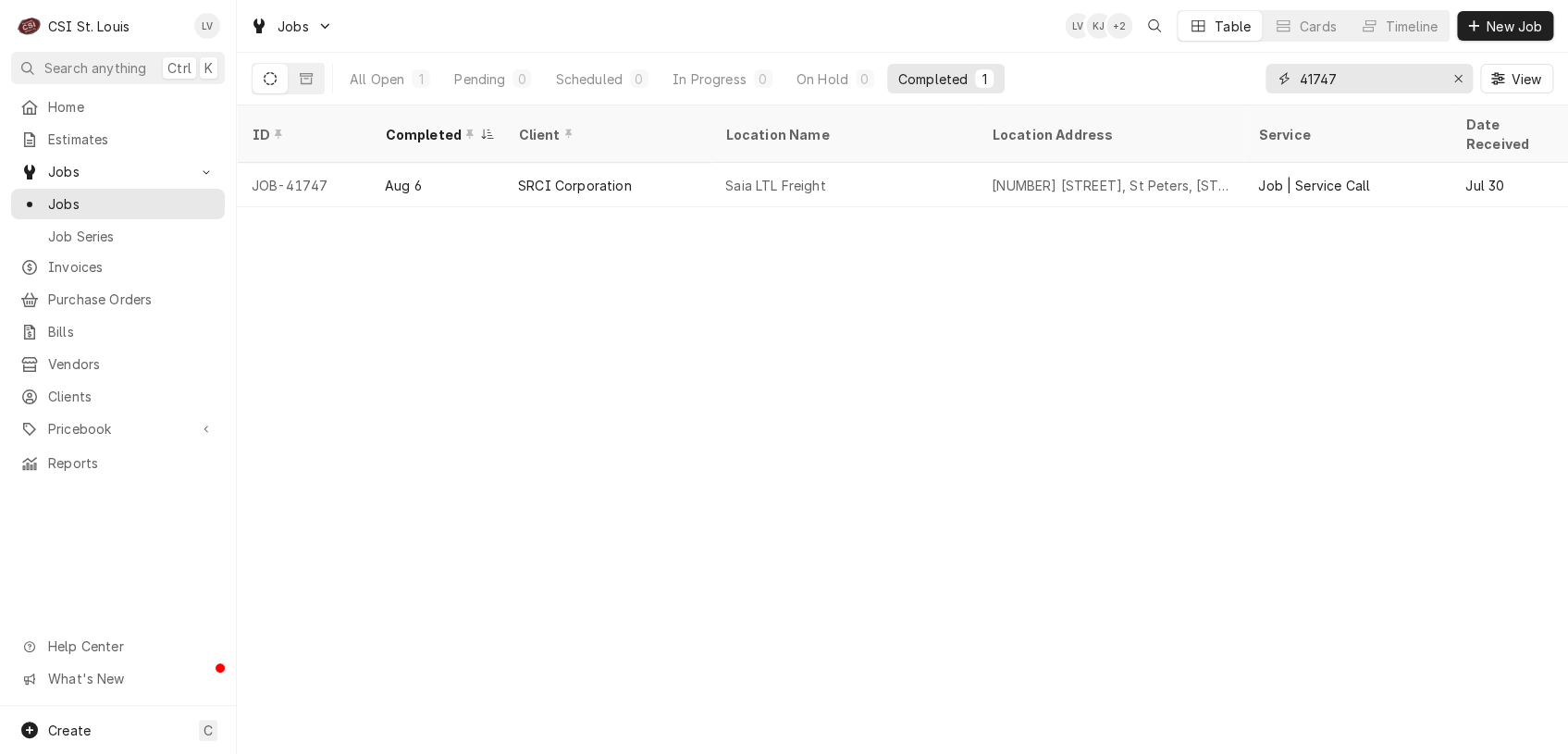 click on "41747" at bounding box center (1368, 79) 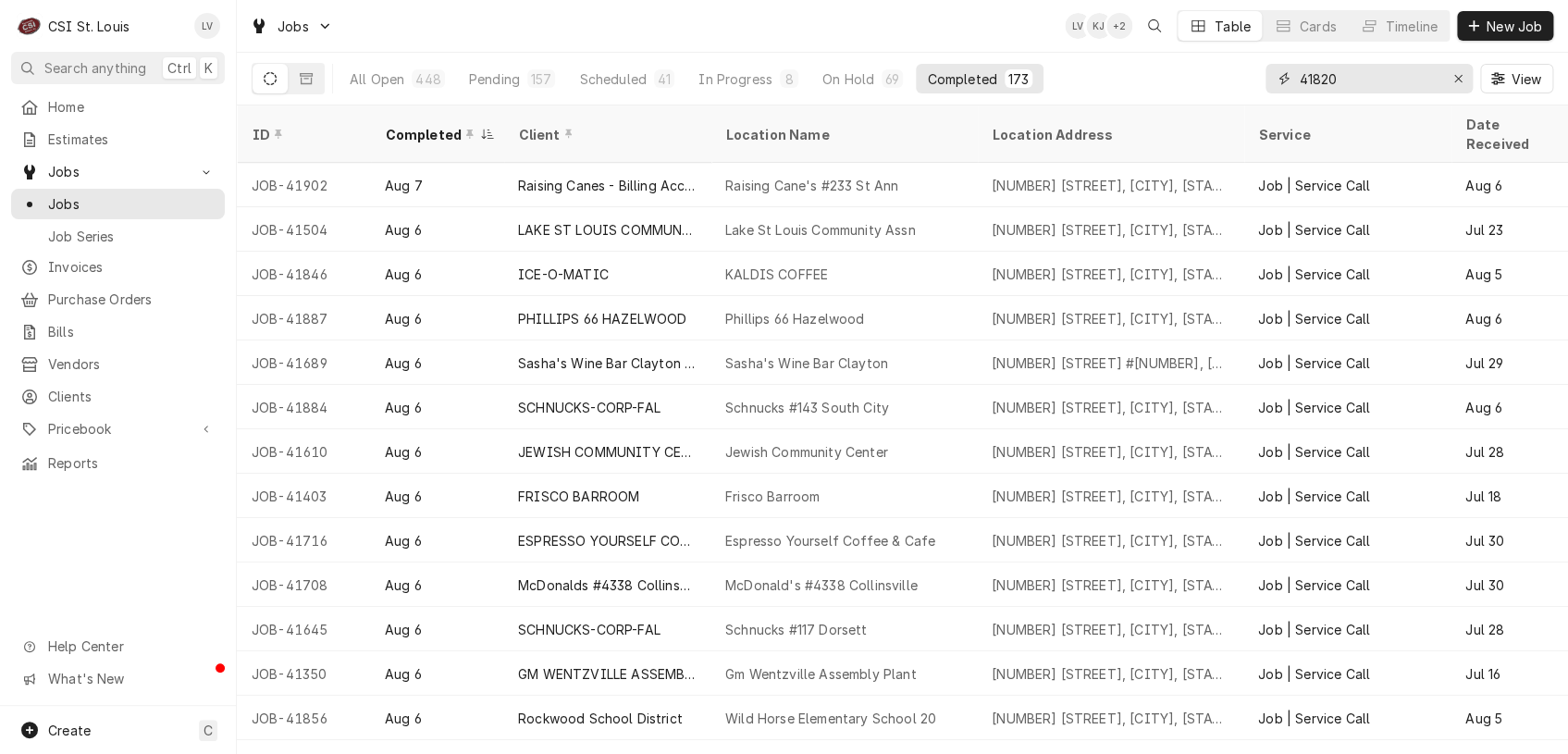 type on "41820" 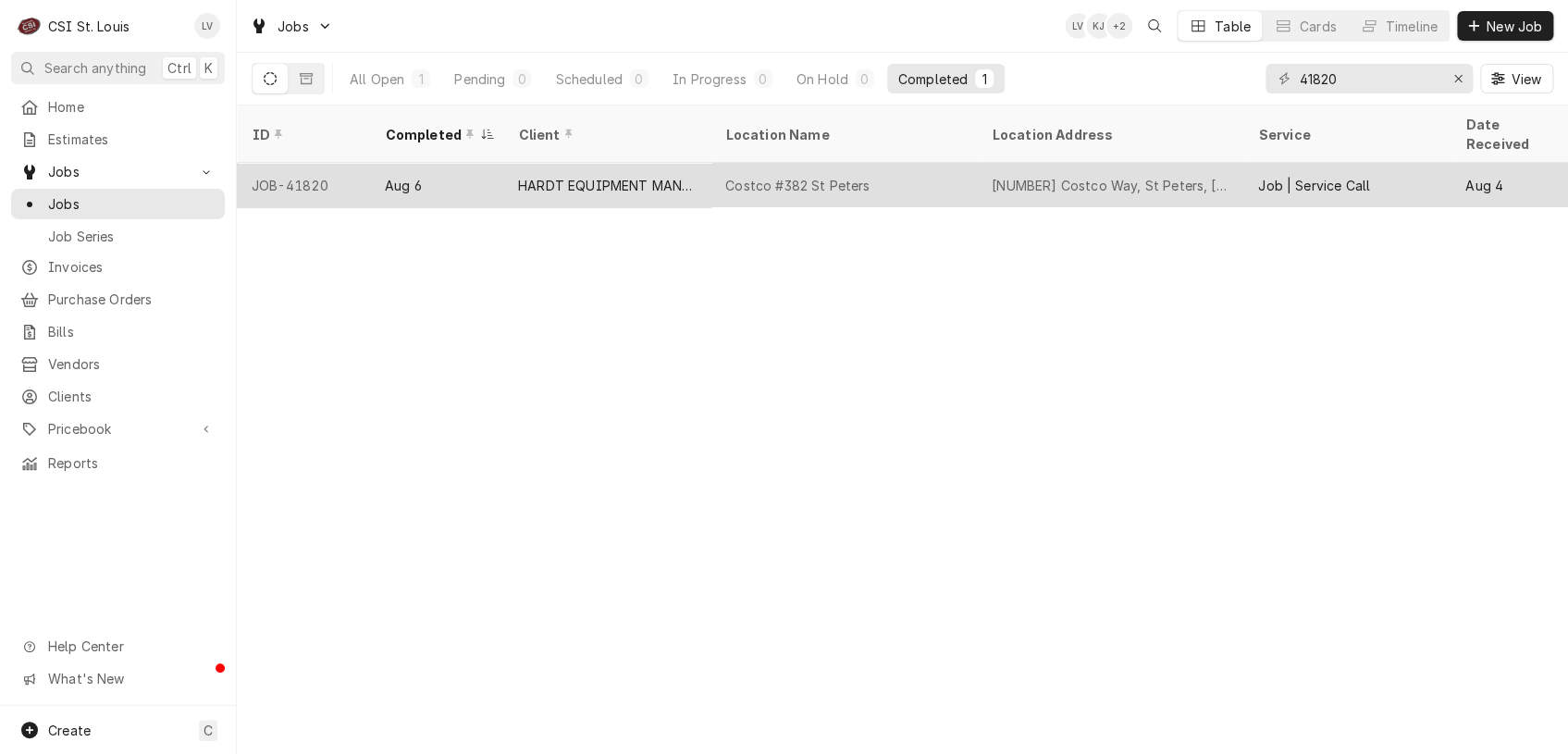 click on "HARDT EQUIPMENT MANUFACTURING" at bounding box center [607, 185] 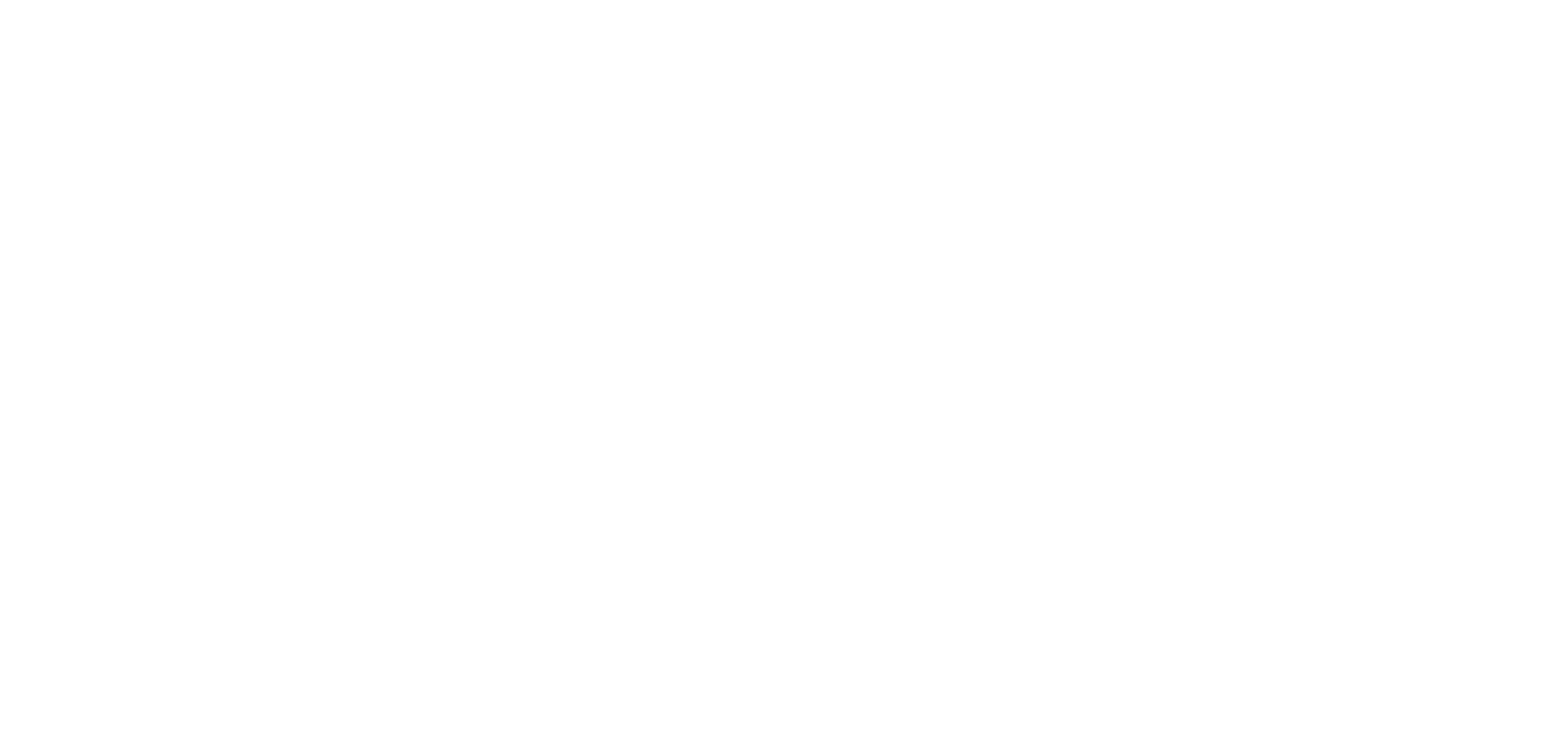 scroll, scrollTop: 0, scrollLeft: 0, axis: both 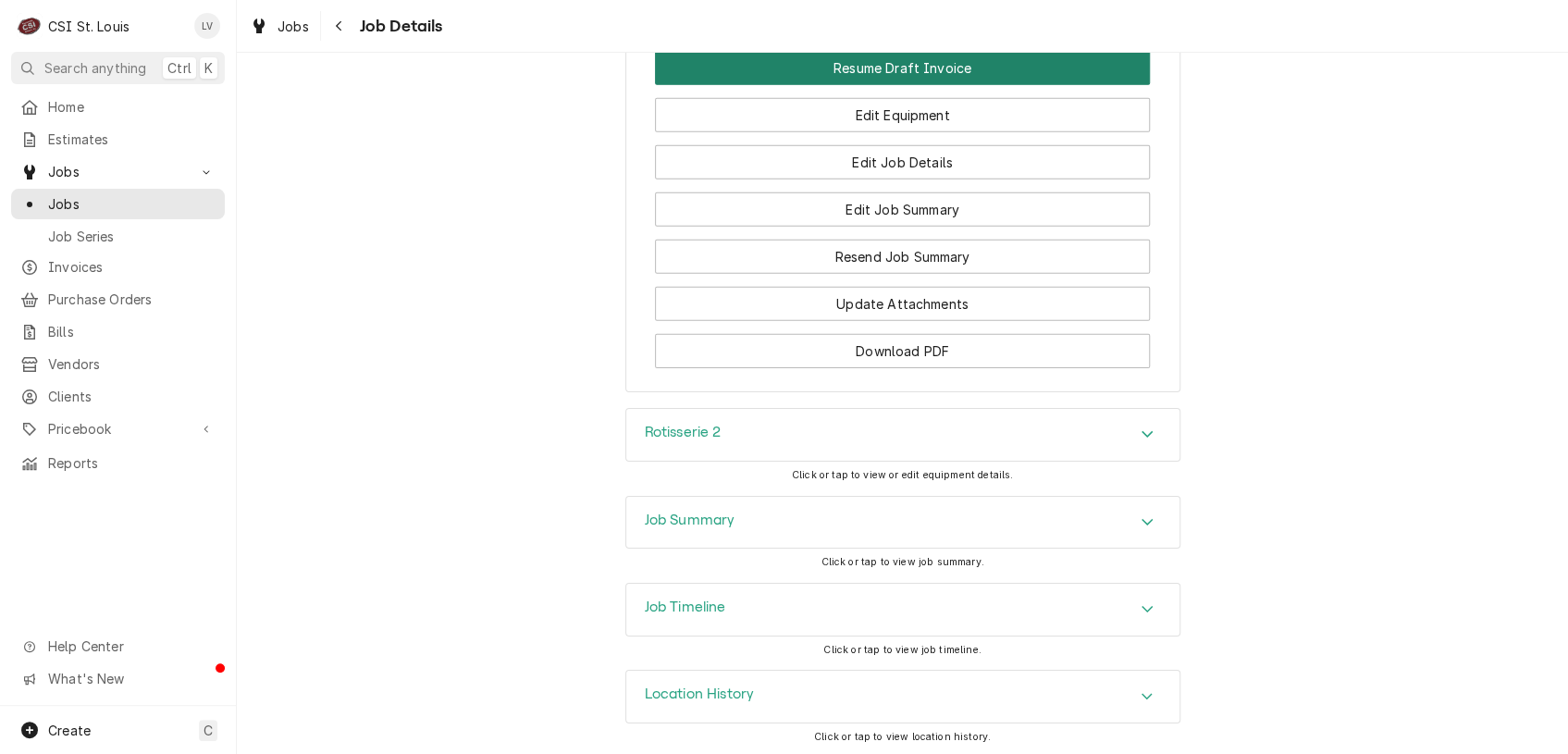 click on "Resume Draft Invoice" at bounding box center (902, 68) 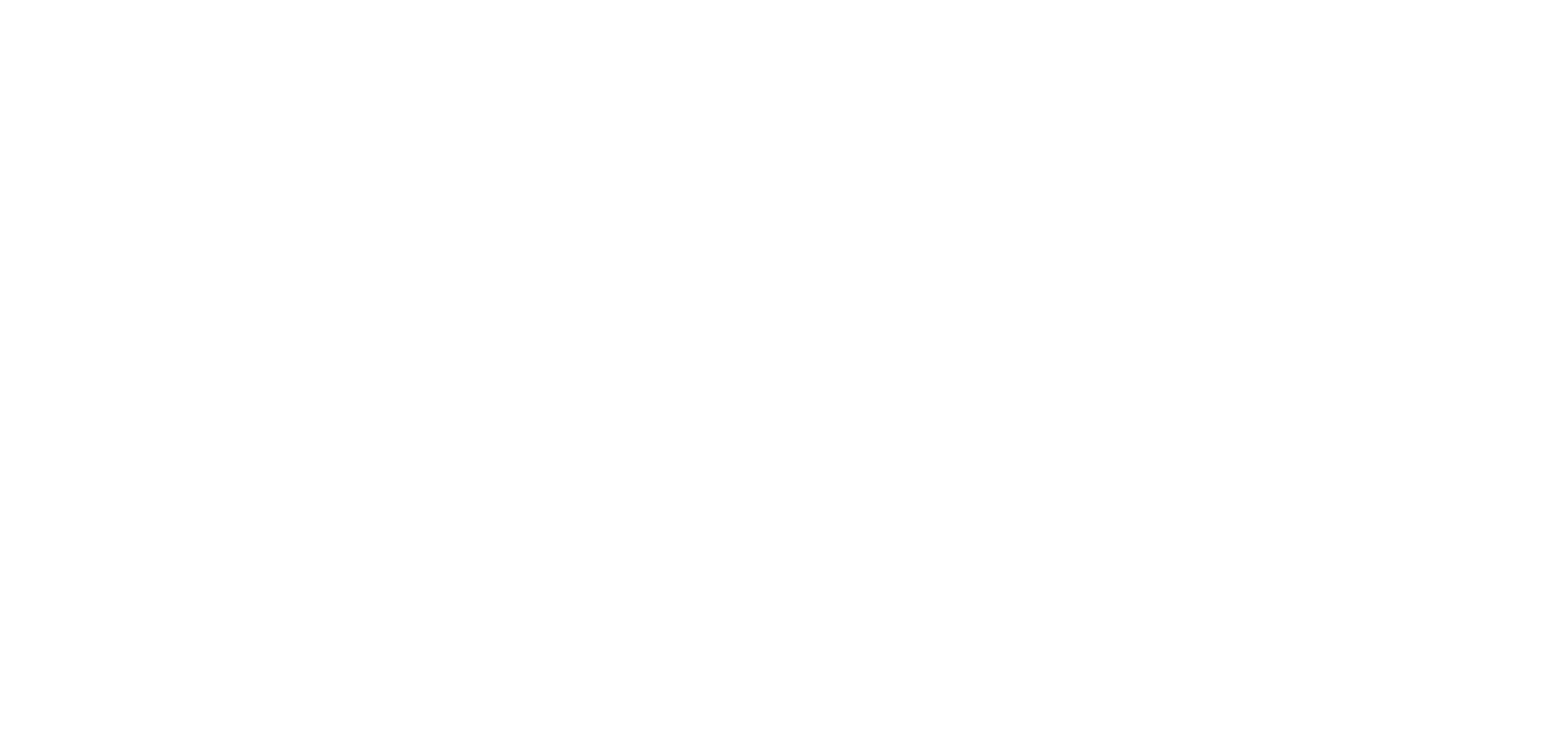 scroll, scrollTop: 0, scrollLeft: 0, axis: both 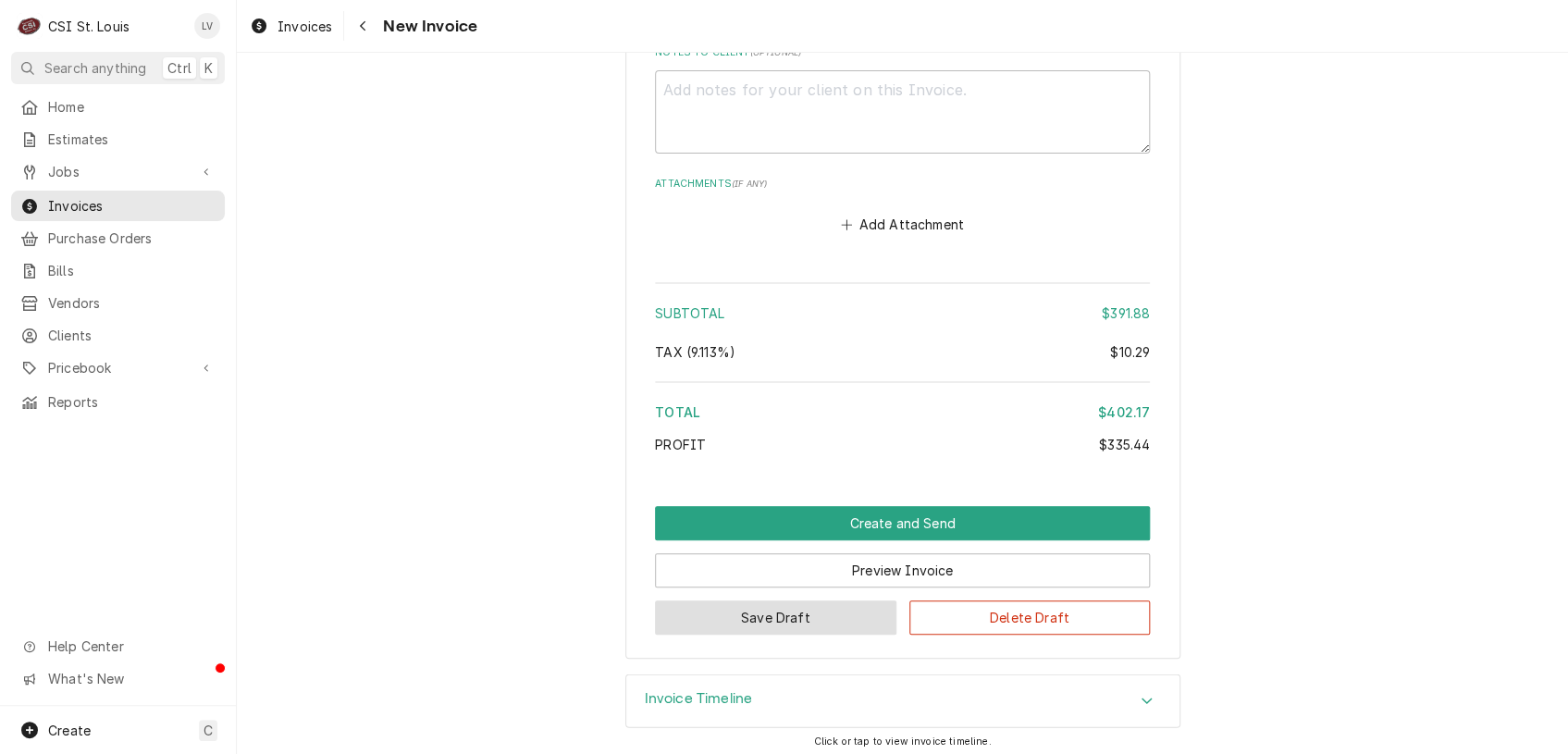 click on "Save Draft" at bounding box center [775, 617] 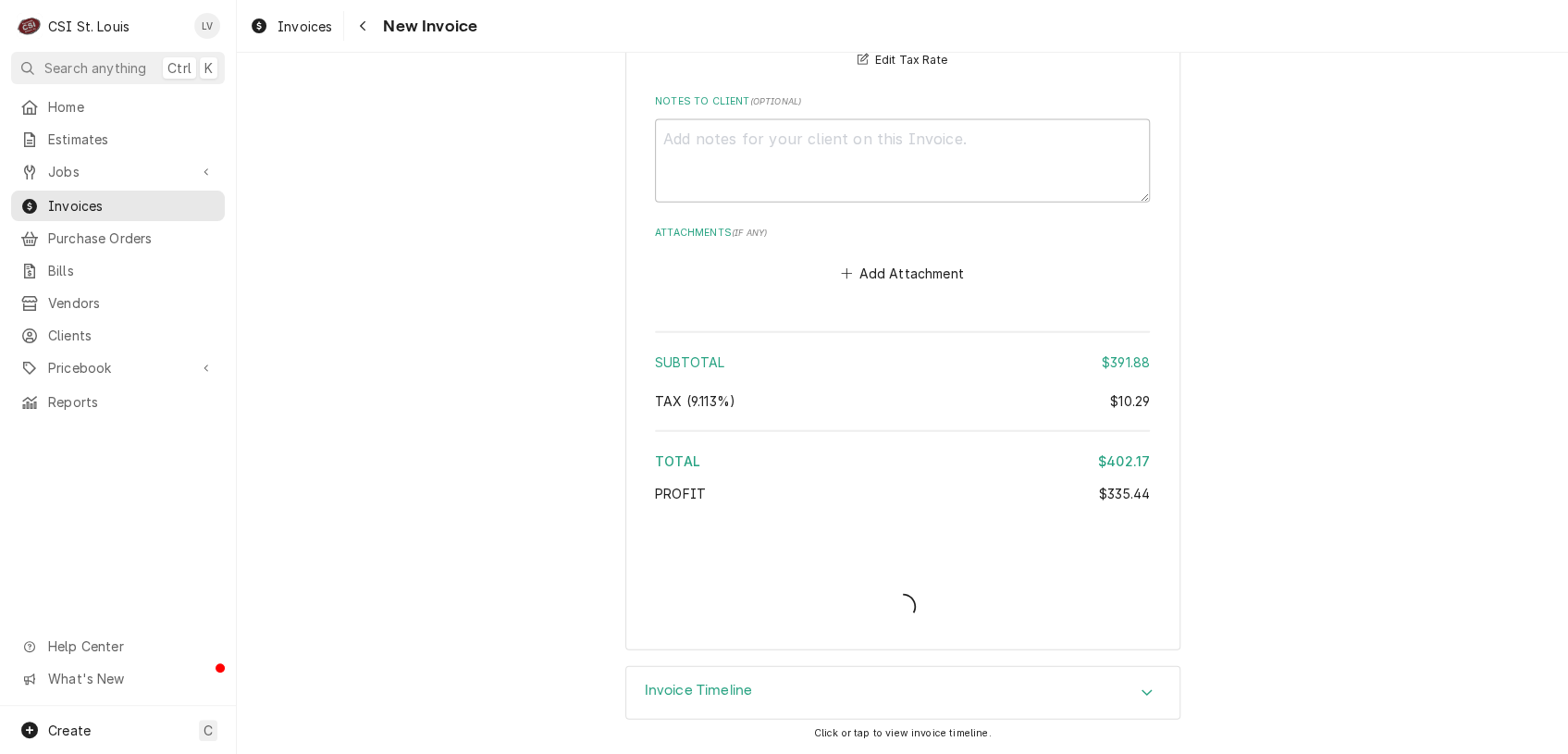scroll, scrollTop: 5468, scrollLeft: 0, axis: vertical 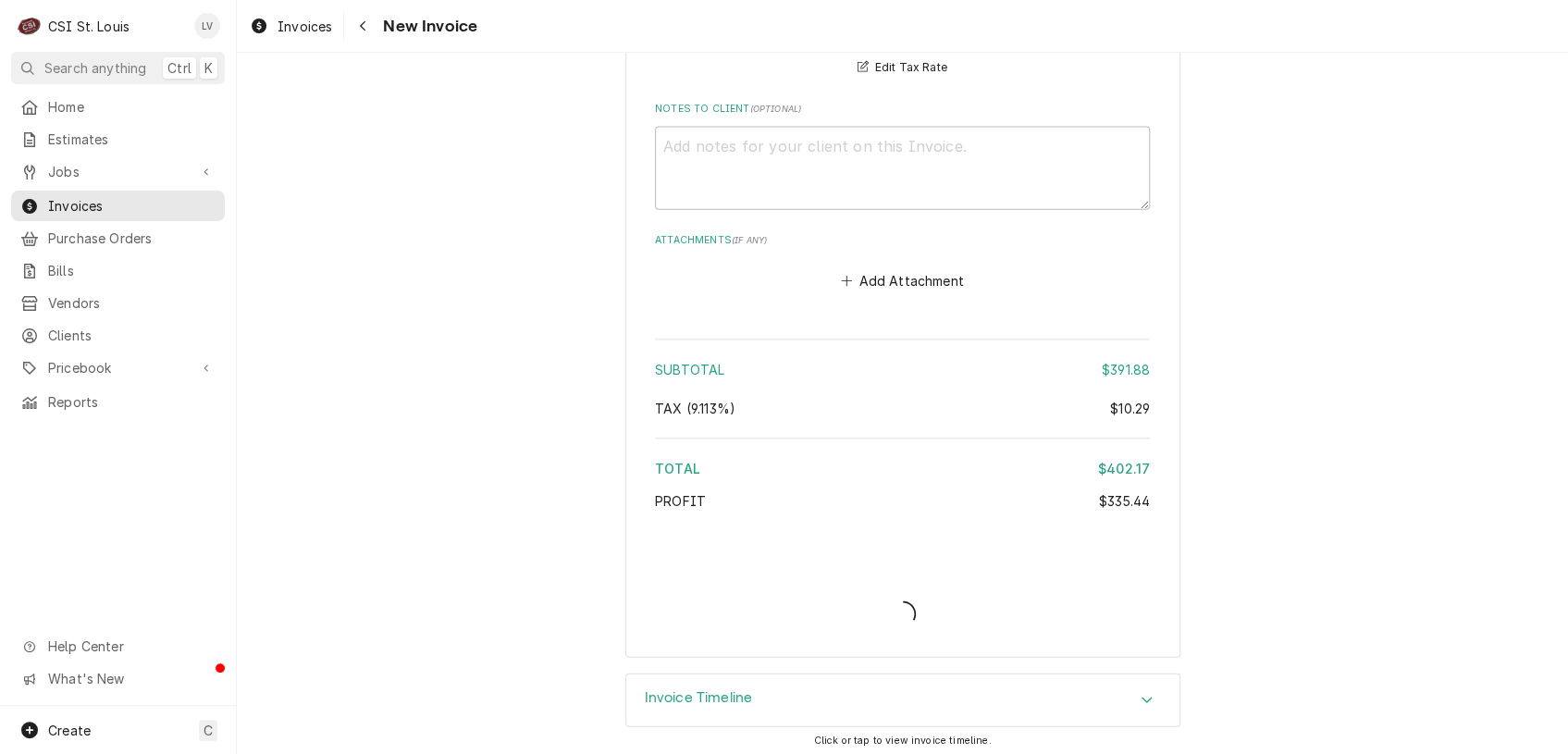 type on "x" 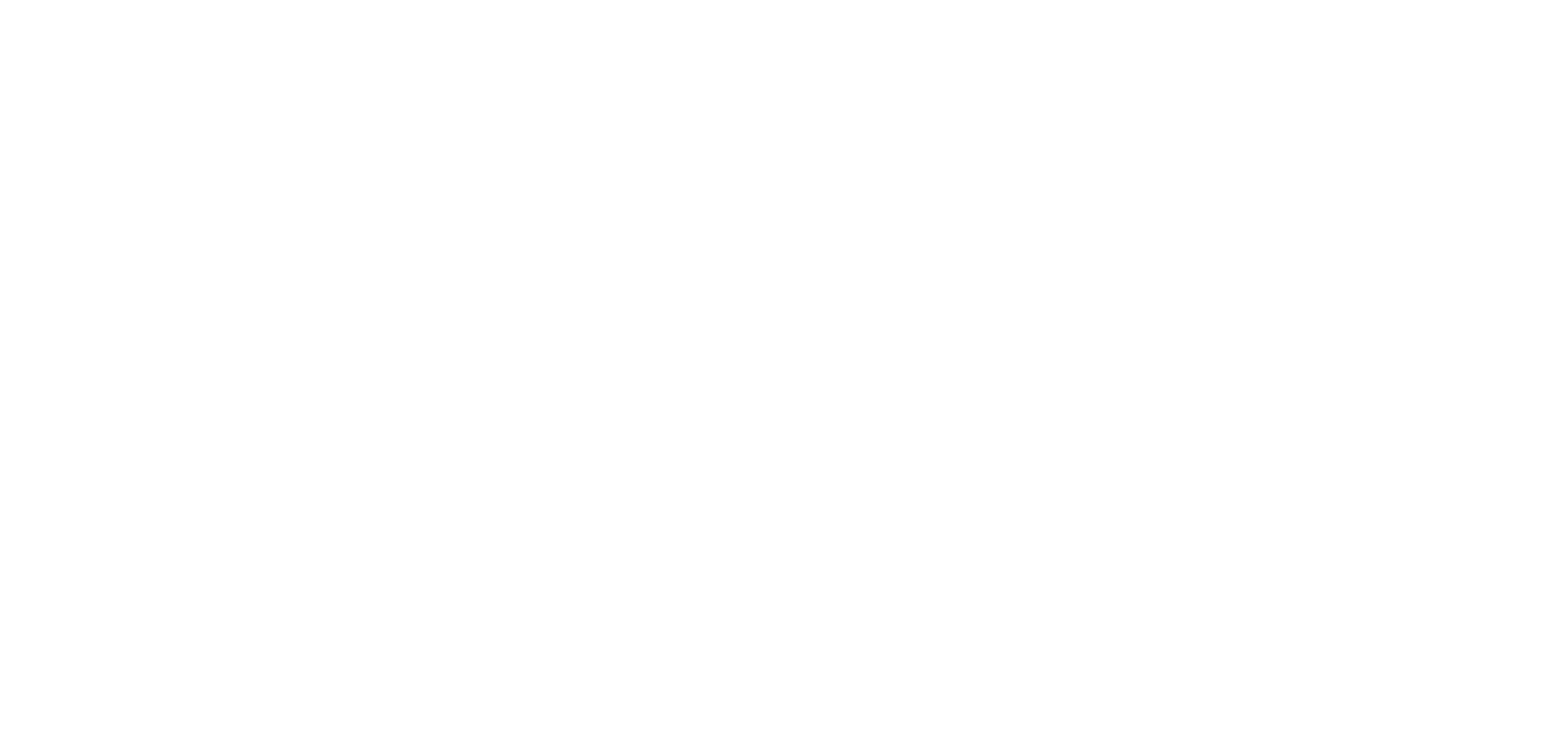 scroll, scrollTop: 0, scrollLeft: 0, axis: both 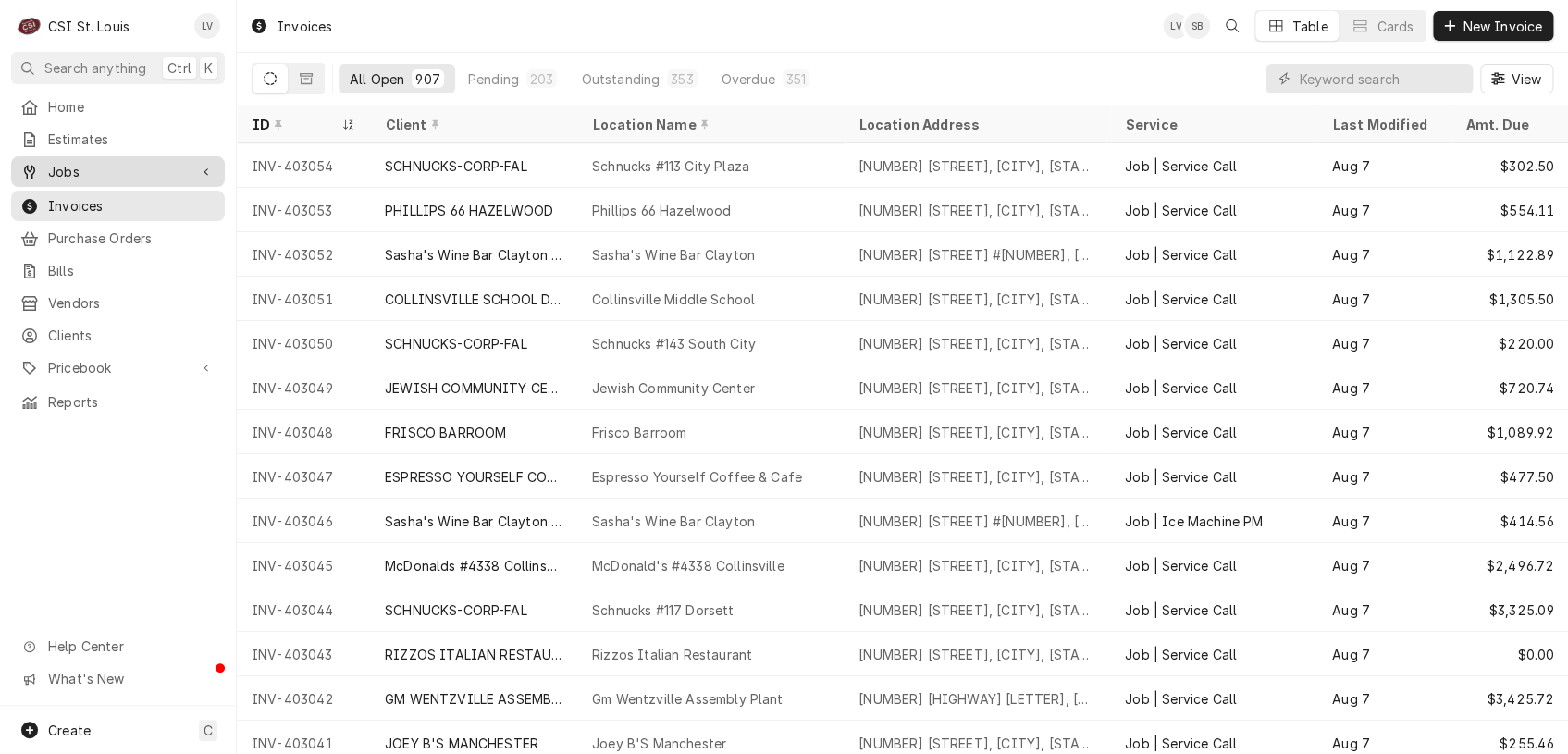 click on "Jobs" at bounding box center (117, 171) 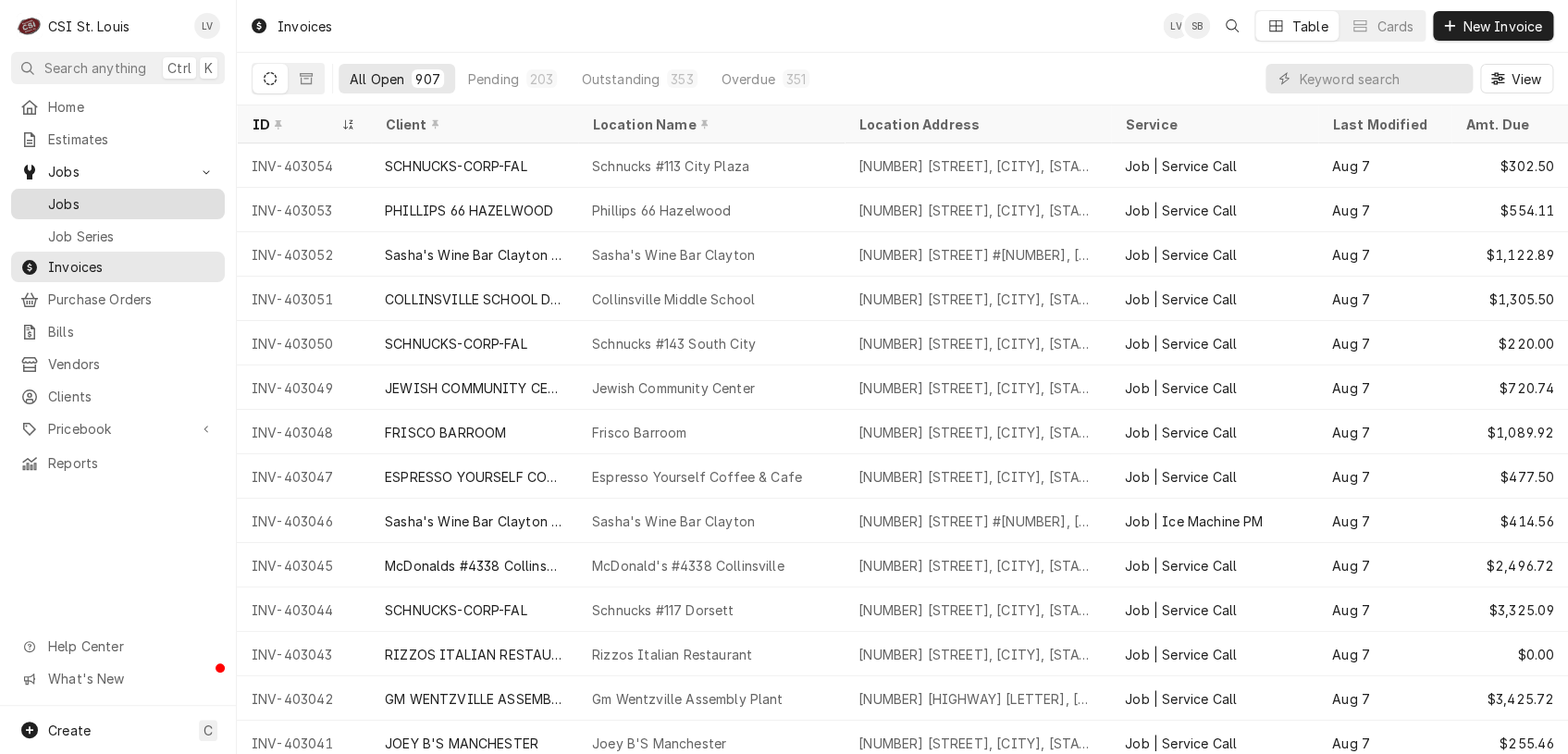 click on "Jobs" at bounding box center (131, 204) 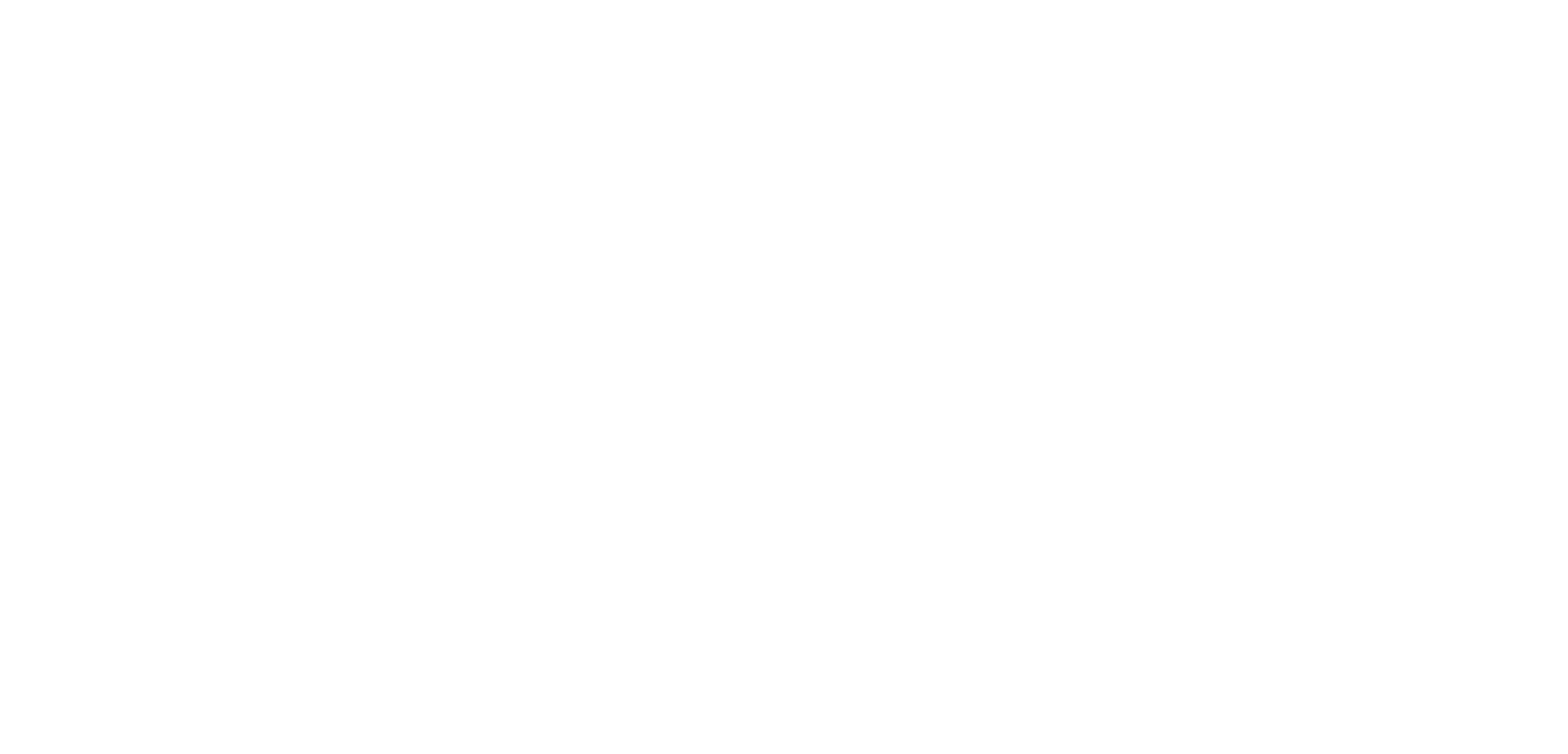 scroll, scrollTop: 0, scrollLeft: 0, axis: both 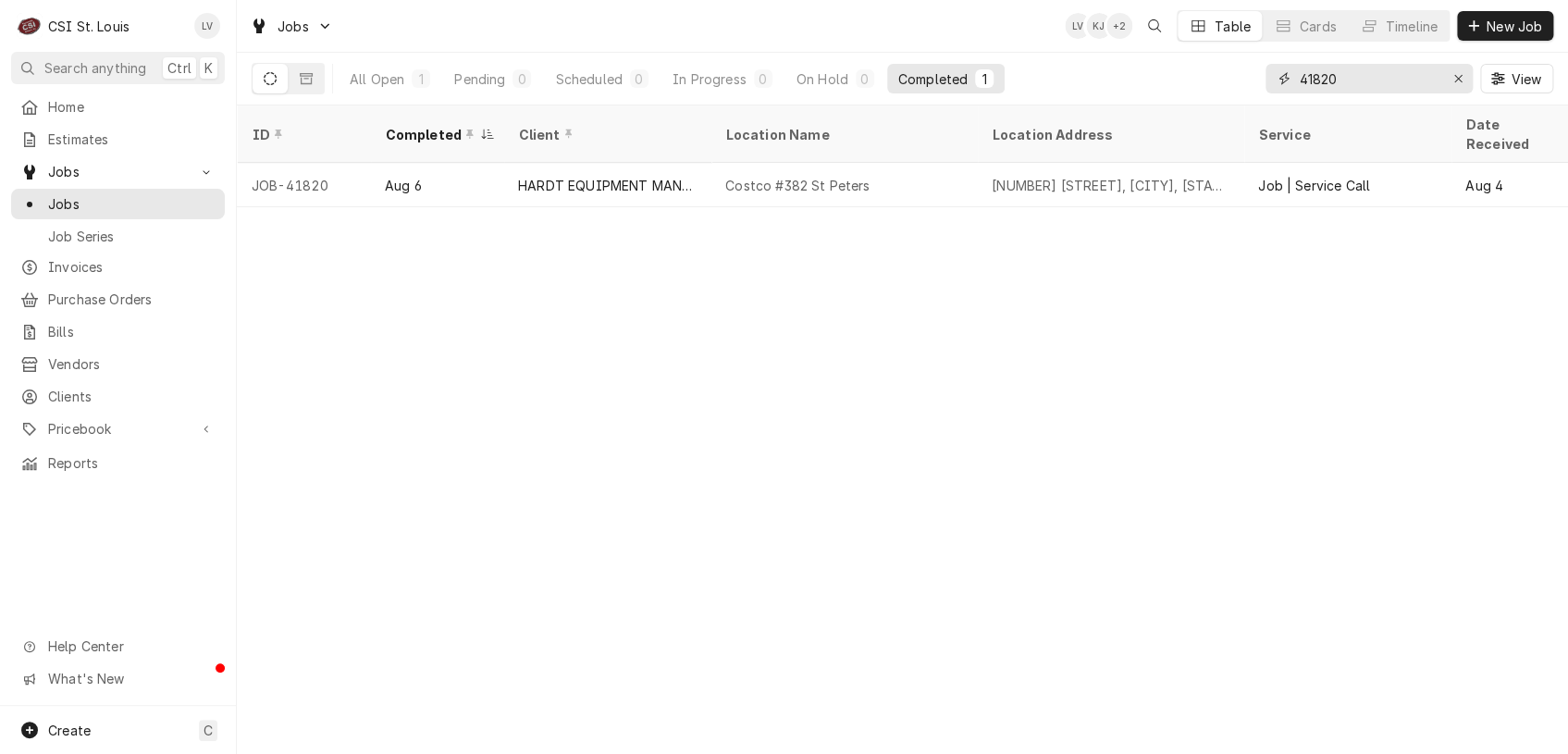 click on "41820" at bounding box center (1368, 79) 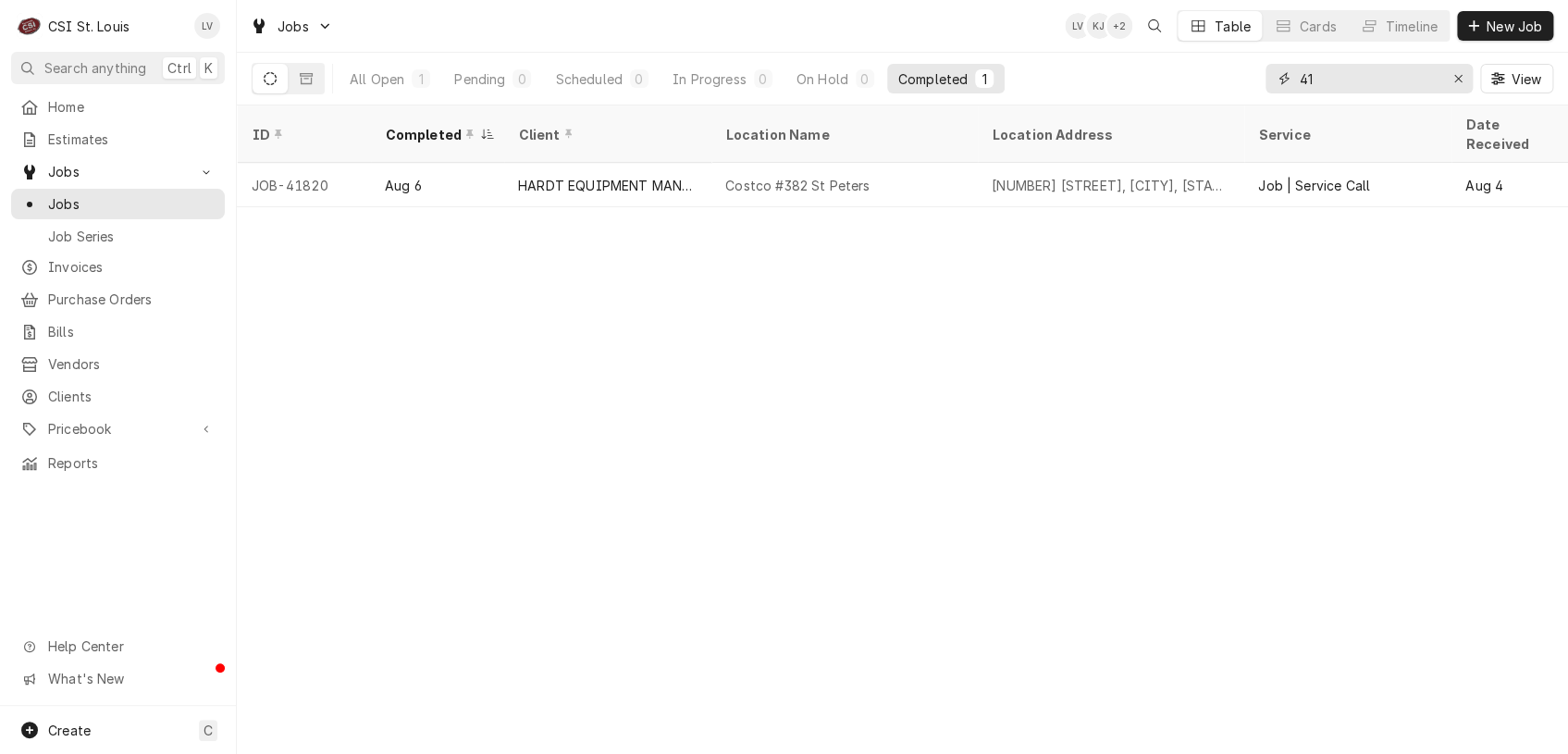 type on "4" 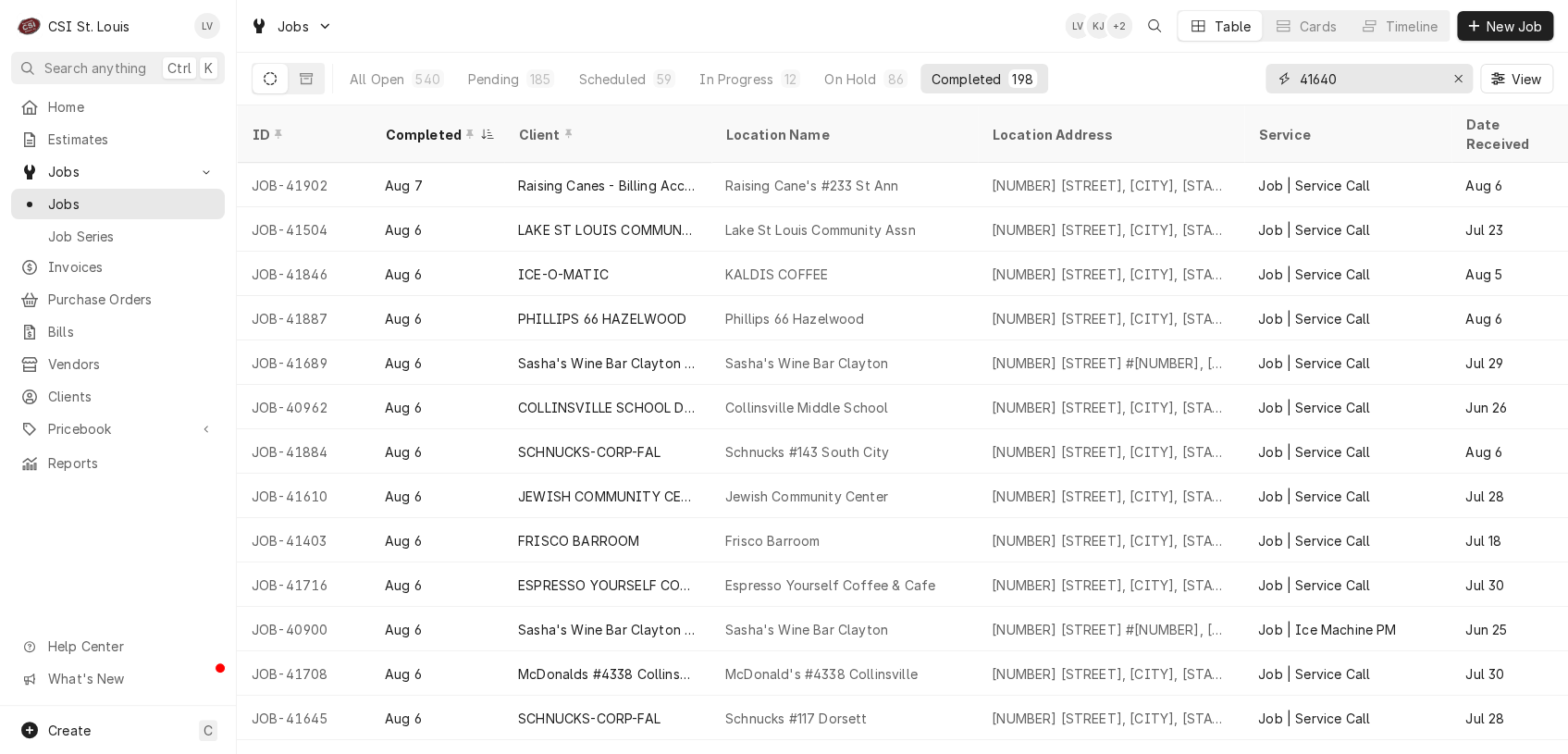type on "41640" 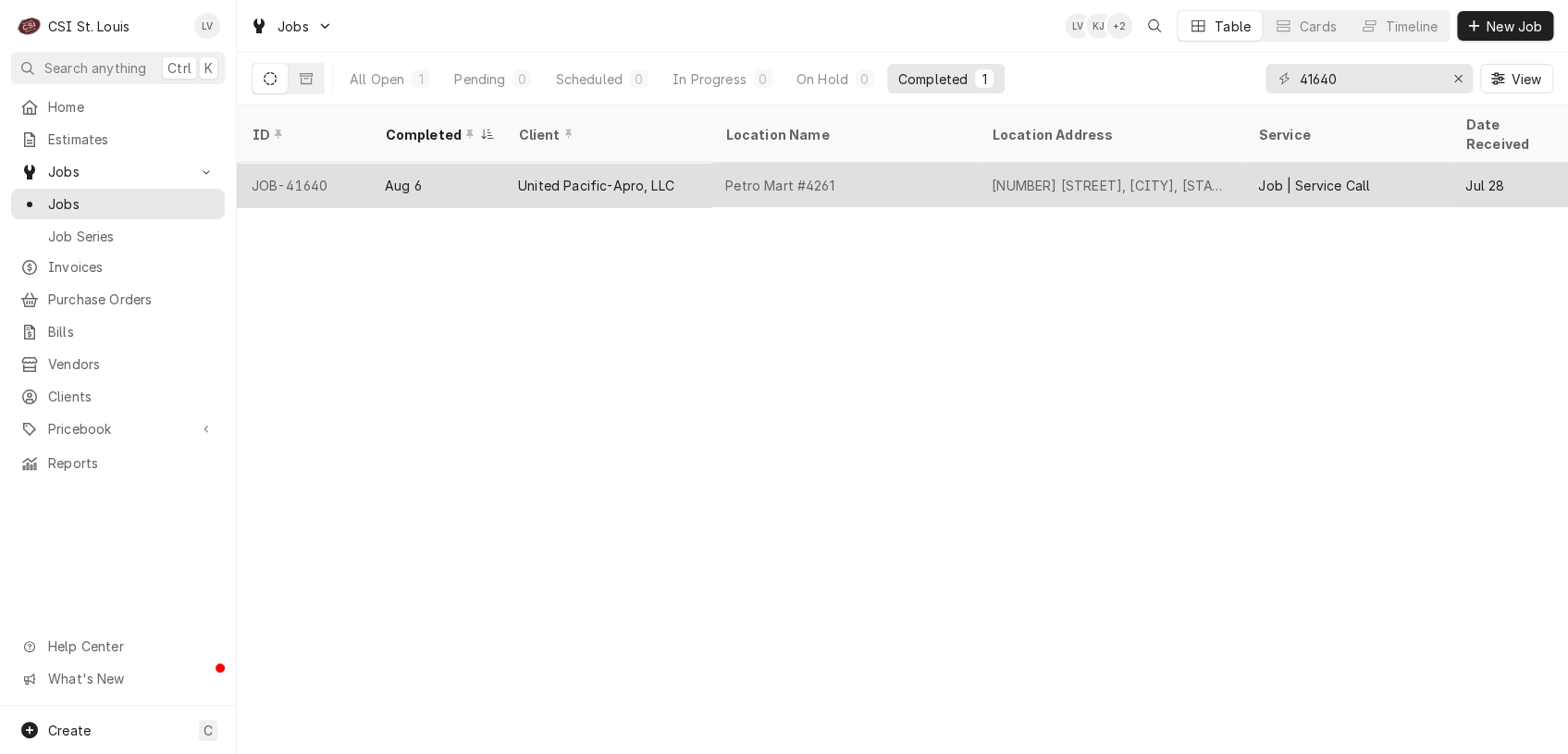 click on "12421 Dorsett Road, Maryland Heights, MO 63043" at bounding box center (1110, 185) 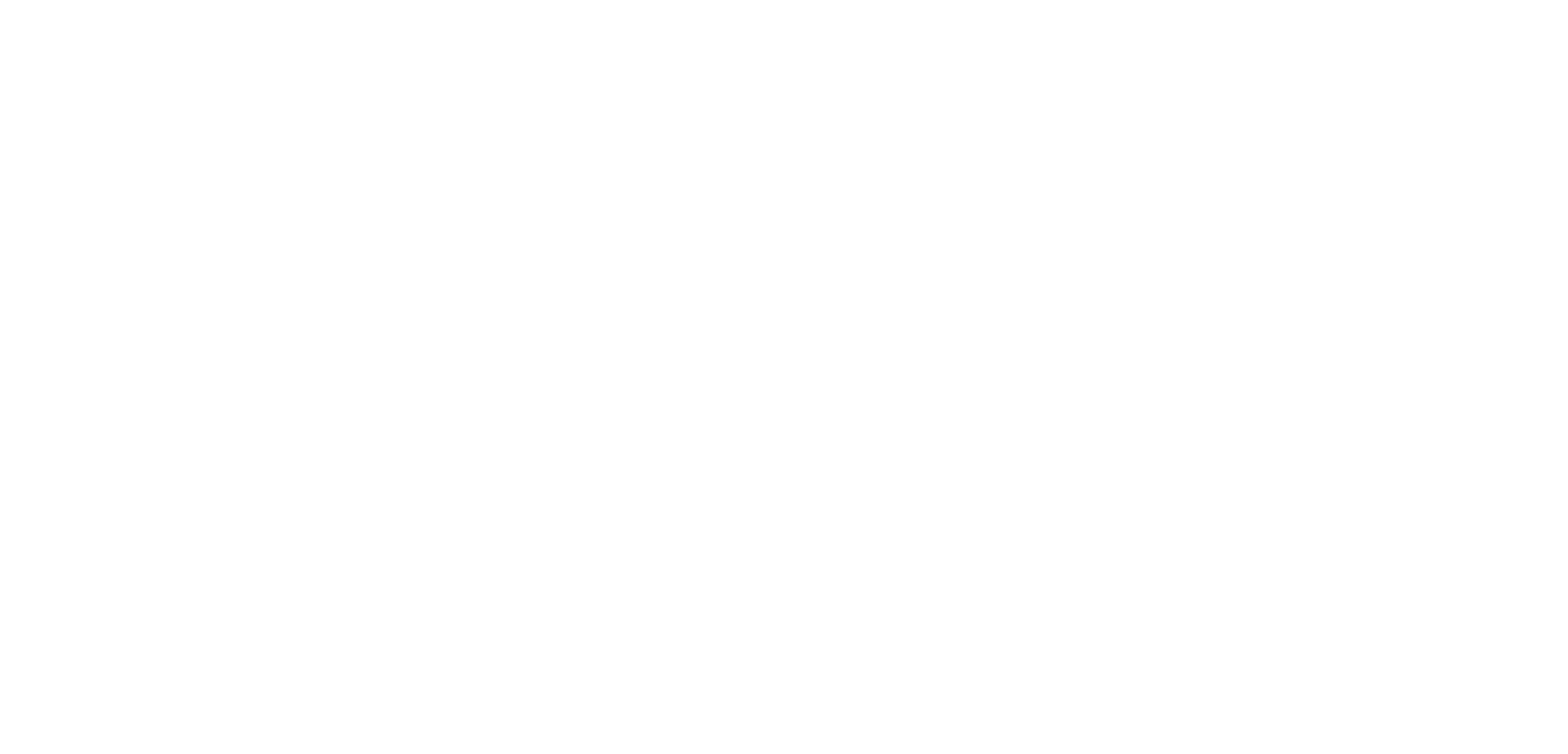 scroll, scrollTop: 0, scrollLeft: 0, axis: both 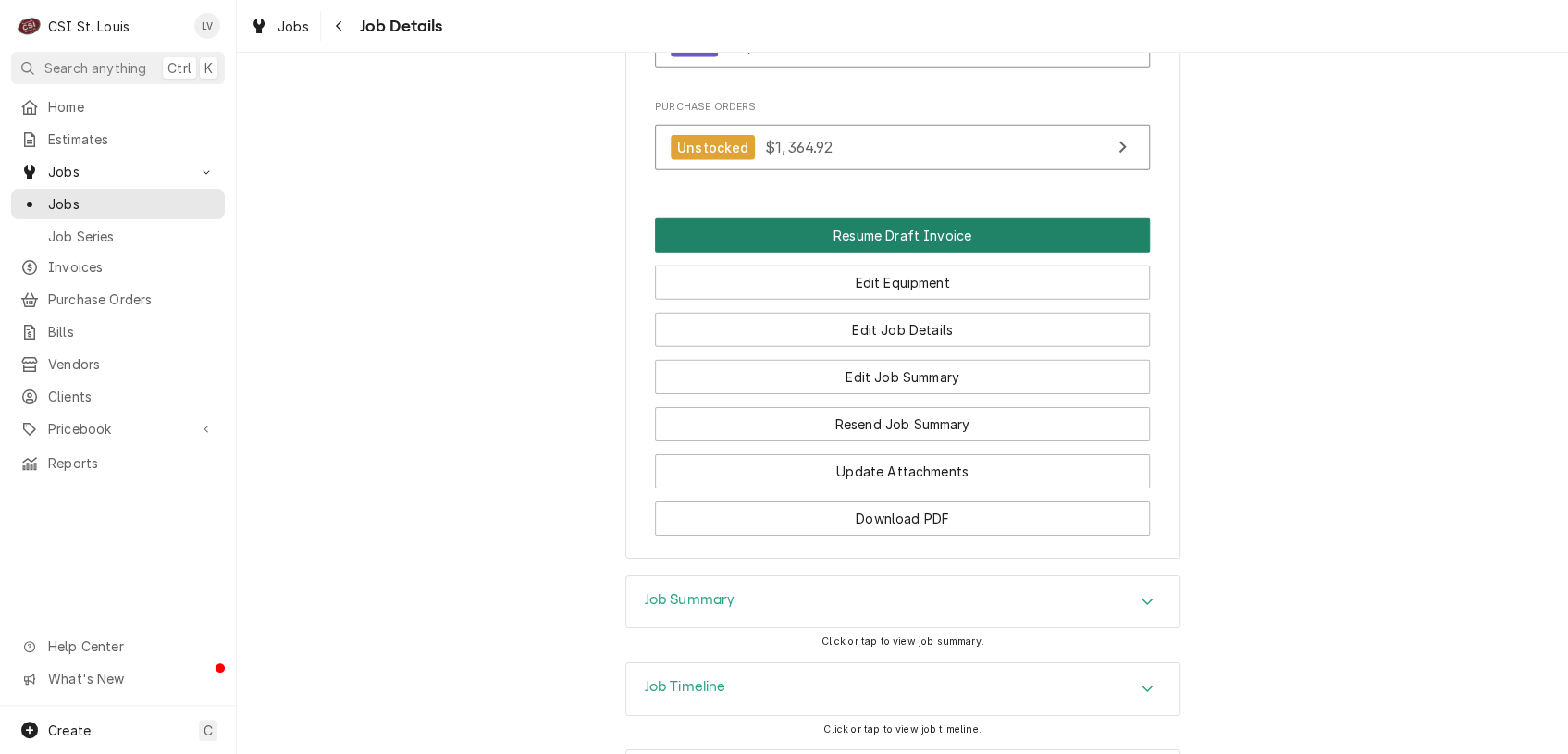click on "Resume Draft Invoice" at bounding box center [902, 235] 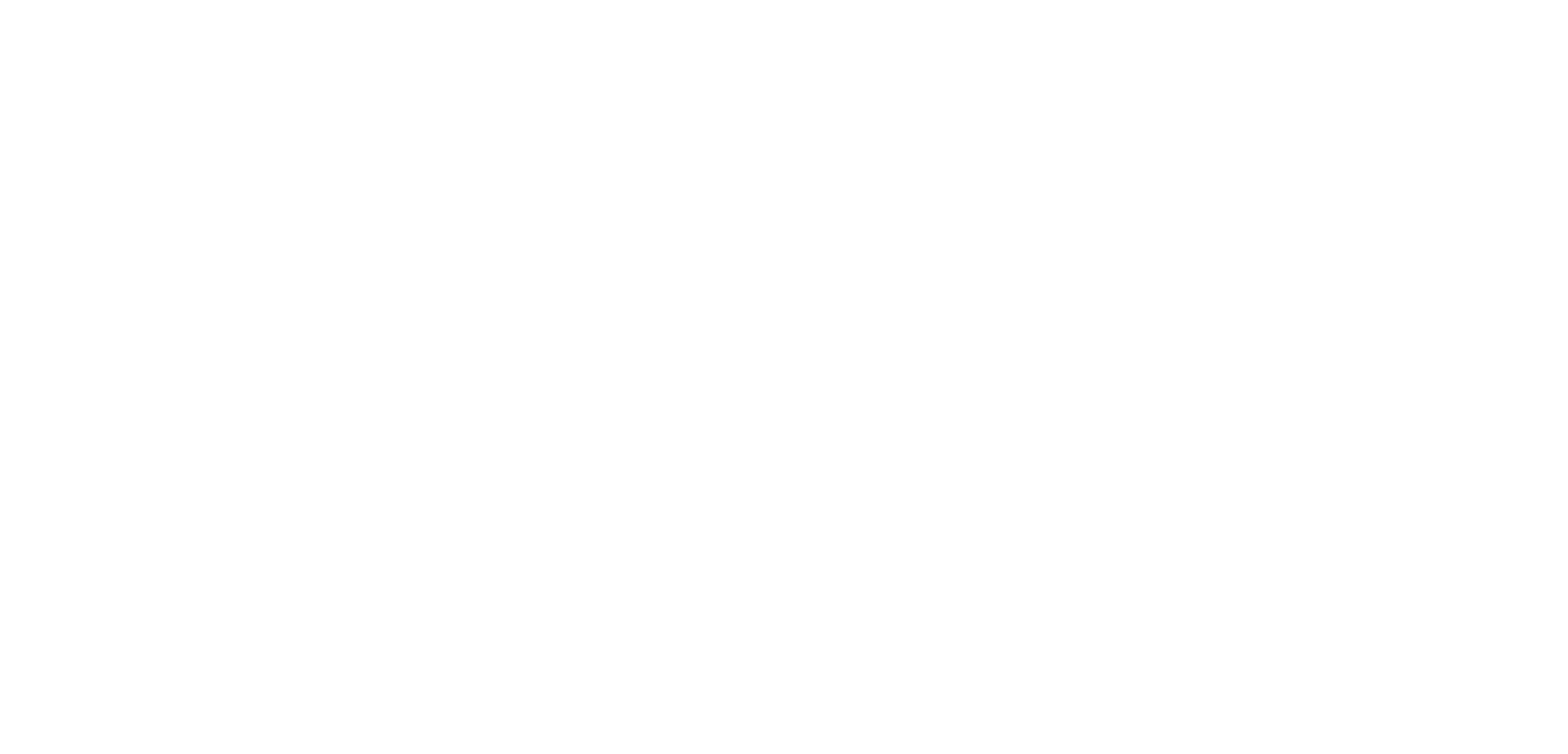 scroll, scrollTop: 0, scrollLeft: 0, axis: both 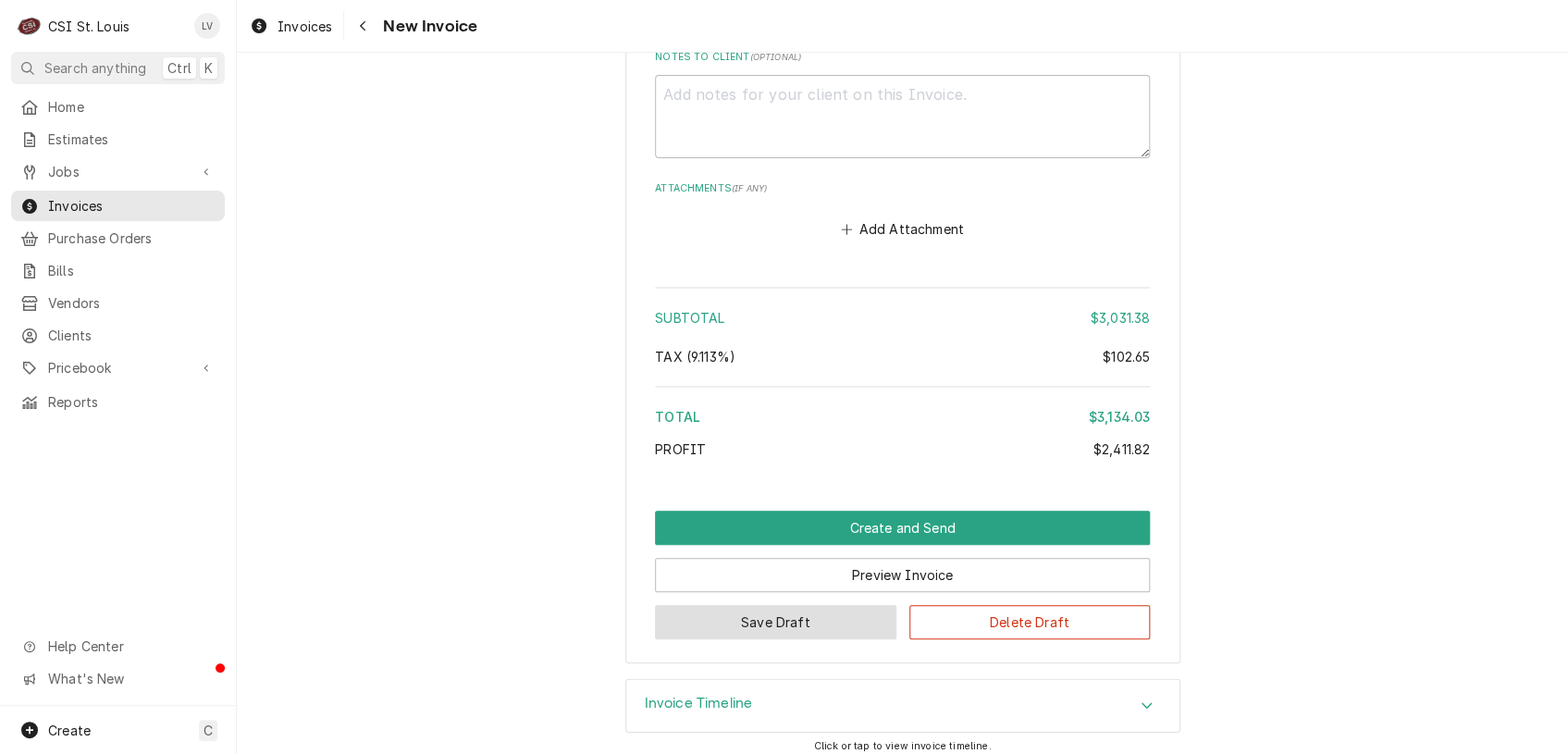 click on "Save Draft" at bounding box center [775, 622] 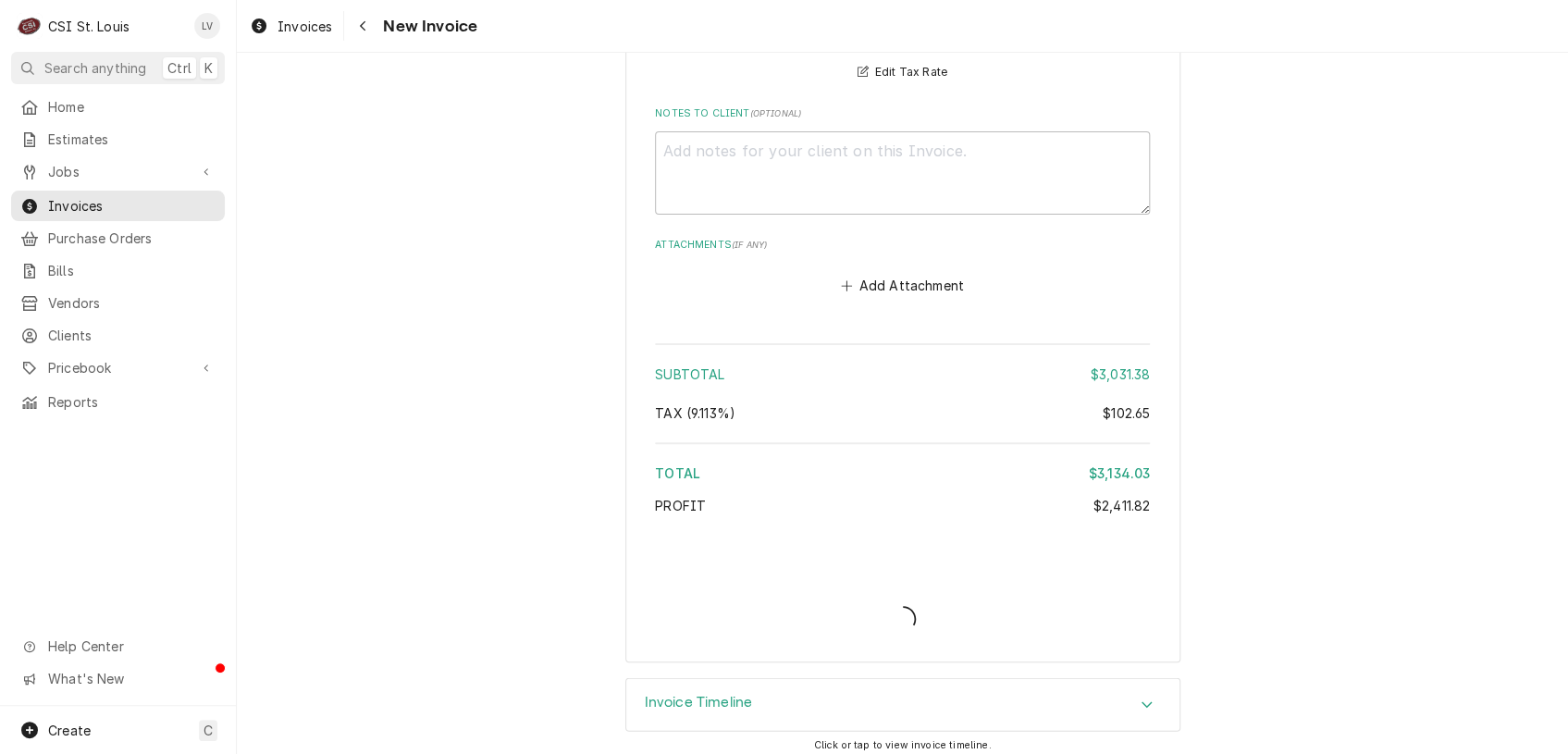 type on "x" 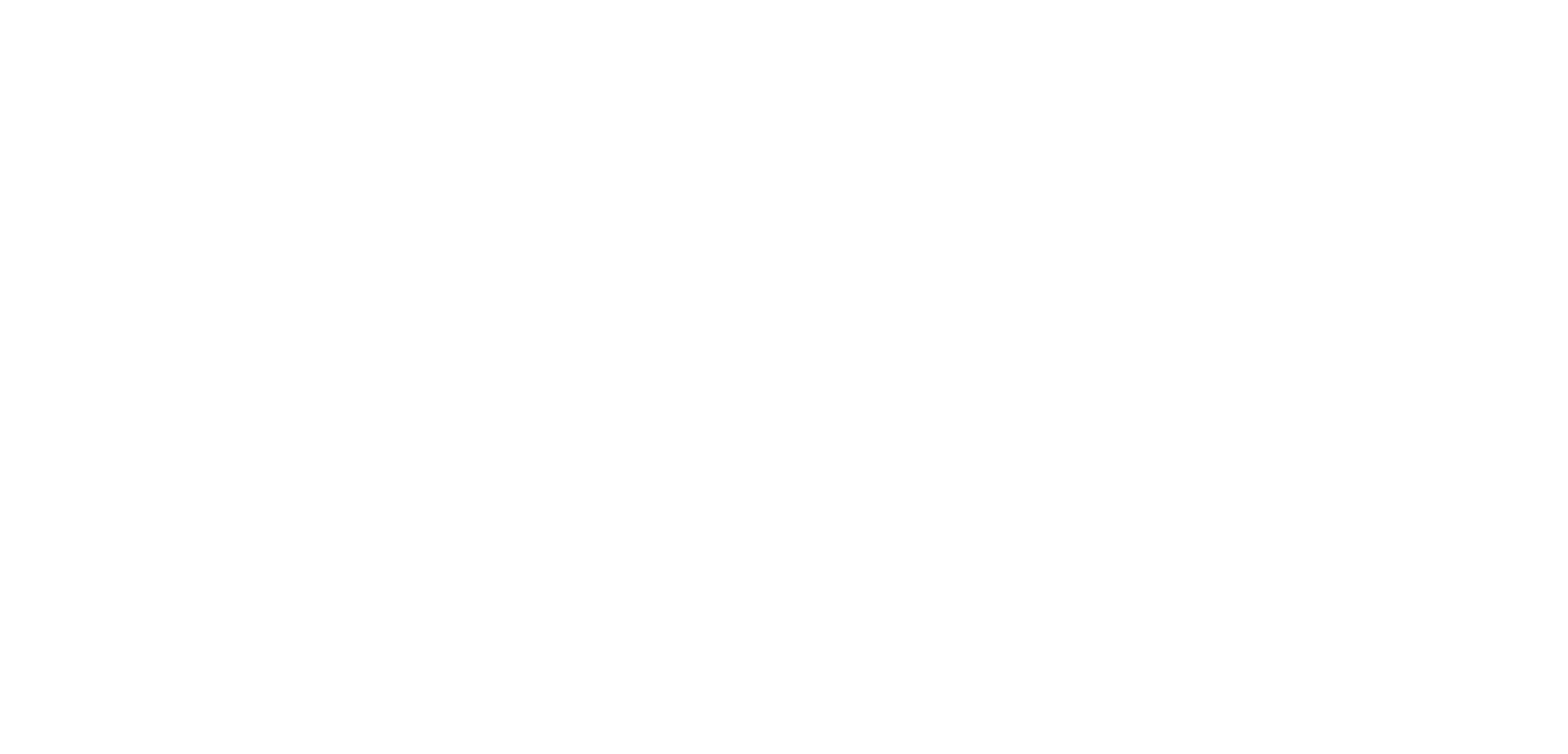 scroll, scrollTop: 0, scrollLeft: 0, axis: both 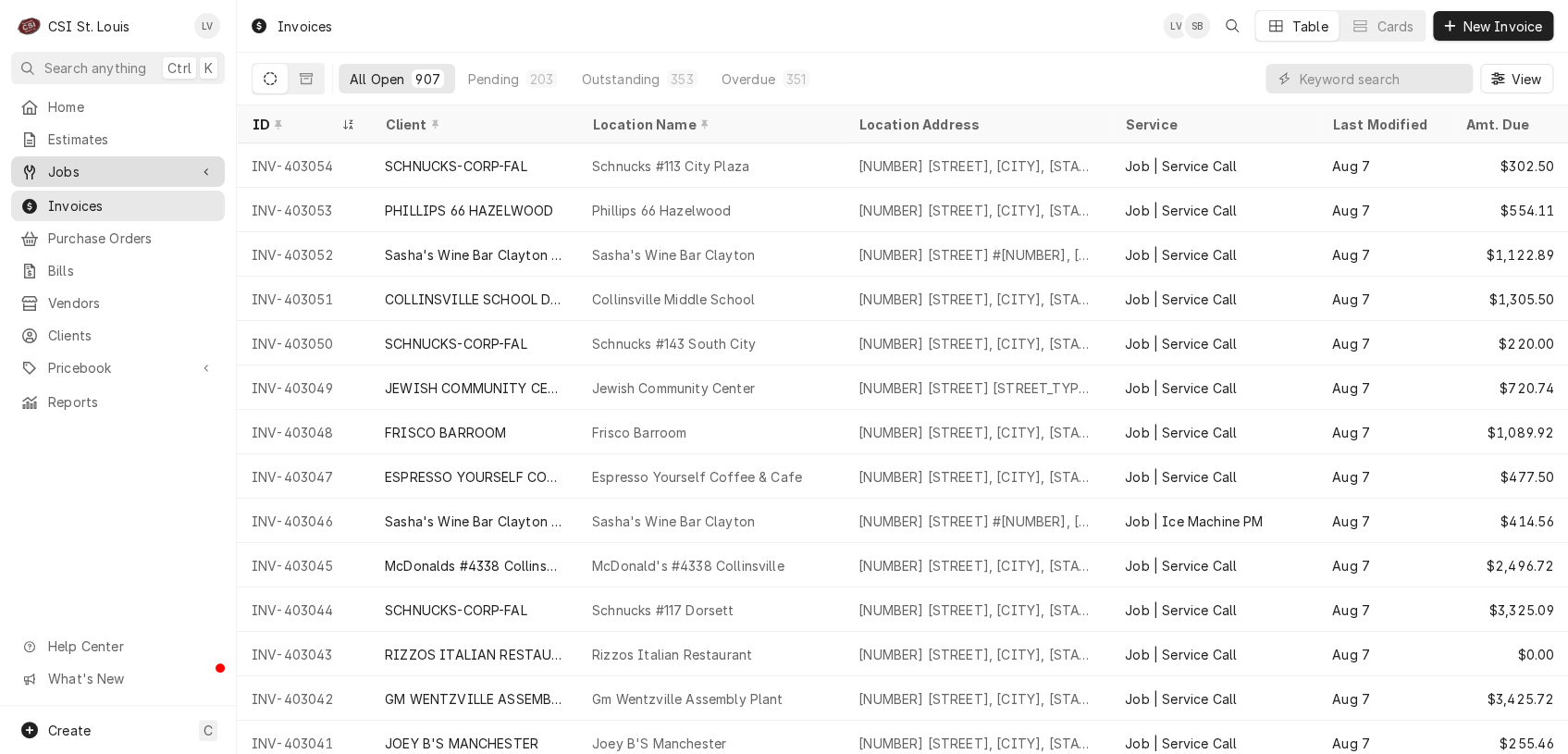 click on "Jobs" at bounding box center (117, 171) 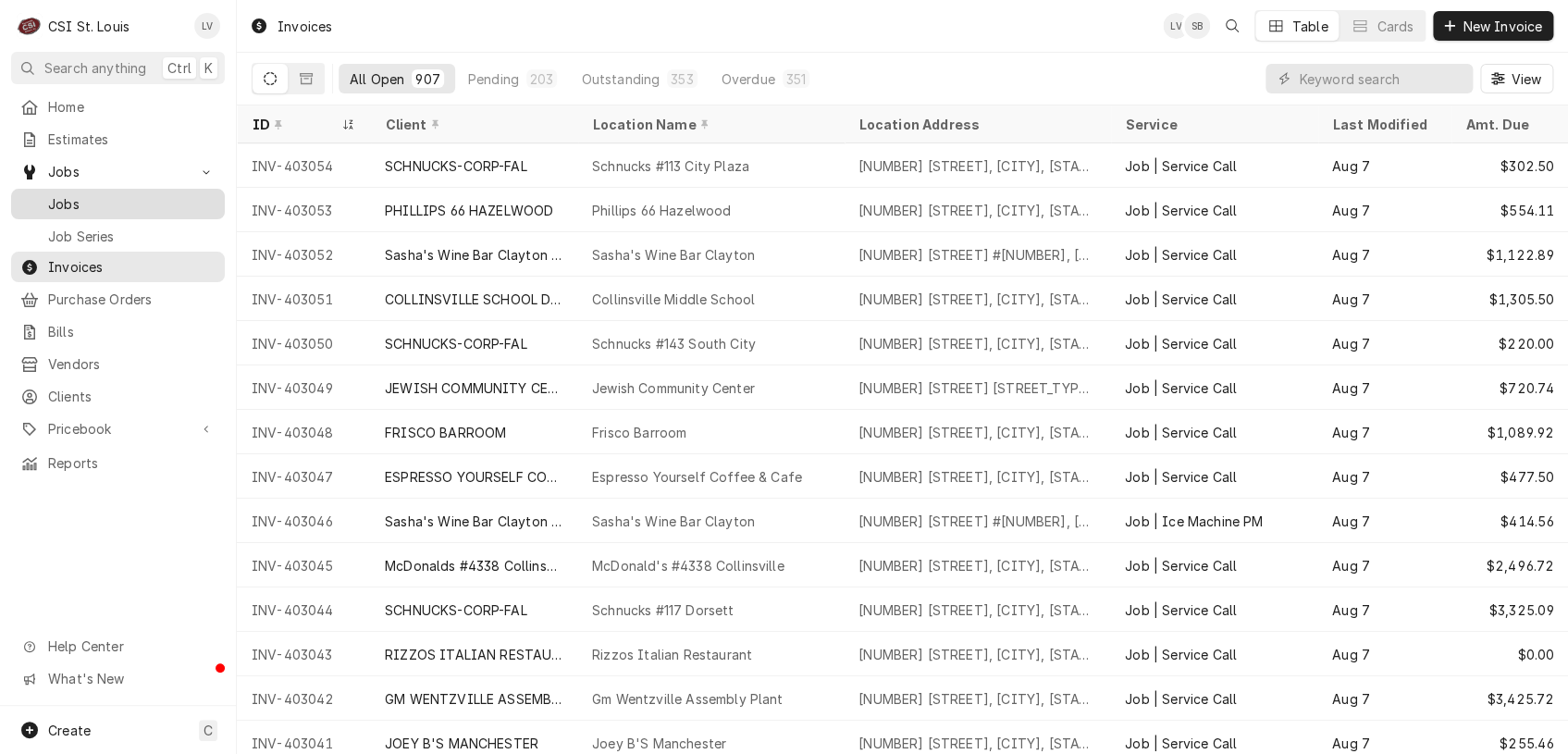 click on "Jobs" at bounding box center [131, 204] 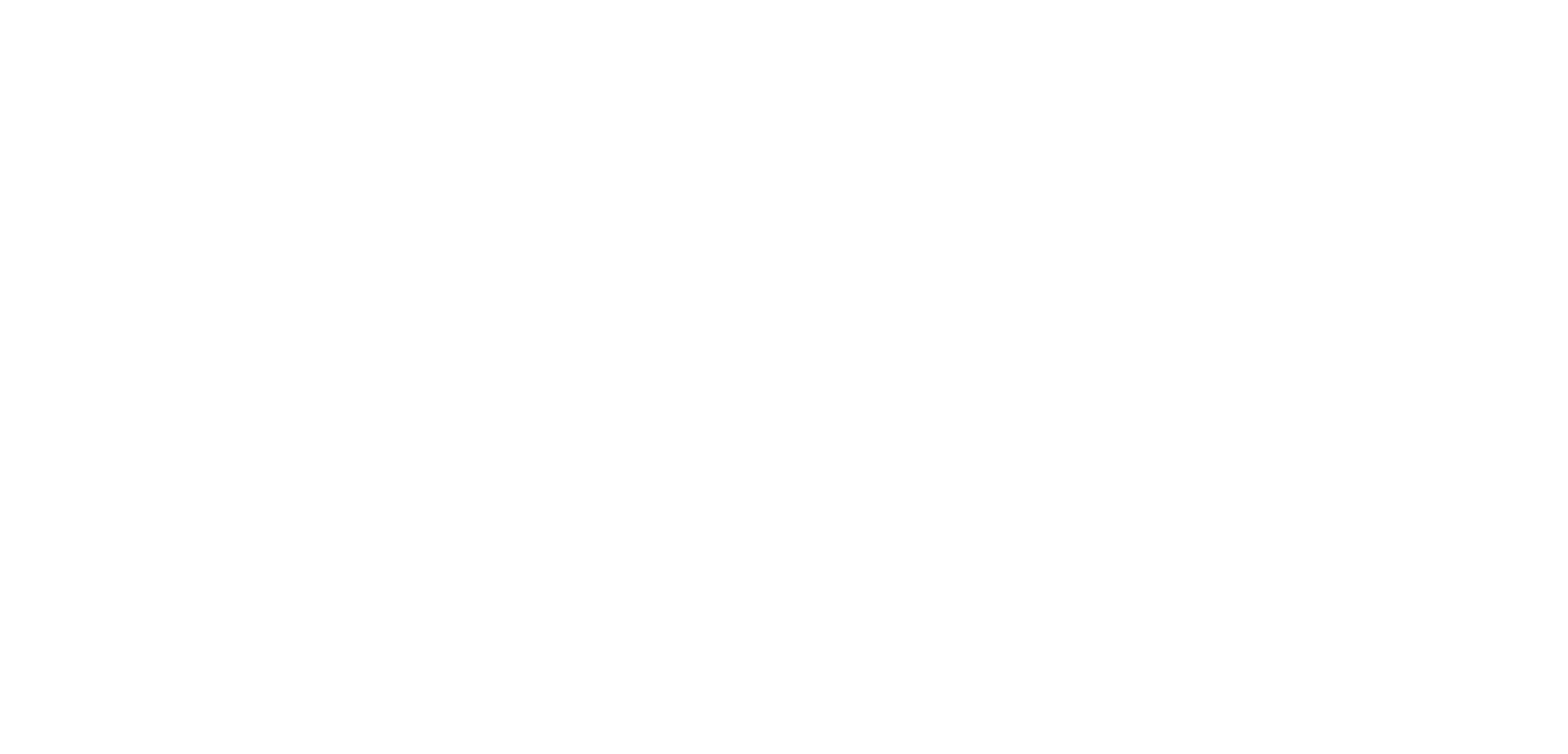 scroll, scrollTop: 0, scrollLeft: 0, axis: both 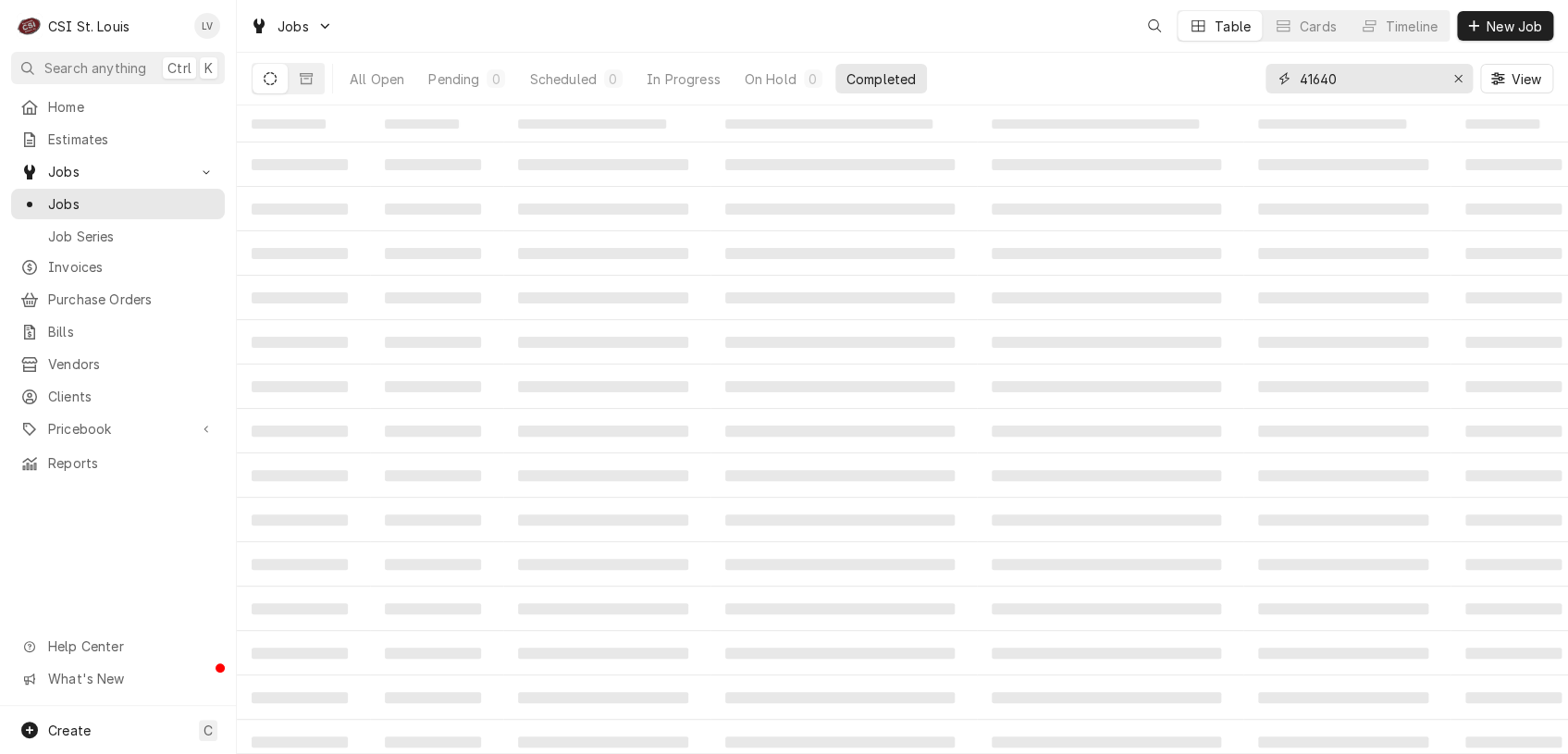 click on "41640" at bounding box center [1368, 79] 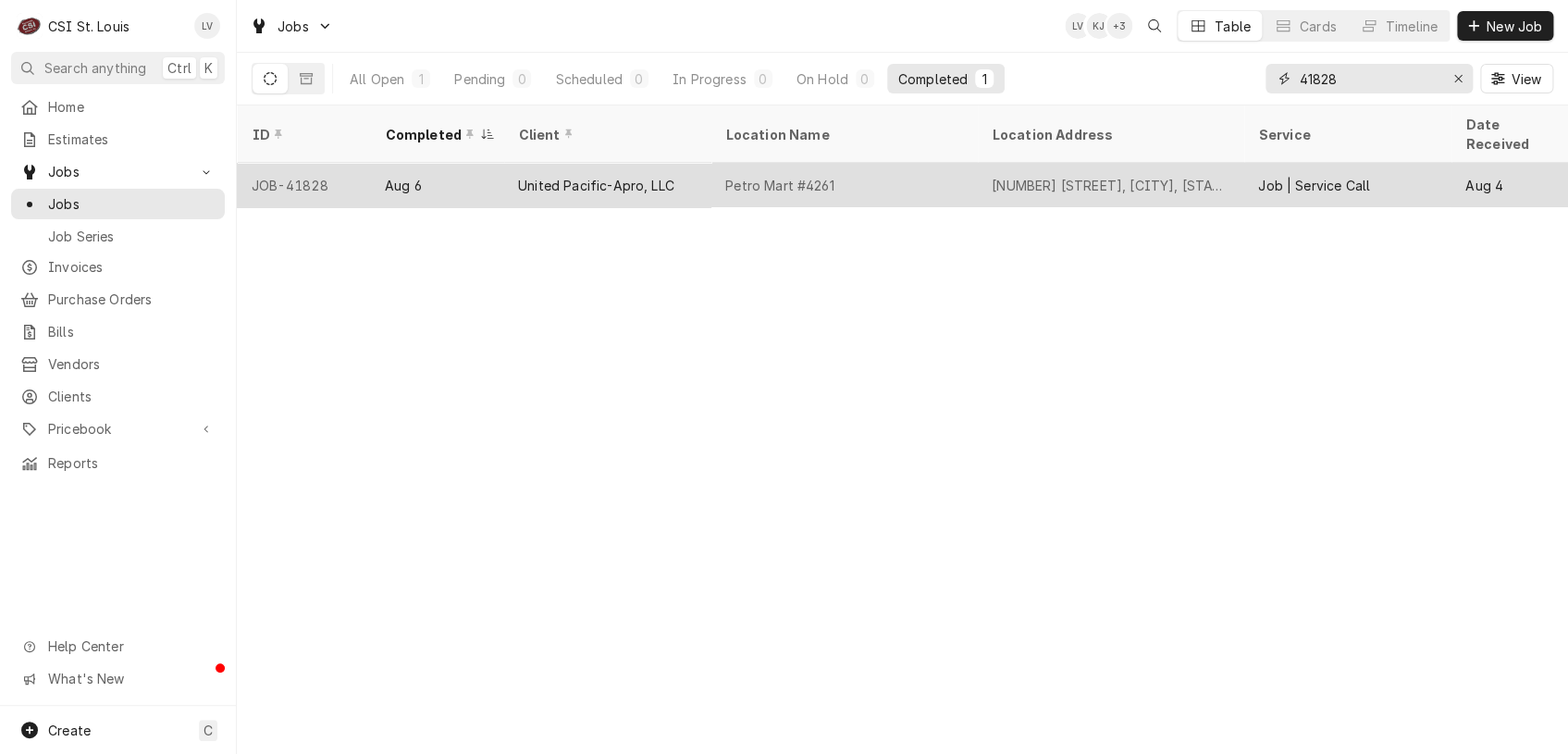 type on "41828" 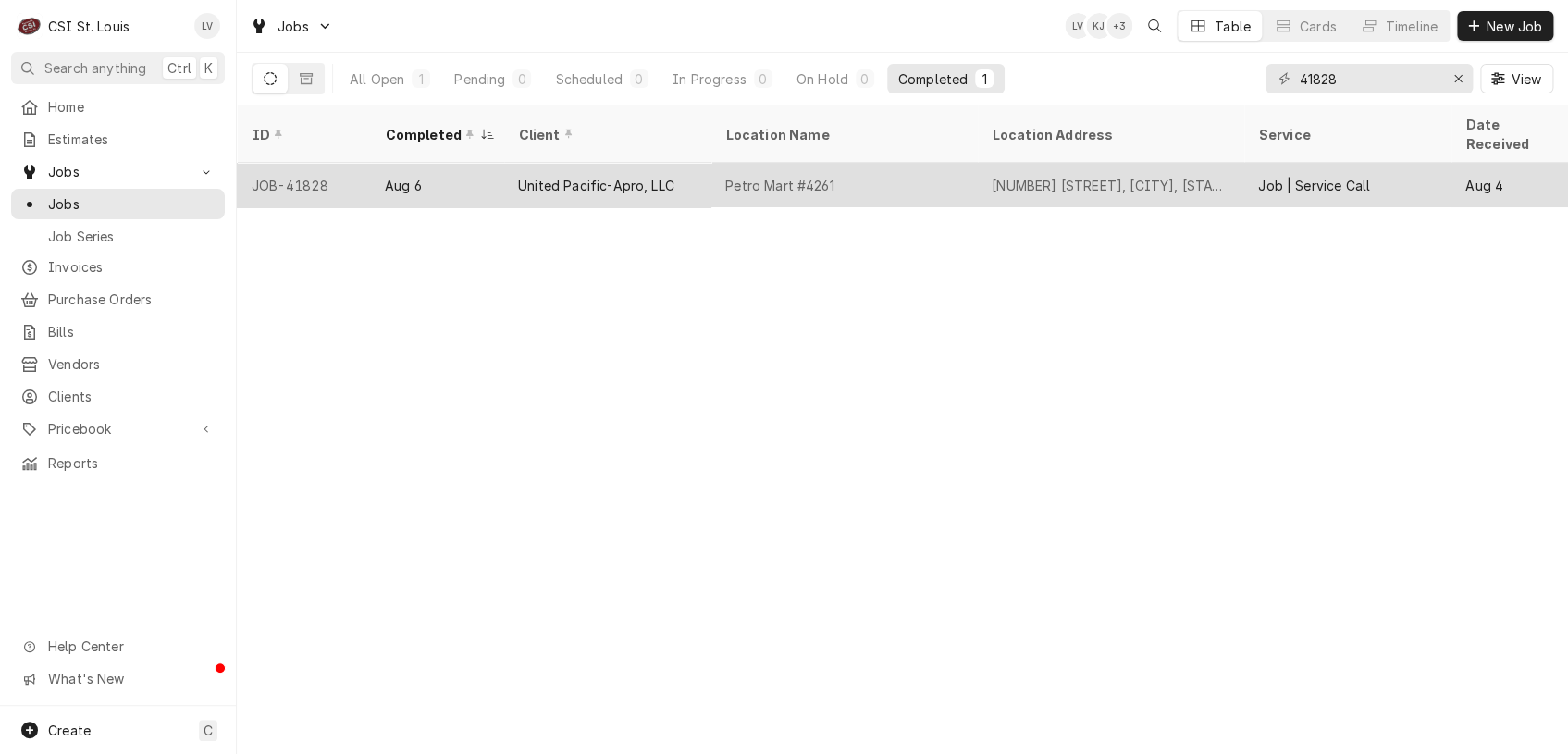 click on "[NUMBER] [STREET], [CITY], [STATE] [POSTAL_CODE]" at bounding box center (1110, 185) 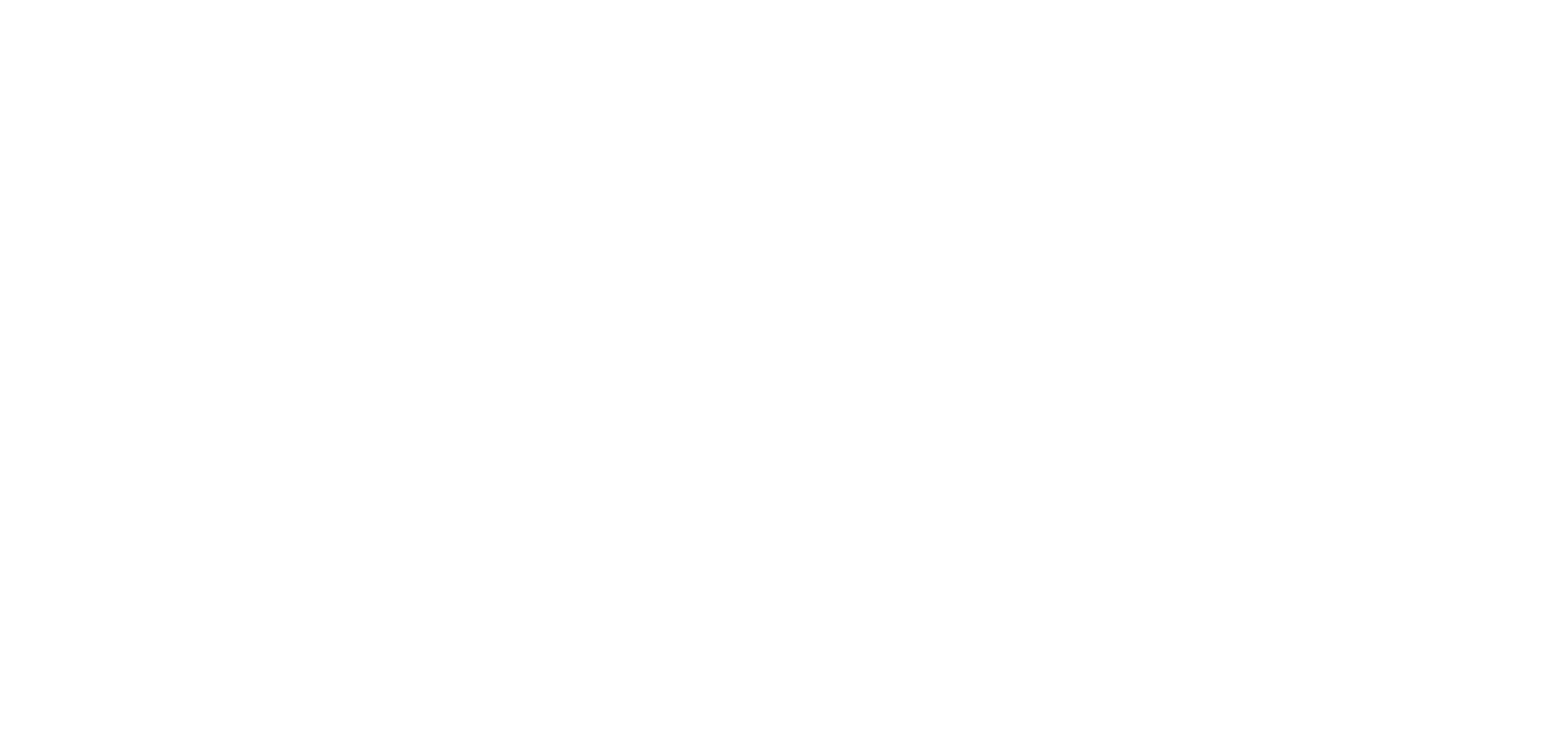 scroll, scrollTop: 0, scrollLeft: 0, axis: both 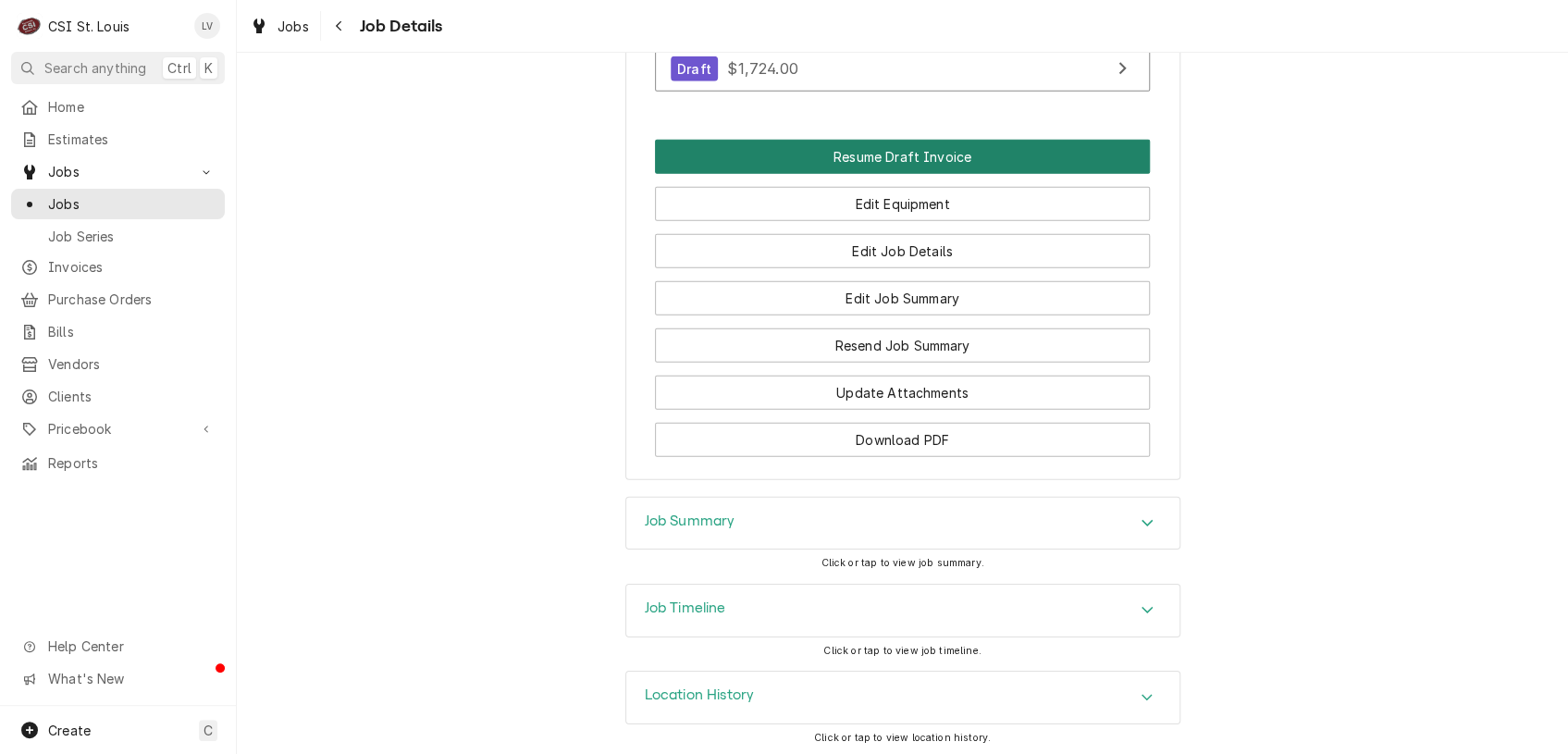 click on "Resume Draft Invoice" at bounding box center (902, 156) 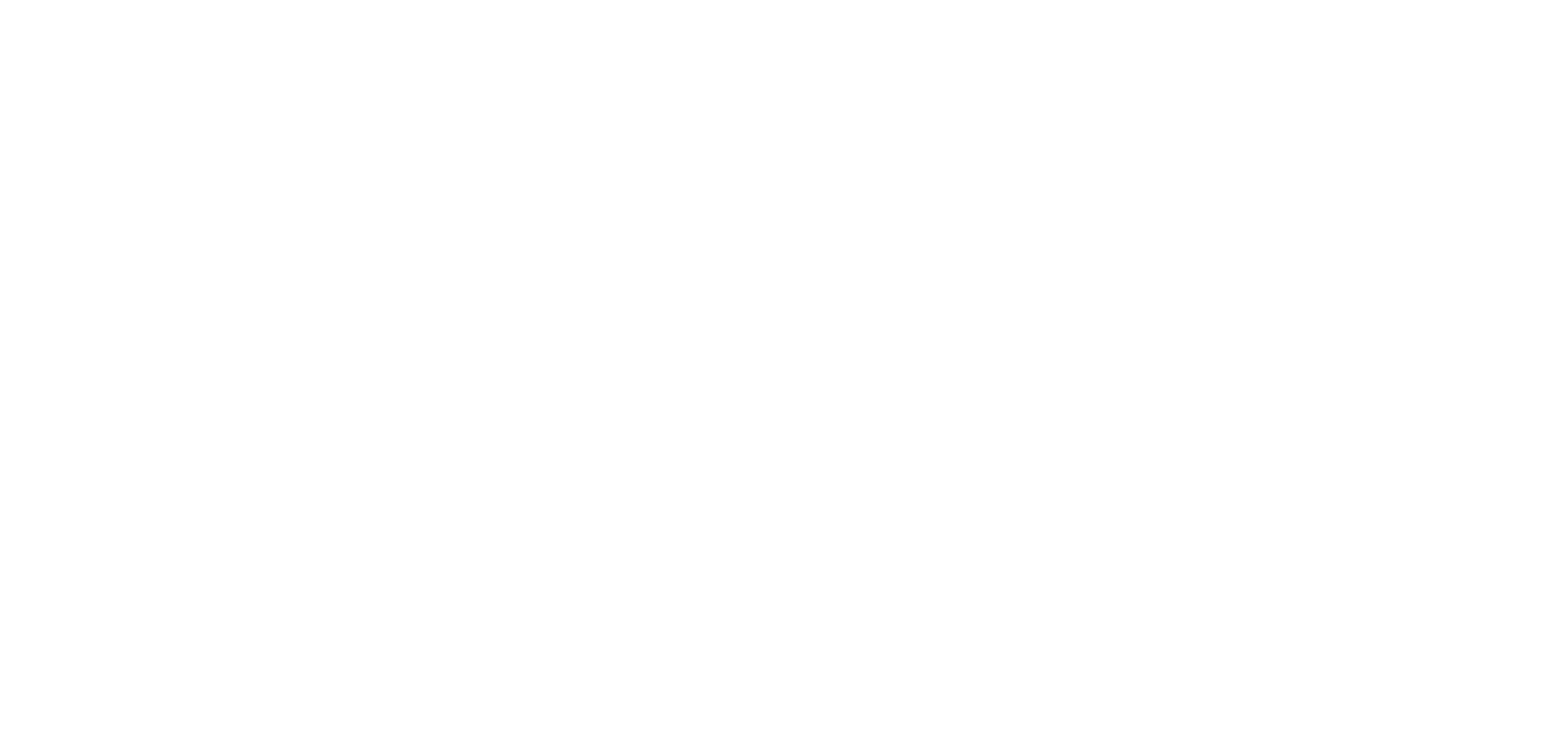 scroll, scrollTop: 0, scrollLeft: 0, axis: both 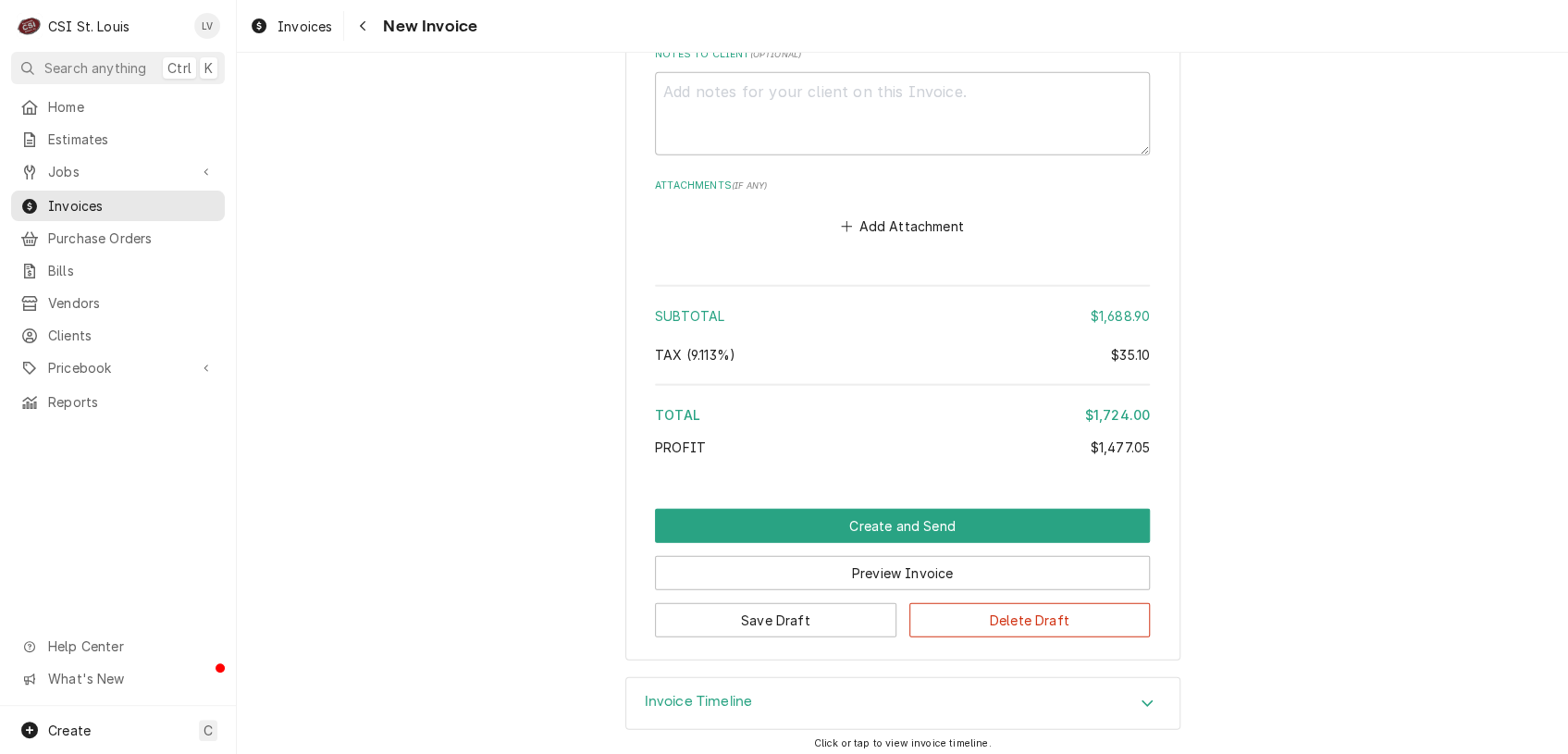 click on "Invoice Timeline" at bounding box center (698, 701) 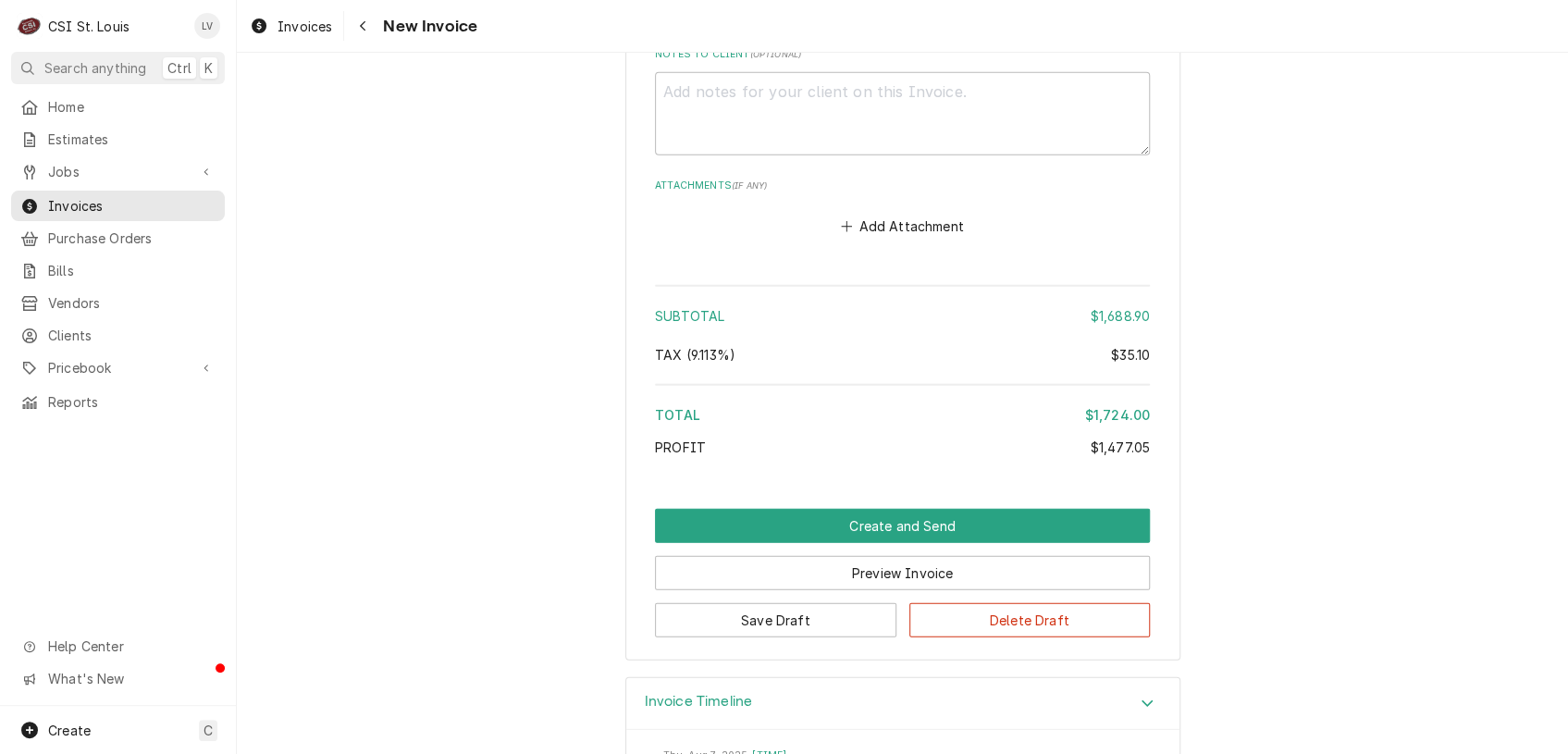 scroll, scrollTop: 5908, scrollLeft: 0, axis: vertical 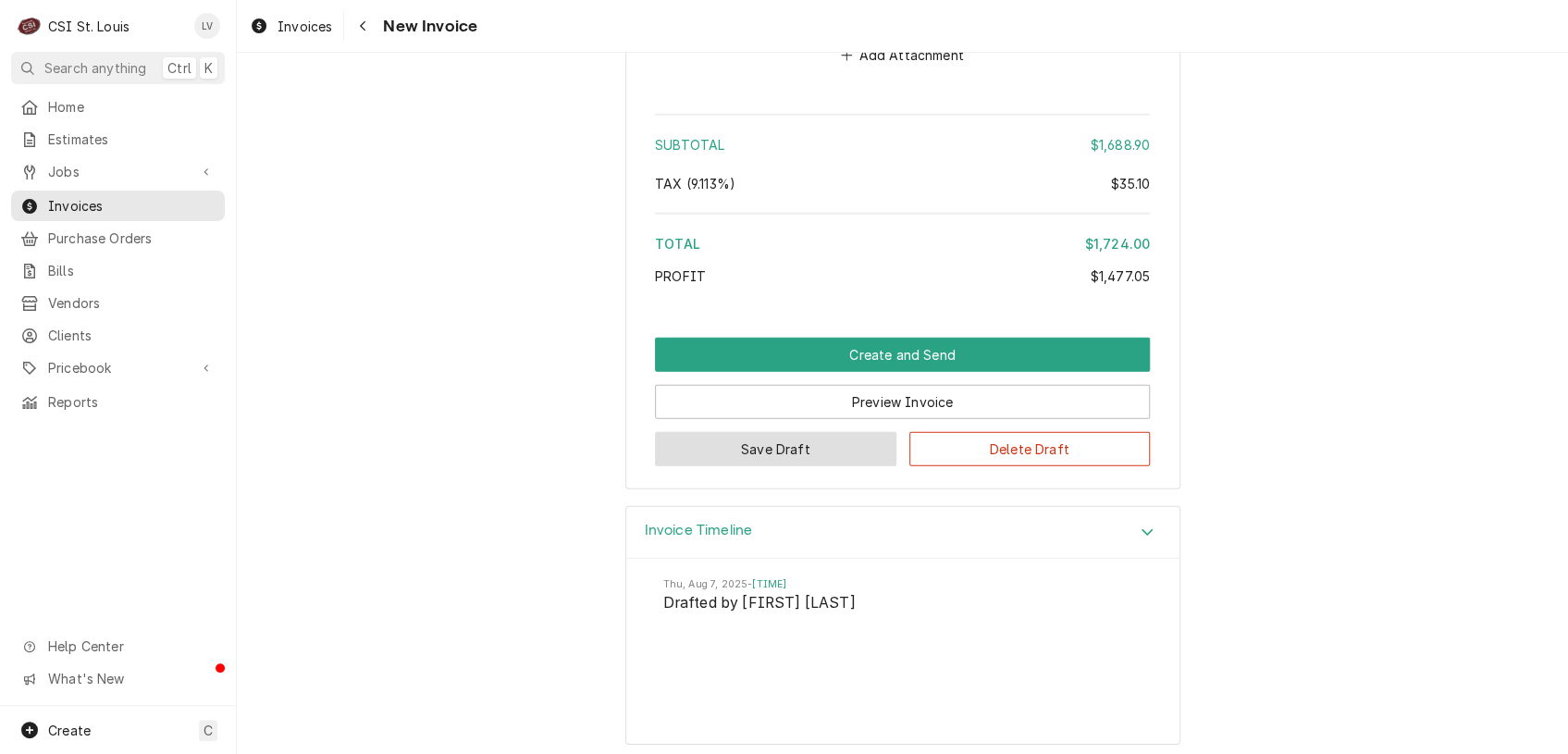 click on "Save Draft" at bounding box center [775, 449] 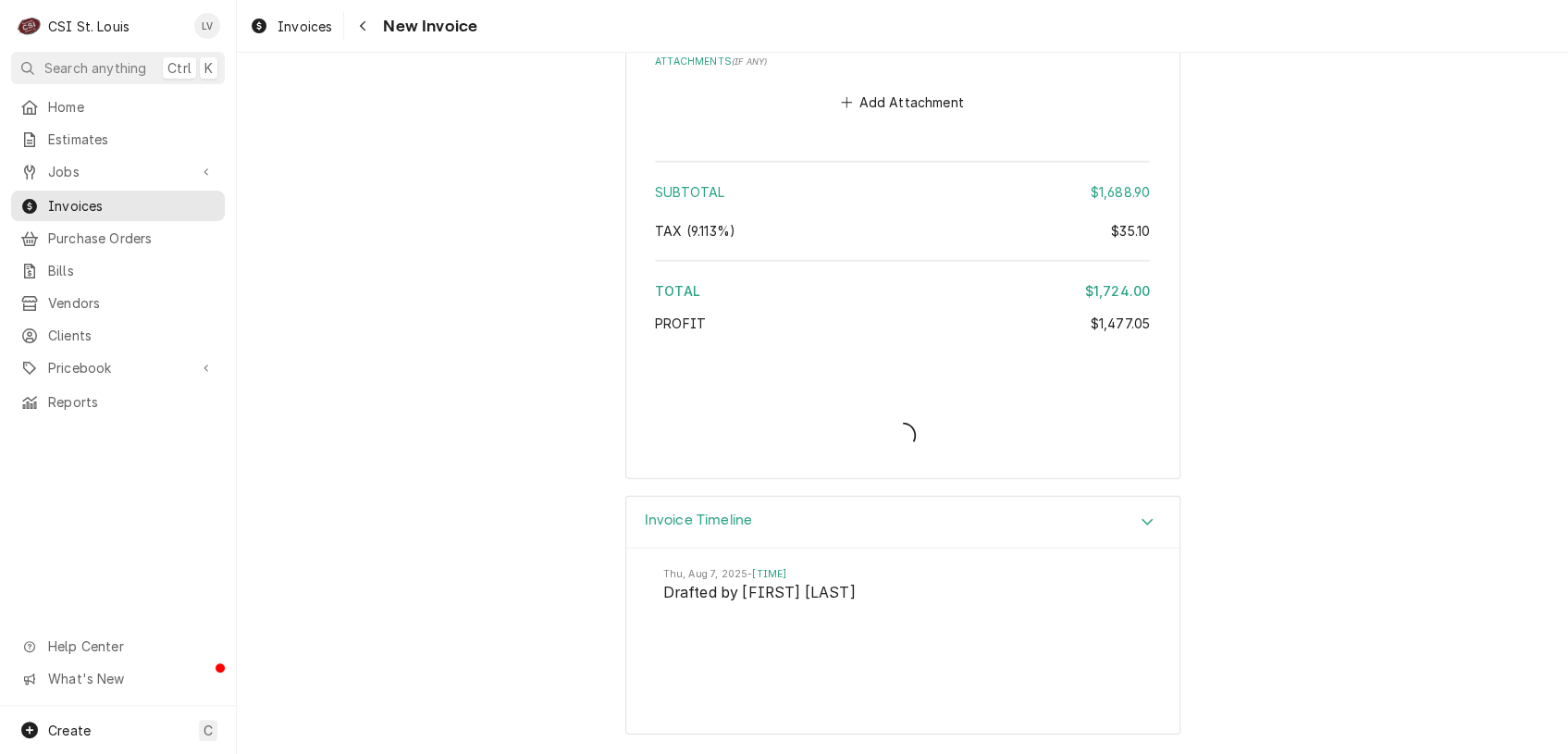 scroll, scrollTop: 5852, scrollLeft: 0, axis: vertical 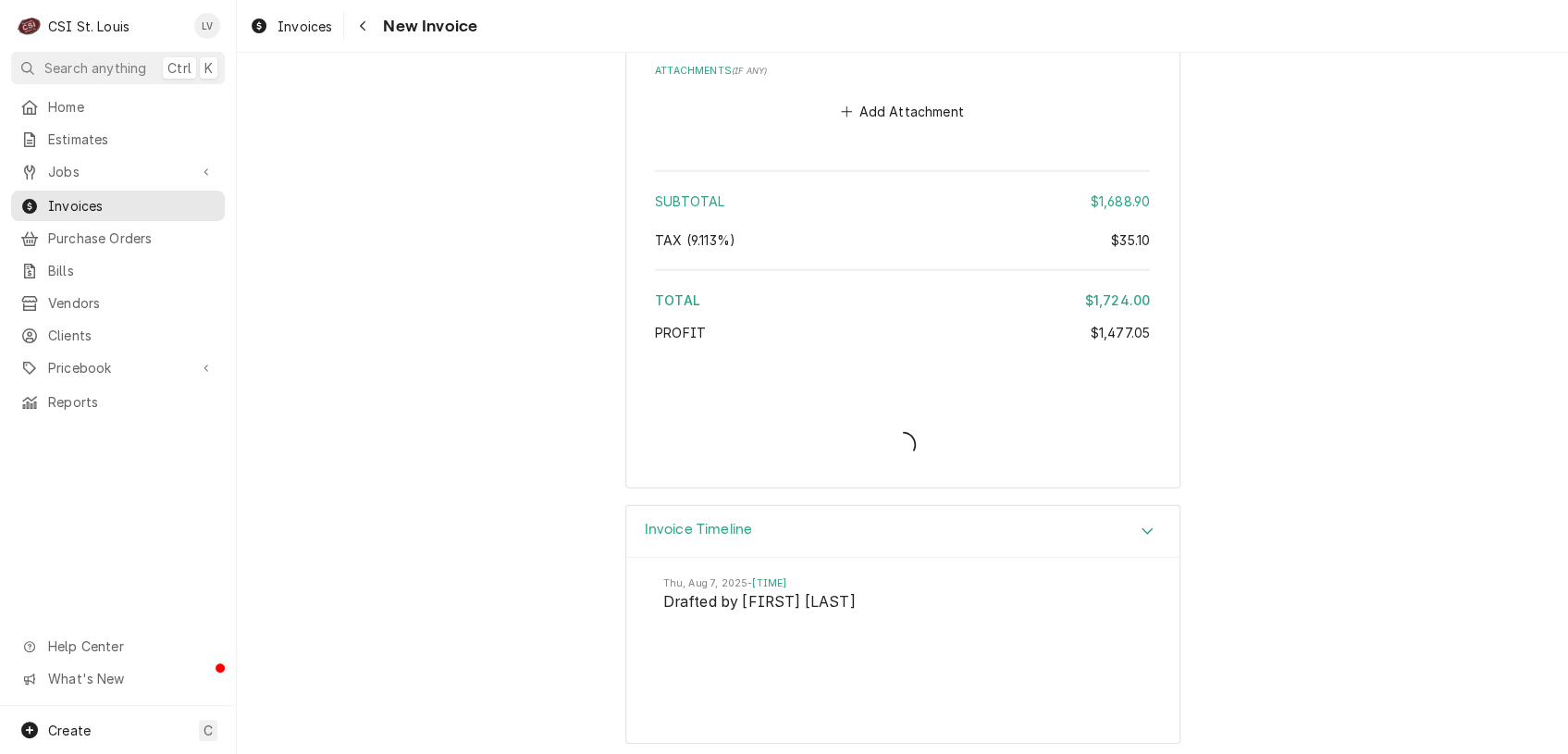 type on "x" 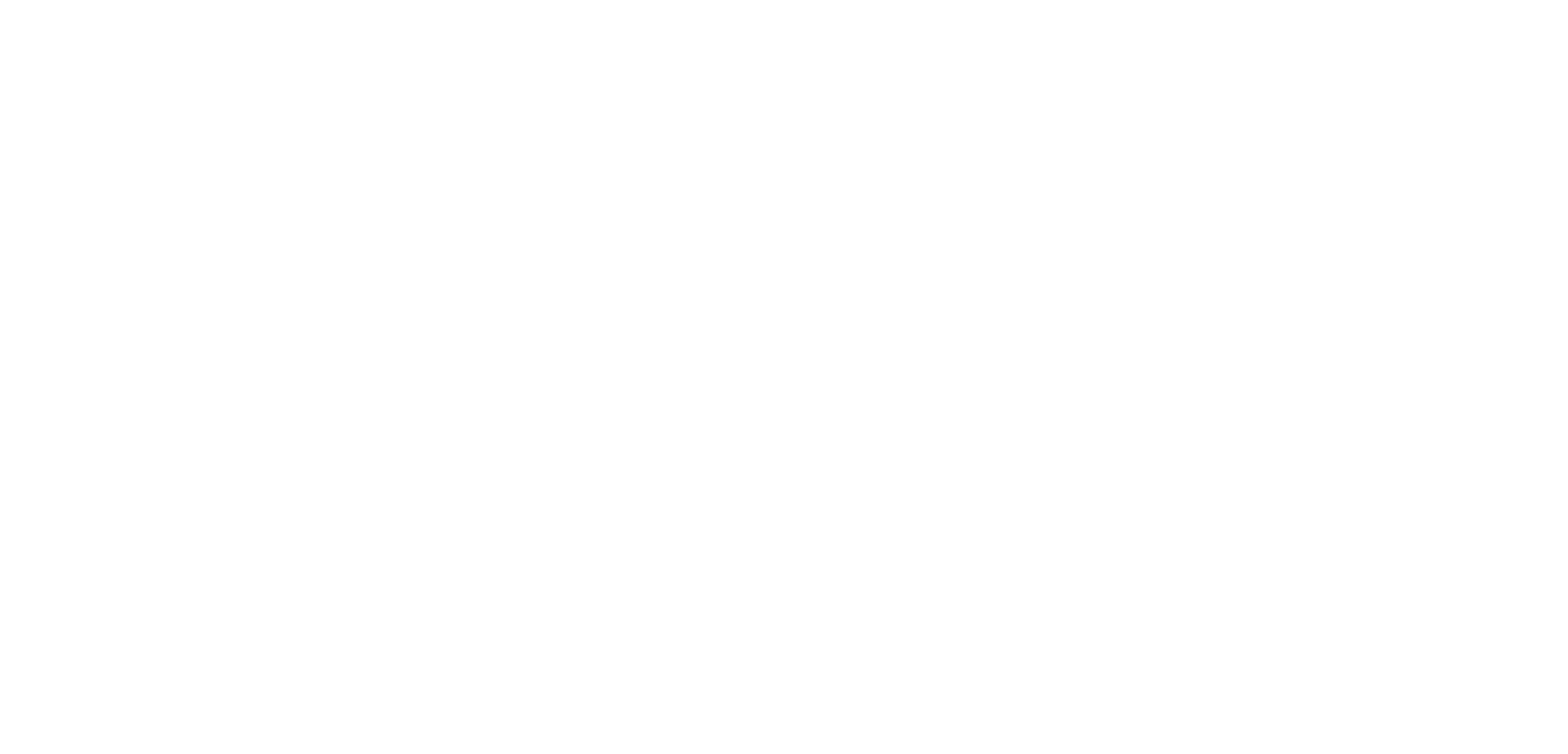scroll, scrollTop: 0, scrollLeft: 0, axis: both 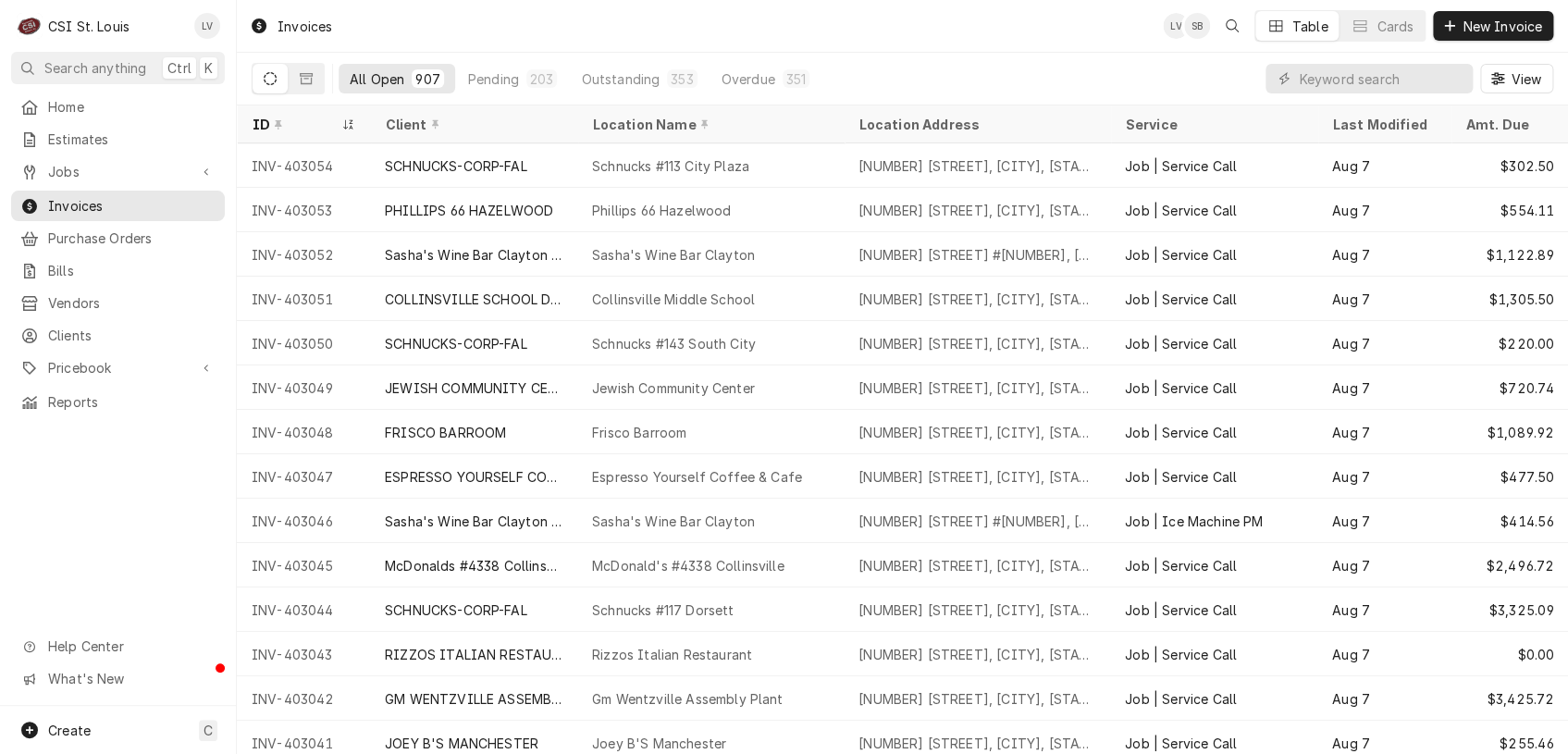 drag, startPoint x: 93, startPoint y: 541, endPoint x: 93, endPoint y: 526, distance: 15 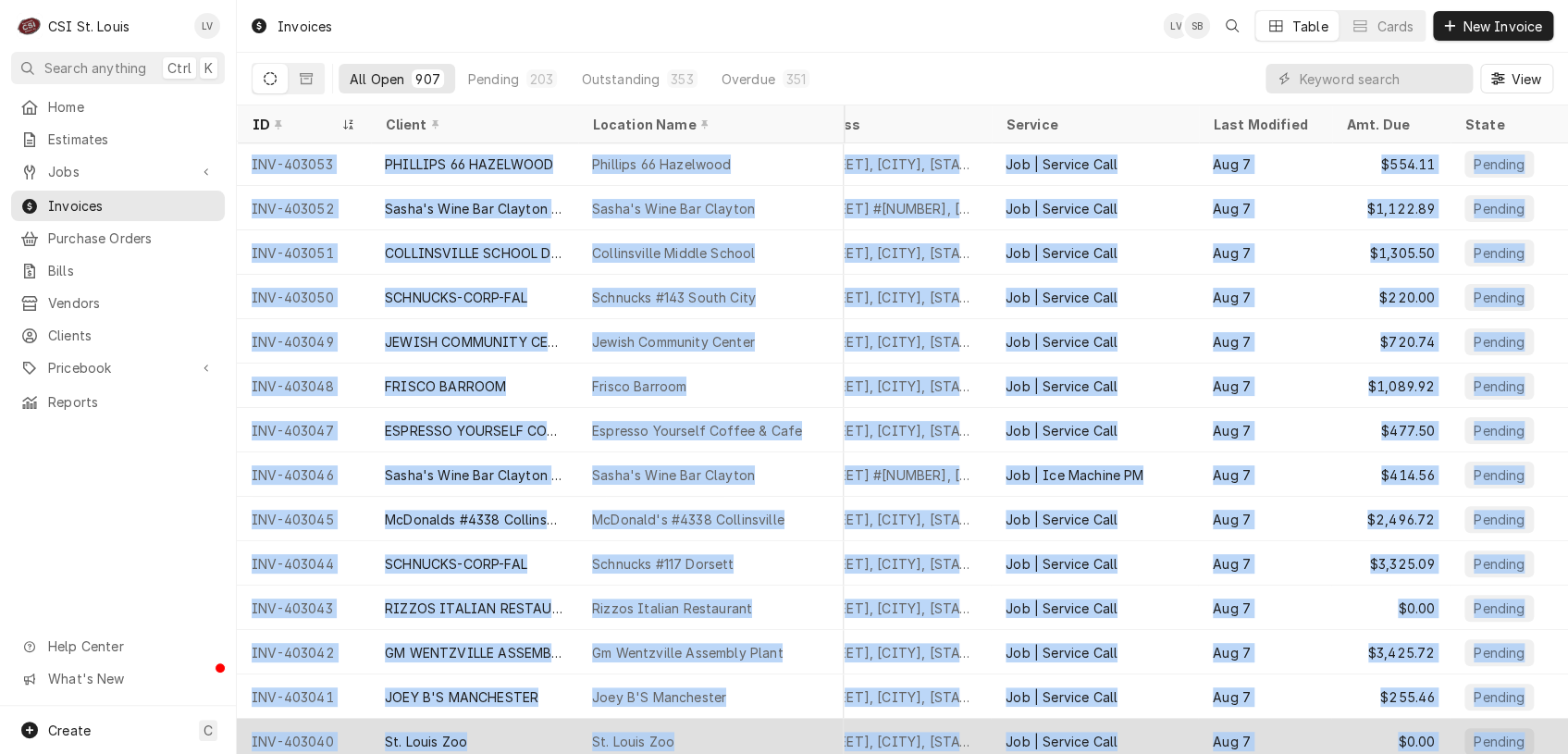 scroll, scrollTop: 62, scrollLeft: 134, axis: both 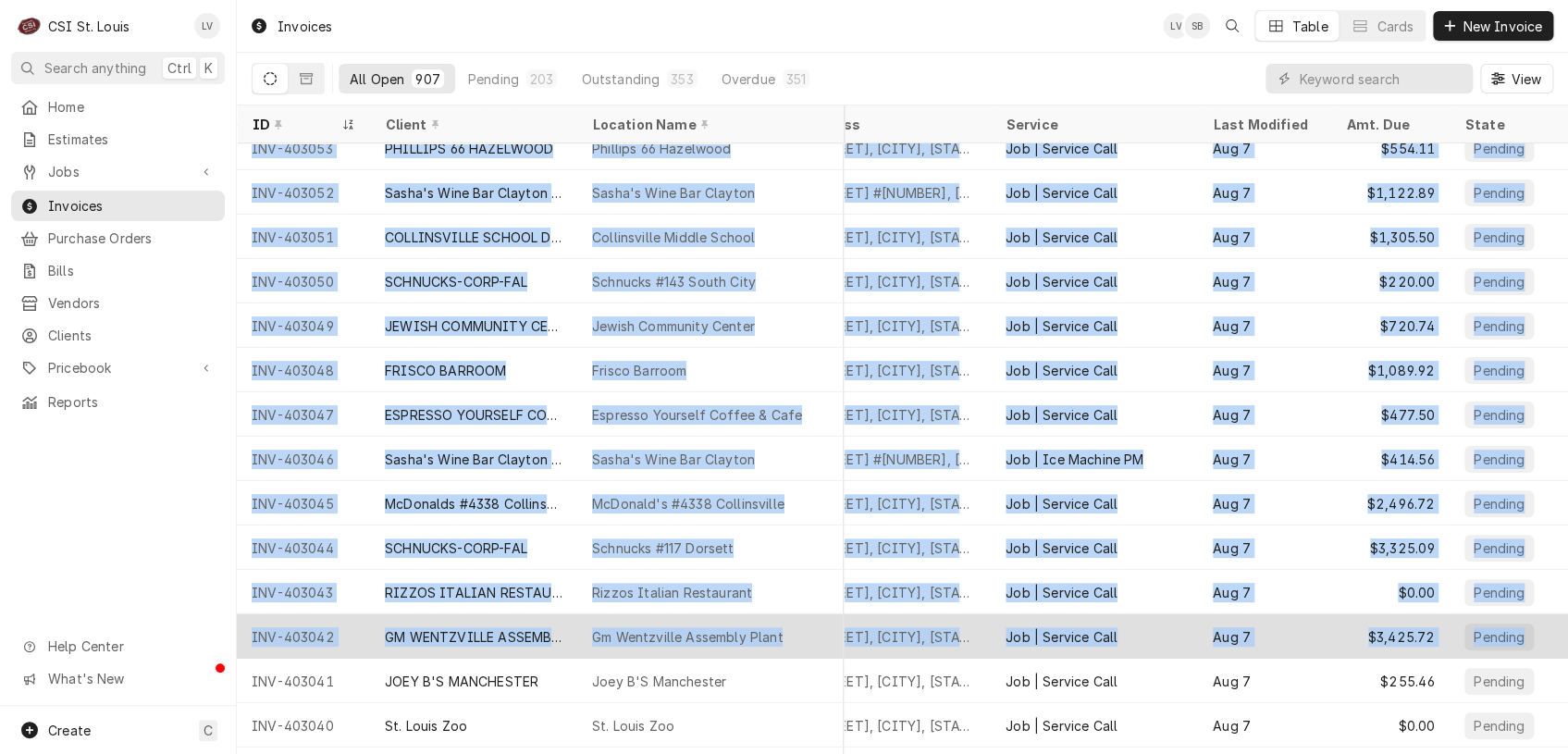 drag, startPoint x: 239, startPoint y: 156, endPoint x: 1519, endPoint y: 637, distance: 1367.392 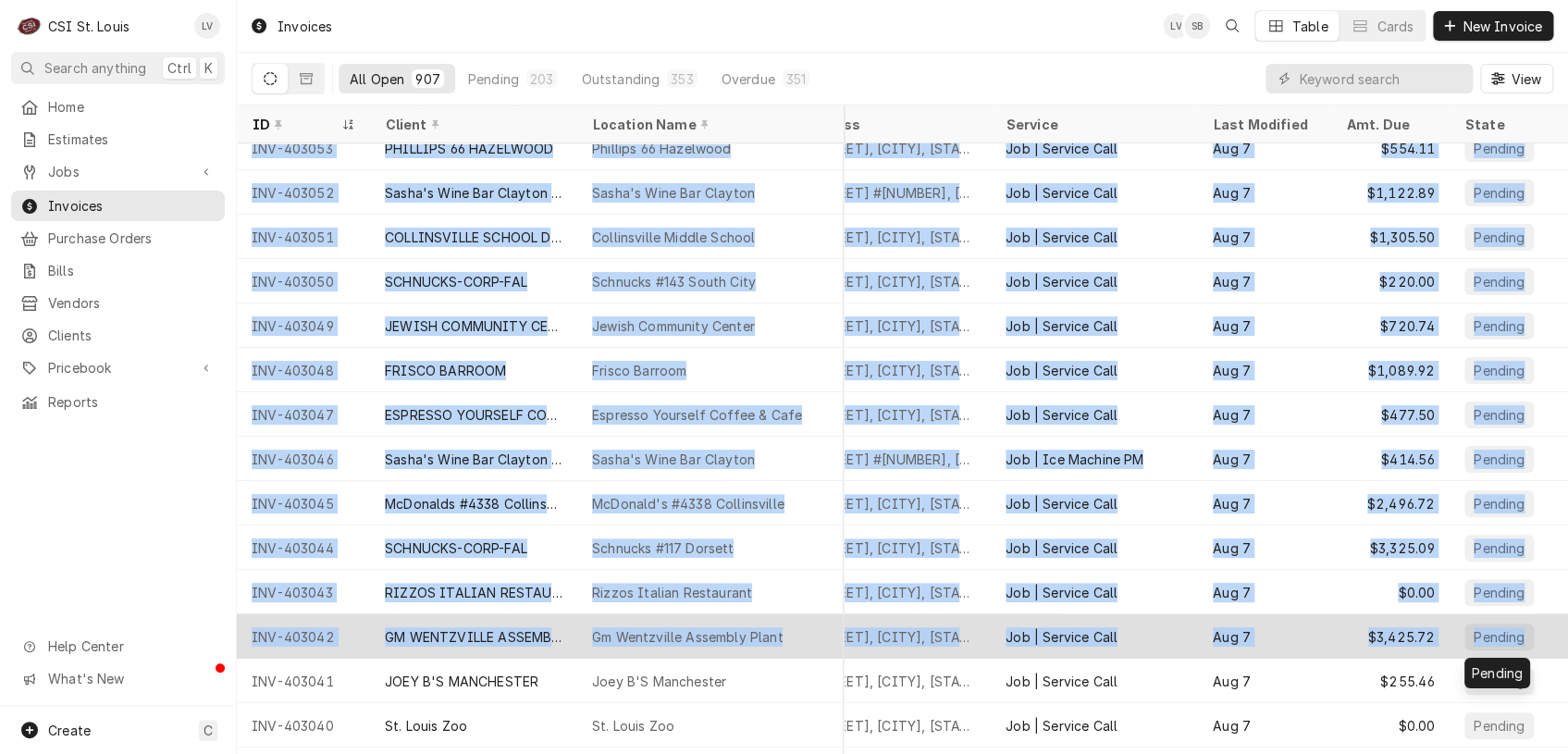 copy on "INV-403054 SCHNUCKS-CORP-FAL Schnucks #113 City Plaza [NUMBER] [STREET], [CITY], [STATE] [POSTAL_CODE] Job | Service Call Aug 7   $302.50 Pending INV-403053 PHILLIPS 66 HAZELWOOD Phillips 66 Hazelwood [NUMBER] [STREET], [CITY], [STATE] [POSTAL_CODE] Job | Service Call Aug 7   $554.11 Pending INV-403052 Sasha's Wine Bar Clayton (ACH) Sasha's Wine Bar Clayton [NUMBER] [STREET] #[NUMBER], [CITY], [STATE] [POSTAL_CODE] Job | Service Call Aug 7   $1,122.89 Pending INV-403051 COLLINSVILLE SCHOOL DISTRICT #10 Collinsville Middle School [NUMBER] [STREET], [CITY], [STATE] [POSTAL_CODE] Job | Service Call Aug 7   $1,305.50 Pending INV-403050 SCHNUCKS-CORP-FAL Schnucks #143 South City [NUMBER] [STREET], [CITY], [STATE] [POSTAL_CODE] Job | Service Call Aug 7   $220.00 Pending INV-403049 JEWISH COMMUNITY CENTER Jewish Community Center [NUMBER] [STREET], [CITY], [STATE] [POSTAL_CODE] Job | Service Call Aug 7   $720.74 Pending INV-403048 FRISCO BARROOM Frisco Barroom [NUMBER] [STREET], [CITY], [STATE] [POSTAL_CODE] Job | Service Call Aug 7   $1,089.92 Pending INV-403047 ES..." 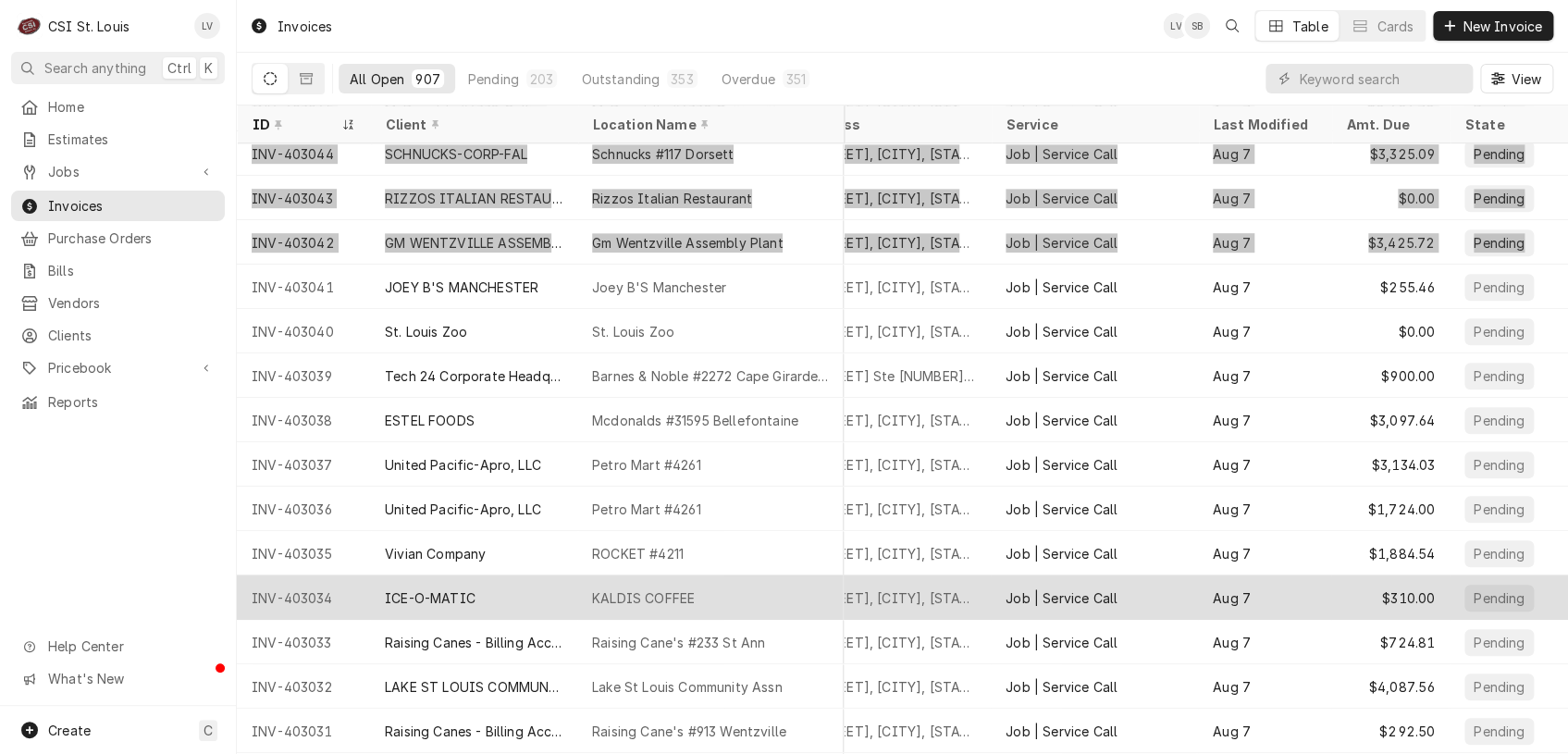 scroll, scrollTop: 466, scrollLeft: 133, axis: both 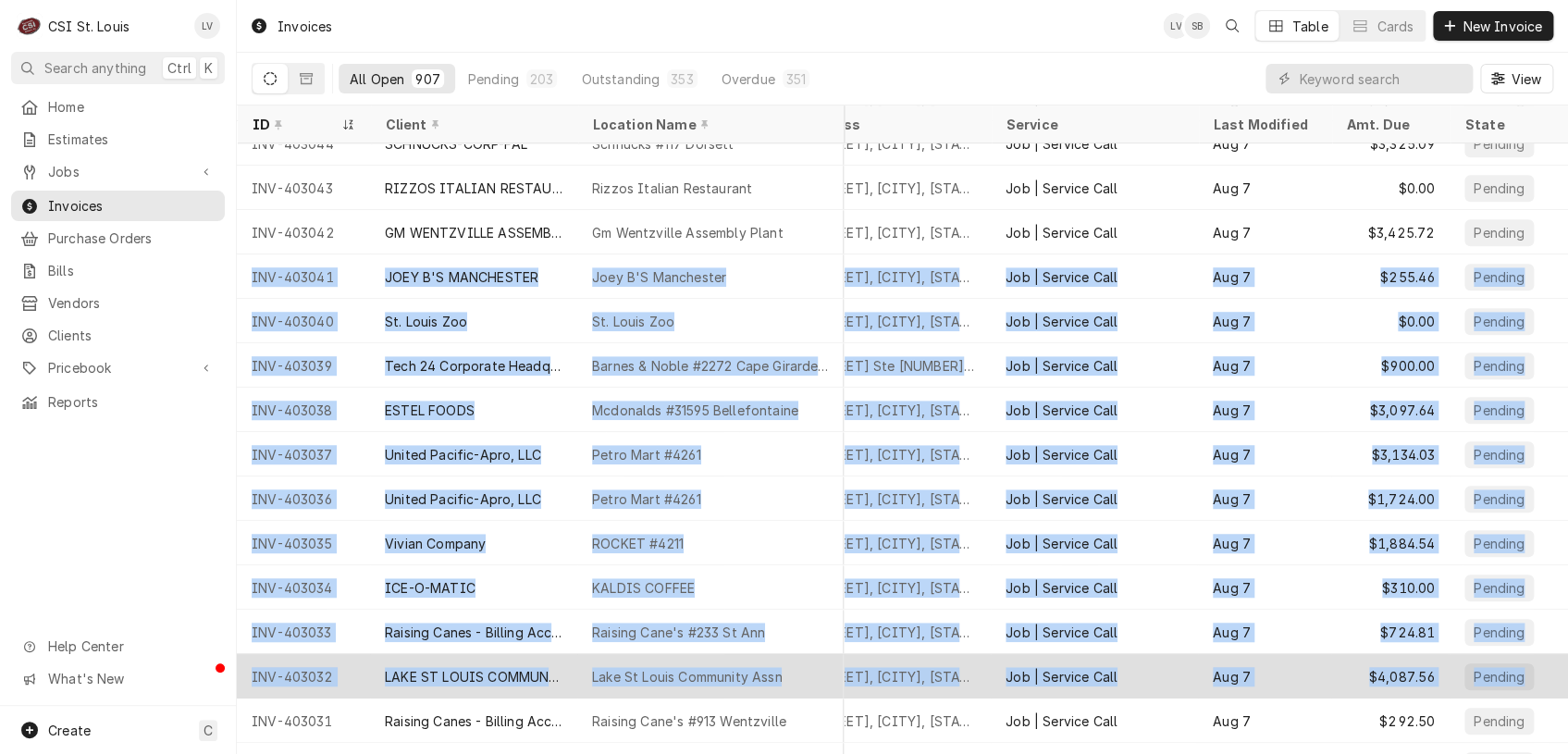 drag, startPoint x: 240, startPoint y: 267, endPoint x: 1526, endPoint y: 689, distance: 1353.4696 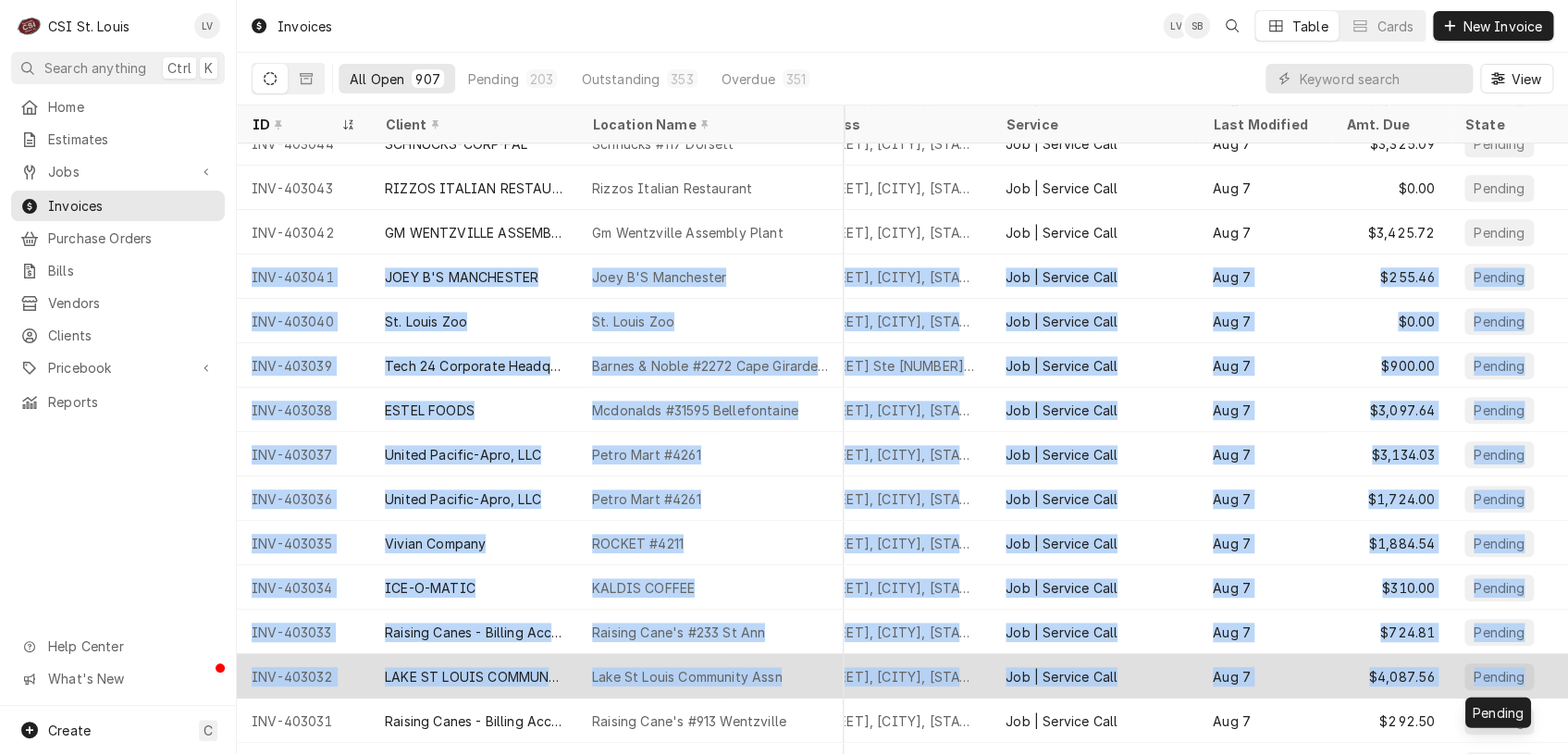 copy on "INV-403041 JOEY B'S MANCHESTER Joey B'S Manchester [NUMBER] [STREET], [CITY], [STATE] [POSTAL_CODE] Job | Service Call Aug 7   $255.46 Pending INV-403040 St. Louis Zoo St. Louis Zoo [NUMBER] [STREET], [CITY], [STATE] [POSTAL_CODE] Job | Service Call Aug 7   $0.00 Pending INV-403039 Tech 24 Corporate Headquarters Barnes & Noble #2272 Cape Girardeau [NUMBER] [STREET] Ste [NUMBER][LETTER], [CITY], [STATE] [POSTAL_CODE] Job | Service Call Aug 7   $900.00 Pending INV-403038 ESTEL FOODS Mcdonalds #31595 Bellefontaine [NUMBER] [STREET], [CITY], [STATE] [POSTAL_CODE] Job | Service Call Aug 7   $3,097.64 Pending INV-403037 United Pacific-Apro, LLC Petro Mart #4261 [NUMBER] [STREET], [CITY], [STATE] [POSTAL_CODE] Job | Service Call Aug 7   $3,134.03 Pending INV-403036 United Pacific-Apro, LLC Petro Mart #4261 [NUMBER] [STREET], [CITY], [STATE] [POSTAL_CODE] Job | Service Call Aug 7   $1,724.00 Pending INV-403035 Vivian Company ROCKET #4211 [NUMBER] [STREET], [CITY], [STATE] [POSTAL_CODE] Job | Service Call Aug 7   $1,884.54 Pending INV-403034 ICE-O-MATIC KALDIS COFFEE 2..." 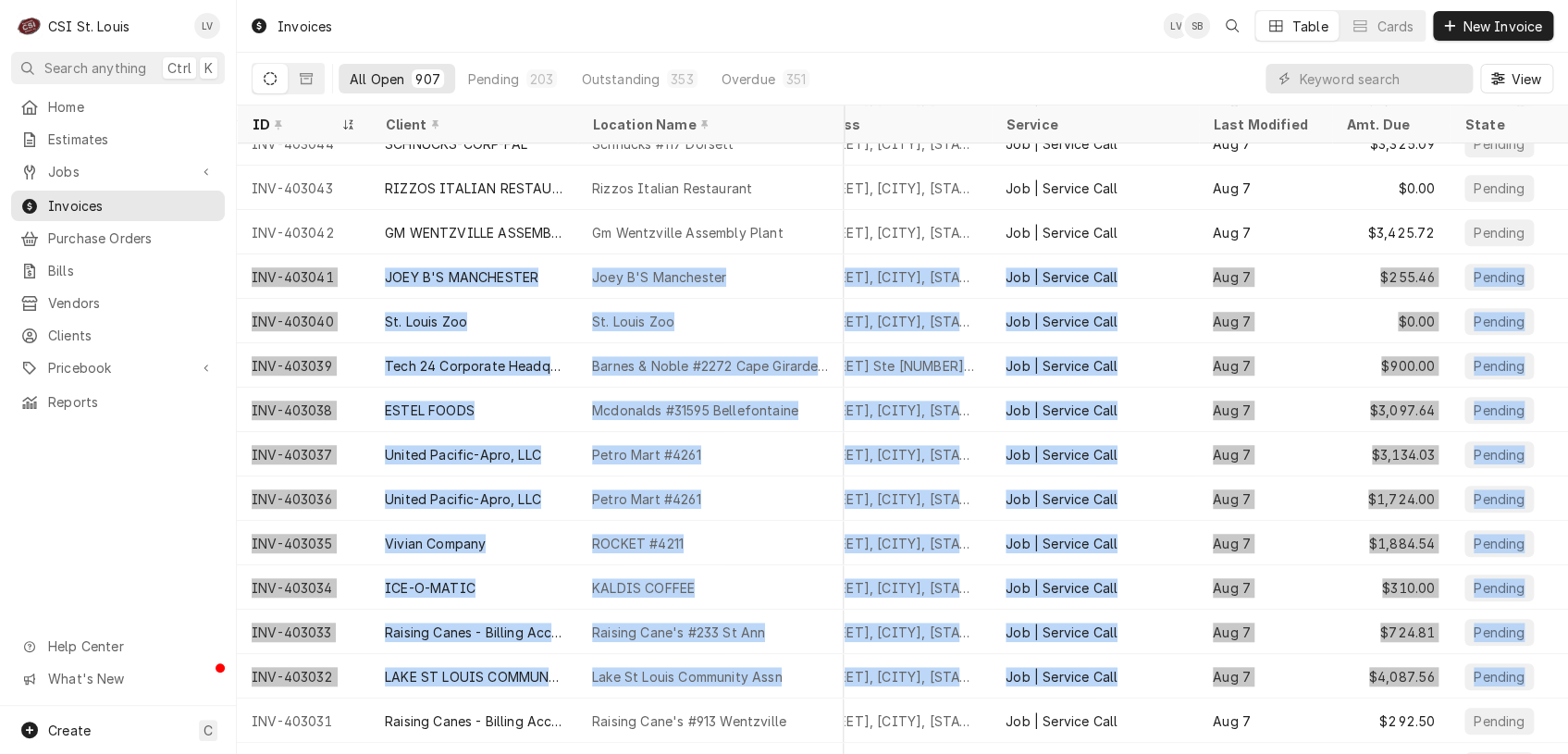 click on "Home Estimates Jobs Jobs Job Series Invoices Purchase Orders Bills Vendors Clients Pricebook Services Parts & Materials Miscellaneous Discounts Tax Rates Reports Help Center What's New" at bounding box center [117, 399] 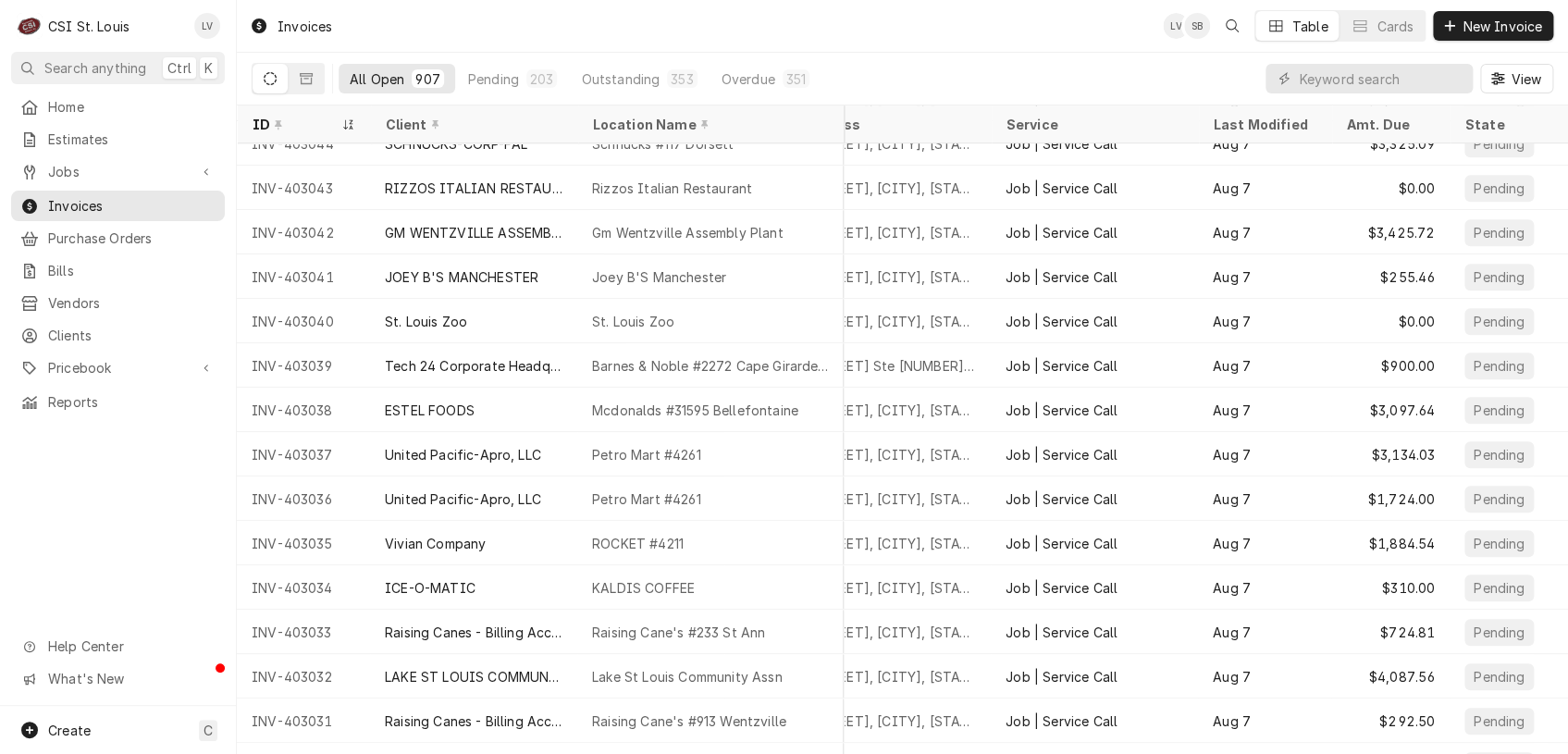 click on "Home Estimates Jobs Jobs Job Series Invoices Purchase Orders Bills Vendors Clients Pricebook Services Parts & Materials Miscellaneous Discounts Tax Rates Reports Help Center What's New" at bounding box center [117, 399] 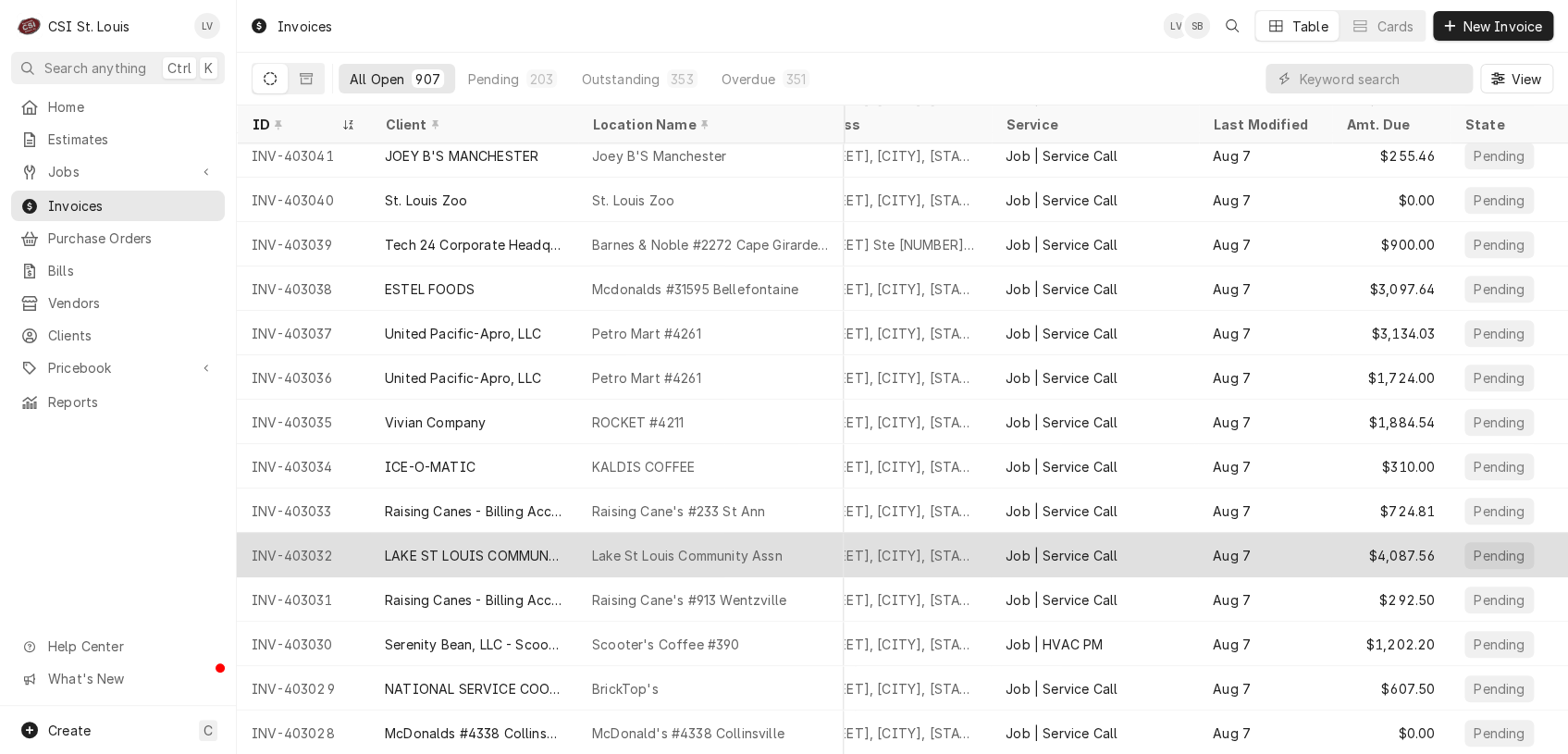 scroll, scrollTop: 600, scrollLeft: 133, axis: both 